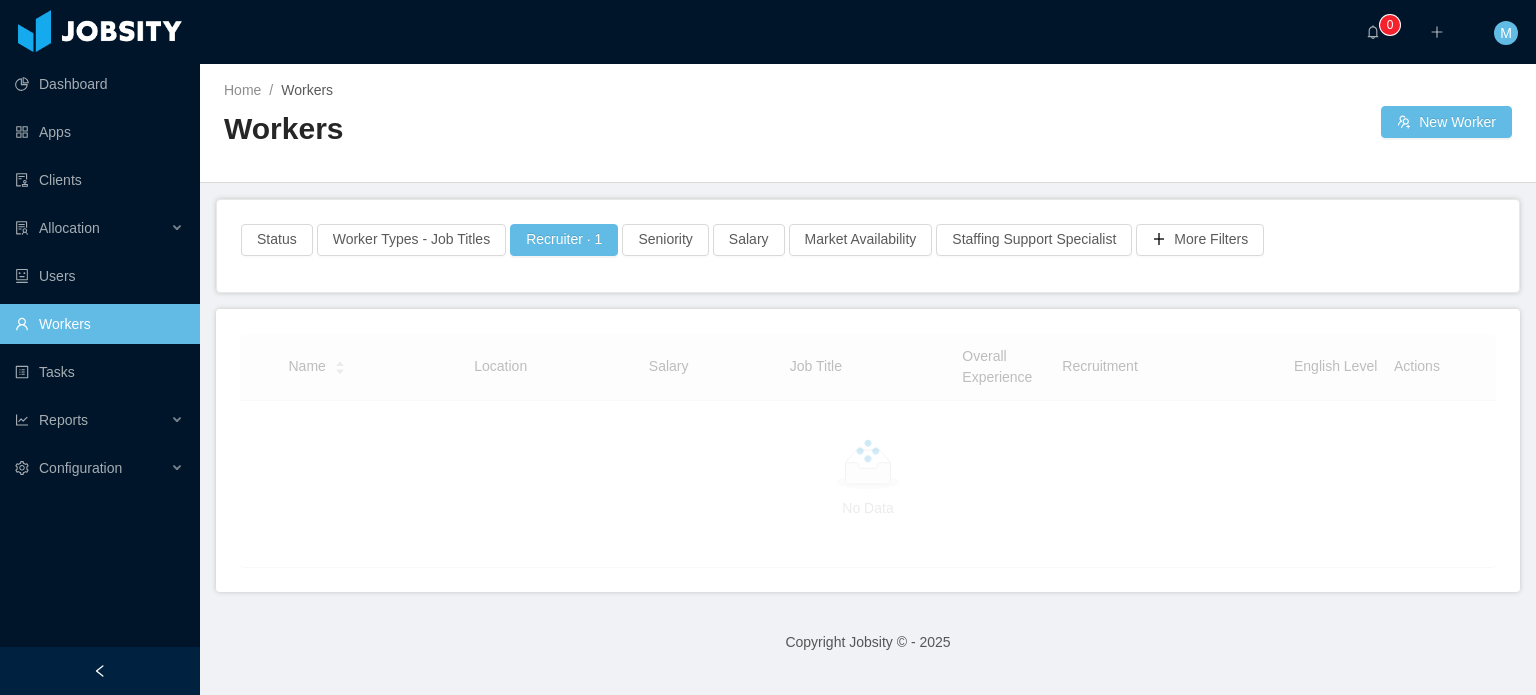 scroll, scrollTop: 0, scrollLeft: 0, axis: both 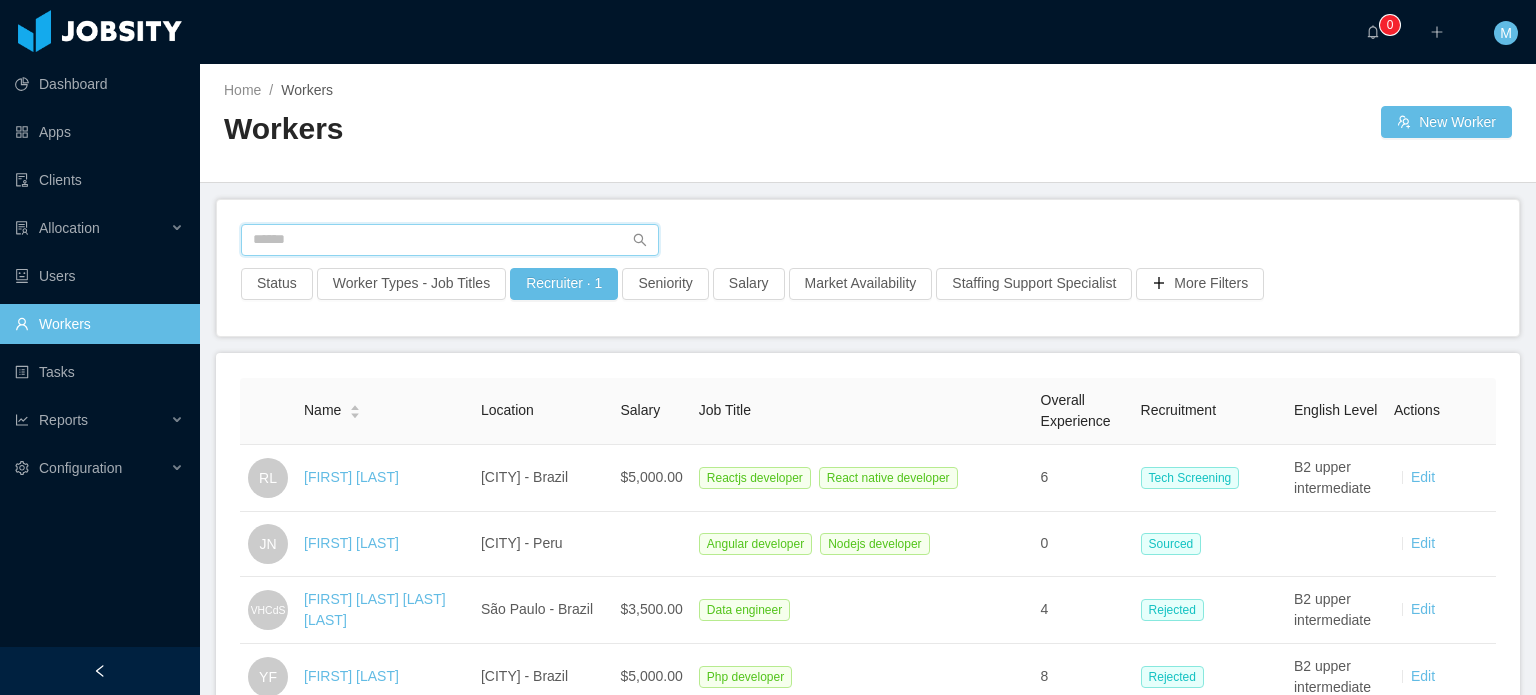click at bounding box center (450, 240) 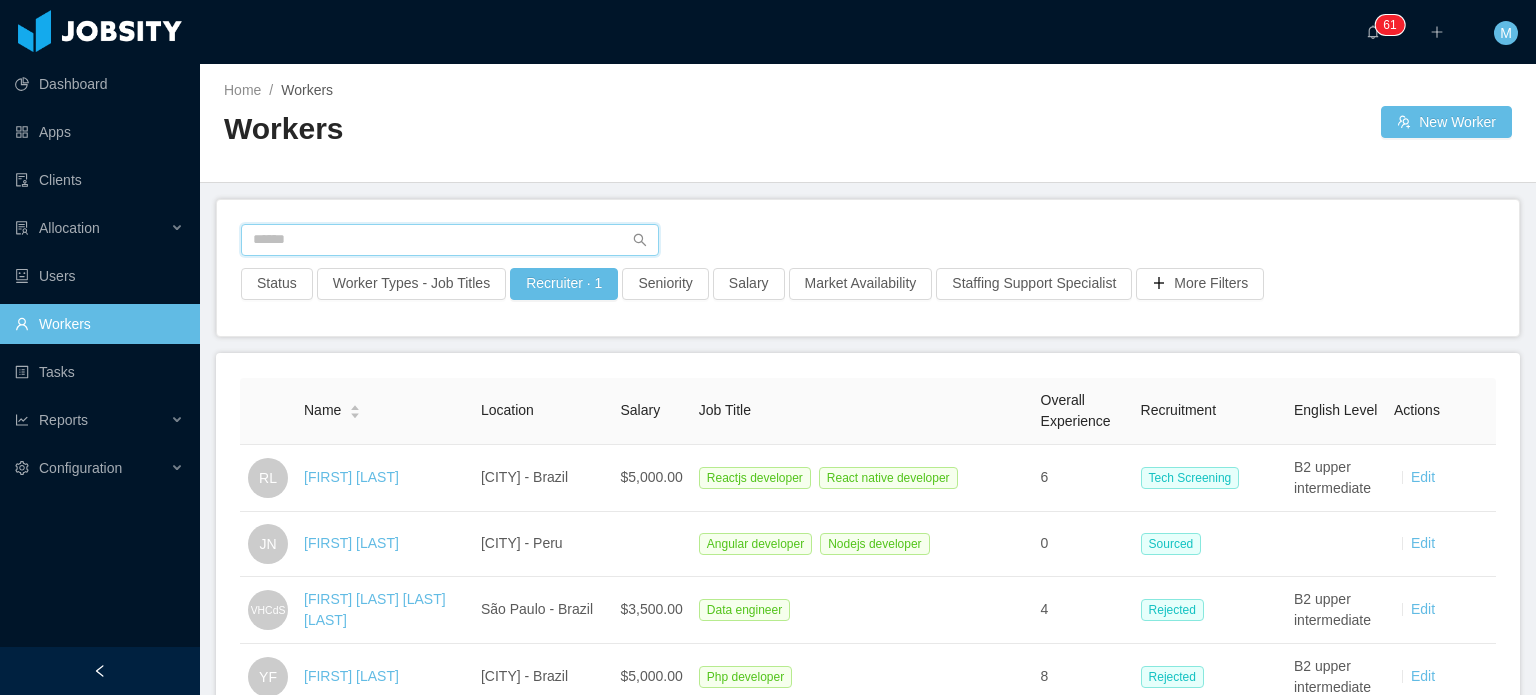 paste on "**********" 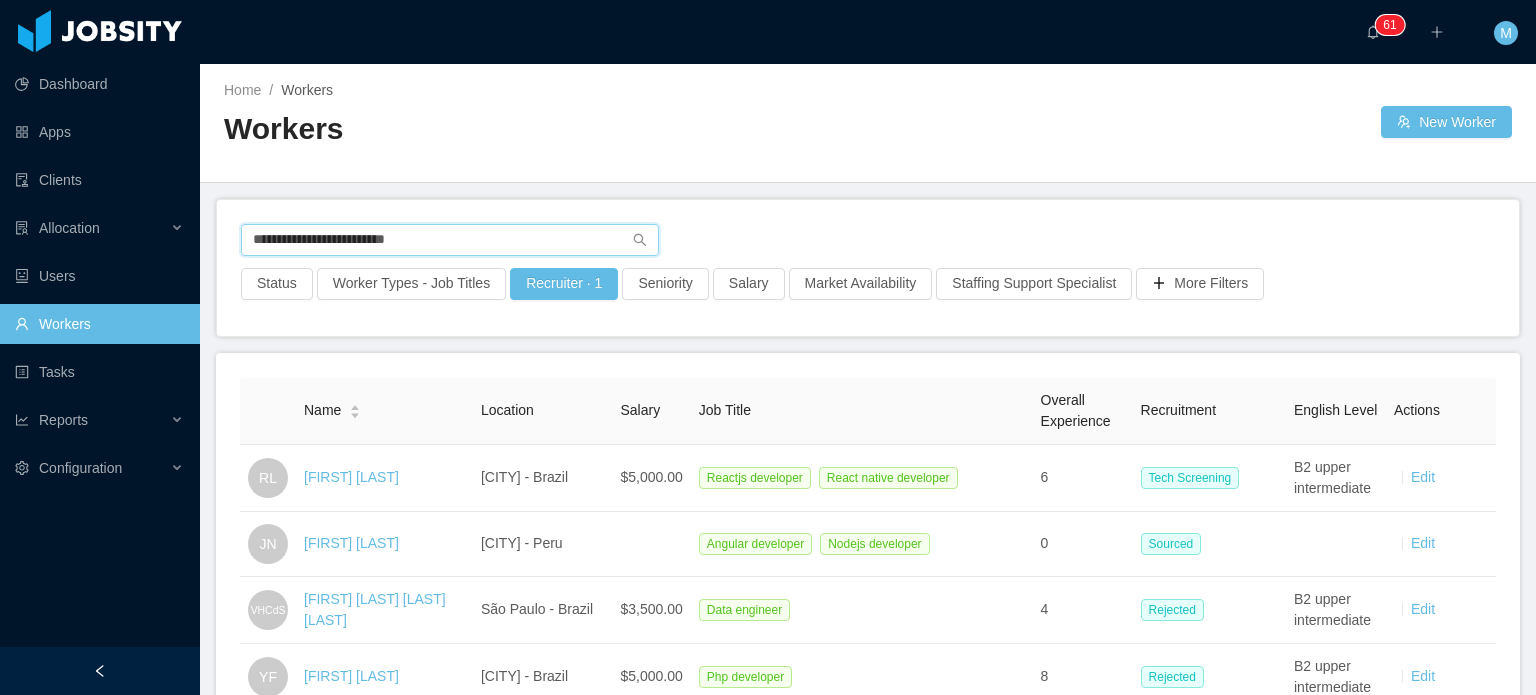 type on "**********" 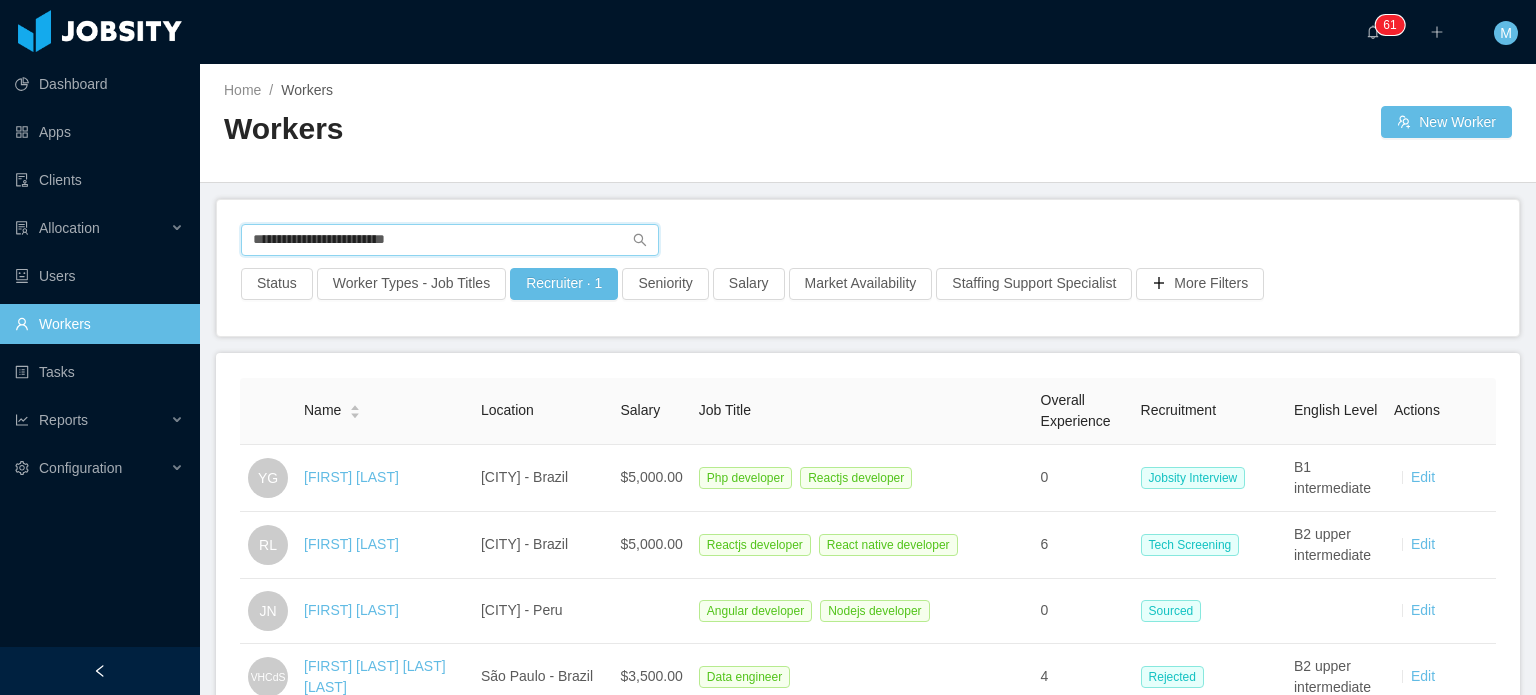 scroll, scrollTop: 100, scrollLeft: 0, axis: vertical 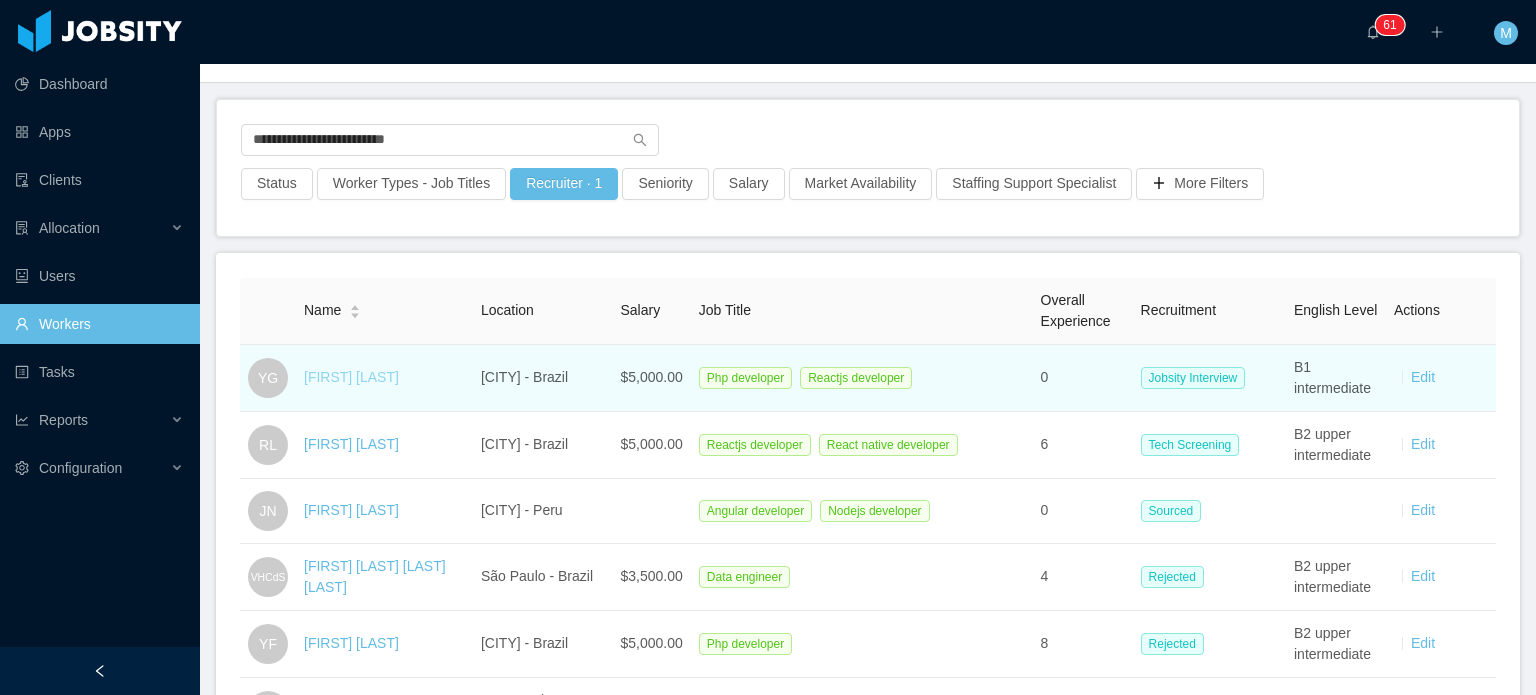 click on "[FIRST] [LAST]" at bounding box center [351, 377] 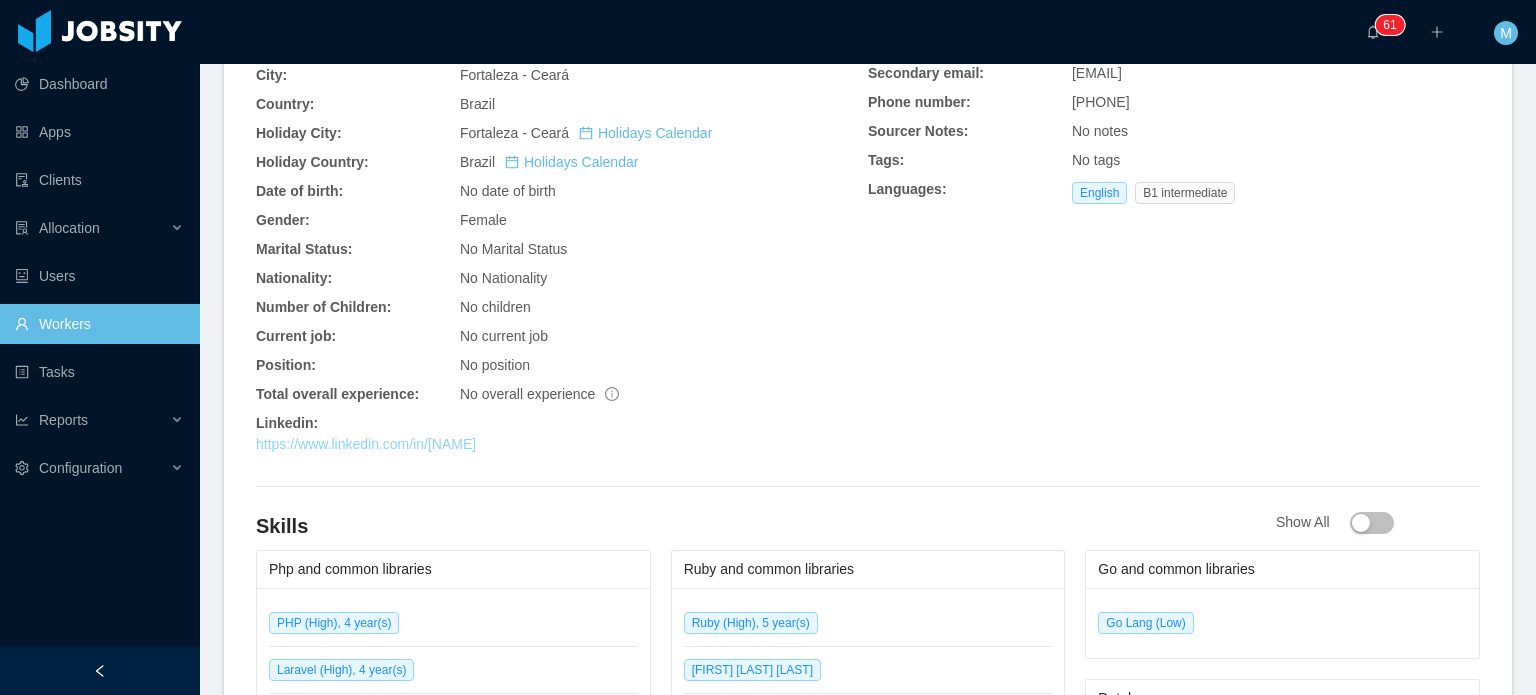 scroll, scrollTop: 641, scrollLeft: 0, axis: vertical 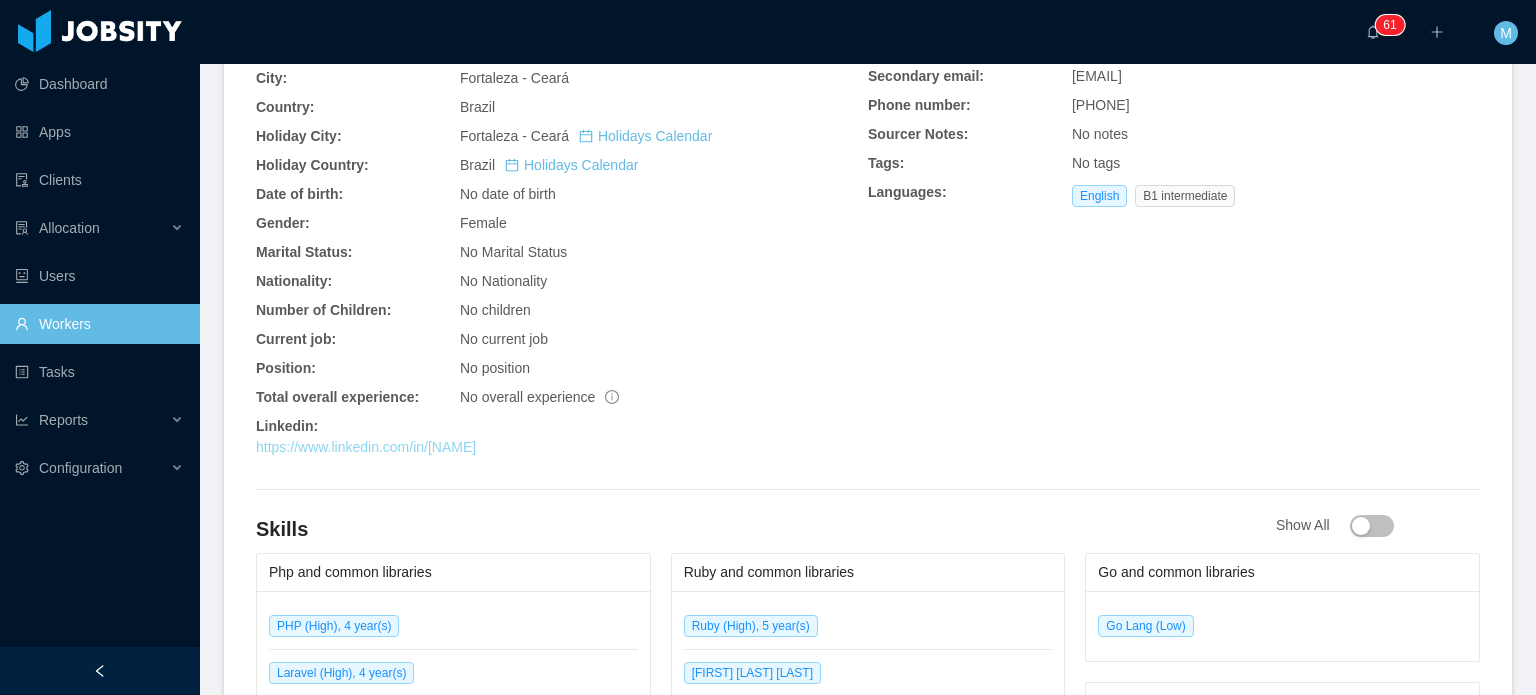 click on "https://www.linkedin.com/in/[NAME]" at bounding box center [366, 447] 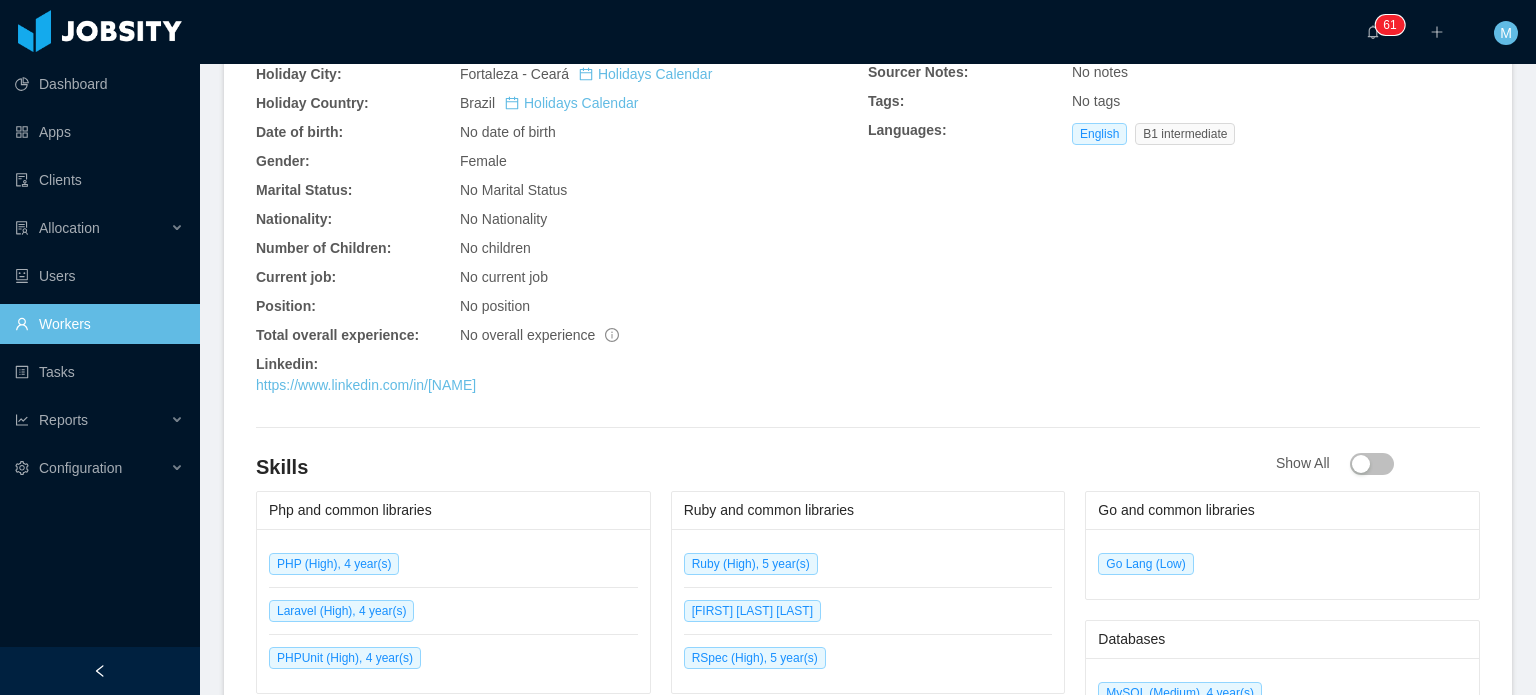 scroll, scrollTop: 141, scrollLeft: 0, axis: vertical 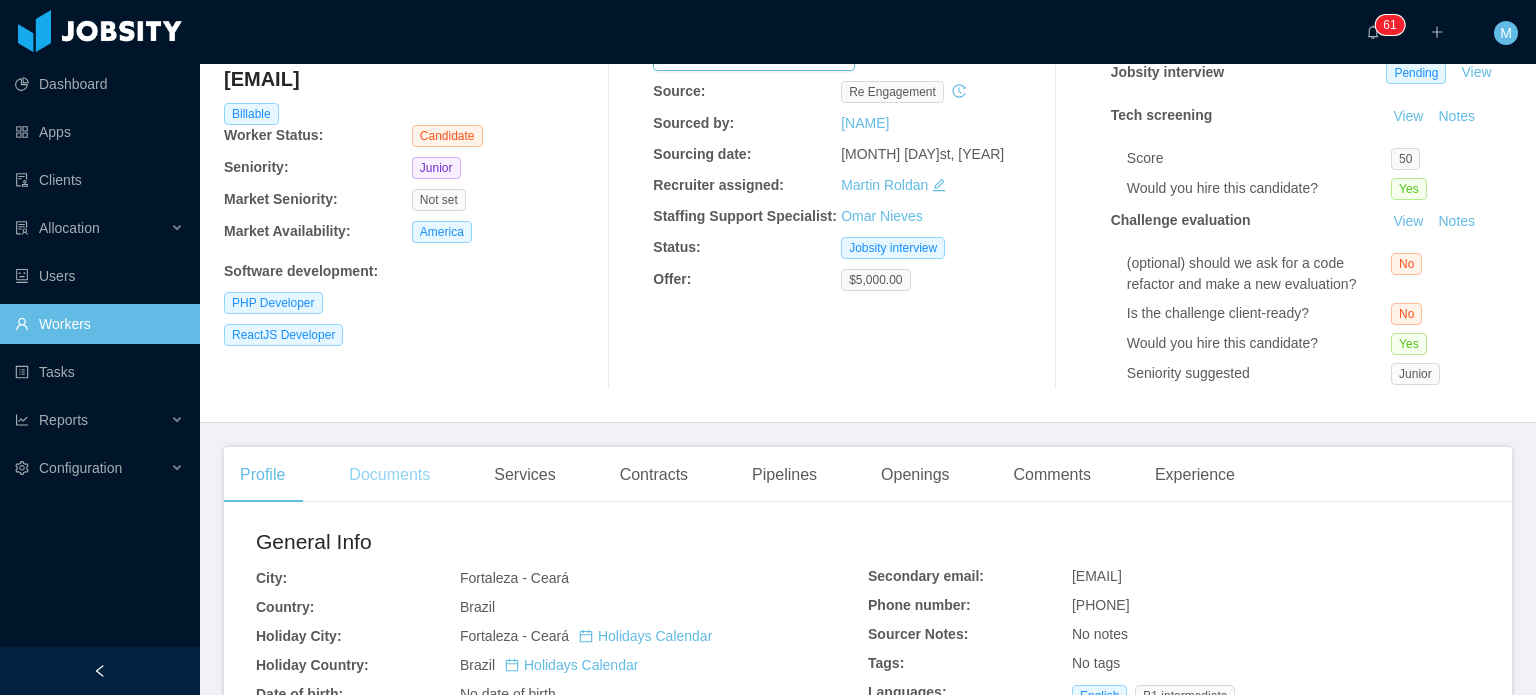 click on "Documents" at bounding box center (389, 475) 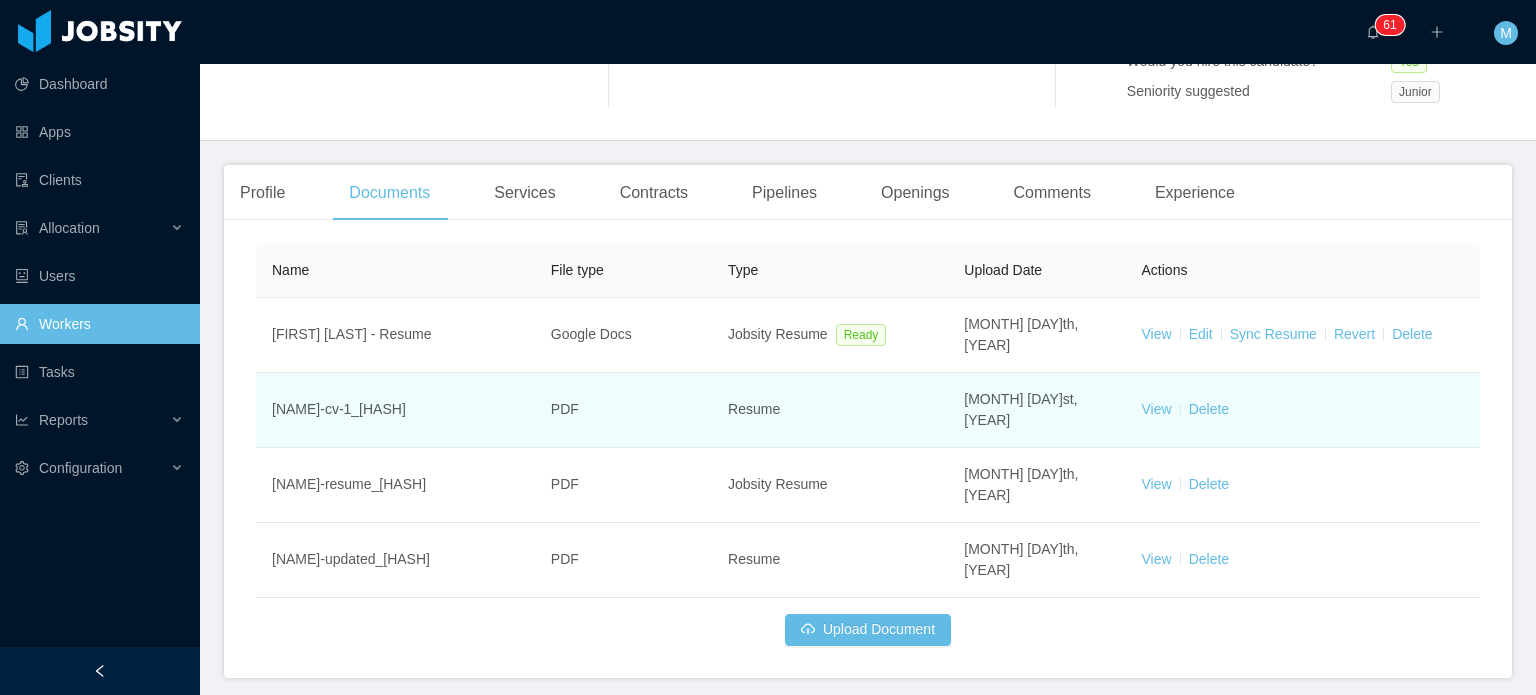 scroll, scrollTop: 435, scrollLeft: 0, axis: vertical 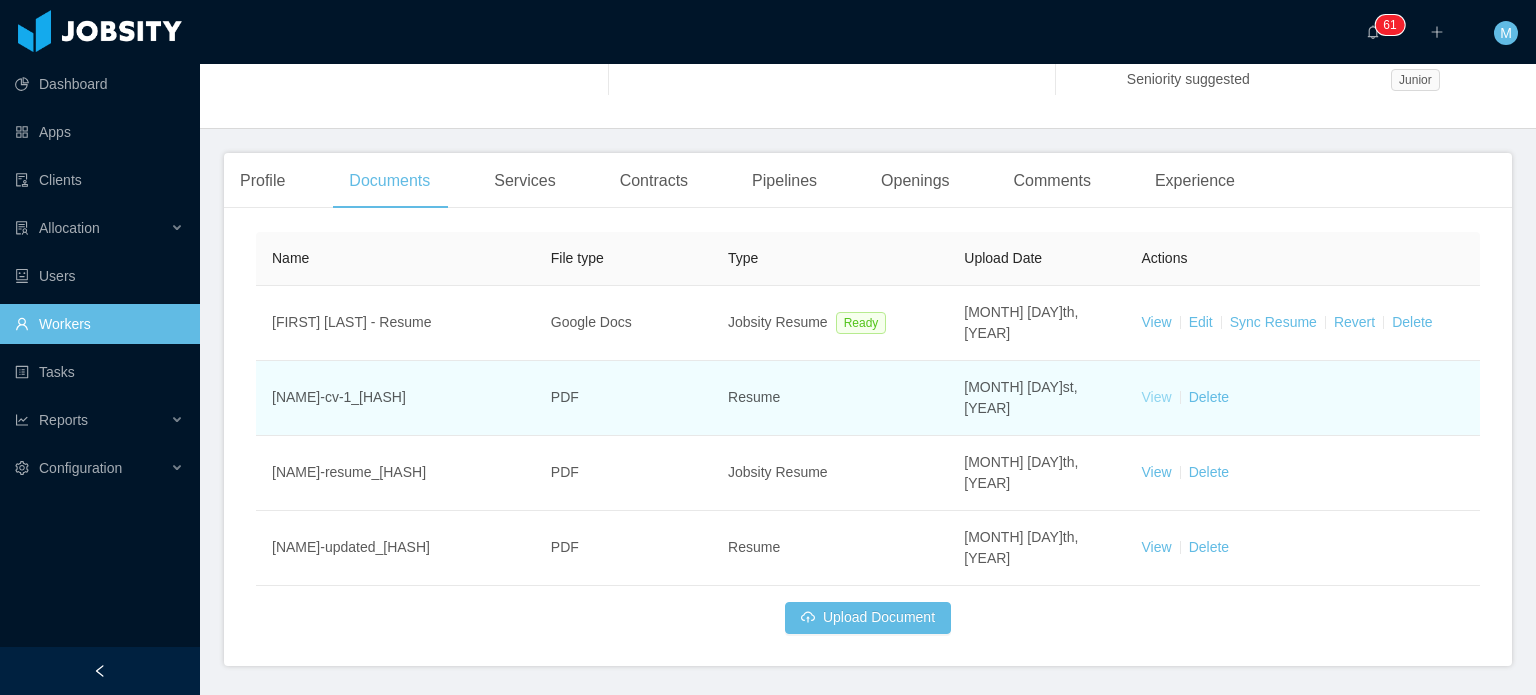 click on "View" at bounding box center [1157, 397] 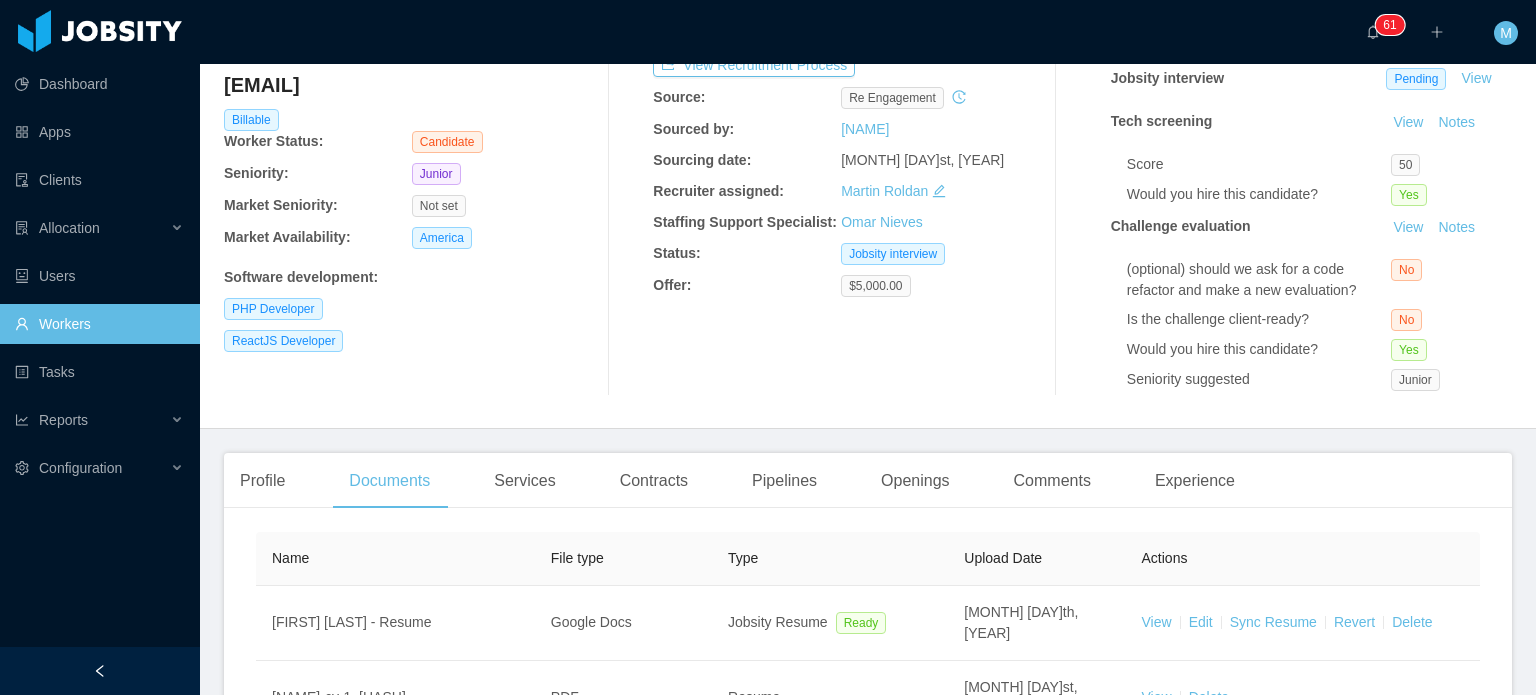 scroll, scrollTop: 0, scrollLeft: 0, axis: both 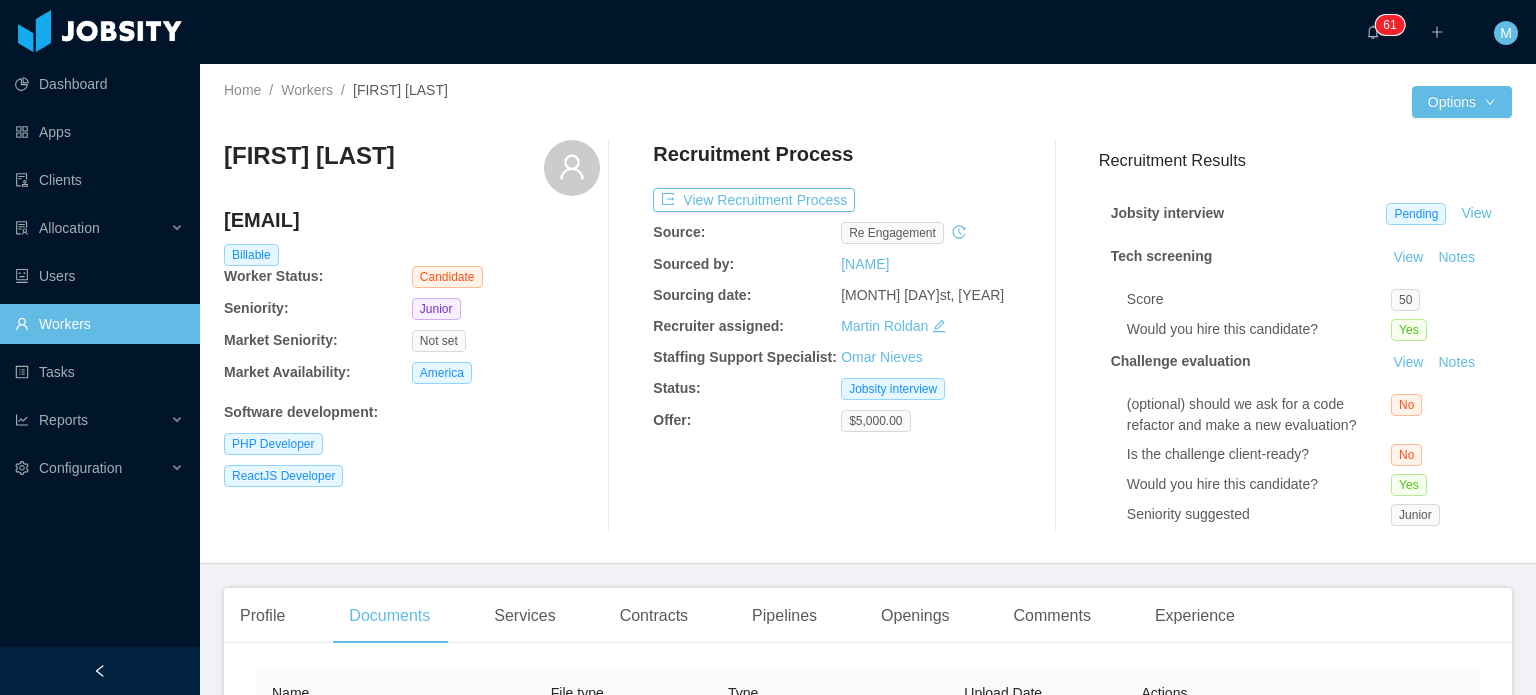 click on "Recruitment Process View Recruitment Process  Source: re engagement Sourced by: [NAME] Sourcing date: [MONTH] [DAY]st, [YEAR] Recruiter assigned: [NAME]   Staffing Support Specialist: [NAME] Status: Jobsity interview Offer: $5,000.00" at bounding box center [841, 335] 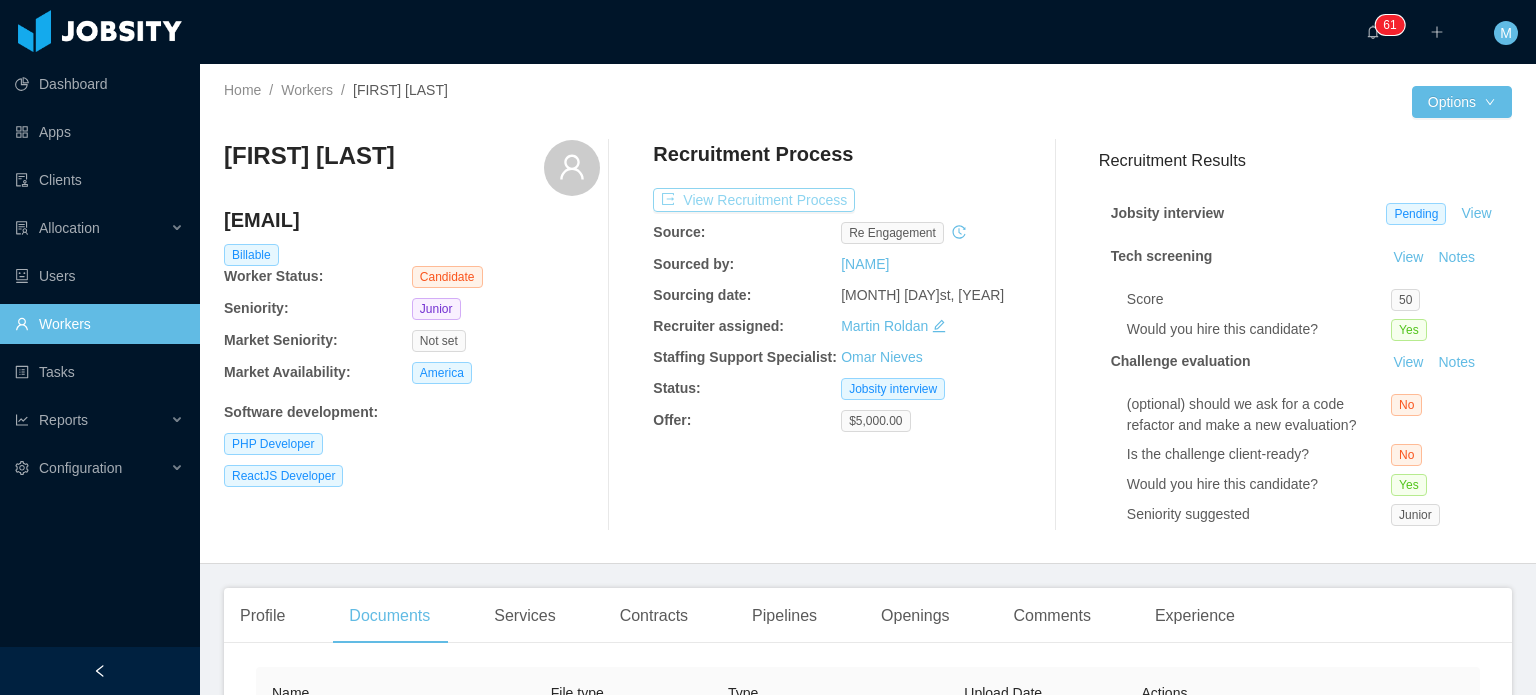click on "View Recruitment Process" at bounding box center (754, 200) 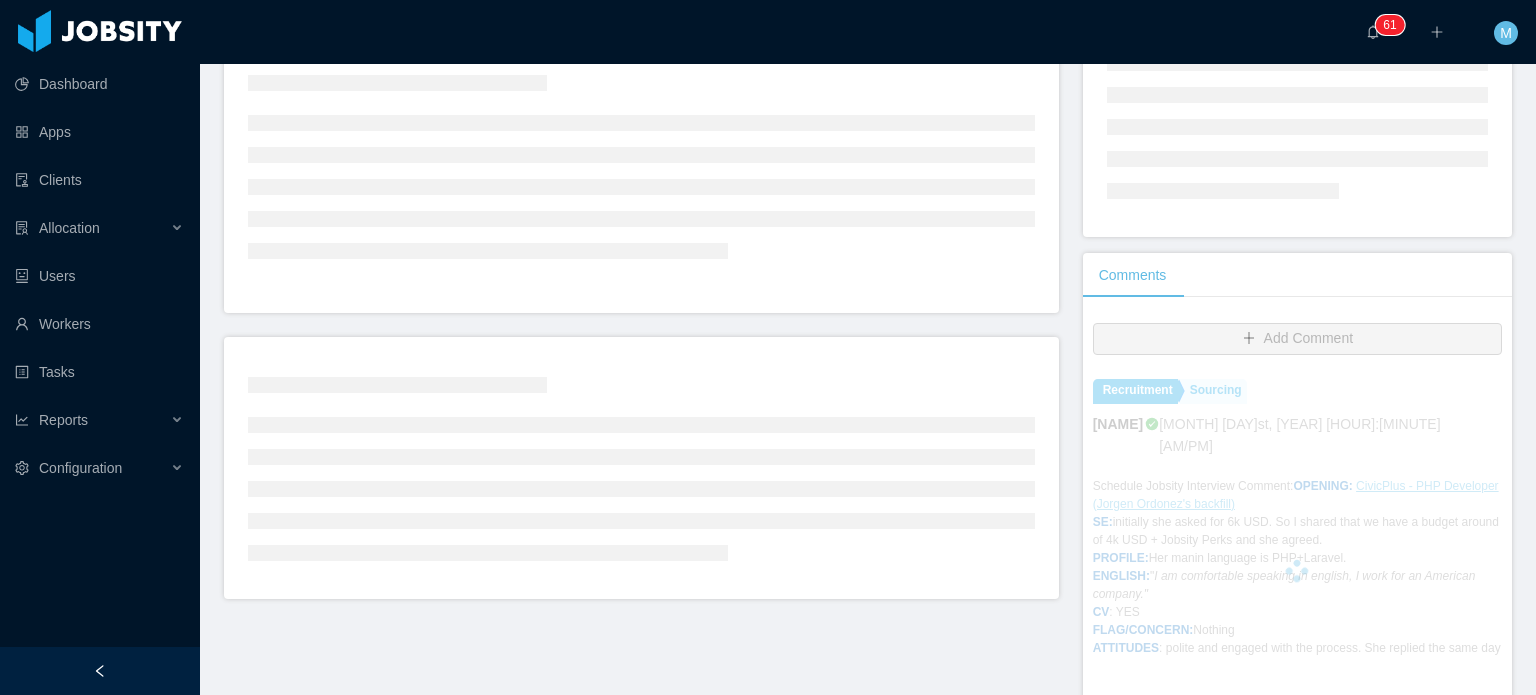 scroll, scrollTop: 400, scrollLeft: 0, axis: vertical 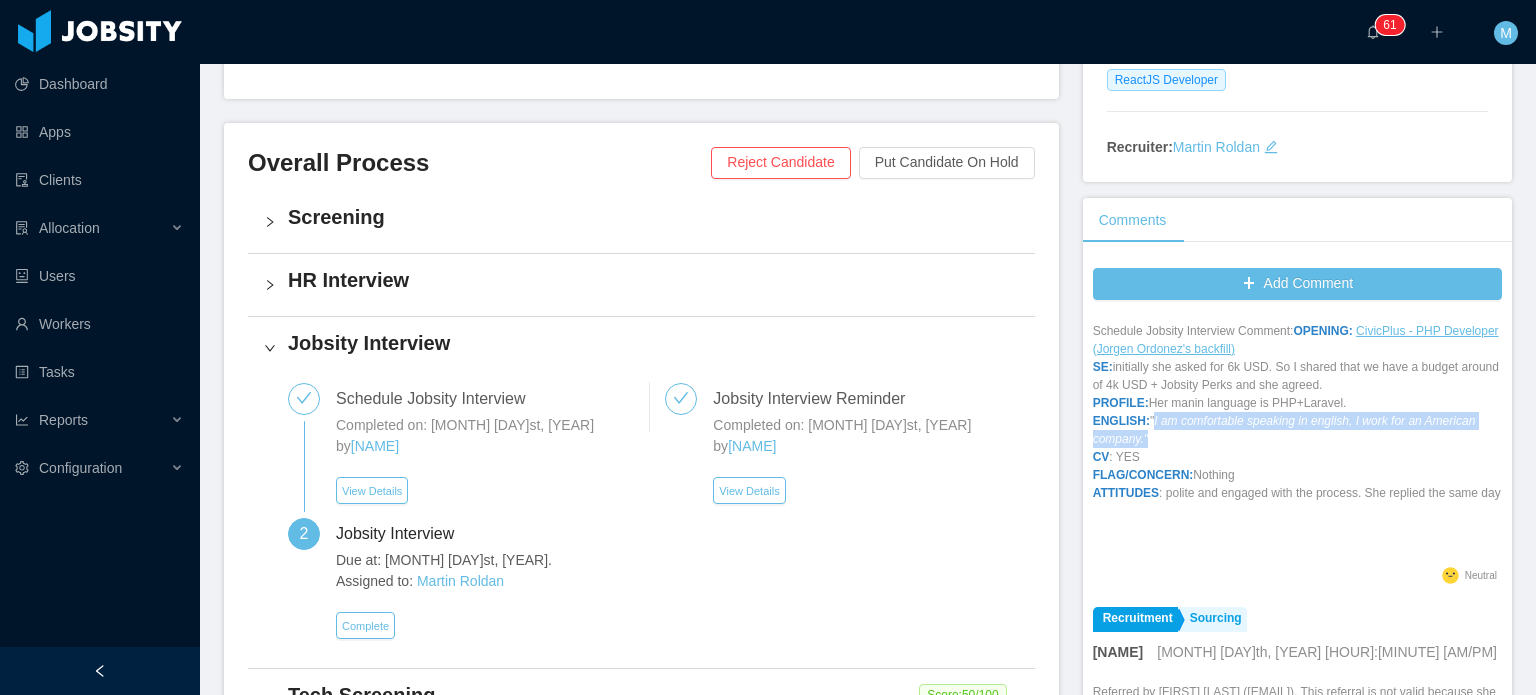 drag, startPoint x: 1140, startPoint y: 400, endPoint x: 1240, endPoint y: 421, distance: 102.18121 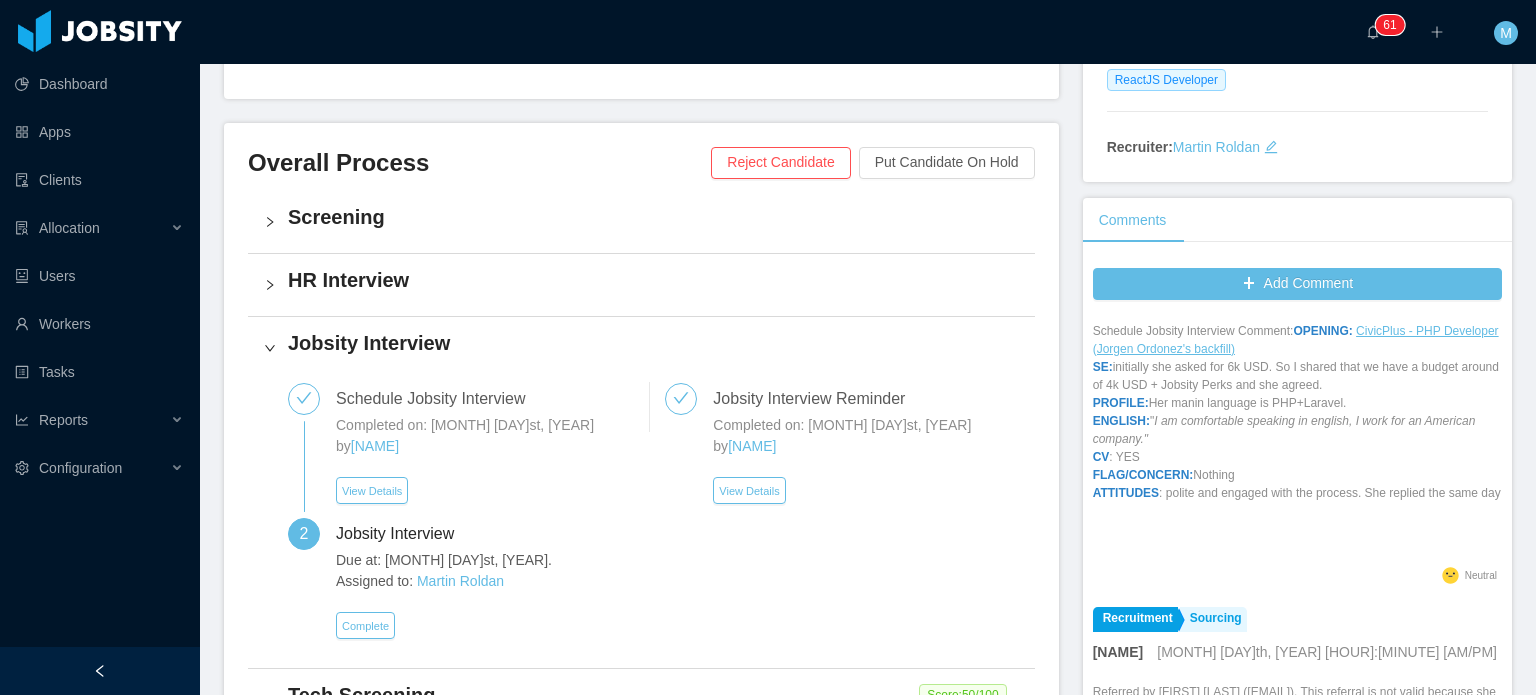 drag, startPoint x: 1229, startPoint y: 472, endPoint x: 1251, endPoint y: 473, distance: 22.022715 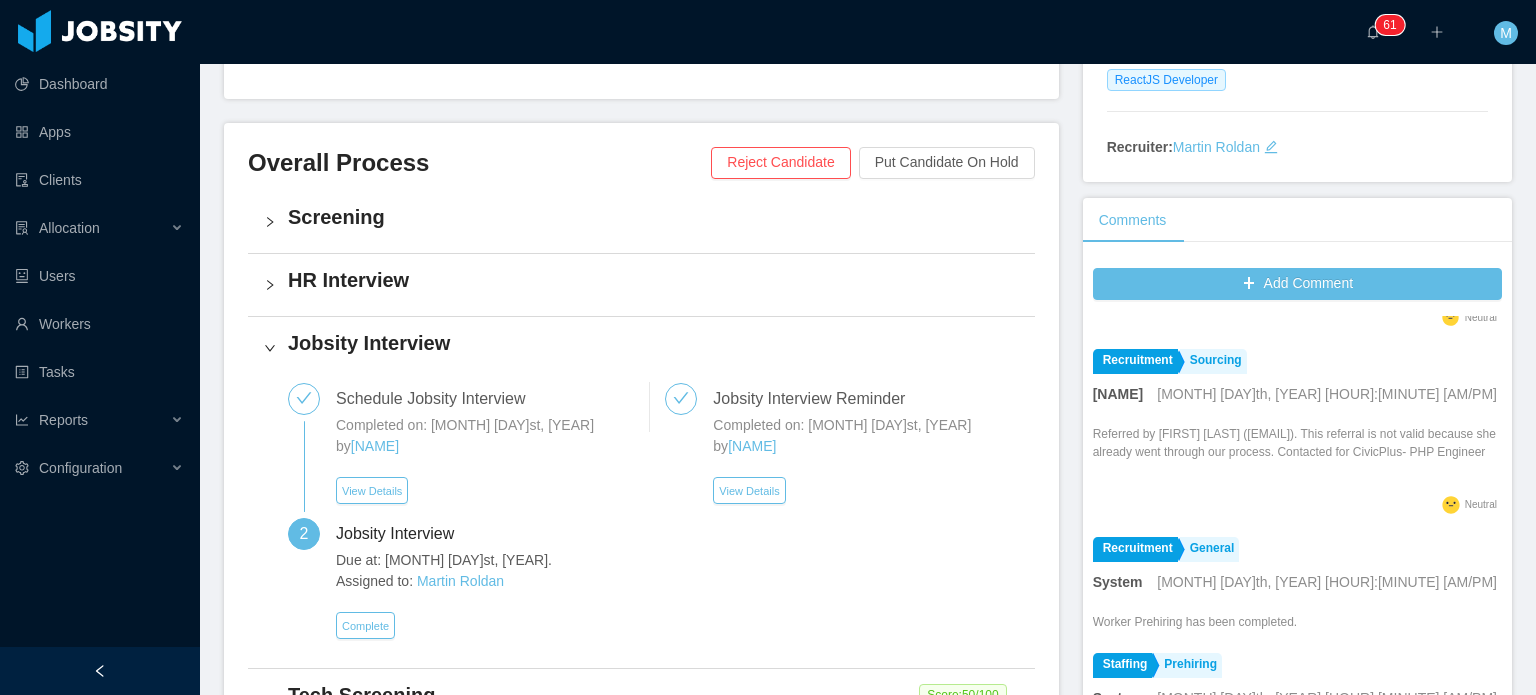 scroll, scrollTop: 400, scrollLeft: 0, axis: vertical 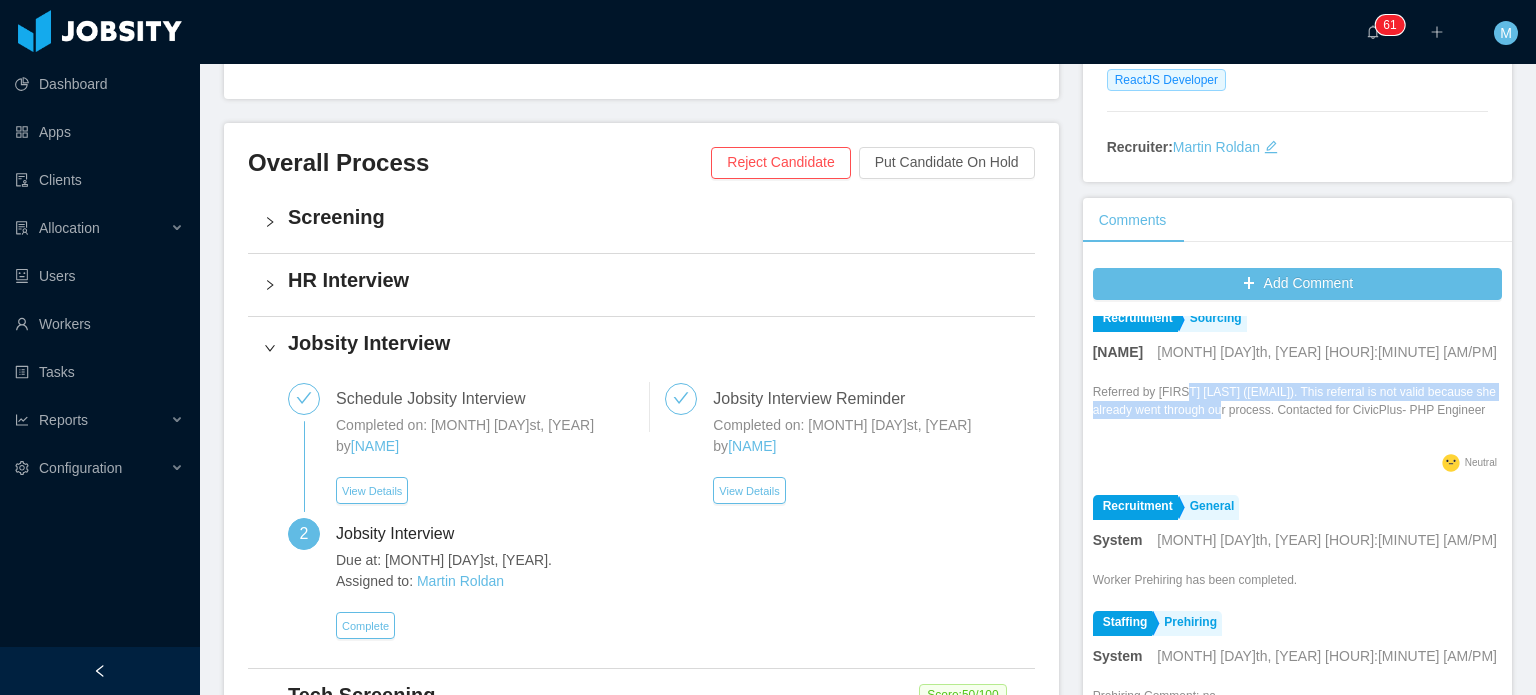 drag, startPoint x: 1181, startPoint y: 372, endPoint x: 1220, endPoint y: 415, distance: 58.0517 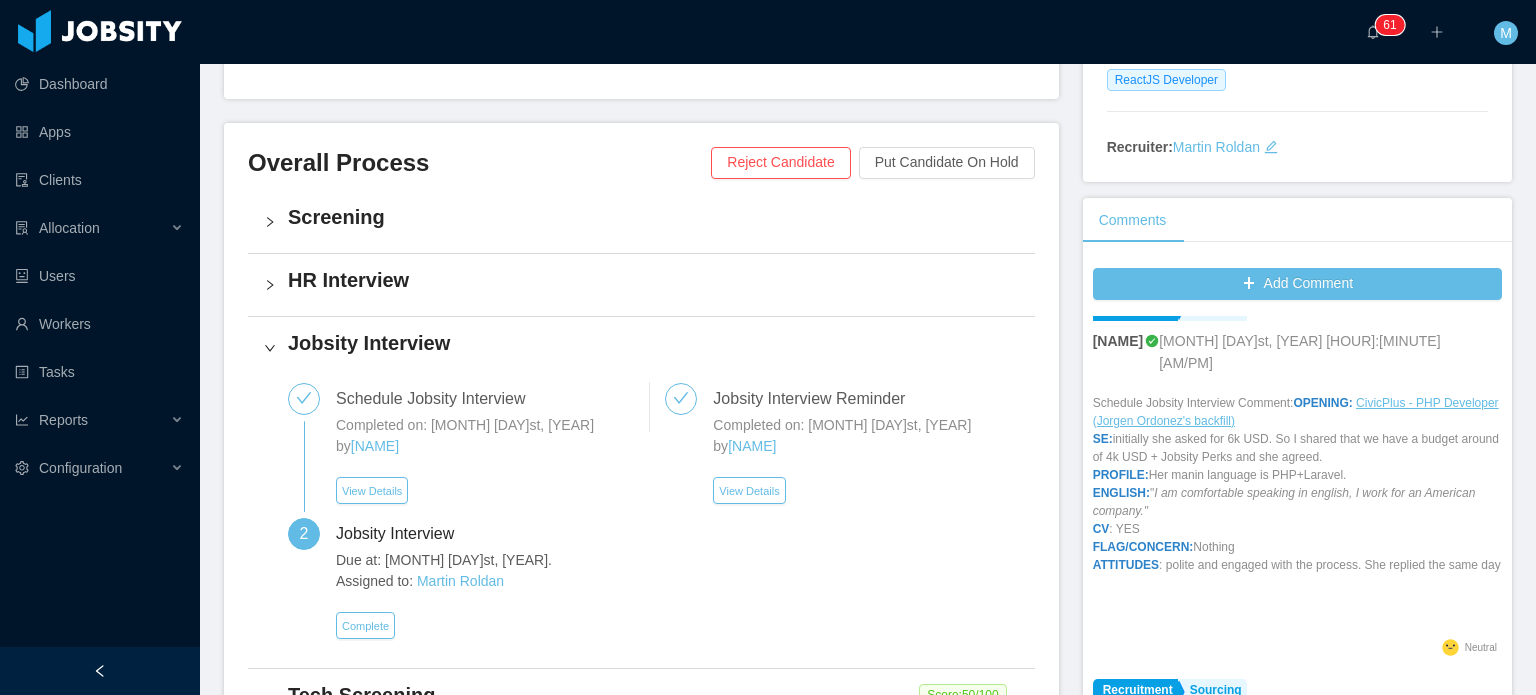 scroll, scrollTop: 0, scrollLeft: 0, axis: both 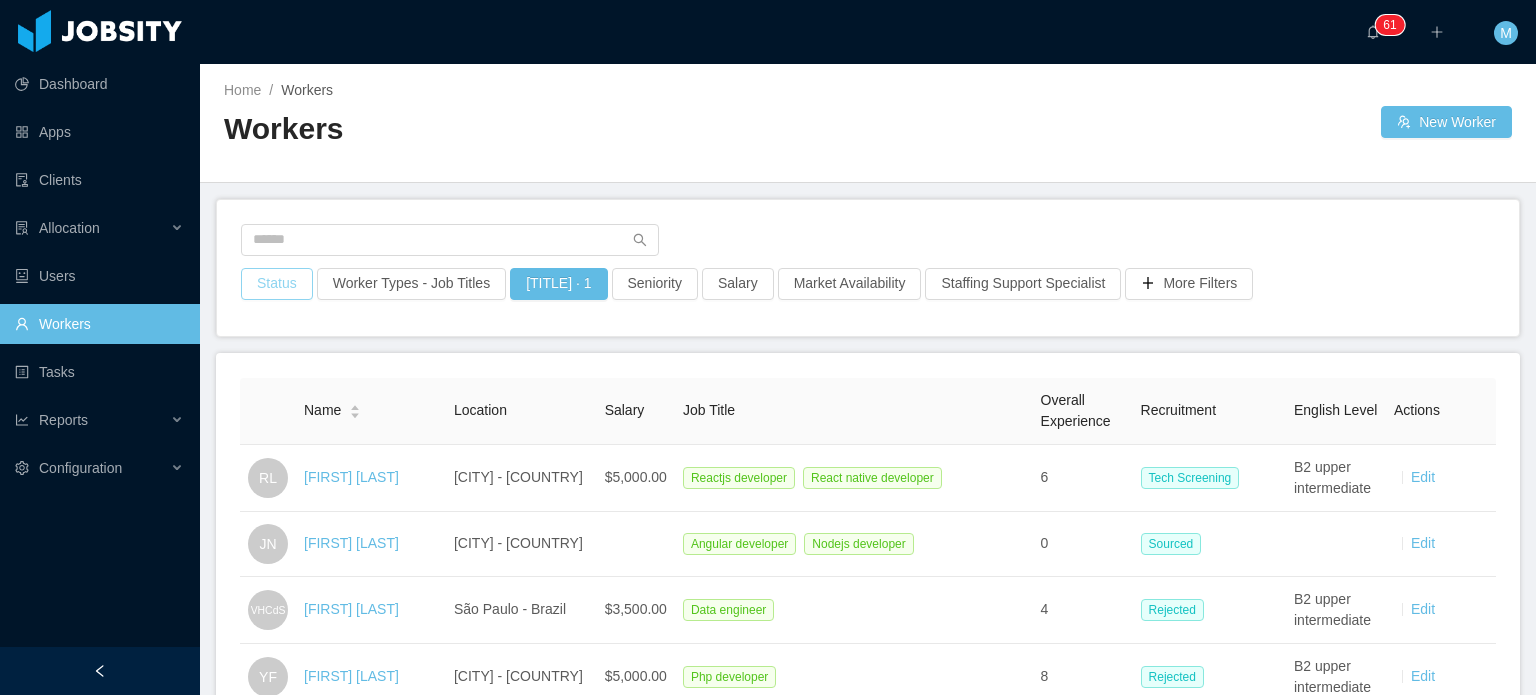 click on "Status" at bounding box center [277, 284] 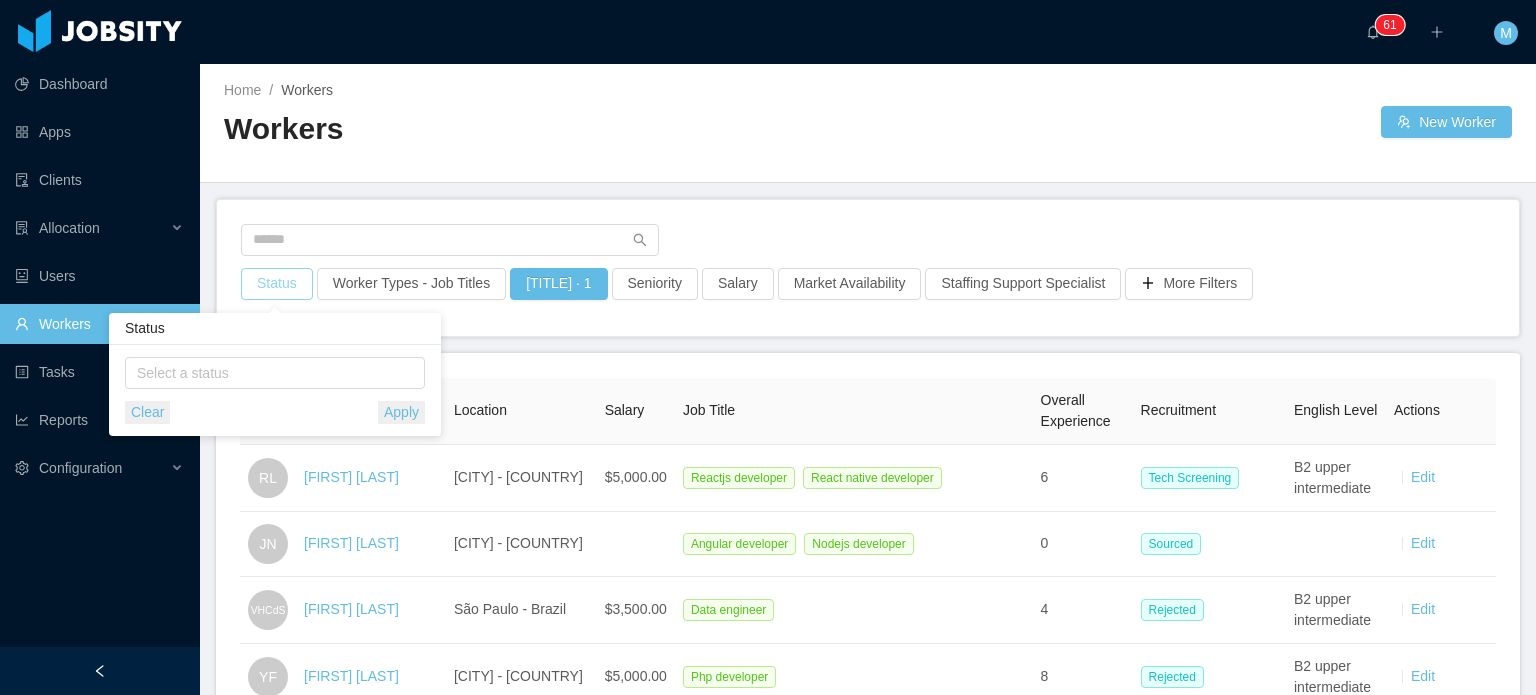 click on "Status" at bounding box center (277, 284) 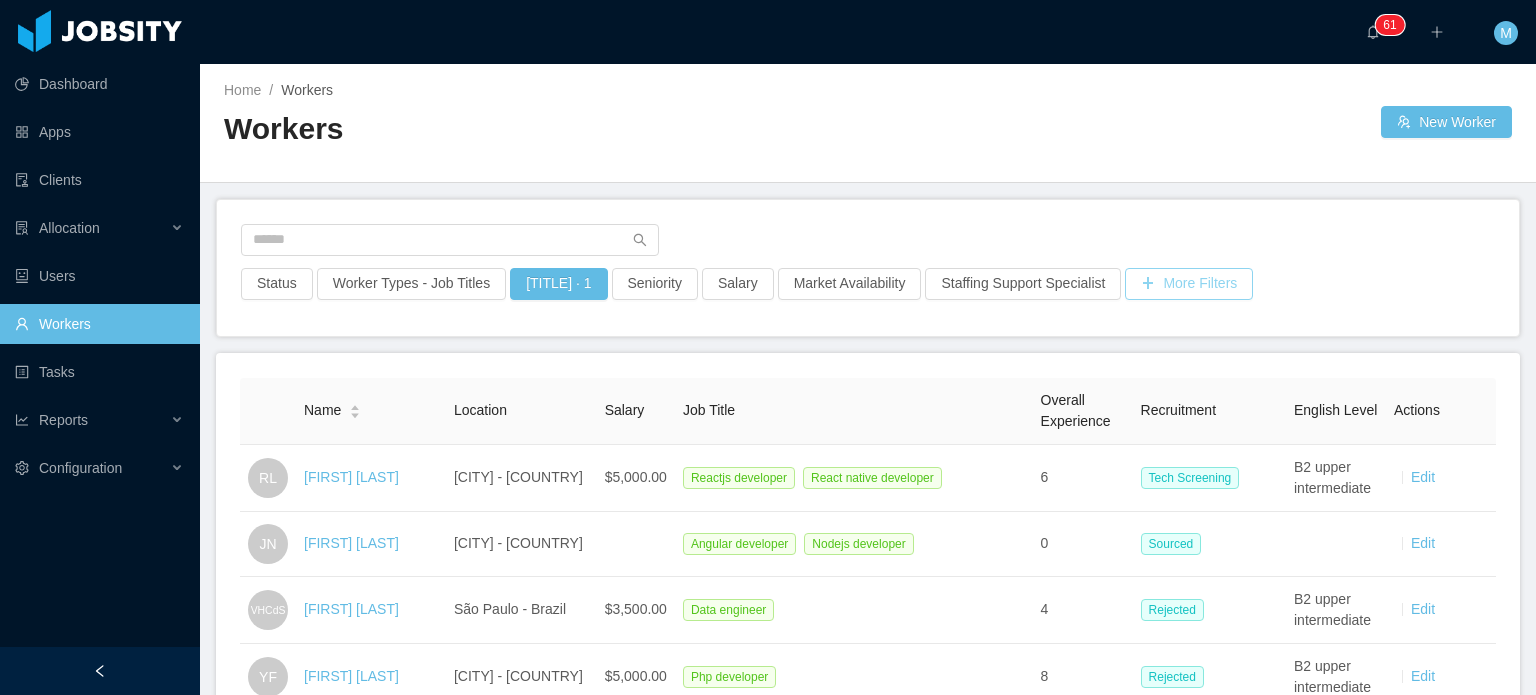 click on "More Filters" at bounding box center (1189, 284) 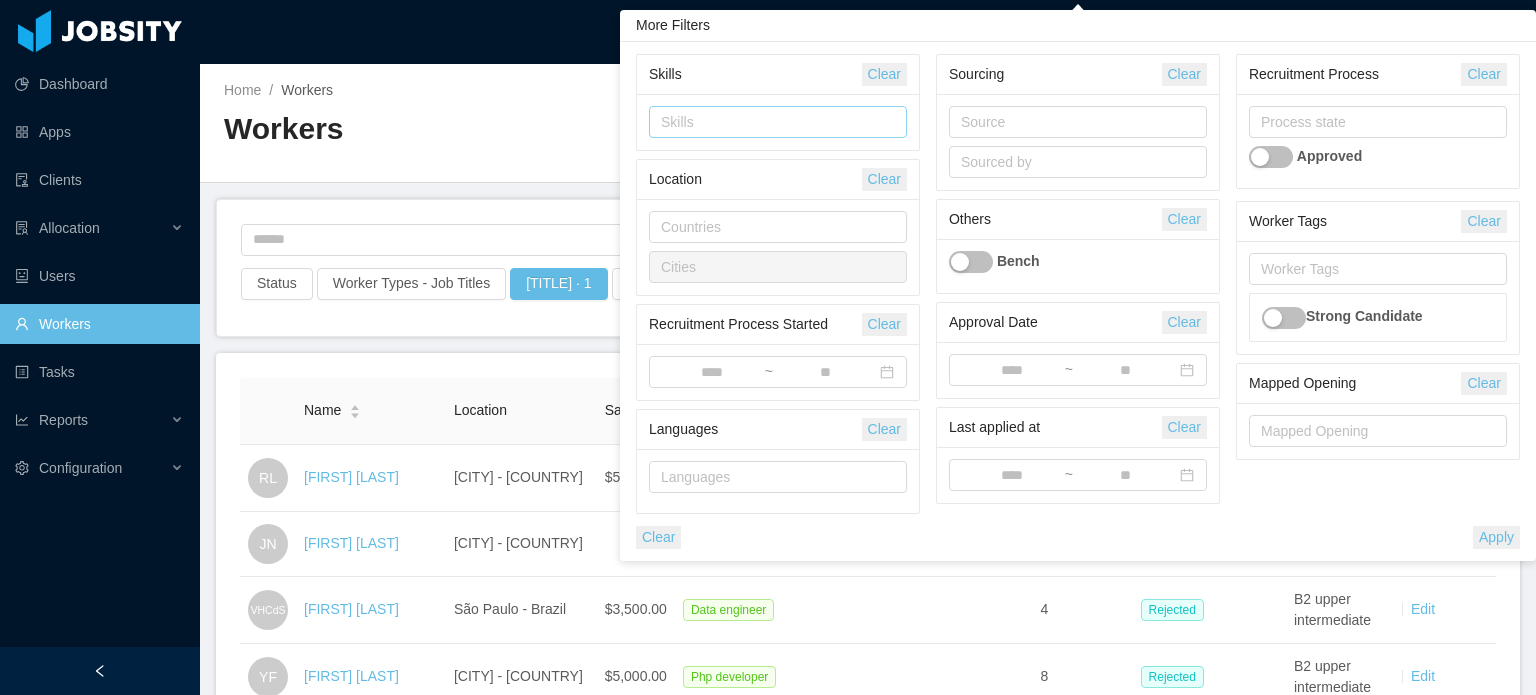 click on "Skills" at bounding box center [773, 122] 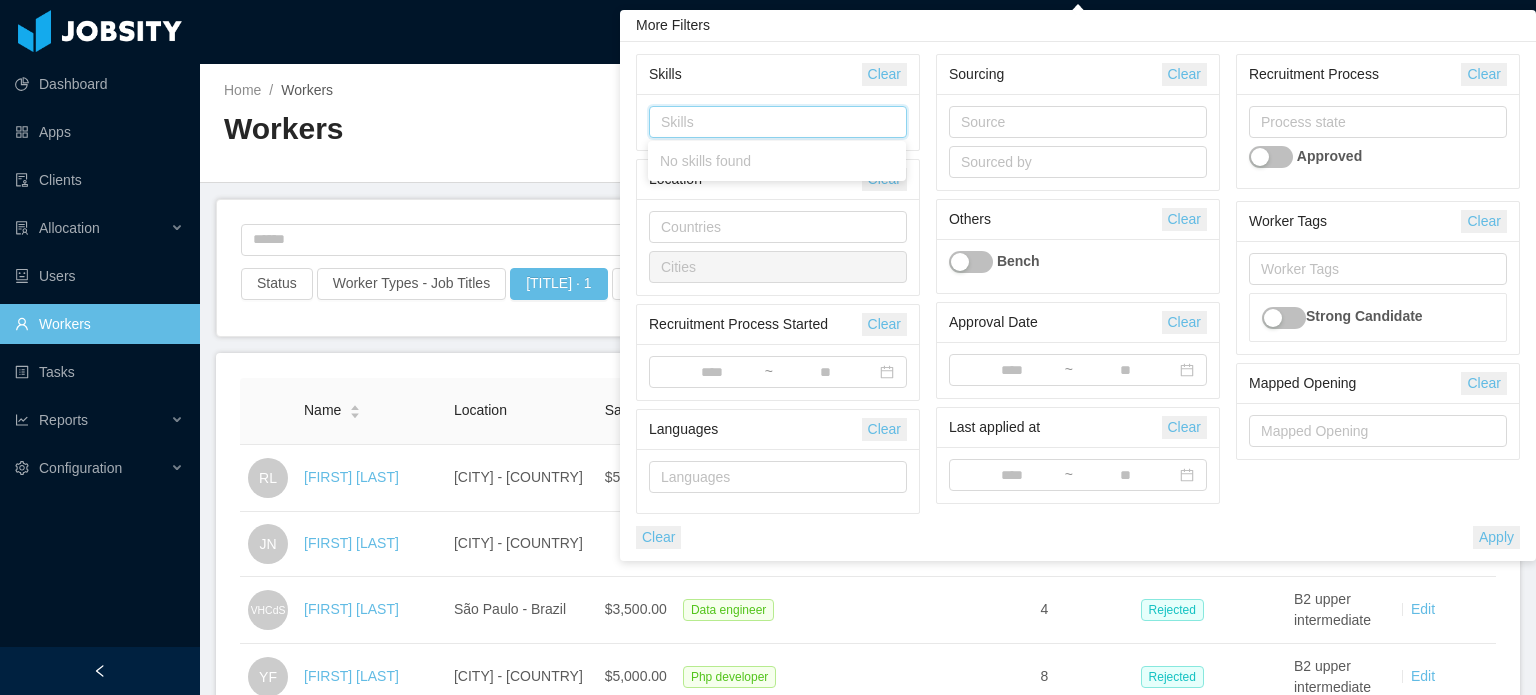 click on "Skills" at bounding box center [773, 122] 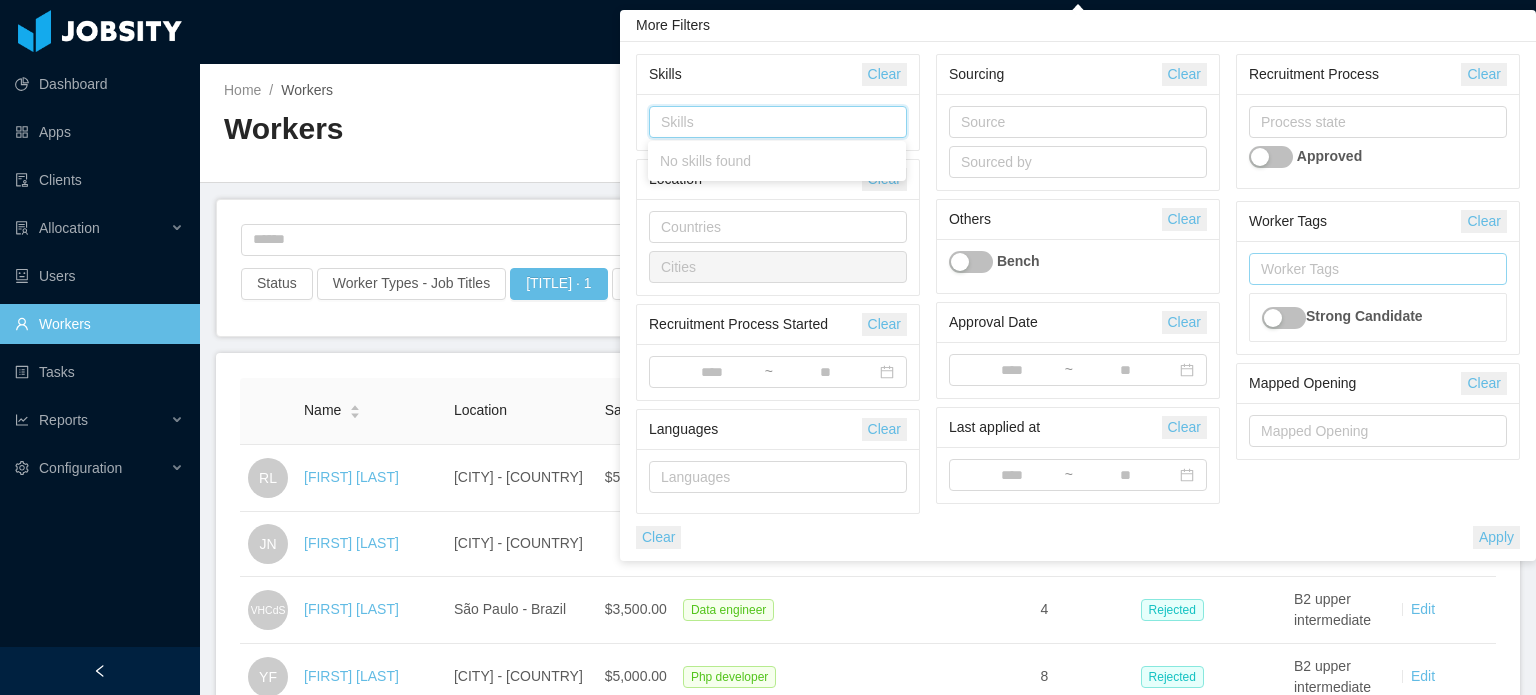 click at bounding box center [1260, 270] 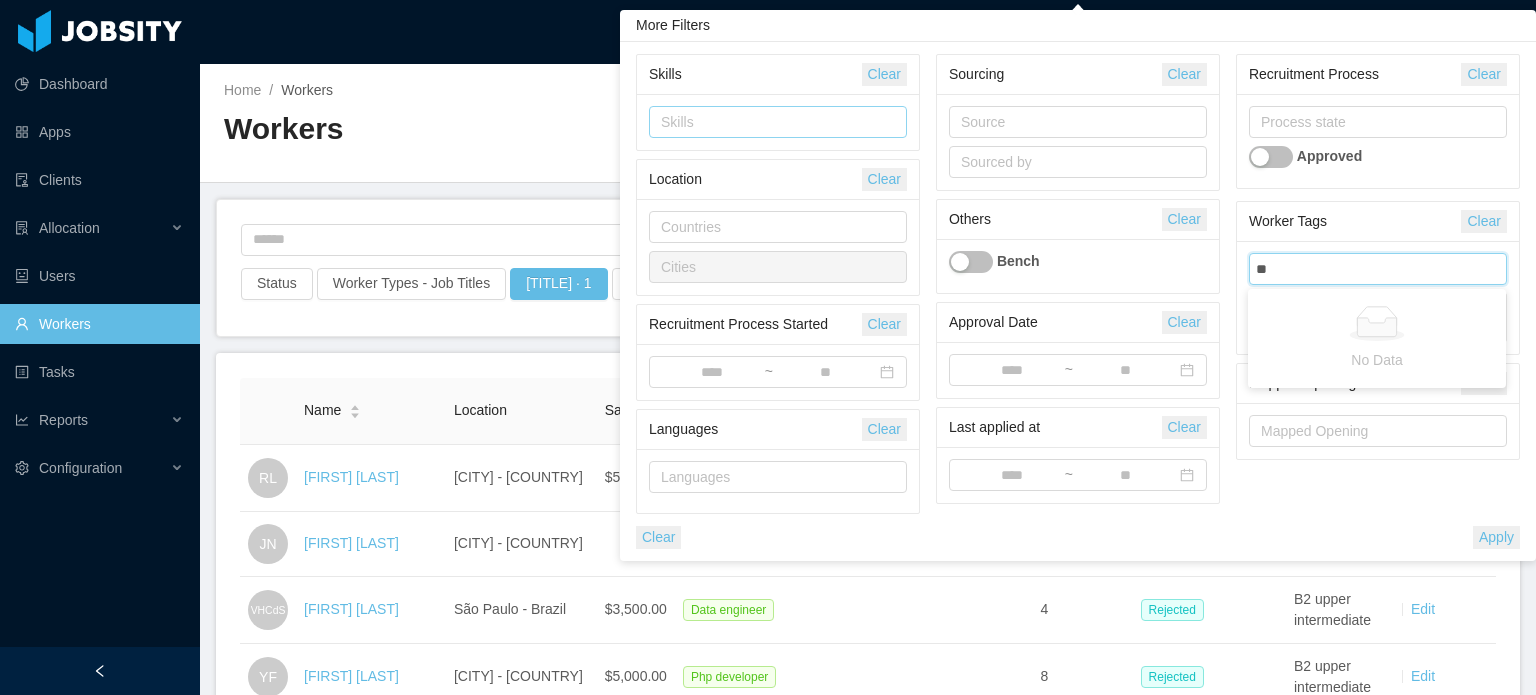click on "Skills" at bounding box center (773, 122) 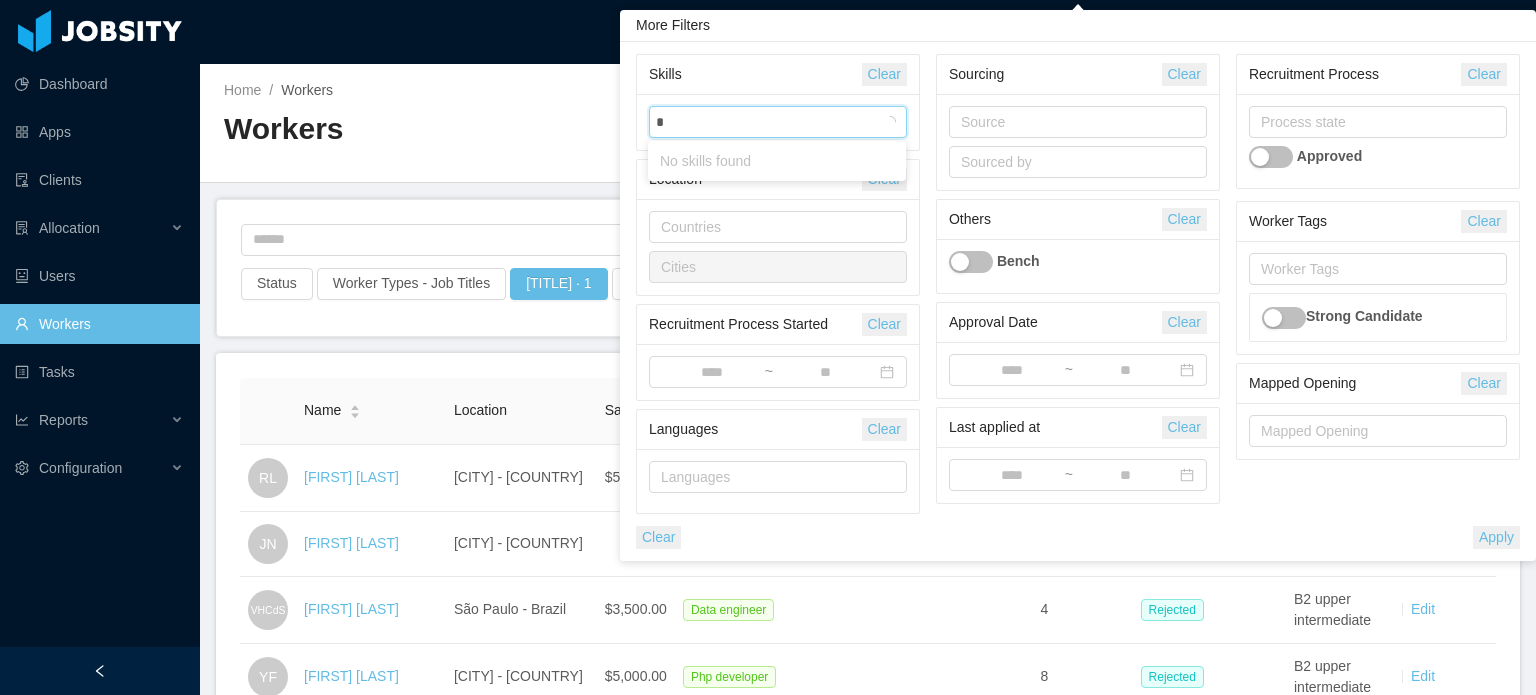 type on "**" 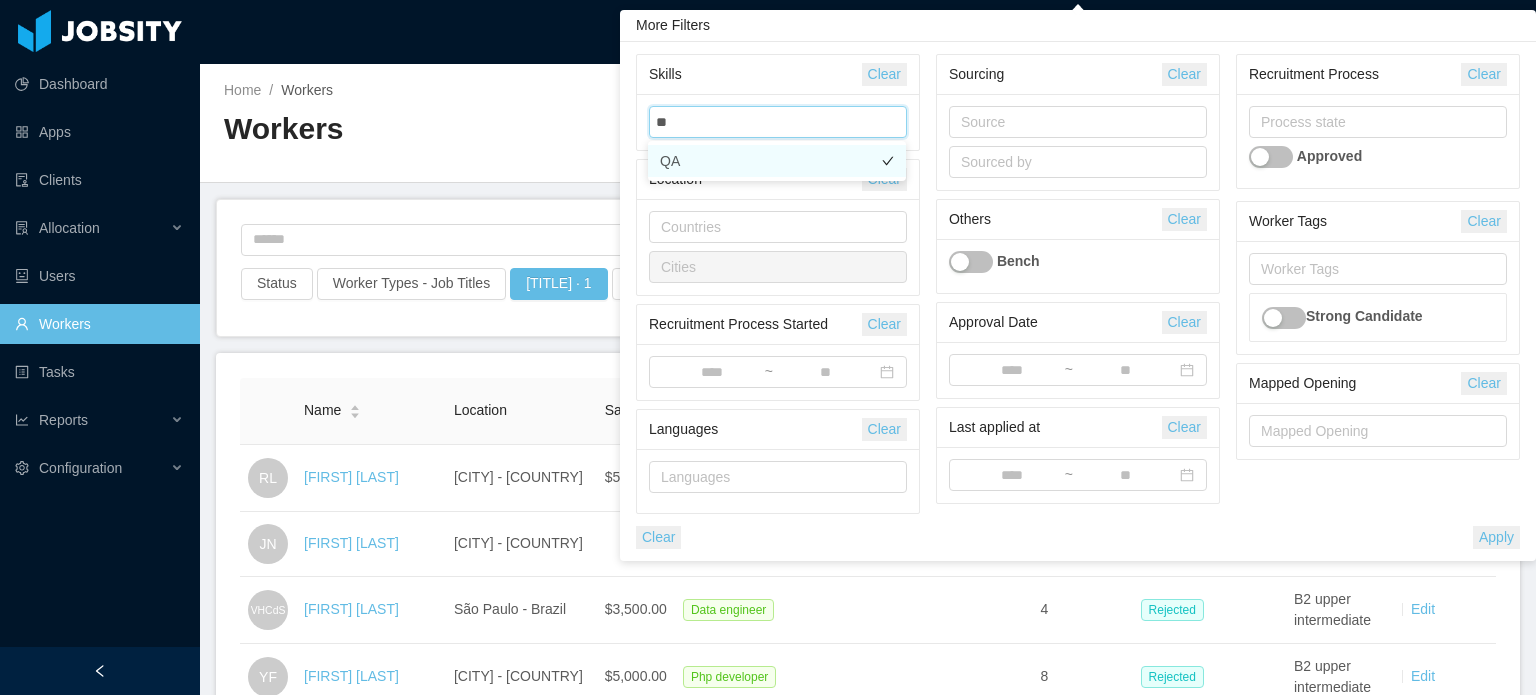 click on "QA" at bounding box center (777, 161) 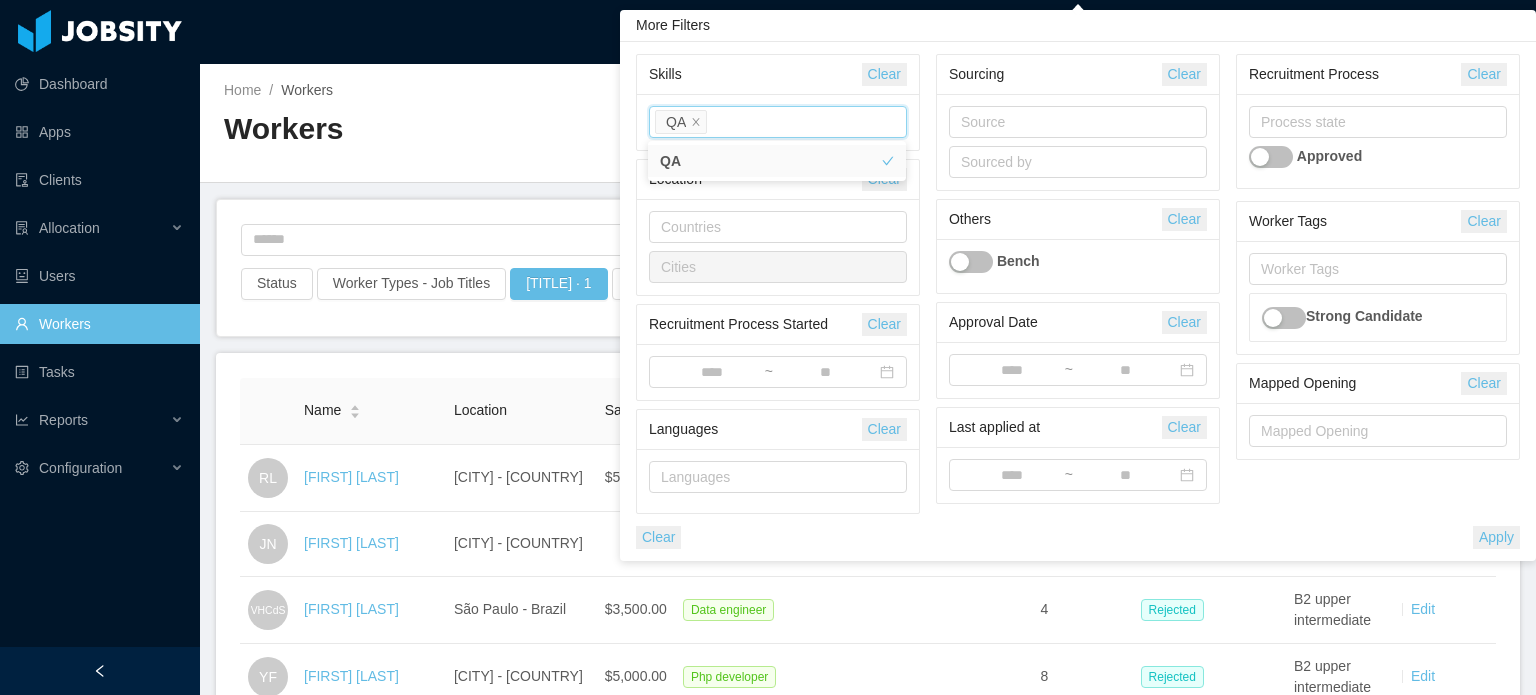 click on "Clear Apply" at bounding box center [1078, 537] 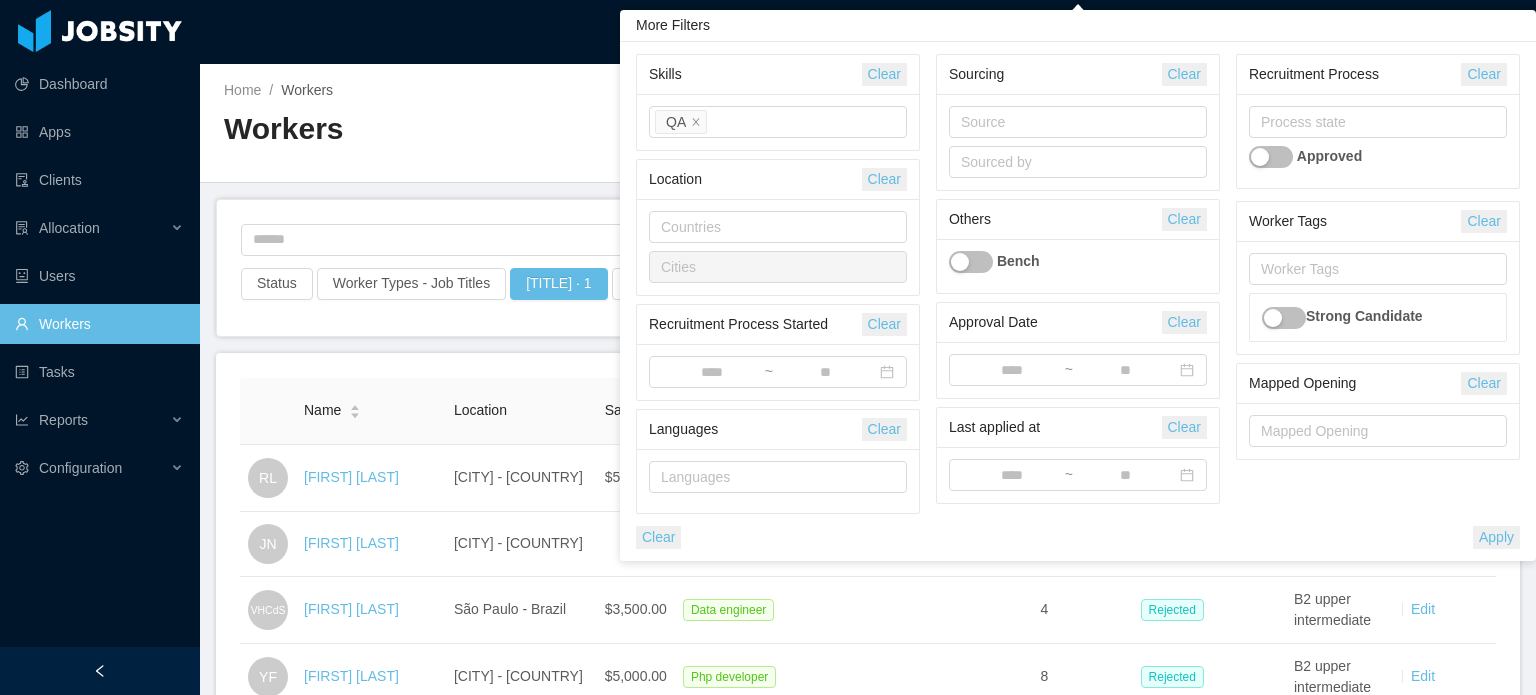 click on "Apply" at bounding box center [1496, 537] 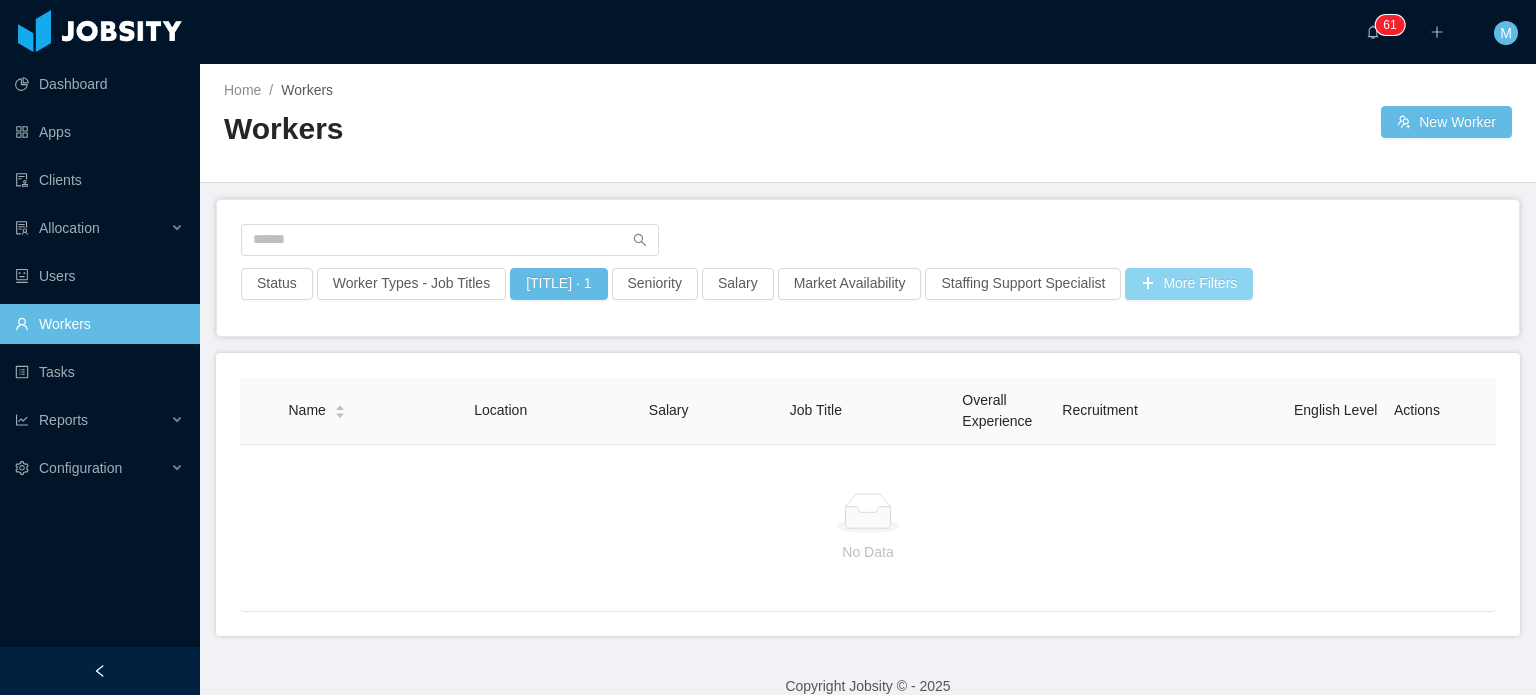 click on "More Filters" at bounding box center [1189, 284] 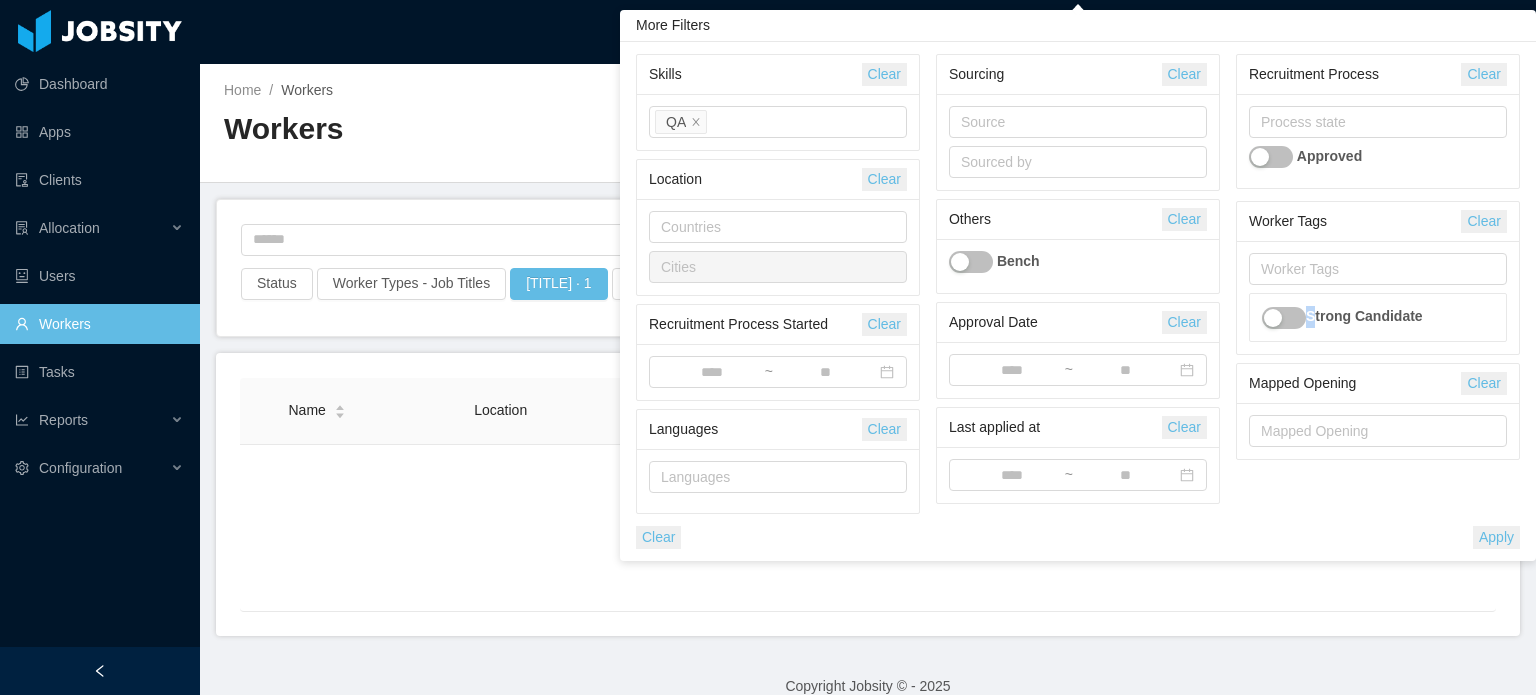 click on "Worker Tags    Strong Candidate" at bounding box center [1378, 297] 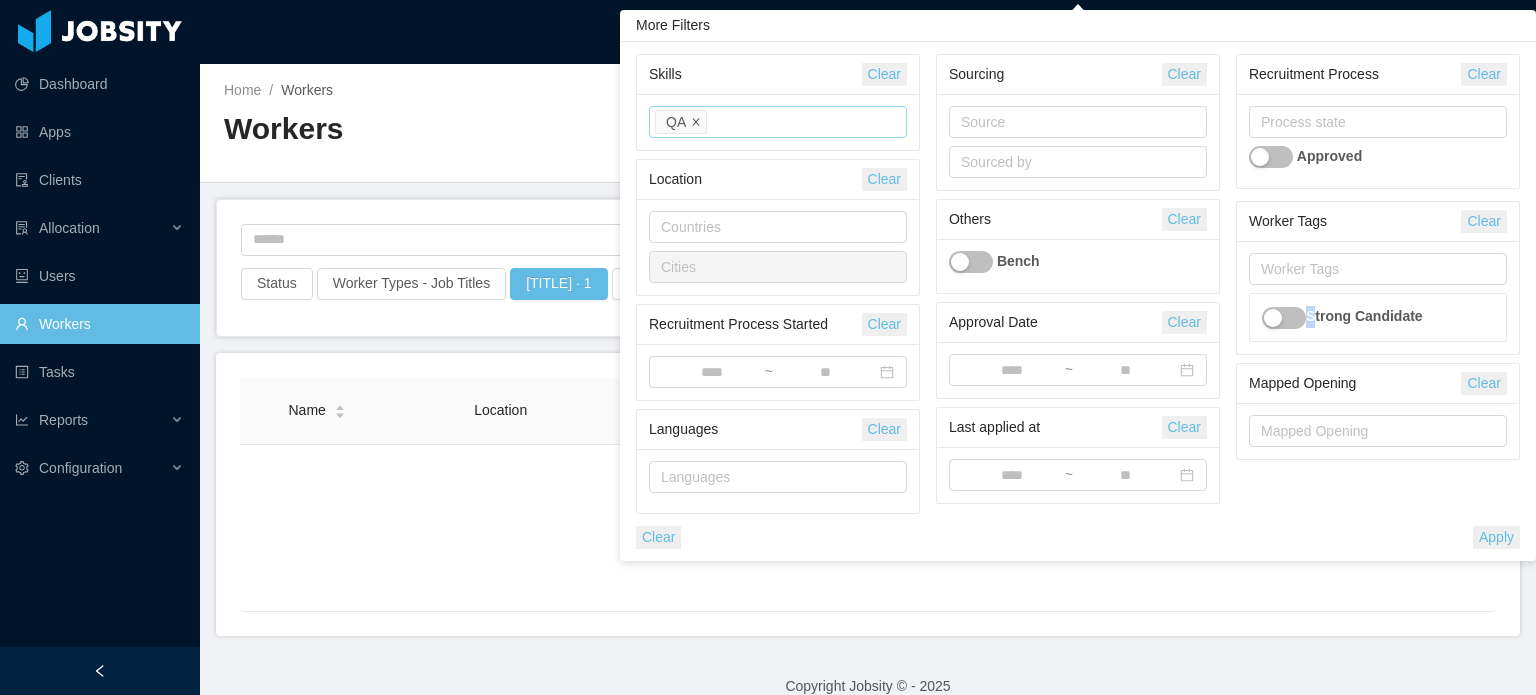 click 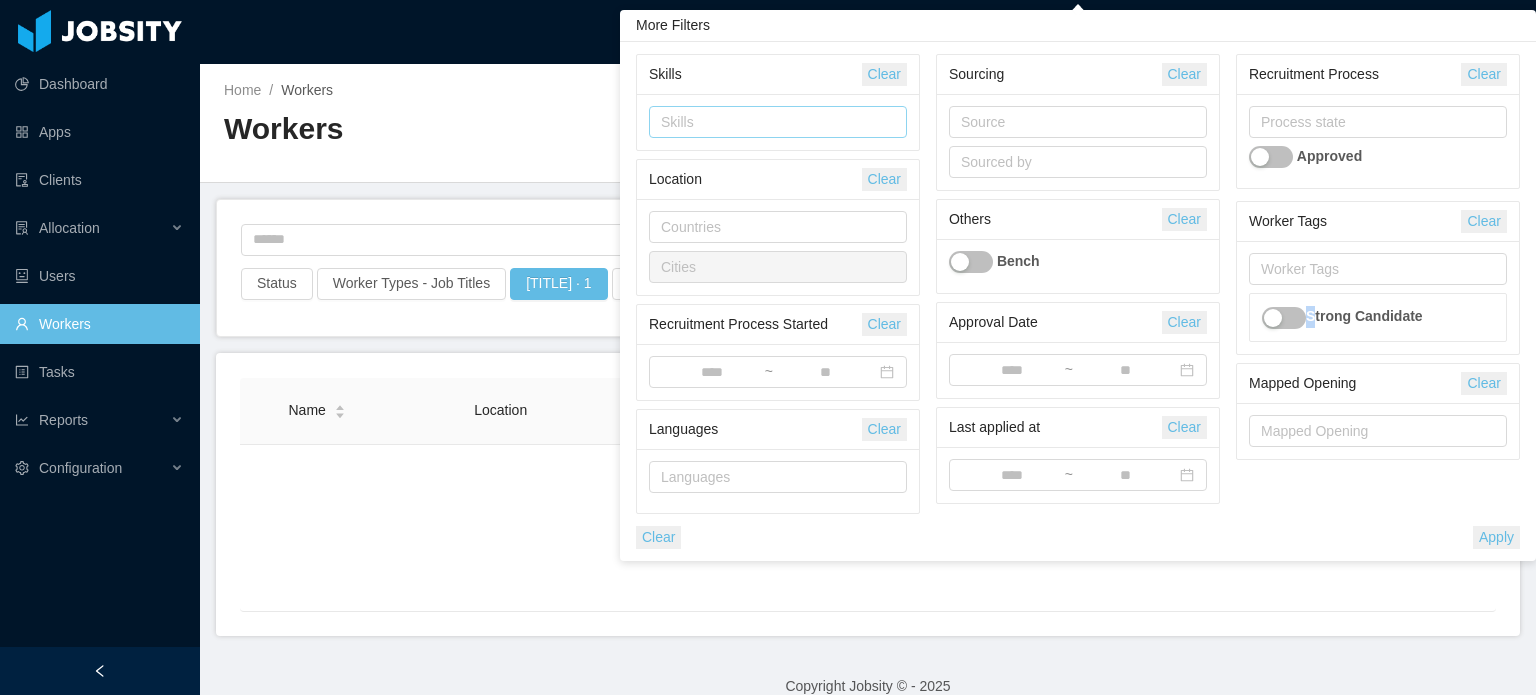 click on "Skills" at bounding box center (773, 122) 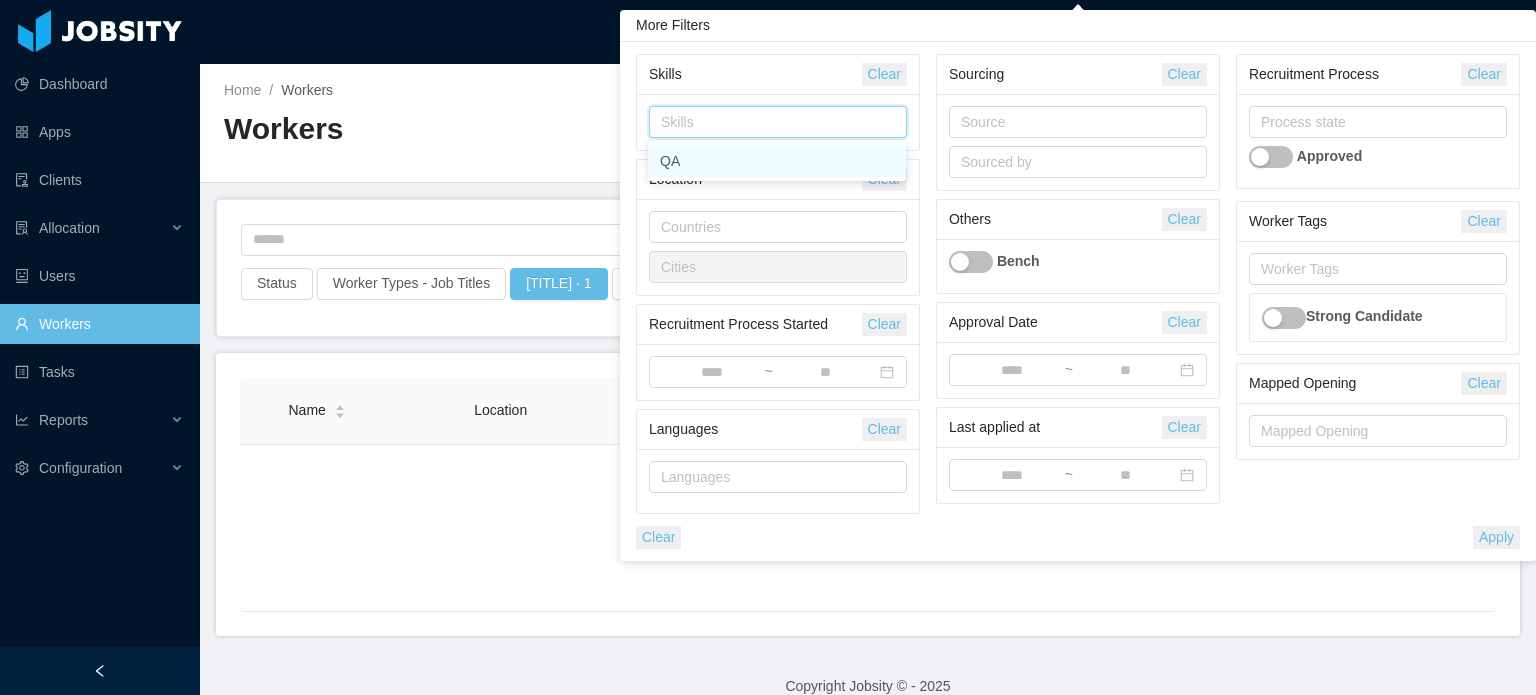 click on "Skills" at bounding box center (773, 122) 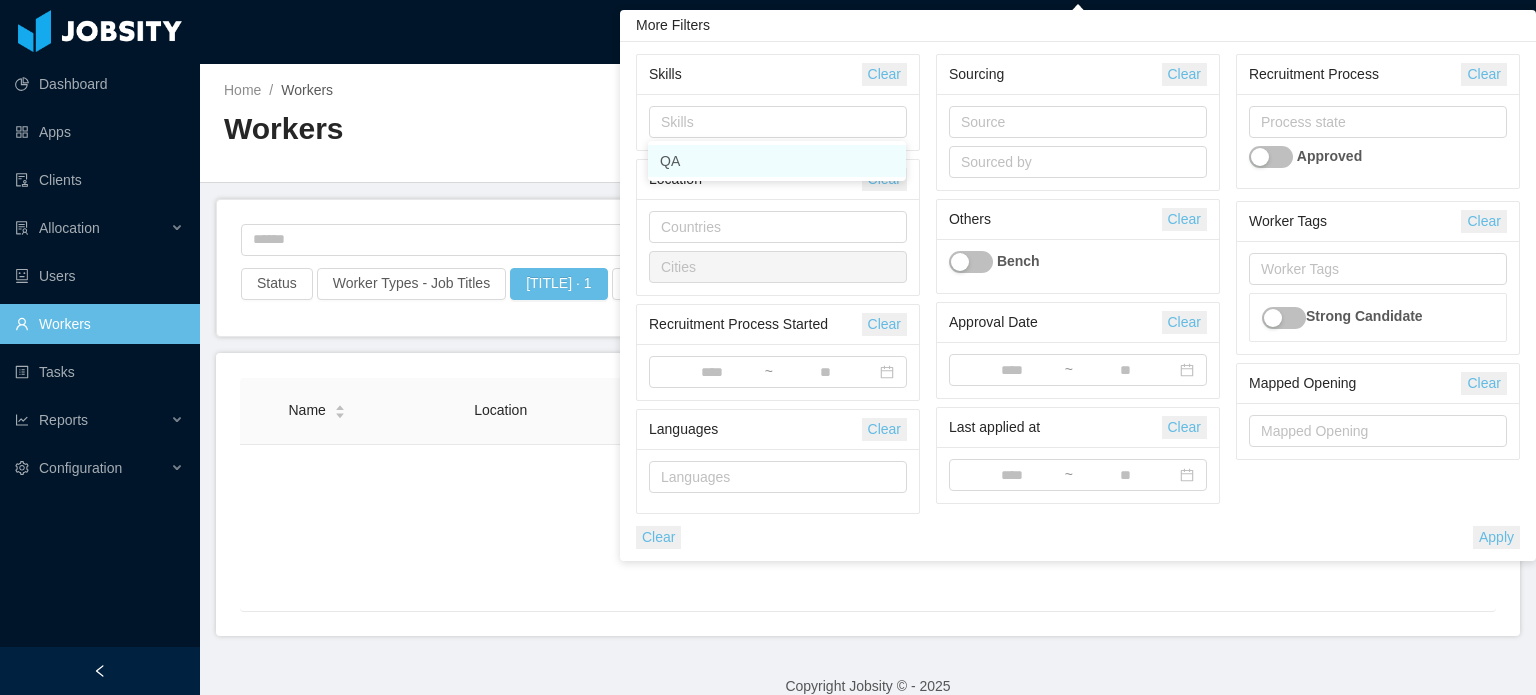 click on "Skills" at bounding box center (755, 74) 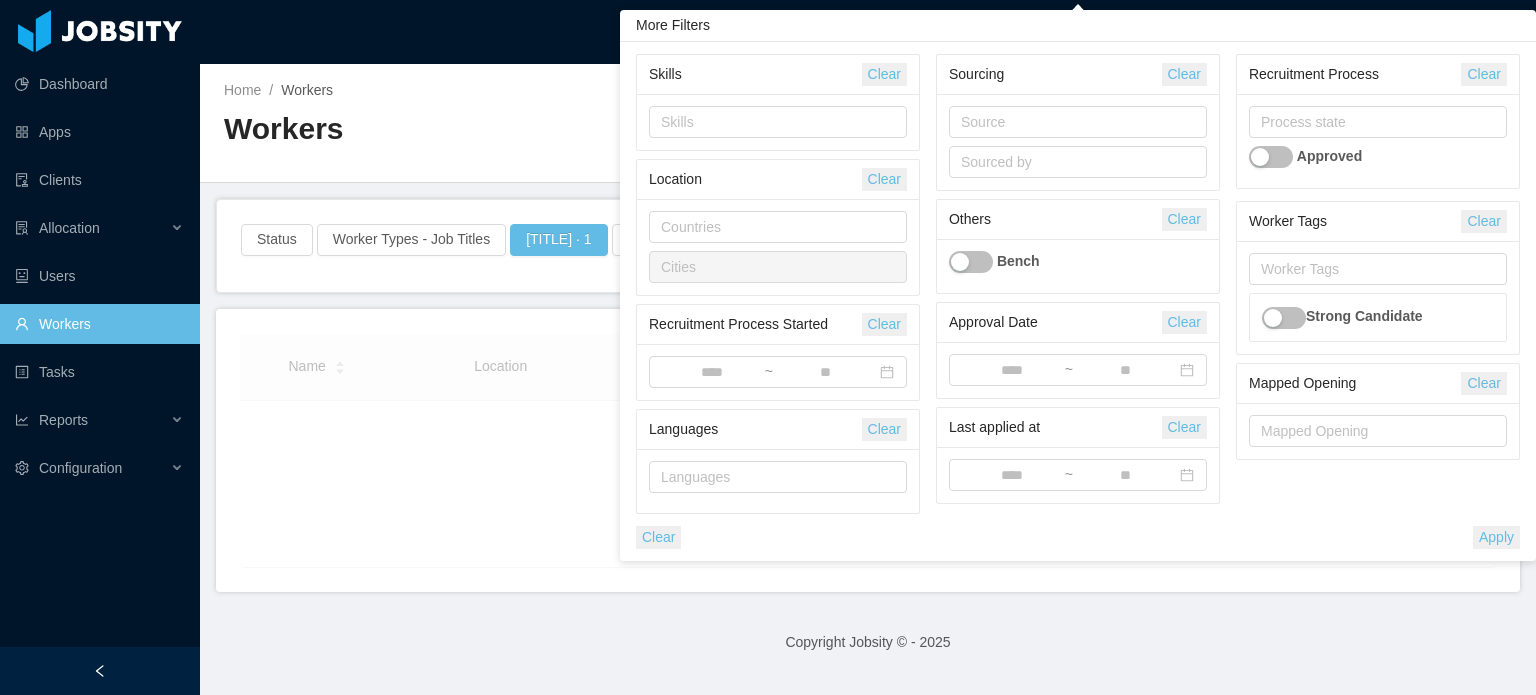 click on "Copyright Jobsity © - 2025" at bounding box center (868, 642) 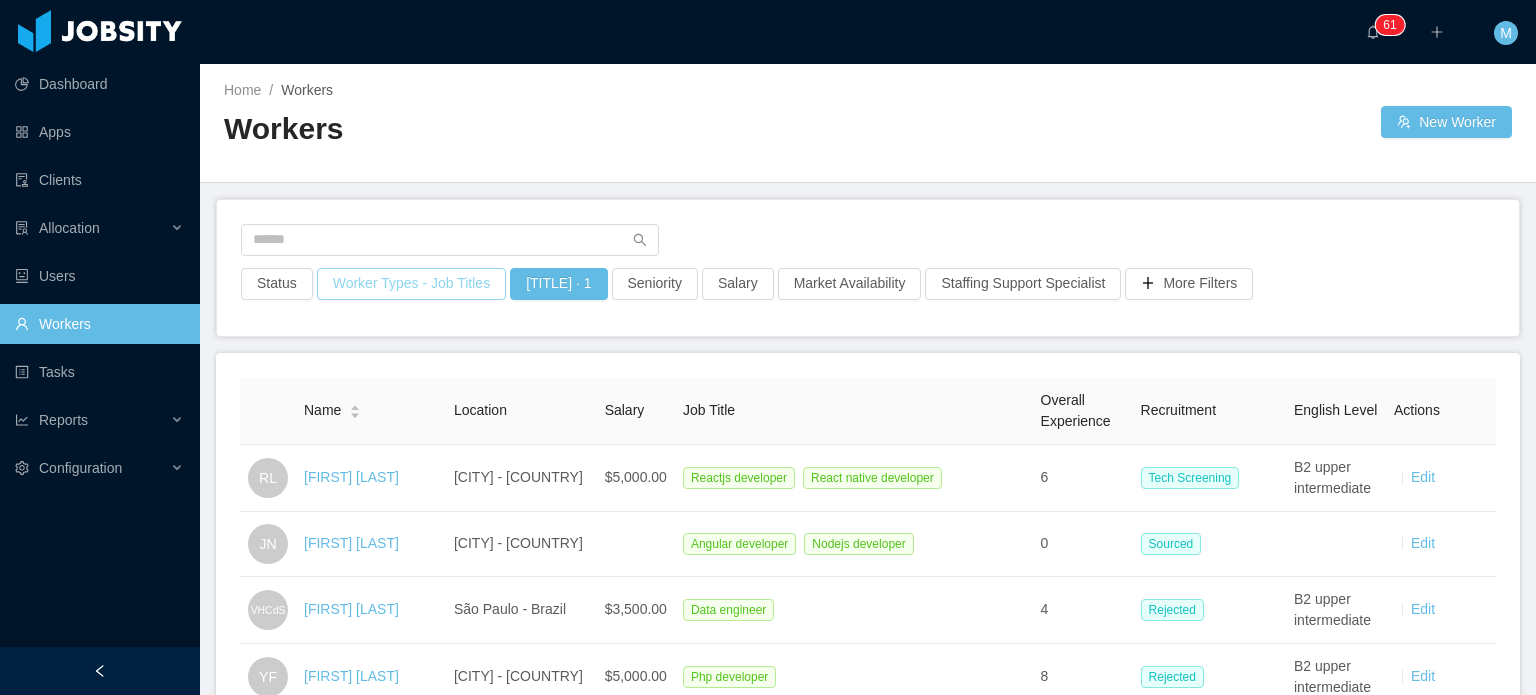 click on "Worker Types - Job Titles" at bounding box center (411, 284) 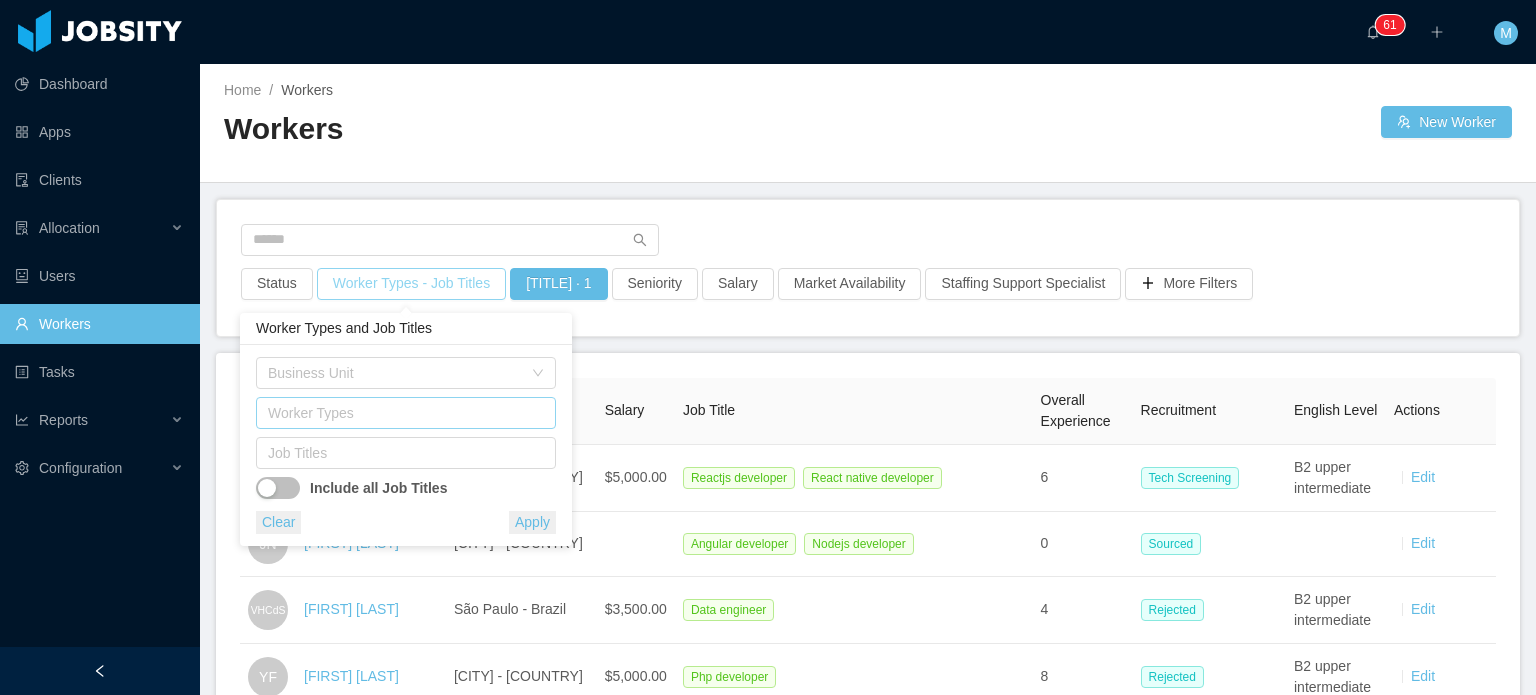 click on "Worker Types" at bounding box center [401, 413] 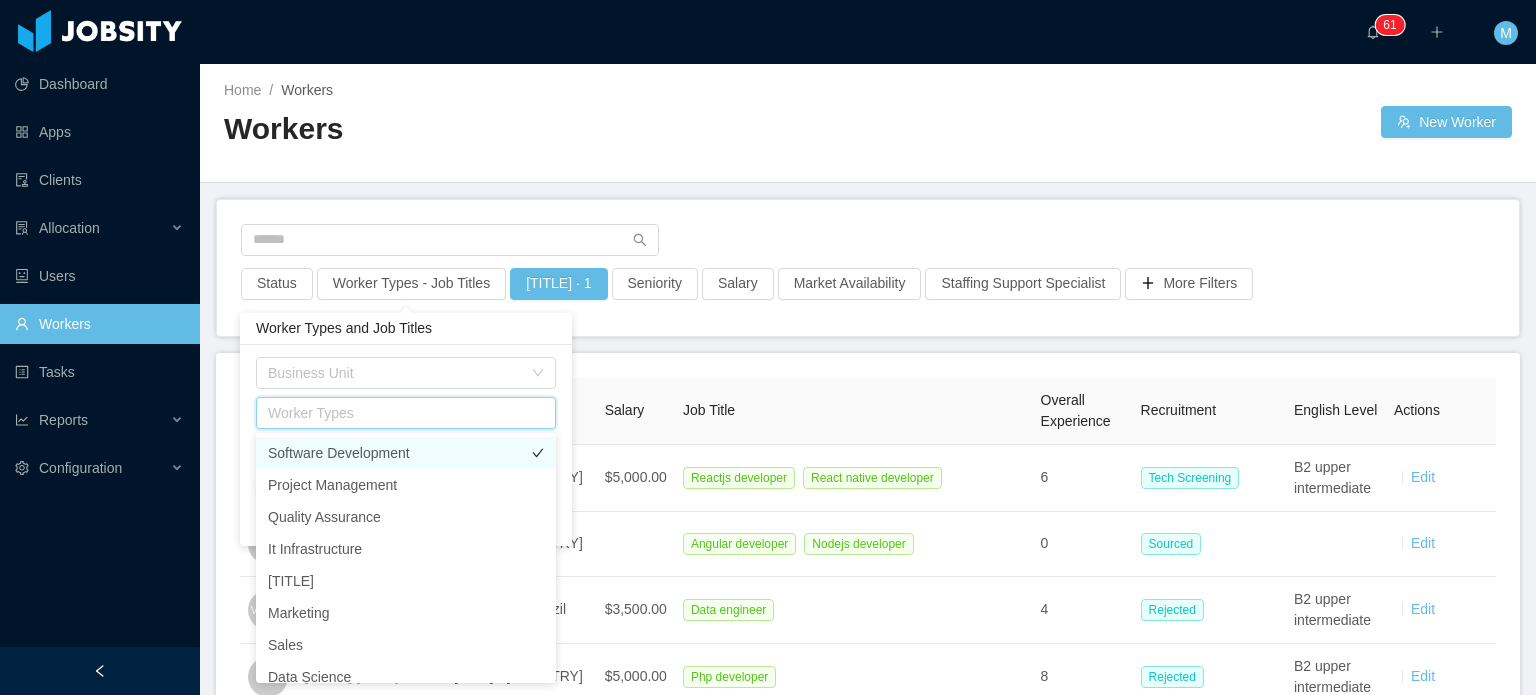 click on "Software Development" at bounding box center (406, 453) 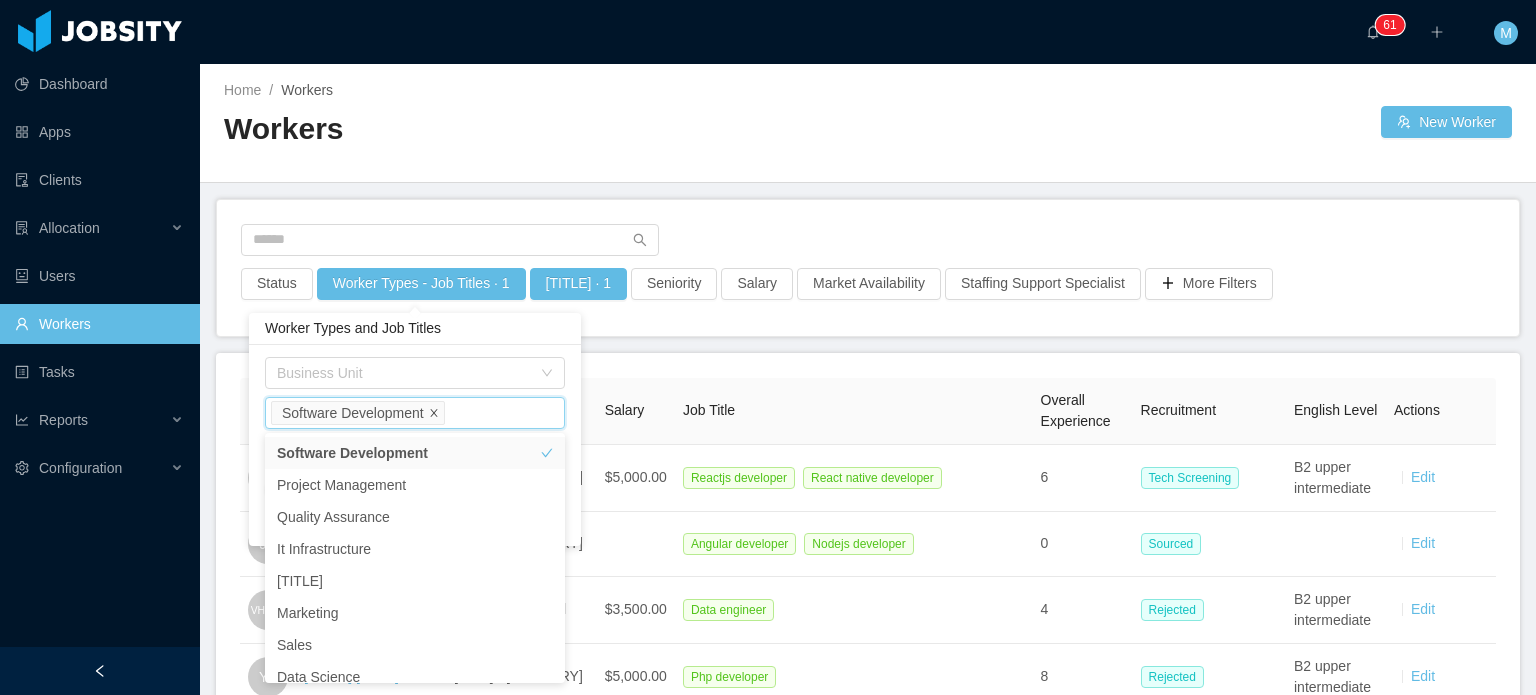 click 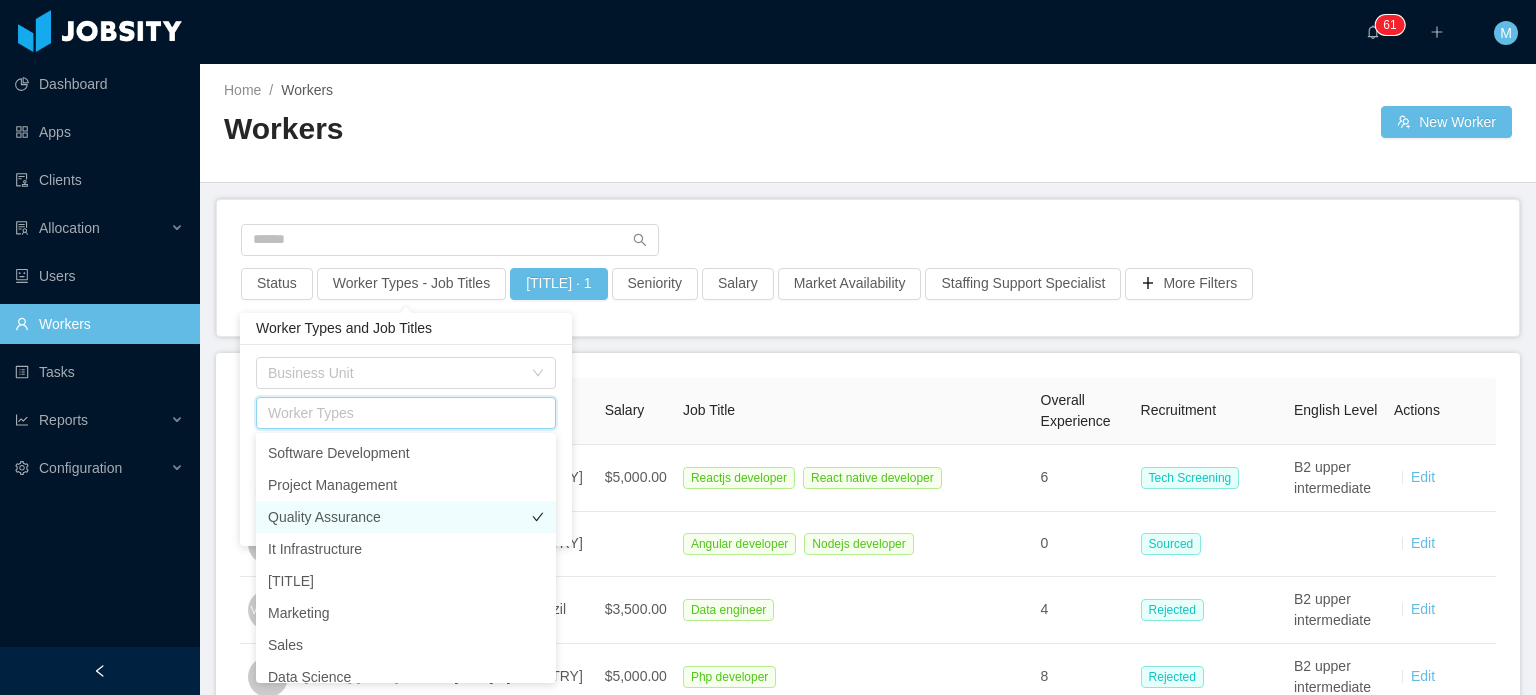 click on "Quality Assurance" at bounding box center (406, 517) 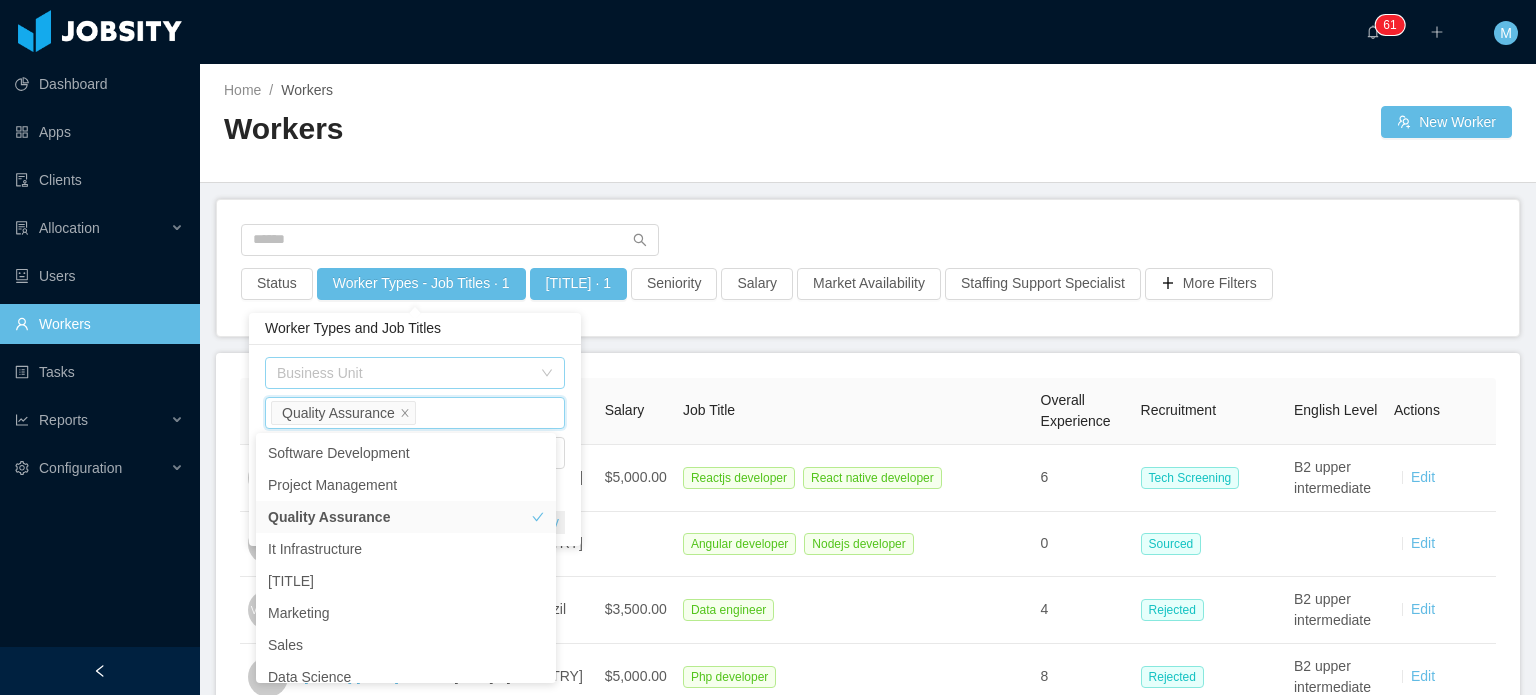 click on "Business Unit" at bounding box center [404, 373] 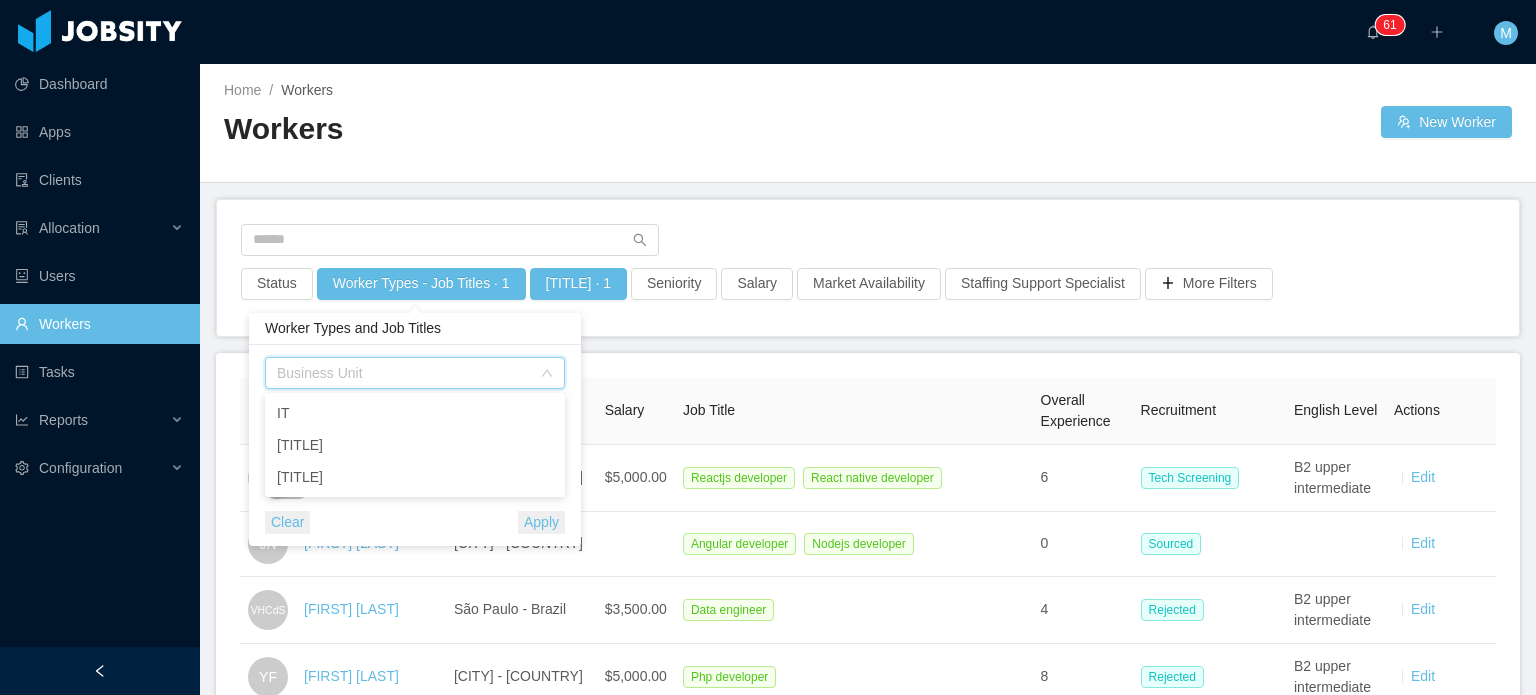 click on "Worker Types and Job Titles" at bounding box center [415, 329] 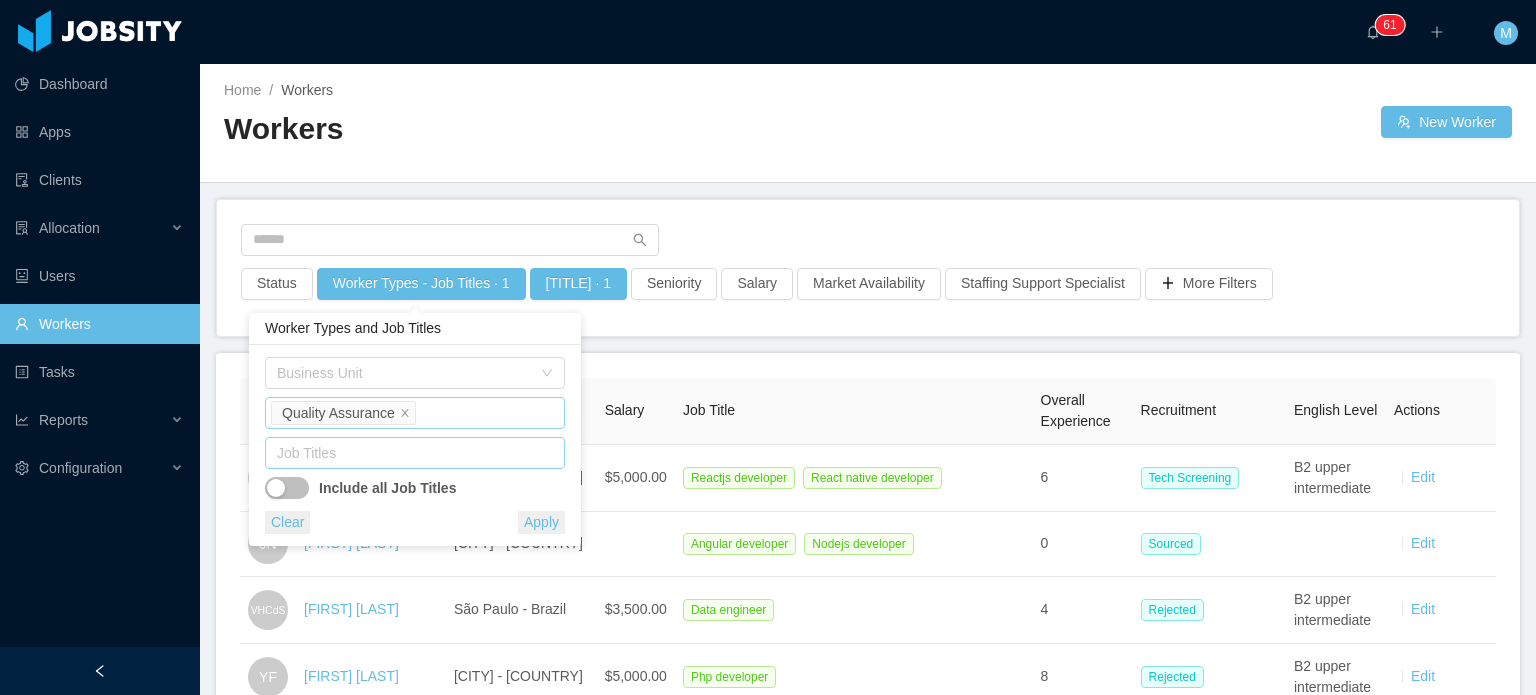 click on "Job Titles" at bounding box center [410, 453] 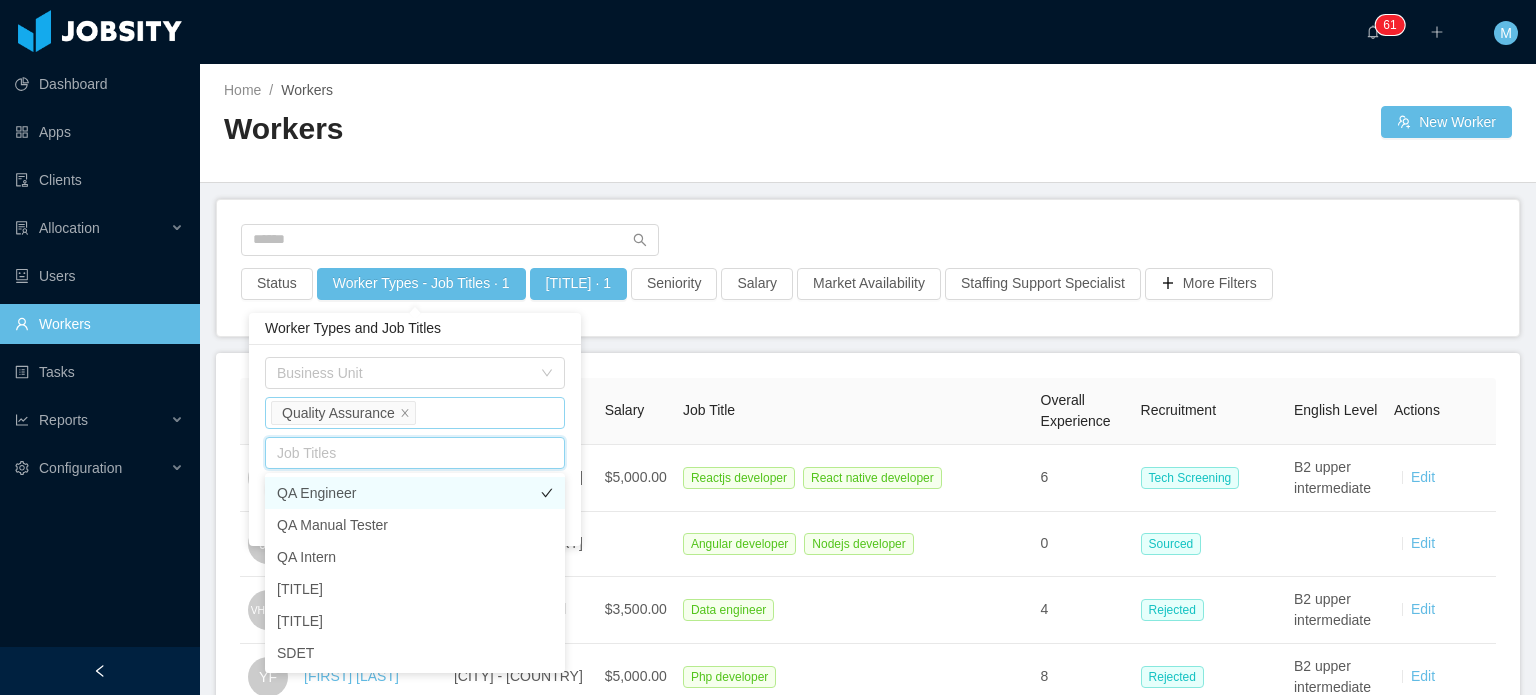 click on "QA Engineer" at bounding box center (415, 493) 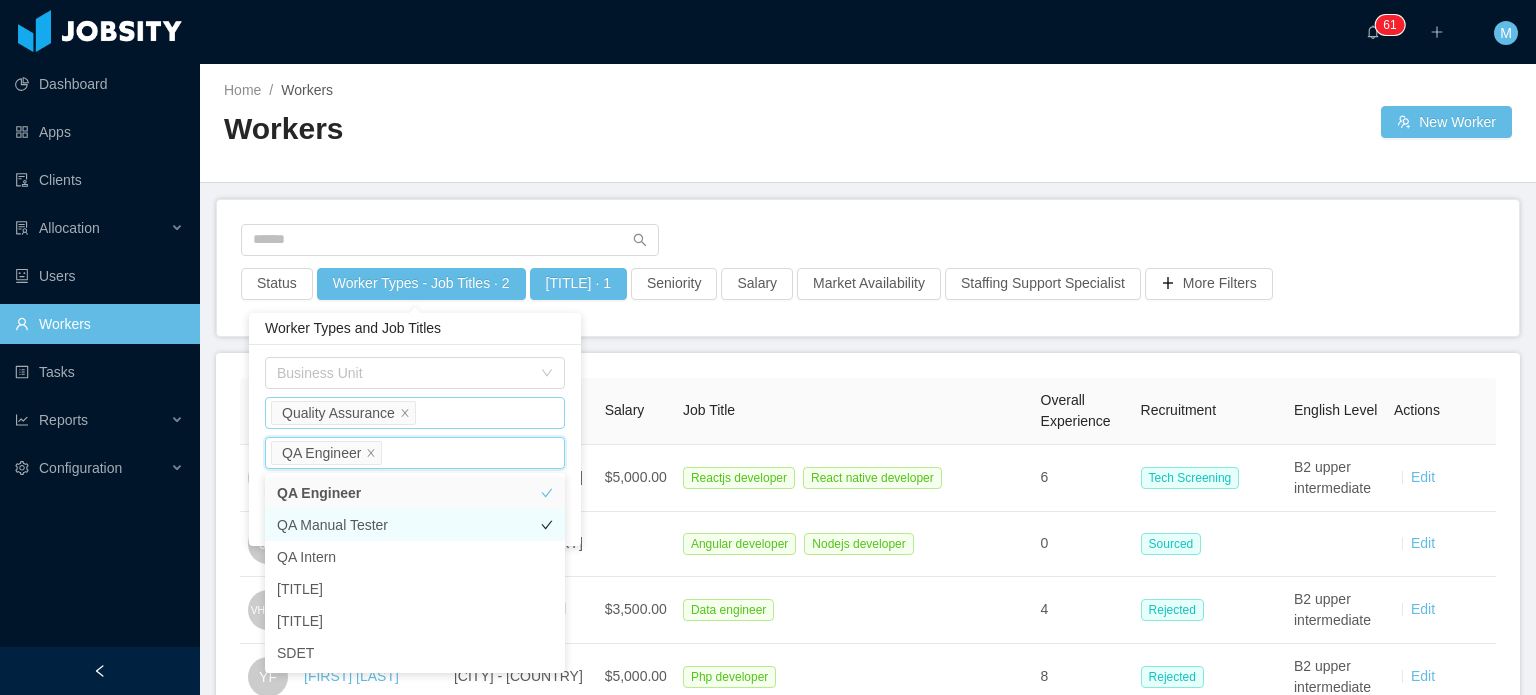 click on "QA Manual Tester" at bounding box center [415, 525] 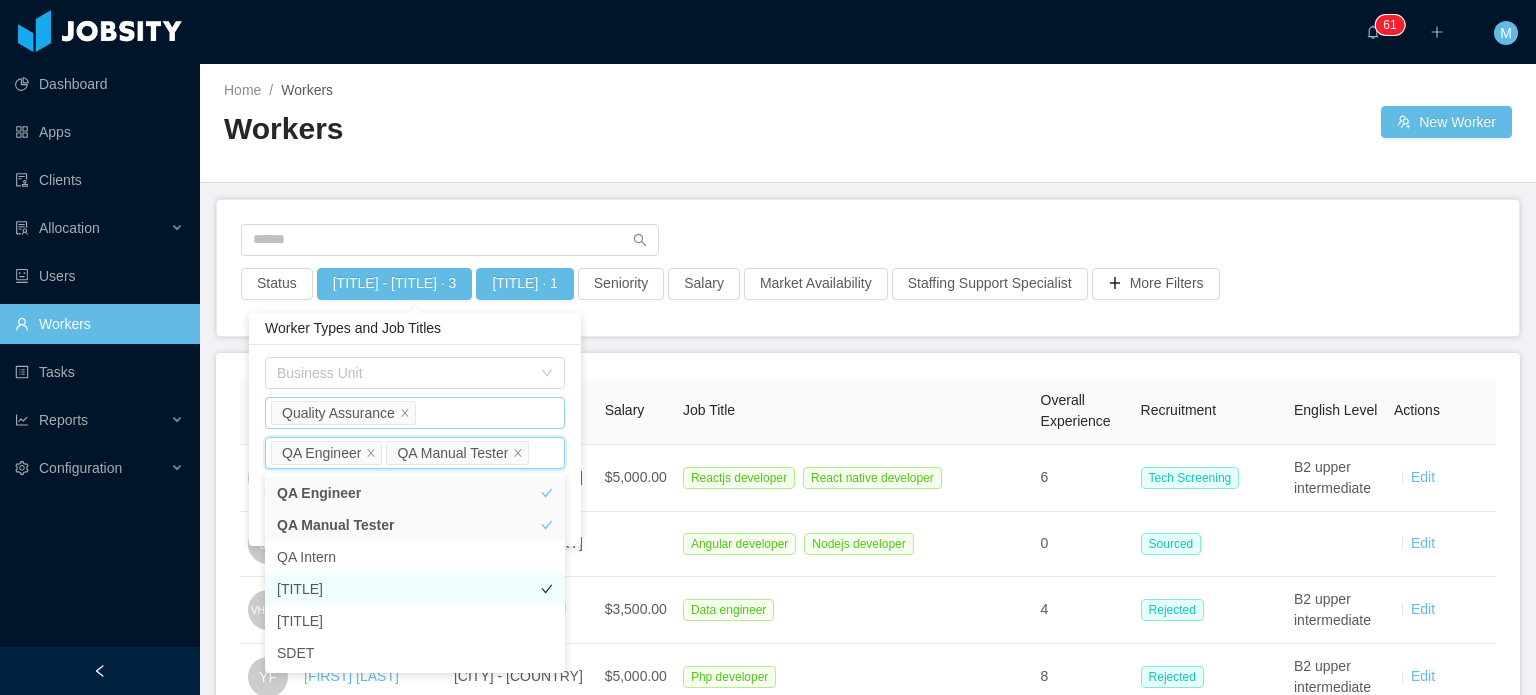 click on "Performance Test Engineer" at bounding box center (415, 589) 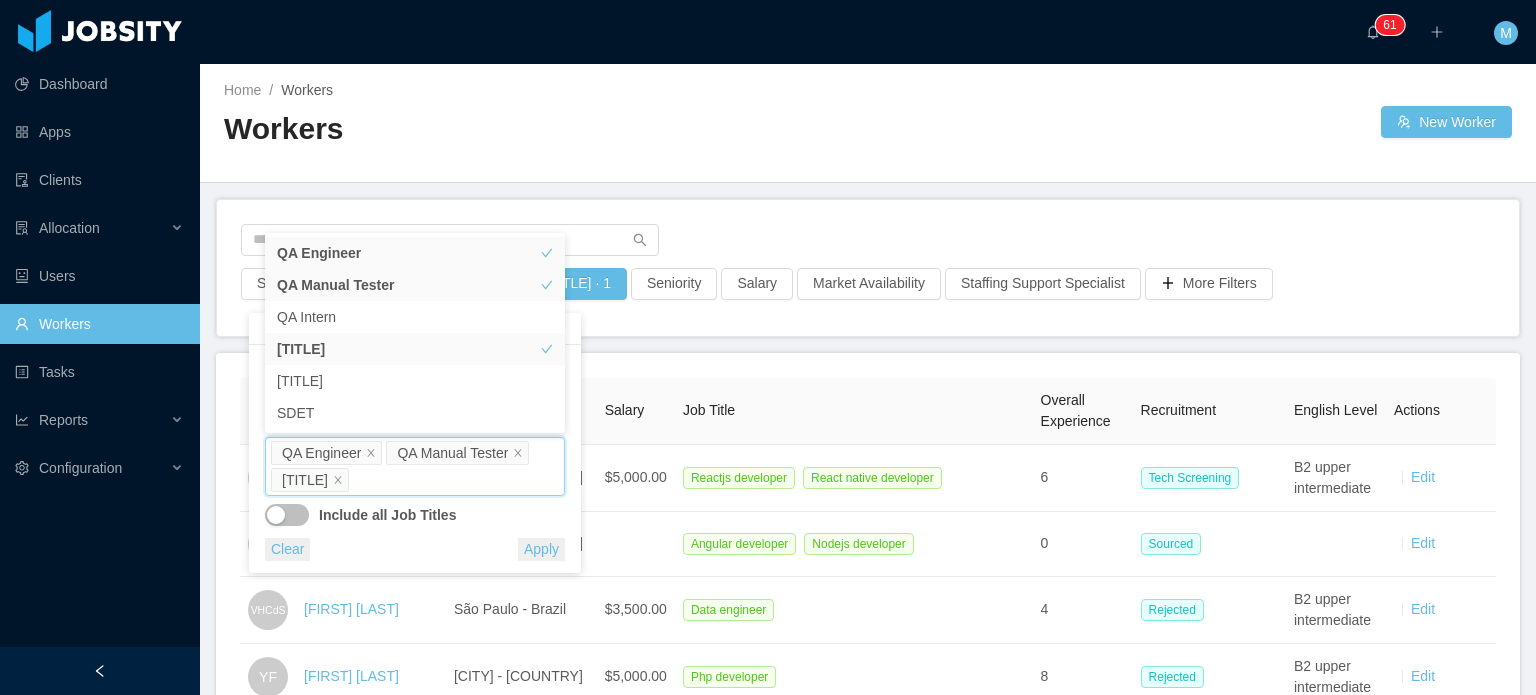 click on "Job Titles QA Engineer QA Manual Tester Performance Test Engineer" at bounding box center (415, 466) 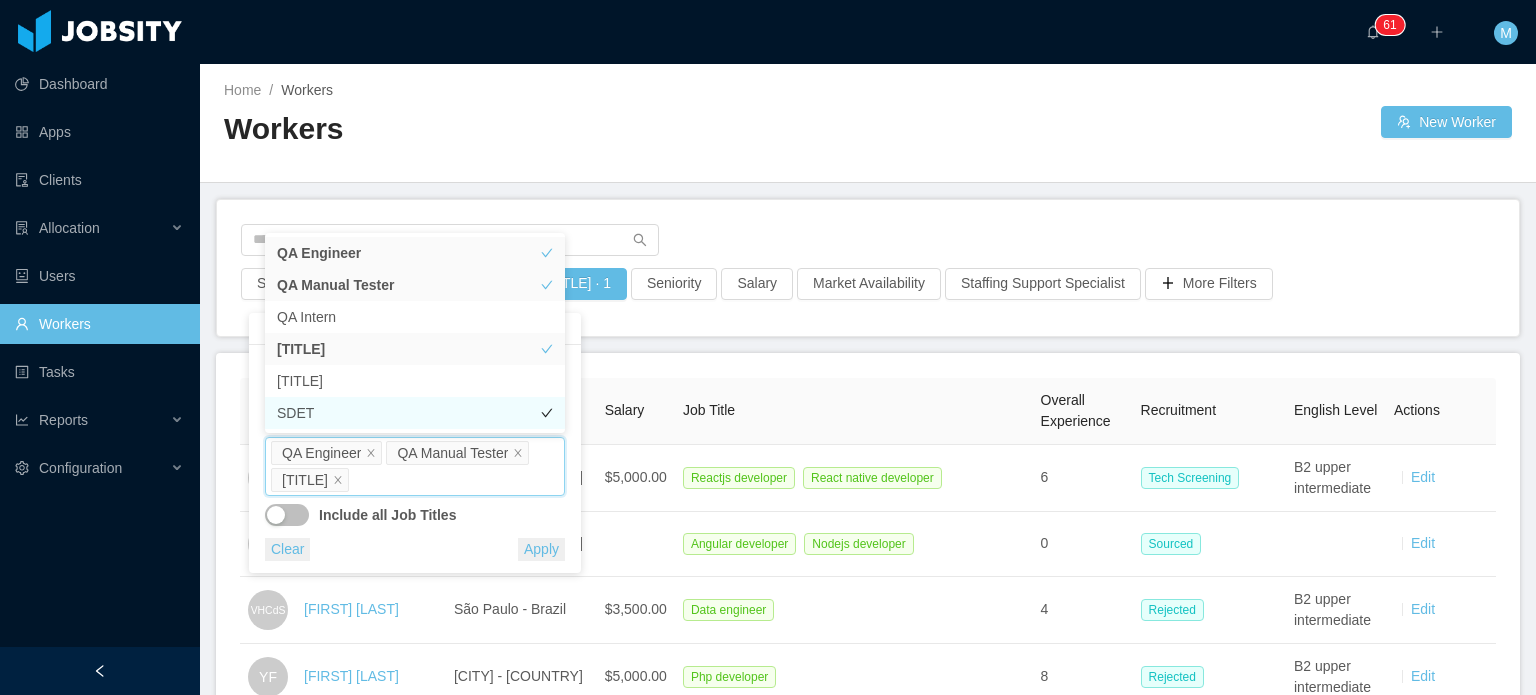 click on "SDET" at bounding box center (415, 413) 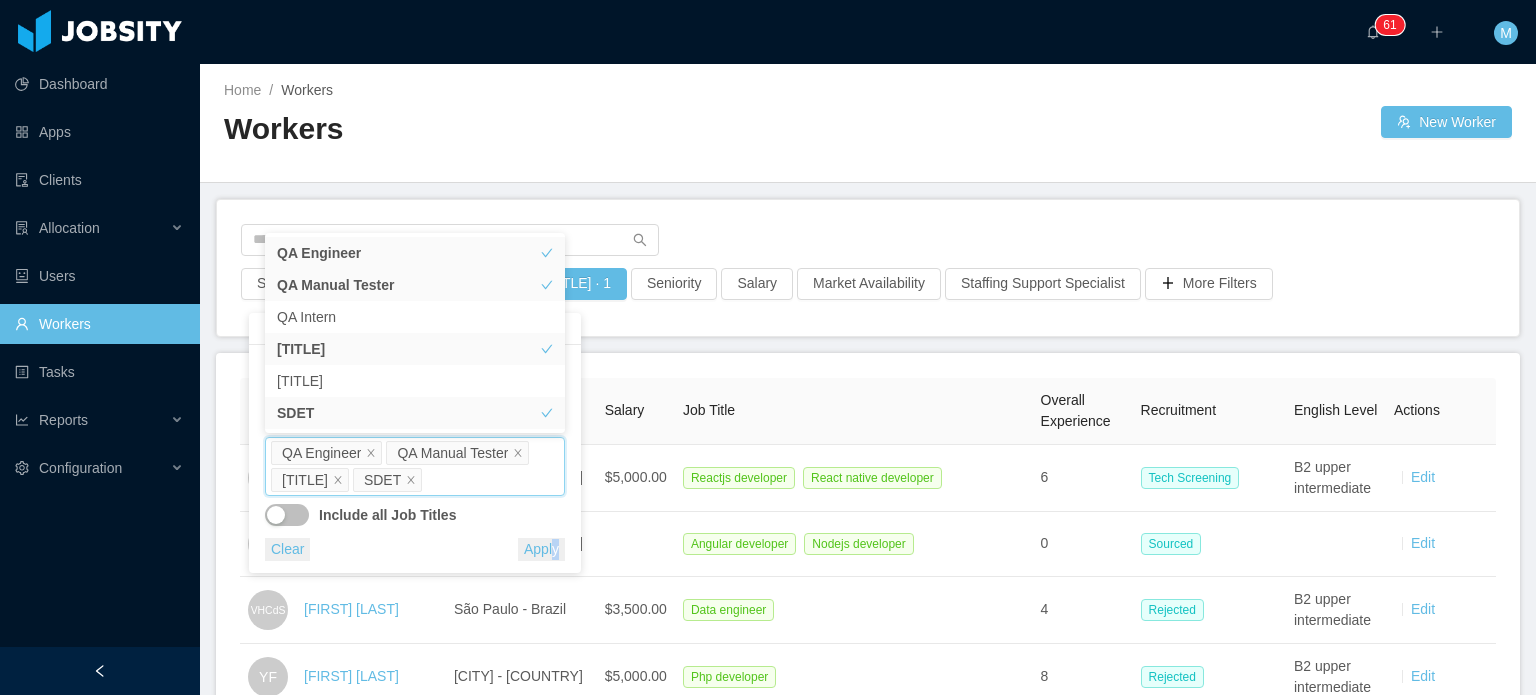 click on "Apply" at bounding box center [541, 549] 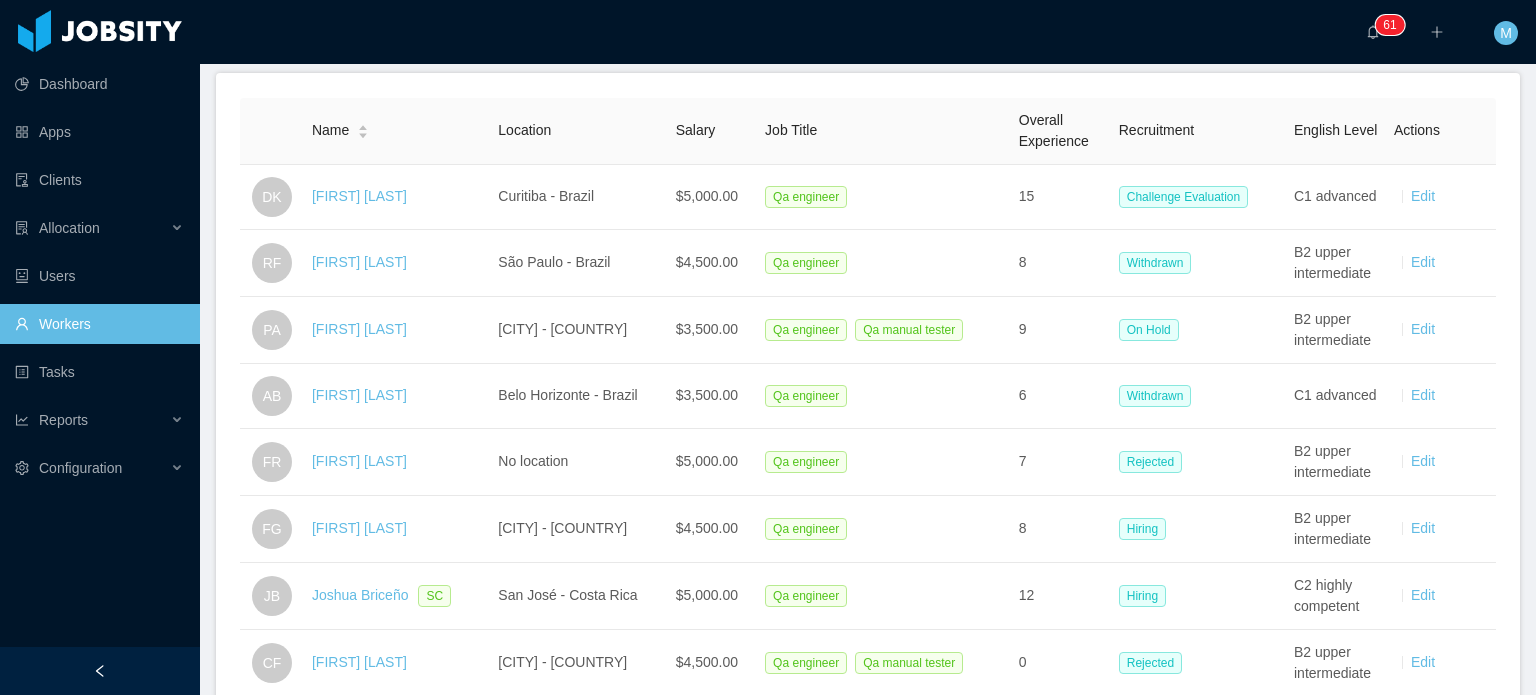 scroll, scrollTop: 300, scrollLeft: 0, axis: vertical 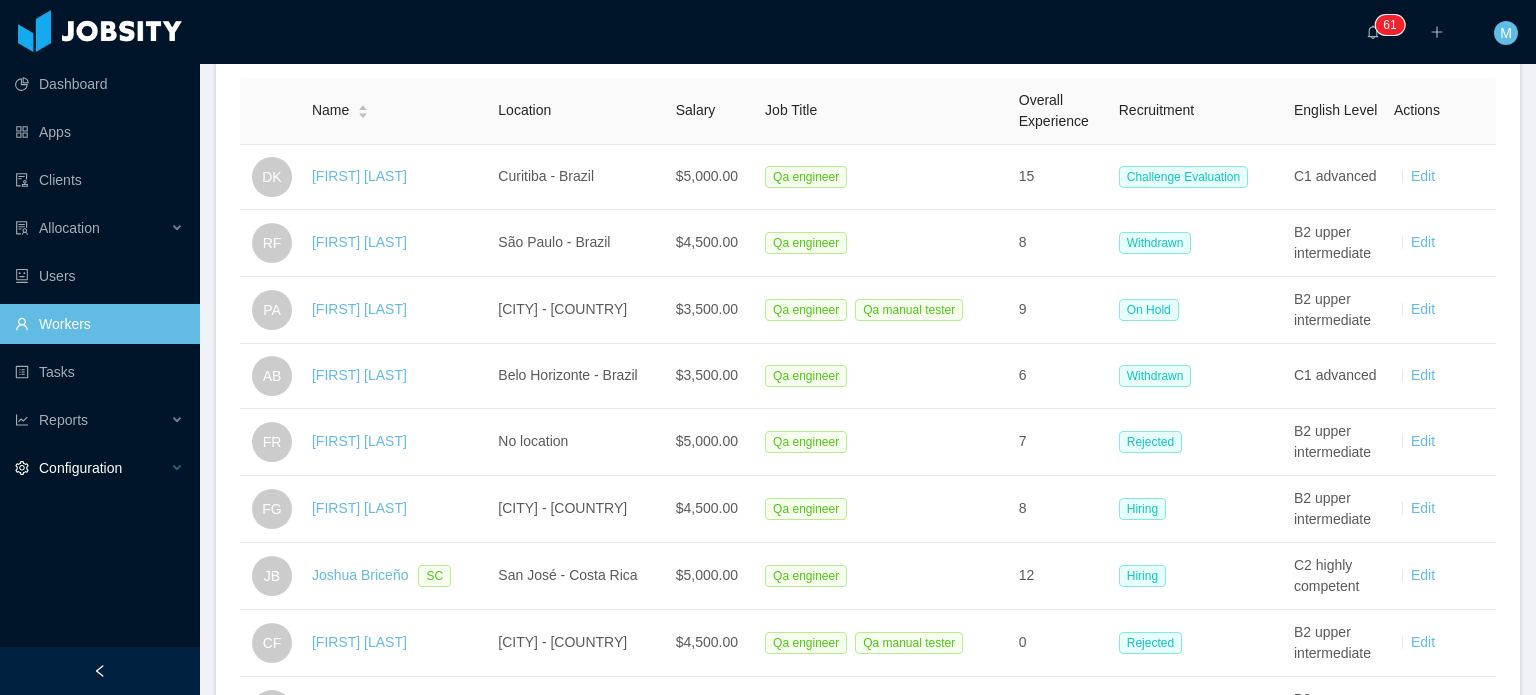 drag, startPoint x: 76, startPoint y: 527, endPoint x: 151, endPoint y: 482, distance: 87.46428 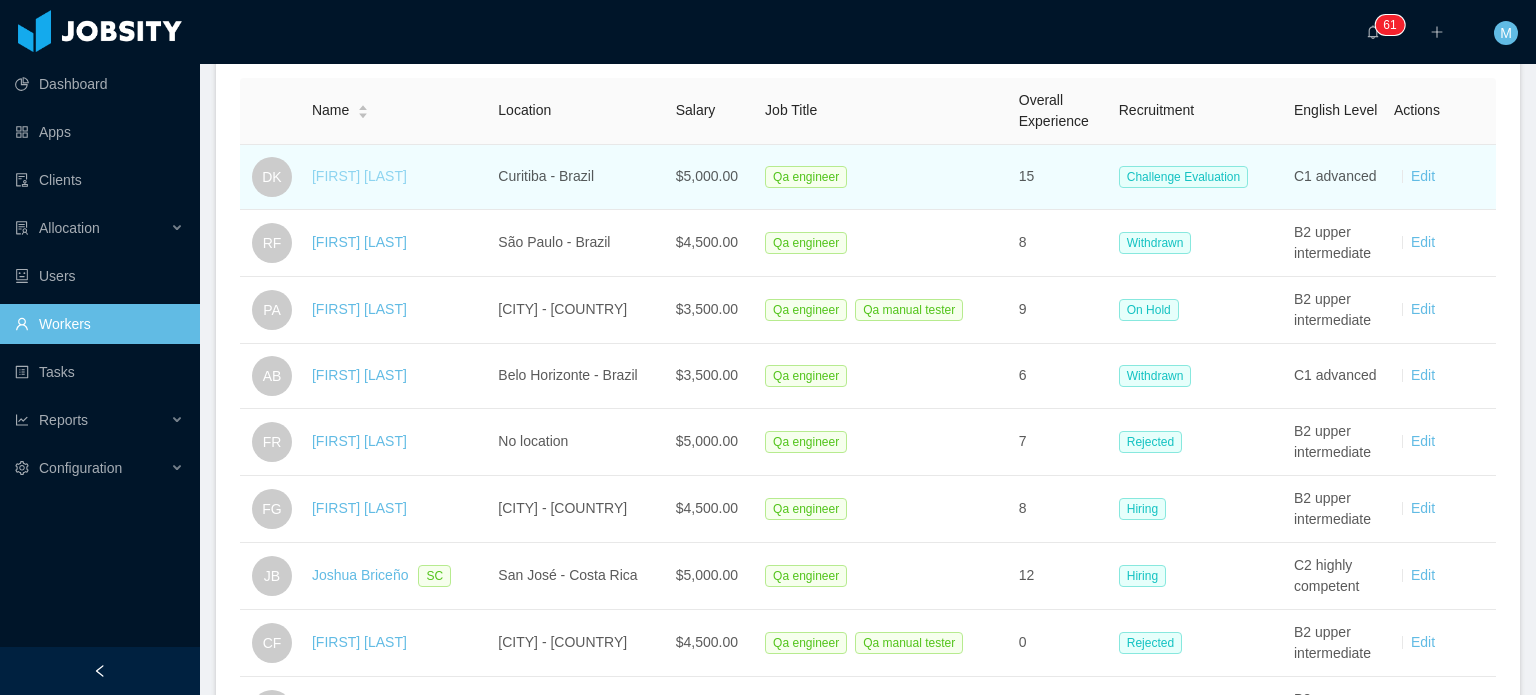 click on "Daniel Kovacz" at bounding box center (359, 176) 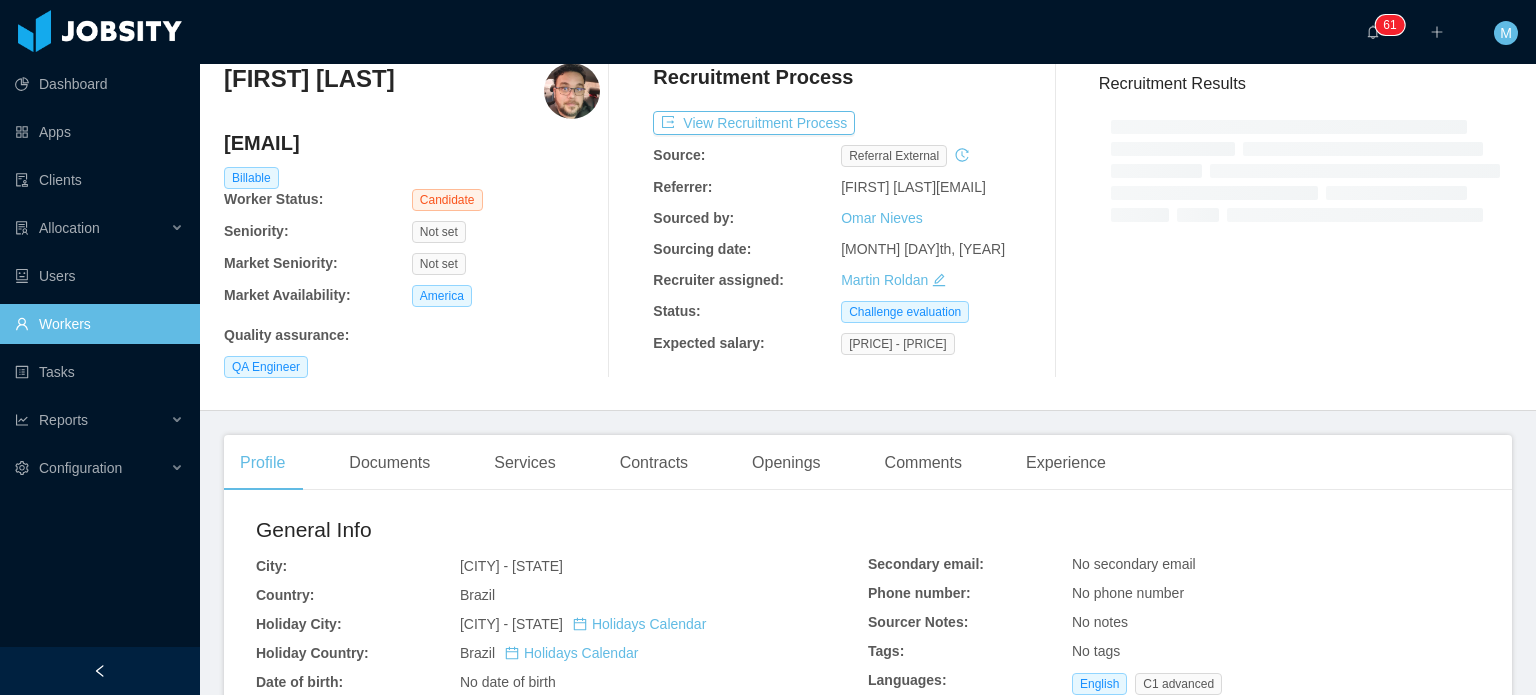 scroll, scrollTop: 200, scrollLeft: 0, axis: vertical 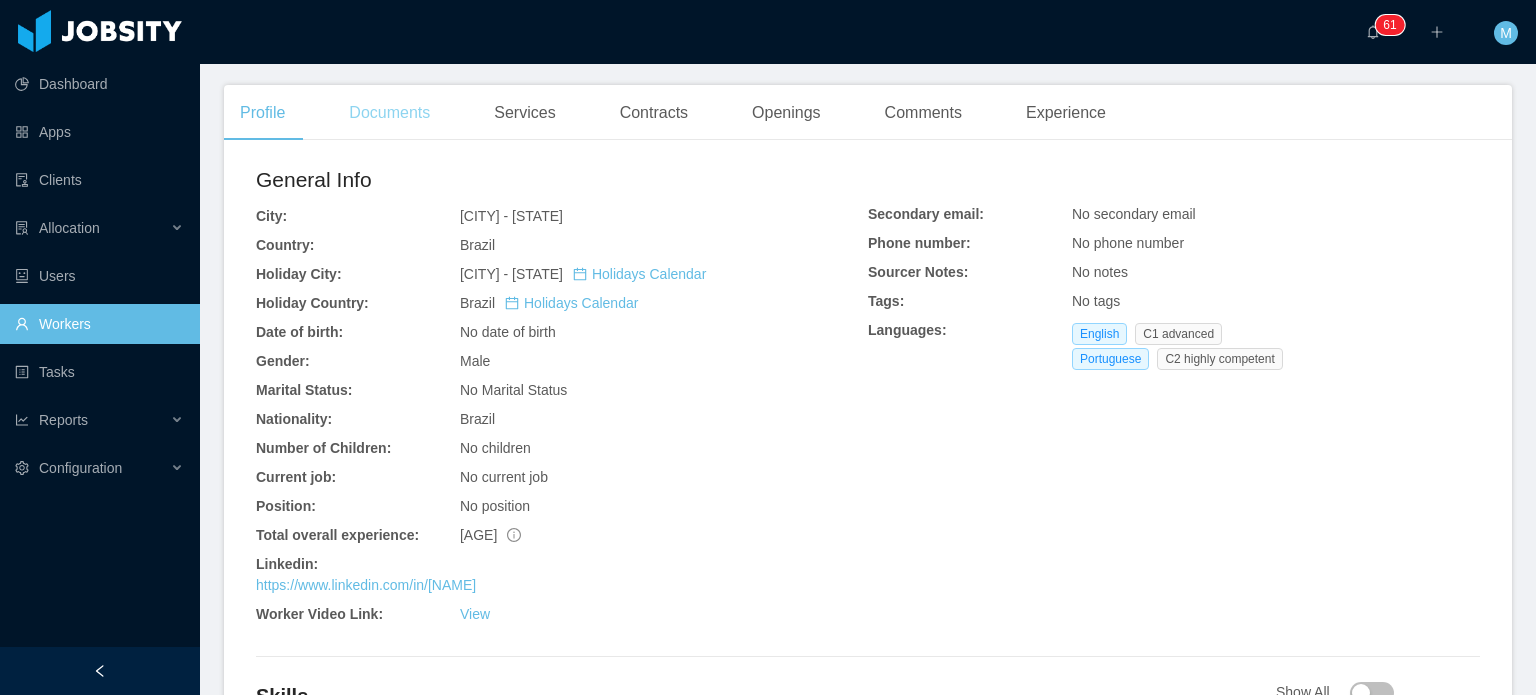 click on "Documents" at bounding box center (389, 113) 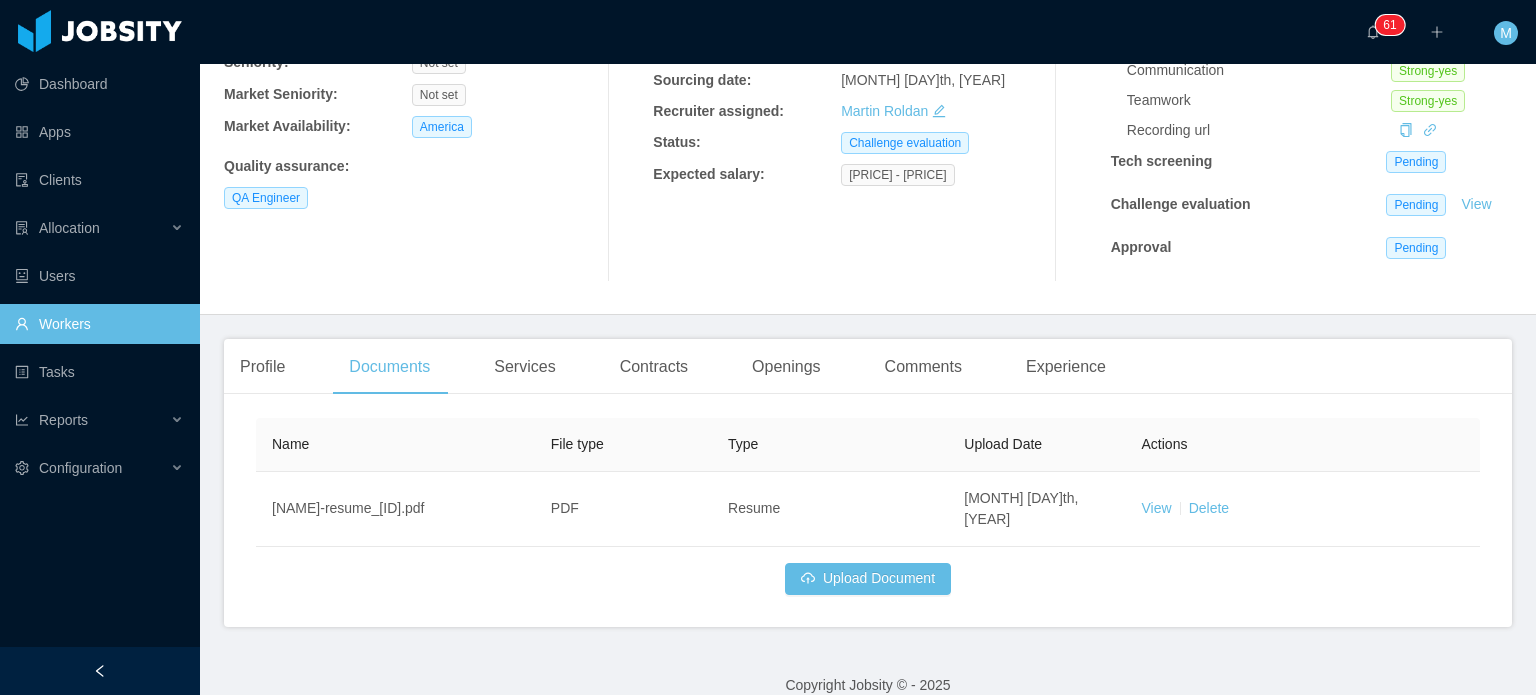 scroll, scrollTop: 272, scrollLeft: 0, axis: vertical 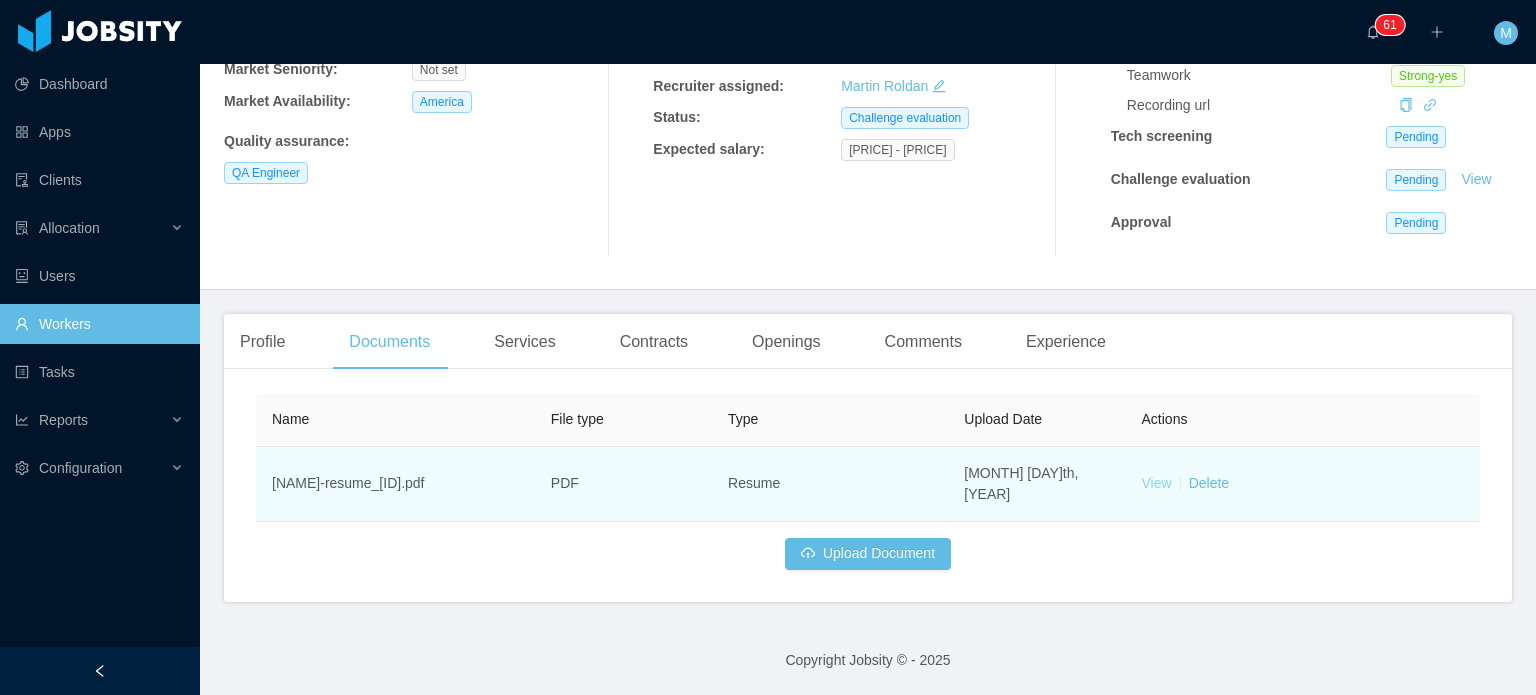 click on "View" at bounding box center (1157, 483) 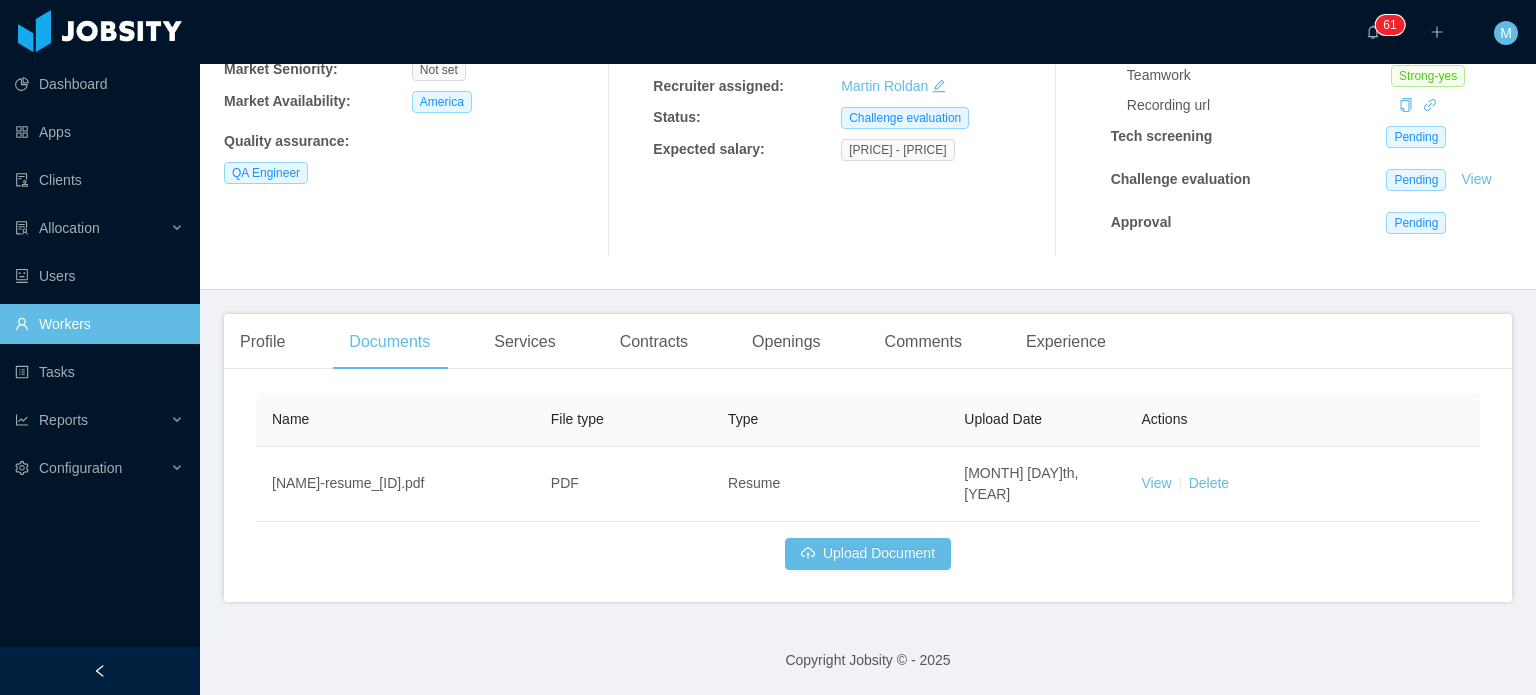 click on "Dashboard Apps Clients Allocation Users Workers Tasks Reports Configuration" at bounding box center (100, 299) 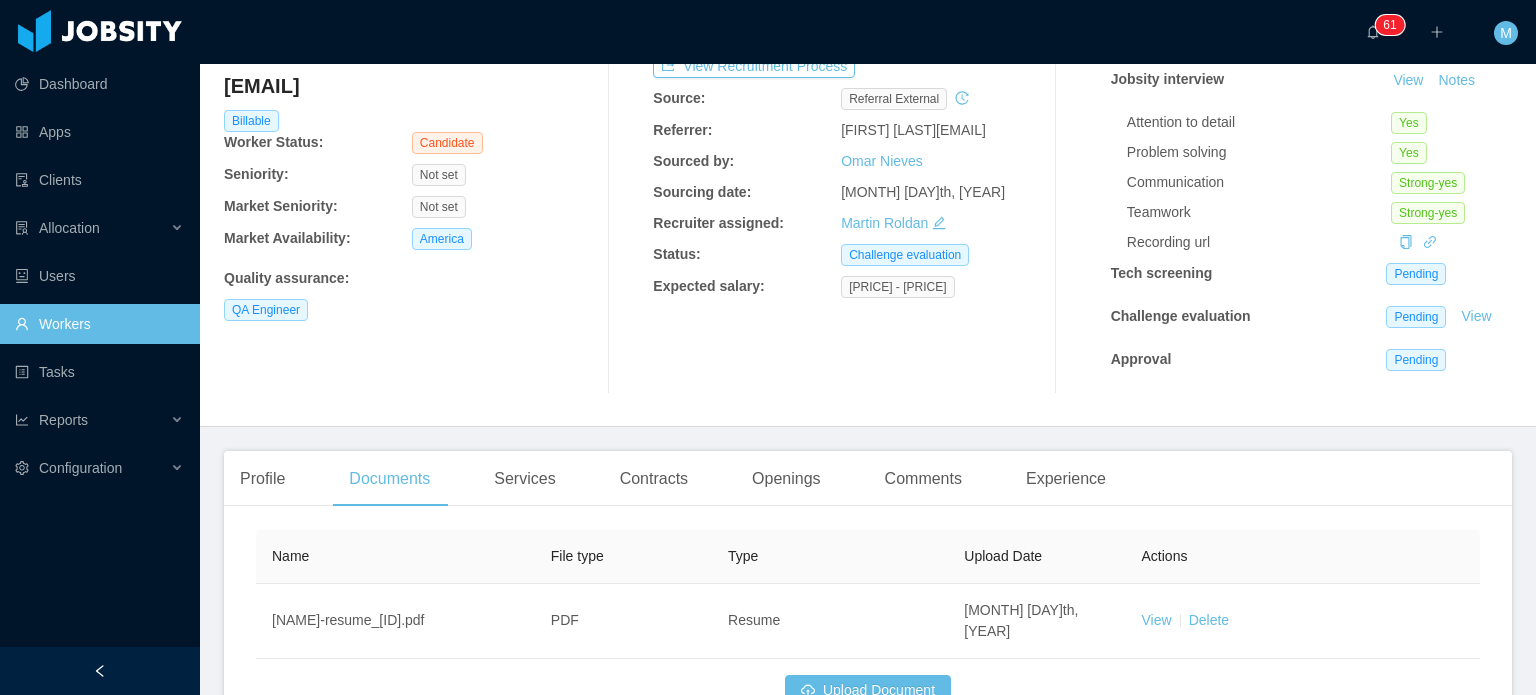 scroll, scrollTop: 0, scrollLeft: 0, axis: both 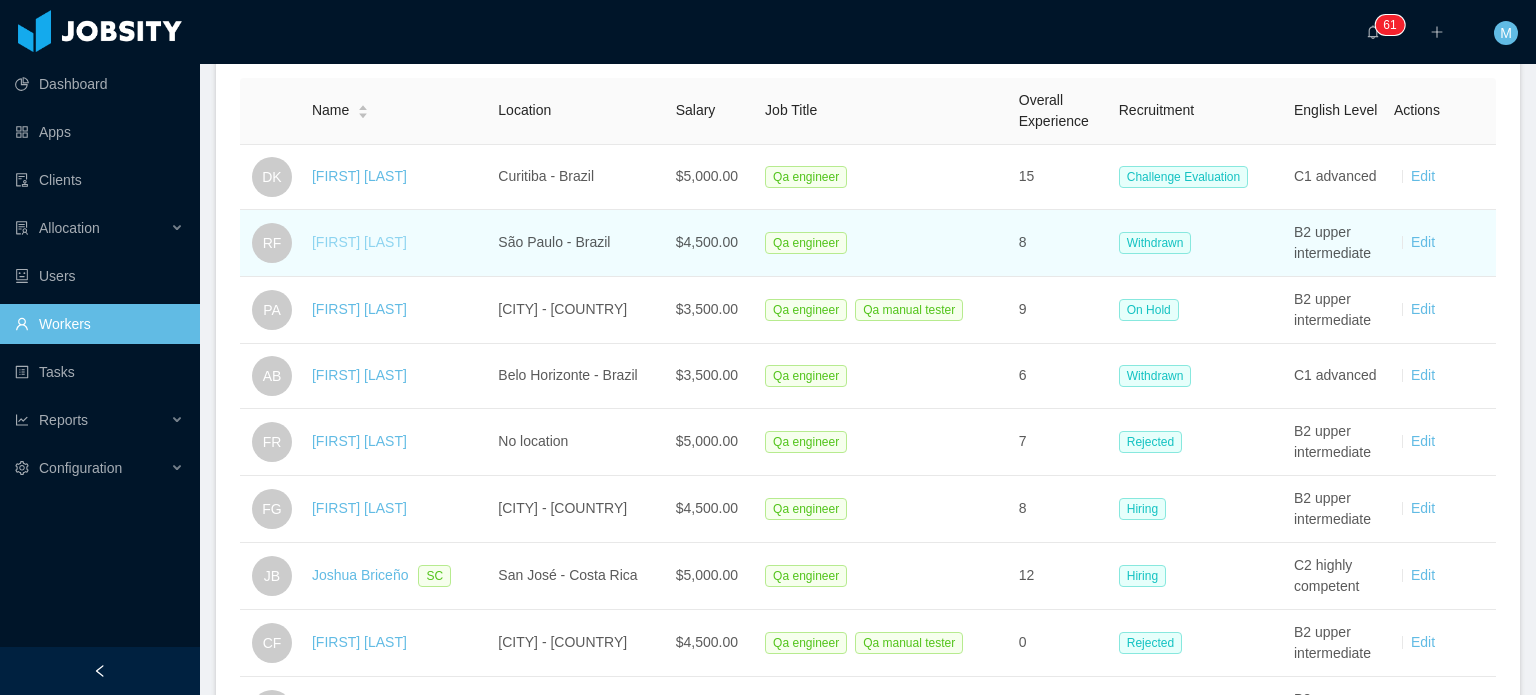 click on "Robson Firmino" at bounding box center [359, 242] 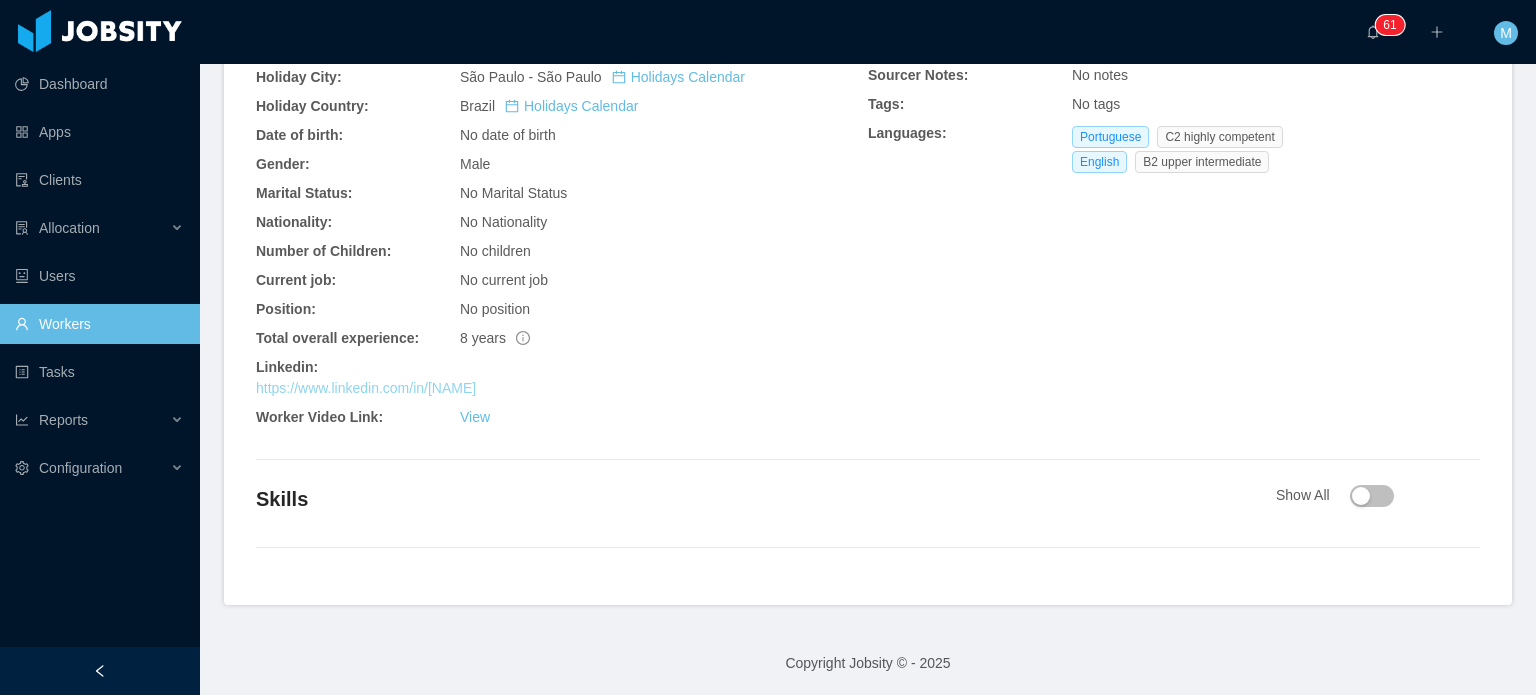 scroll, scrollTop: 628, scrollLeft: 0, axis: vertical 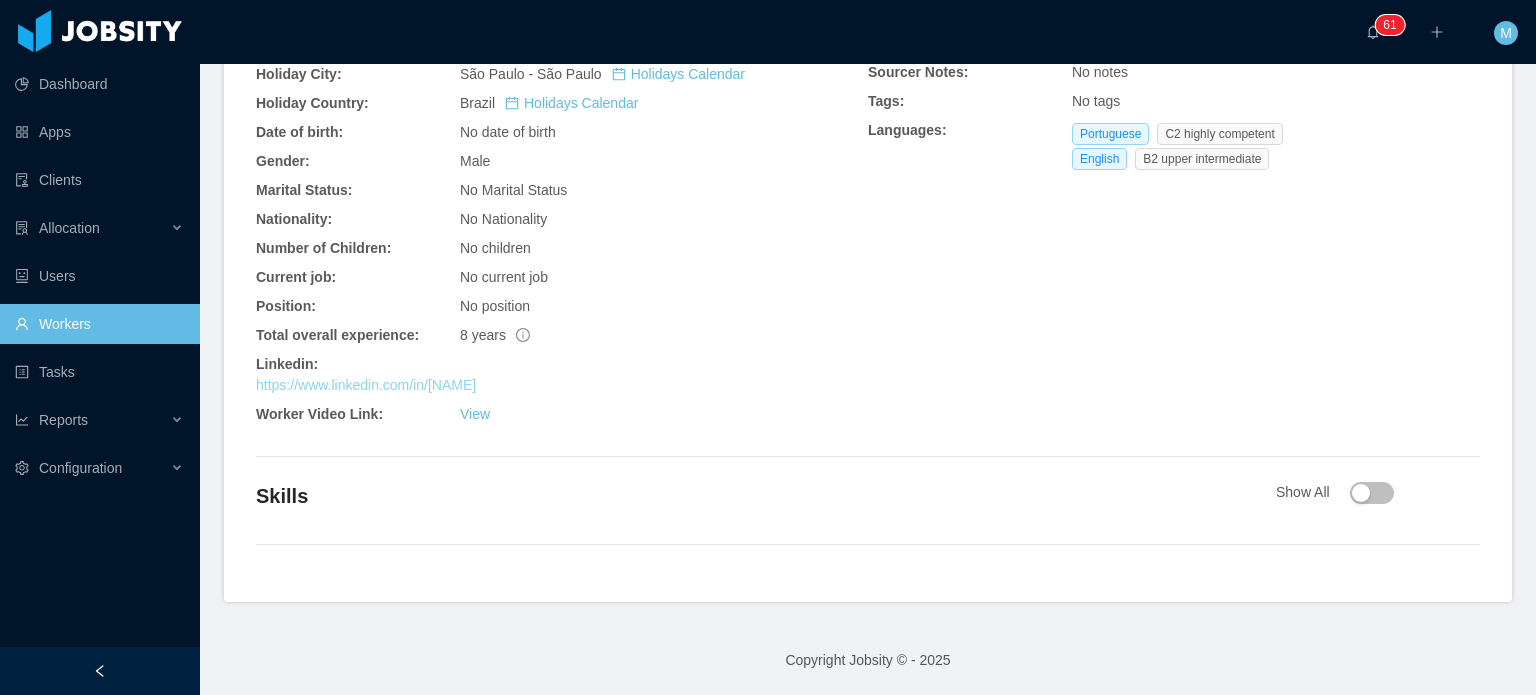 click on "https://www.linkedin.com/in/robson-firmino-845a97105" at bounding box center [366, 385] 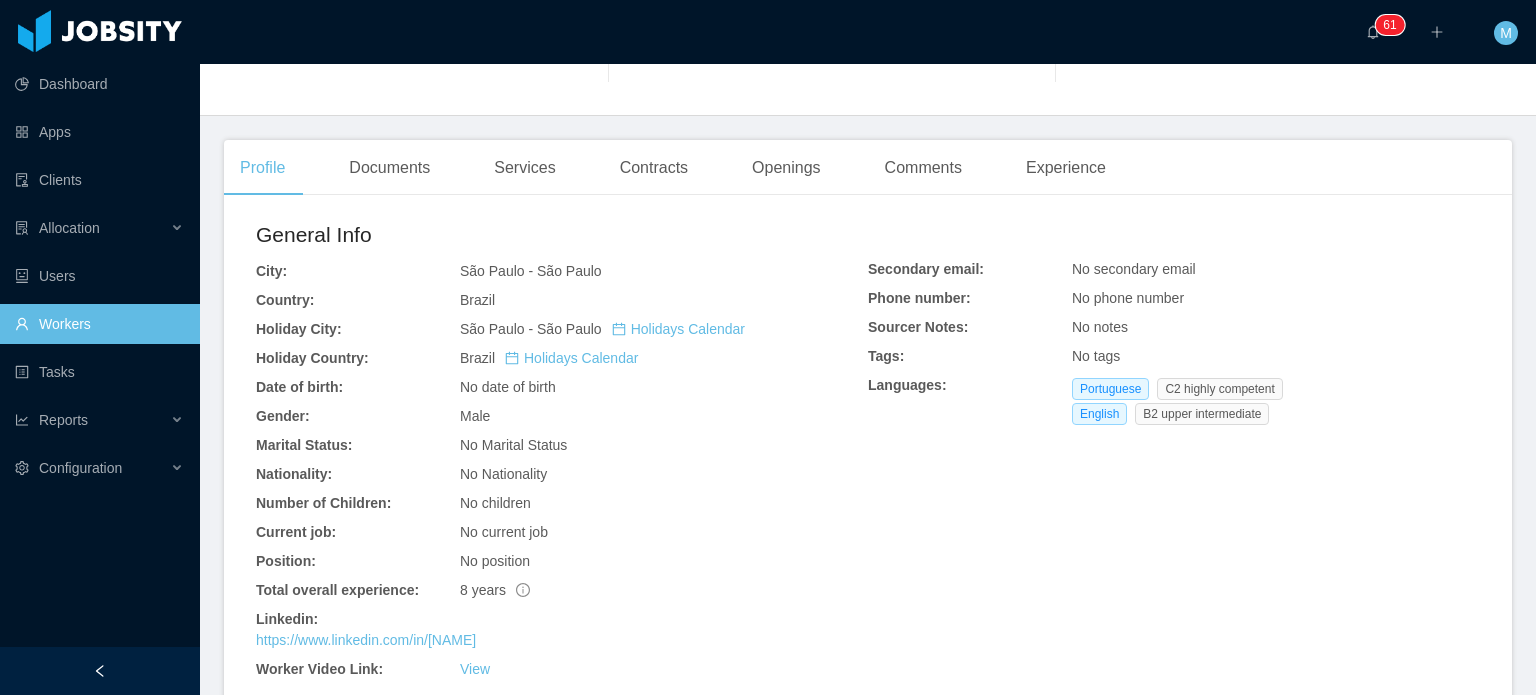 scroll, scrollTop: 102, scrollLeft: 0, axis: vertical 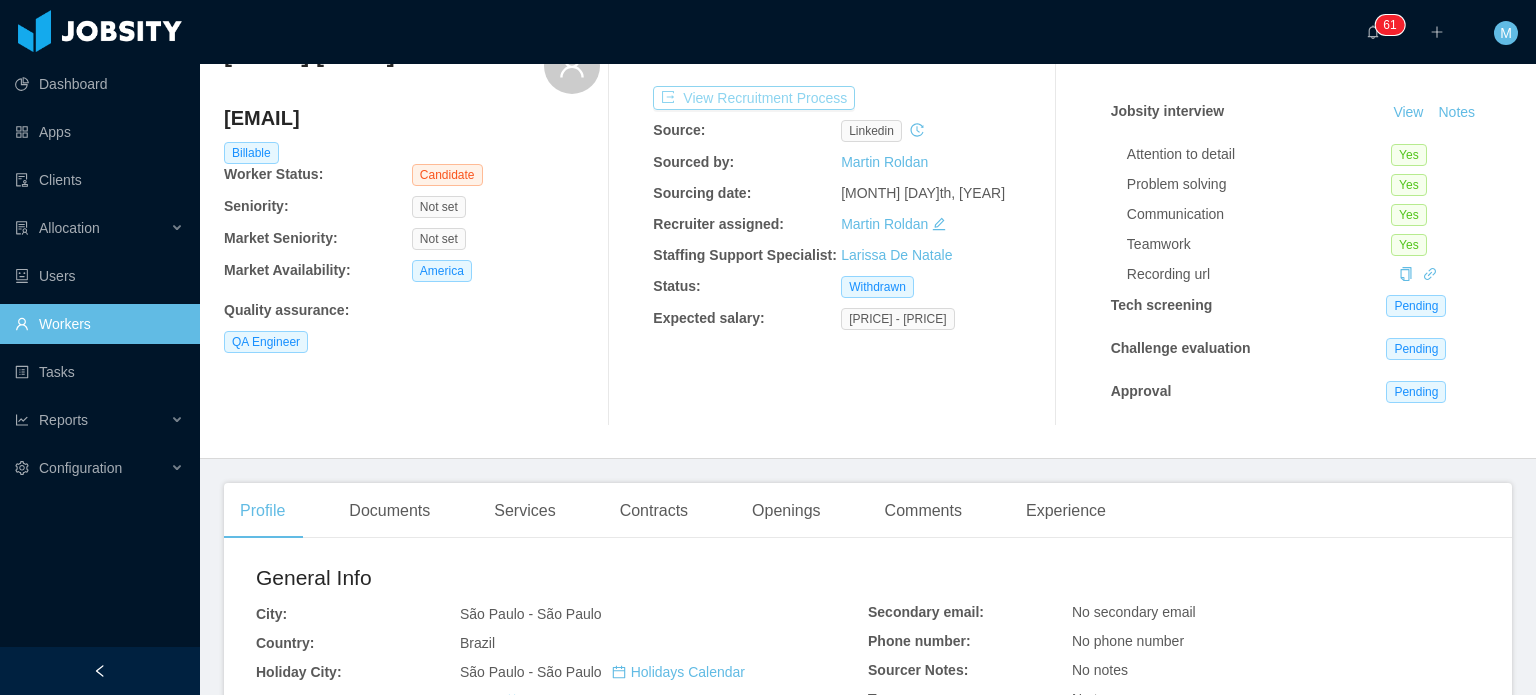 click on "View Recruitment Process" at bounding box center (754, 98) 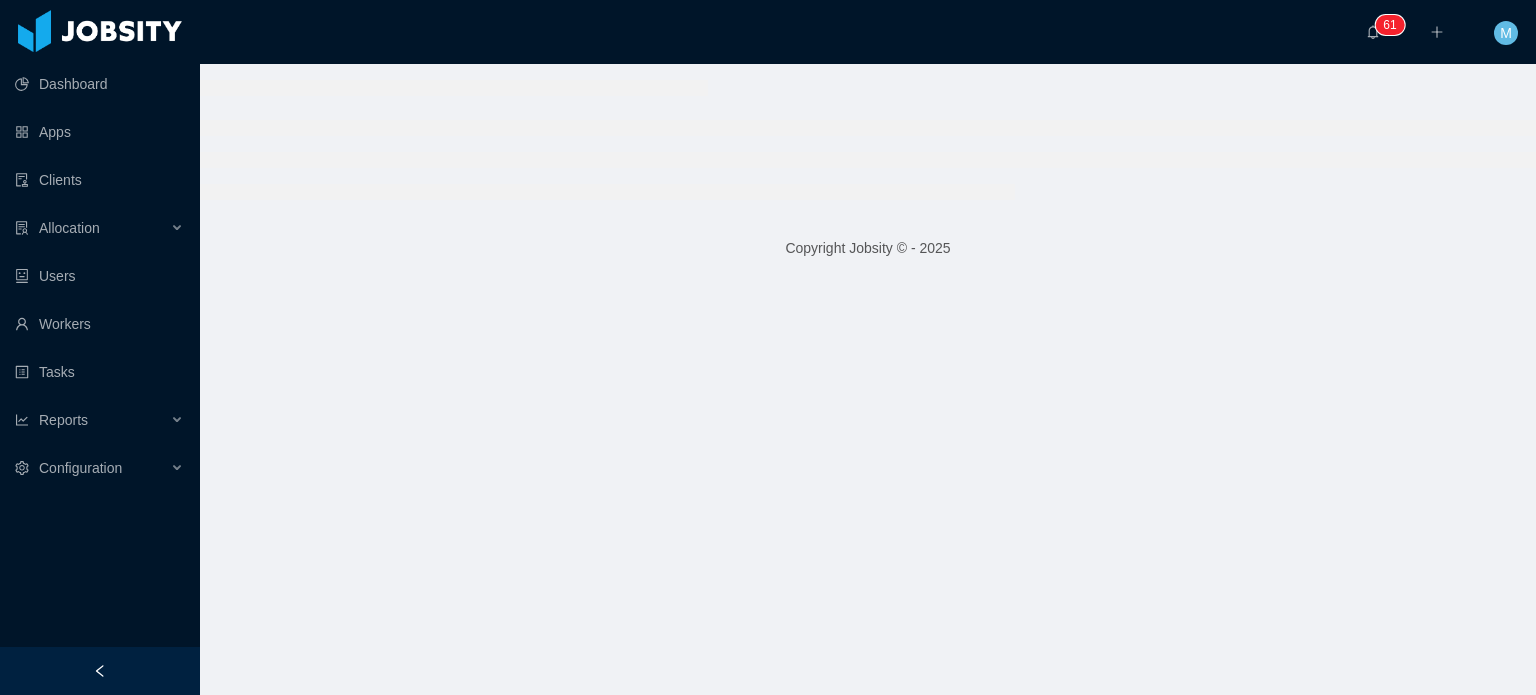 scroll, scrollTop: 0, scrollLeft: 0, axis: both 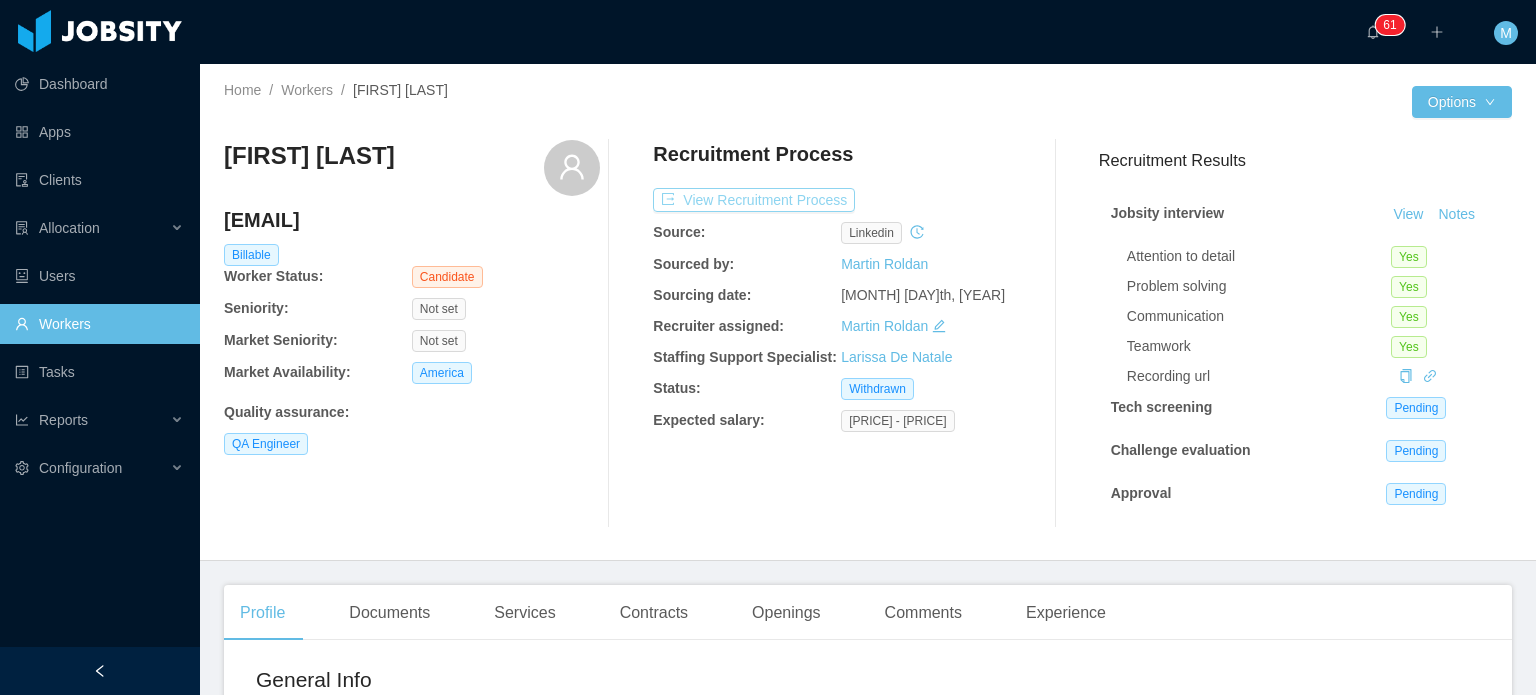 click on "View Recruitment Process" at bounding box center (754, 200) 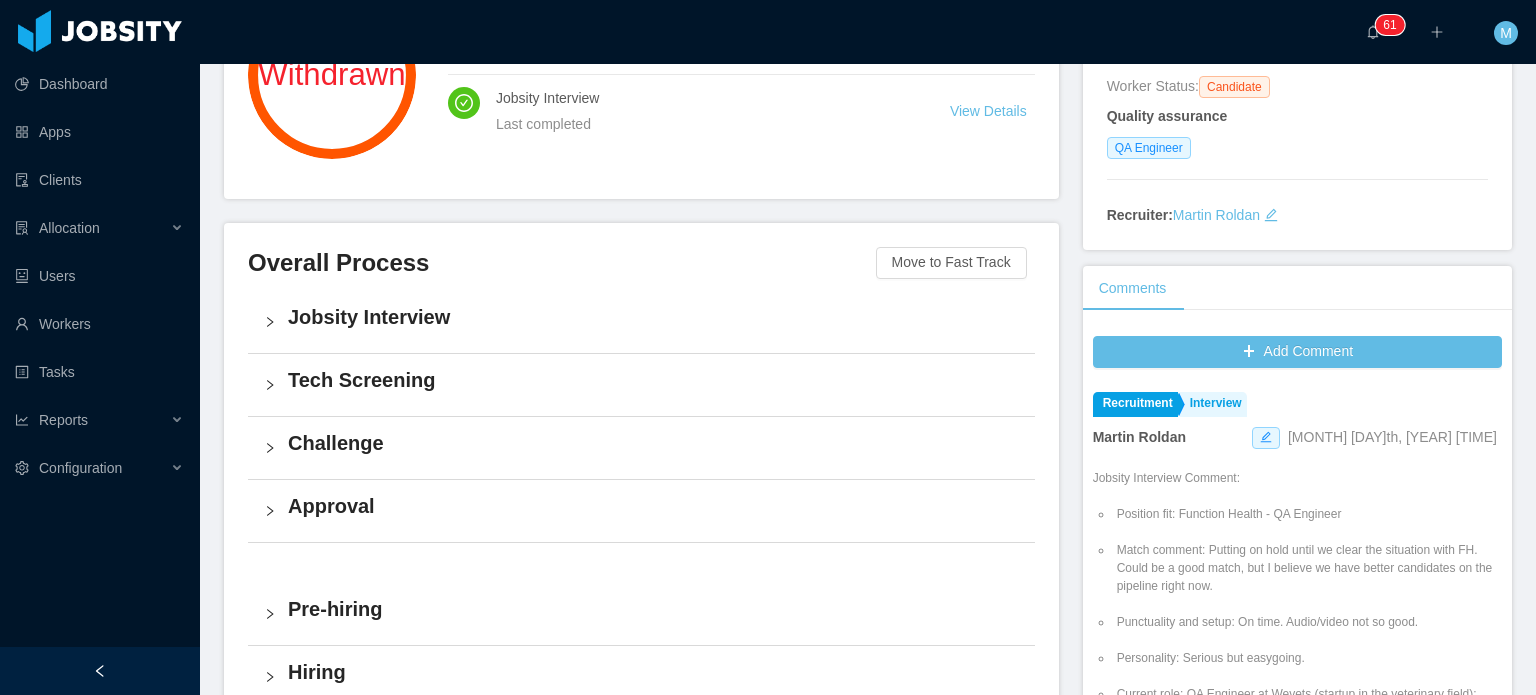 scroll, scrollTop: 400, scrollLeft: 0, axis: vertical 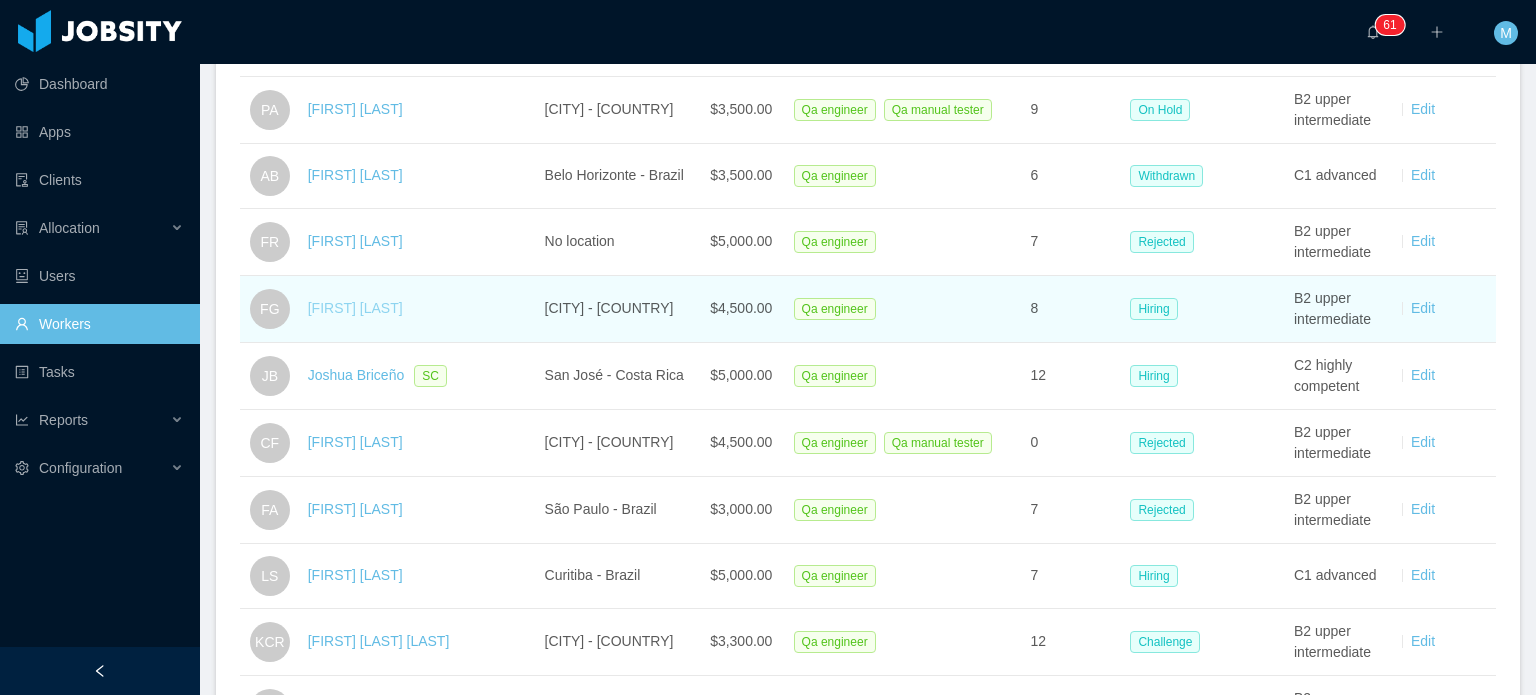 click on "Fernando Garcia" at bounding box center [355, 308] 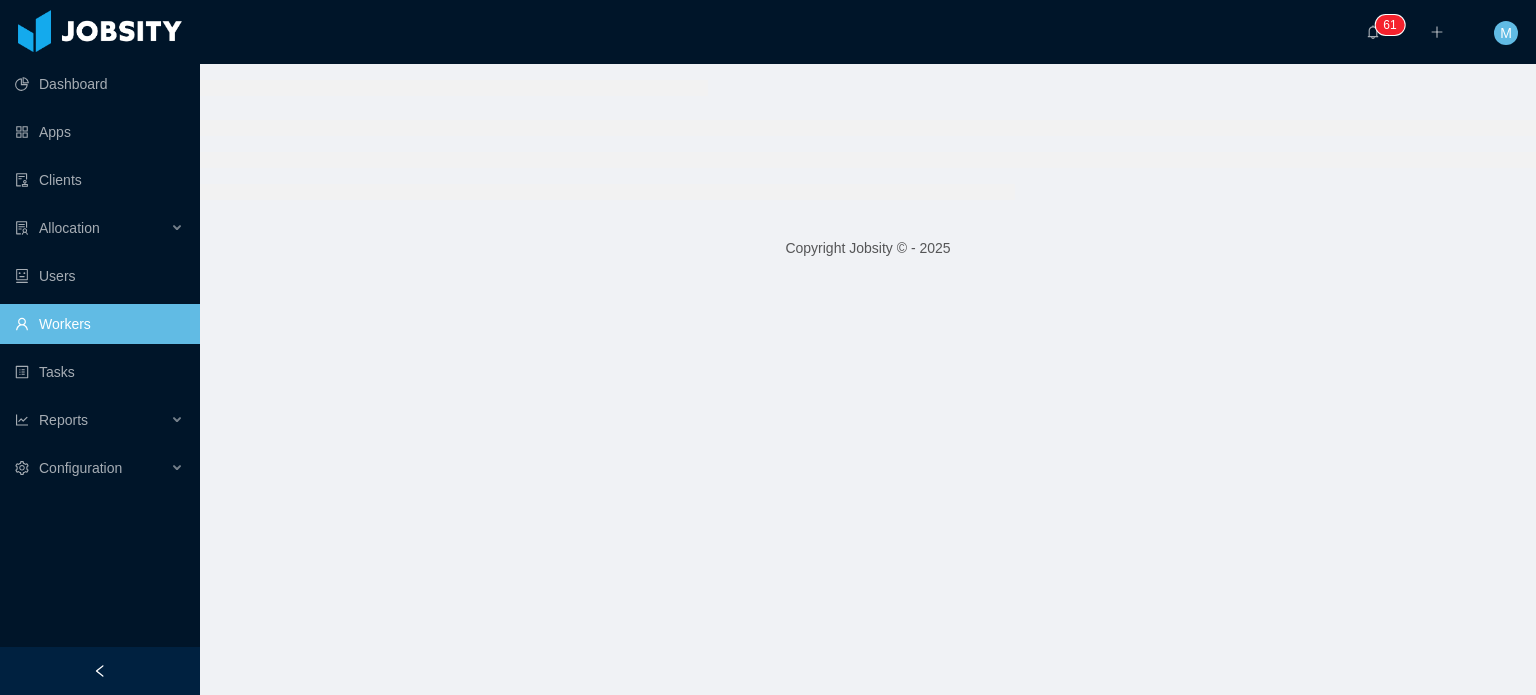 scroll, scrollTop: 0, scrollLeft: 0, axis: both 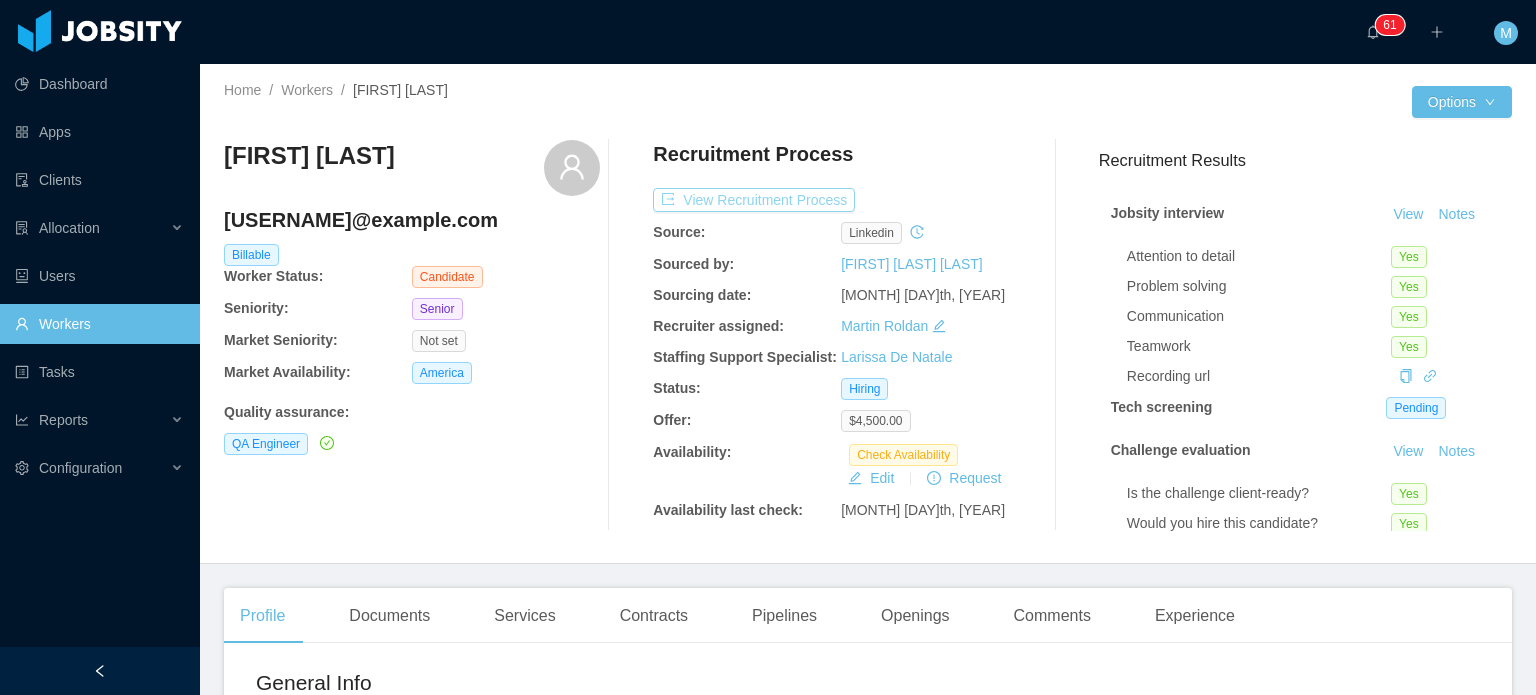 click on "View Recruitment Process" at bounding box center (754, 200) 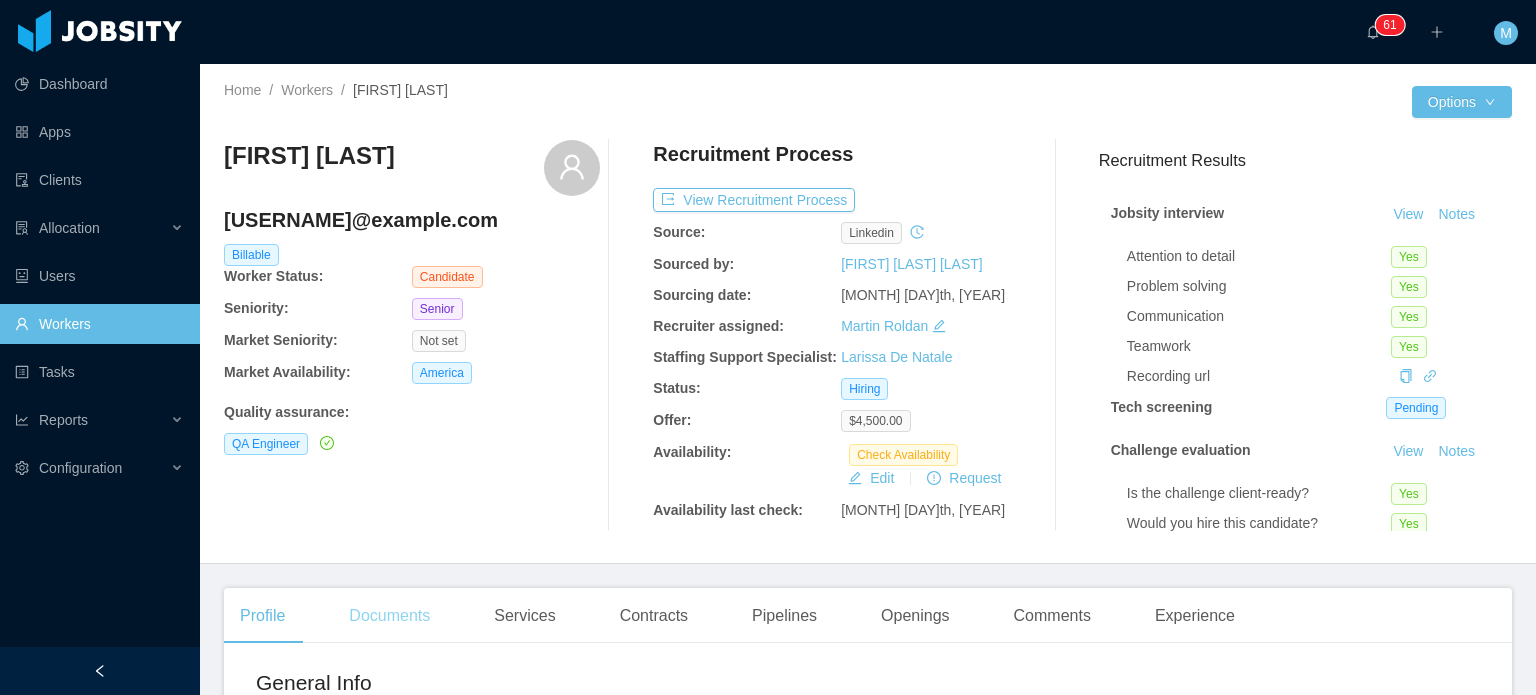 click on "Documents" at bounding box center (389, 616) 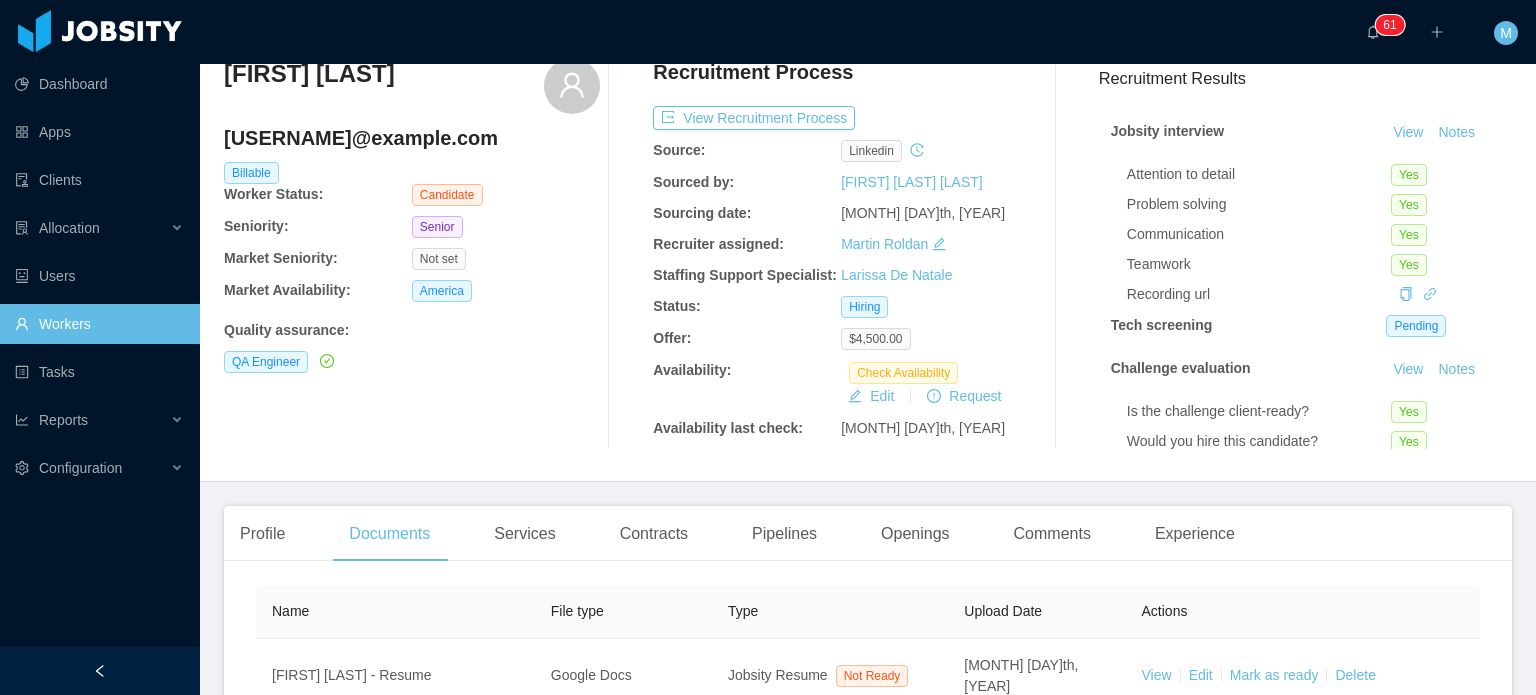 scroll, scrollTop: 0, scrollLeft: 0, axis: both 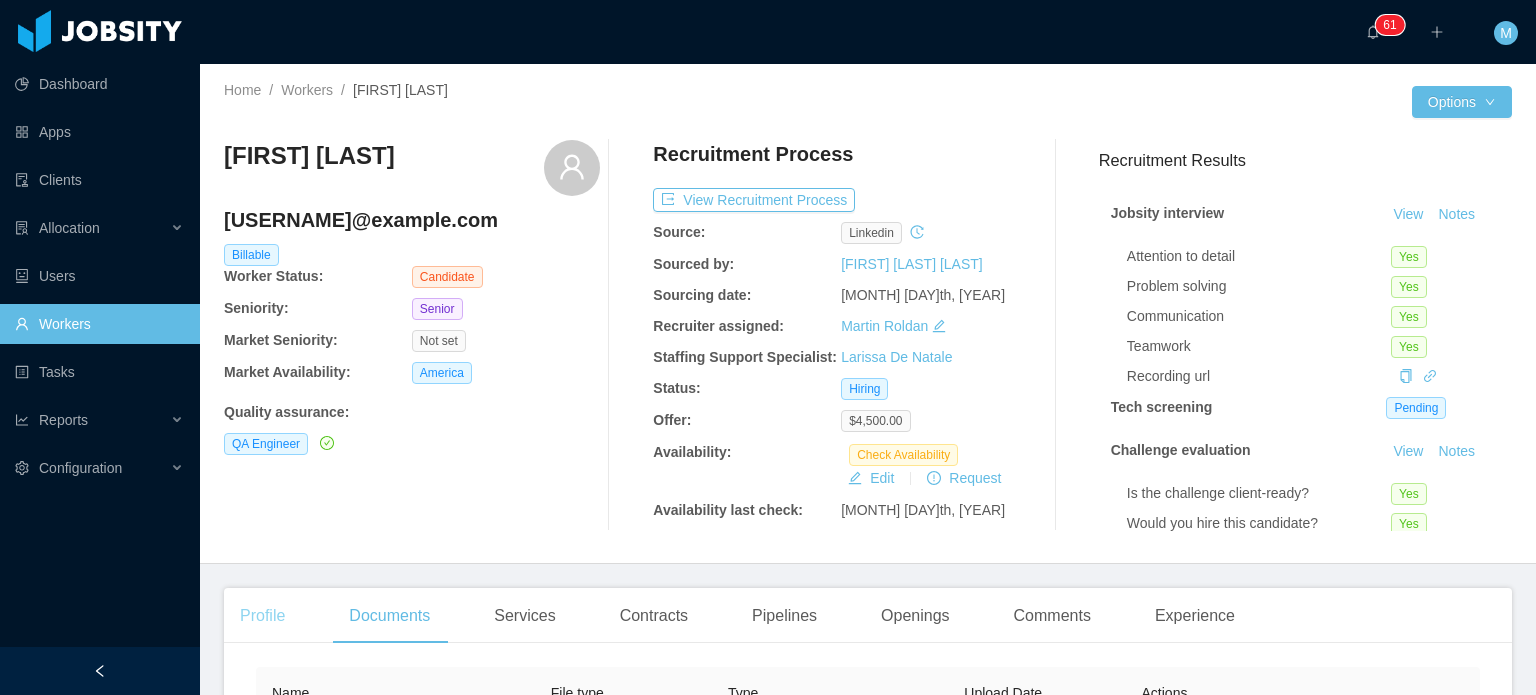 click on "Profile" at bounding box center [262, 616] 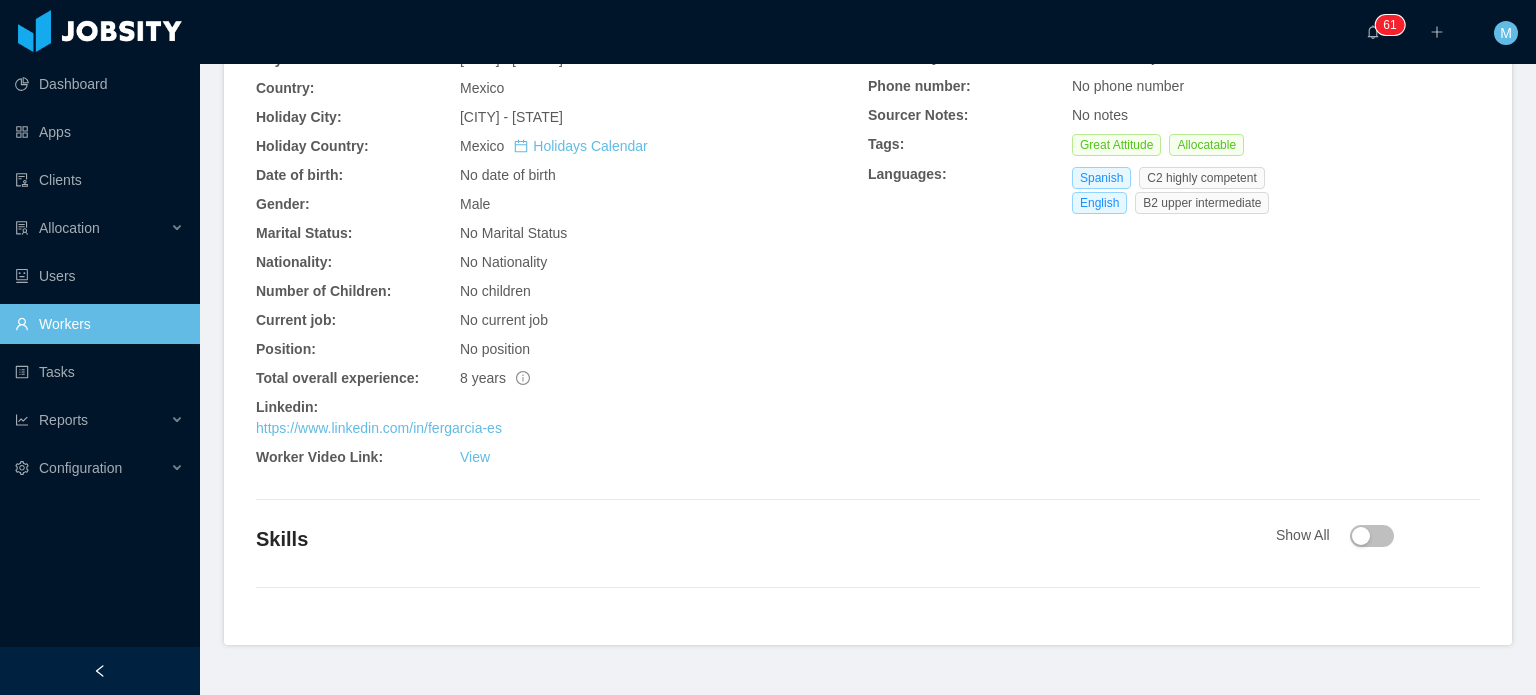 scroll, scrollTop: 700, scrollLeft: 0, axis: vertical 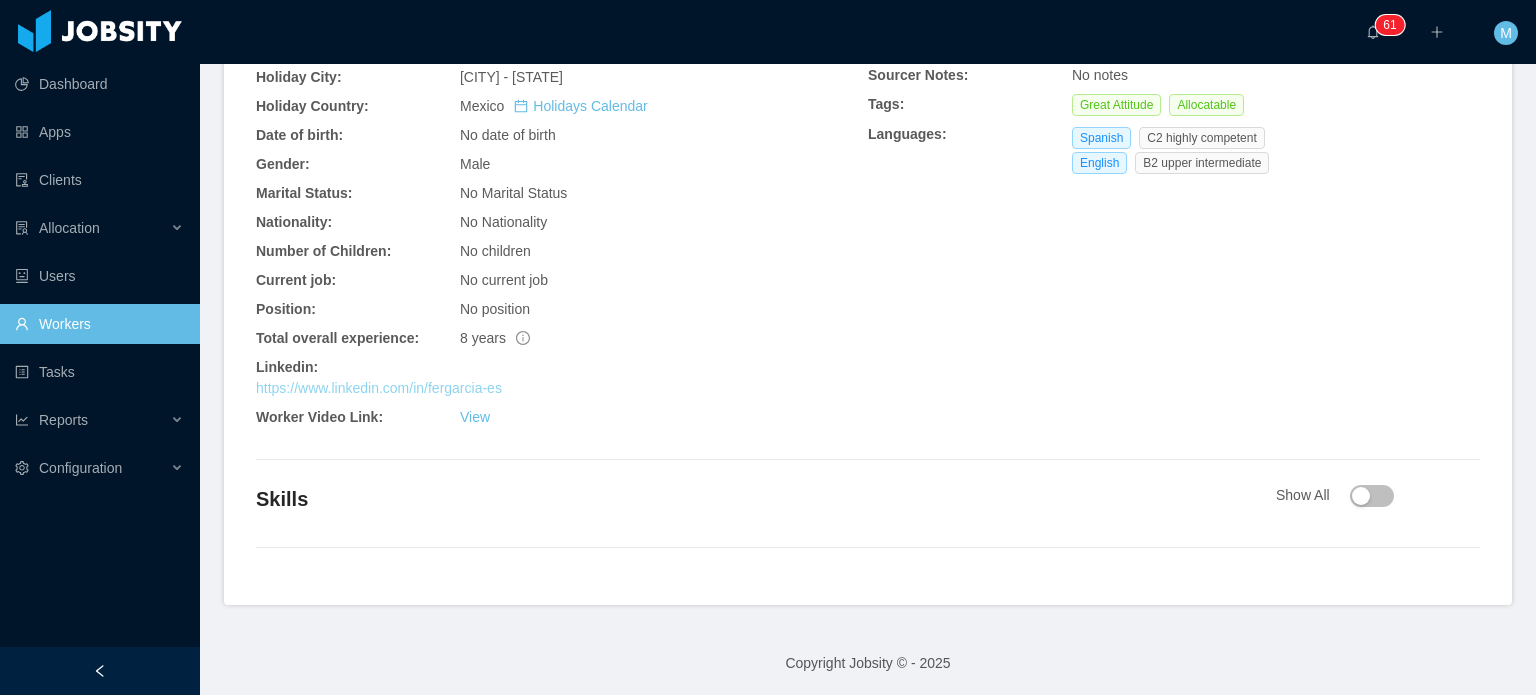 click on "https://www.linkedin.com/in/fergarcia-es" at bounding box center [379, 388] 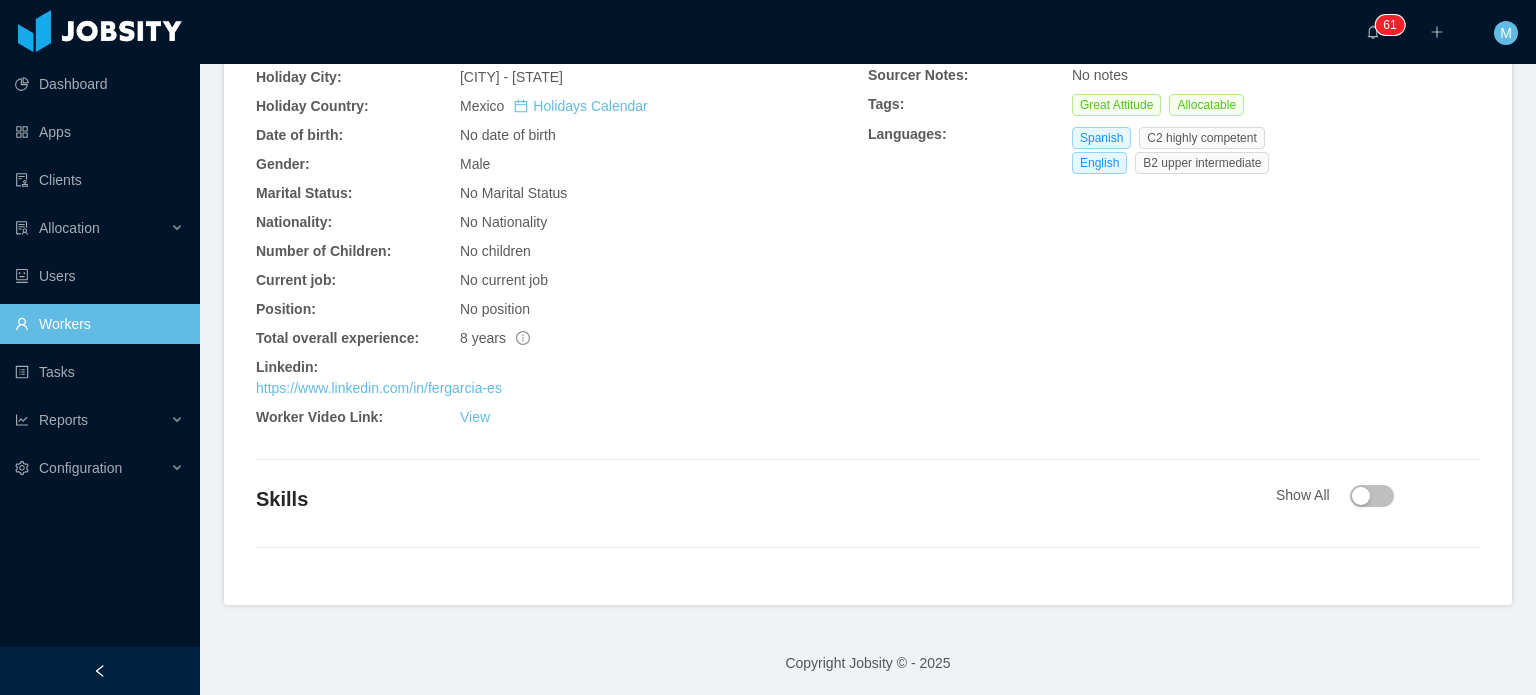 scroll, scrollTop: 0, scrollLeft: 0, axis: both 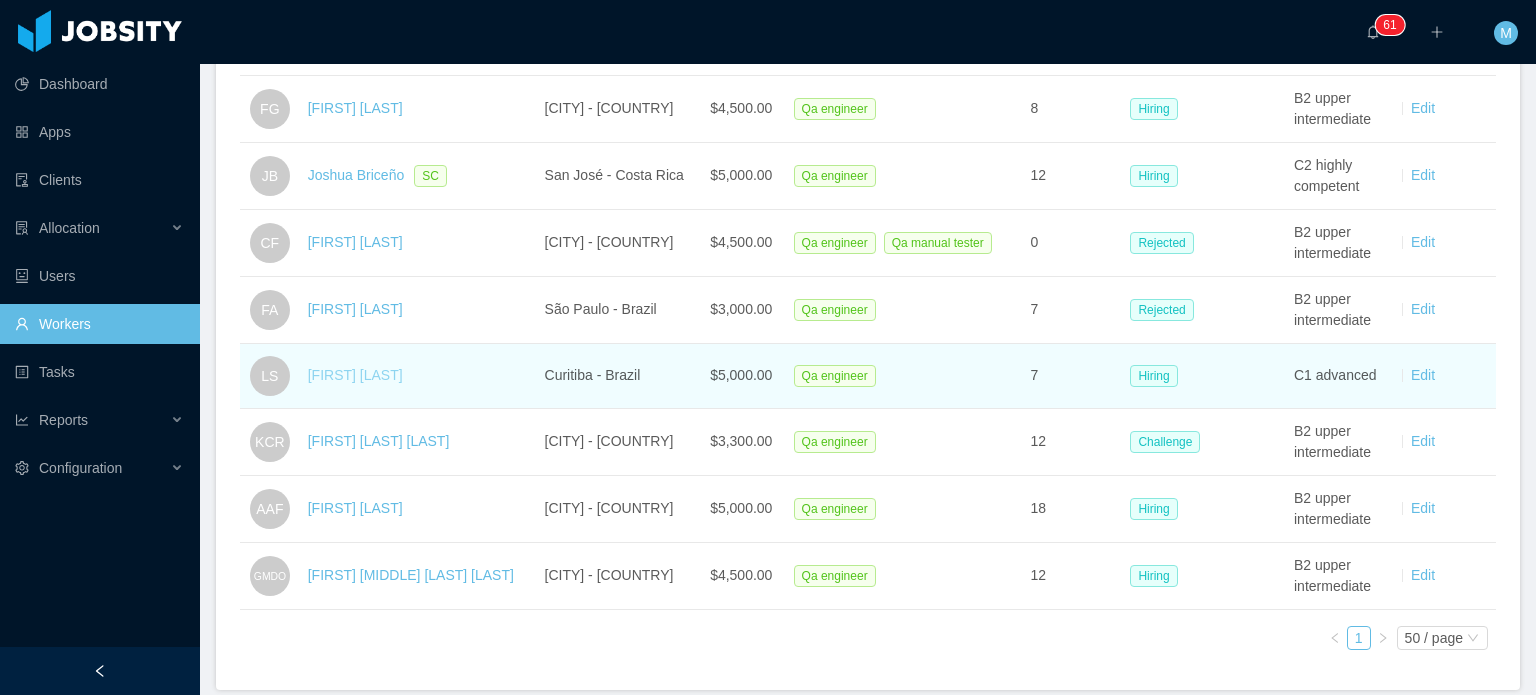click on "Luan Silva" at bounding box center (355, 375) 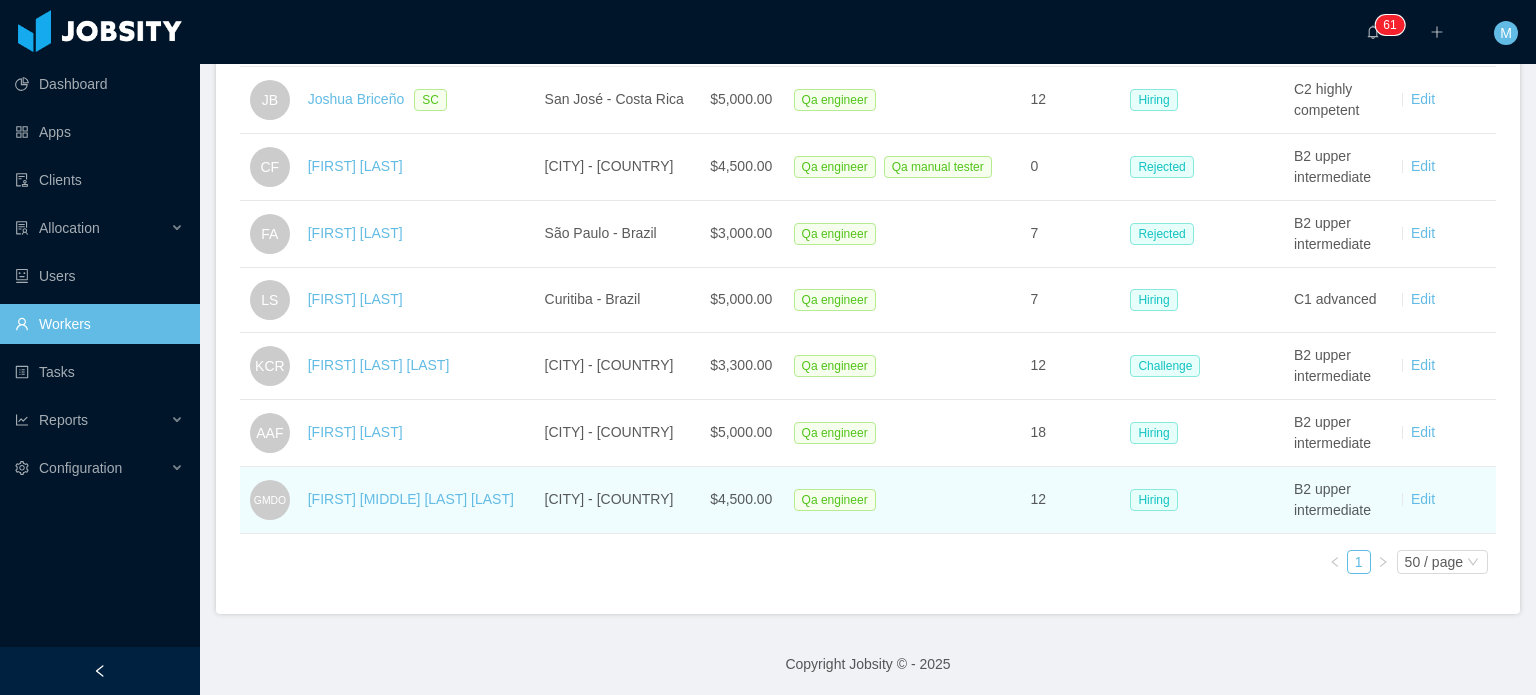 scroll, scrollTop: 797, scrollLeft: 0, axis: vertical 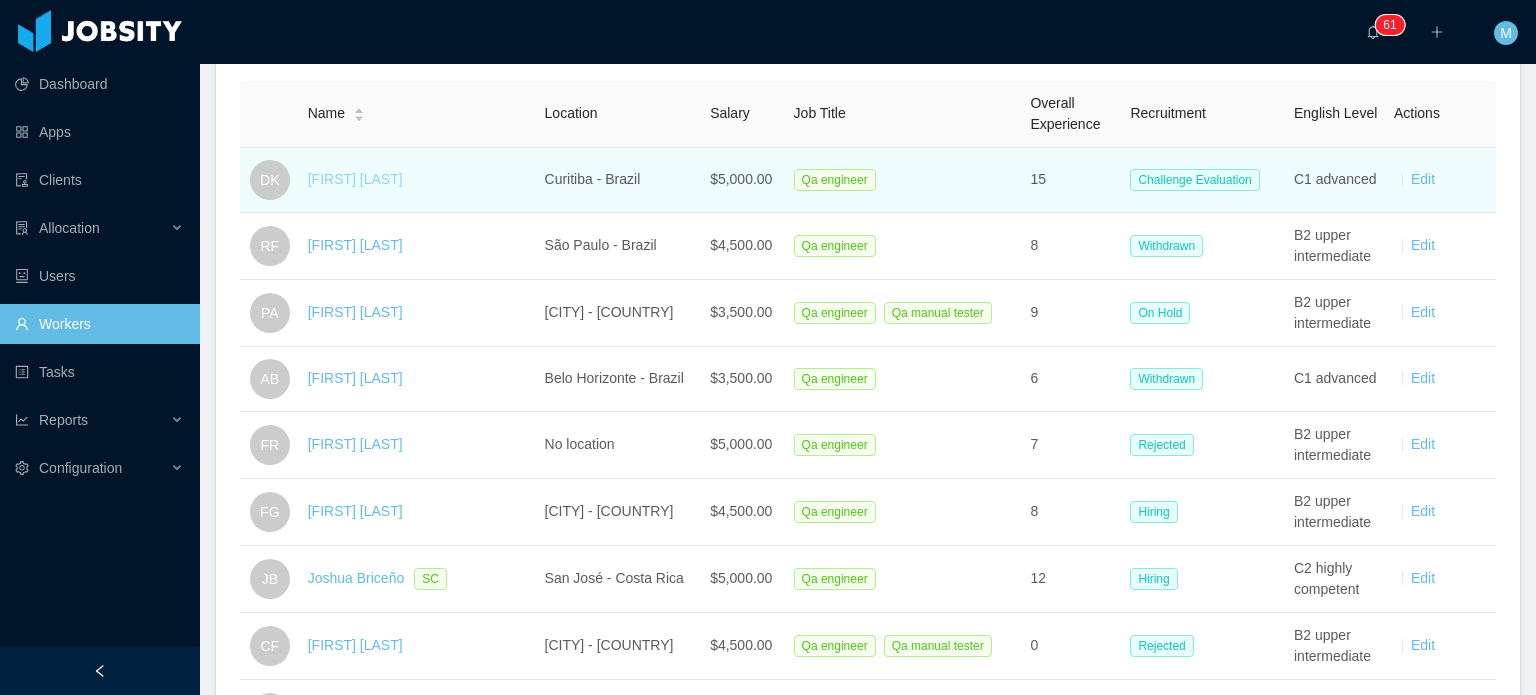drag, startPoint x: 112, startPoint y: 528, endPoint x: 351, endPoint y: 183, distance: 419.6975 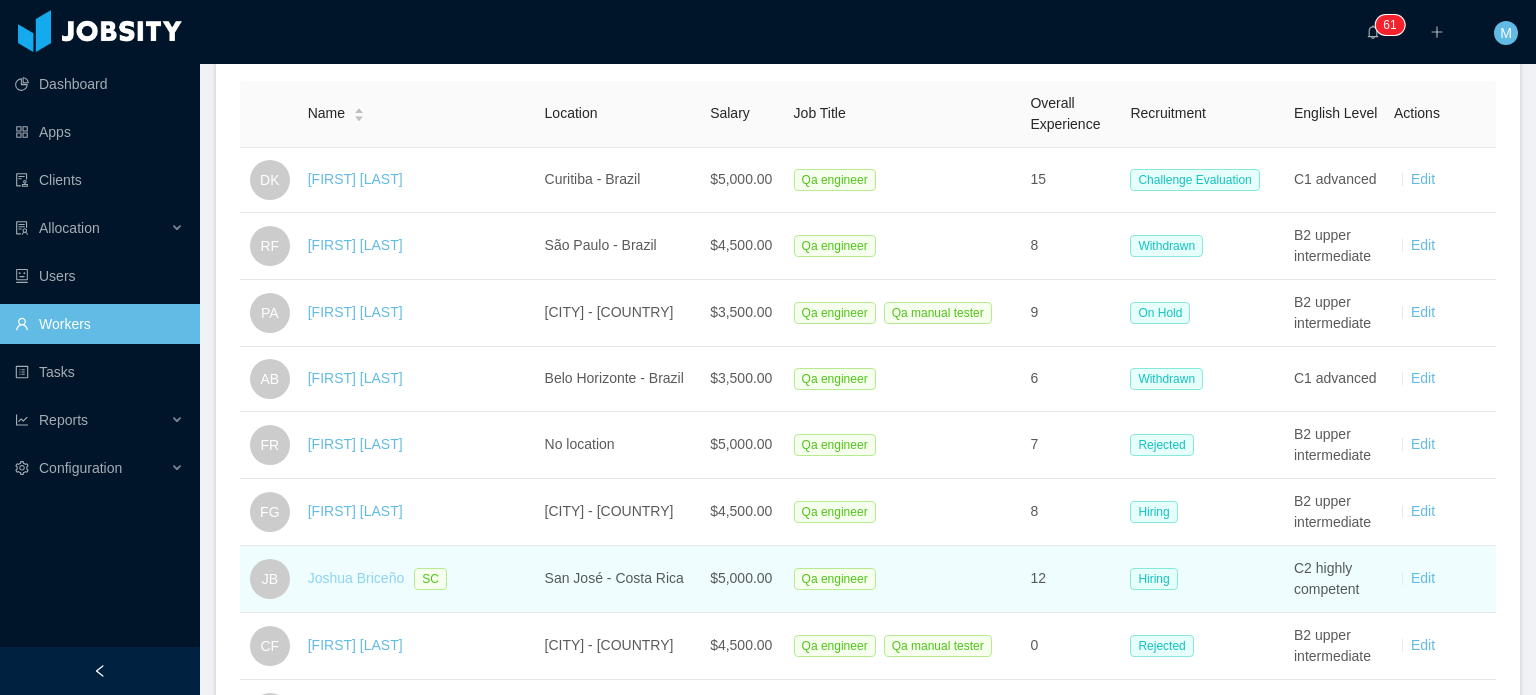 click on "Joshua Briceño" at bounding box center (356, 578) 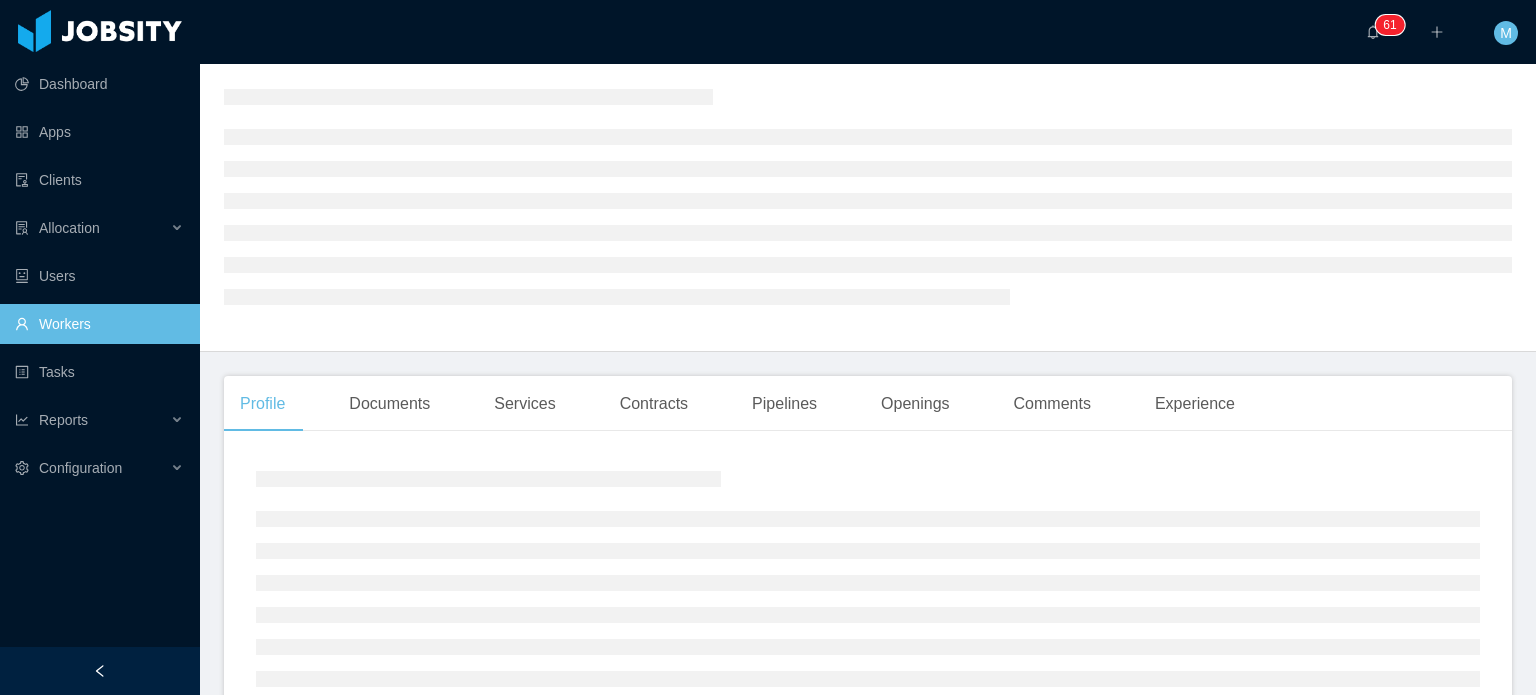 scroll, scrollTop: 0, scrollLeft: 0, axis: both 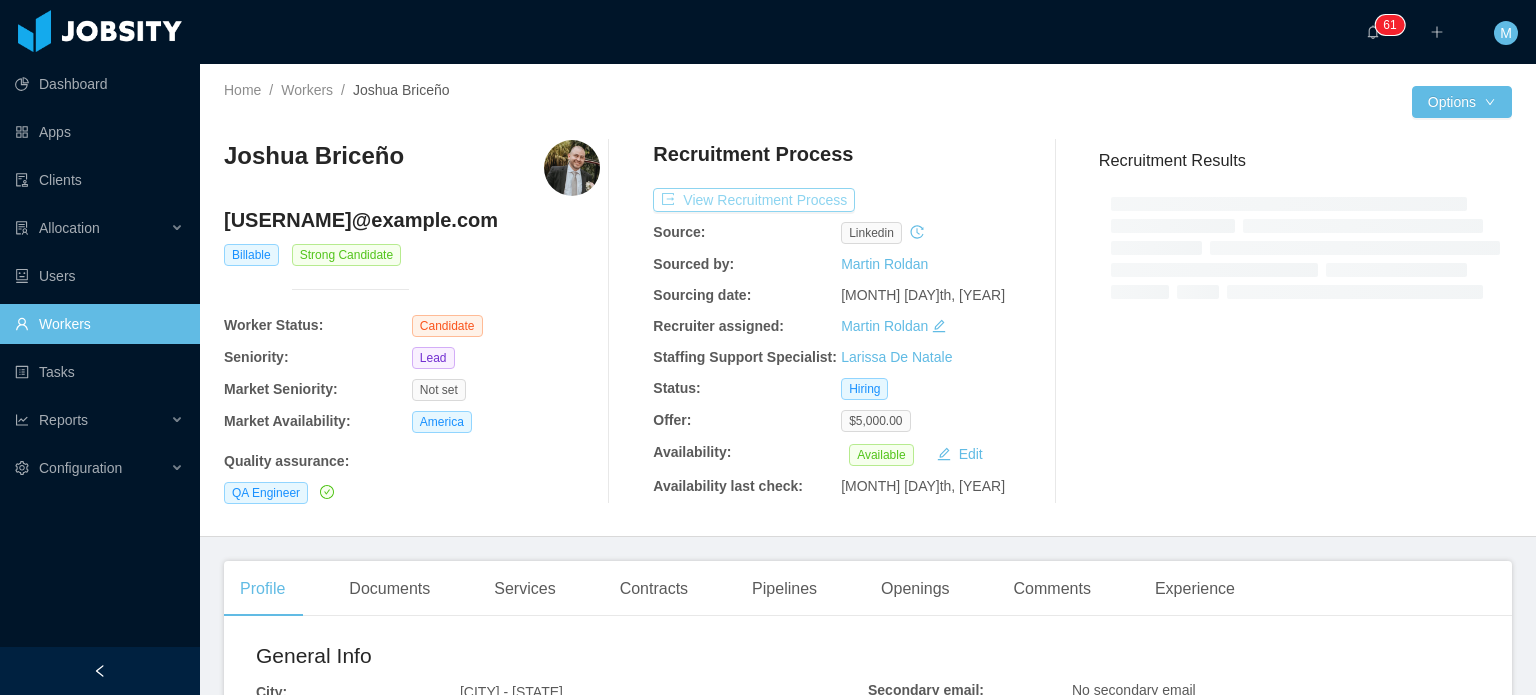 click on "View Recruitment Process" at bounding box center [754, 200] 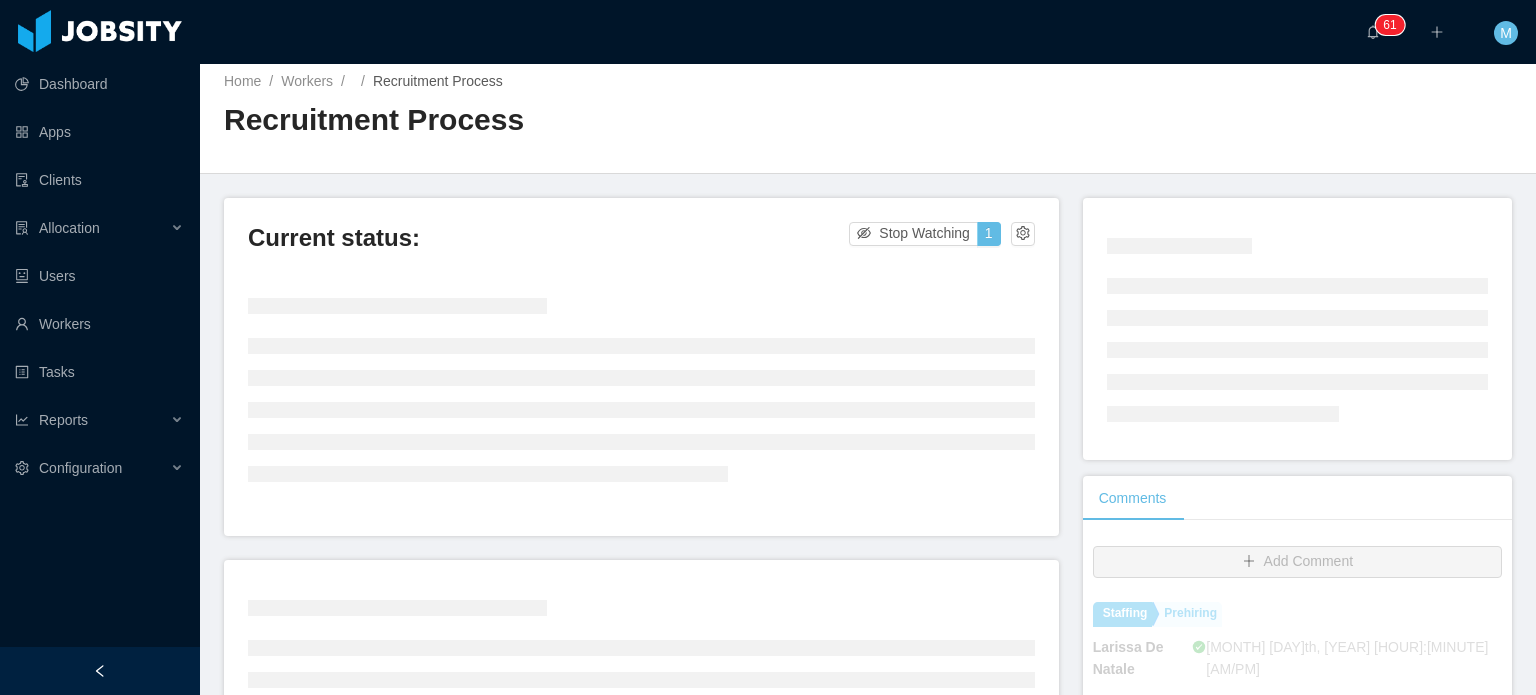 scroll, scrollTop: 0, scrollLeft: 0, axis: both 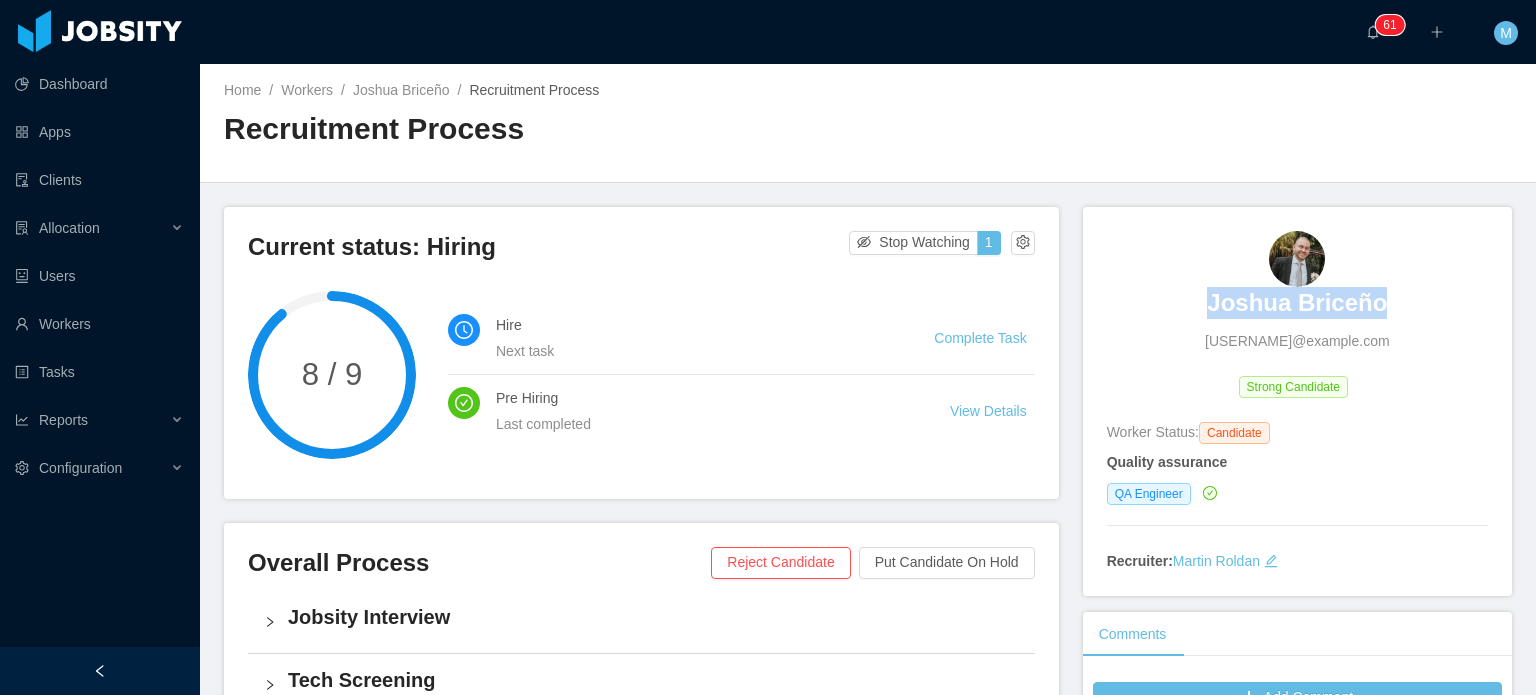 drag, startPoint x: 1192, startPoint y: 311, endPoint x: 1367, endPoint y: 301, distance: 175.28548 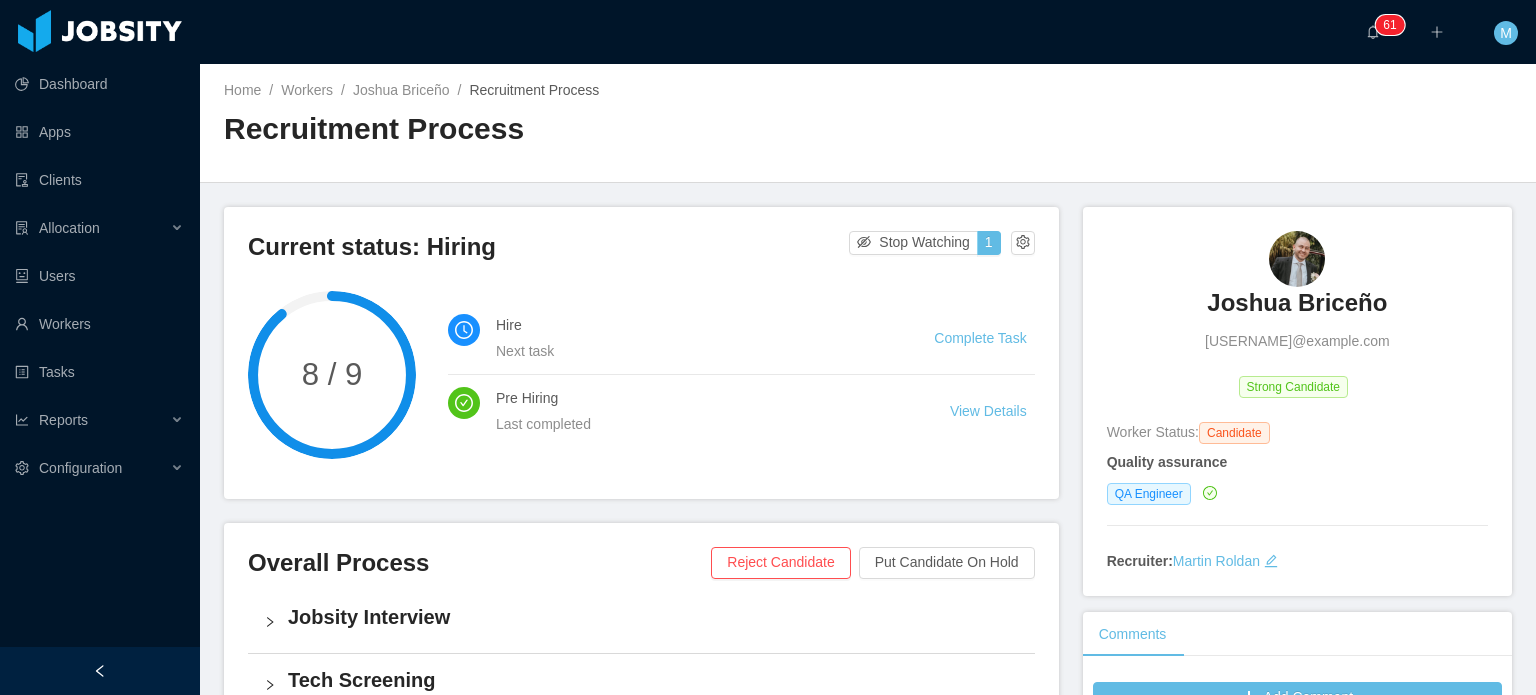click on "Dashboard Apps Clients Allocation Users Workers Tasks Reports Configuration" at bounding box center (100, 323) 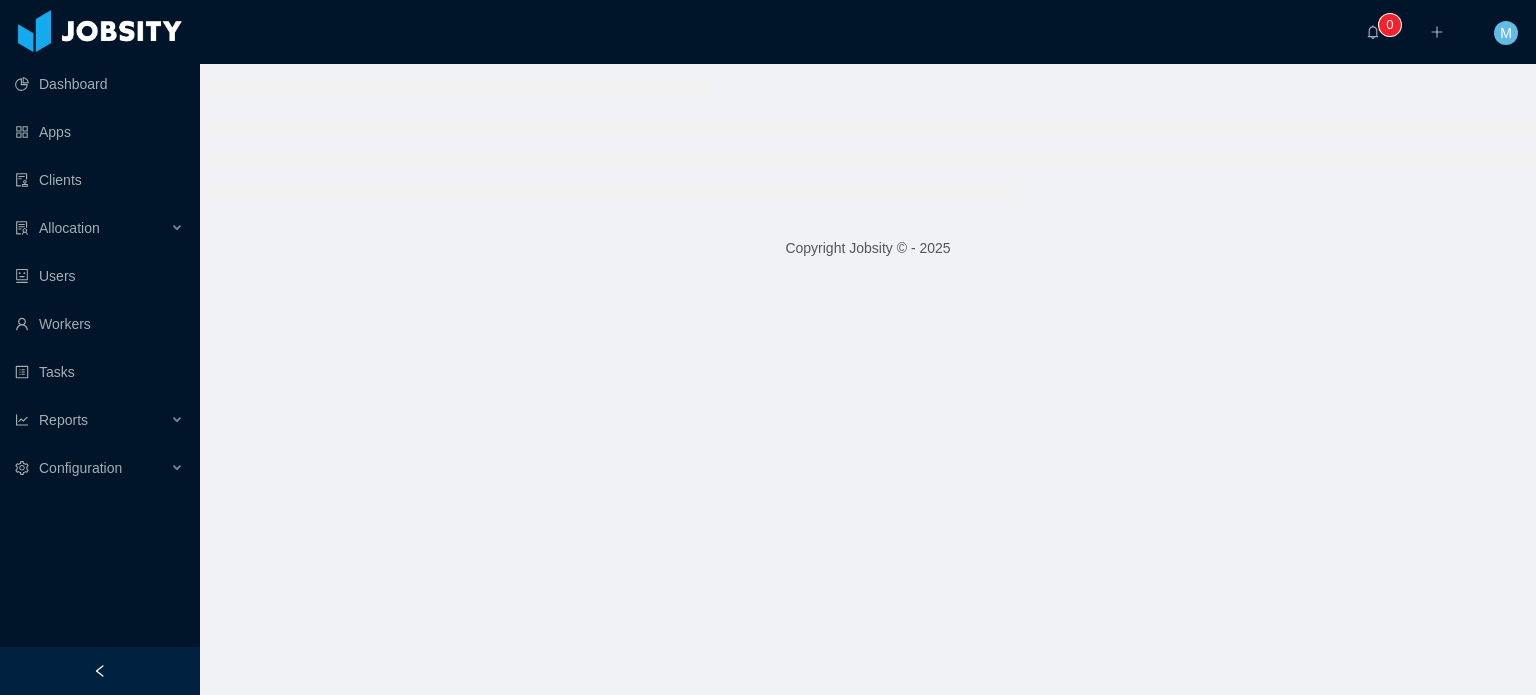 scroll, scrollTop: 0, scrollLeft: 0, axis: both 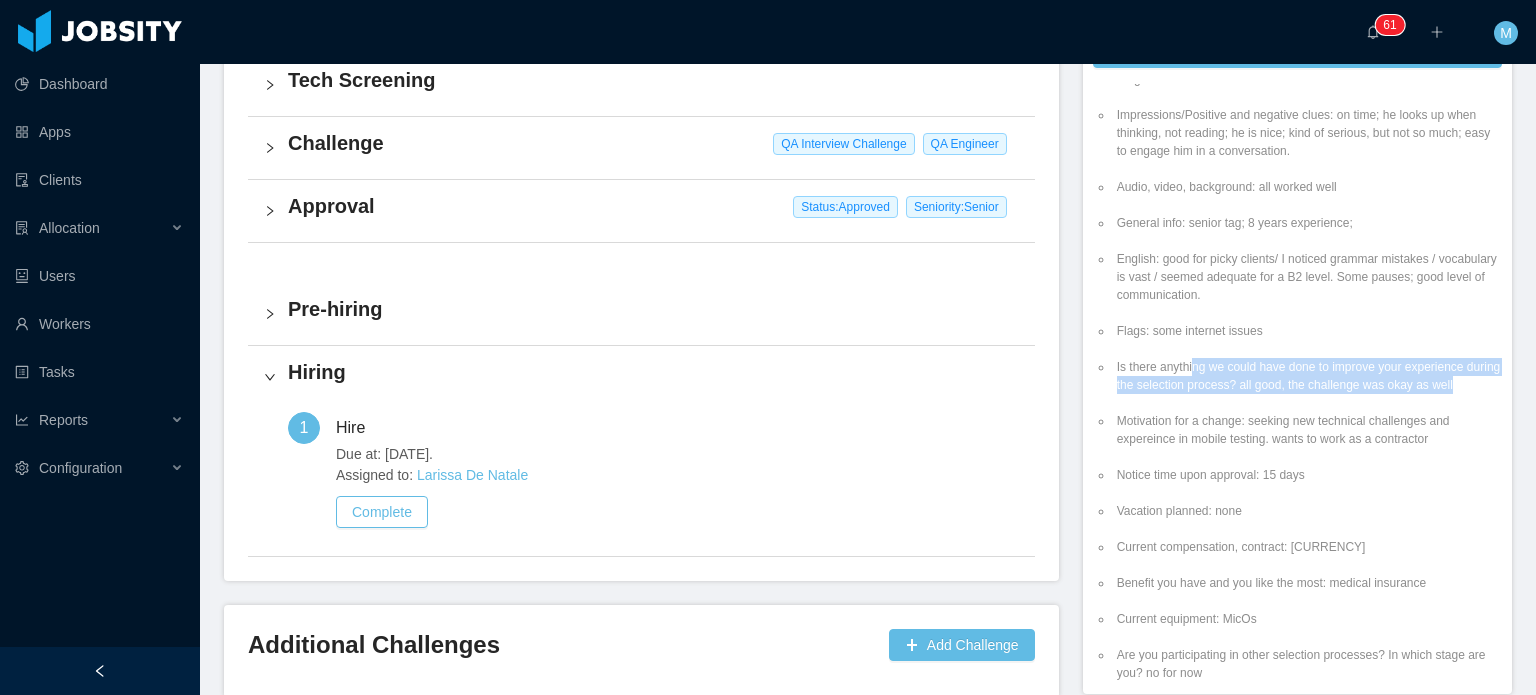 drag, startPoint x: 1180, startPoint y: 367, endPoint x: 1300, endPoint y: 411, distance: 127.81236 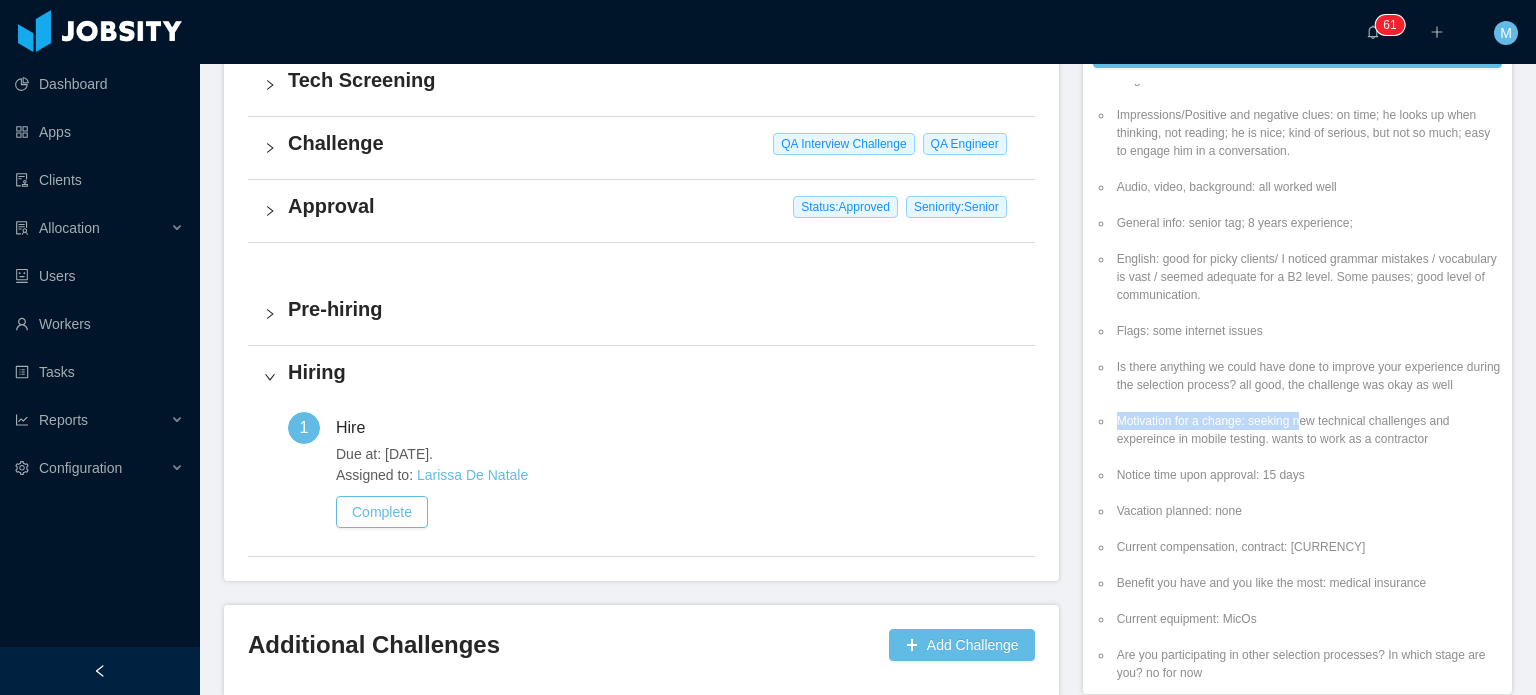 drag, startPoint x: 1286, startPoint y: 438, endPoint x: 1337, endPoint y: 472, distance: 61.294373 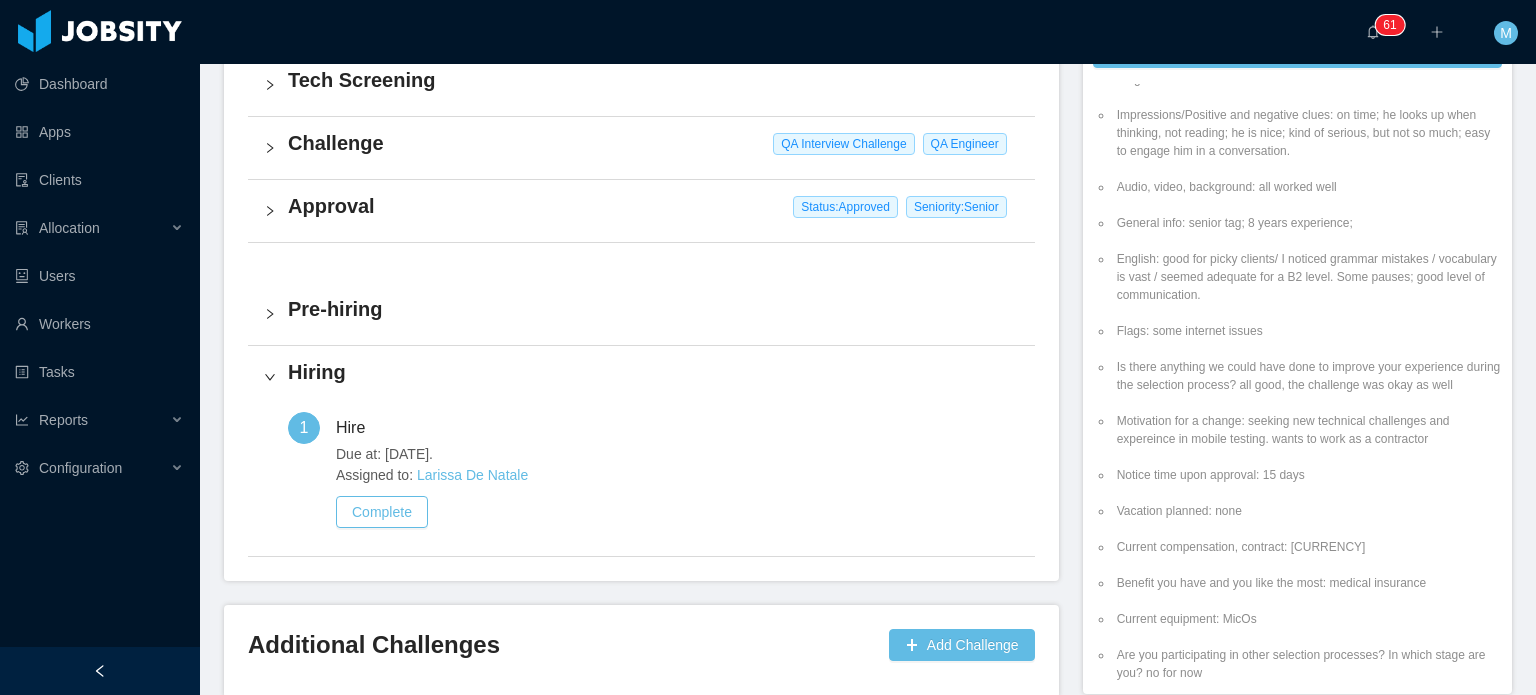 click on "Impressions/Positive and negative clues: on time; he looks up when thinking, not reading; he is nice; kind of serious, but not so much; easy to engage him in a conversation. Audio, video, background: all worked well General info: senior tag; 8 years experience; English: good for picky clients/  I noticed grammar mistakes / vocabulary is vast  / seemed adequate for a B2 level. Some pauses; good level of communication. Flags: some internet issues Is there anything we could have done to improve your experience during the selection process? all good, the challenge was okay as well Motivation for a change: seeking new technical challenges and expereince in mobile testing. wants to work as a contractor  Notice time upon approval: 15 days Vacation planned: none Current compensation, contract: 4.500 usd Benefit you have and you like the most: medical insurance Current equipment: MicOs Are you participating in other selection processes? In which stage are you? no for now ES from interview: 4.500 usd" at bounding box center [1297, 610] 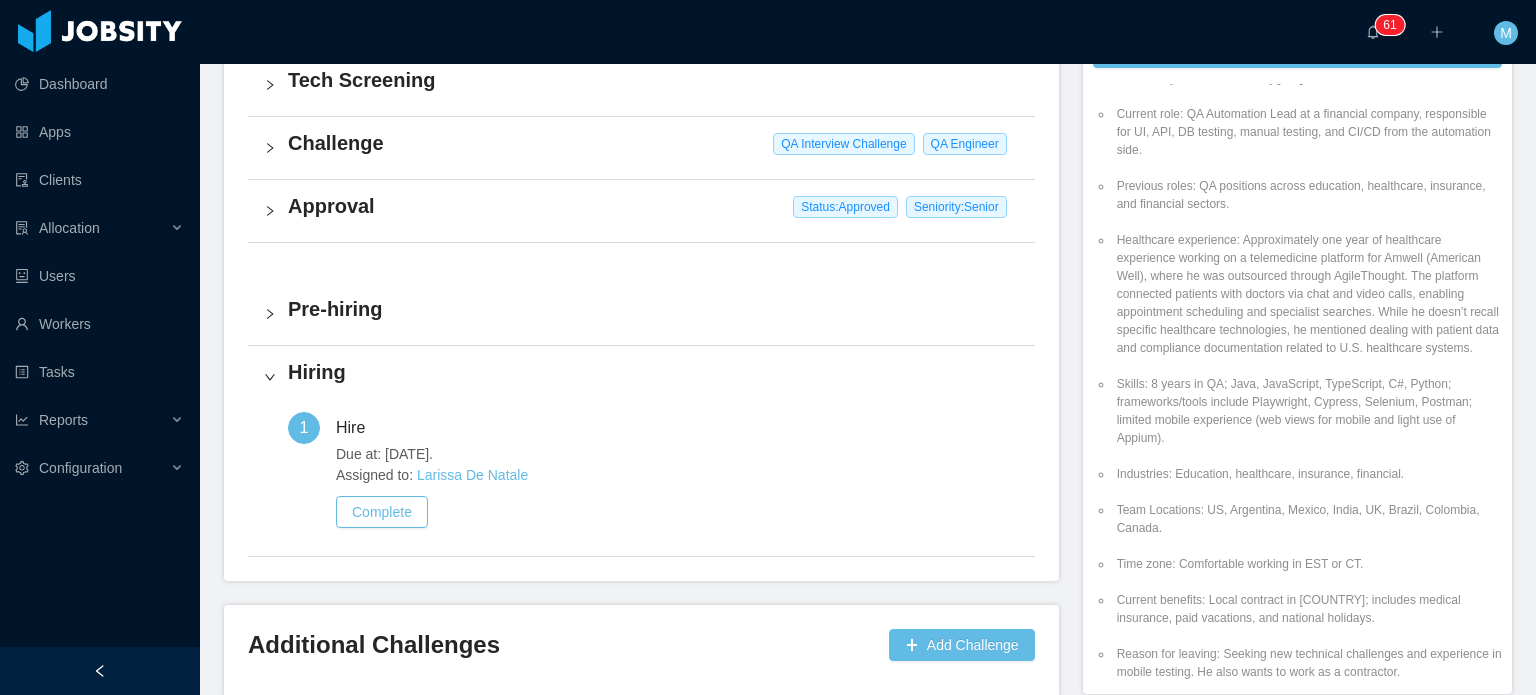 scroll, scrollTop: 1700, scrollLeft: 0, axis: vertical 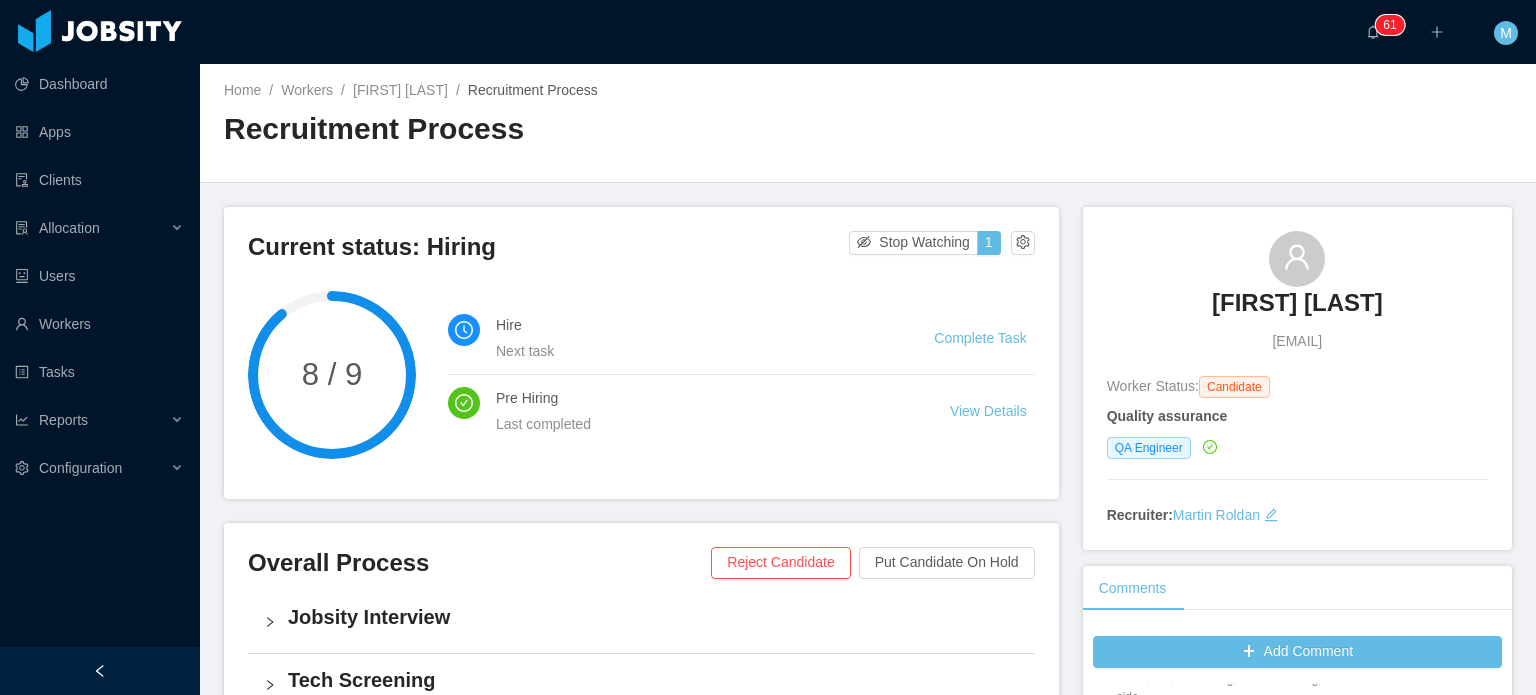 click on "Fernando Garcia" at bounding box center (1297, 303) 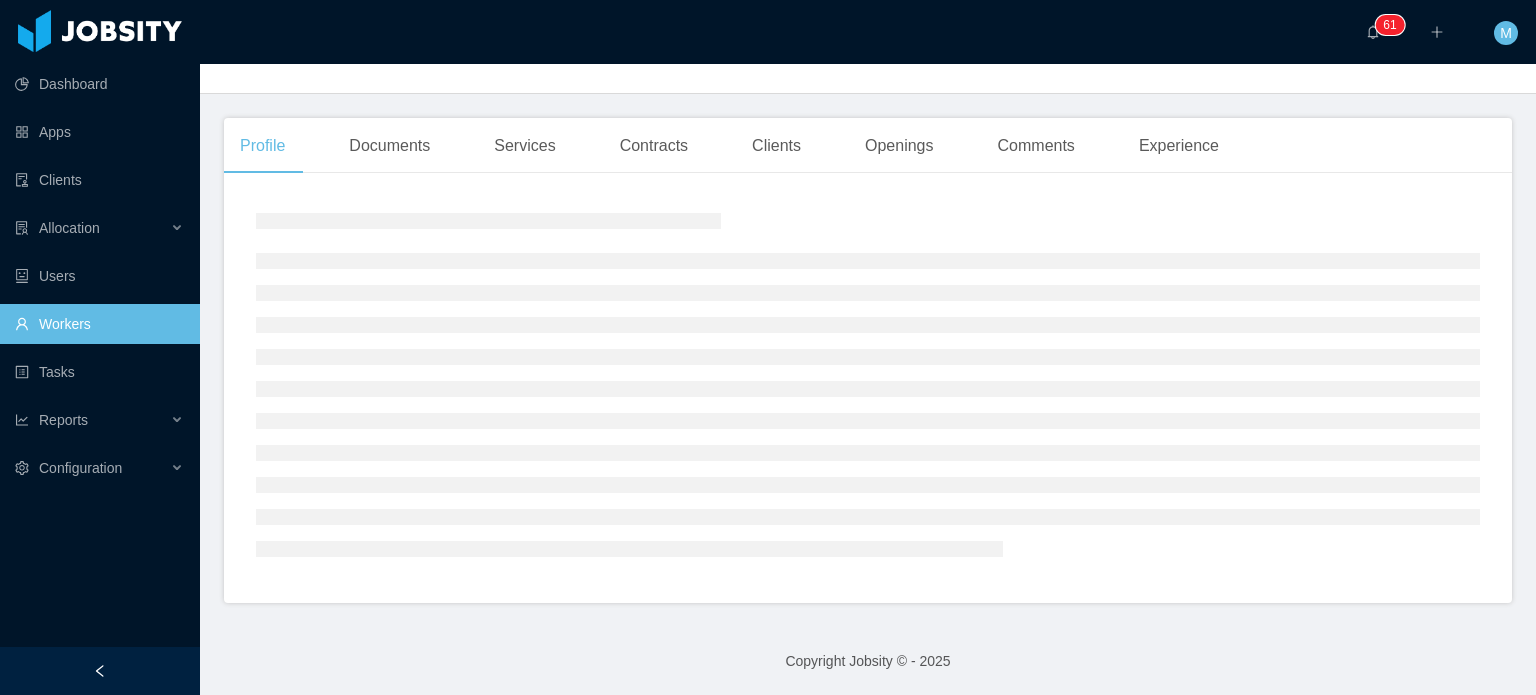 click on "Profile Documents Services Contracts Clients Openings Comments Experience" at bounding box center [868, 360] 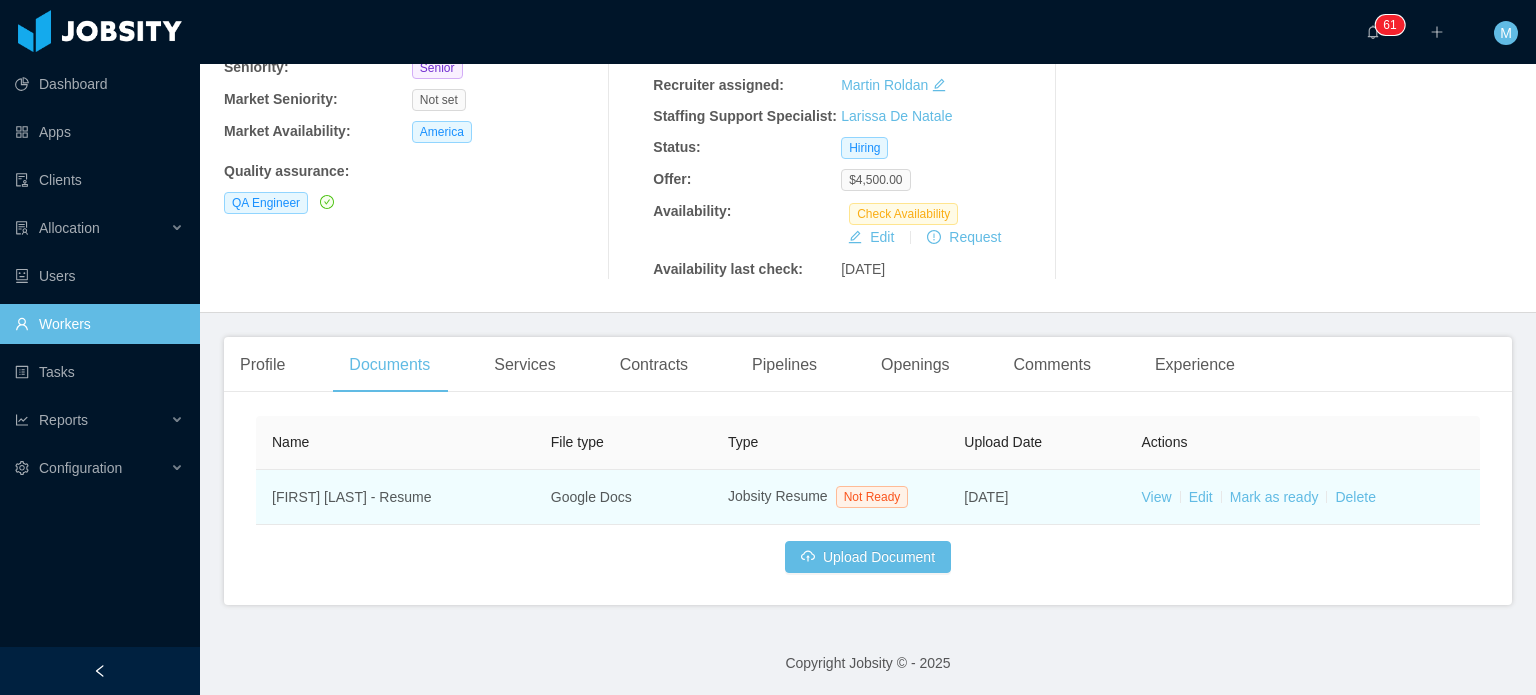 scroll, scrollTop: 244, scrollLeft: 0, axis: vertical 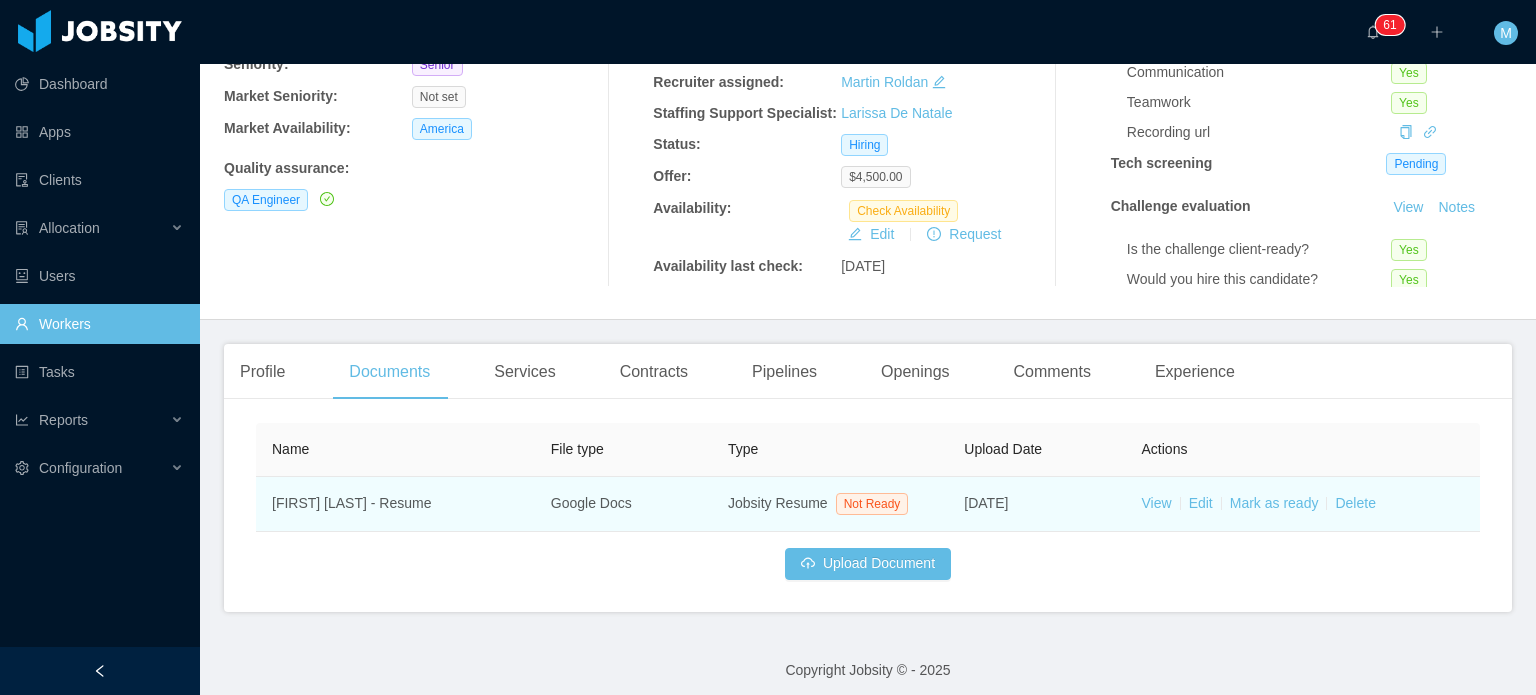 click on "View Edit Mark as ready Delete" at bounding box center [1303, 504] 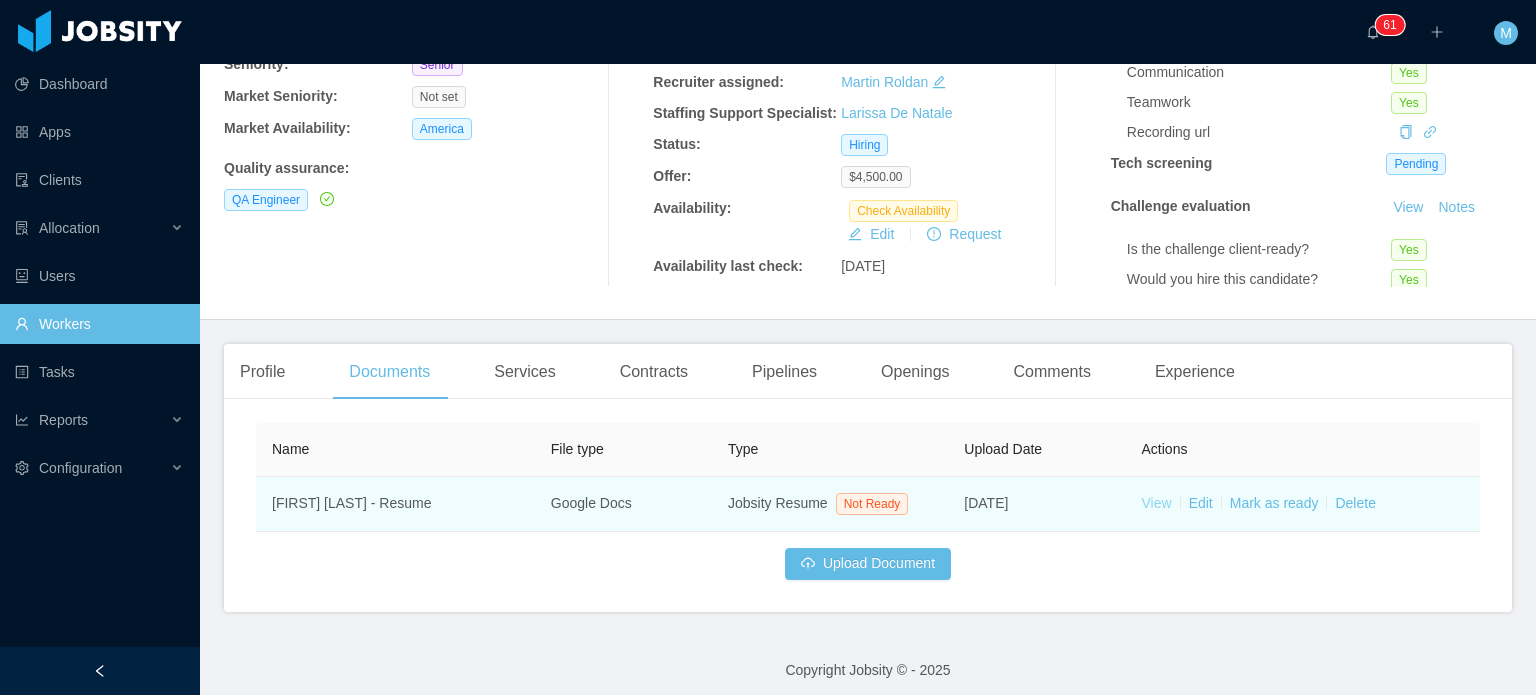 click on "View" at bounding box center [1157, 503] 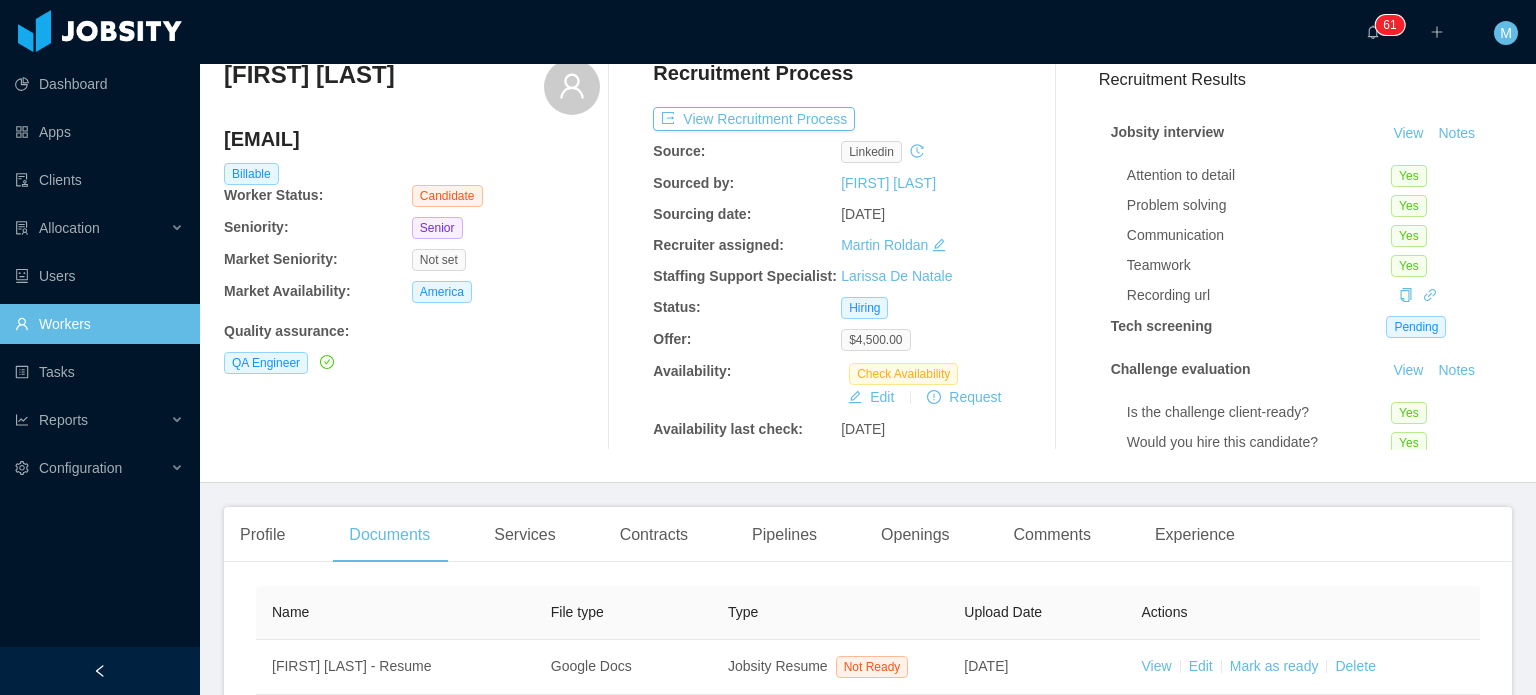 scroll, scrollTop: 0, scrollLeft: 0, axis: both 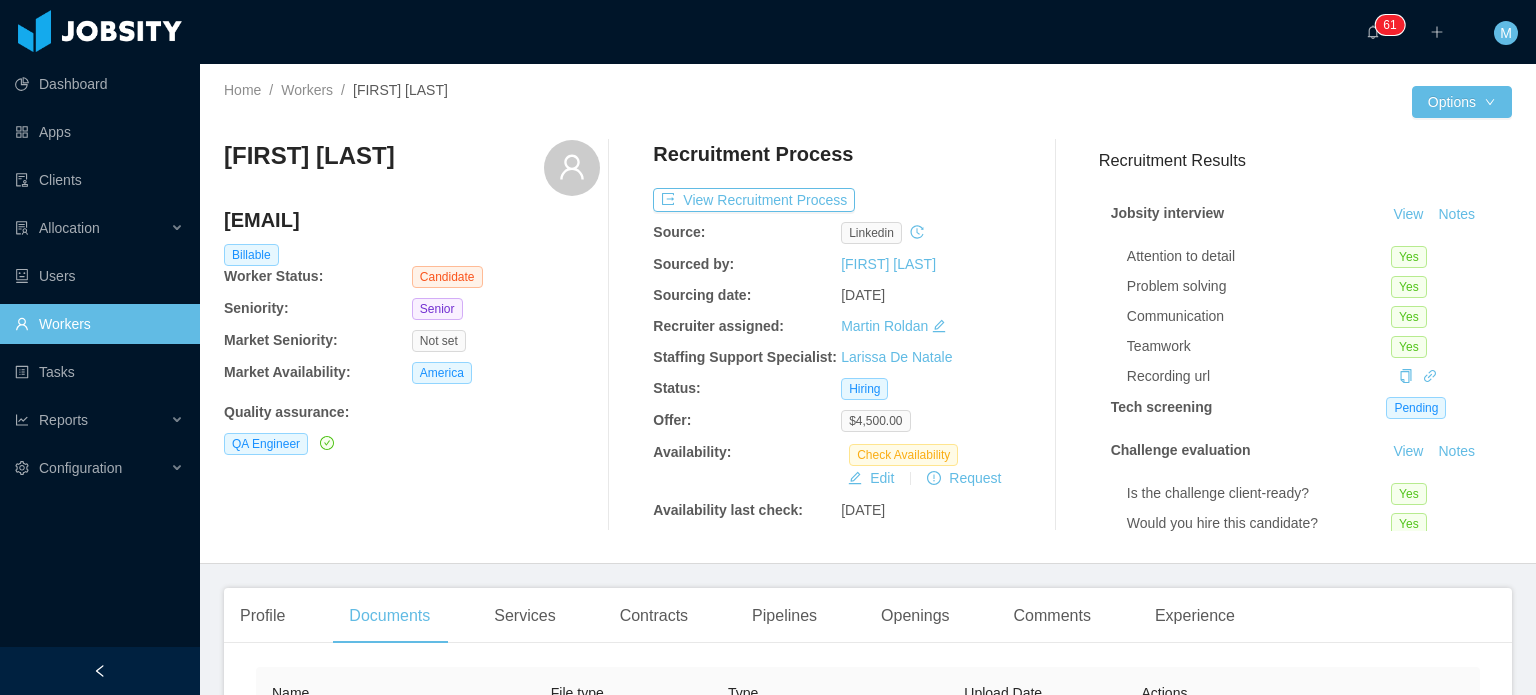 drag, startPoint x: 320, startPoint y: 159, endPoint x: 349, endPoint y: 159, distance: 29 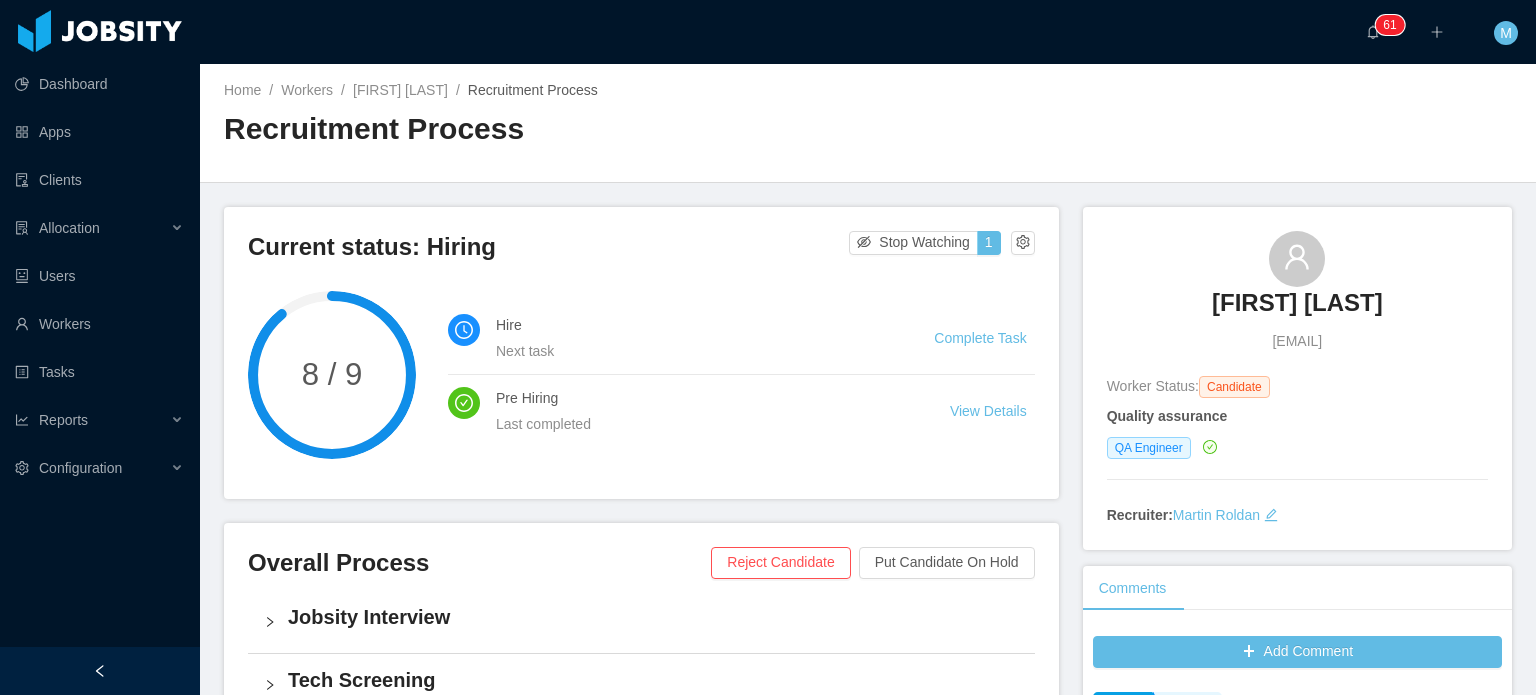 click on "Dashboard Apps Clients Allocation Users Workers Tasks Reports Configuration" at bounding box center [100, 299] 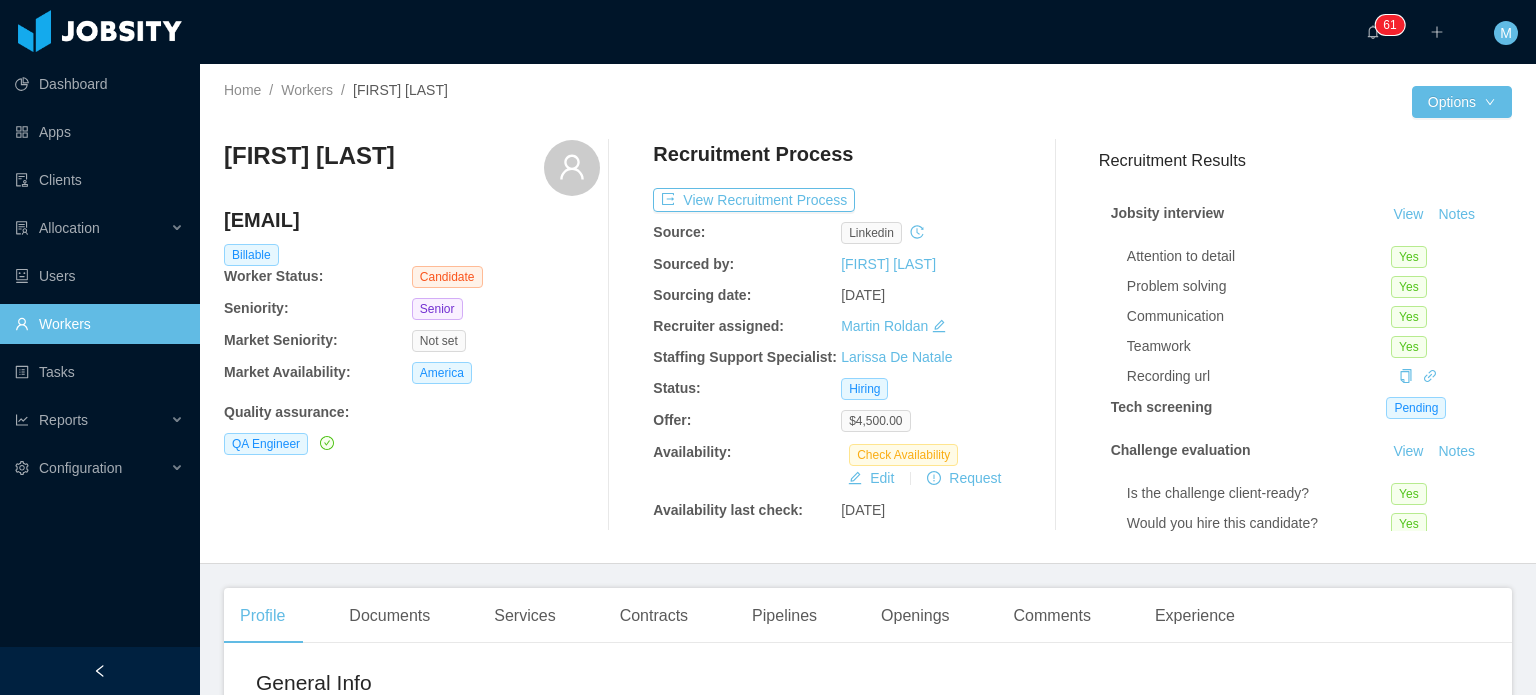 click on "Dashboard Apps Clients Allocation Users Workers Tasks Reports Configuration" at bounding box center (100, 299) 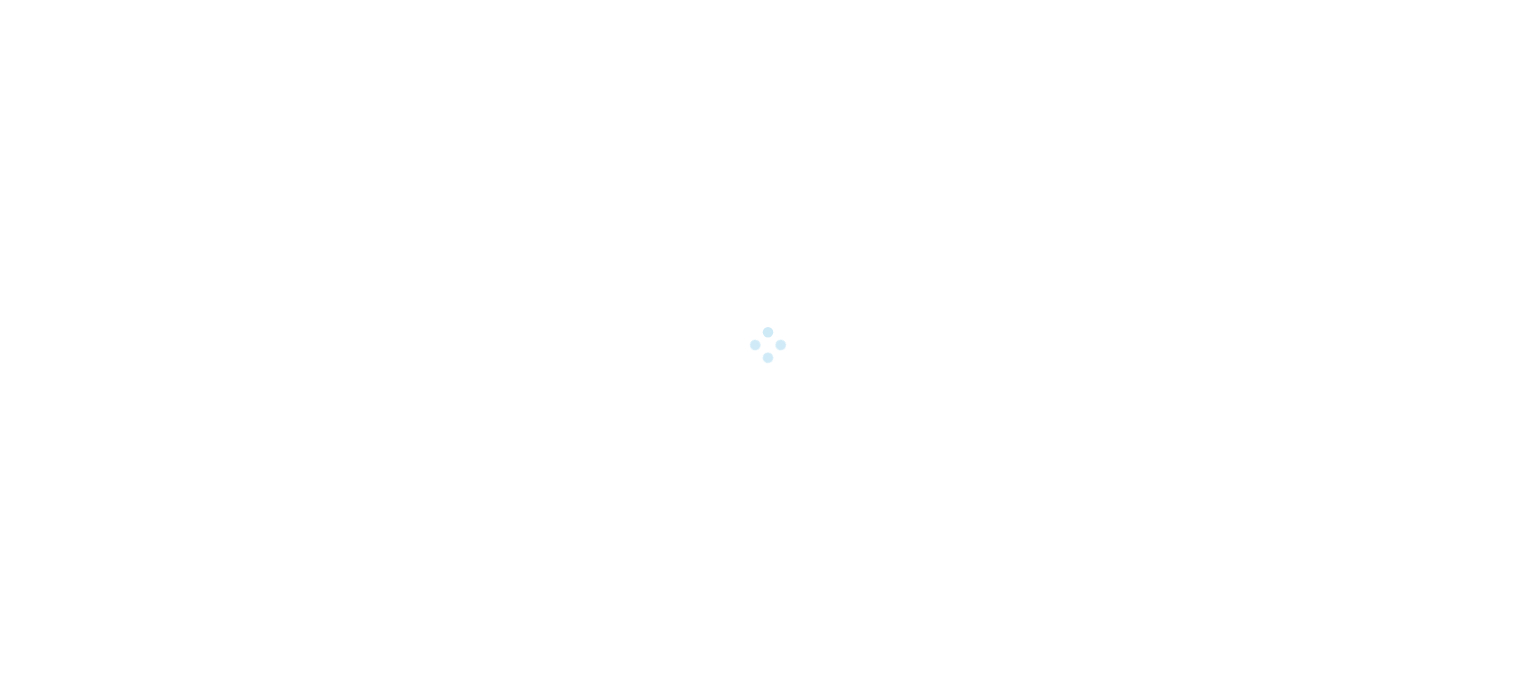 scroll, scrollTop: 0, scrollLeft: 0, axis: both 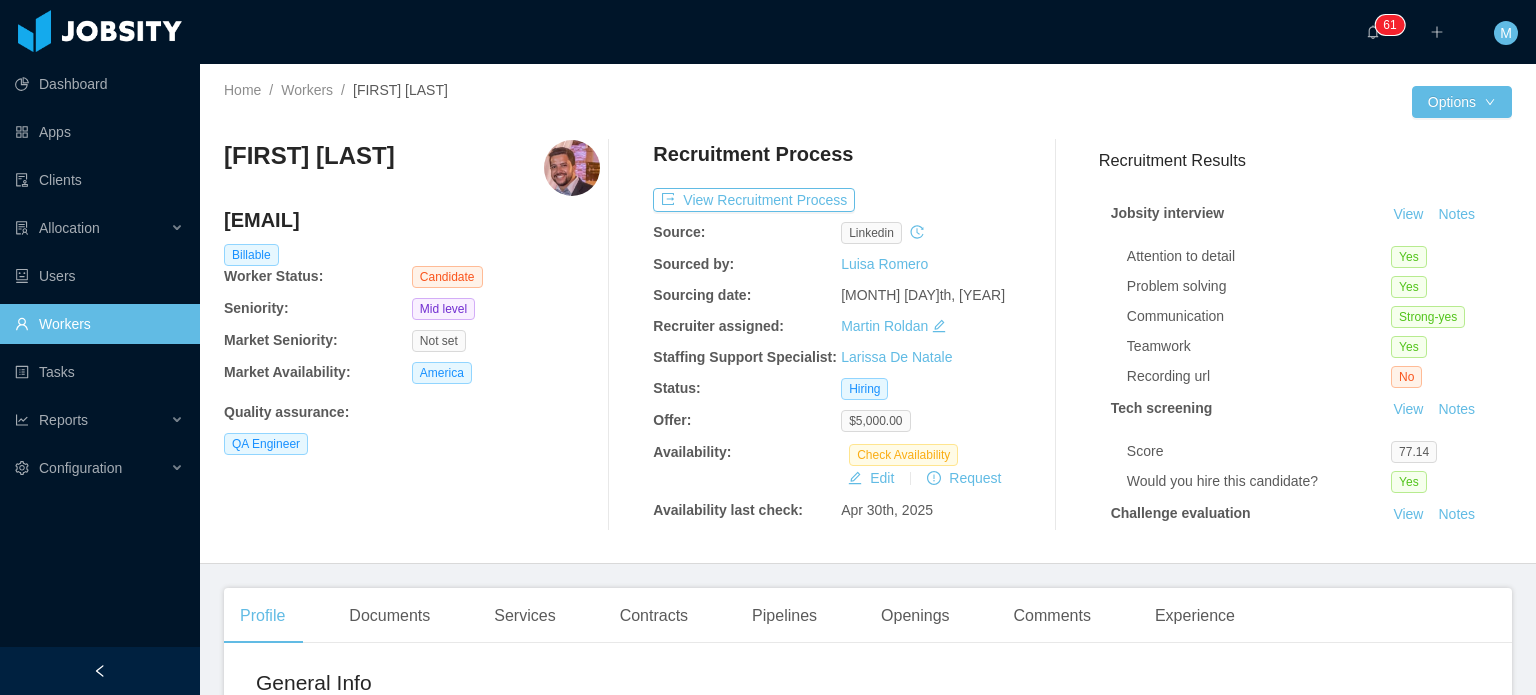 click on "Dashboard Apps Clients Allocation Users Workers Tasks Reports Configuration" at bounding box center [100, 299] 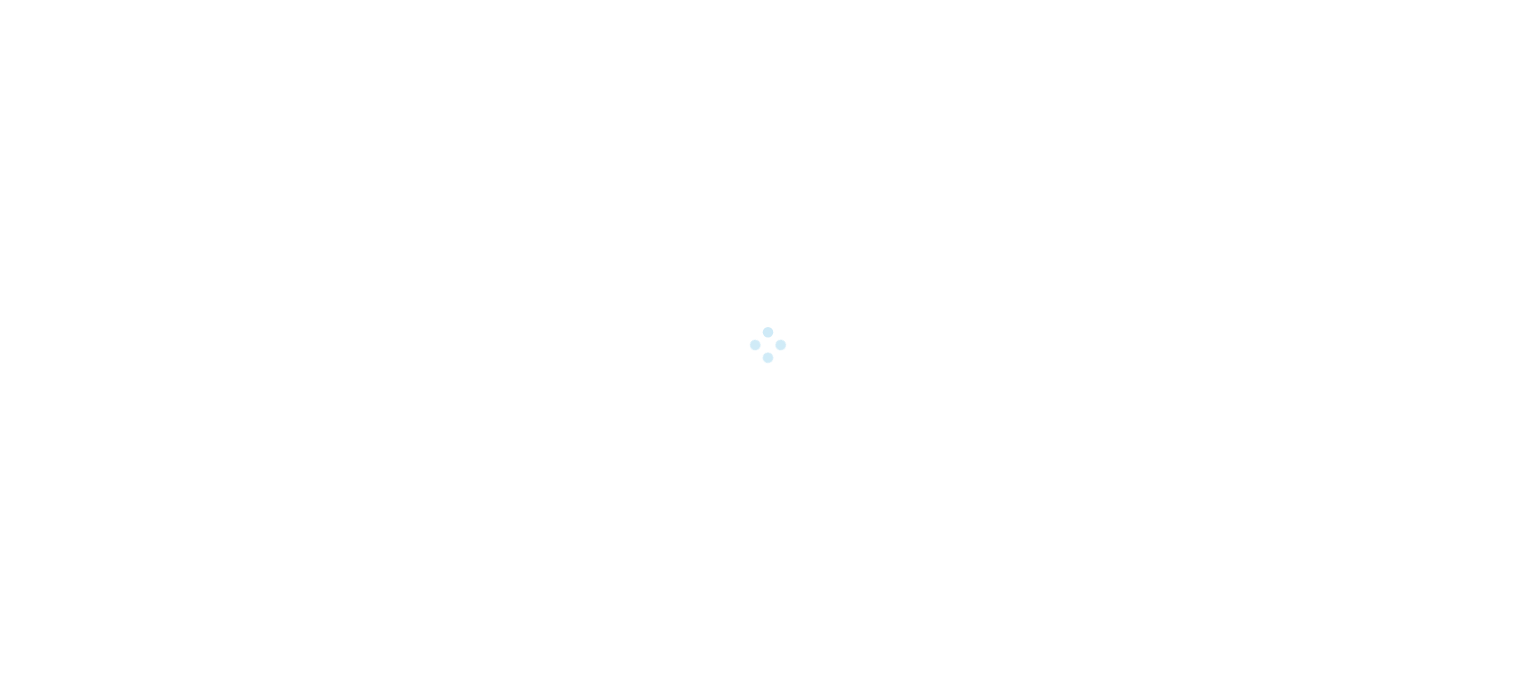 scroll, scrollTop: 0, scrollLeft: 0, axis: both 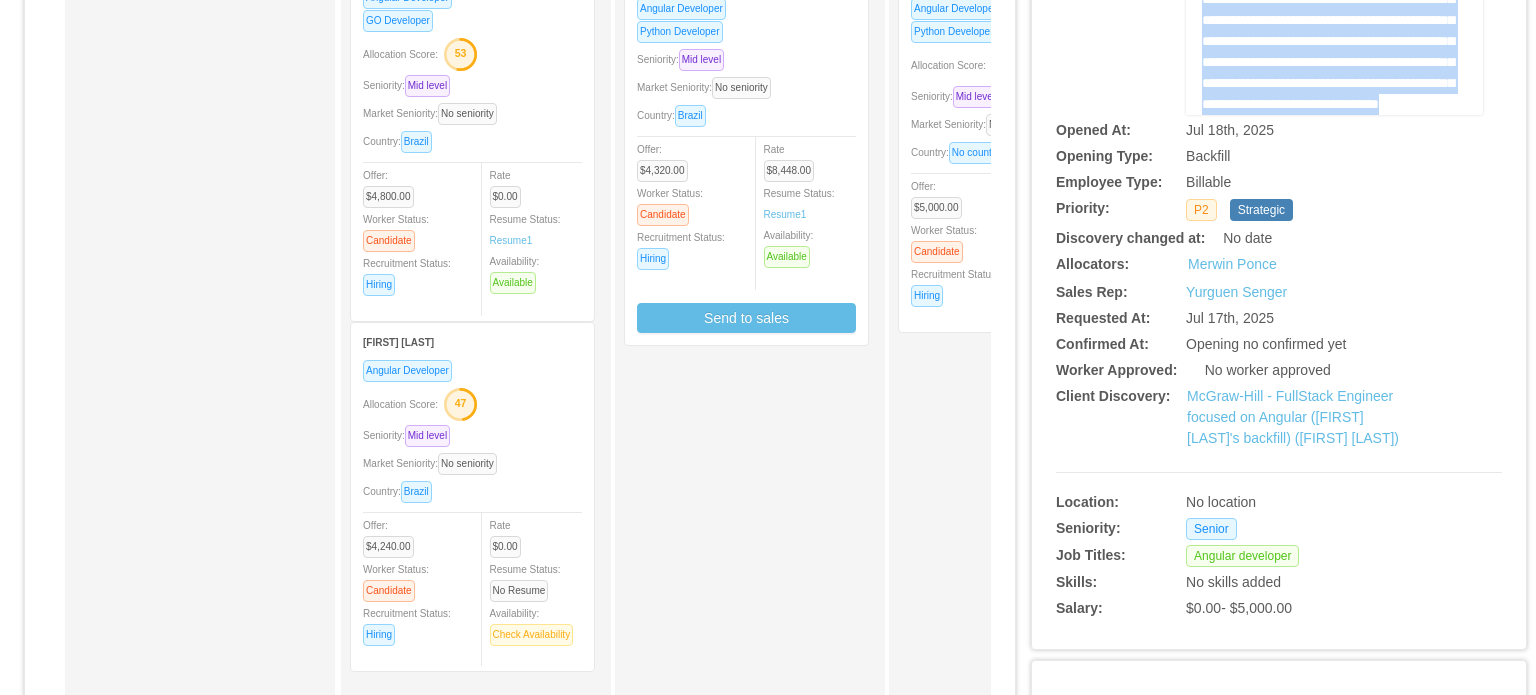drag, startPoint x: 1192, startPoint y: 258, endPoint x: 1319, endPoint y: 95, distance: 206.63495 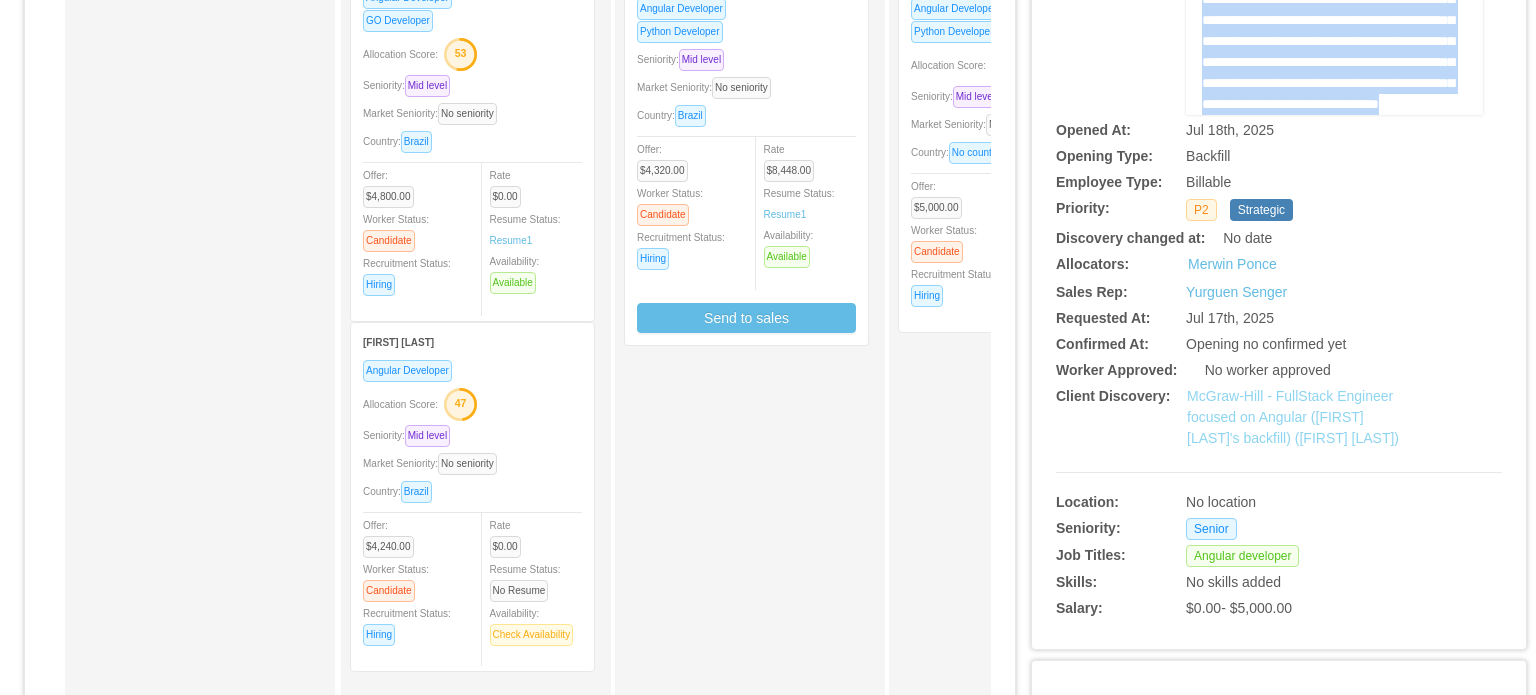 click on "McGraw-Hill - FullStack Engineer focused on Angular [[NAME] [LAST]'s backfill] ([NAME] [LAST])" at bounding box center [1293, 417] 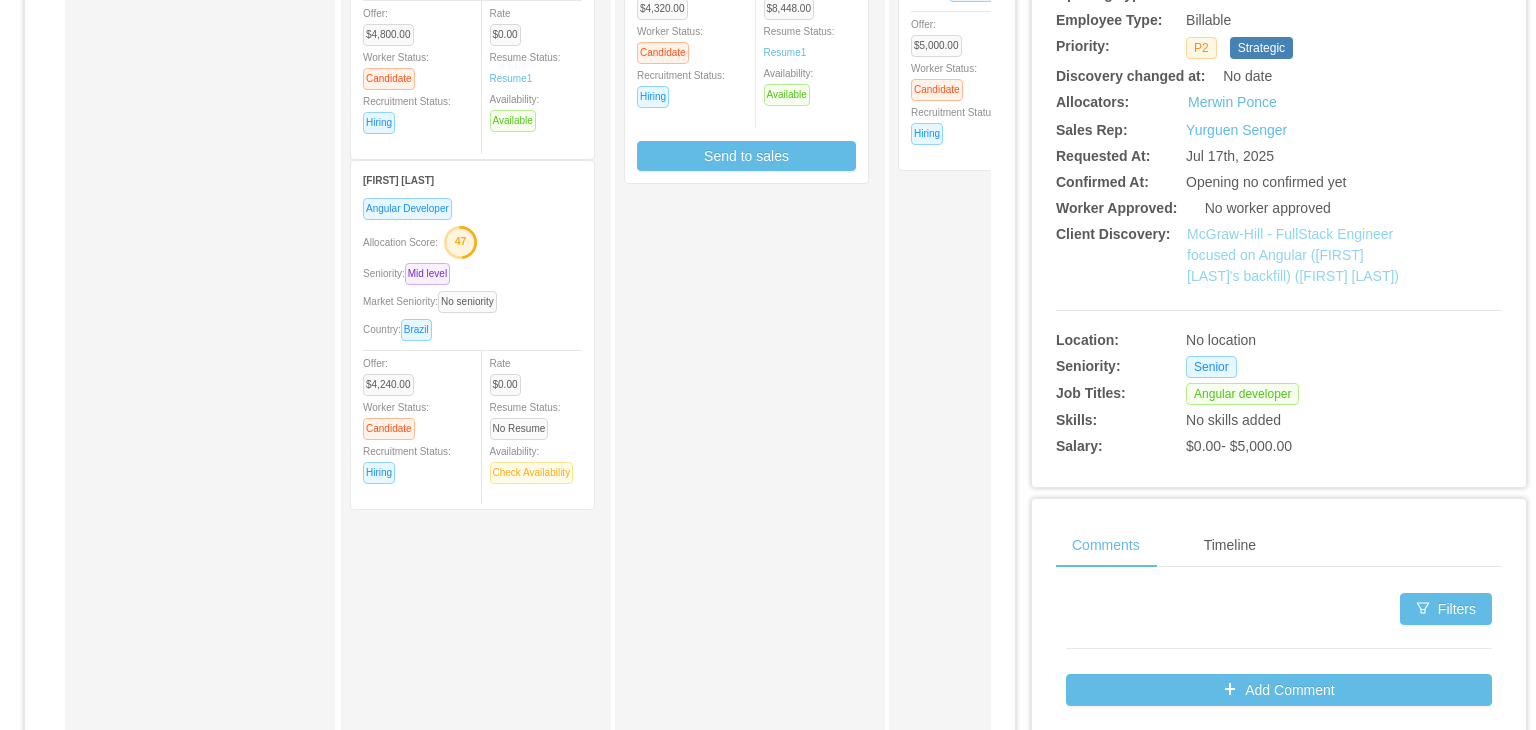 scroll, scrollTop: 400, scrollLeft: 0, axis: vertical 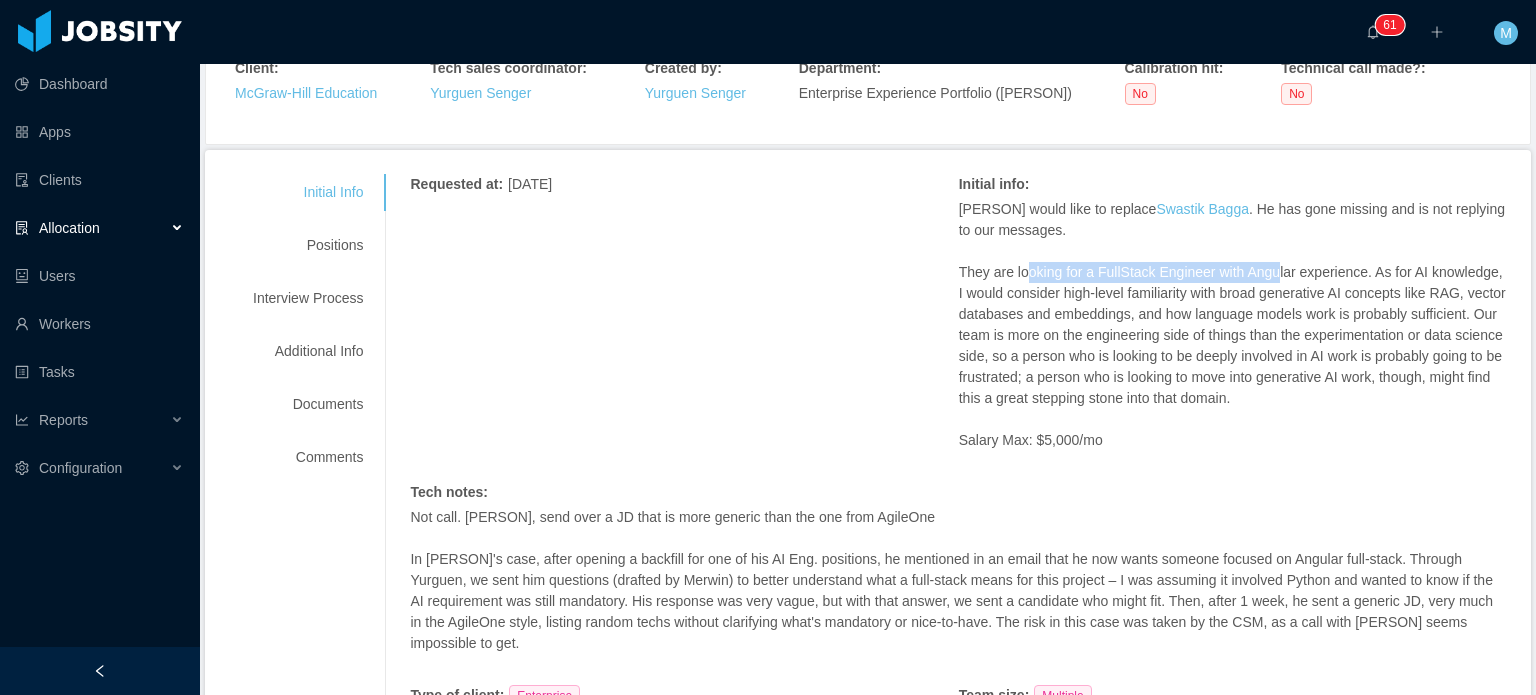 drag, startPoint x: 1032, startPoint y: 339, endPoint x: 1323, endPoint y: 333, distance: 291.06186 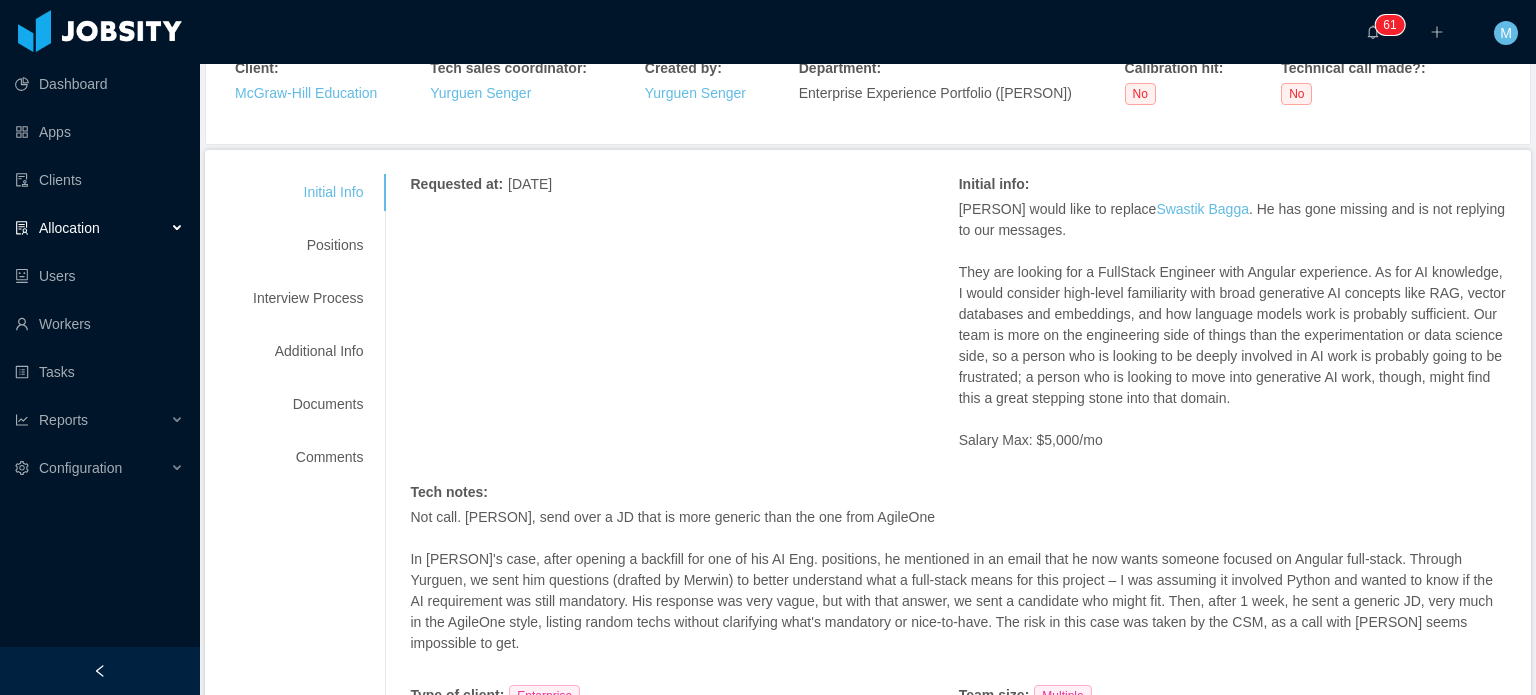 click on "They are looking for a FullStack Engineer with Angular experience. As for AI knowledge, I would consider high-level familiarity with broad generative AI concepts like RAG, vector databases and embeddings, and how language models work is probably sufficient. Our team is more on the engineering side of things than the experimentation or data science side, so a person who is looking to be deeply involved in AI work is probably going to be frustrated; a person who is looking to move into generative AI work, though, might find this a great stepping stone into that domain." at bounding box center (1233, 335) 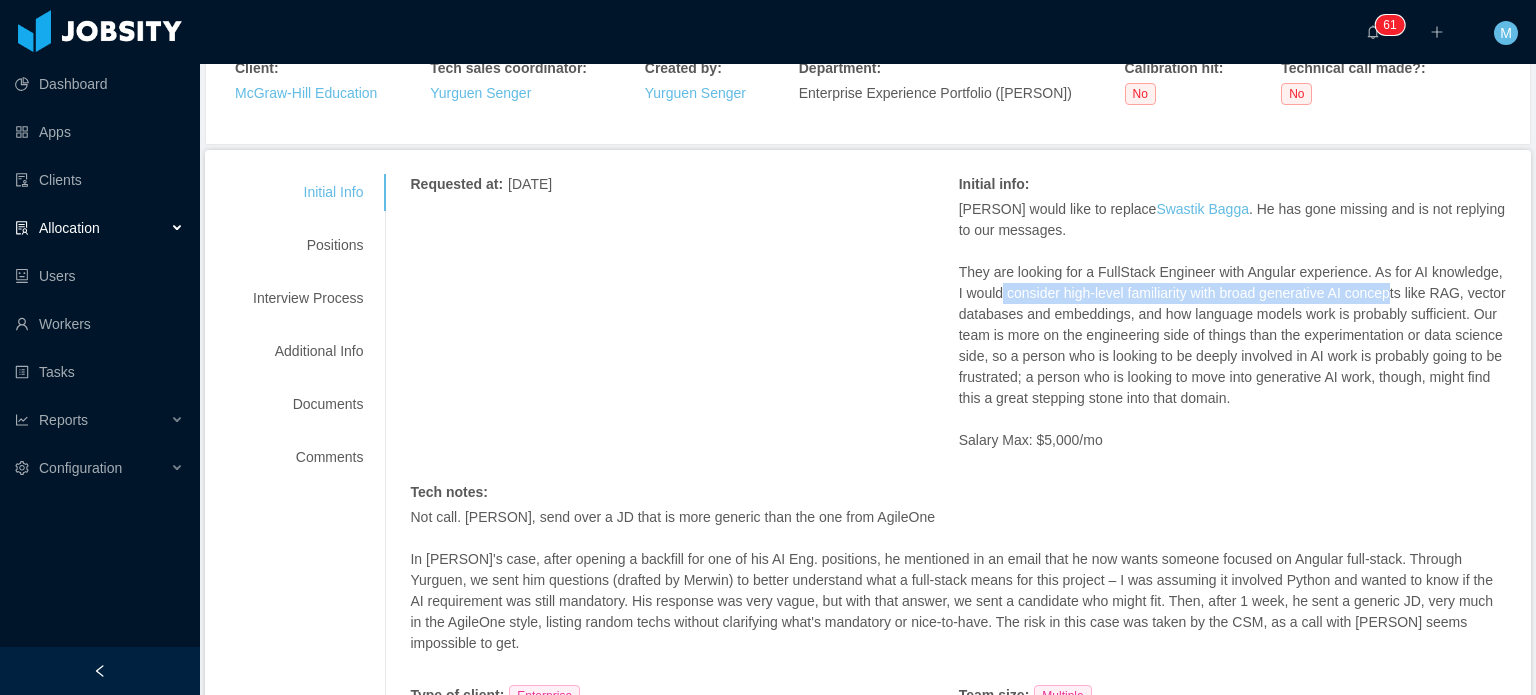 drag, startPoint x: 993, startPoint y: 351, endPoint x: 1397, endPoint y: 353, distance: 404.00494 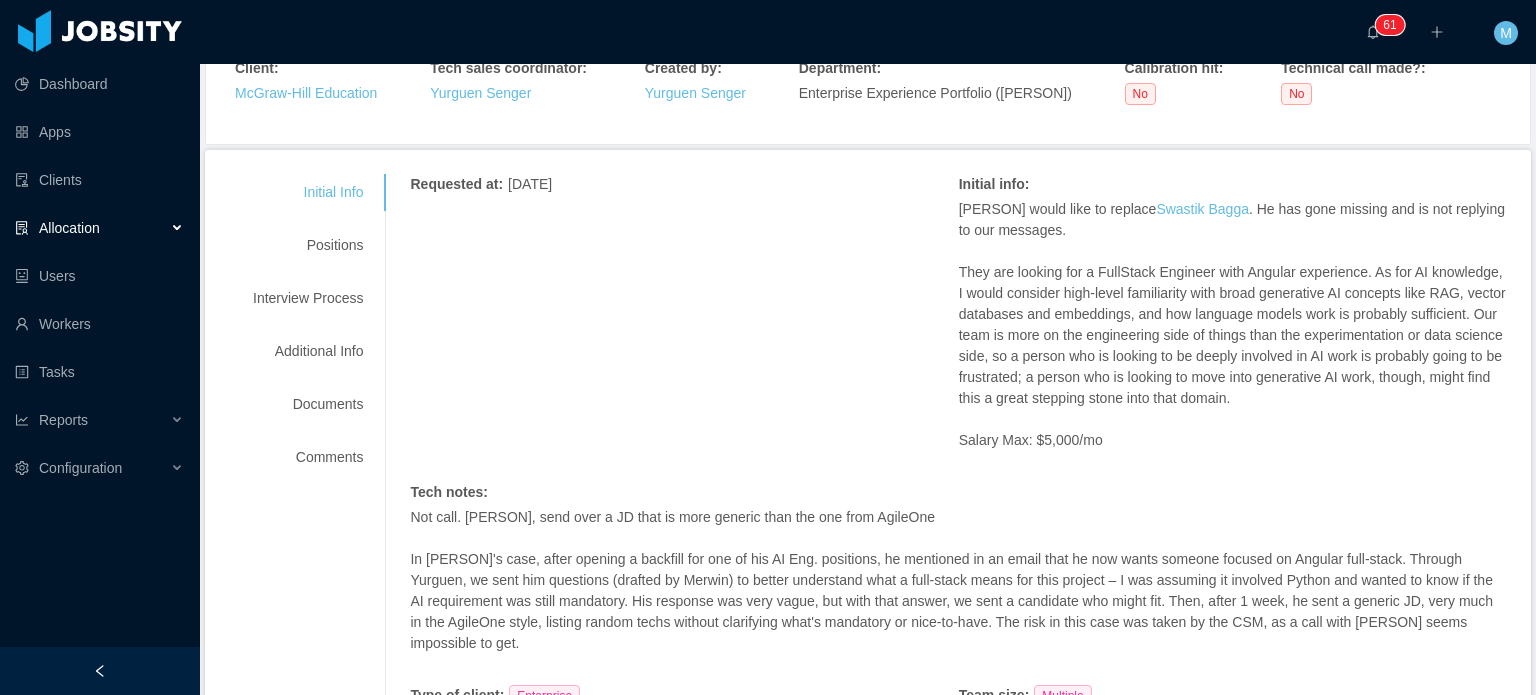 click on "They are looking for a FullStack Engineer with Angular experience. As for AI knowledge, I would consider high-level familiarity with broad generative AI concepts like RAG, vector databases and embeddings, and how language models work is probably sufficient. Our team is more on the engineering side of things than the experimentation or data science side, so a person who is looking to be deeply involved in AI work is probably going to be frustrated; a person who is looking to move into generative AI work, though, might find this a great stepping stone into that domain." at bounding box center (1233, 335) 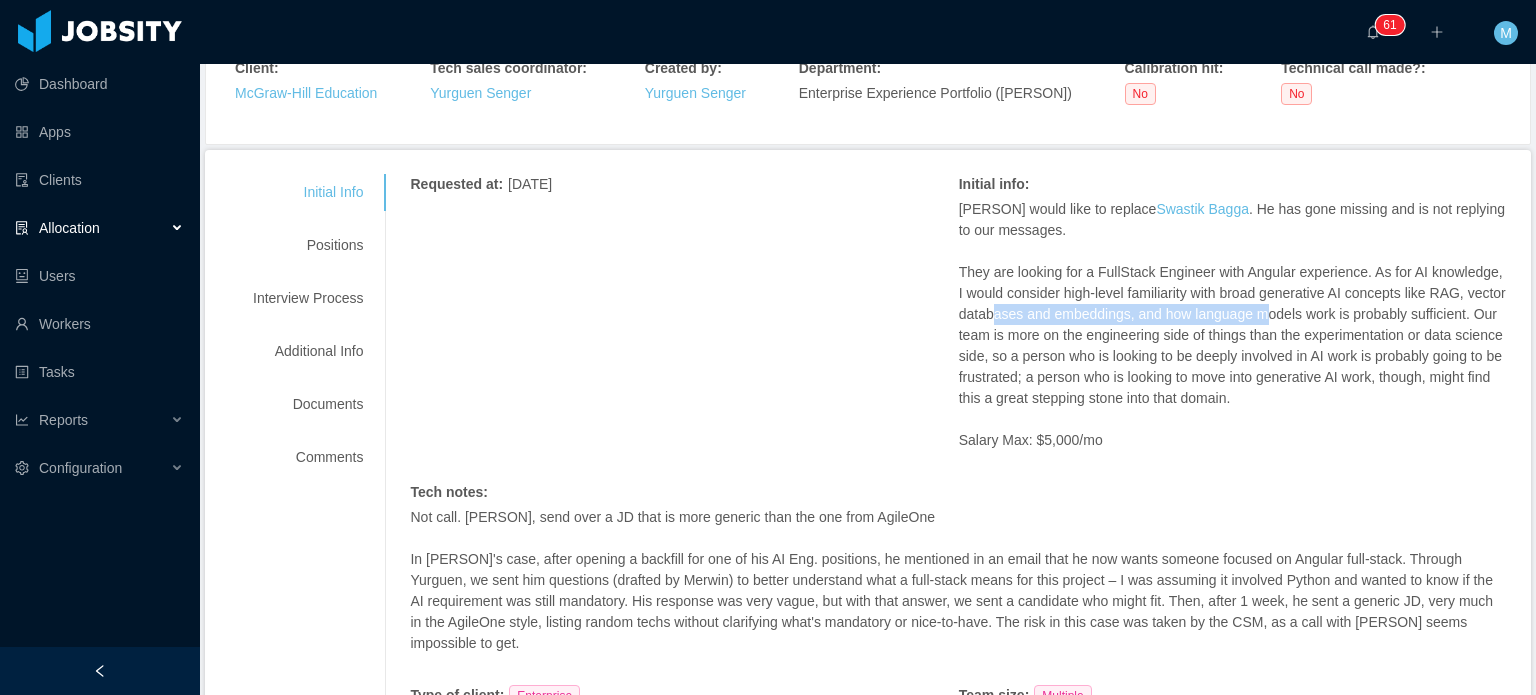 drag, startPoint x: 1024, startPoint y: 378, endPoint x: 1297, endPoint y: 377, distance: 273.00183 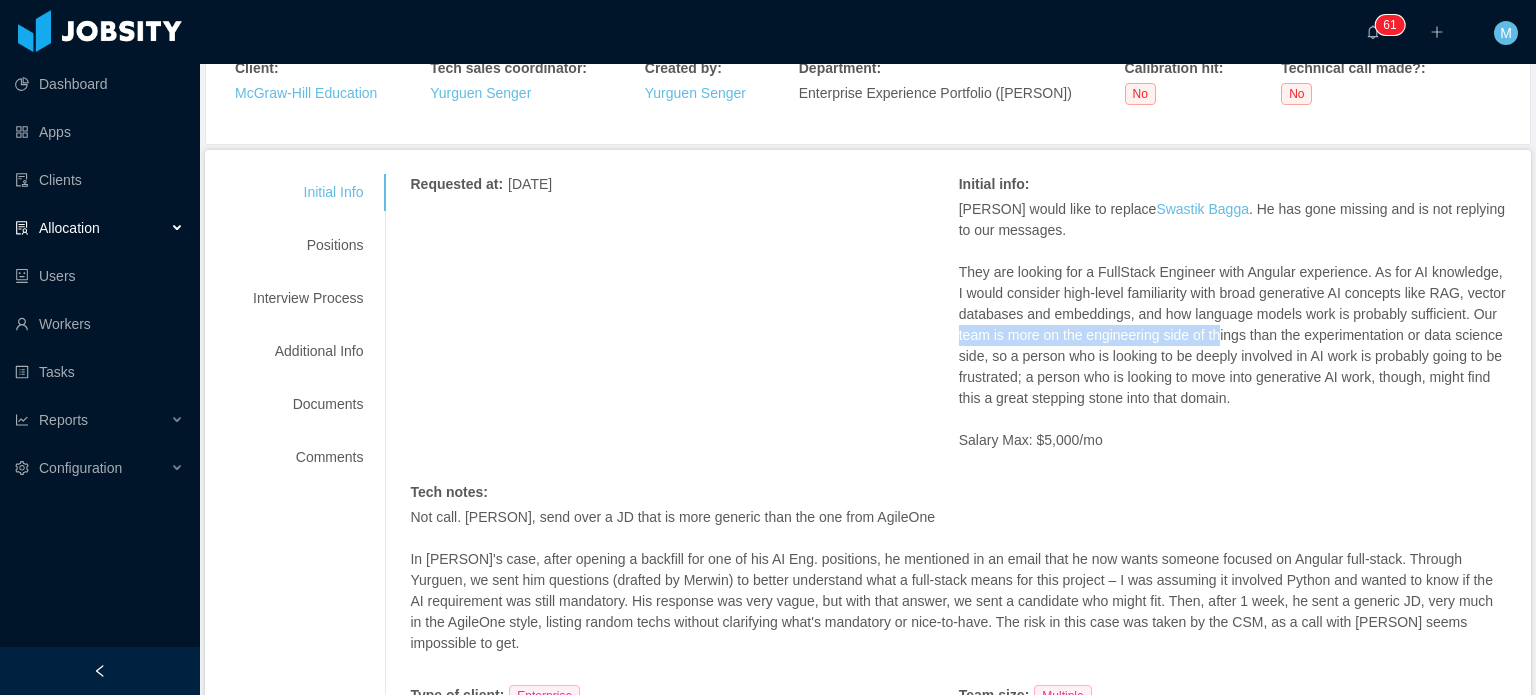 drag, startPoint x: 1035, startPoint y: 400, endPoint x: 1303, endPoint y: 395, distance: 268.04663 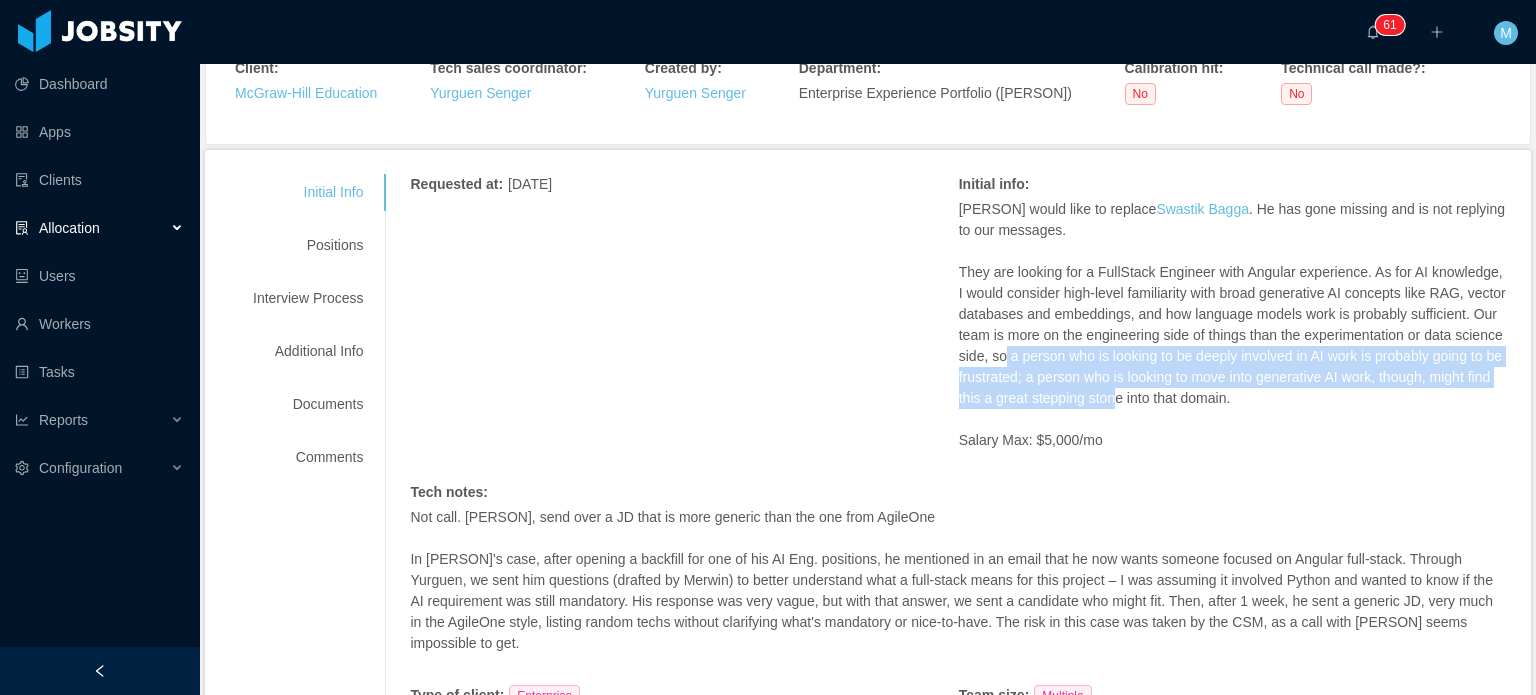 drag, startPoint x: 1201, startPoint y: 437, endPoint x: 1260, endPoint y: 450, distance: 60.41523 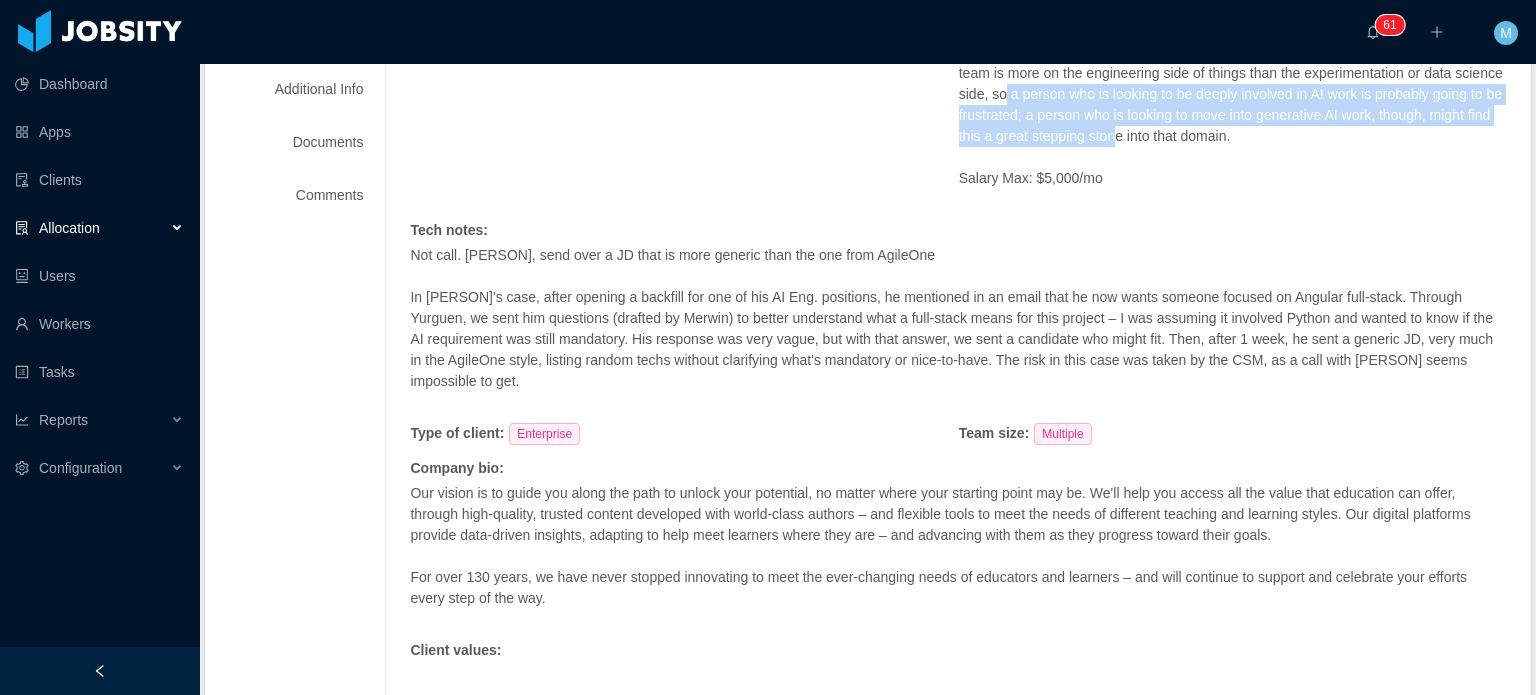 scroll, scrollTop: 500, scrollLeft: 0, axis: vertical 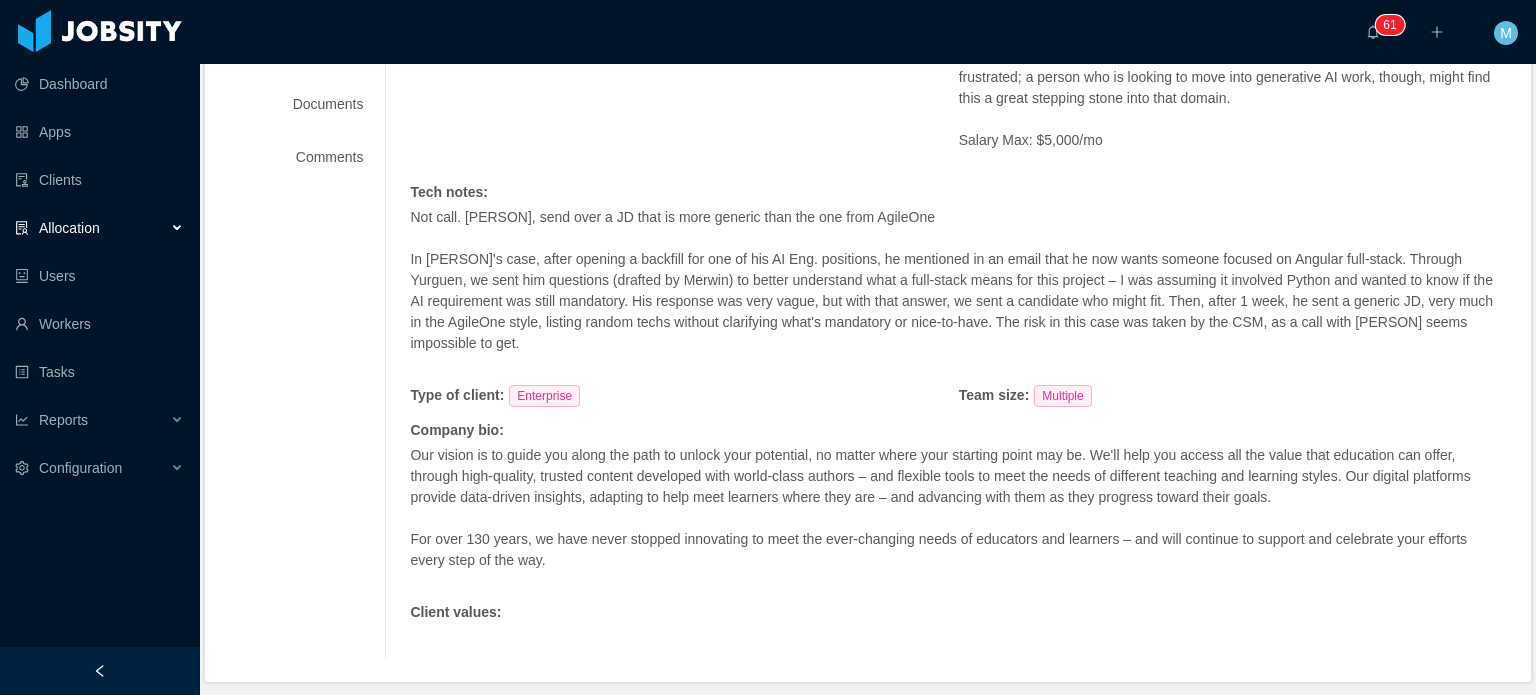 click on "Not call. kiran, send over a JD that is more generic than the one from AgileOne
In Kiran's case, after opening a backfill for one of his AI Eng. positions, he mentioned in an email that he now wants someone focused on Angular full-stack. Through Yurguen, we sent him questions (drafted by Merwin) to better understand what a full-stack means for this project – I was assuming it involved Python and wanted to know if the AI requirement was still mandatory. His response was very vague, but with that answer, we sent a candidate who might fit. Then, after 1 week, he sent a generic JD, very much in the AgileOne style, listing random techs without clarifying what's mandatory or nice-to-have. The risk in this case was taken by the CSM, as a call with Kiran seems impossible to get." at bounding box center (958, 291) 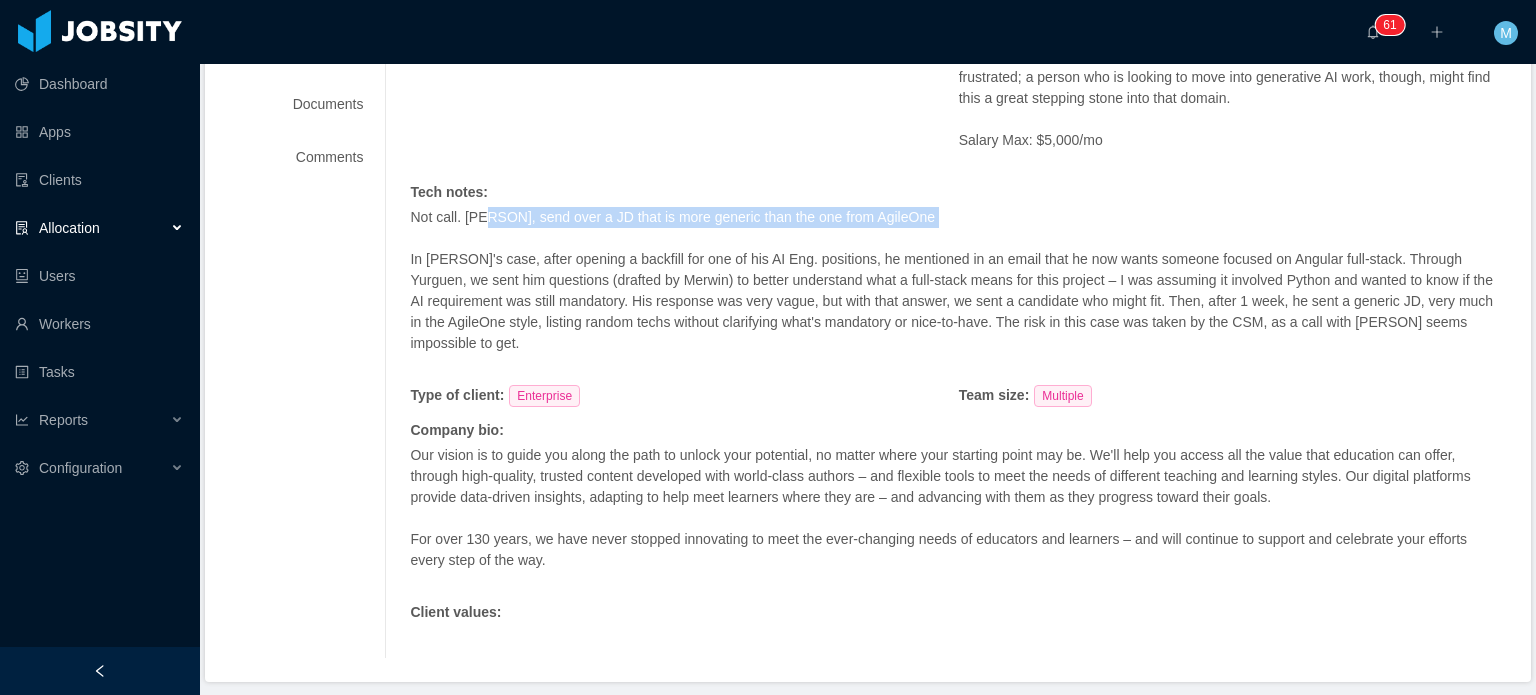 drag, startPoint x: 476, startPoint y: 279, endPoint x: 887, endPoint y: 295, distance: 411.3113 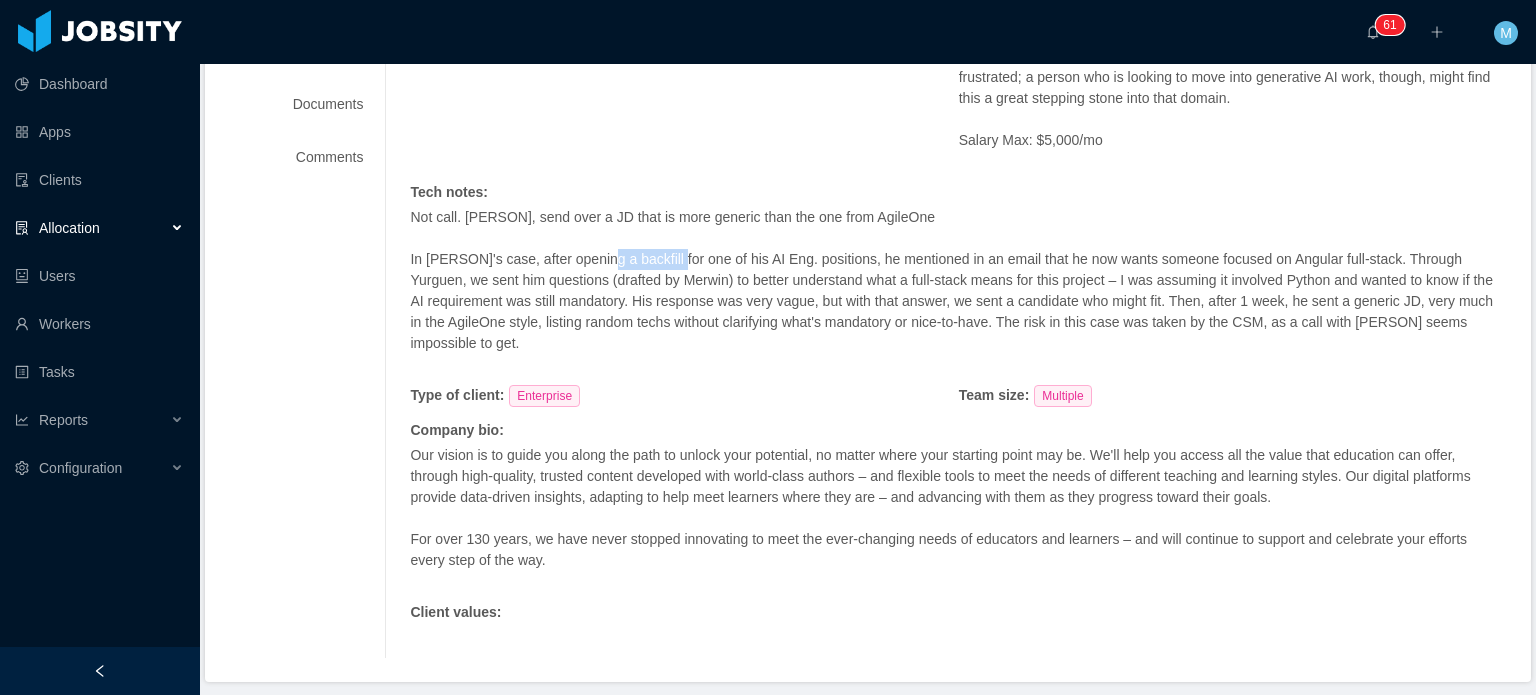 drag, startPoint x: 592, startPoint y: 315, endPoint x: 684, endPoint y: 312, distance: 92.0489 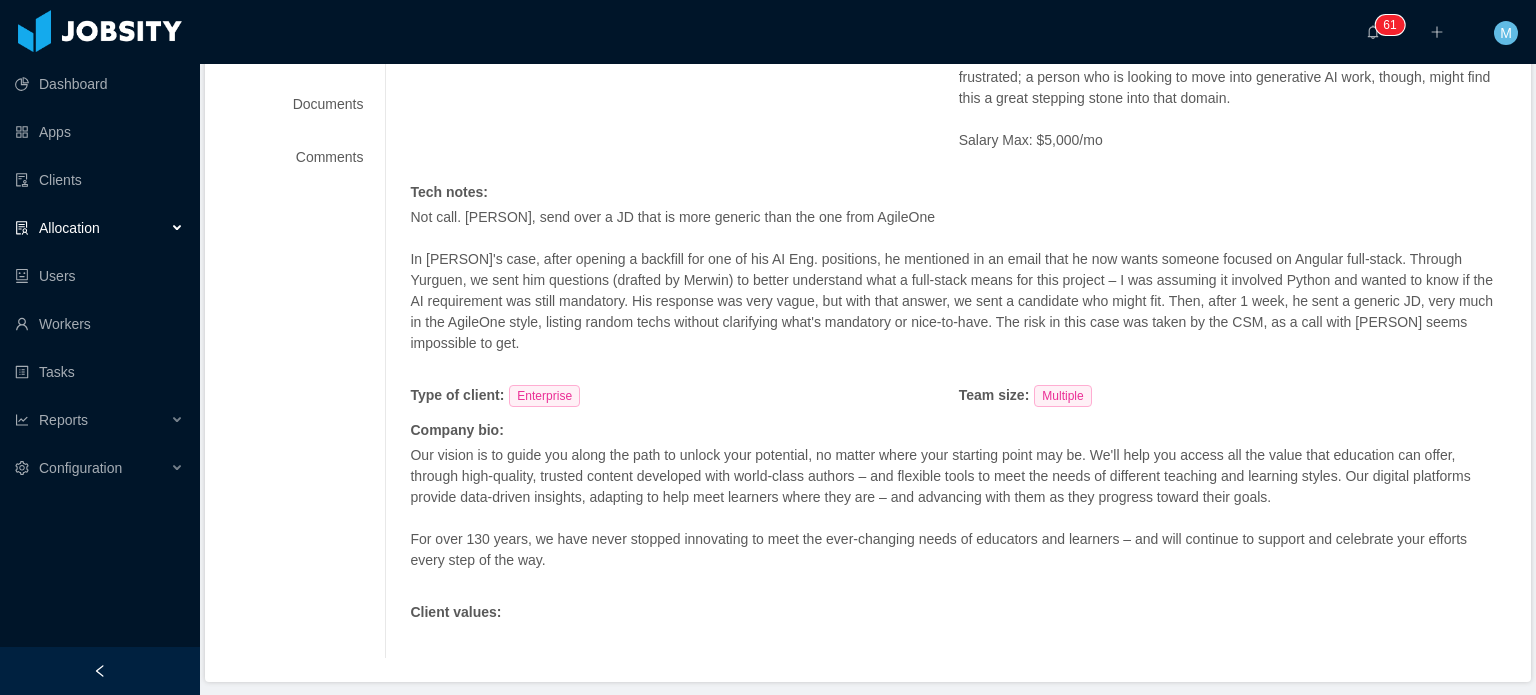 click on "In Kiran's case, after opening a backfill for one of his AI Eng. positions, he mentioned in an email that he now wants someone focused on Angular full-stack. Through Yurguen, we sent him questions (drafted by Merwin) to better understand what a full-stack means for this project – I was assuming it involved Python and wanted to know if the AI requirement was still mandatory. His response was very vague, but with that answer, we sent a candidate who might fit. Then, after 1 week, he sent a generic JD, very much in the AgileOne style, listing random techs without clarifying what's mandatory or nice-to-have. The risk in this case was taken by the CSM, as a call with Kiran seems impossible to get." at bounding box center [958, 301] 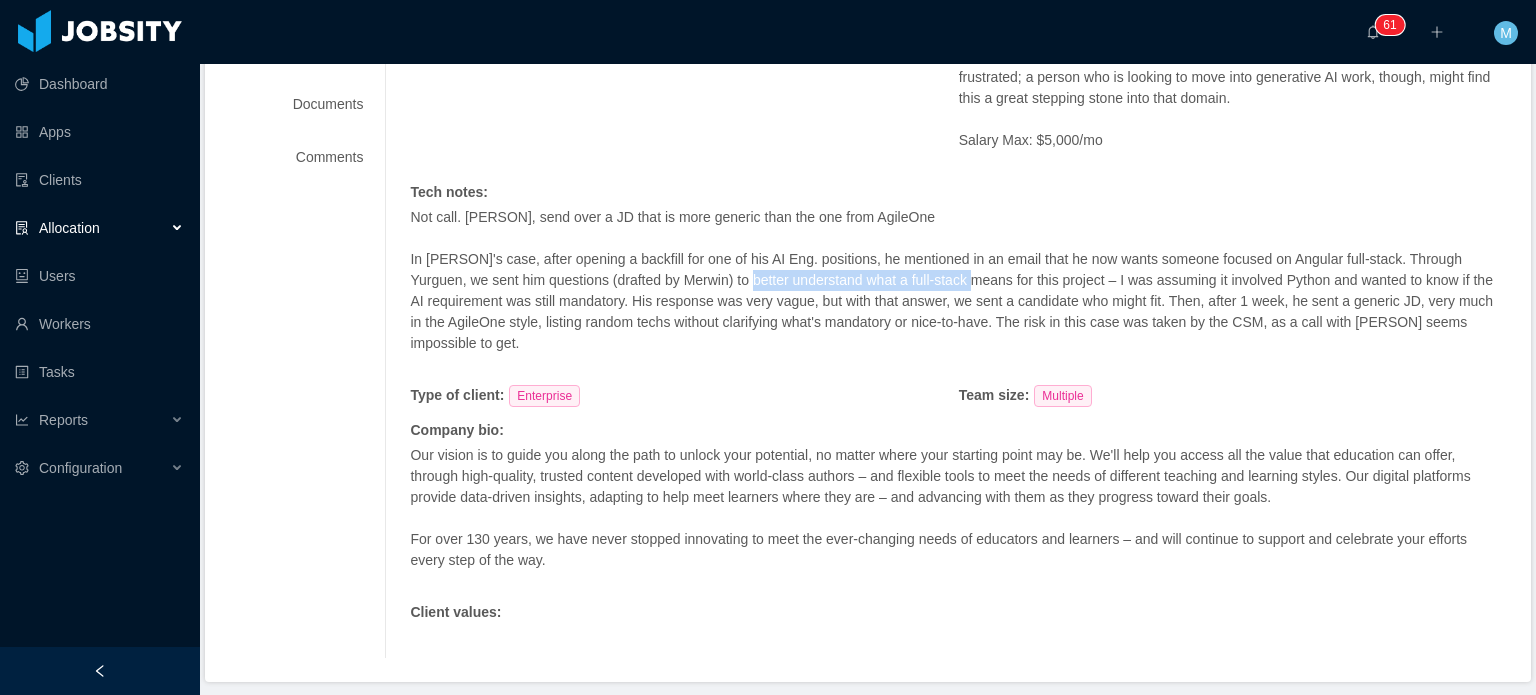 drag, startPoint x: 712, startPoint y: 346, endPoint x: 942, endPoint y: 340, distance: 230.07825 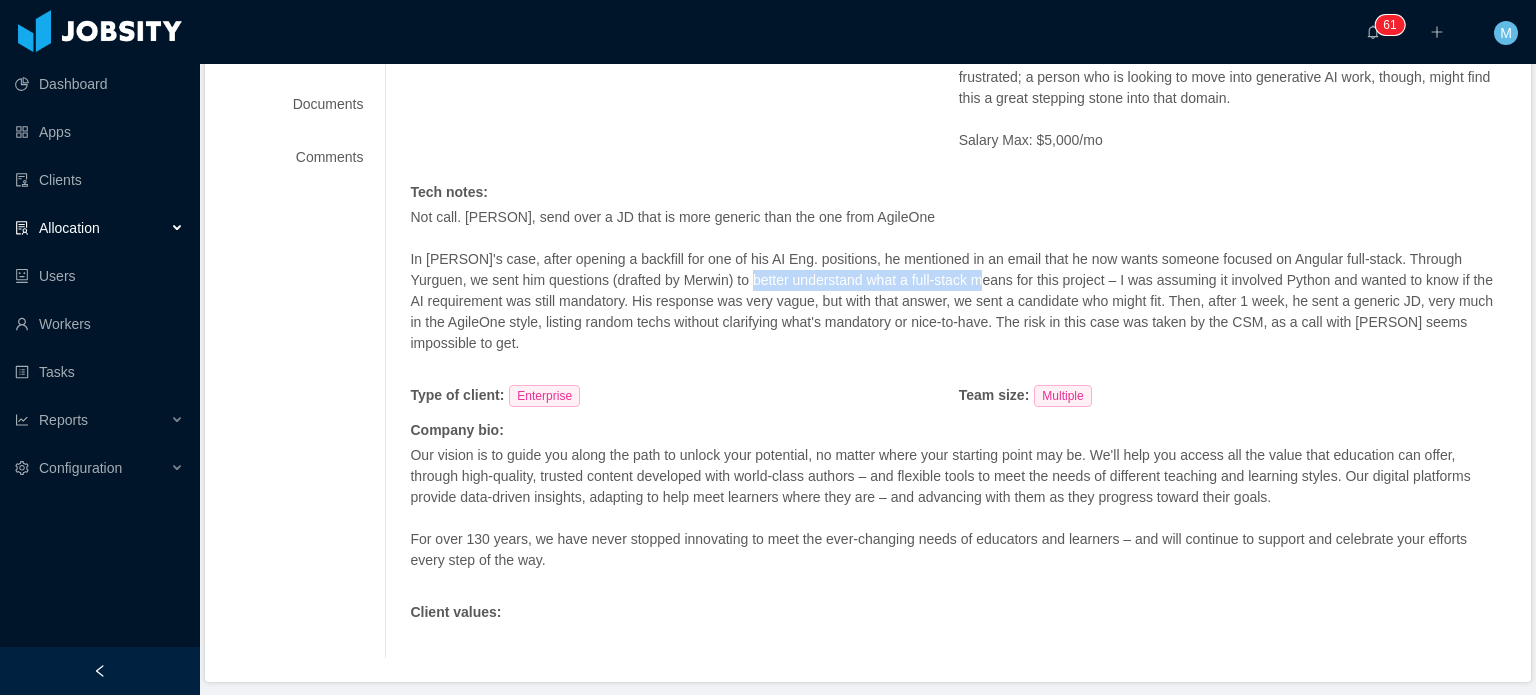 click on "In Kiran's case, after opening a backfill for one of his AI Eng. positions, he mentioned in an email that he now wants someone focused on Angular full-stack. Through Yurguen, we sent him questions (drafted by Merwin) to better understand what a full-stack means for this project – I was assuming it involved Python and wanted to know if the AI requirement was still mandatory. His response was very vague, but with that answer, we sent a candidate who might fit. Then, after 1 week, he sent a generic JD, very much in the AgileOne style, listing random techs without clarifying what's mandatory or nice-to-have. The risk in this case was taken by the CSM, as a call with Kiran seems impossible to get." at bounding box center (958, 301) 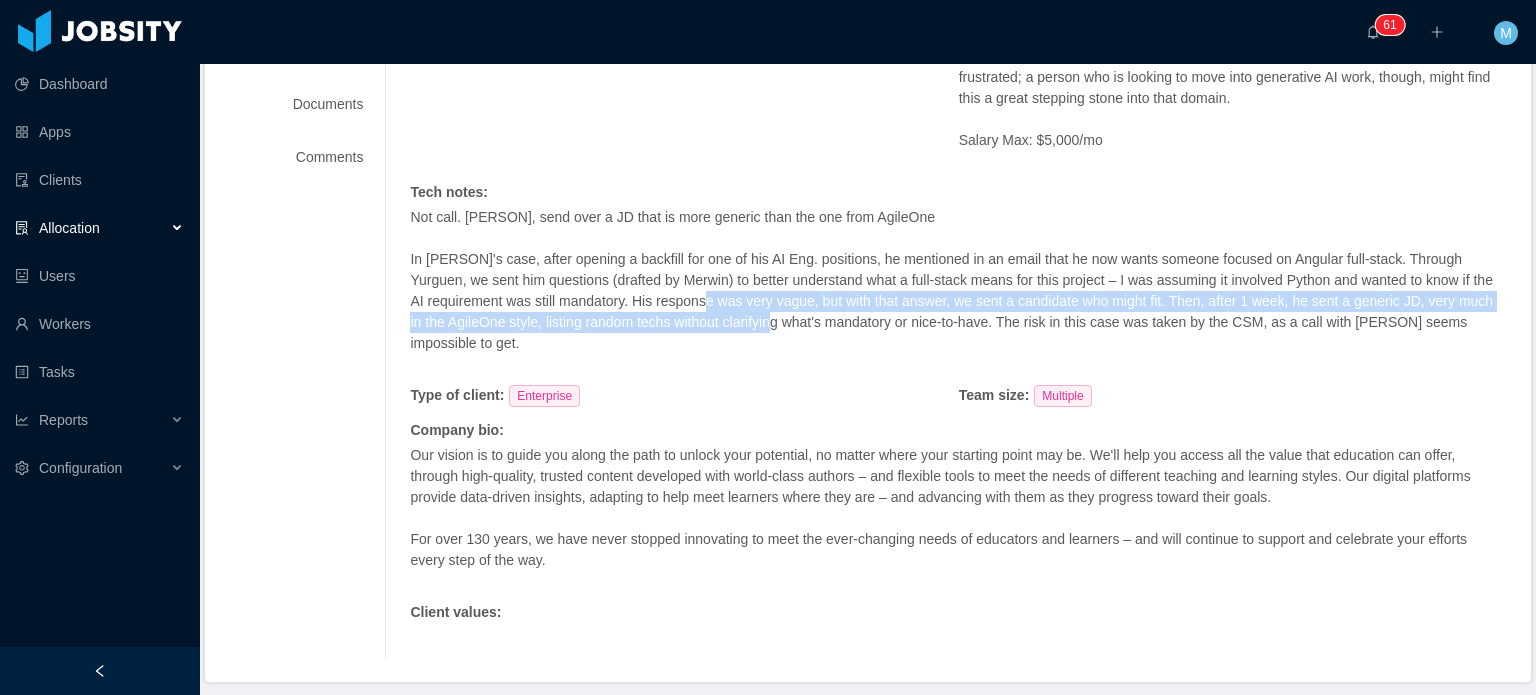 drag, startPoint x: 700, startPoint y: 372, endPoint x: 779, endPoint y: 375, distance: 79.05694 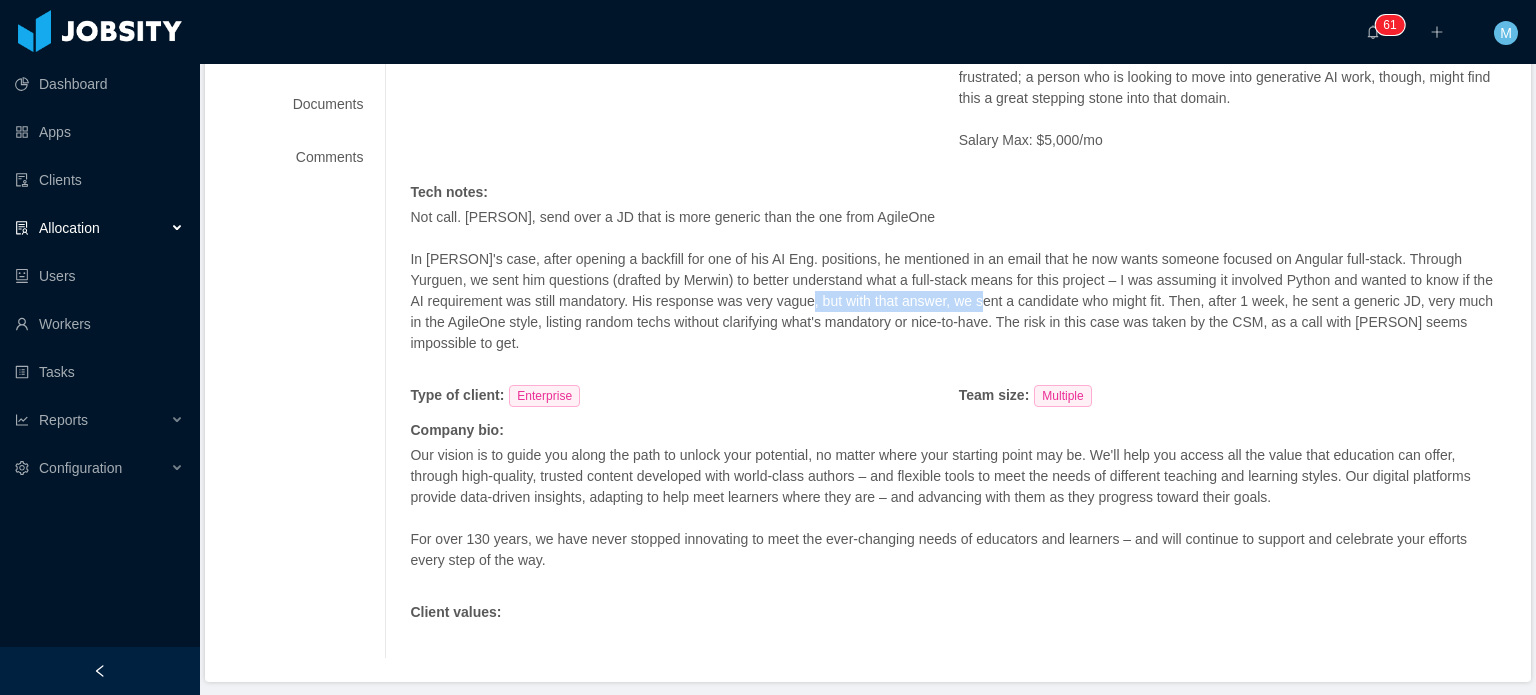 drag, startPoint x: 801, startPoint y: 364, endPoint x: 986, endPoint y: 364, distance: 185 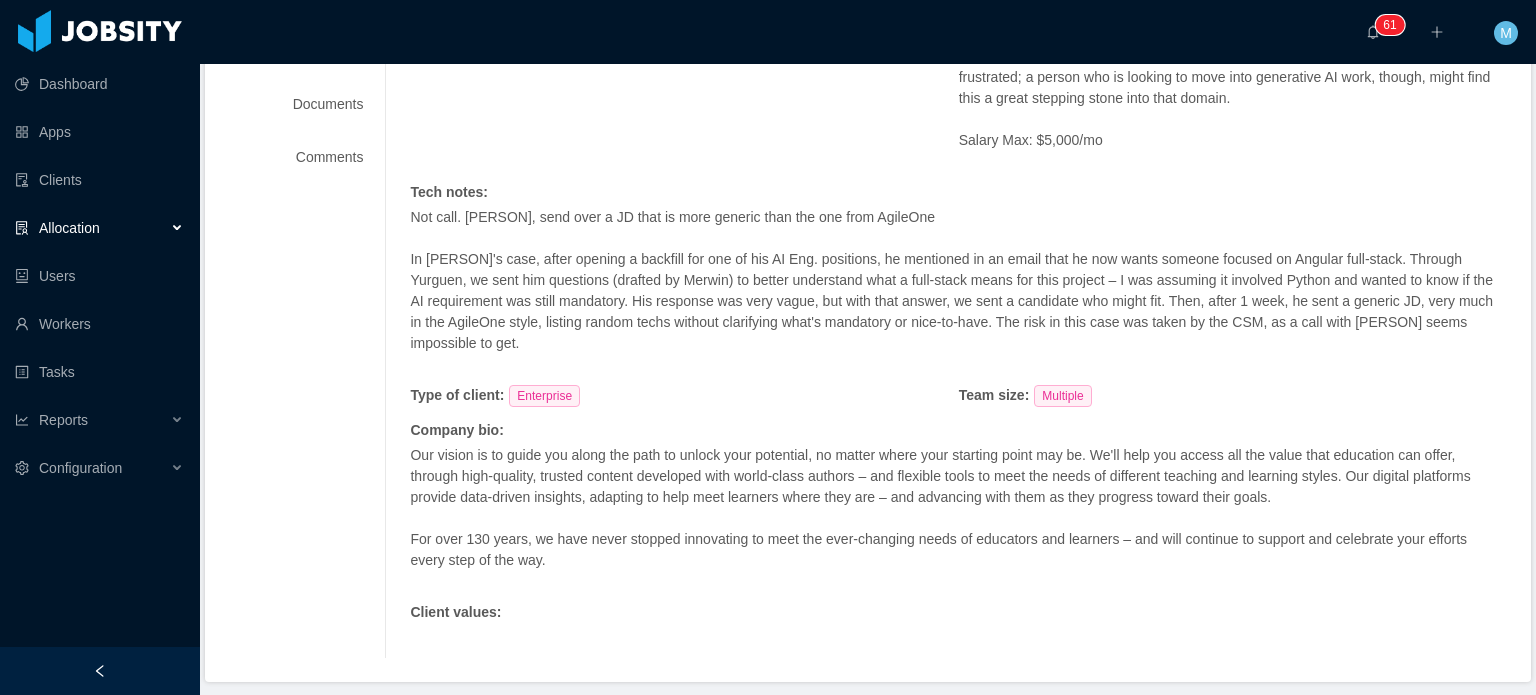 click on "In Kiran's case, after opening a backfill for one of his AI Eng. positions, he mentioned in an email that he now wants someone focused on Angular full-stack. Through Yurguen, we sent him questions (drafted by Merwin) to better understand what a full-stack means for this project – I was assuming it involved Python and wanted to know if the AI requirement was still mandatory. His response was very vague, but with that answer, we sent a candidate who might fit. Then, after 1 week, he sent a generic JD, very much in the AgileOne style, listing random techs without clarifying what's mandatory or nice-to-have. The risk in this case was taken by the CSM, as a call with Kiran seems impossible to get." at bounding box center [958, 301] 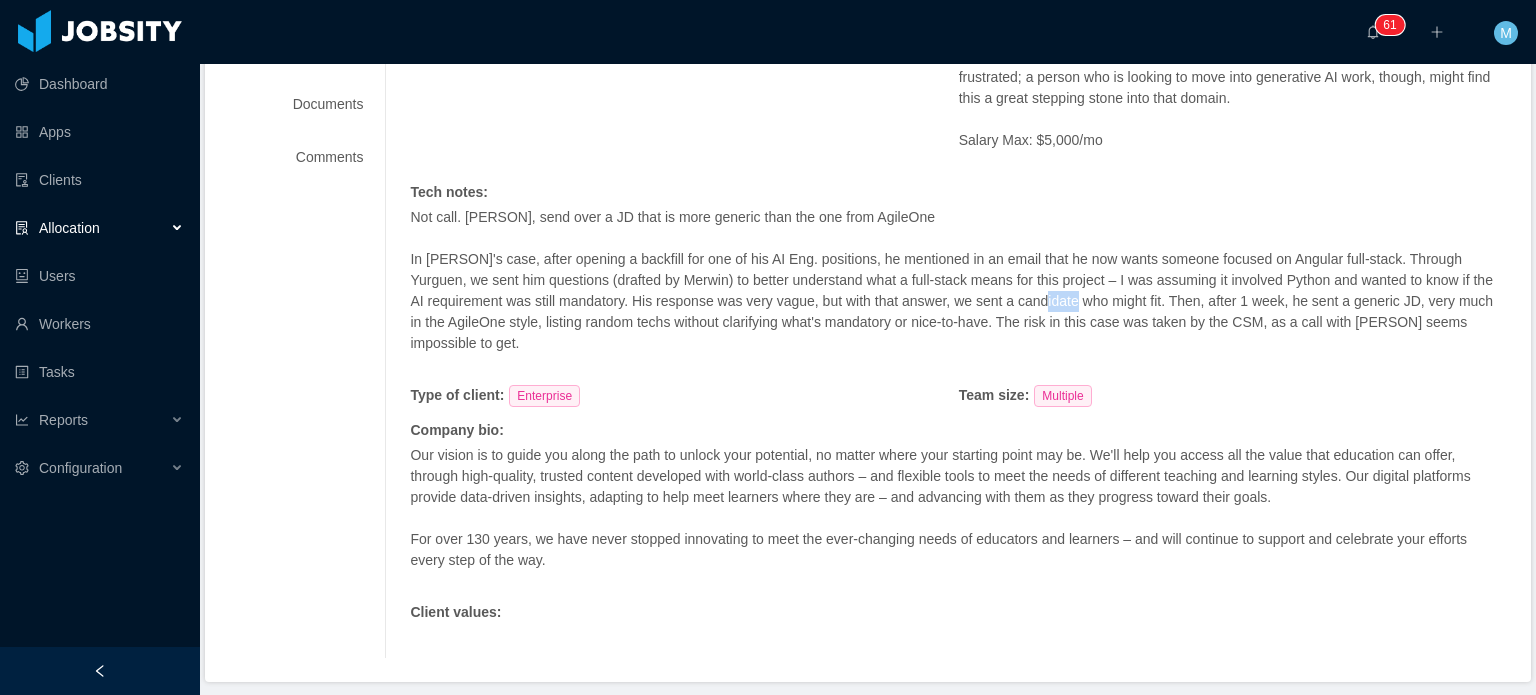 click on "In Kiran's case, after opening a backfill for one of his AI Eng. positions, he mentioned in an email that he now wants someone focused on Angular full-stack. Through Yurguen, we sent him questions (drafted by Merwin) to better understand what a full-stack means for this project – I was assuming it involved Python and wanted to know if the AI requirement was still mandatory. His response was very vague, but with that answer, we sent a candidate who might fit. Then, after 1 week, he sent a generic JD, very much in the AgileOne style, listing random techs without clarifying what's mandatory or nice-to-have. The risk in this case was taken by the CSM, as a call with Kiran seems impossible to get." at bounding box center [958, 301] 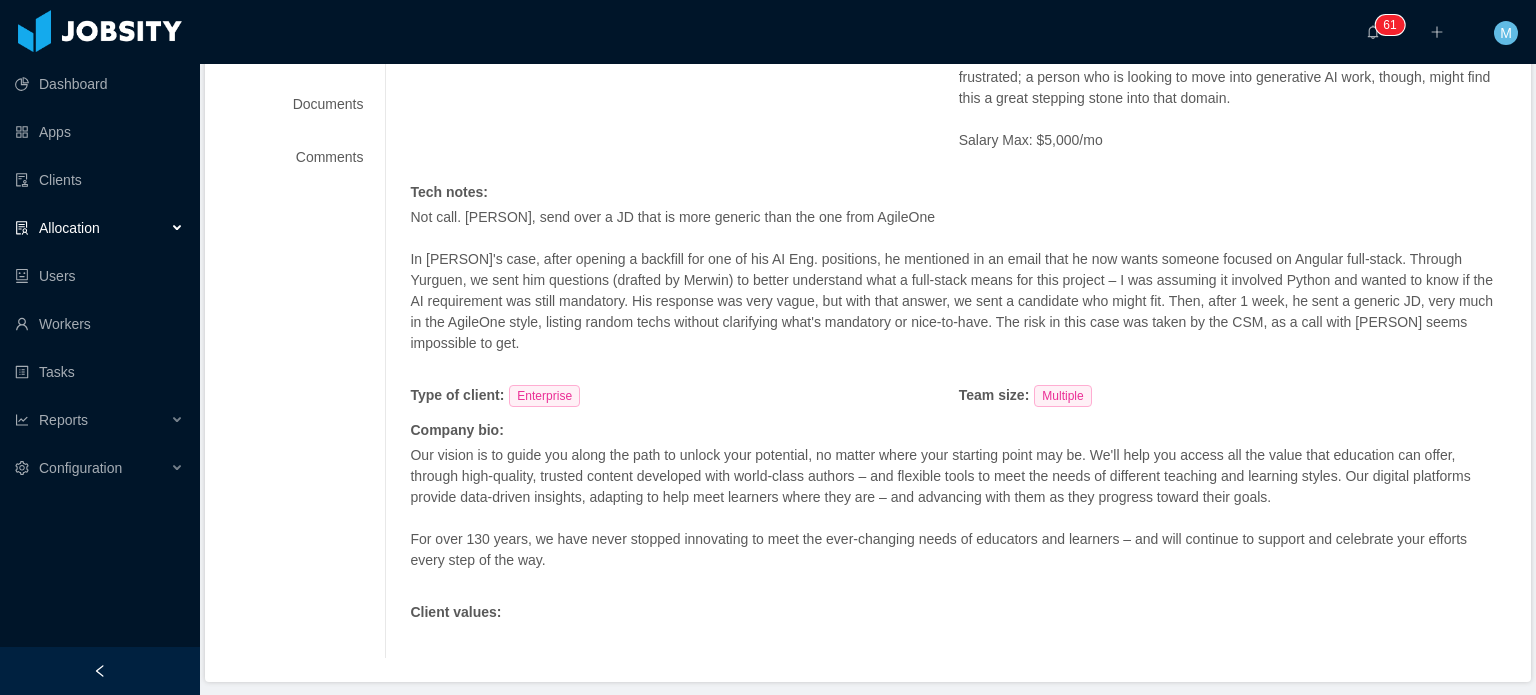 click on "In Kiran's case, after opening a backfill for one of his AI Eng. positions, he mentioned in an email that he now wants someone focused on Angular full-stack. Through Yurguen, we sent him questions (drafted by Merwin) to better understand what a full-stack means for this project – I was assuming it involved Python and wanted to know if the AI requirement was still mandatory. His response was very vague, but with that answer, we sent a candidate who might fit. Then, after 1 week, he sent a generic JD, very much in the AgileOne style, listing random techs without clarifying what's mandatory or nice-to-have. The risk in this case was taken by the CSM, as a call with Kiran seems impossible to get." at bounding box center [958, 301] 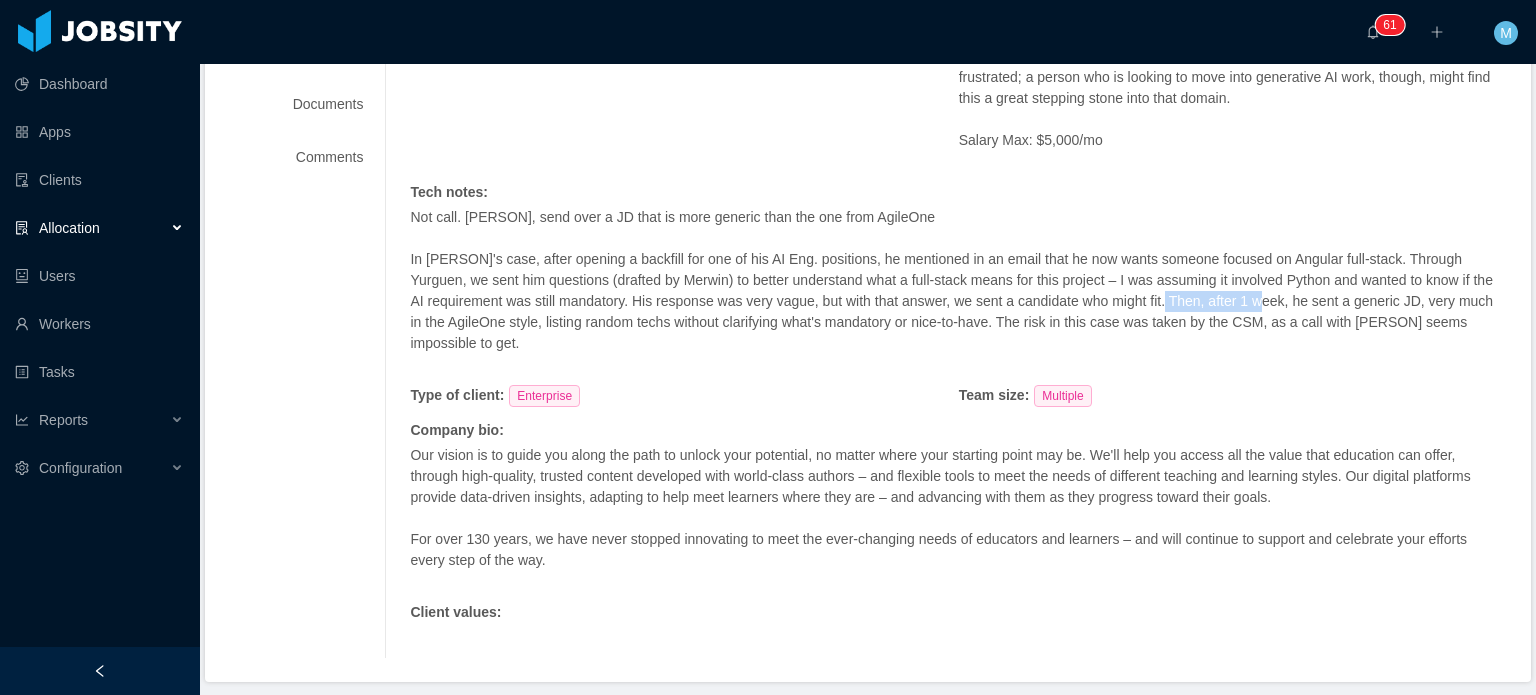 drag, startPoint x: 1158, startPoint y: 365, endPoint x: 1323, endPoint y: 365, distance: 165 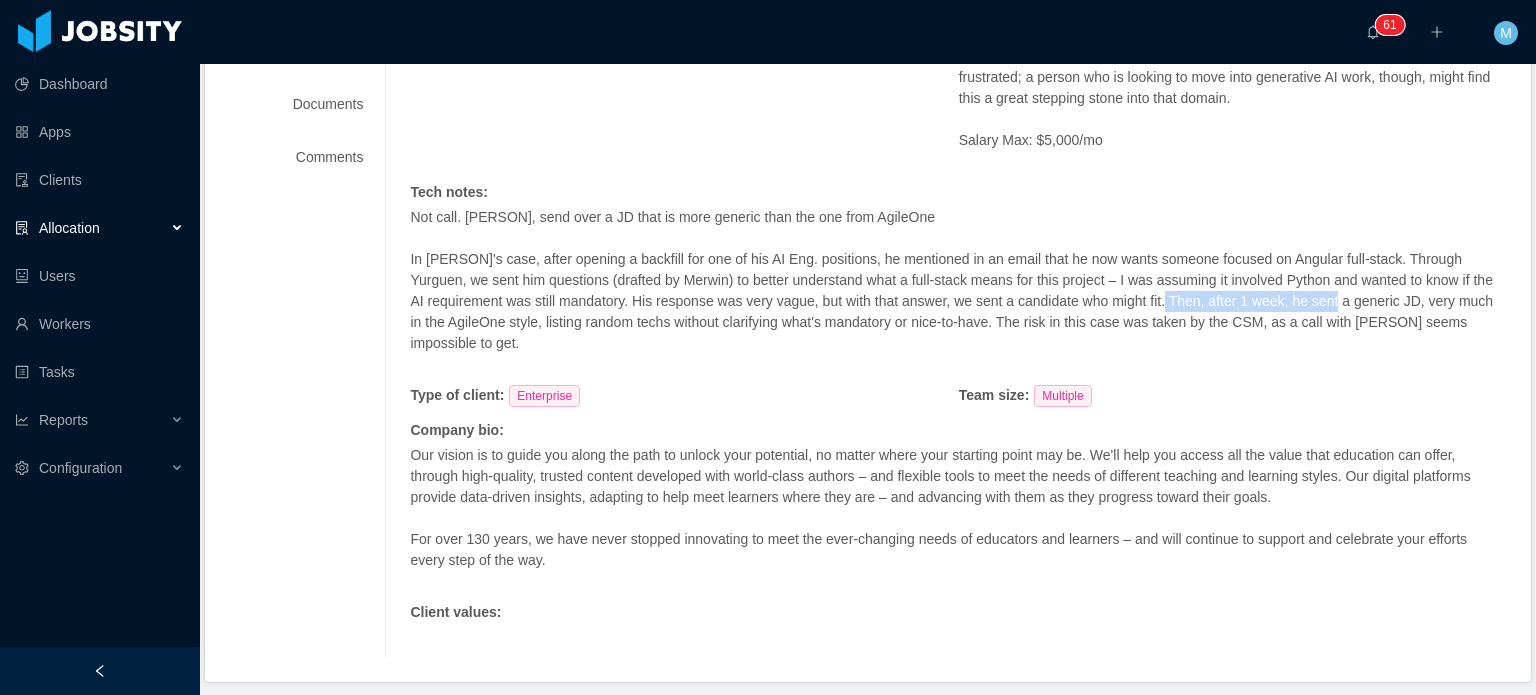 click on "In Kiran's case, after opening a backfill for one of his AI Eng. positions, he mentioned in an email that he now wants someone focused on Angular full-stack. Through Yurguen, we sent him questions (drafted by Merwin) to better understand what a full-stack means for this project – I was assuming it involved Python and wanted to know if the AI requirement was still mandatory. His response was very vague, but with that answer, we sent a candidate who might fit. Then, after 1 week, he sent a generic JD, very much in the AgileOne style, listing random techs without clarifying what's mandatory or nice-to-have. The risk in this case was taken by the CSM, as a call with Kiran seems impossible to get." at bounding box center [958, 301] 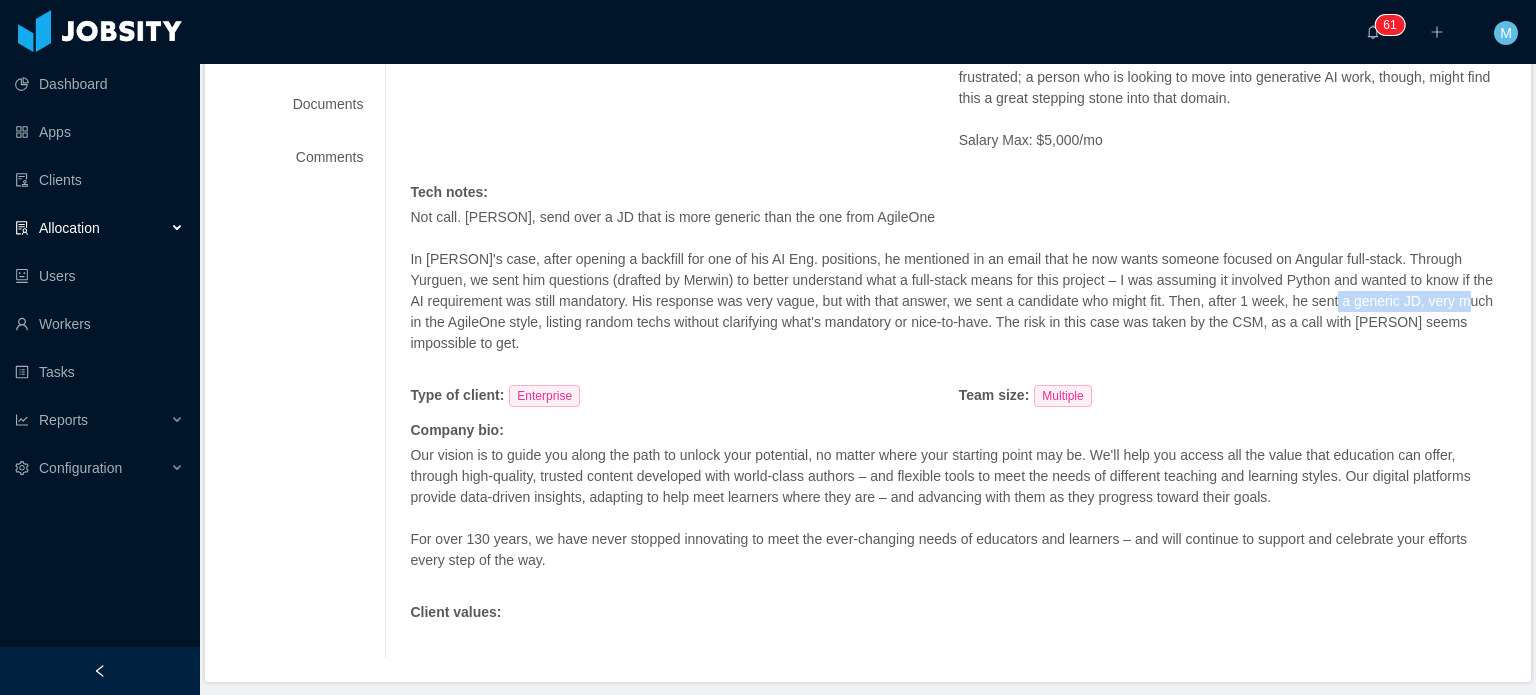 drag, startPoint x: 1324, startPoint y: 365, endPoint x: 1435, endPoint y: 371, distance: 111.16204 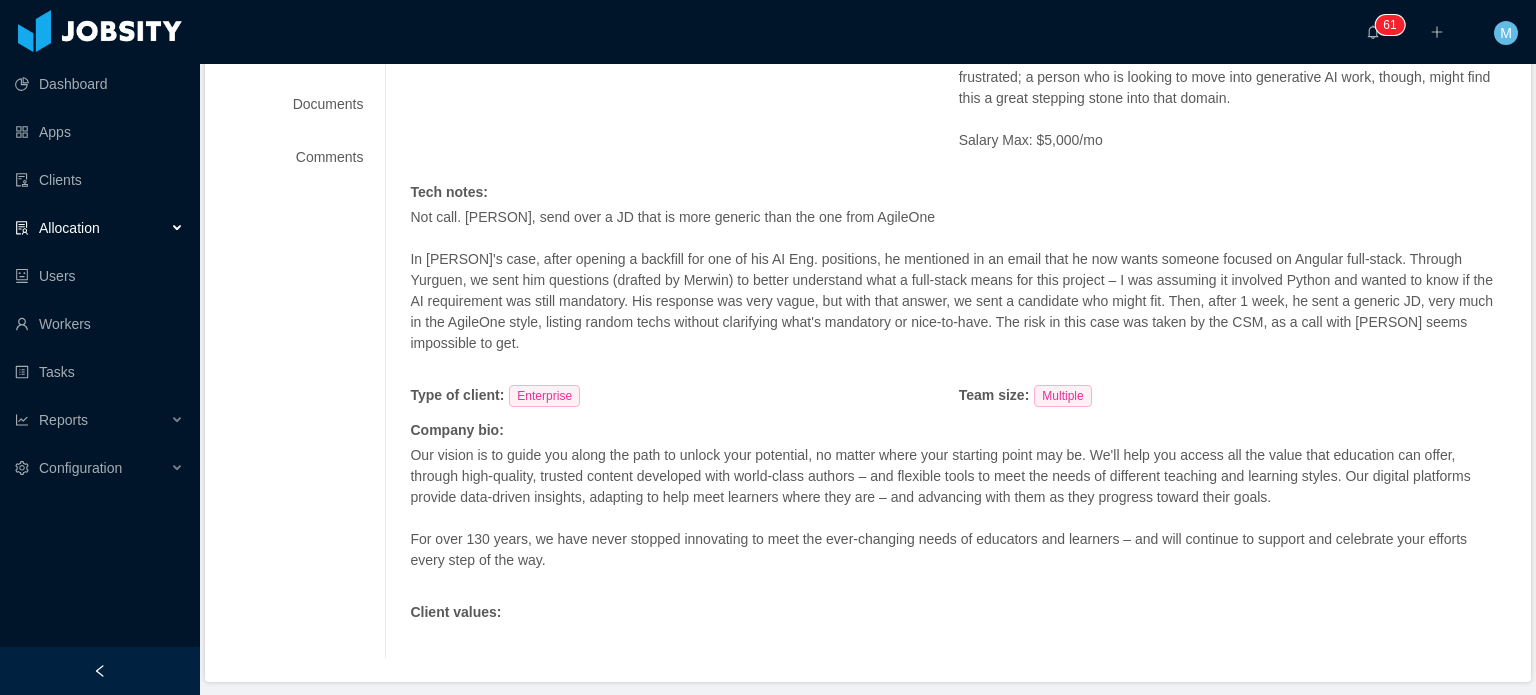 drag, startPoint x: 520, startPoint y: 391, endPoint x: 657, endPoint y: 389, distance: 137.0146 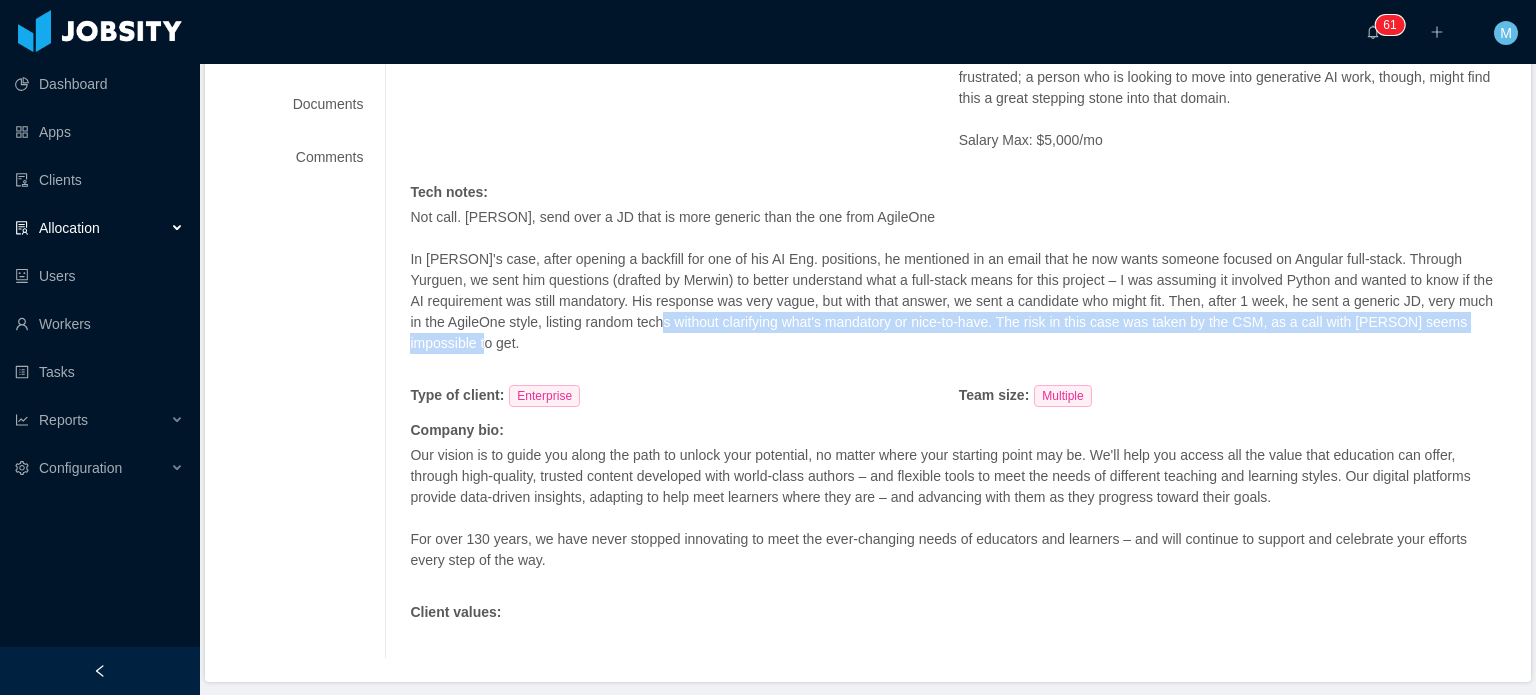 drag, startPoint x: 753, startPoint y: 403, endPoint x: 892, endPoint y: 407, distance: 139.05754 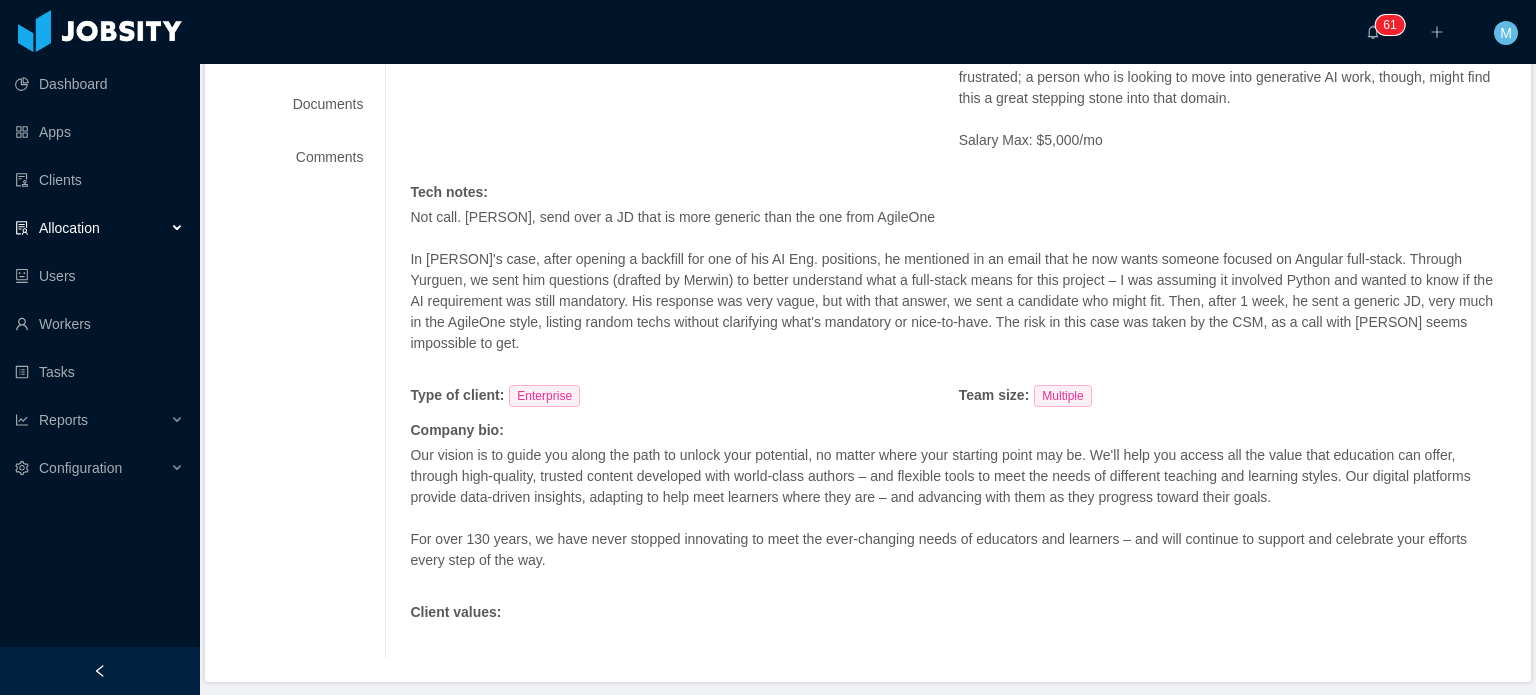 drag, startPoint x: 822, startPoint y: 407, endPoint x: 718, endPoint y: 395, distance: 104.69002 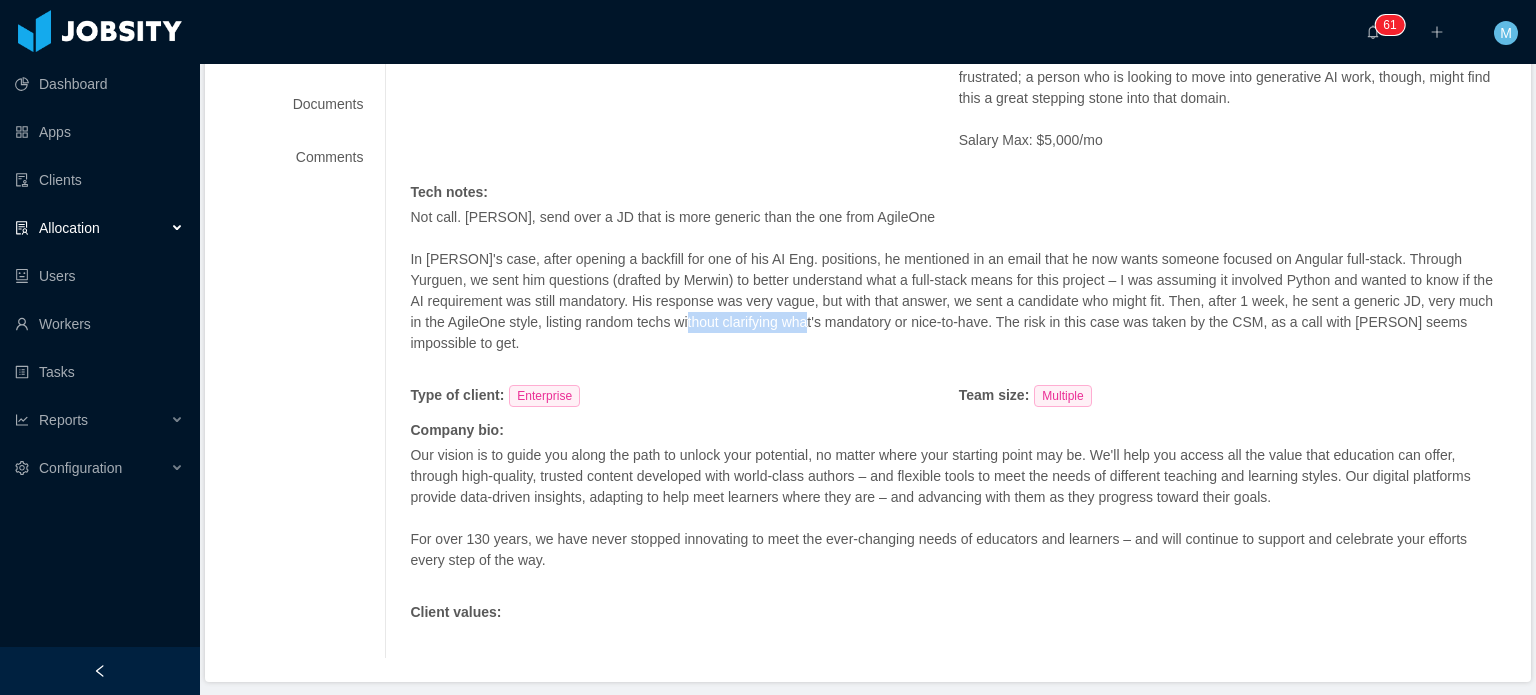 click on "In Kiran's case, after opening a backfill for one of his AI Eng. positions, he mentioned in an email that he now wants someone focused on Angular full-stack. Through Yurguen, we sent him questions (drafted by Merwin) to better understand what a full-stack means for this project – I was assuming it involved Python and wanted to know if the AI requirement was still mandatory. His response was very vague, but with that answer, we sent a candidate who might fit. Then, after 1 week, he sent a generic JD, very much in the AgileOne style, listing random techs without clarifying what's mandatory or nice-to-have. The risk in this case was taken by the CSM, as a call with Kiran seems impossible to get." at bounding box center [958, 301] 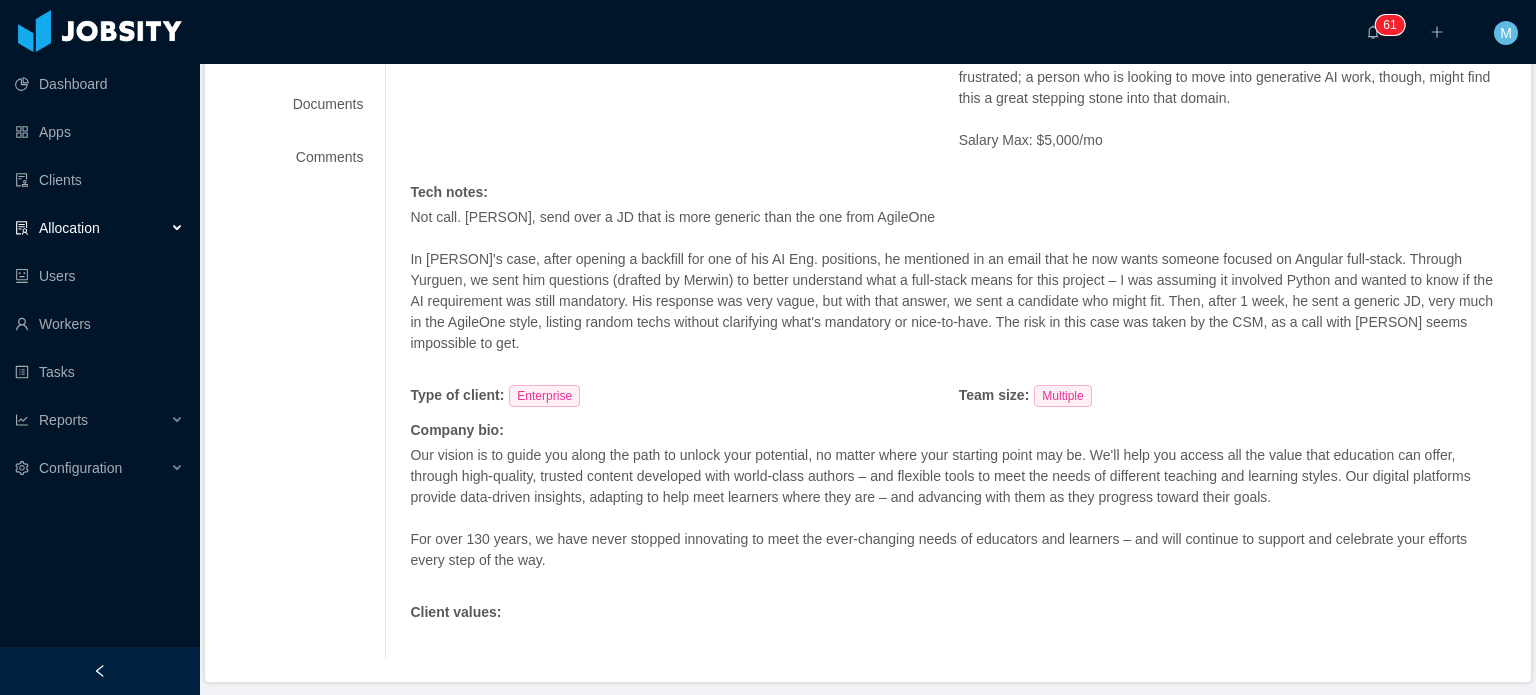 click on "In Kiran's case, after opening a backfill for one of his AI Eng. positions, he mentioned in an email that he now wants someone focused on Angular full-stack. Through Yurguen, we sent him questions (drafted by Merwin) to better understand what a full-stack means for this project – I was assuming it involved Python and wanted to know if the AI requirement was still mandatory. His response was very vague, but with that answer, we sent a candidate who might fit. Then, after 1 week, he sent a generic JD, very much in the AgileOne style, listing random techs without clarifying what's mandatory or nice-to-have. The risk in this case was taken by the CSM, as a call with Kiran seems impossible to get." at bounding box center [958, 301] 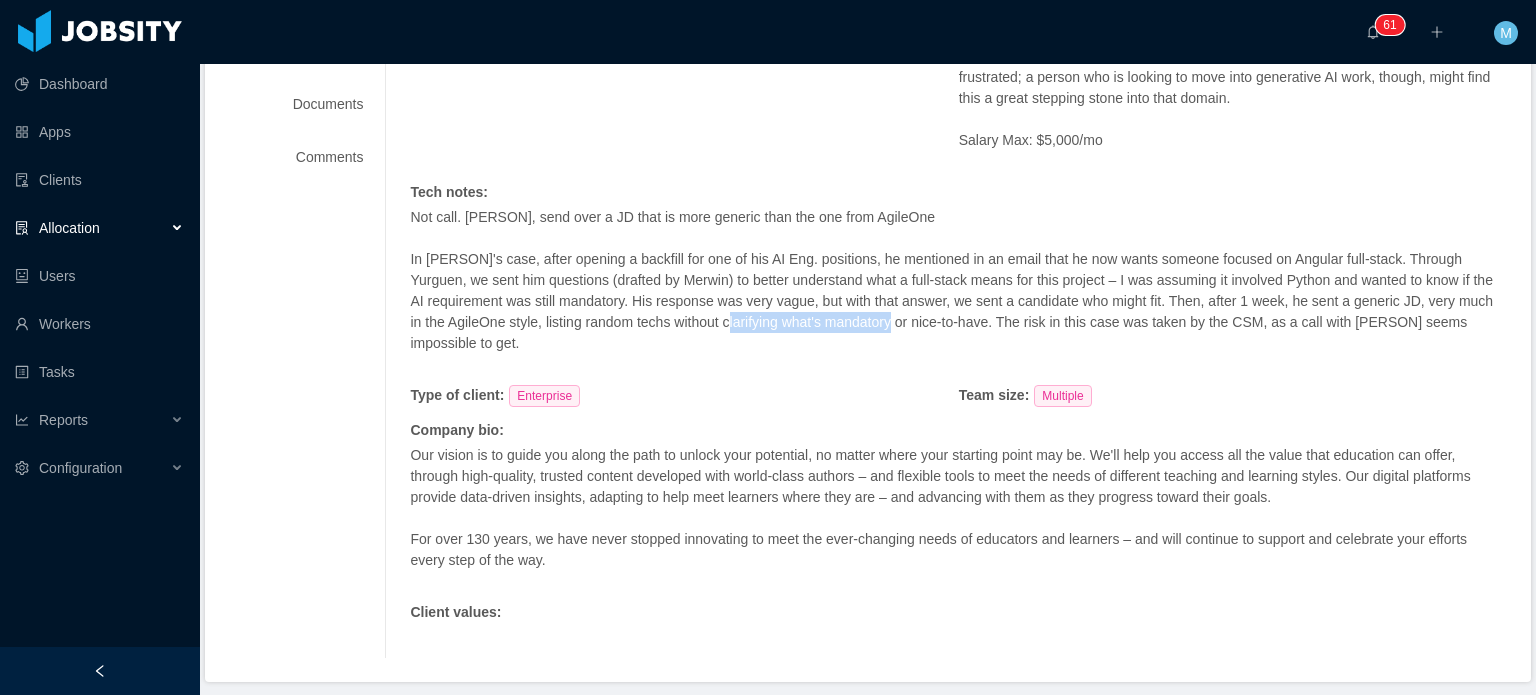drag, startPoint x: 728, startPoint y: 391, endPoint x: 985, endPoint y: 391, distance: 257 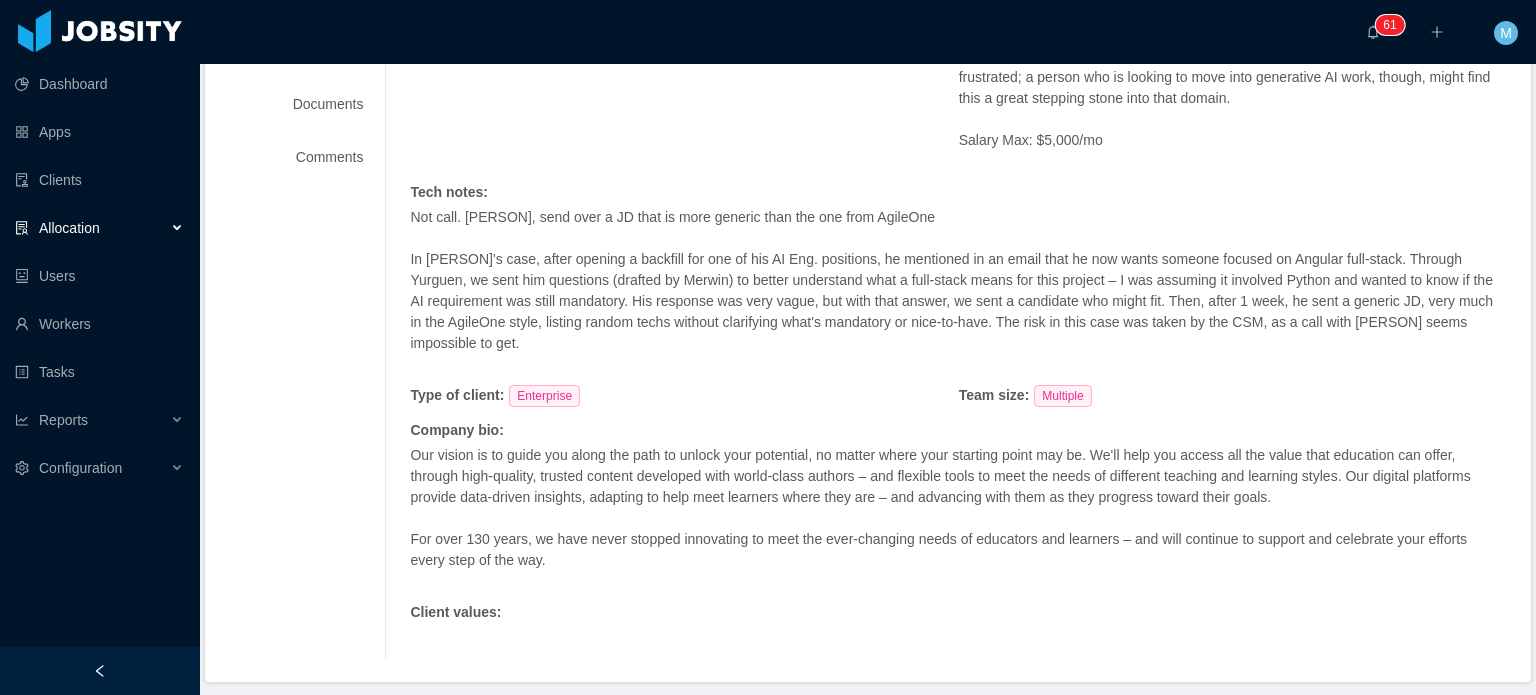 click on "In Kiran's case, after opening a backfill for one of his AI Eng. positions, he mentioned in an email that he now wants someone focused on Angular full-stack. Through Yurguen, we sent him questions (drafted by Merwin) to better understand what a full-stack means for this project – I was assuming it involved Python and wanted to know if the AI requirement was still mandatory. His response was very vague, but with that answer, we sent a candidate who might fit. Then, after 1 week, he sent a generic JD, very much in the AgileOne style, listing random techs without clarifying what's mandatory or nice-to-have. The risk in this case was taken by the CSM, as a call with Kiran seems impossible to get." at bounding box center (958, 301) 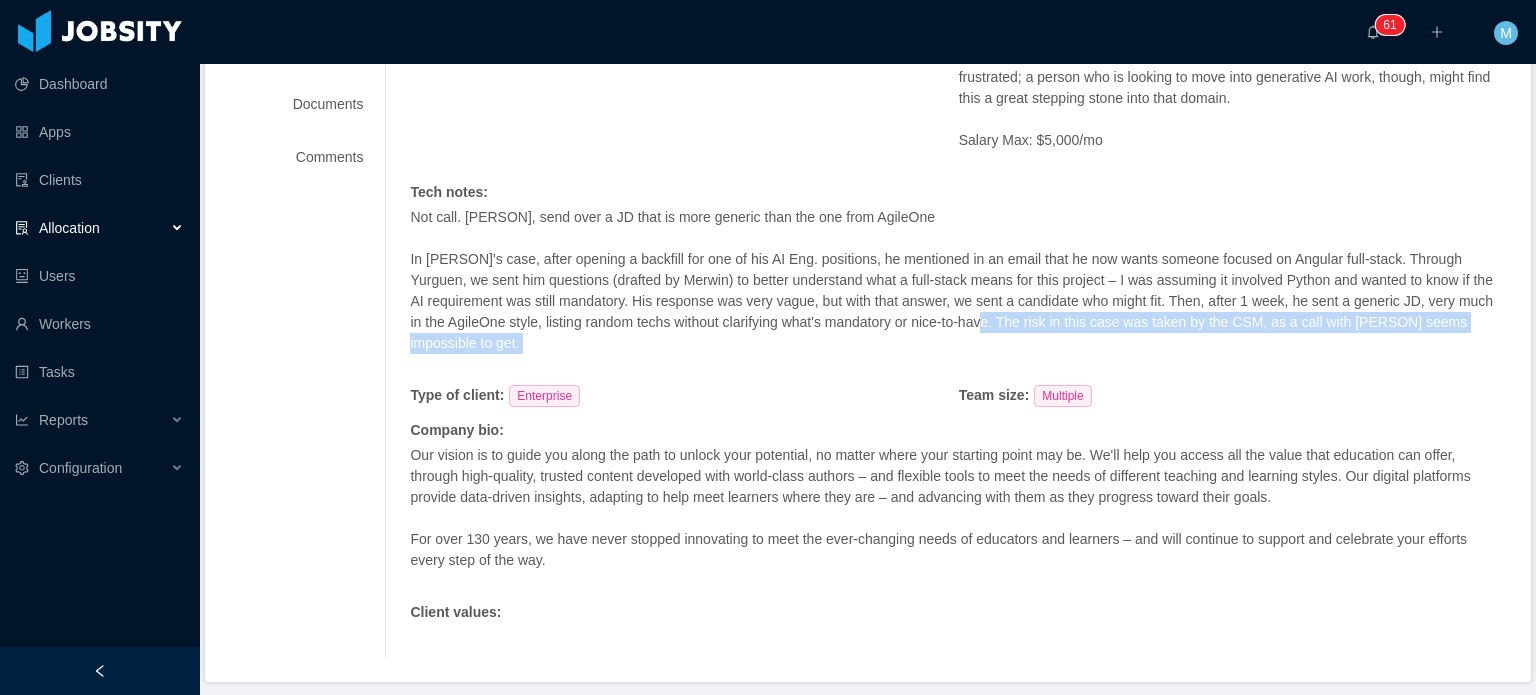 drag, startPoint x: 984, startPoint y: 379, endPoint x: 1041, endPoint y: 425, distance: 73.24616 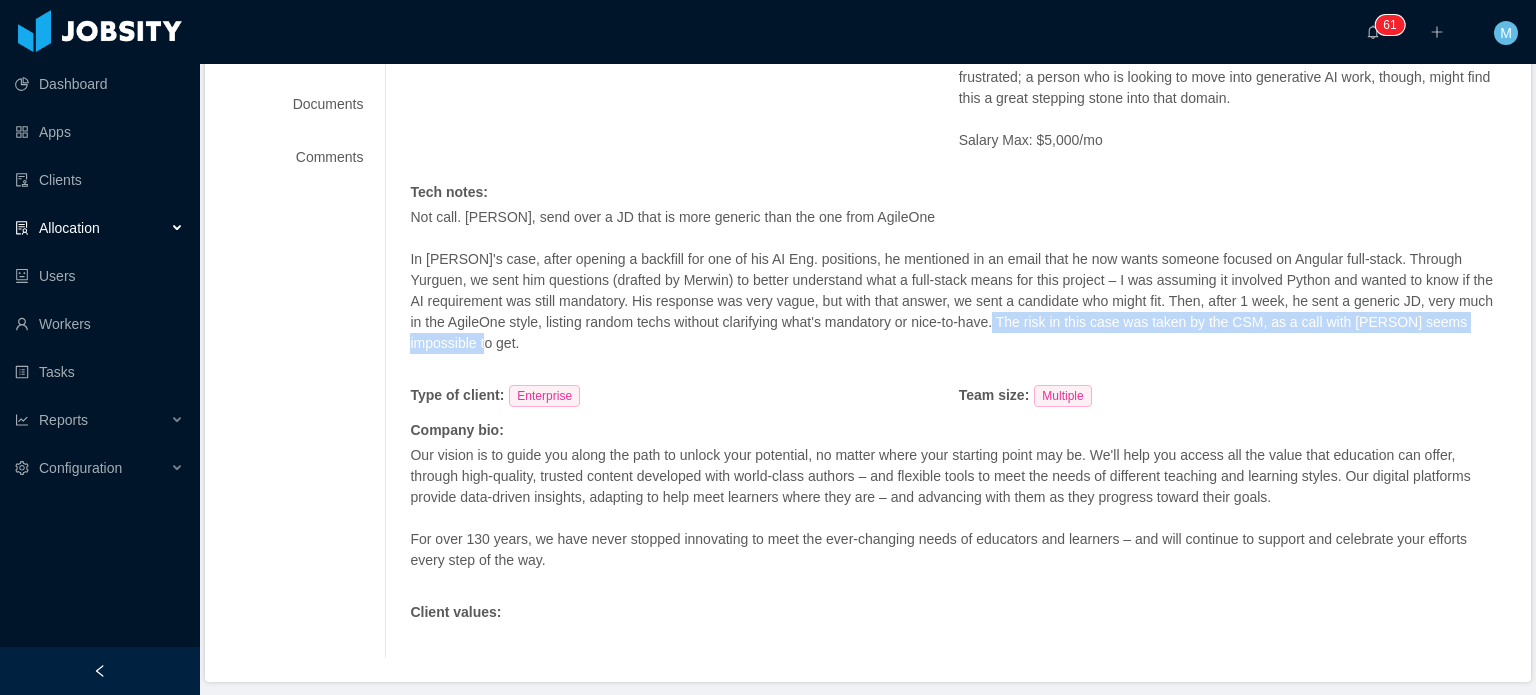 drag, startPoint x: 996, startPoint y: 375, endPoint x: 1140, endPoint y: 408, distance: 147.73286 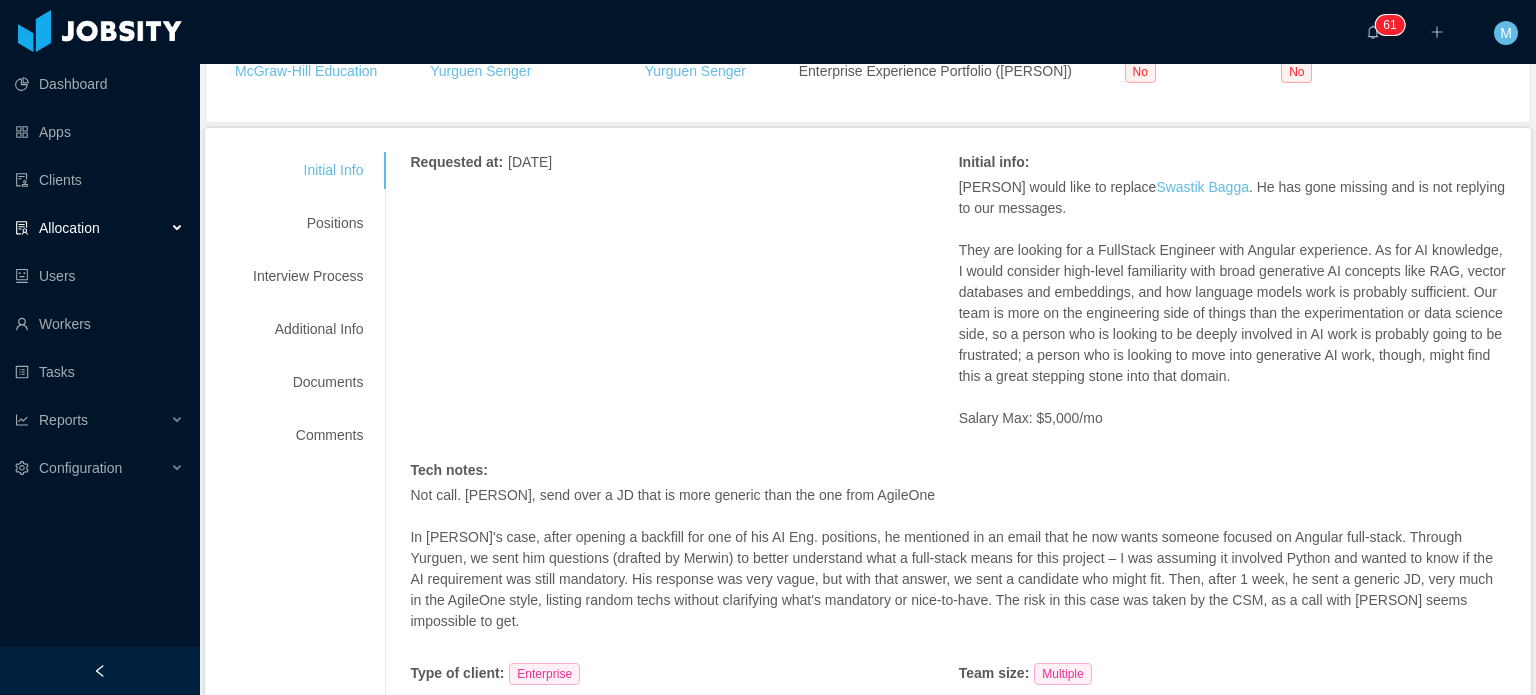 click on "Initial Info Positions Interview Process Additional Info Documents Comments" at bounding box center [308, 303] 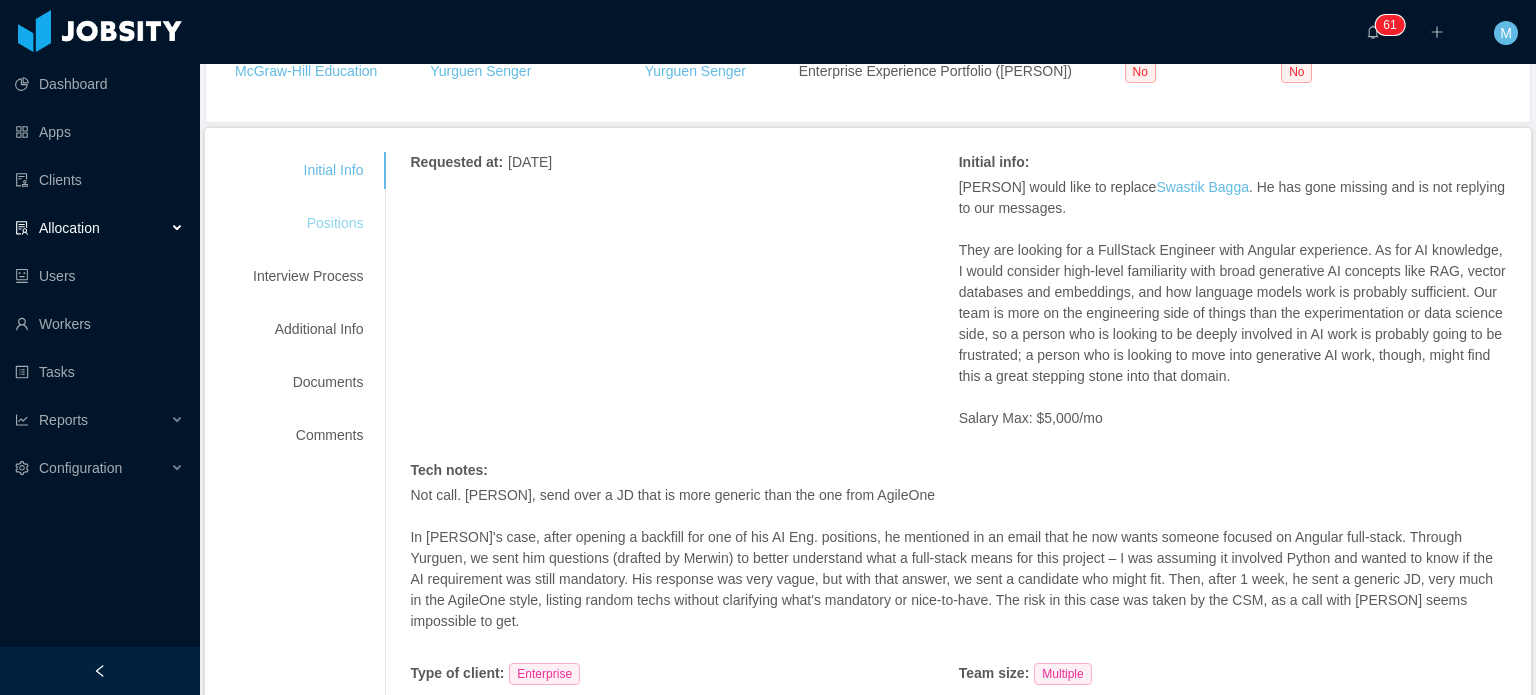click on "Positions" at bounding box center [308, 223] 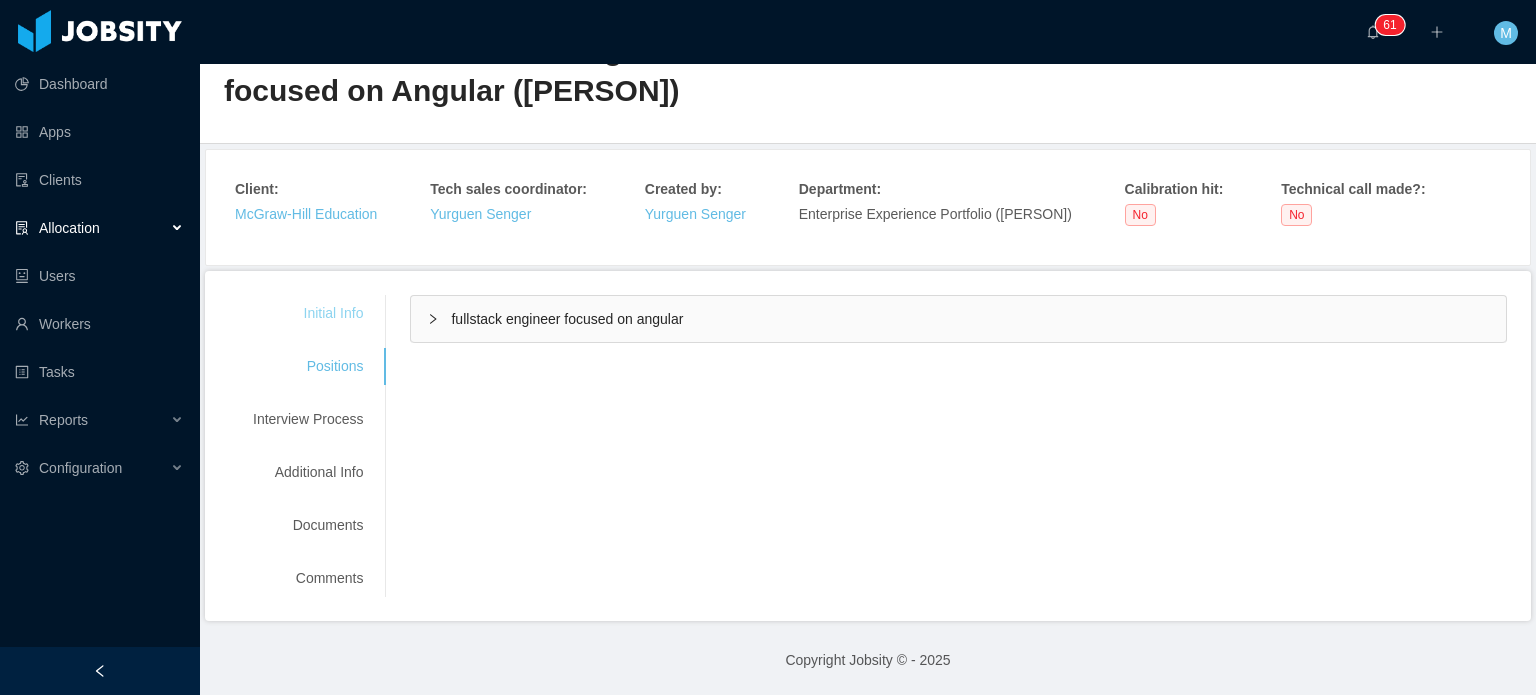 scroll, scrollTop: 140, scrollLeft: 0, axis: vertical 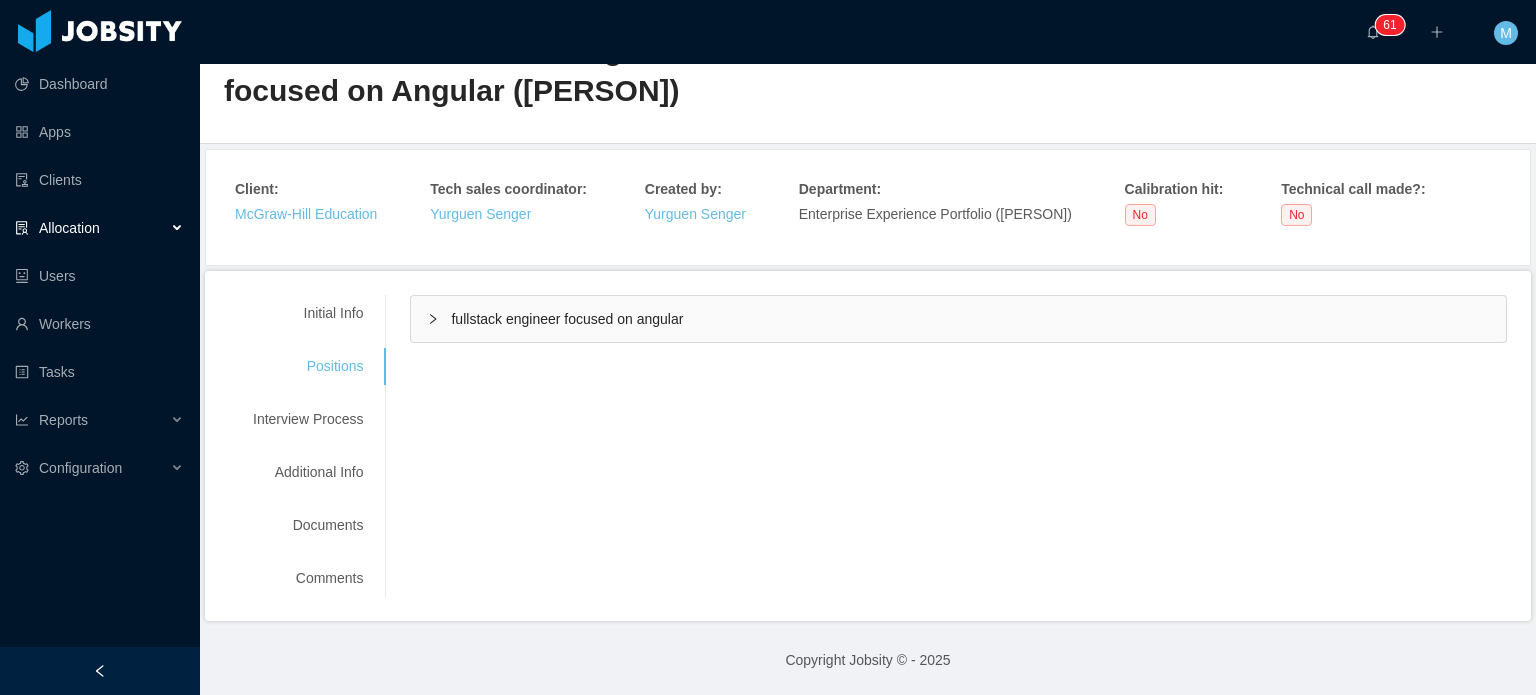 click on "fullstack engineer focused on angular" at bounding box center [958, 319] 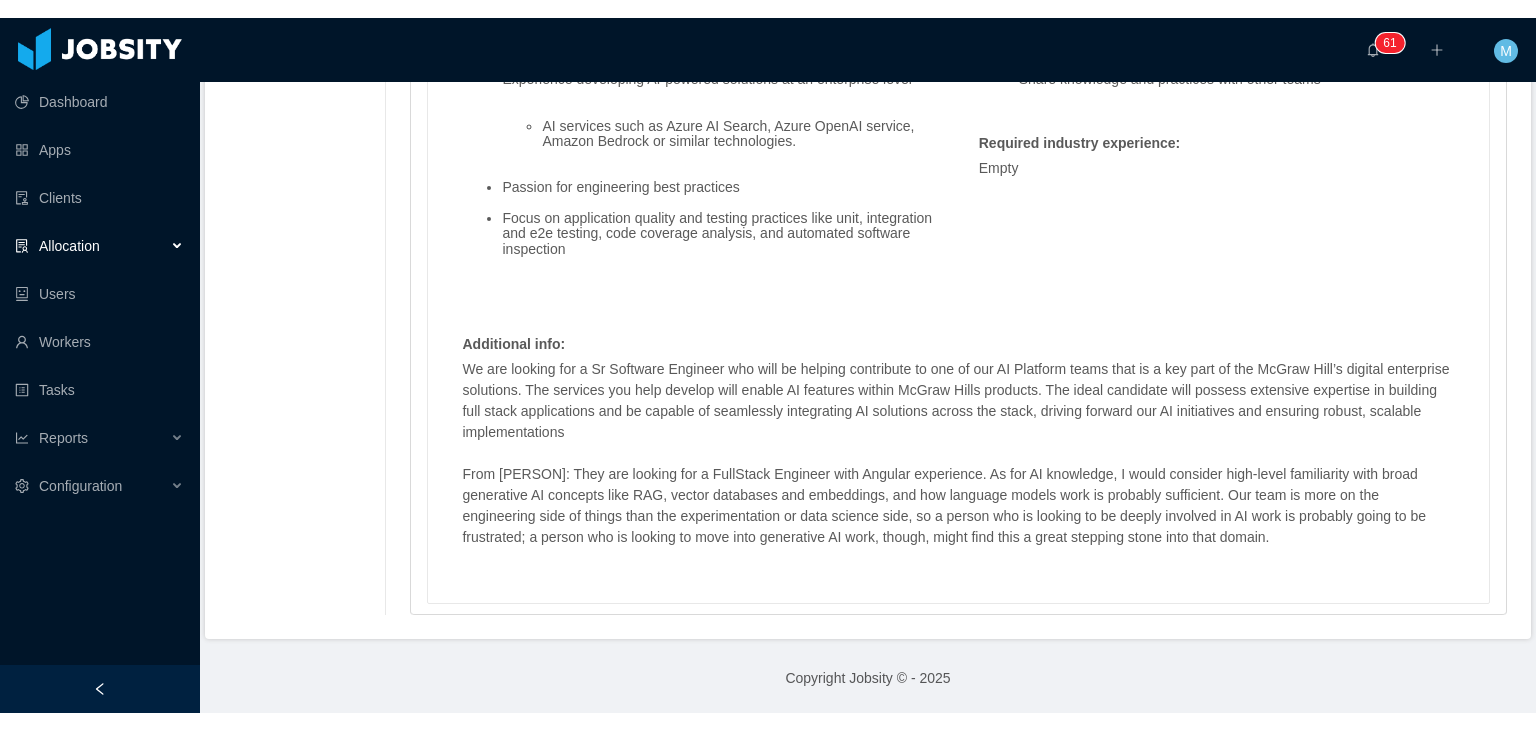 scroll, scrollTop: 2640, scrollLeft: 0, axis: vertical 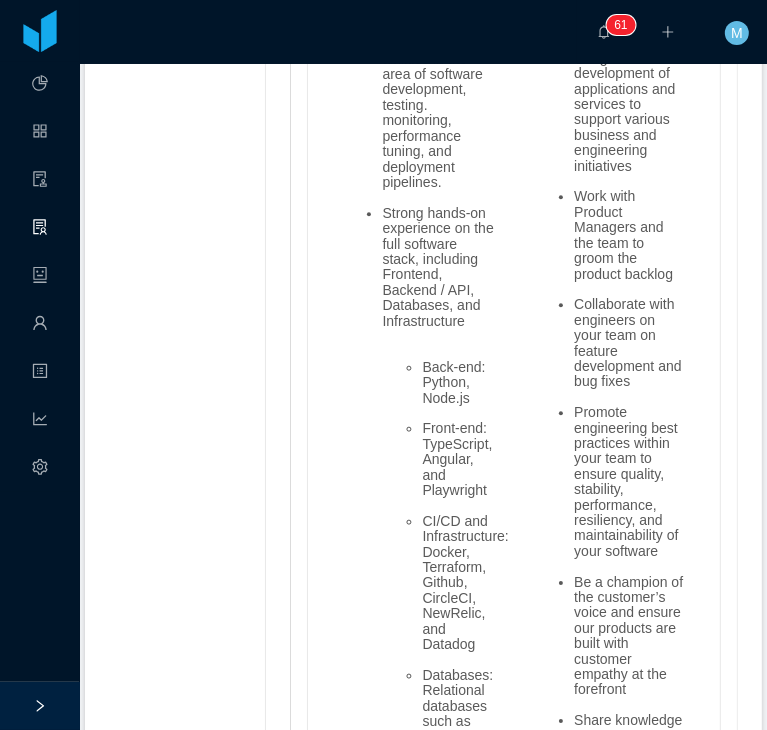 click on "Skills : Skill Years Notes Deal Breaker Mandatory Databases 0 No Yes Python 0 No Yes Node.js 0 No Yes Front-end 0 No Yes Typescript 0 No Yes Angular 0 Yes Yes playwright 0 No Yes Docker 0 No Yes Terraform 0 No Yes CIrcleCI 0 No Yes Datadog 0 No Yes MySQL 0 No Yes PostgreSQL 0 No Yes DynamoDB 0 No Yes Jira 0 No Yes Confluence 0 No Yes Azure 0 No Yes Mandatory skills :
5+ Years of experience in product or enterprise software development
Proven technical abilities in the area of software development, testing.  monitoring, performance tuning, and deployment pipelines.
Strong hands-on experience on the full software stack, including  Frontend, Backend / API, Databases, and Infrastructure
Back-end: Python, Node.js
Front-end: TypeScript, Angular, and Playwright
CI/CD and Infrastructure: Docker, Terraform, Github, CircleCI, NewRelic, and  Datadog
Databases: Relational databases such as MySQL and PostgreSQL; NoSQL  databases such as DynamoDB
Passion for engineering best practices" at bounding box center (514, 480) 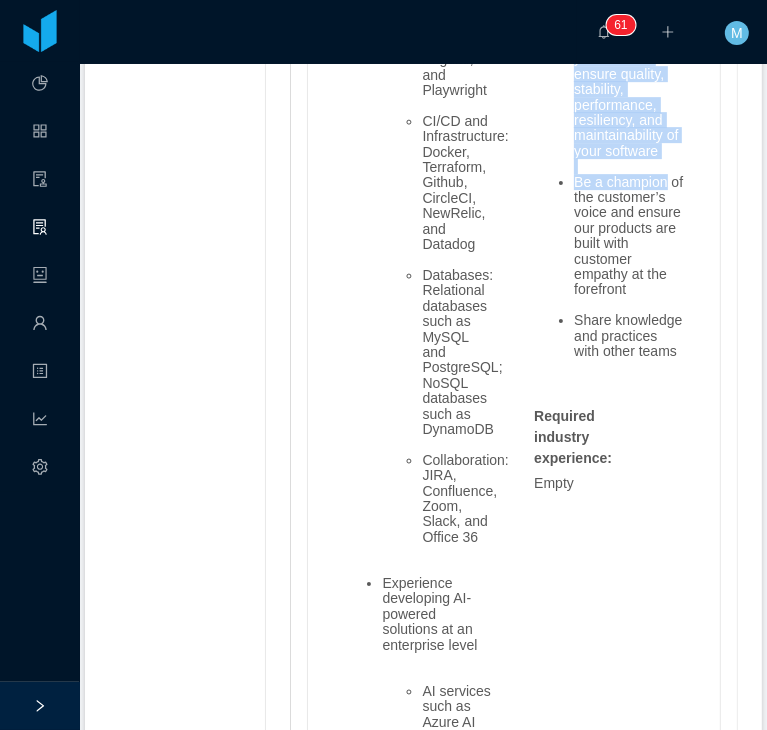 drag, startPoint x: 523, startPoint y: 120, endPoint x: 662, endPoint y: 316, distance: 240.28525 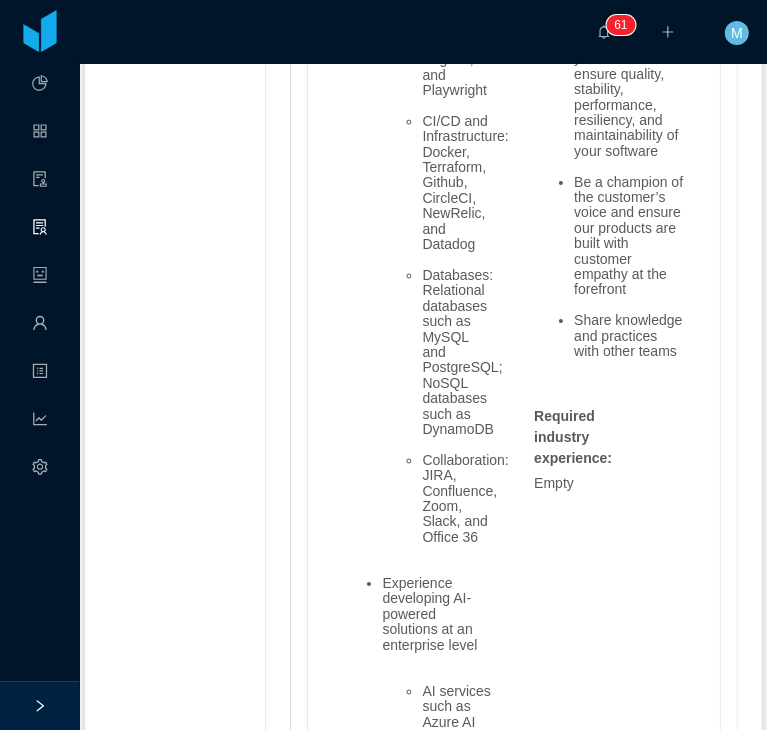 drag, startPoint x: 660, startPoint y: 349, endPoint x: 660, endPoint y: 388, distance: 39 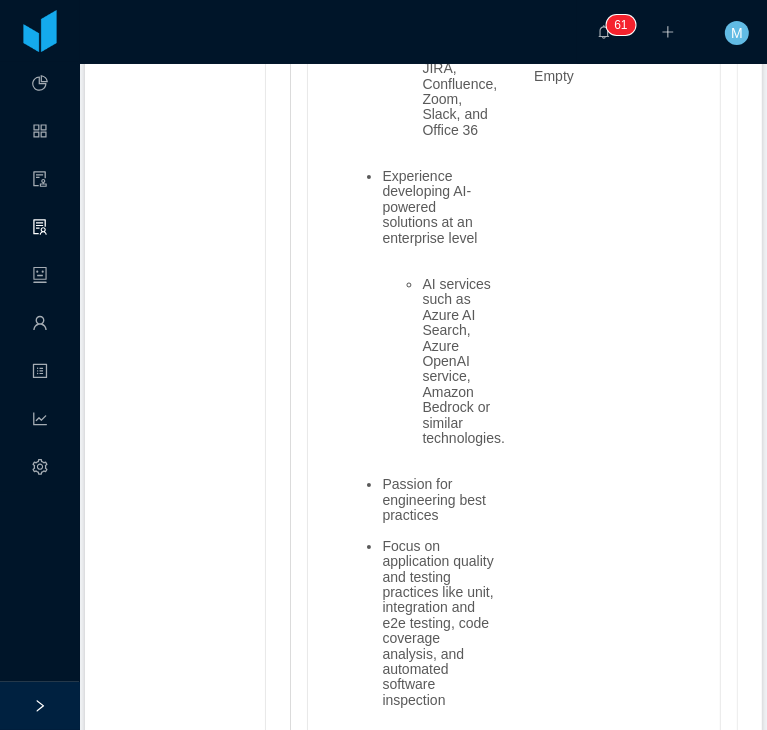scroll, scrollTop: 3307, scrollLeft: 0, axis: vertical 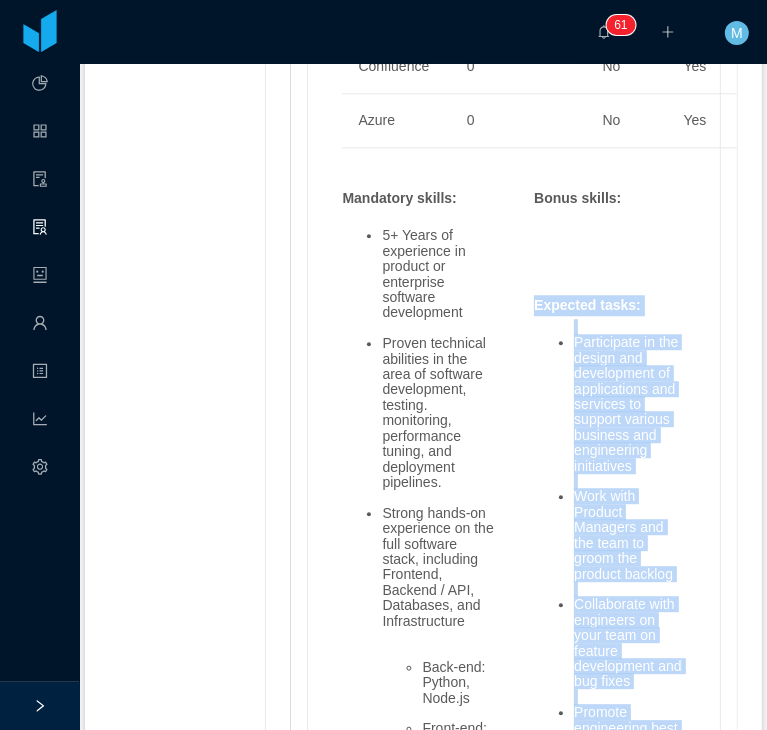 drag, startPoint x: 663, startPoint y: 391, endPoint x: 513, endPoint y: 415, distance: 151.90787 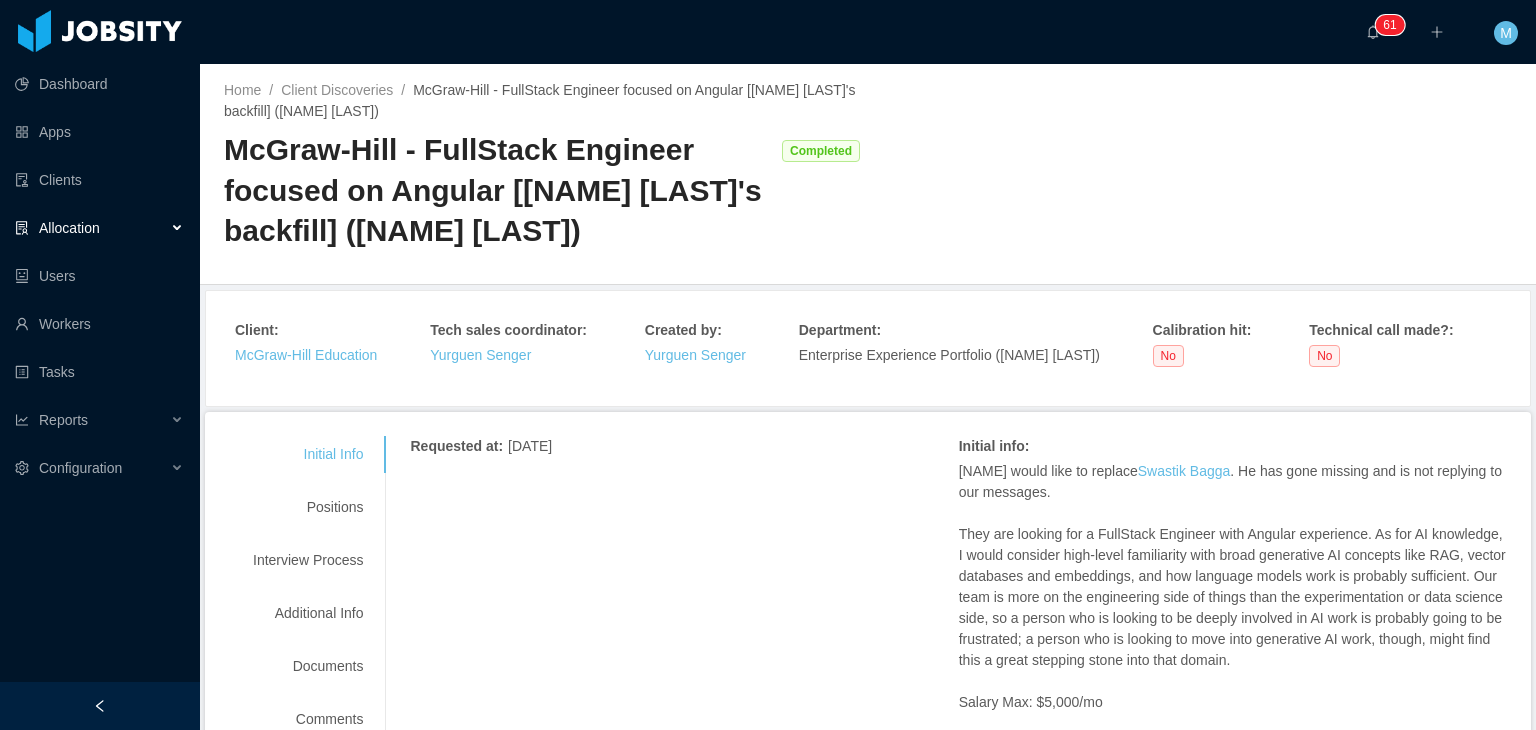scroll, scrollTop: 0, scrollLeft: 0, axis: both 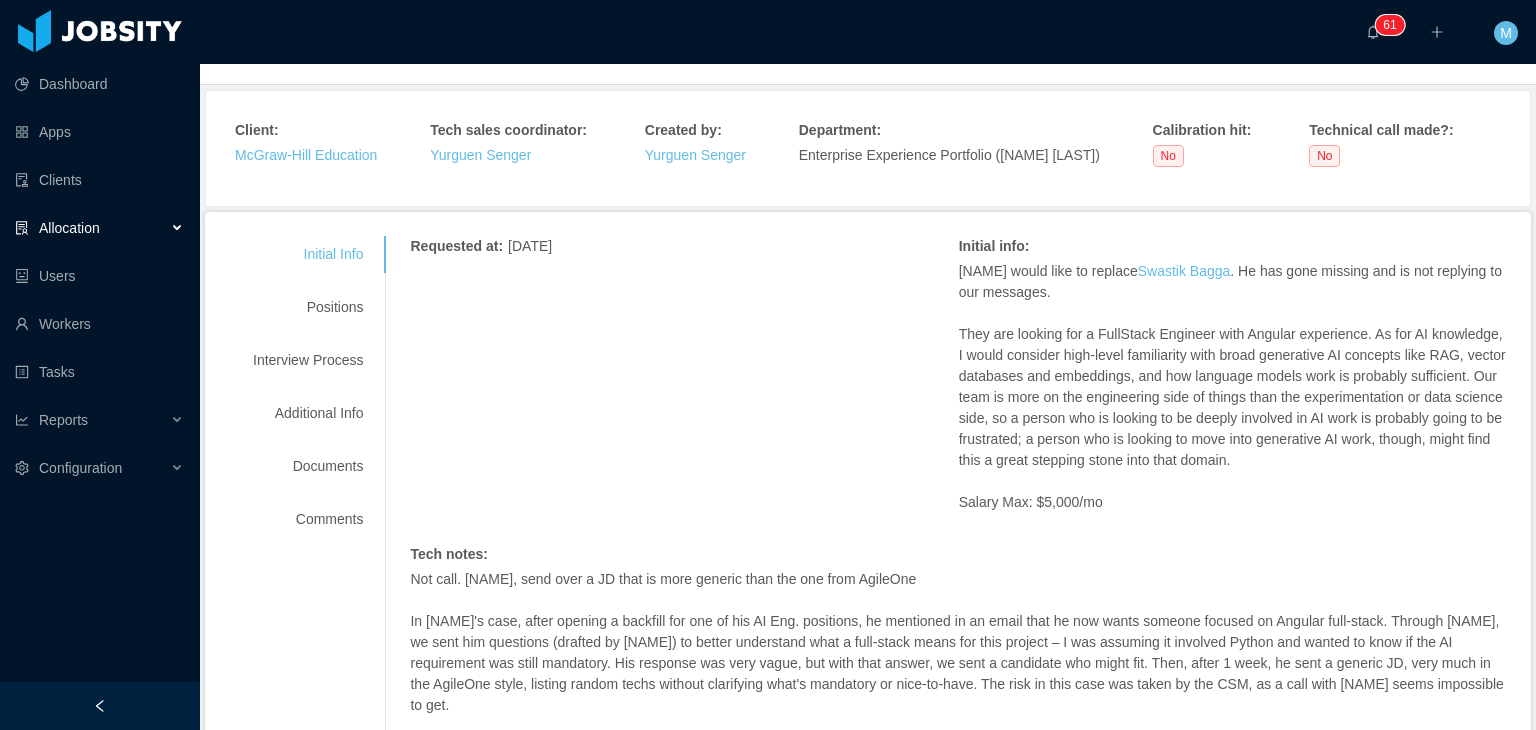 click on "Requested at :   [DATE] Initial info : [NAME] would like to replace  [NAME] . He has gone missing and is not replying to our messages.
They are looking for a FullStack Engineer with Angular experience. As for AI knowledge, I would consider high-level familiarity with broad generative AI concepts like RAG, vector databases and embeddings, and how language models work is probably sufficient. Our team is more on the engineering side of things than the experimentation or data science side, so a person who is looking to be deeply involved in AI work is probably going to be frustrated; a person who is looking to move into generative AI work, though, might find this a great stepping stone into that domain.
Salary Max: $5,000/mo
Tech notes : Not call. [NAME], send over a JD that is more generic than the one from AgileOne
Type of client : Enterprise Team size : Multiple Company bio :
Client values :" at bounding box center [958, 628] 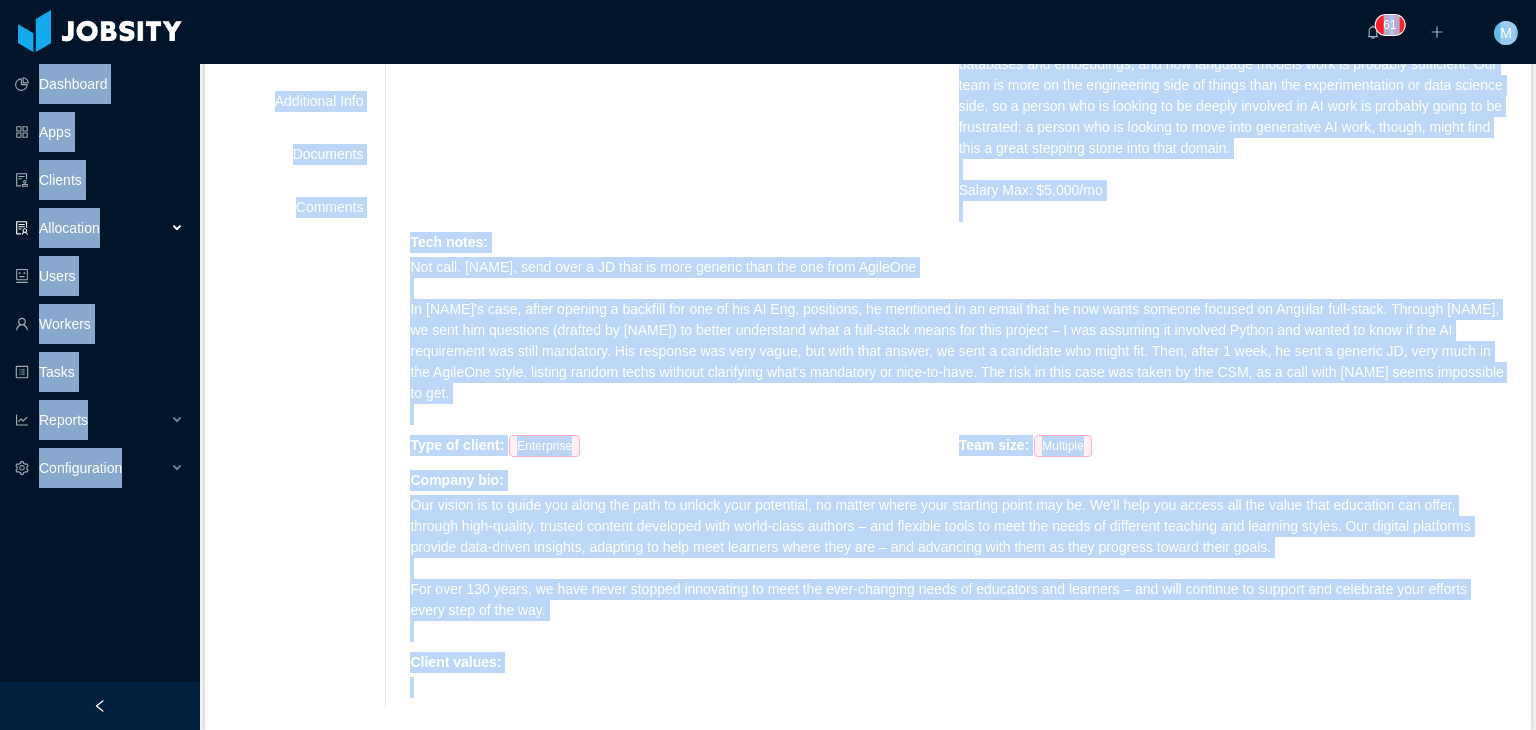 scroll, scrollTop: 588, scrollLeft: 0, axis: vertical 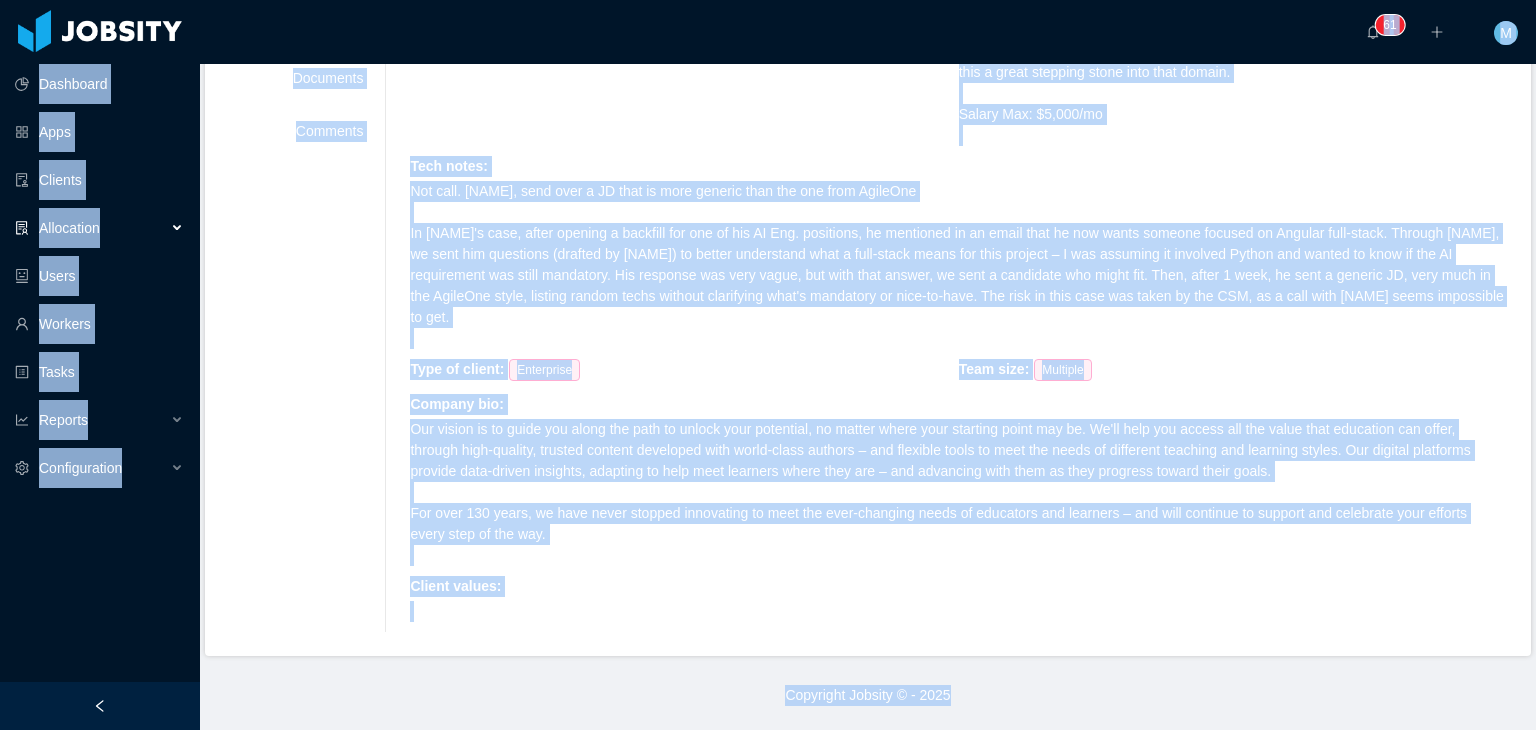 copy on "Loremipsu Dolo Sitamet Consectetu Adipi Elitsed Doeiu Tempori Utlaboreetdol ··· 1 4 2 3 3 3 5 8 2 5 2 8 0 0 0 7 1 1 4 3 5 0 6 5 3 8 1 4 4 9 7 3 4 7 3 0 8 3 9 7 4 4 3 1 4 9 9 3 9 9 4 2 9 6 5 7 9 1 7 1 ··· ··· M ··· Aliq / Enimad Minimveniam / QuIsno-Exer - UllaMcola Nisialiq exeacom co Duisaut [Irurein Repre'v velitess] (Cillu Fugiatnu) / PaRiat-Exce - SintOccae Cupidata nonproi su Culpaqu [Officia Deser'm animides] (Labor Perspici) Undeomnis Istena : ErRorv-Accu Doloremqu Laud totam remaperiame : Ipsaqua Abillo Invento ve : Quasiar Beatae Vitaedicta : Explicabon Enimipsamq Voluptasa (Autod Fugit) Consequuntu mag :   Do Eosration sequ nesc? :   Ne Porroqu Dolo Adipiscin Eiusmodit Incidun Magnamquae Etia Minussolu Nobiseli Optiocumq ni :   Impe 48, 8891 Quoplac face : Possi assum repe te autemqu  Officii Debit . Re nec saep eveniet vol re rec itaqueea hi ten sapiente.
Dele rei volupta mai a PerfErend Doloribu aspe Repella minimnostr. Ex ull CO suscipitl, A commo consequa quid-maxim mollitiamol haru quide ..." 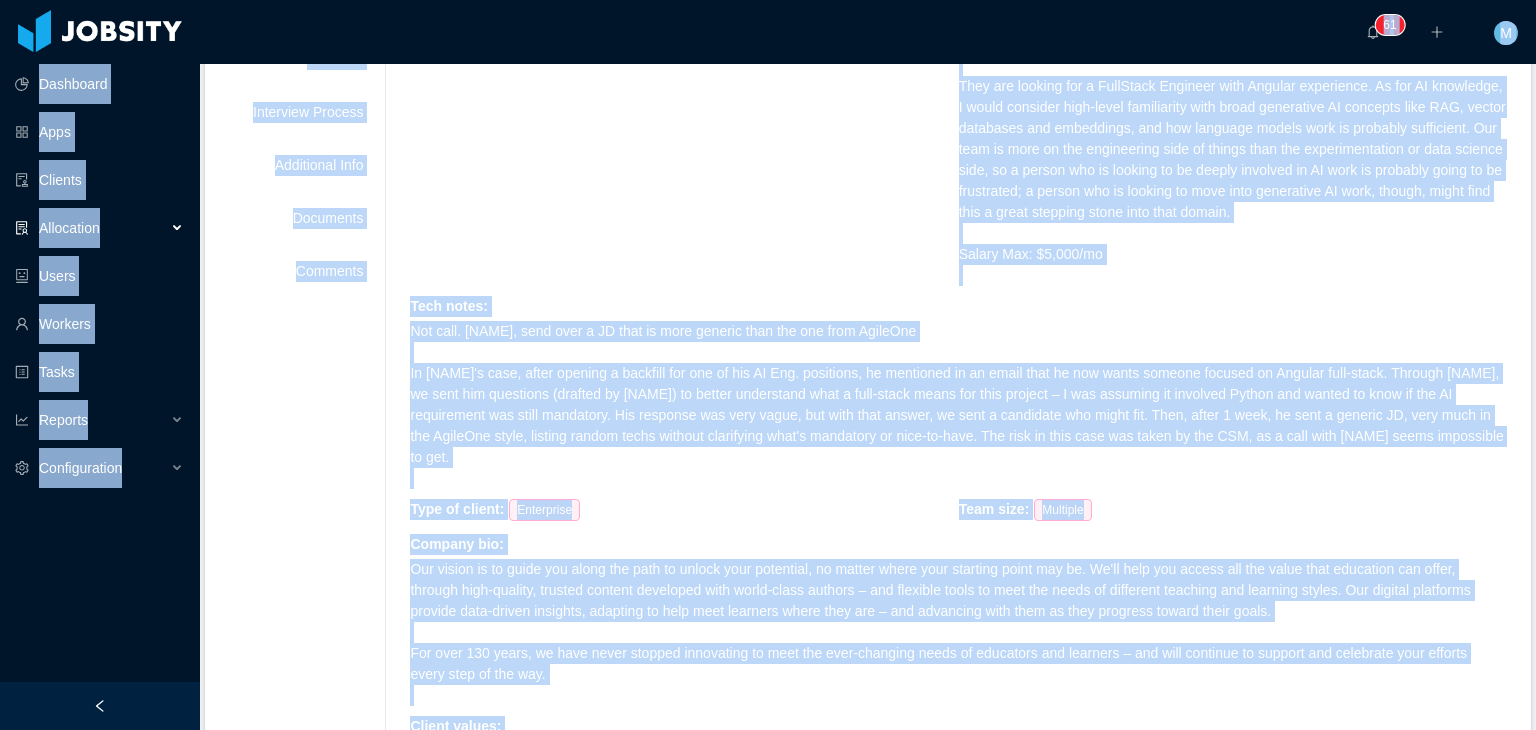 scroll, scrollTop: 588, scrollLeft: 0, axis: vertical 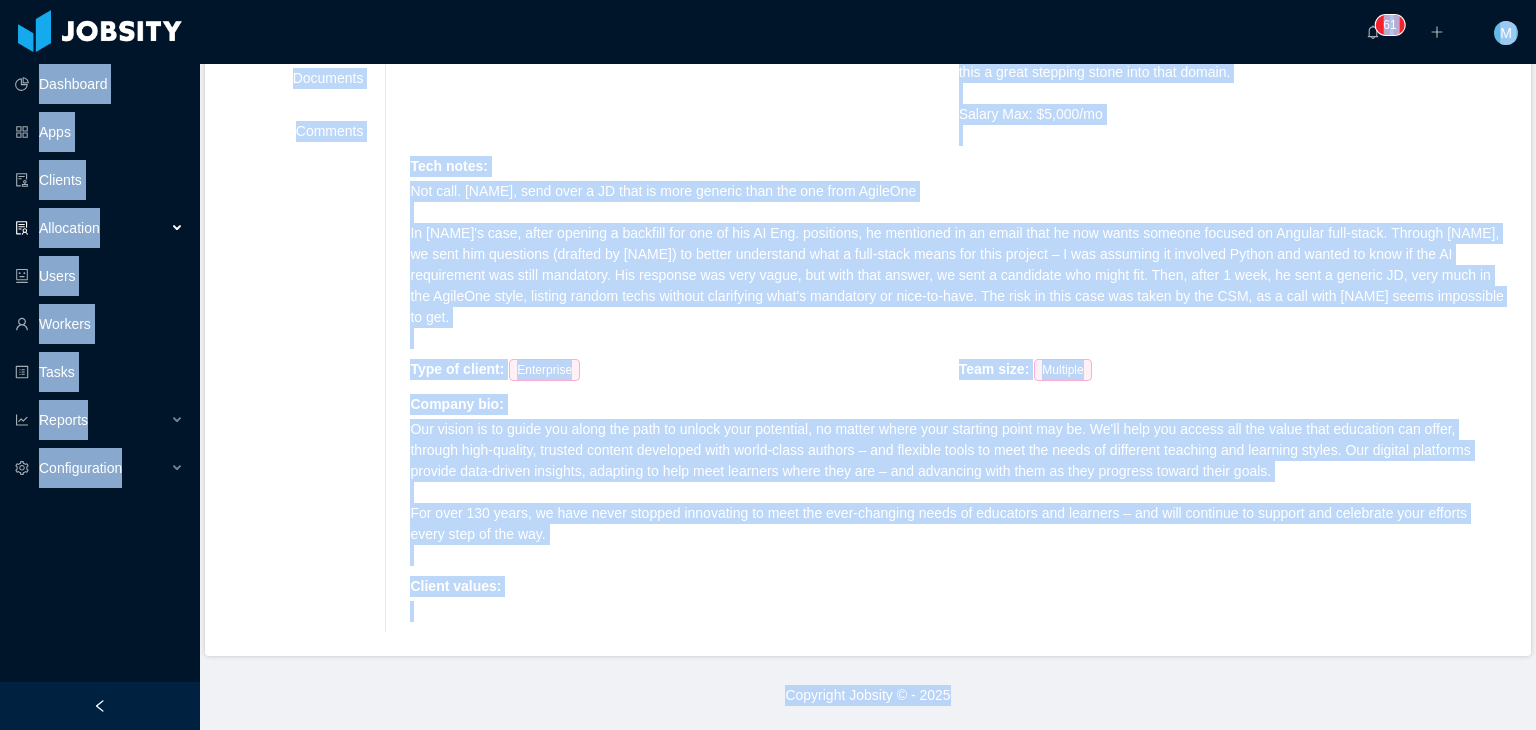 click on "Company bio : Our vision is to guide you along the path to unlock your potential, no matter where your starting point may be. We'll help you access all the value that education can offer, through high-quality, trusted content developed with world-class authors – and flexible tools to meet the needs of different teaching and learning styles. Our digital platforms provide data-driven insights, adapting to help meet learners where they are – and advancing with them as they progress toward their goals.
For over 130 years, we have never stopped innovating to meet the ever-changing needs of educators and learners – and will continue to support and celebrate your efforts every step of the way." at bounding box center (958, 485) 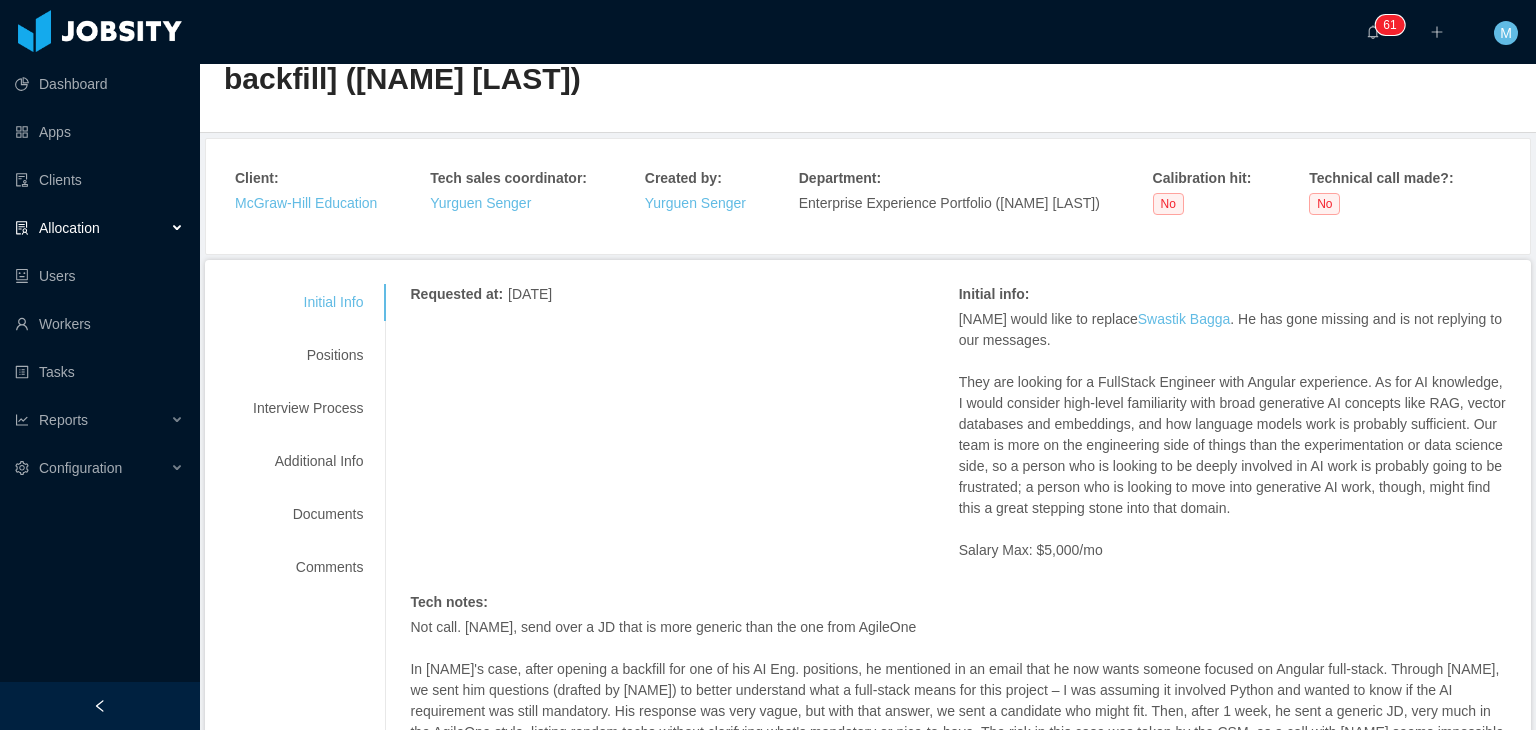 scroll, scrollTop: 88, scrollLeft: 0, axis: vertical 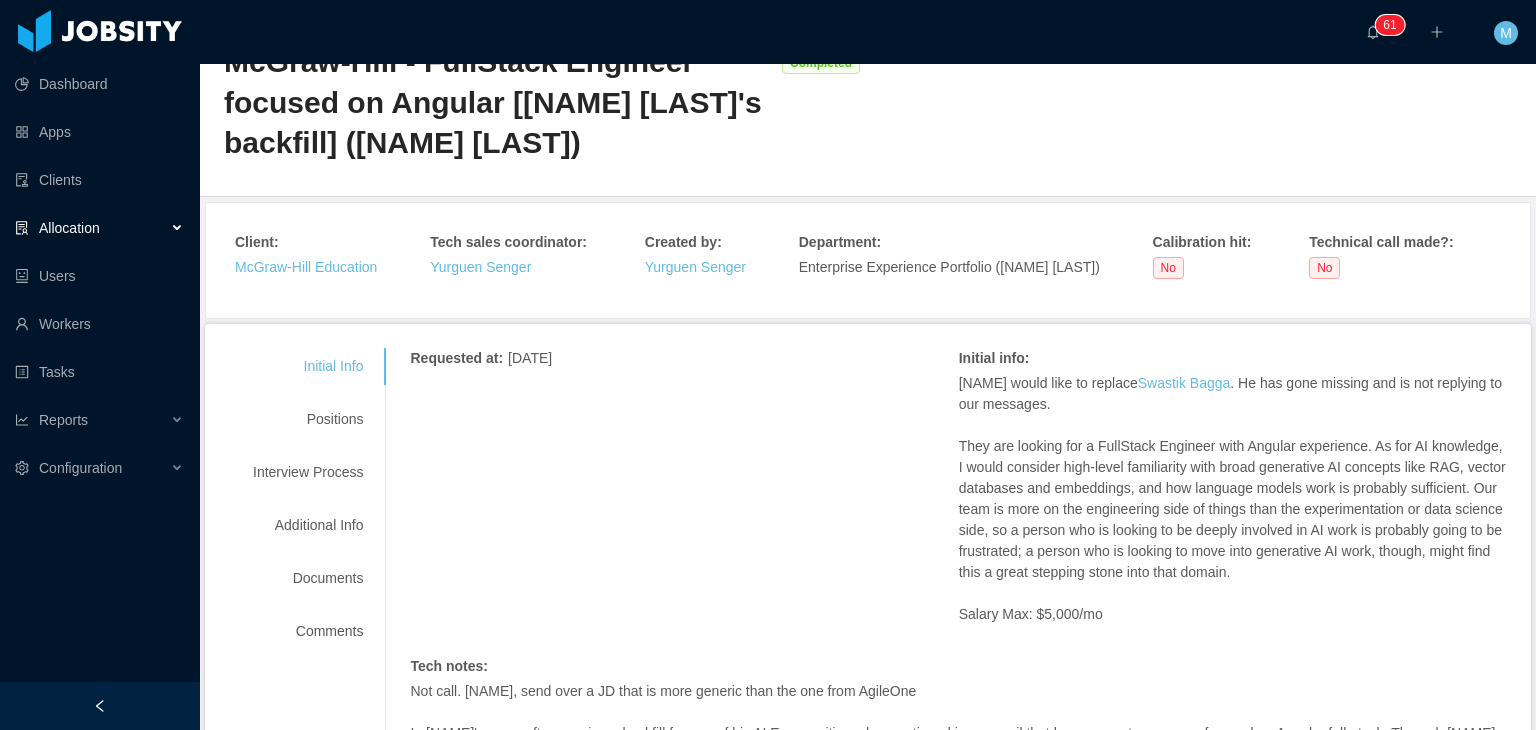 drag, startPoint x: 592, startPoint y: 588, endPoint x: 945, endPoint y: 341, distance: 430.83408 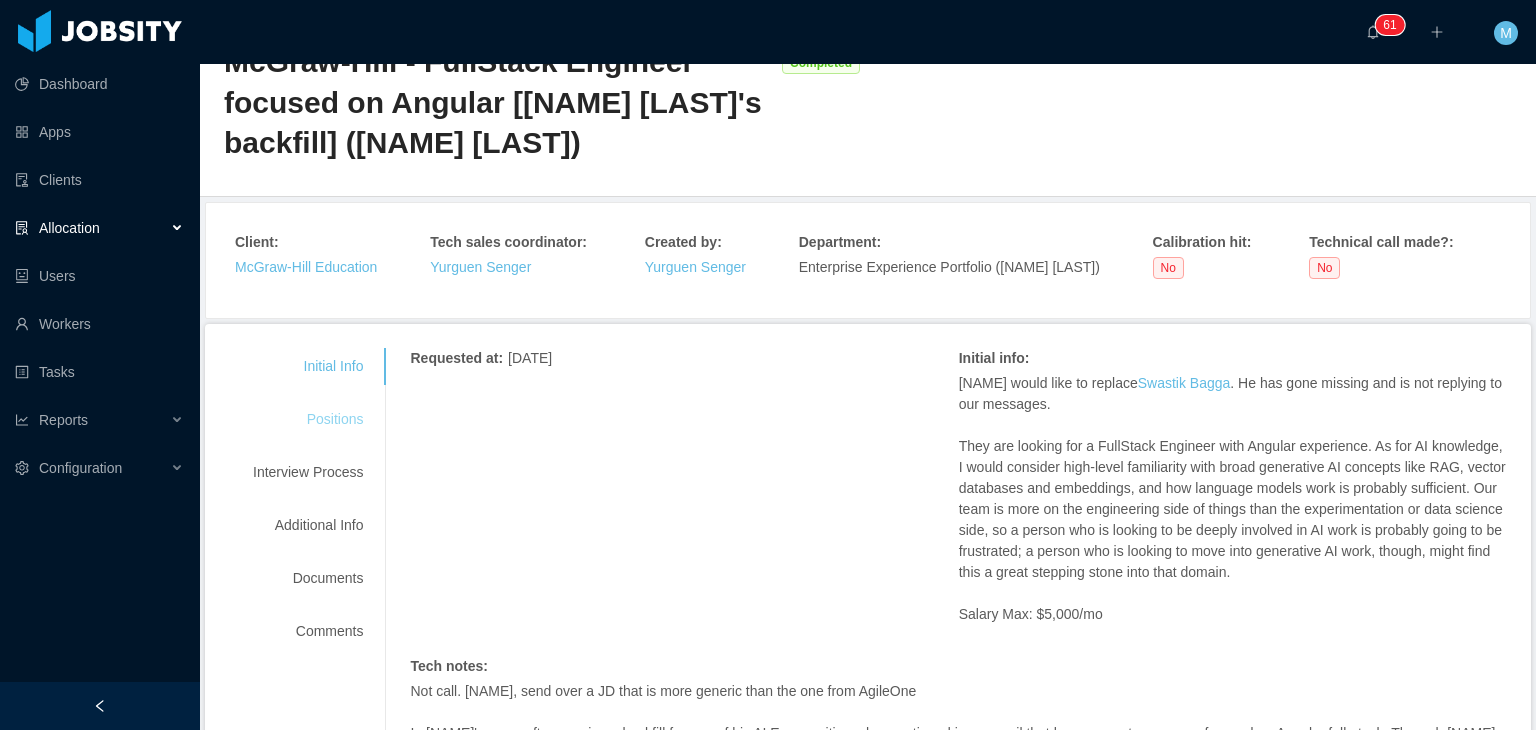 click on "Positions" at bounding box center [308, 419] 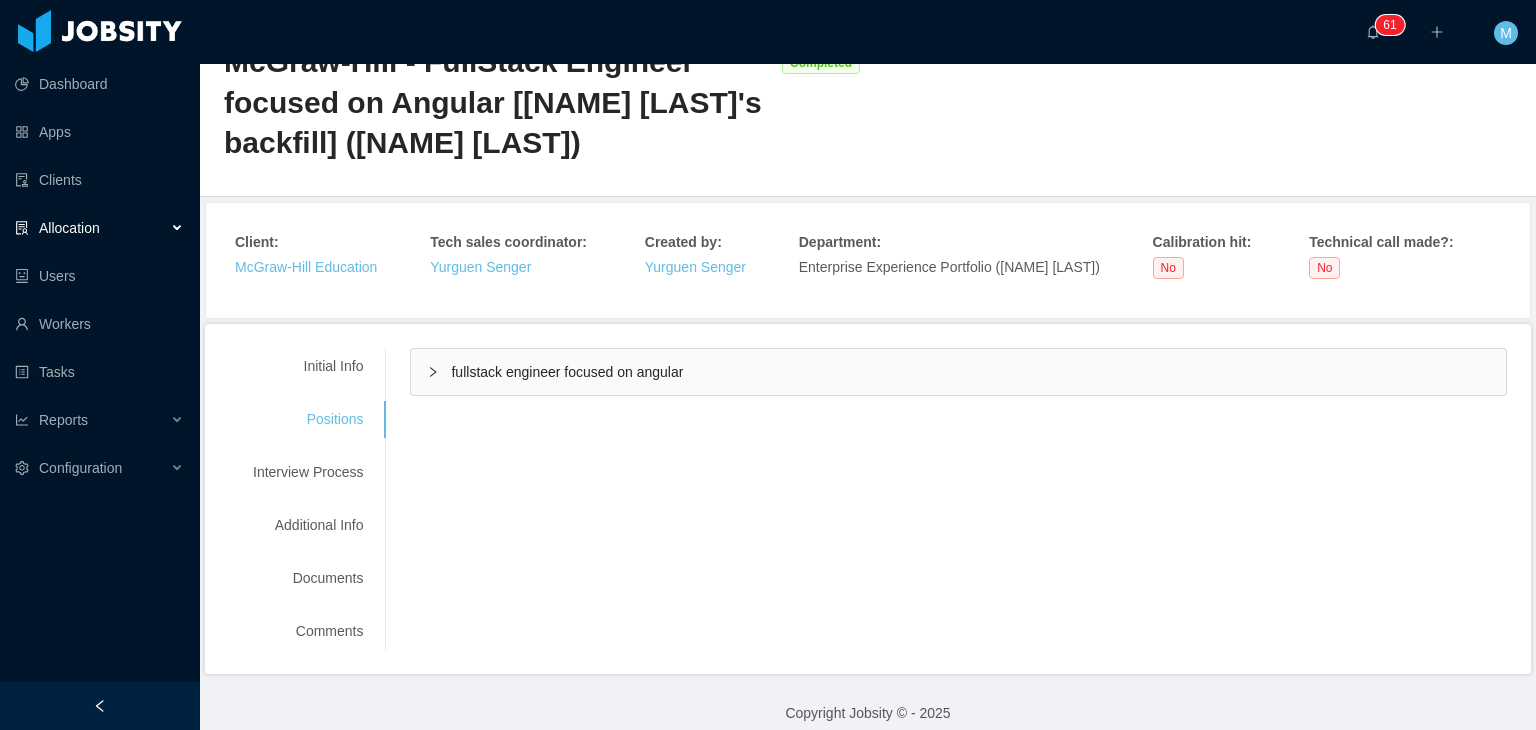 click on "fullstack engineer focused on angular" at bounding box center (958, 372) 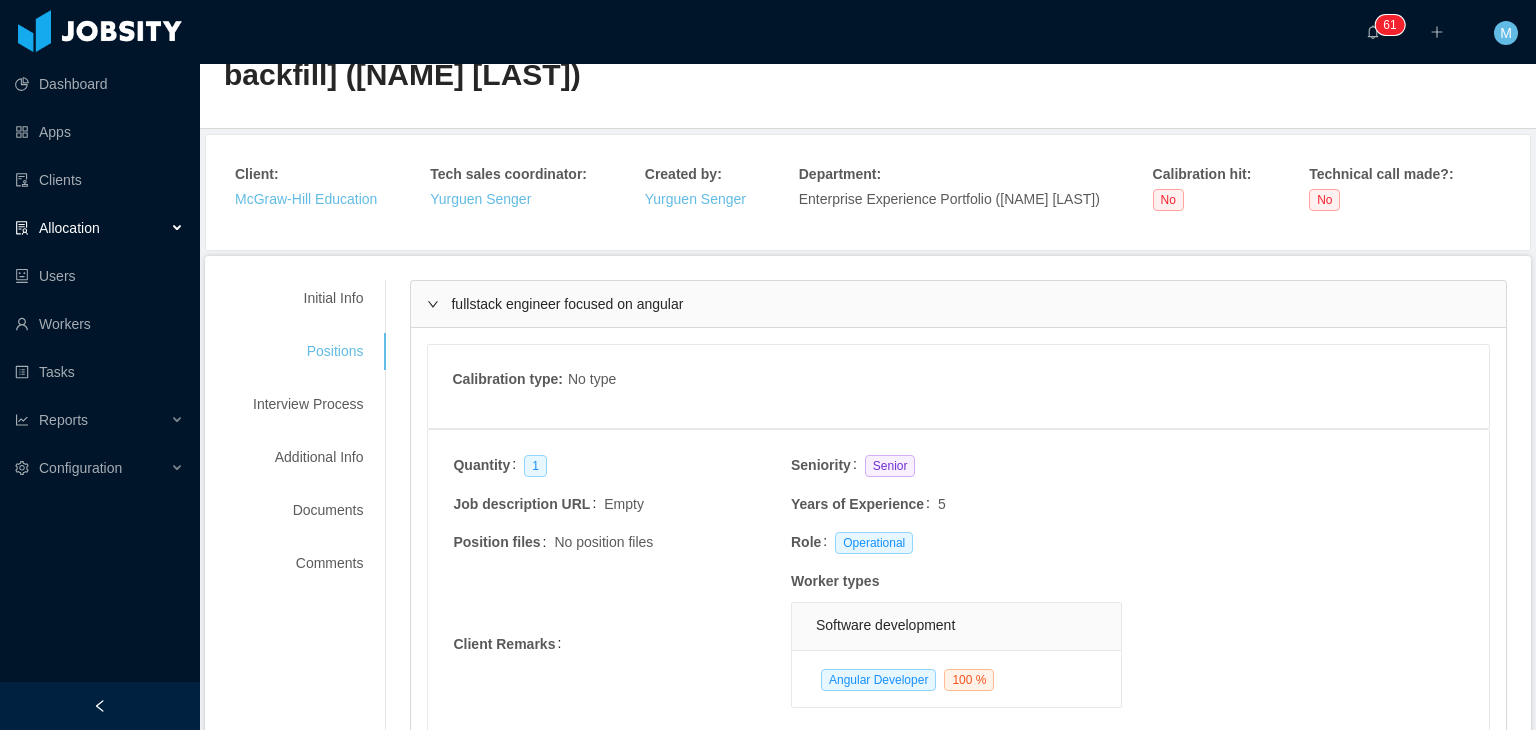 scroll, scrollTop: 288, scrollLeft: 0, axis: vertical 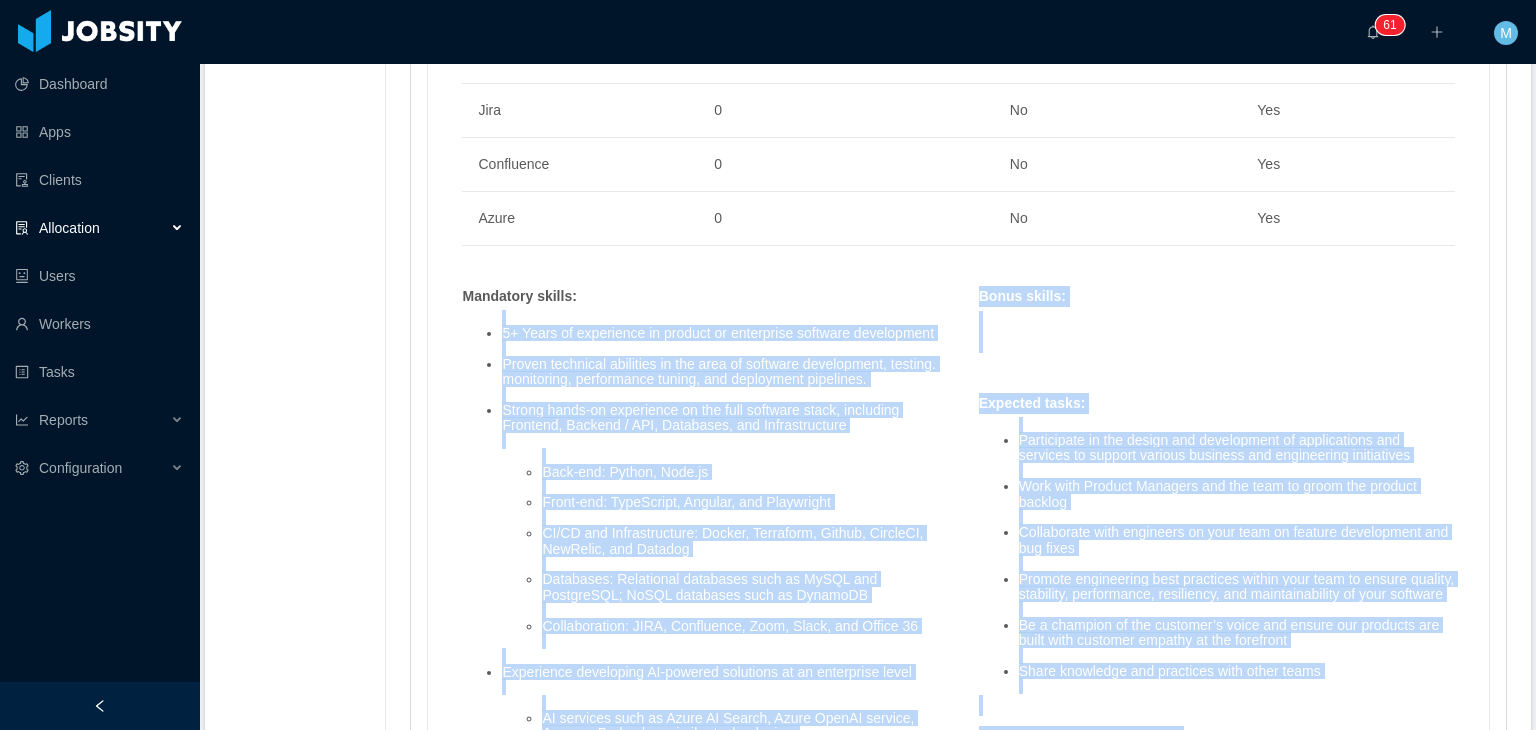 drag, startPoint x: 1364, startPoint y: 562, endPoint x: 452, endPoint y: 302, distance: 948.33746 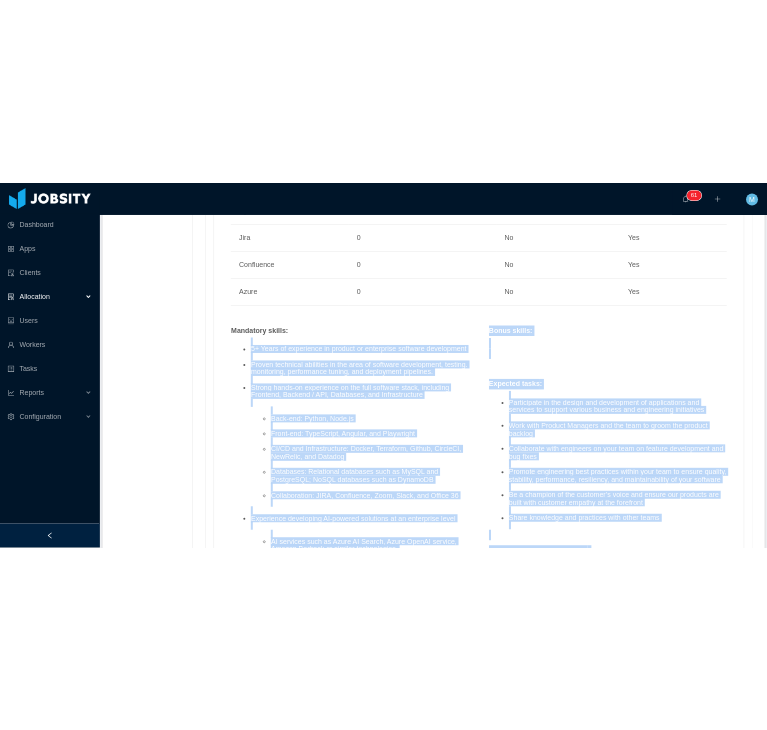 scroll, scrollTop: 2616, scrollLeft: 0, axis: vertical 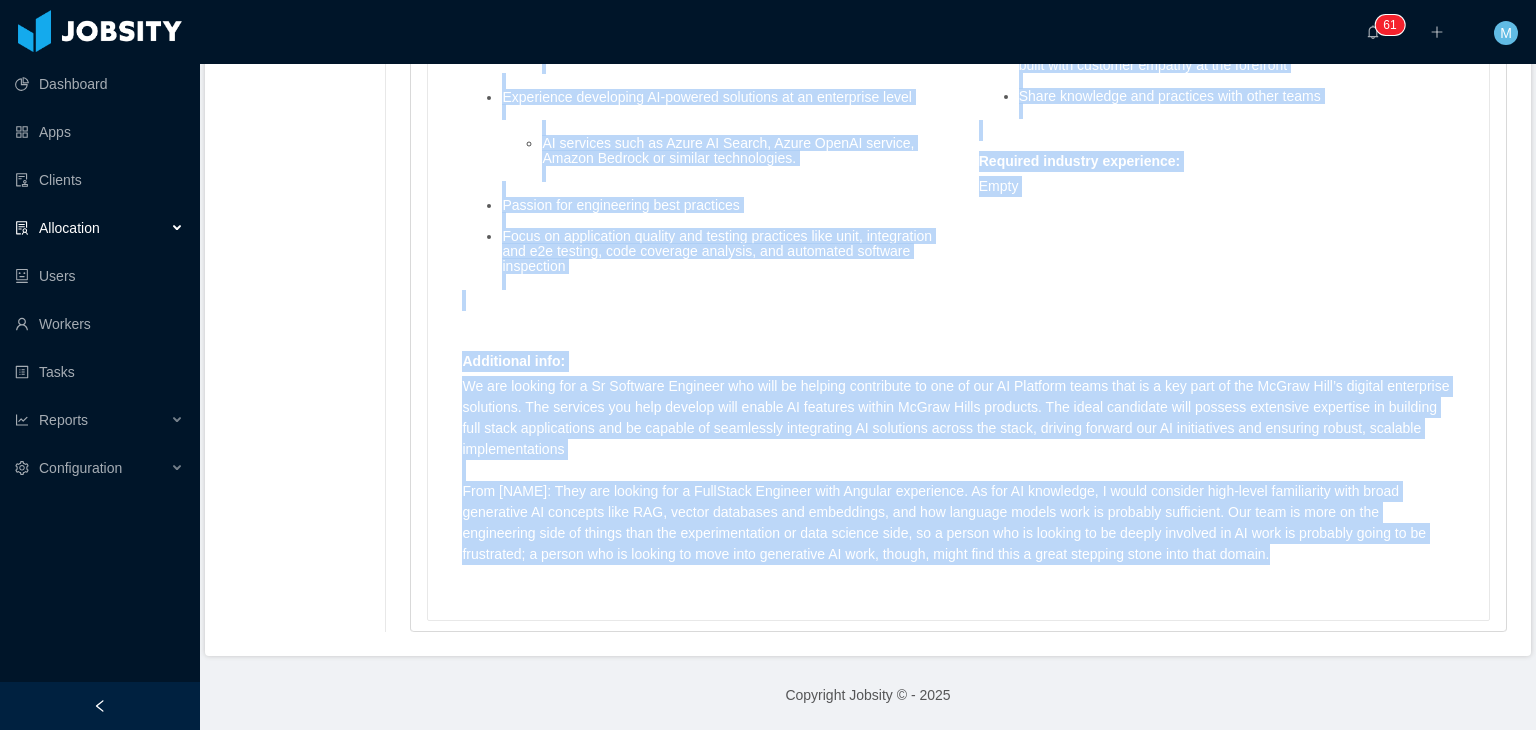 click on "We are looking for a Sr Software Engineer who will be helping contribute  to one of our AI Platform teams that is a key part of the McGraw Hill’s digital  enterprise solutions. The services you help develop will enable AI features  within McGraw Hills products. The ideal candidate will possess extensive  expertise in building full stack applications and be capable of seamlessly  integrating AI solutions across the stack, driving forward our AI initiatives  and ensuring robust, scalable implementations" at bounding box center [958, 418] 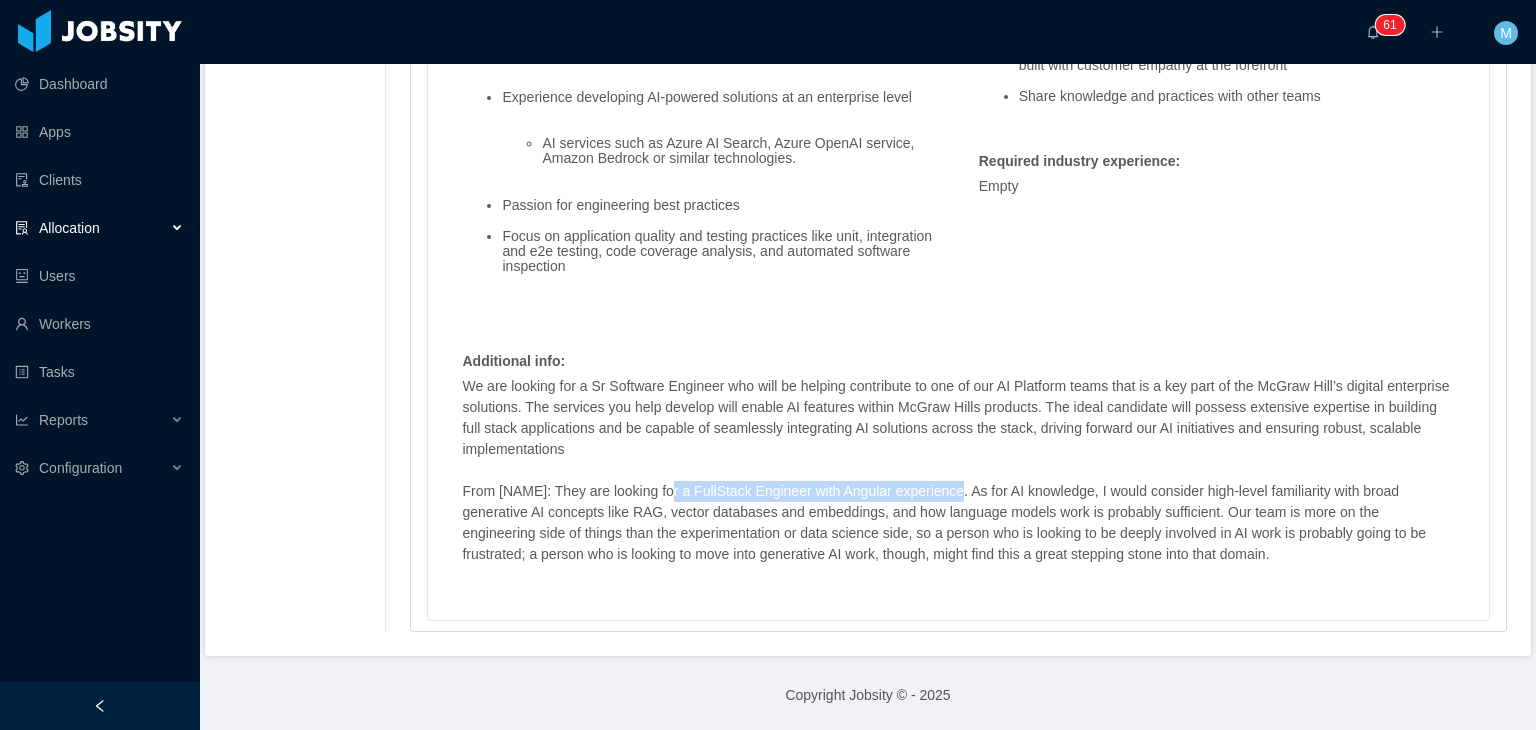 drag, startPoint x: 816, startPoint y: 493, endPoint x: 979, endPoint y: 493, distance: 163 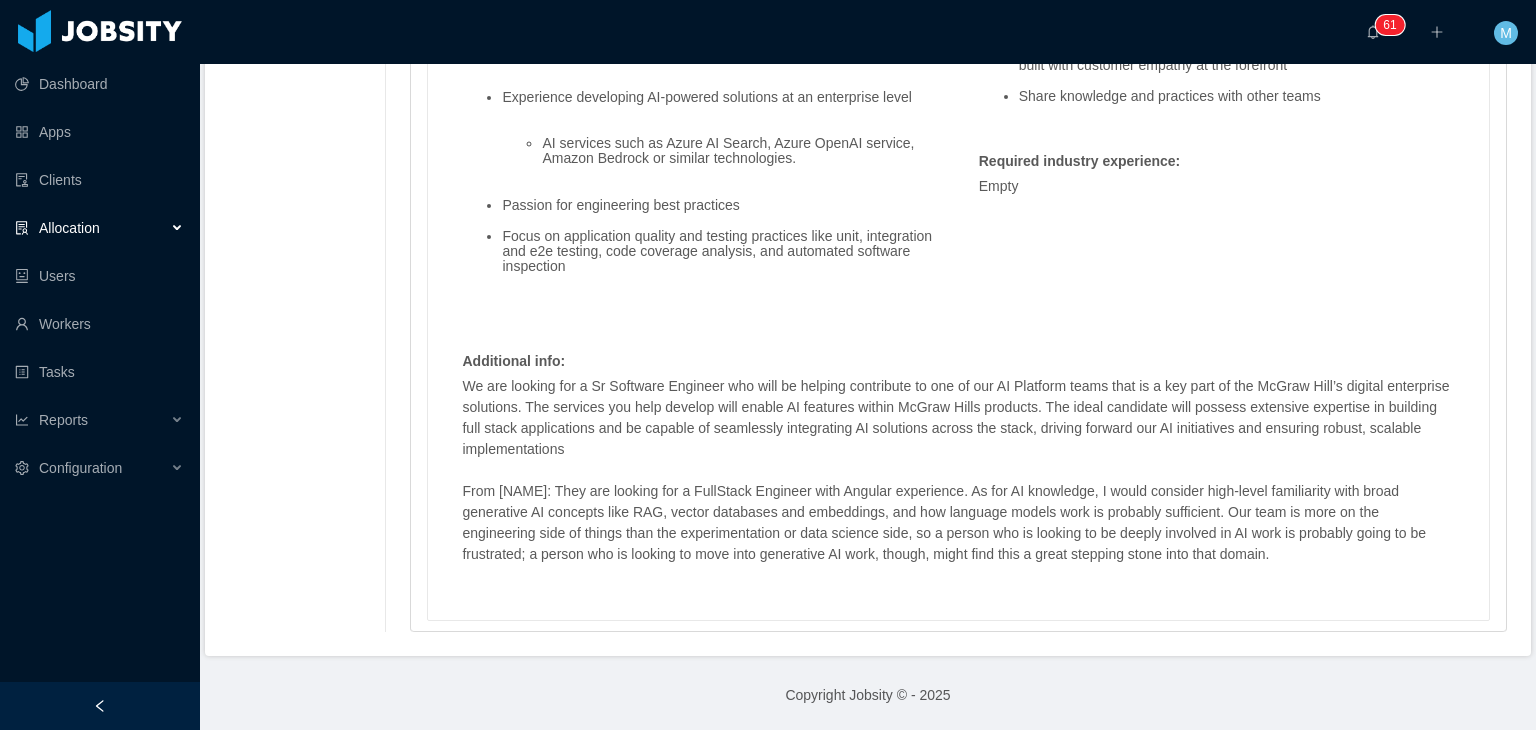 click on "From [NAME]: They are looking for a FullStack Engineer with Angular experience. As for AI knowledge, I would consider high-level familiarity with broad generative AI concepts like RAG, vector databases and embeddings, and how language models work is probably sufficient. Our team is more on the engineering side of things than the experimentation or data science side, so a person who is looking to be deeply involved in AI work is probably going to be frustrated; a person who is looking to move into generative AI work, though, might find this a great stepping stone into that domain." at bounding box center [958, 523] 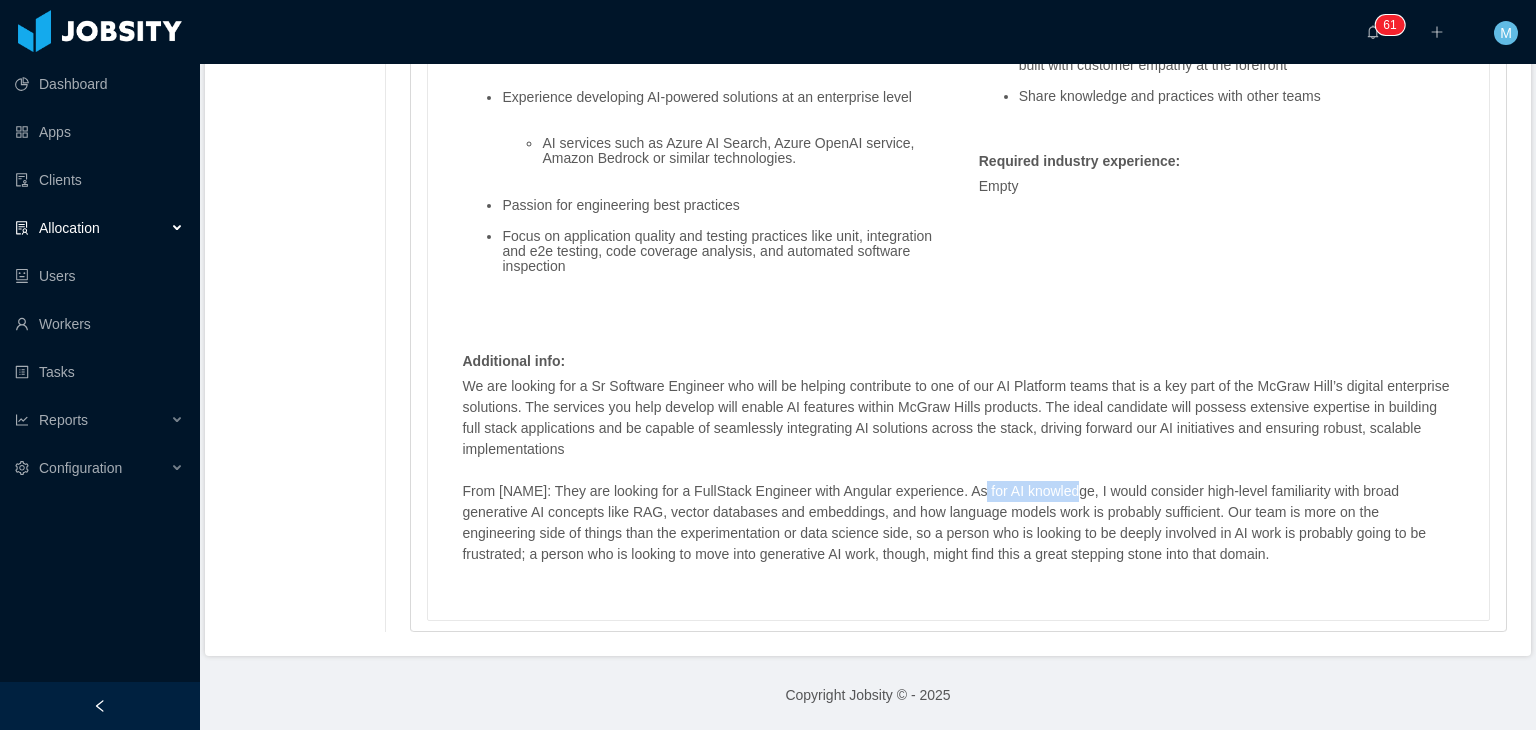 drag, startPoint x: 962, startPoint y: 491, endPoint x: 1175, endPoint y: 491, distance: 213 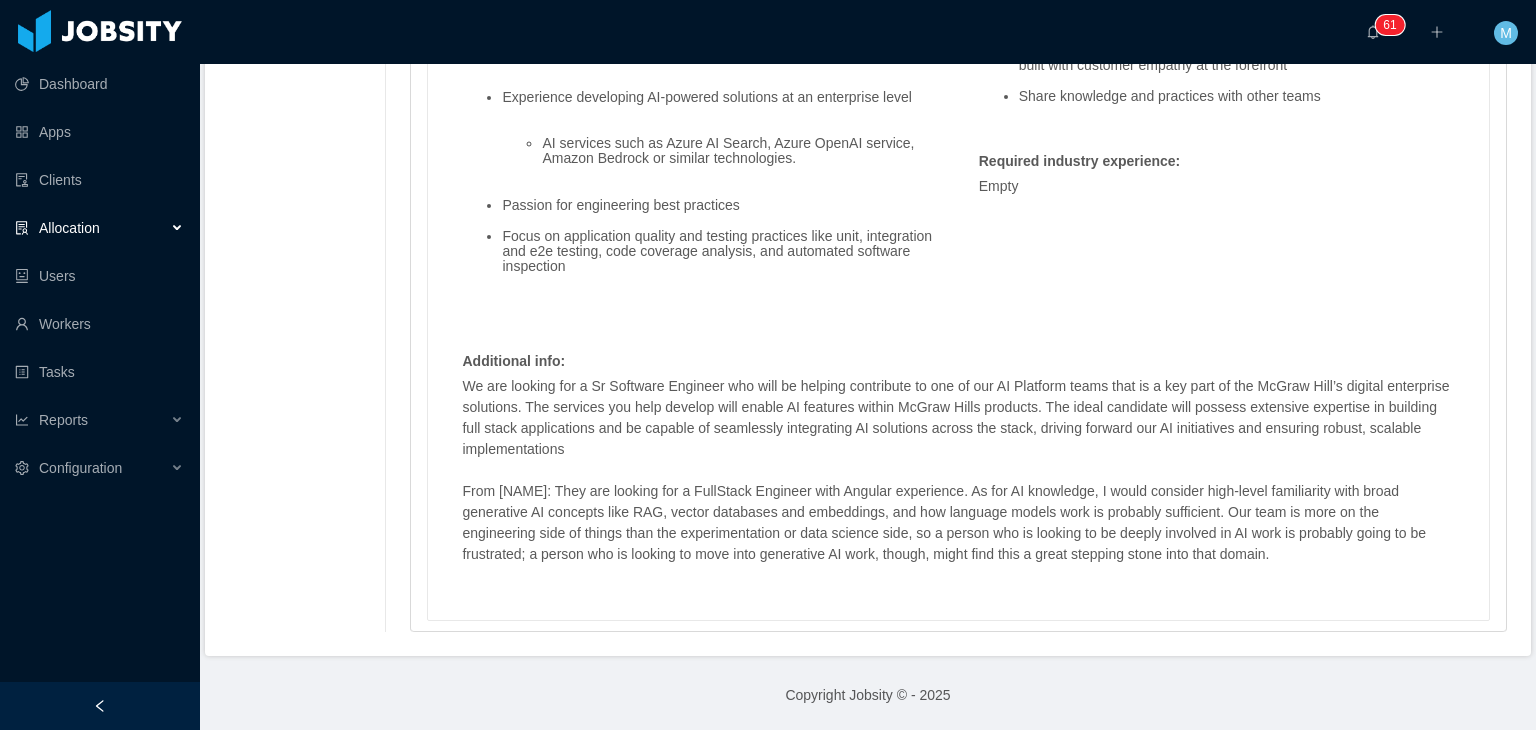click on "From Kiran: They are looking for a FullStack Engineer with Angular experience. As for AI knowledge, I would consider high-level familiarity with broad generative AI concepts like RAG, vector databases and embeddings, and how language models work is probably sufficient. Our team is more on the engineering side of things than the experimentation or data science side, so a person who is looking to be deeply involved in AI work is probably going to be frustrated; a person who is looking to move into generative AI work, though, might find this a great stepping stone into that domain." at bounding box center [958, 523] 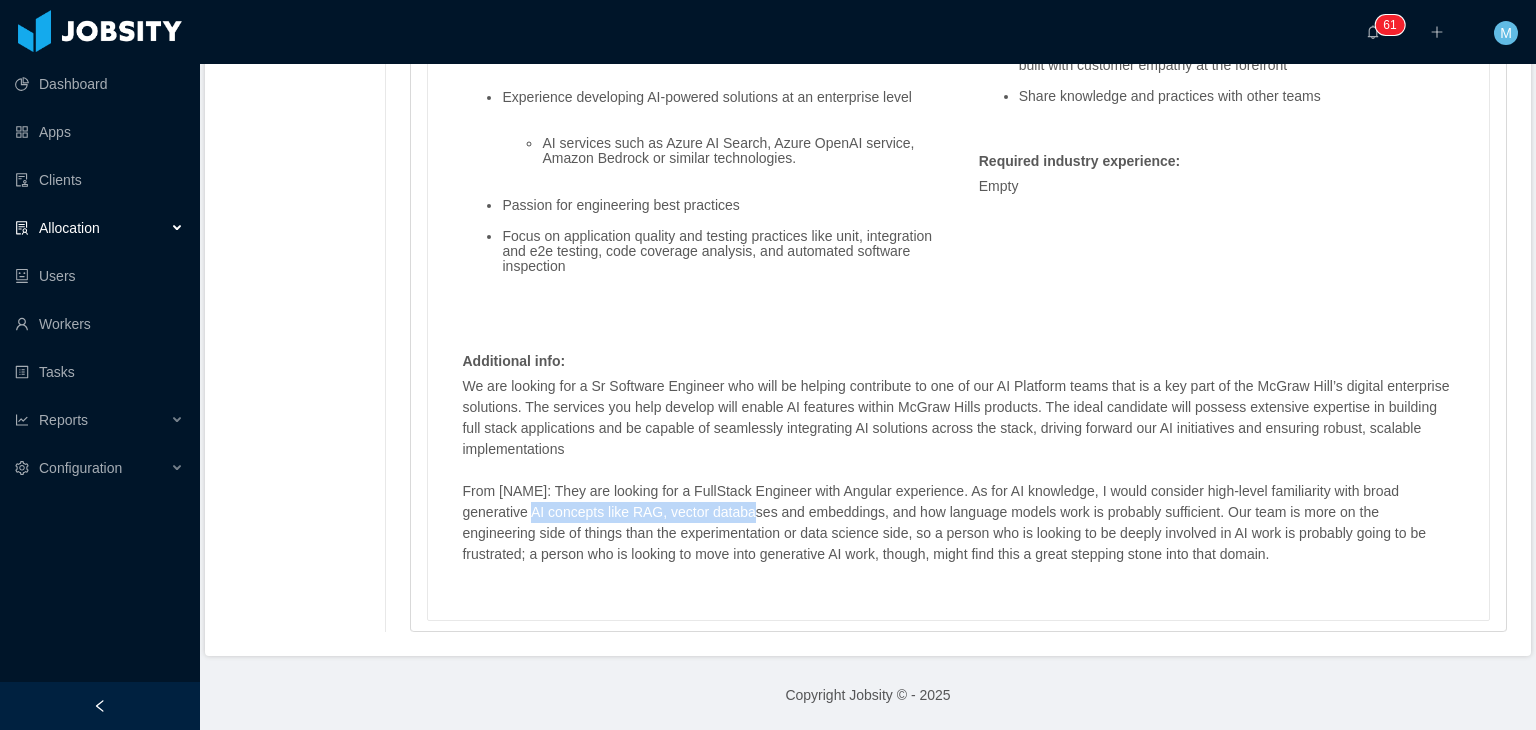 drag, startPoint x: 534, startPoint y: 512, endPoint x: 752, endPoint y: 512, distance: 218 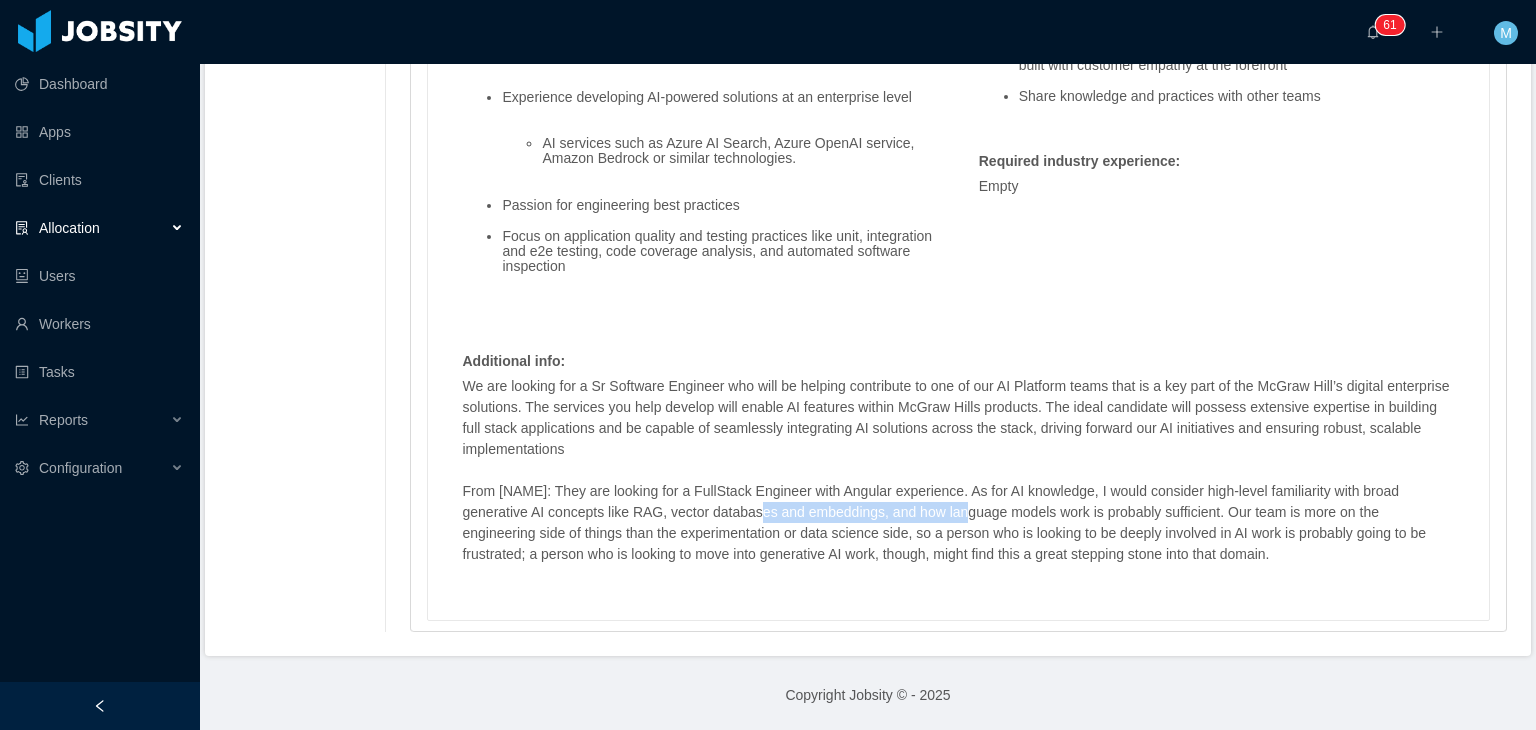 drag, startPoint x: 755, startPoint y: 512, endPoint x: 1026, endPoint y: 512, distance: 271 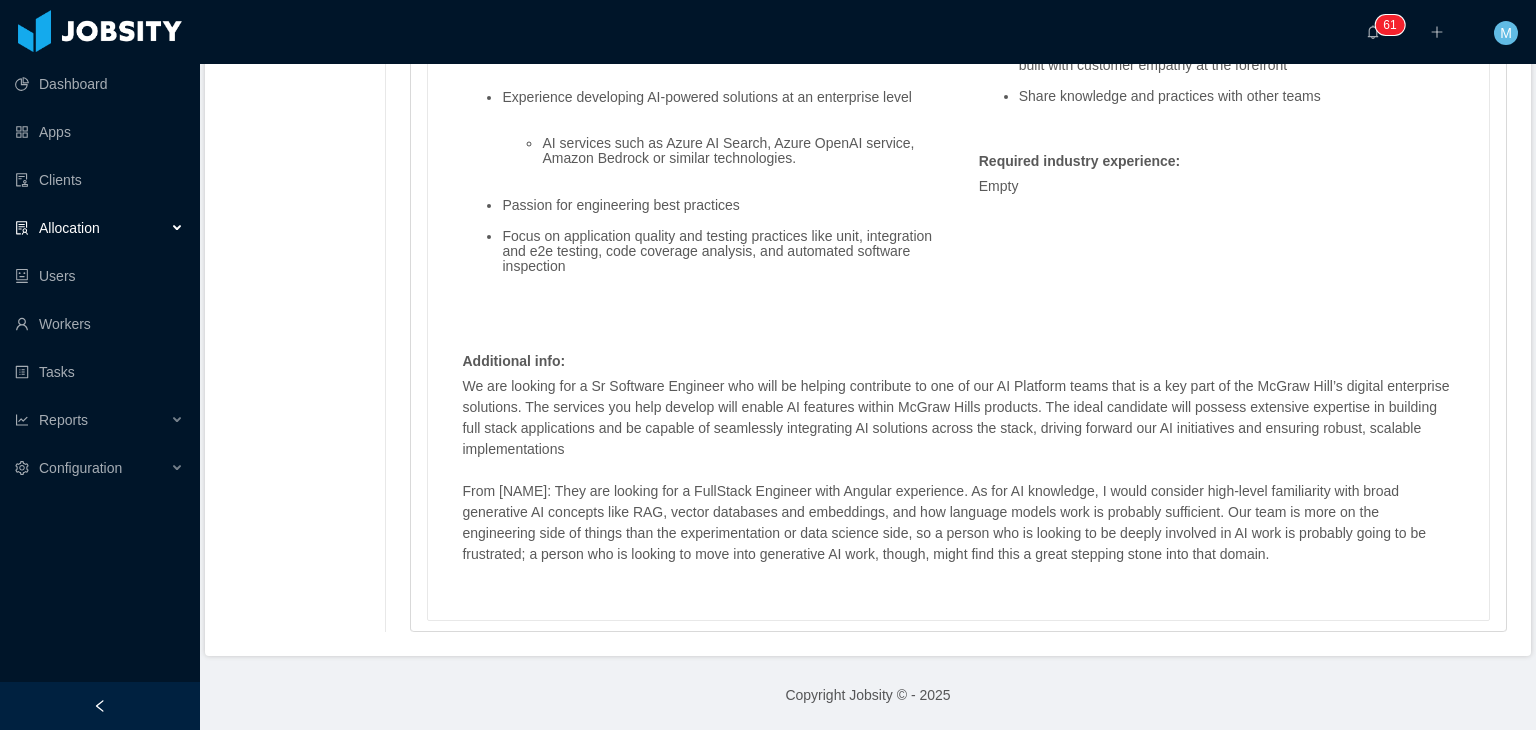 click on "From Kiran: They are looking for a FullStack Engineer with Angular experience. As for AI knowledge, I would consider high-level familiarity with broad generative AI concepts like RAG, vector databases and embeddings, and how language models work is probably sufficient. Our team is more on the engineering side of things than the experimentation or data science side, so a person who is looking to be deeply involved in AI work is probably going to be frustrated; a person who is looking to move into generative AI work, though, might find this a great stepping stone into that domain." at bounding box center [958, 523] 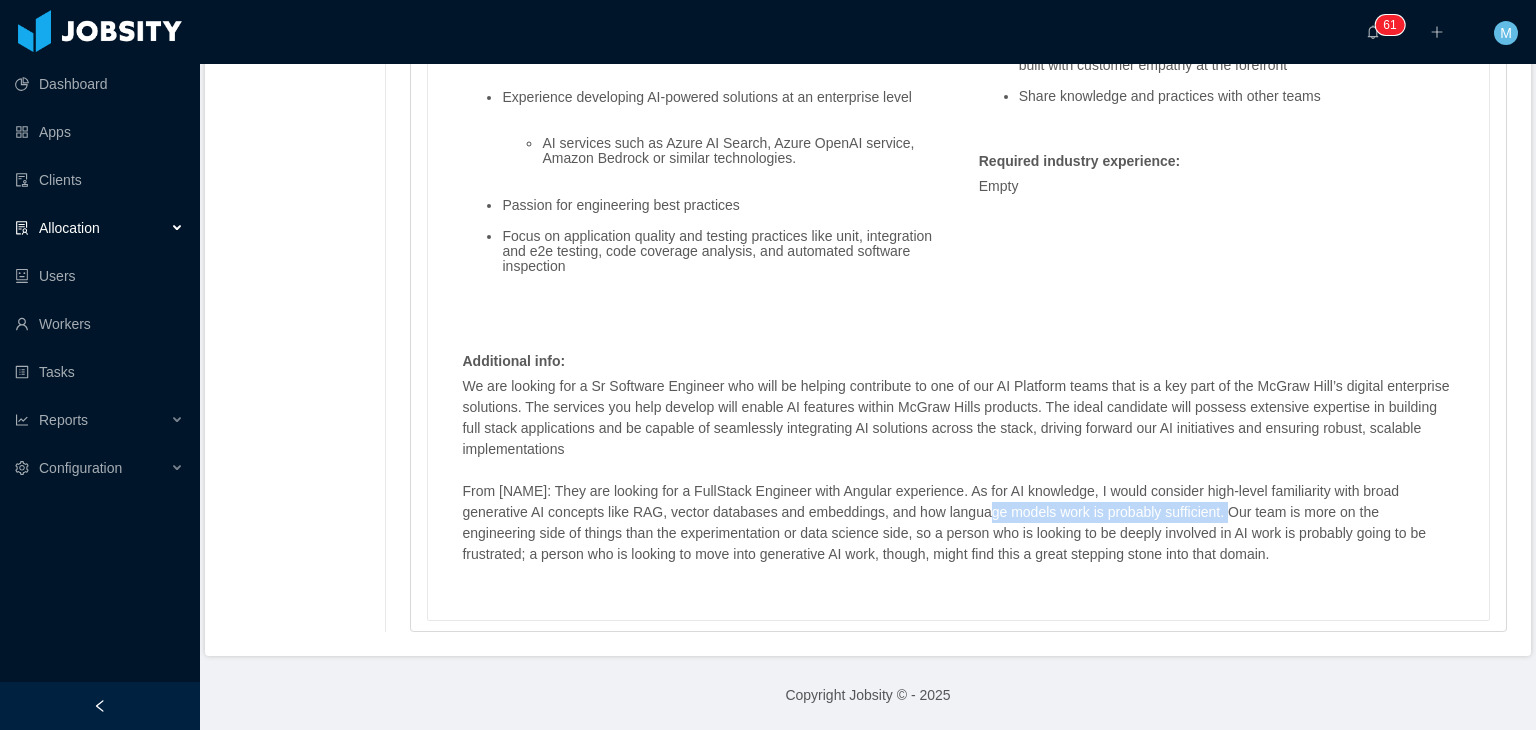 drag, startPoint x: 988, startPoint y: 514, endPoint x: 1353, endPoint y: 512, distance: 365.0055 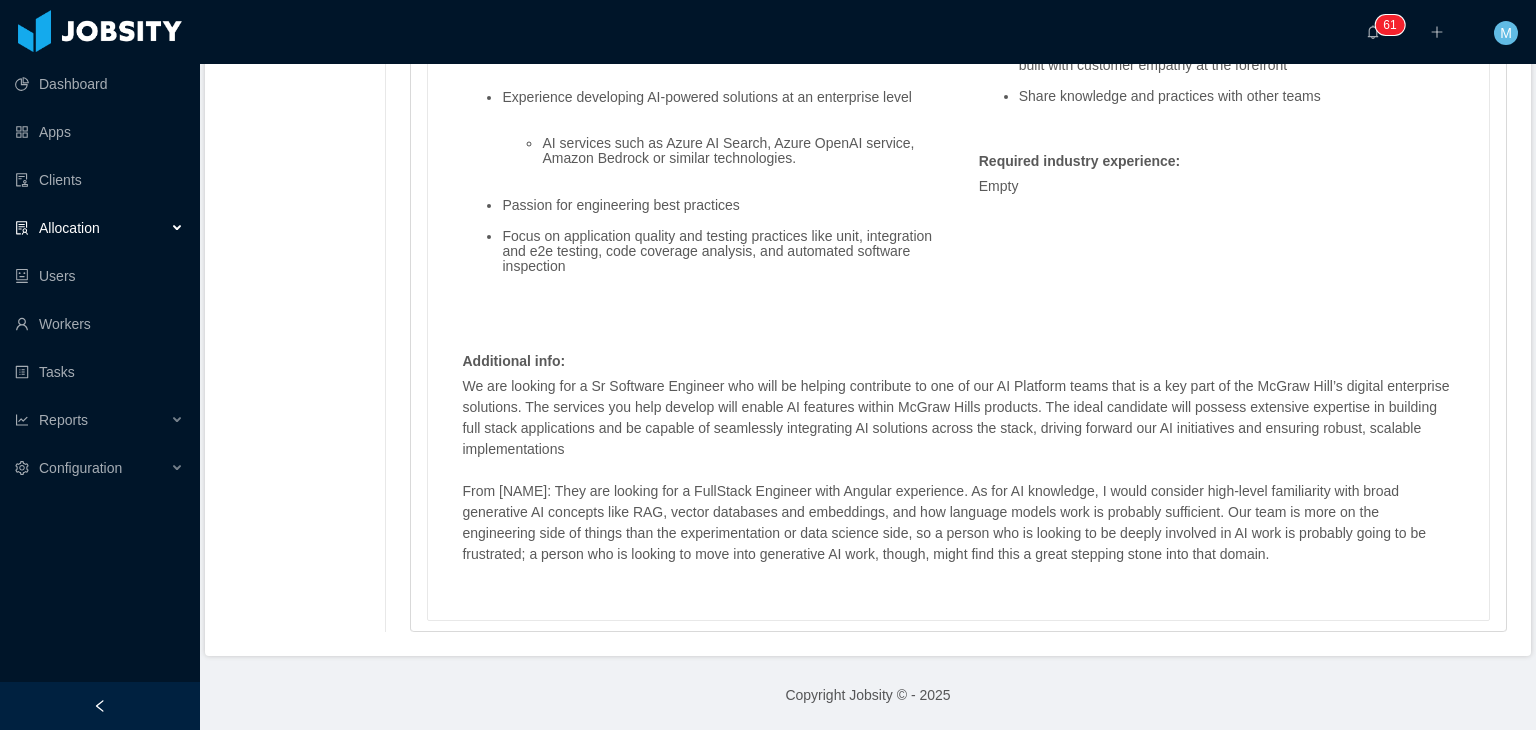 click on "From Kiran: They are looking for a FullStack Engineer with Angular experience. As for AI knowledge, I would consider high-level familiarity with broad generative AI concepts like RAG, vector databases and embeddings, and how language models work is probably sufficient. Our team is more on the engineering side of things than the experimentation or data science side, so a person who is looking to be deeply involved in AI work is probably going to be frustrated; a person who is looking to move into generative AI work, though, might find this a great stepping stone into that domain." at bounding box center [958, 523] 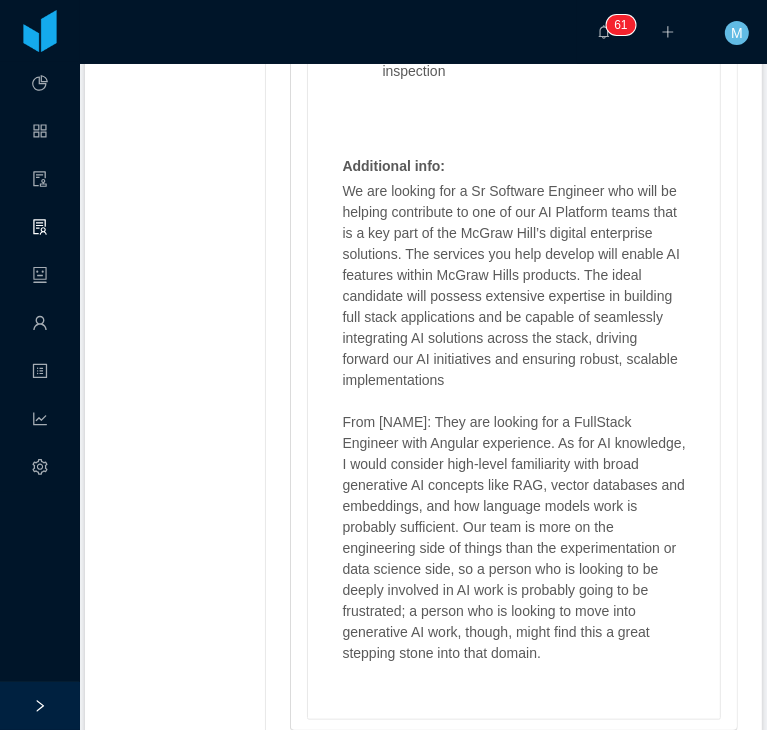 scroll, scrollTop: 4408, scrollLeft: 0, axis: vertical 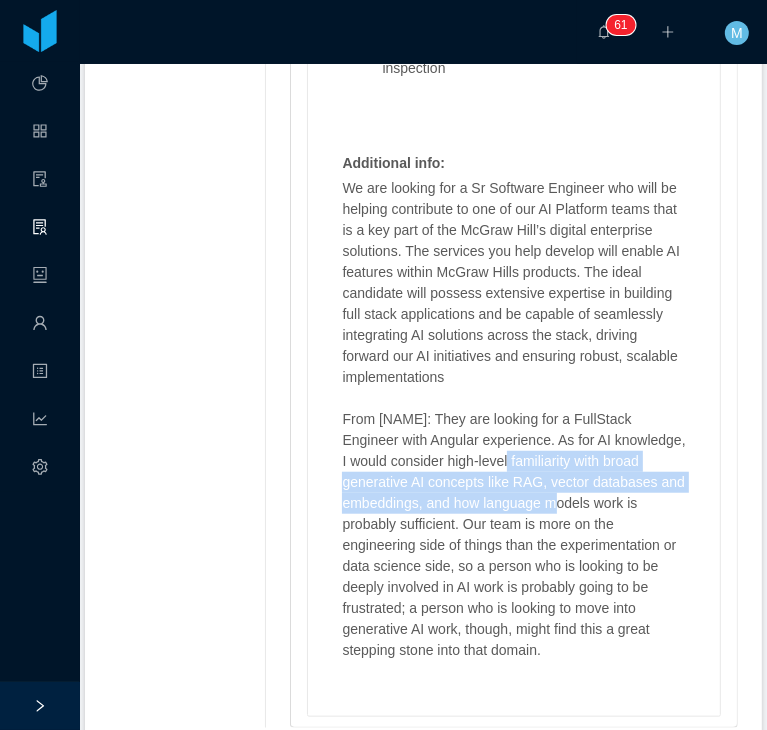 drag, startPoint x: 457, startPoint y: 423, endPoint x: 563, endPoint y: 473, distance: 117.20068 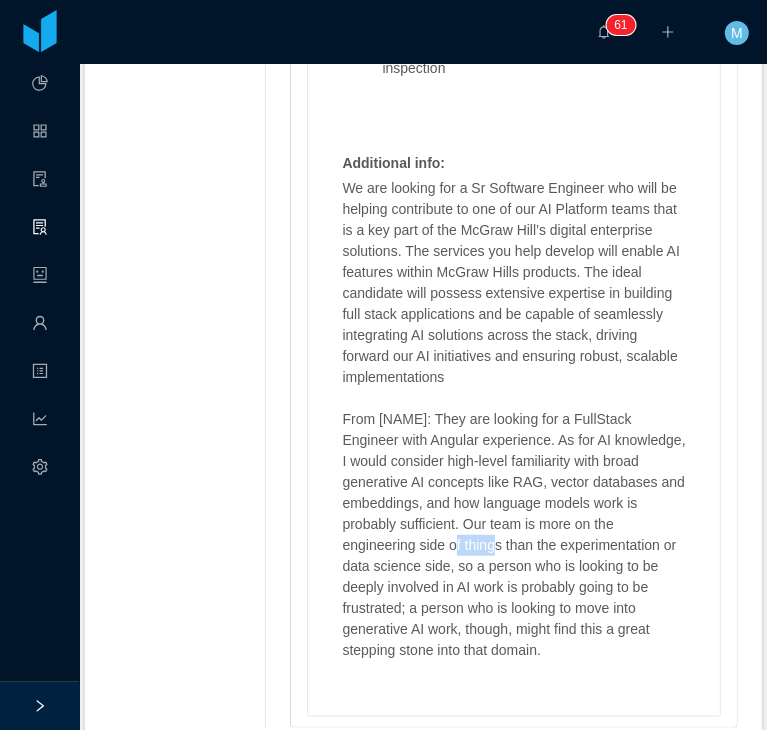 click on "From Kiran: They are looking for a FullStack Engineer with Angular experience. As for AI knowledge, I would consider high-level familiarity with broad generative AI concepts like RAG, vector databases and embeddings, and how language models work is probably sufficient. Our team is more on the engineering side of things than the experimentation or data science side, so a person who is looking to be deeply involved in AI work is probably going to be frustrated; a person who is looking to move into generative AI work, though, might find this a great stepping stone into that domain." at bounding box center (514, 535) 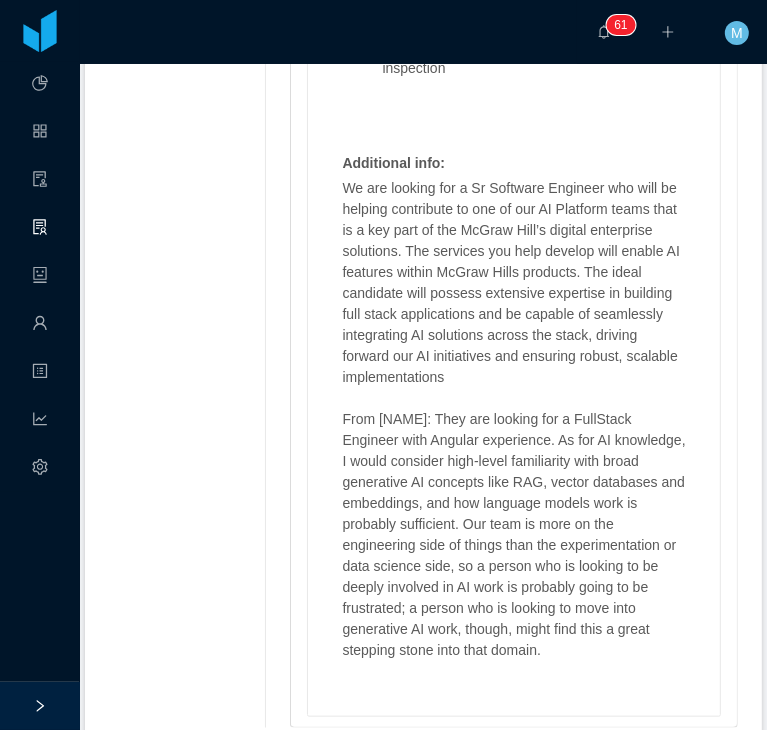 click on "From Kiran: They are looking for a FullStack Engineer with Angular experience. As for AI knowledge, I would consider high-level familiarity with broad generative AI concepts like RAG, vector databases and embeddings, and how language models work is probably sufficient. Our team is more on the engineering side of things than the experimentation or data science side, so a person who is looking to be deeply involved in AI work is probably going to be frustrated; a person who is looking to move into generative AI work, though, might find this a great stepping stone into that domain." at bounding box center [514, 535] 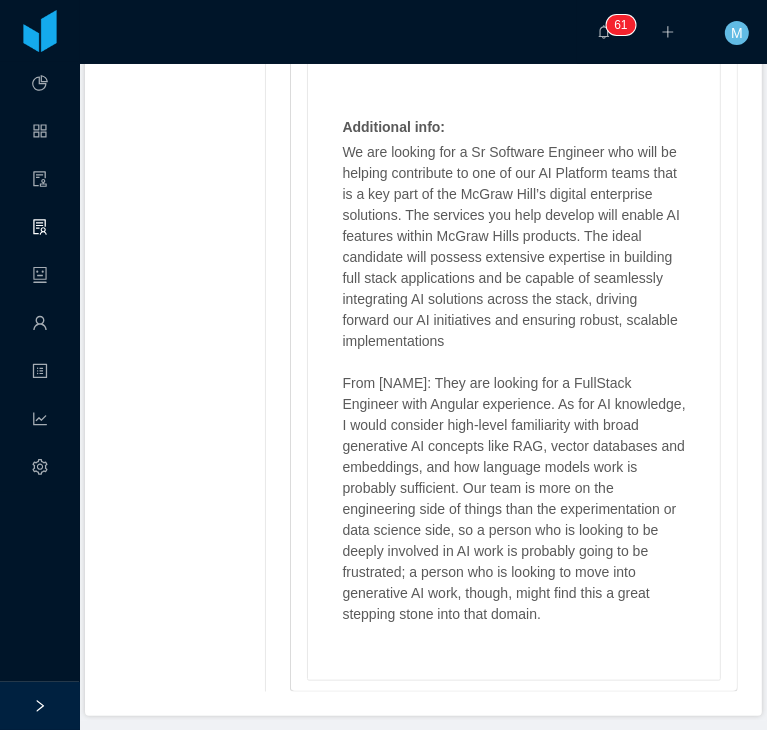 scroll, scrollTop: 4472, scrollLeft: 0, axis: vertical 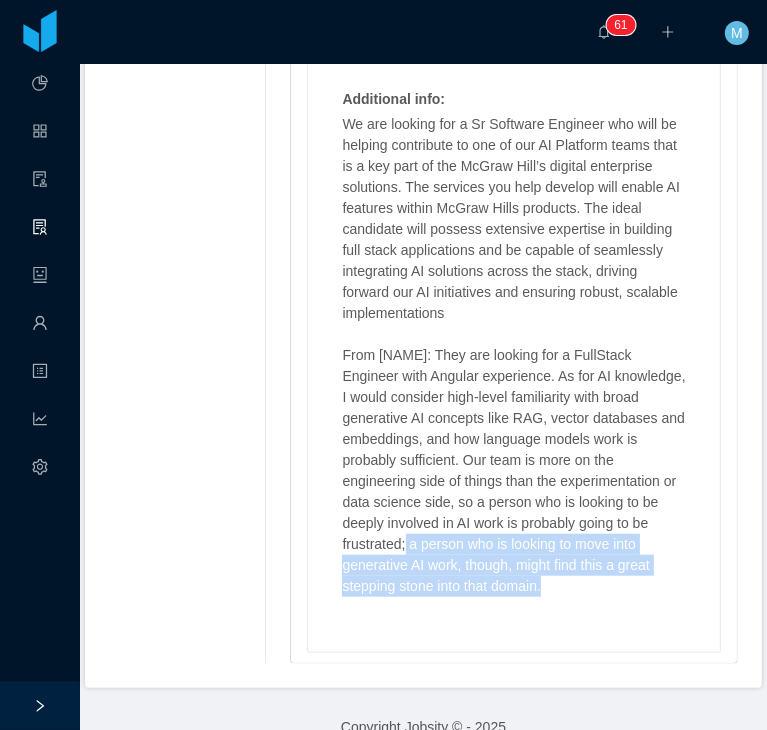 drag, startPoint x: 403, startPoint y: 509, endPoint x: 604, endPoint y: 561, distance: 207.61743 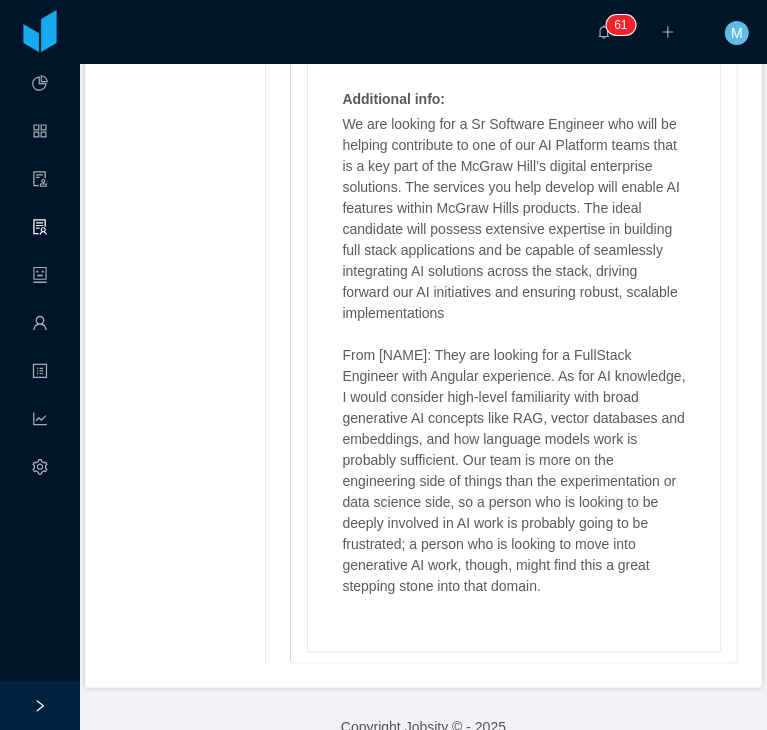 click on "From Kiran: They are looking for a FullStack Engineer with Angular experience. As for AI knowledge, I would consider high-level familiarity with broad generative AI concepts like RAG, vector databases and embeddings, and how language models work is probably sufficient. Our team is more on the engineering side of things than the experimentation or data science side, so a person who is looking to be deeply involved in AI work is probably going to be frustrated; a person who is looking to move into generative AI work, though, might find this a great stepping stone into that domain." at bounding box center [514, 471] 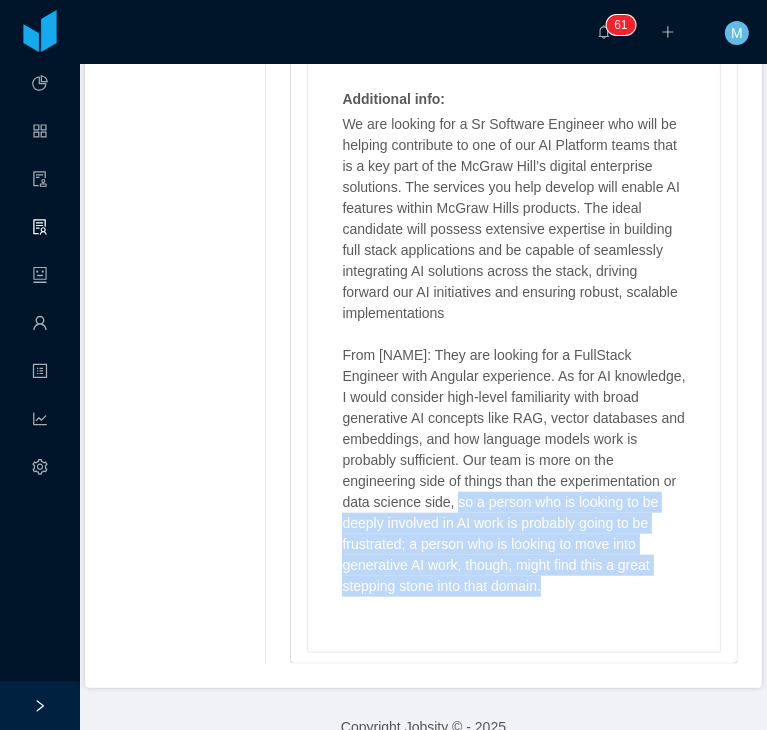 drag, startPoint x: 472, startPoint y: 475, endPoint x: 566, endPoint y: 547, distance: 118.40608 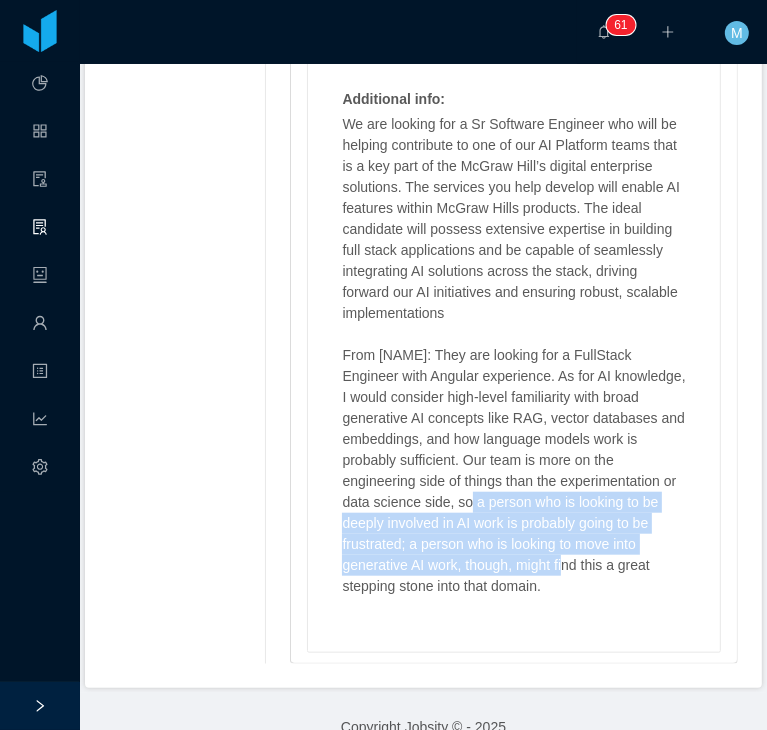 drag, startPoint x: 564, startPoint y: 539, endPoint x: 479, endPoint y: 476, distance: 105.801704 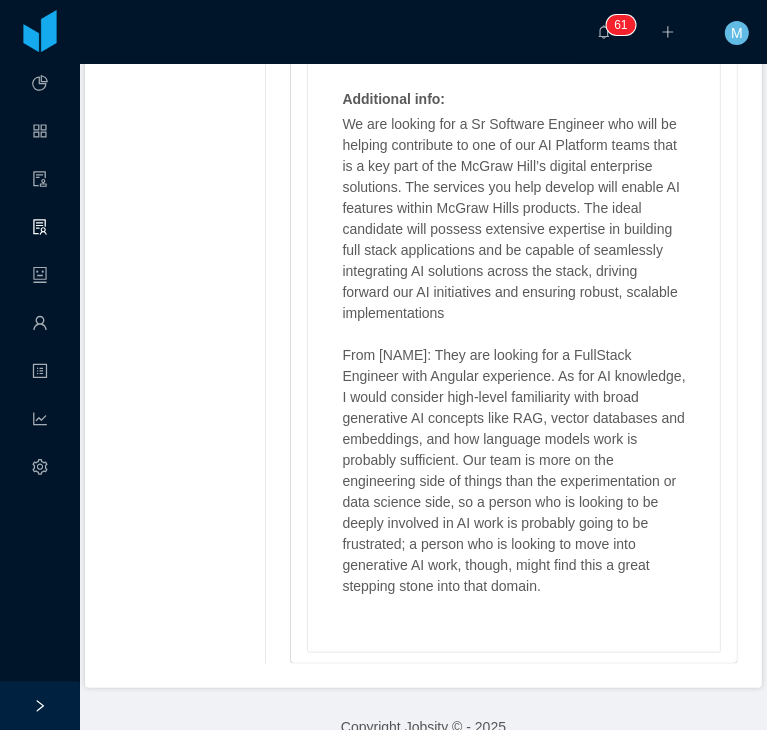 click on "From Kiran: They are looking for a FullStack Engineer with Angular experience. As for AI knowledge, I would consider high-level familiarity with broad generative AI concepts like RAG, vector databases and embeddings, and how language models work is probably sufficient. Our team is more on the engineering side of things than the experimentation or data science side, so a person who is looking to be deeply involved in AI work is probably going to be frustrated; a person who is looking to move into generative AI work, though, might find this a great stepping stone into that domain." at bounding box center (514, 471) 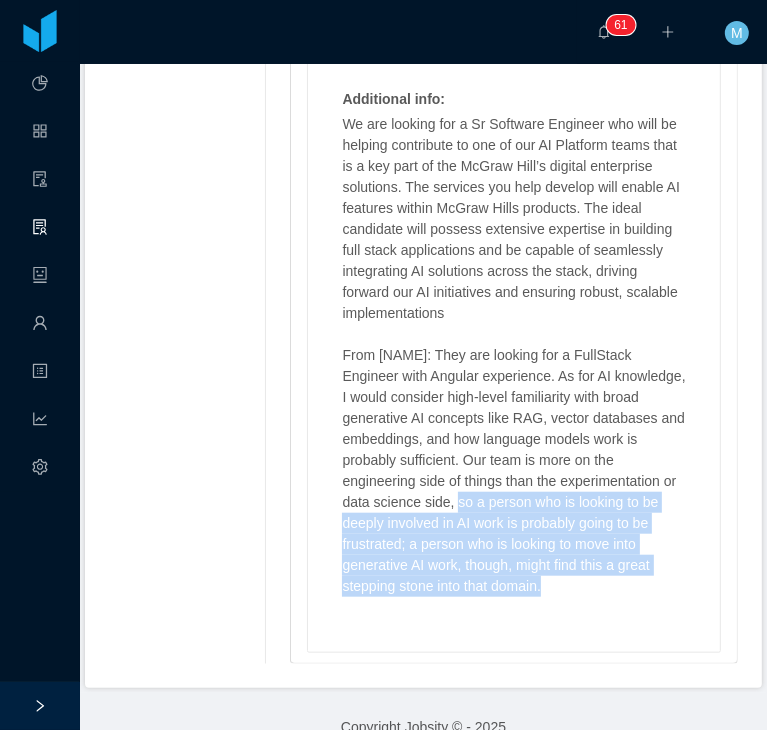 drag, startPoint x: 469, startPoint y: 473, endPoint x: 608, endPoint y: 562, distance: 165.05151 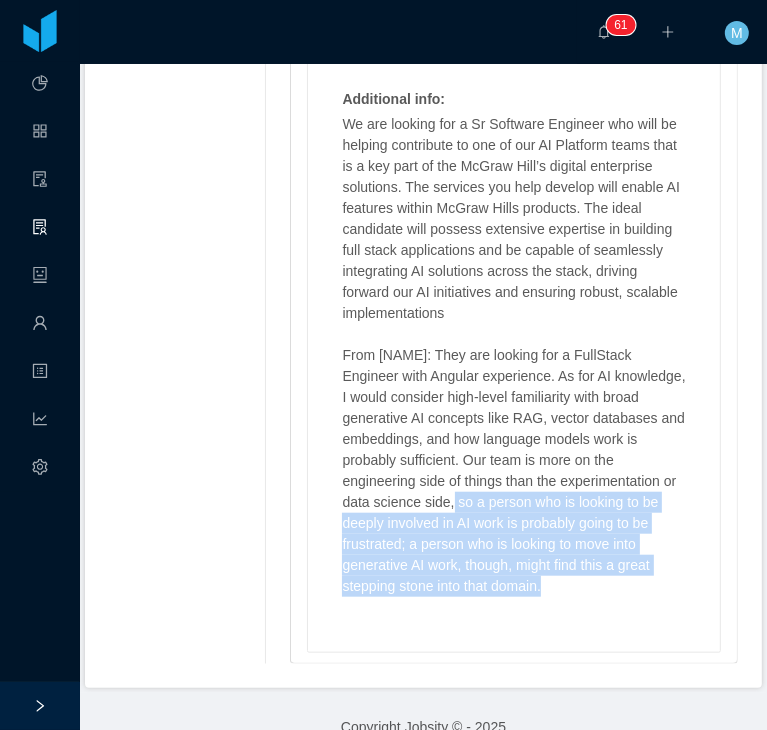 drag, startPoint x: 466, startPoint y: 474, endPoint x: 575, endPoint y: 563, distance: 140.71957 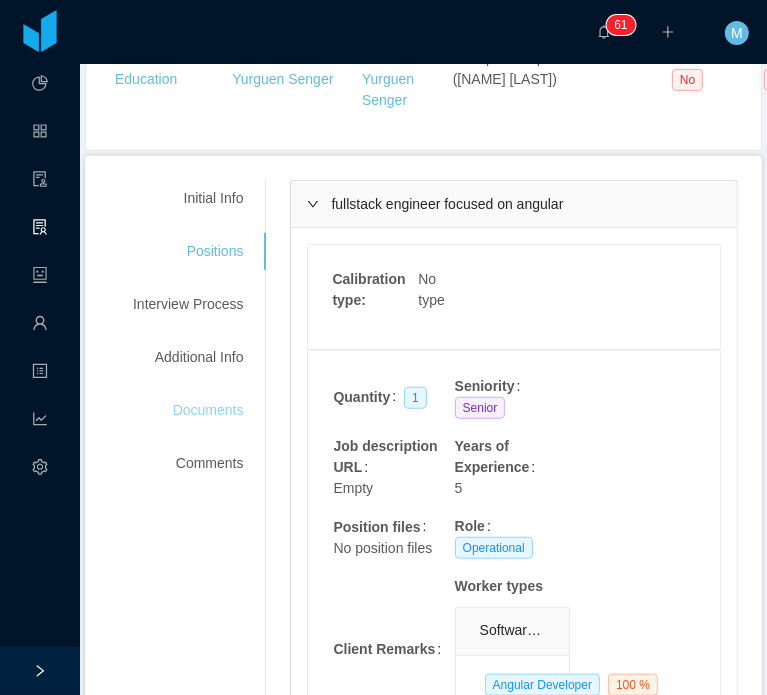 scroll, scrollTop: 572, scrollLeft: 0, axis: vertical 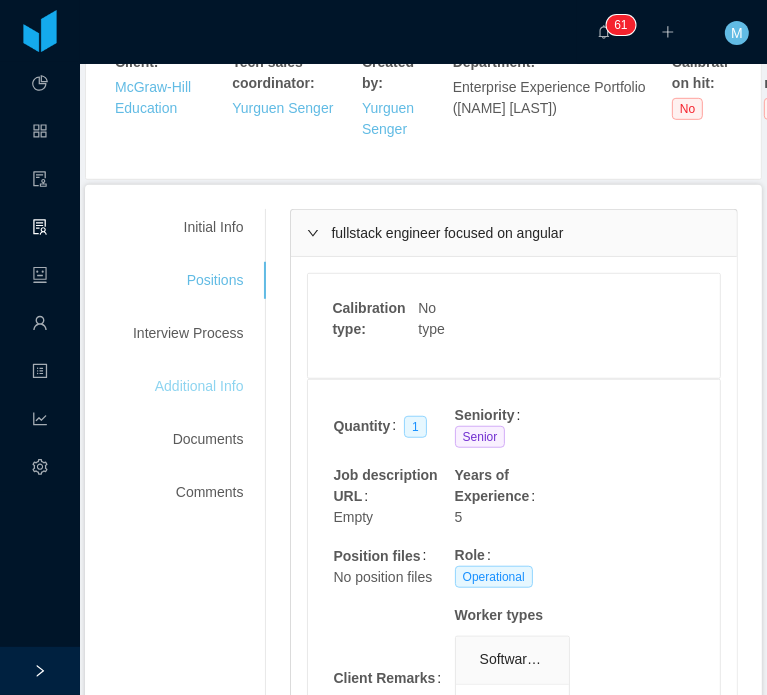 click on "Additional Info" at bounding box center (188, 386) 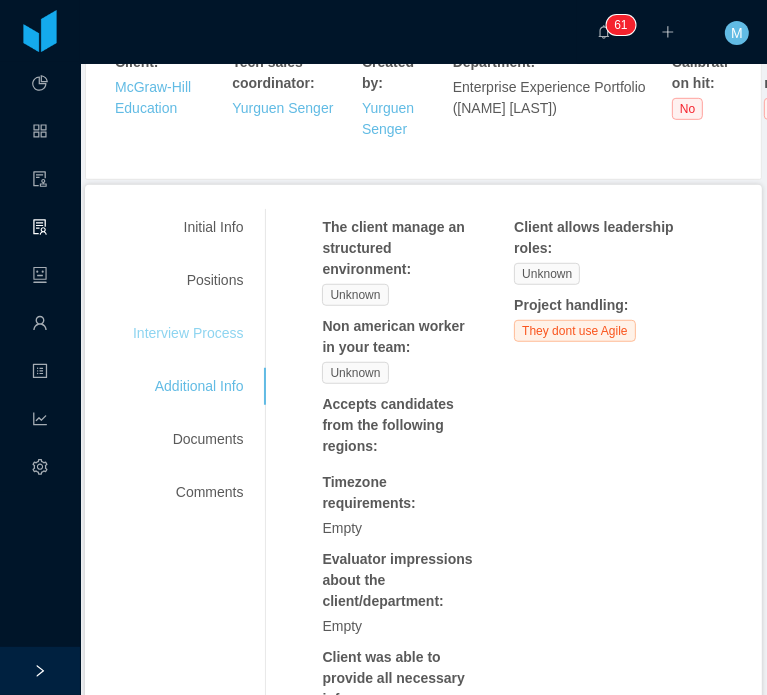 click on "Interview Process" at bounding box center [188, 333] 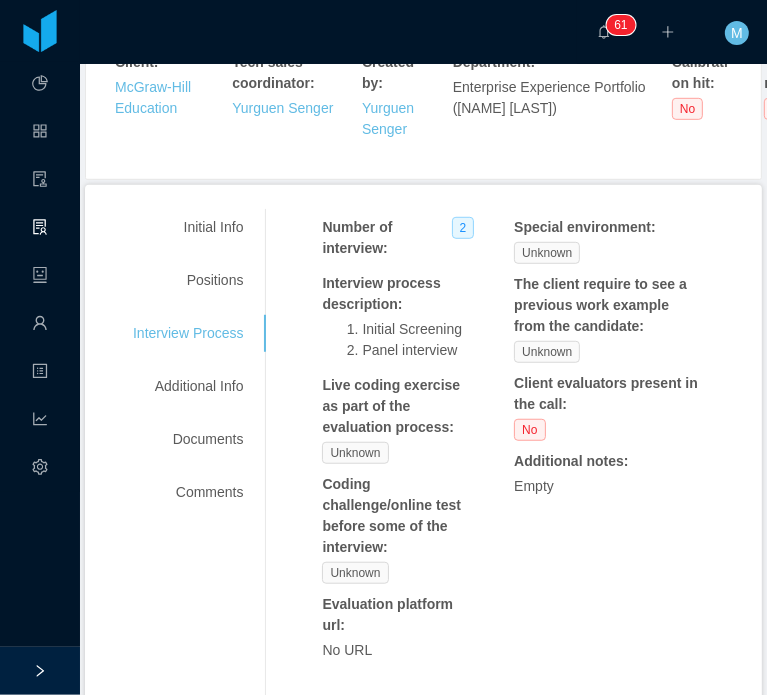 click on "Initial Info Positions Interview Process Additional Info Documents Comments Requested at :   July 17, 2025 Initial info : Kiran would like to replace  Swastik Bagga . He has gone missing and is not replying to our messages.
They are looking for a FullStack Engineer with Angular experience. As for AI knowledge, I would consider high-level familiarity with broad generative AI concepts like RAG, vector databases and embeddings, and how language models work is probably sufficient. Our team is more on the engineering side of things than the experimentation or data science side, so a person who is looking to be deeply involved in AI work is probably going to be frustrated; a person who is looking to move into generative AI work, though, might find this a great stepping stone into that domain.
Salary Max: $5,000/mo
Tech notes : Not call. kiran, send over a JD that is more generic than the one from AgileOne
Type of client : Enterprise Team size : Multiple Company bio :
Client values :
: No type 1" at bounding box center [423, 456] 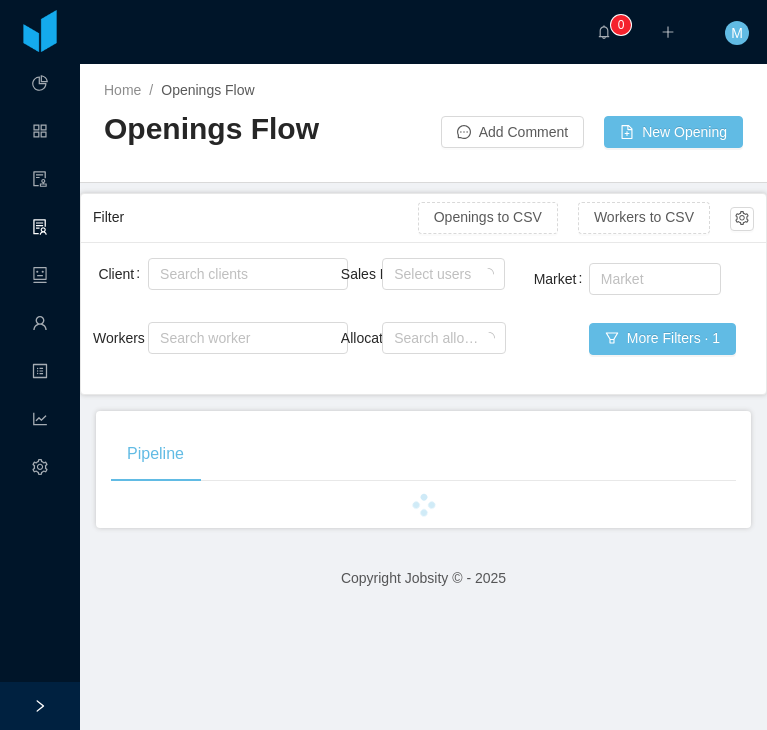 scroll, scrollTop: 0, scrollLeft: 0, axis: both 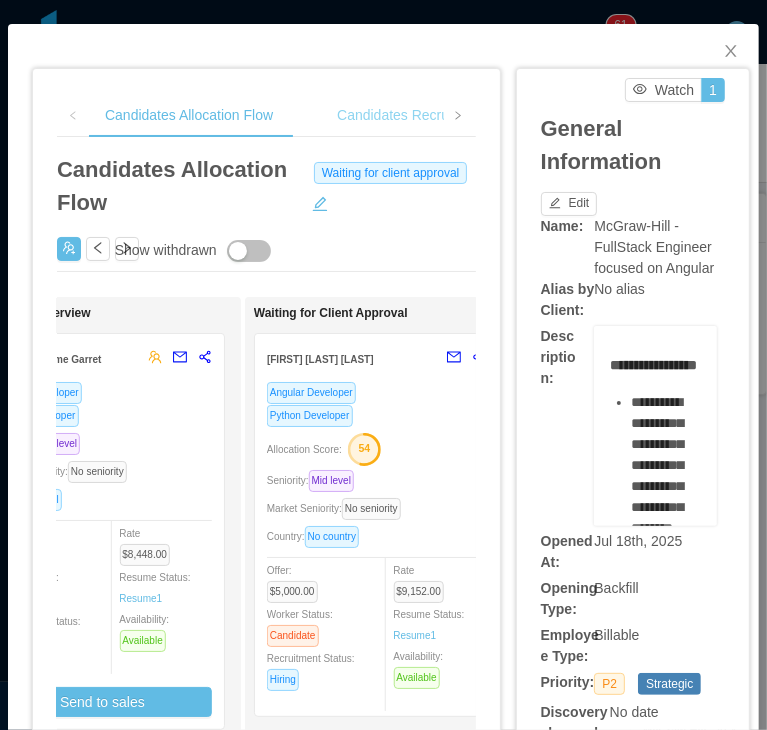 click on "Candidates Recruitment Flow" at bounding box center [429, 115] 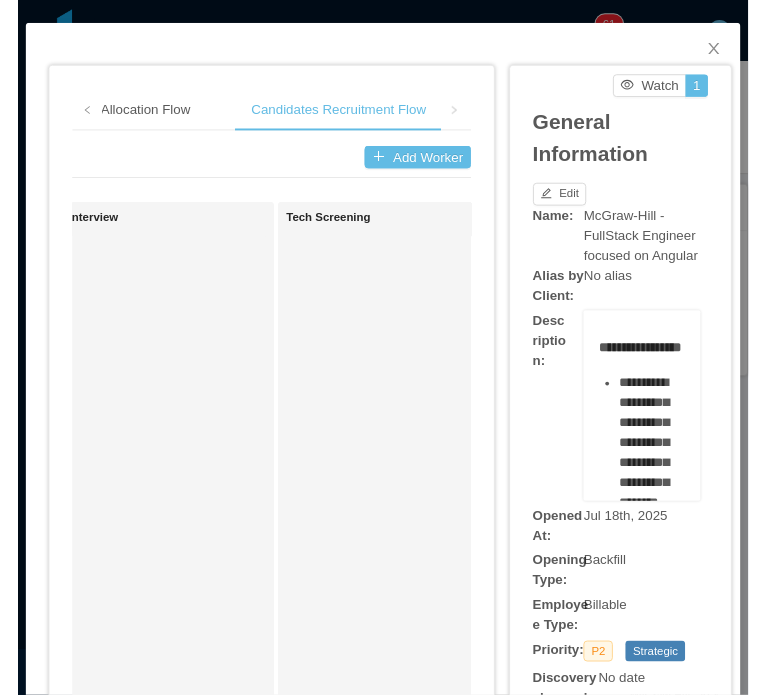 scroll, scrollTop: 0, scrollLeft: 0, axis: both 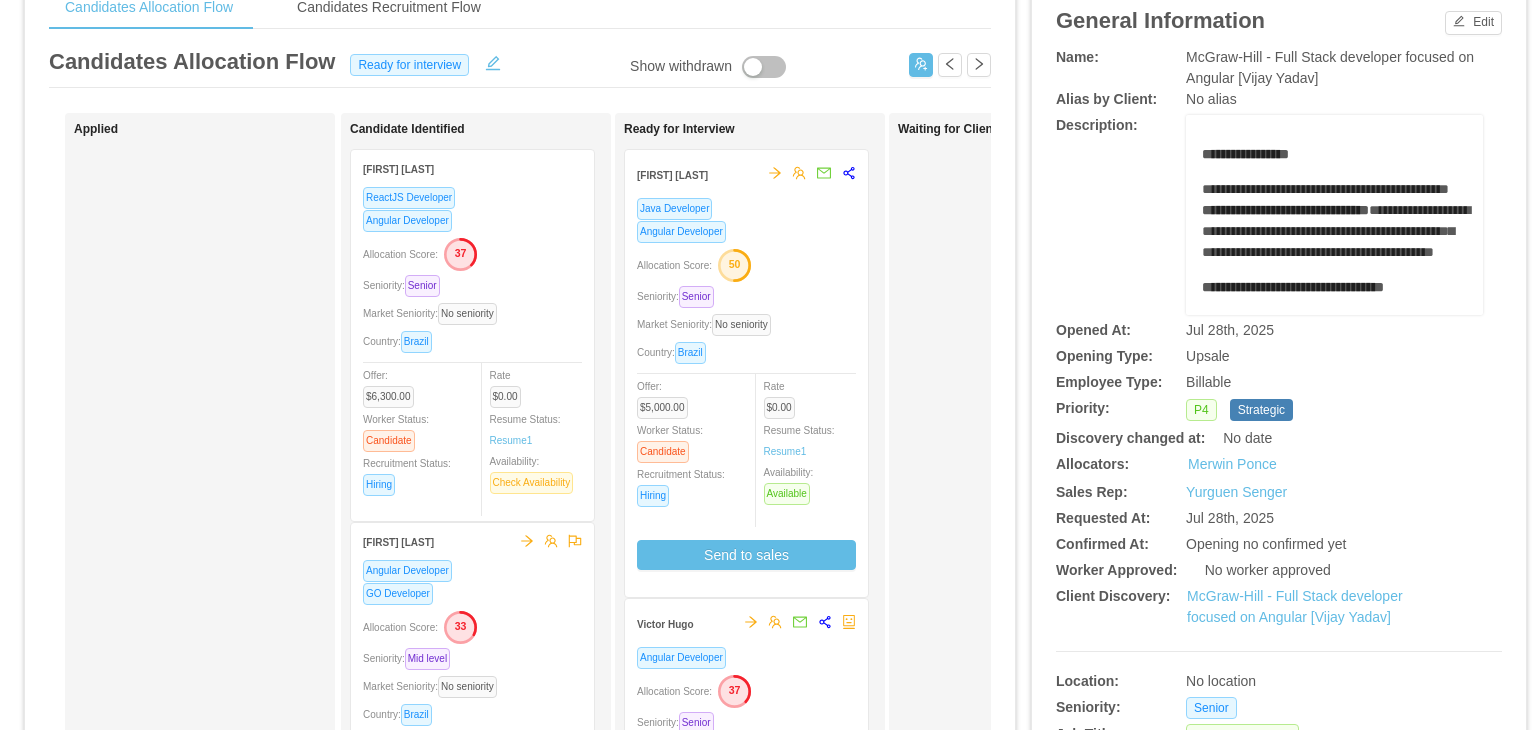 click on "P4 Strategic" at bounding box center (1297, 410) 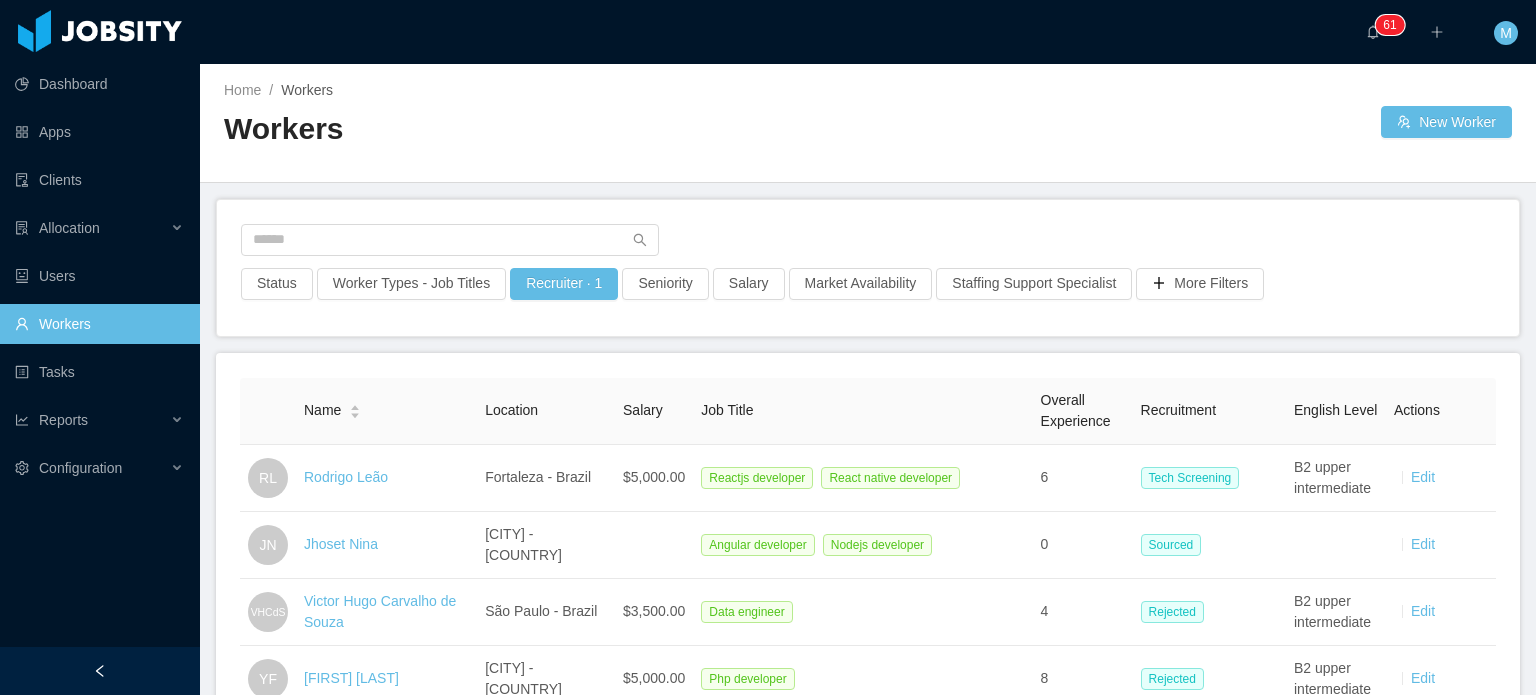 scroll, scrollTop: 0, scrollLeft: 0, axis: both 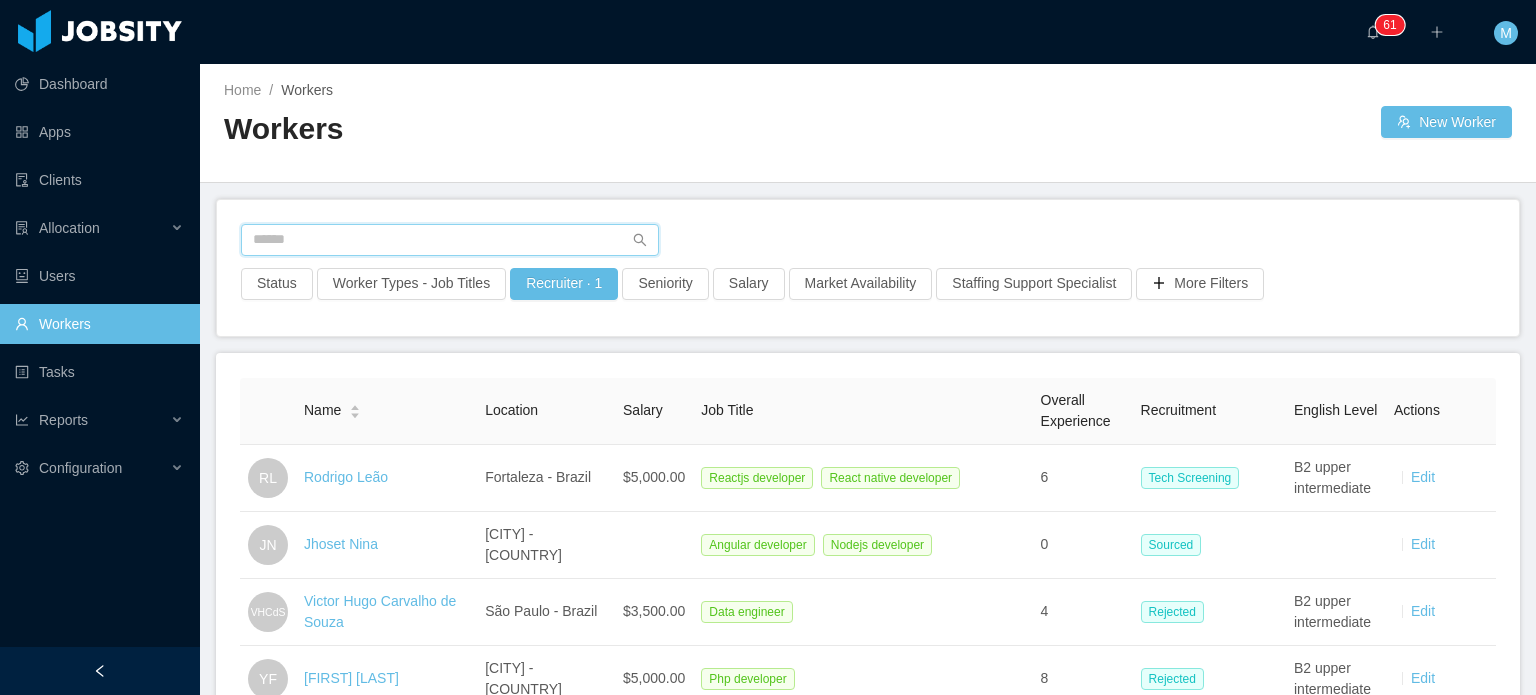 click at bounding box center [450, 240] 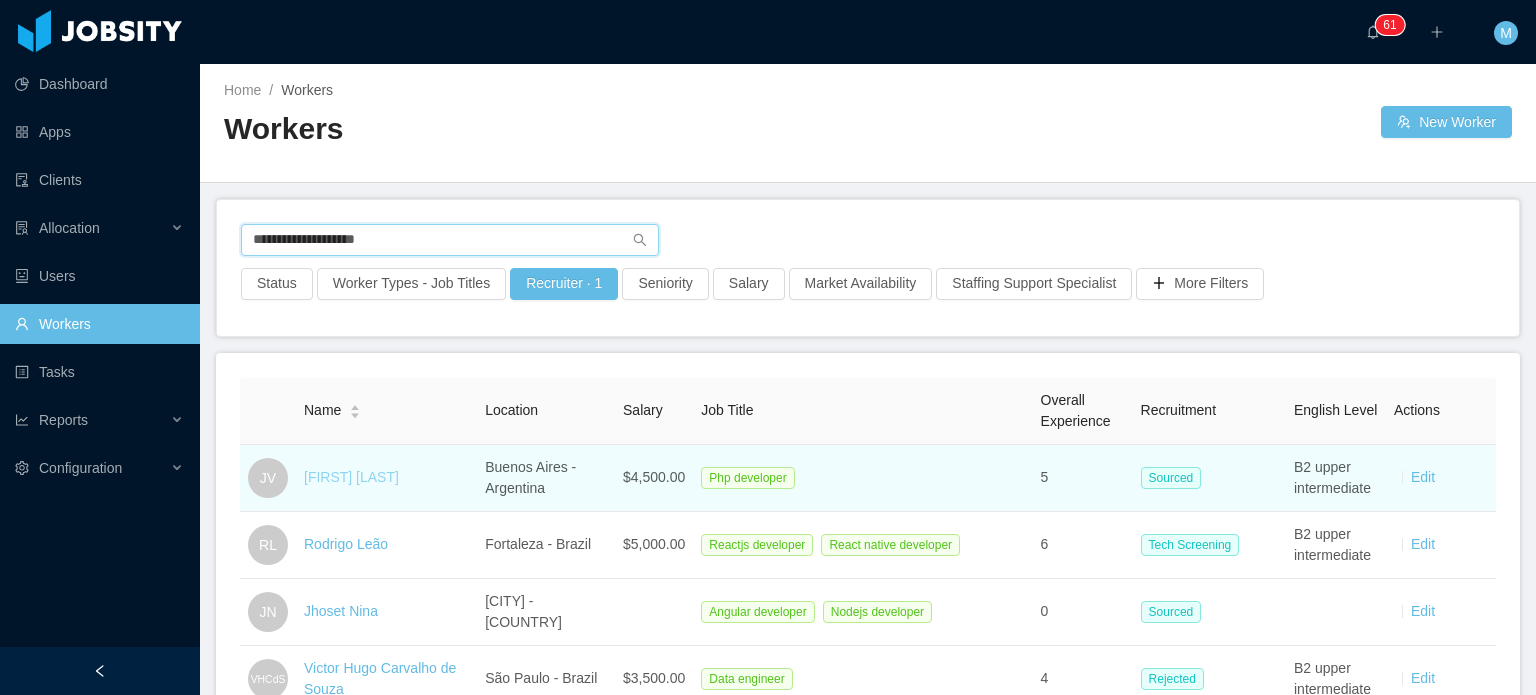 type on "**********" 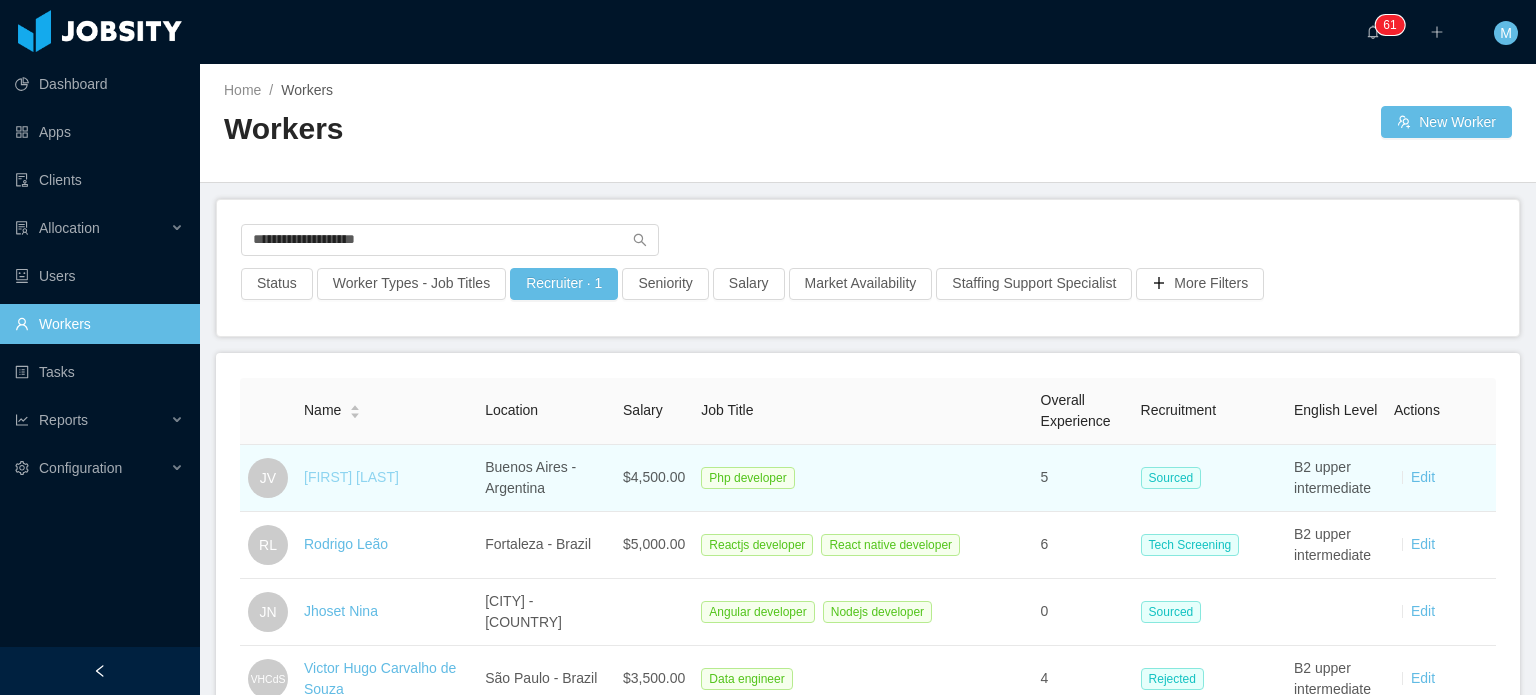 click on "Jesus Velasquez" at bounding box center (351, 477) 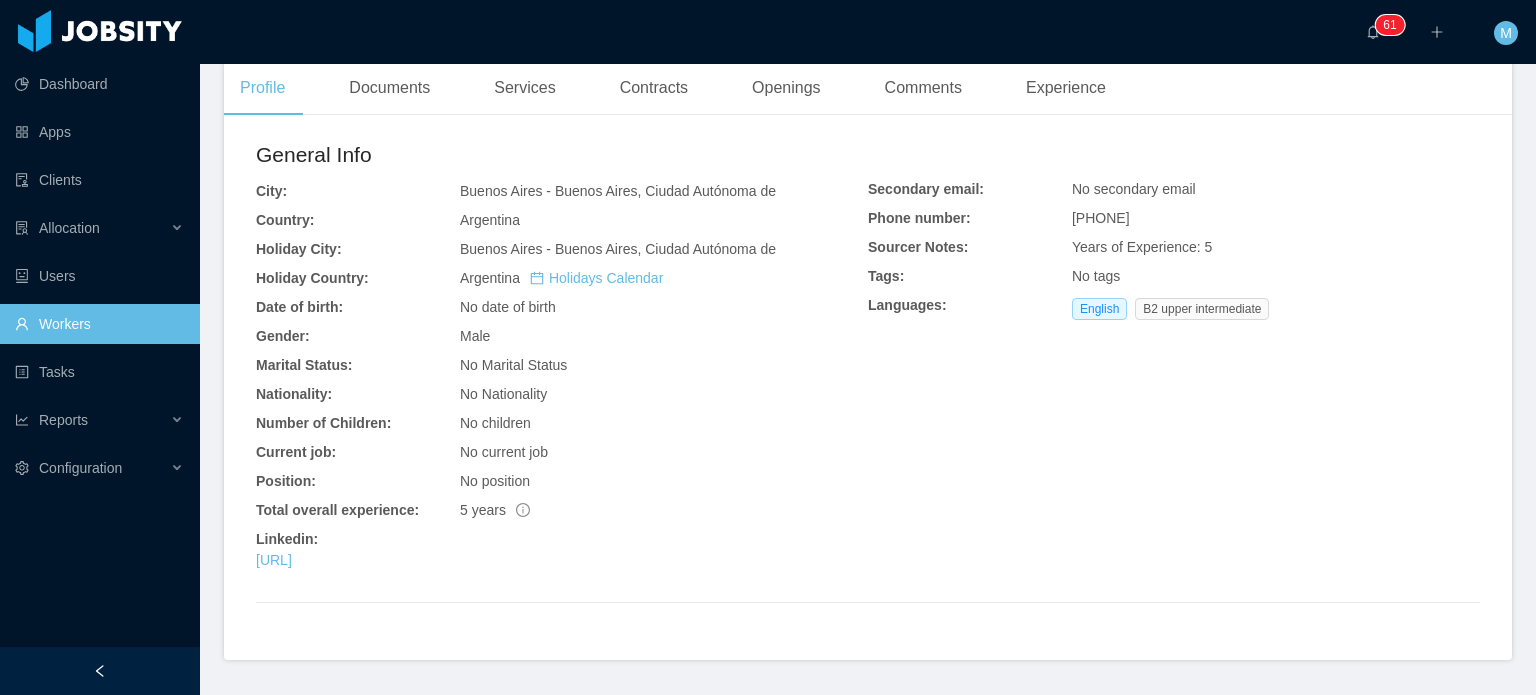 scroll, scrollTop: 511, scrollLeft: 0, axis: vertical 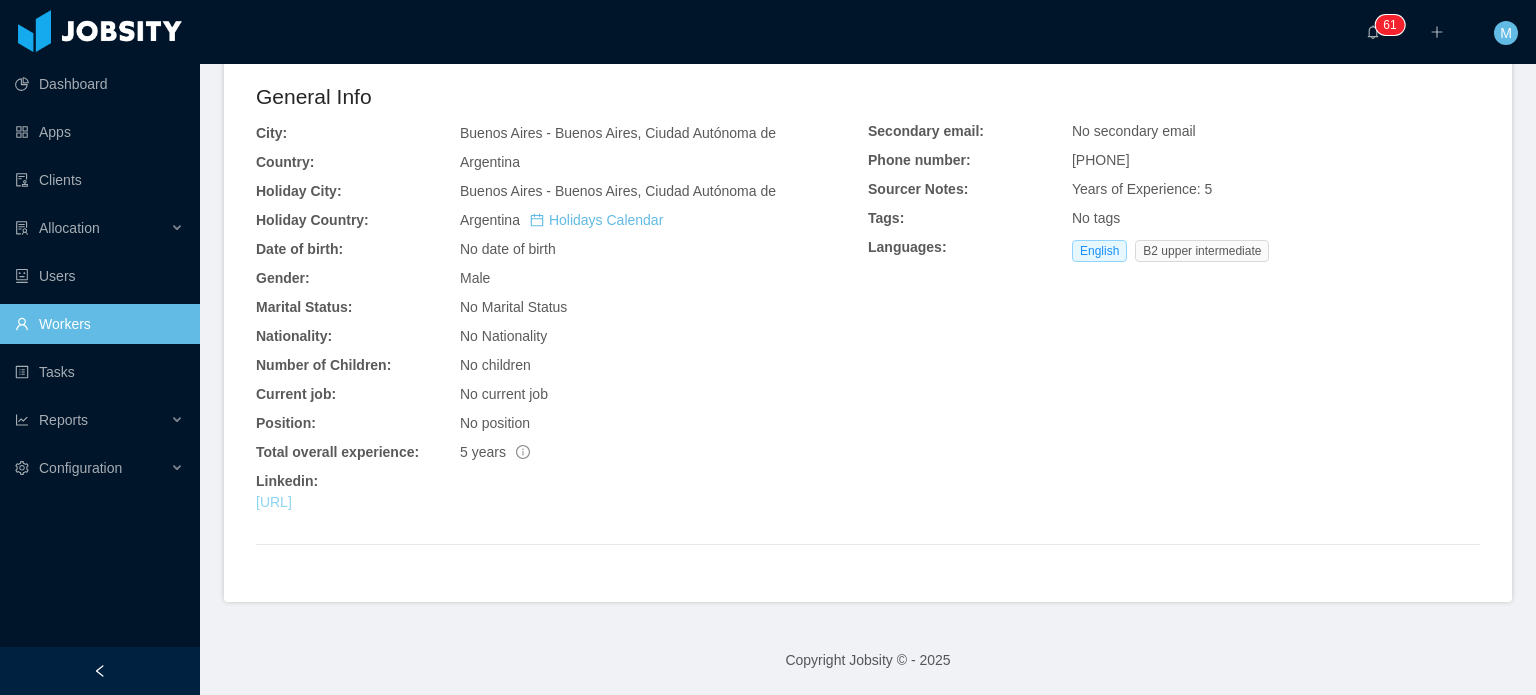 click on "https://www.linkedin.com/in/jesusmvs10" at bounding box center (274, 502) 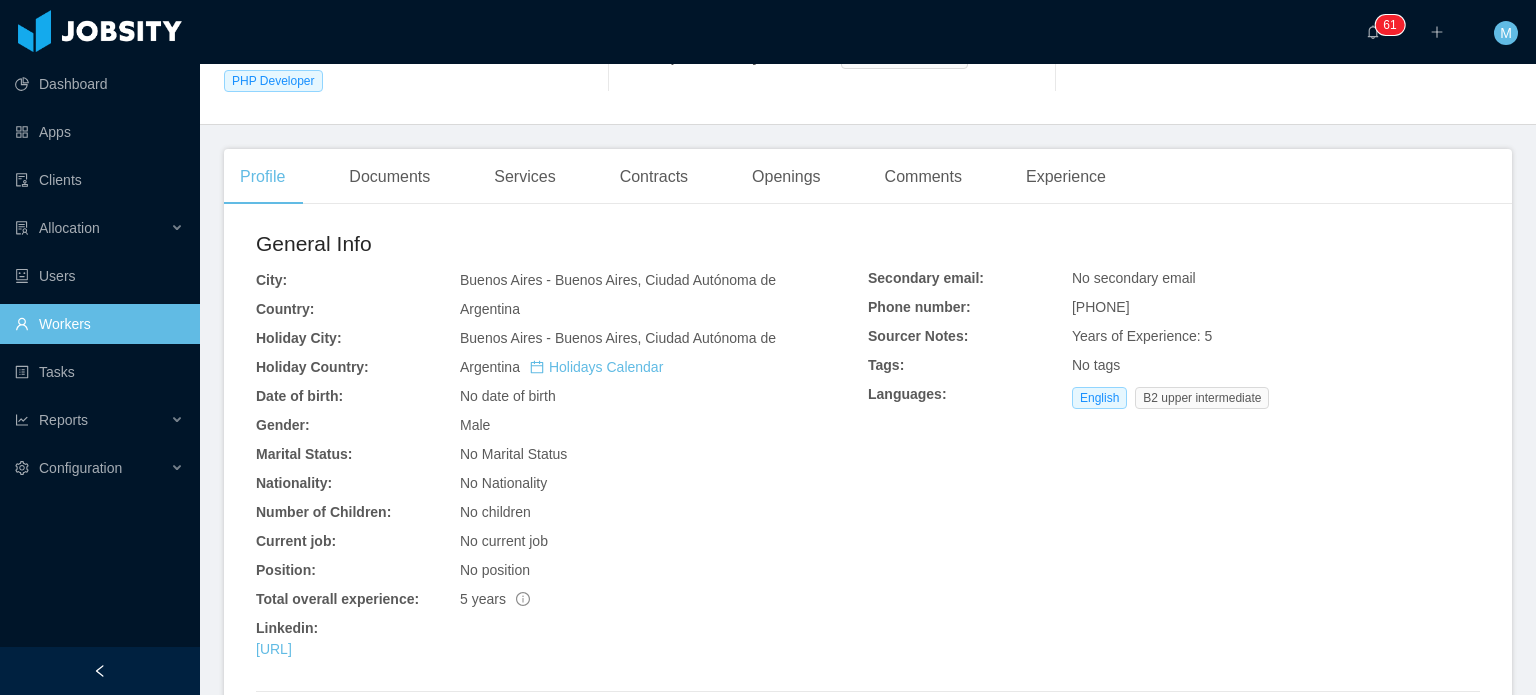scroll, scrollTop: 11, scrollLeft: 0, axis: vertical 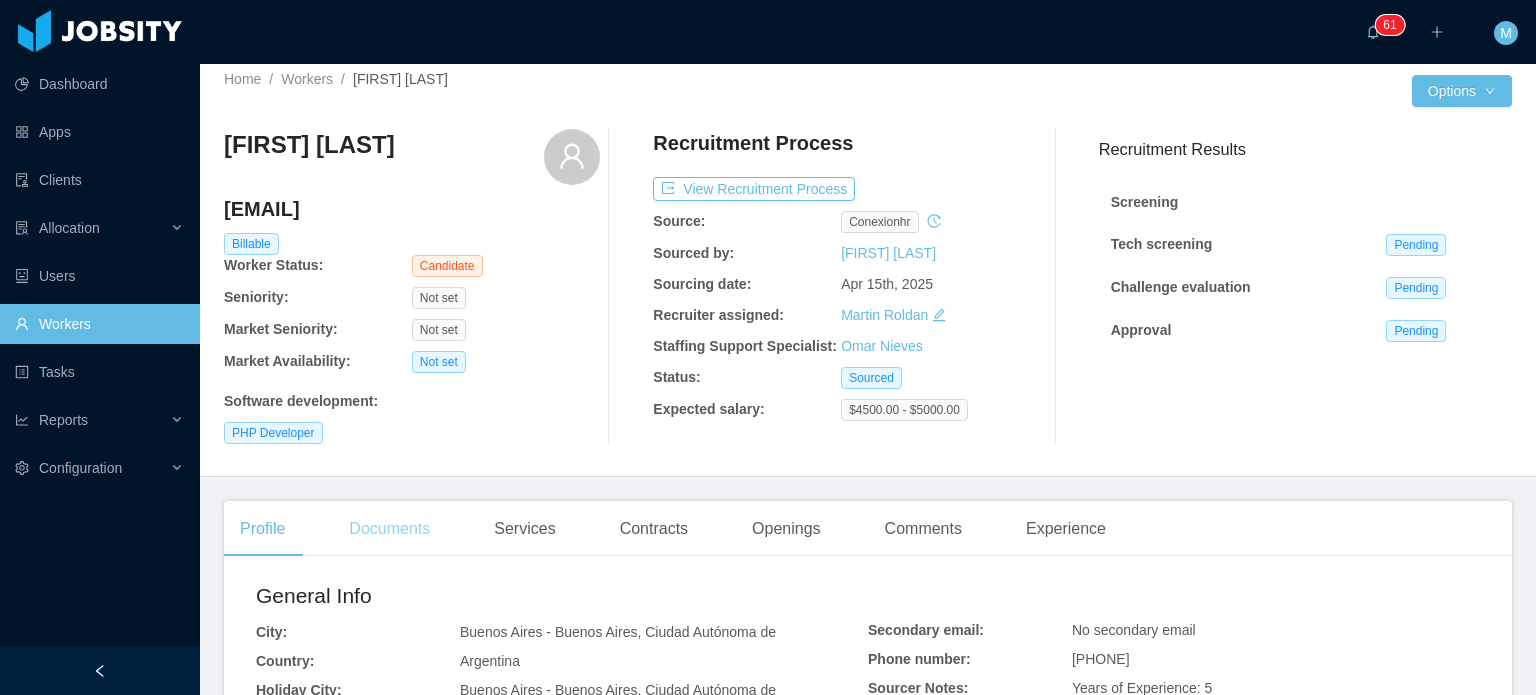 click on "Documents" at bounding box center [389, 529] 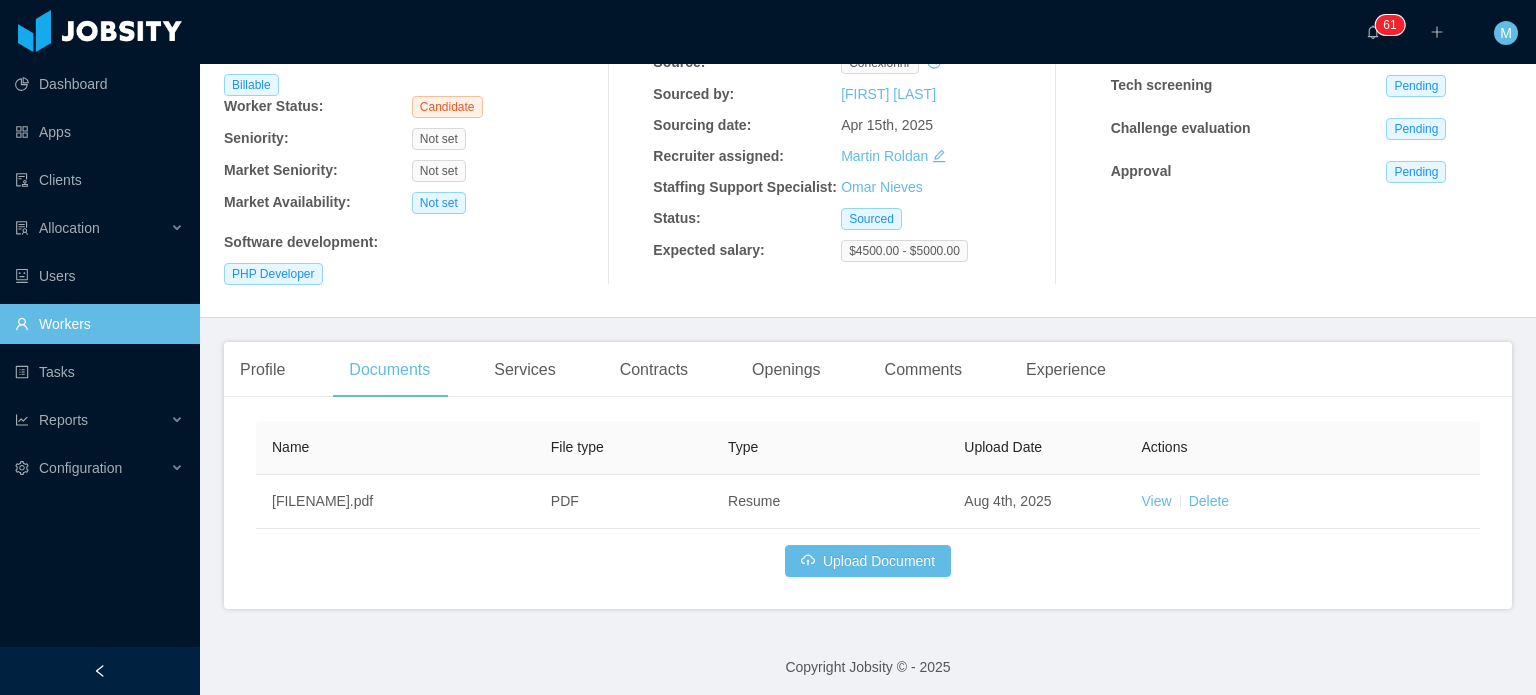 scroll, scrollTop: 177, scrollLeft: 0, axis: vertical 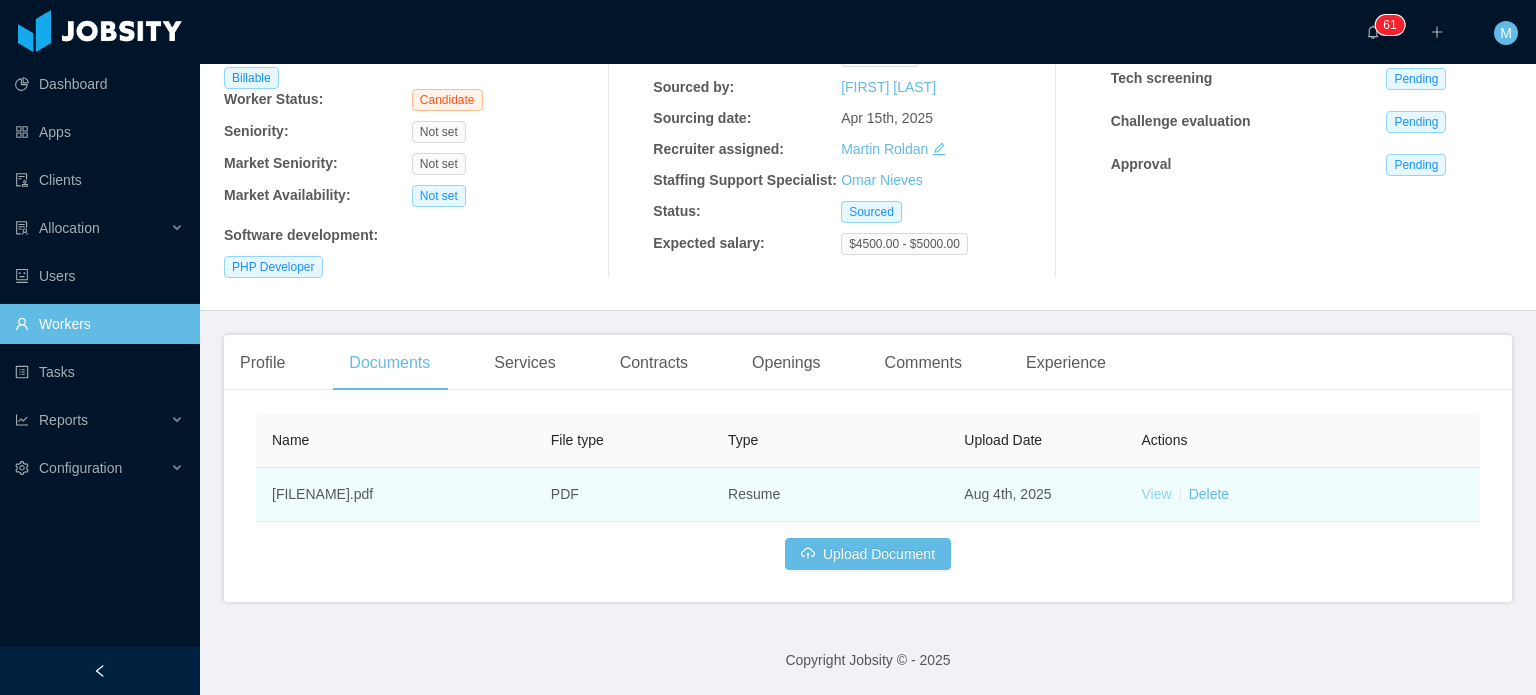 click on "View" at bounding box center [1157, 494] 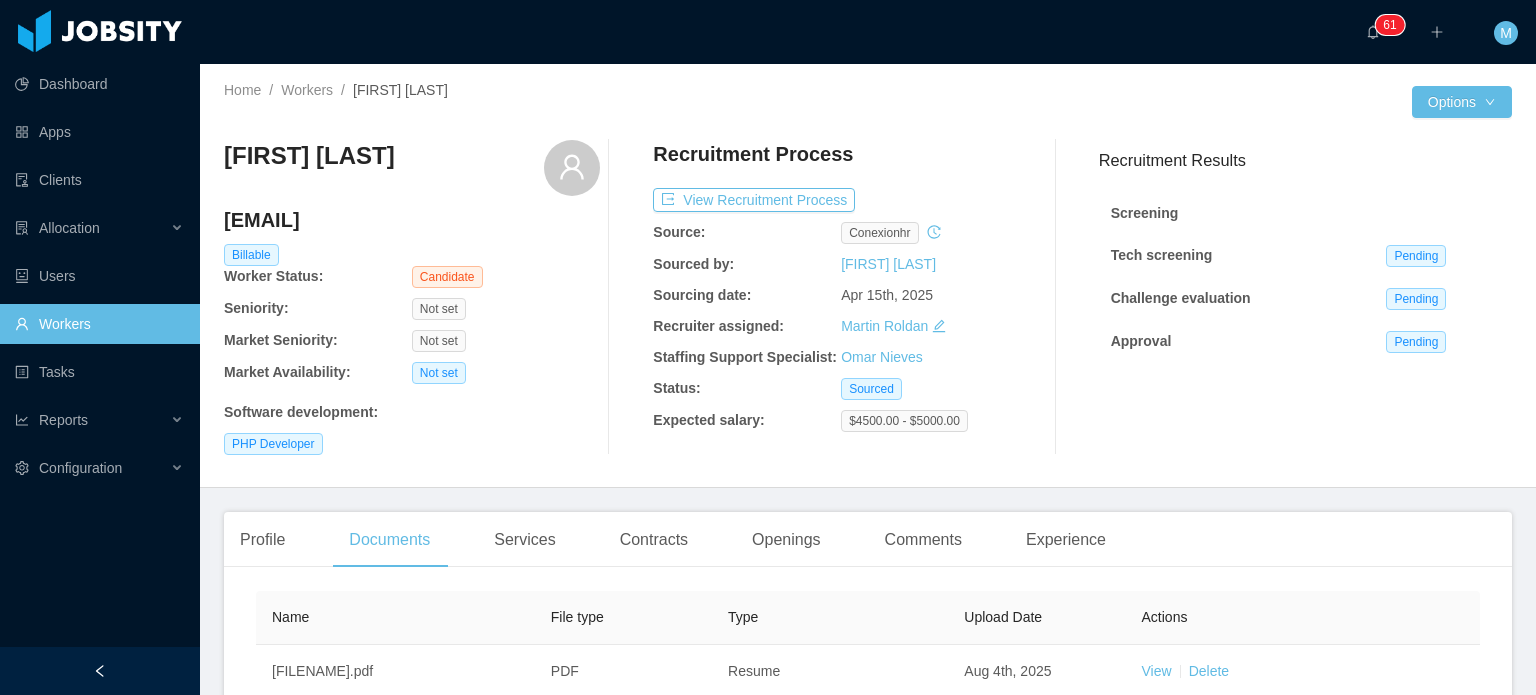 scroll, scrollTop: 0, scrollLeft: 0, axis: both 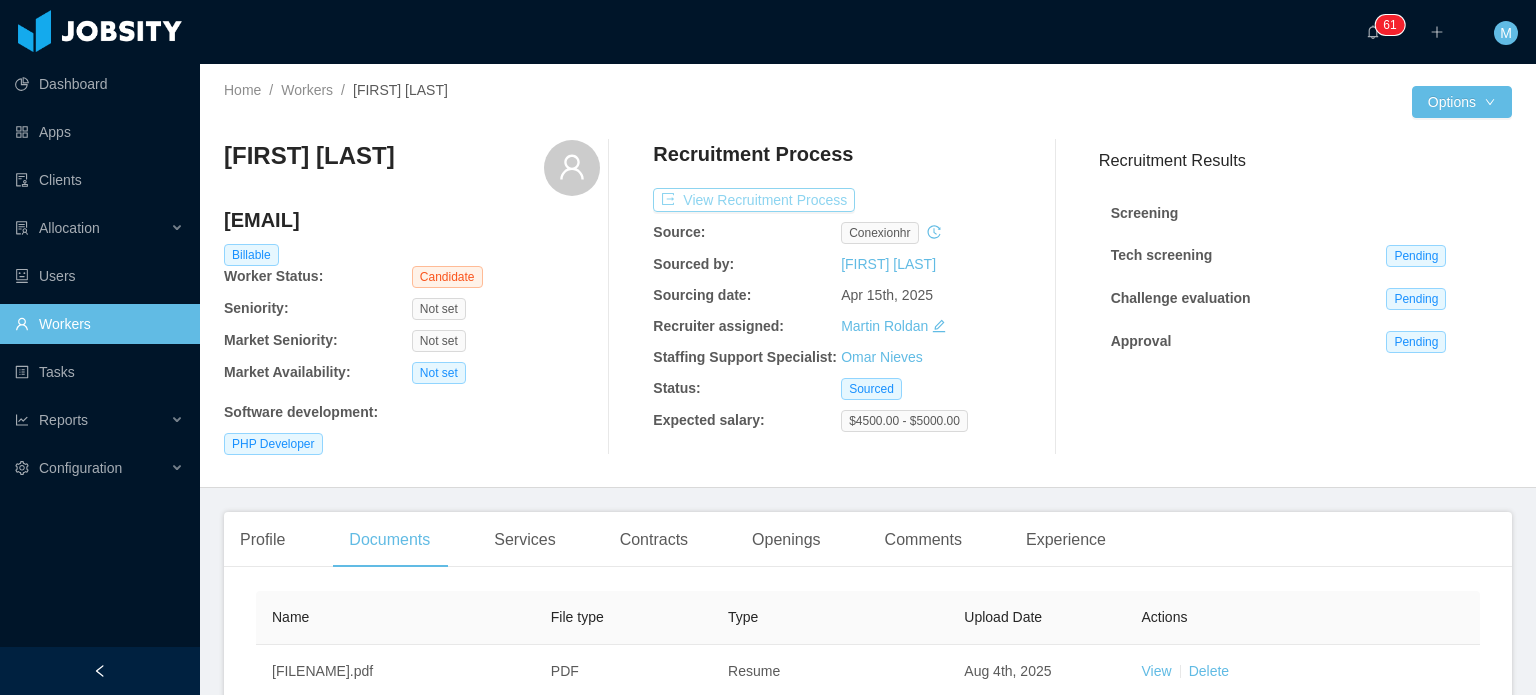 click on "View Recruitment Process" at bounding box center [754, 200] 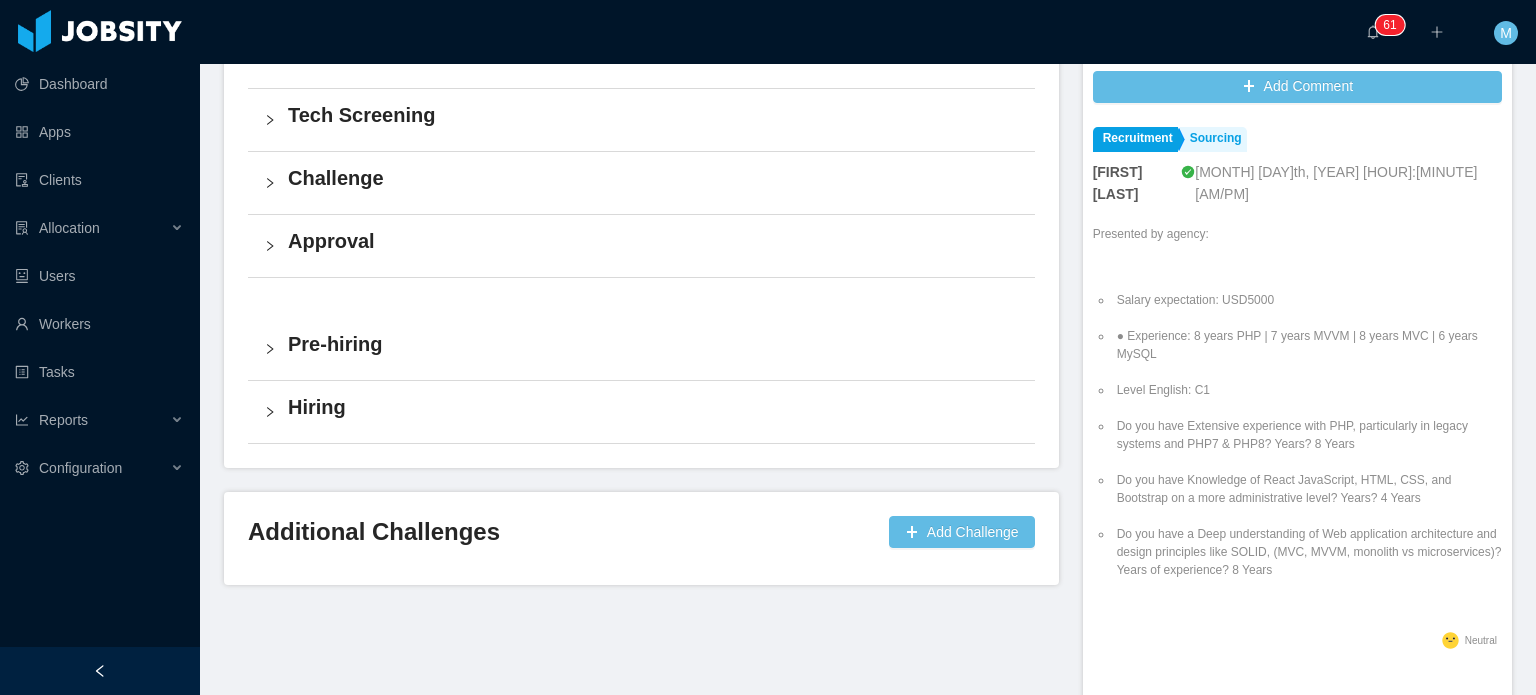 scroll, scrollTop: 600, scrollLeft: 0, axis: vertical 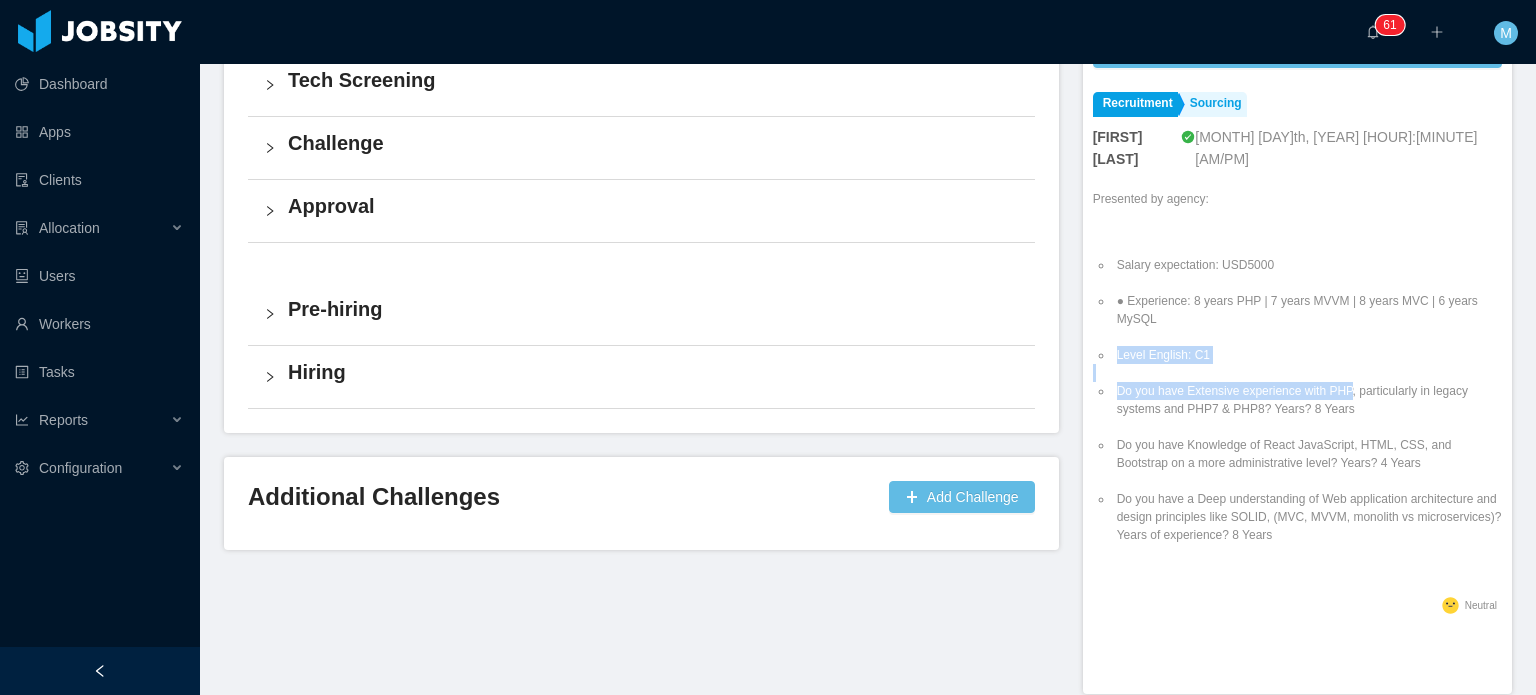 drag, startPoint x: 1166, startPoint y: 352, endPoint x: 1336, endPoint y: 376, distance: 171.68576 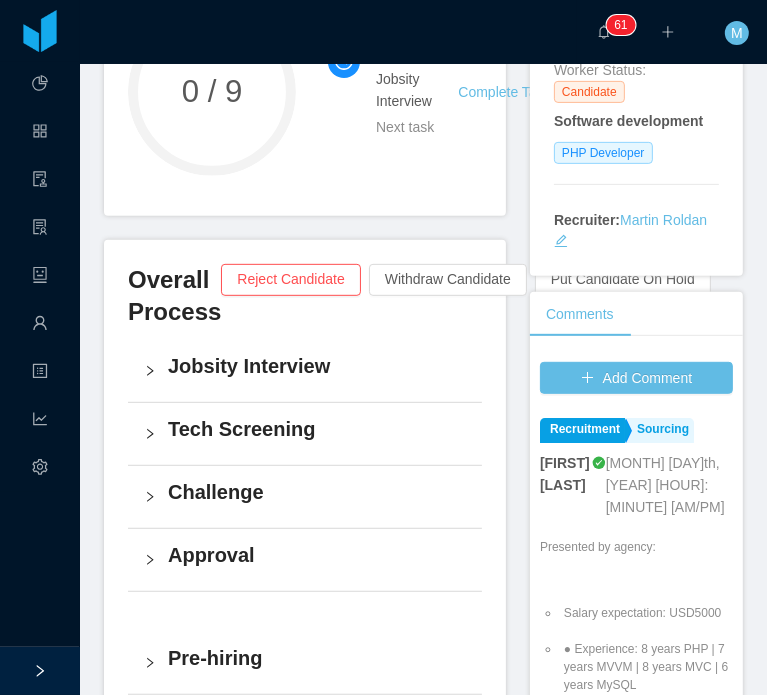 scroll, scrollTop: 200, scrollLeft: 0, axis: vertical 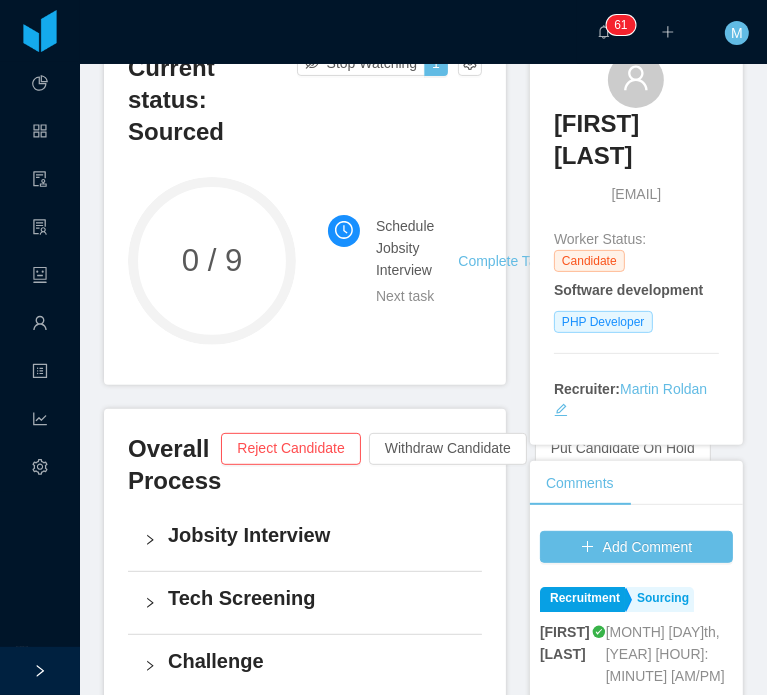 click 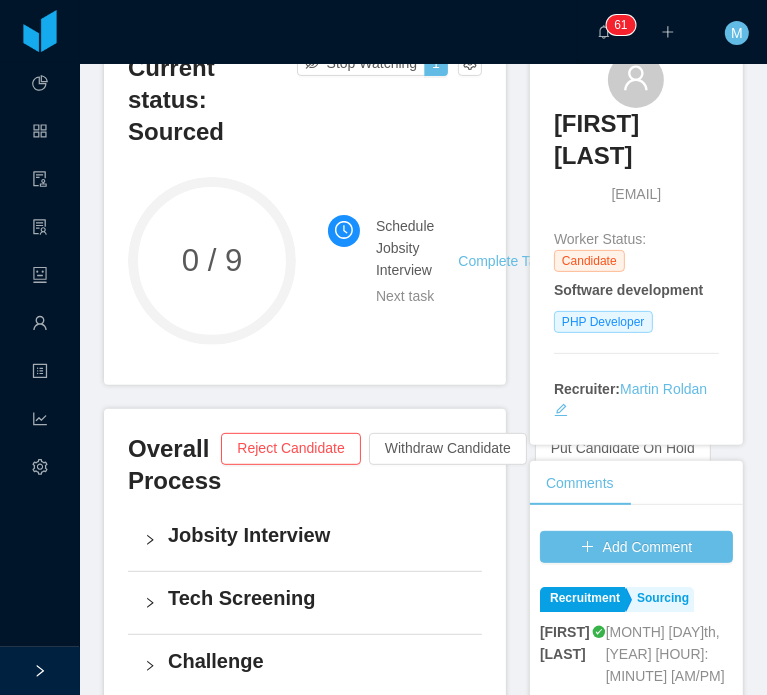 click on "Current status: Sourced Stop Watching 1 0 / 9 Schedule Jobsity Interview Next task Complete Task" at bounding box center (305, 206) 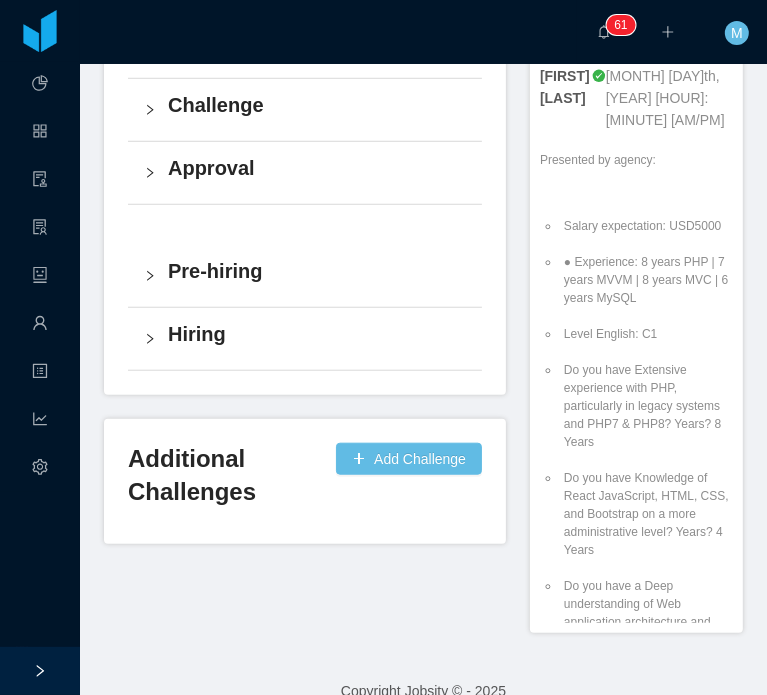 scroll, scrollTop: 787, scrollLeft: 0, axis: vertical 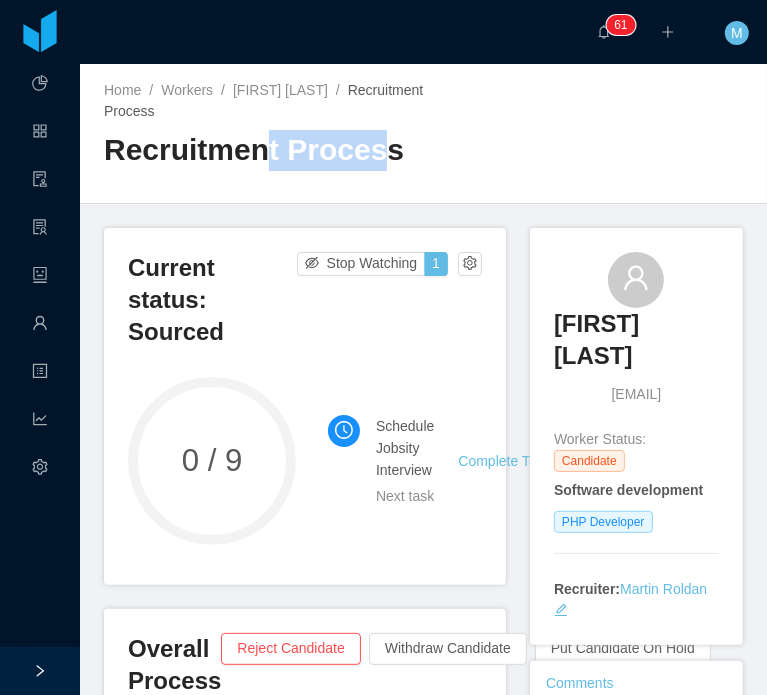 click on "Recruitment Process" at bounding box center [264, 150] 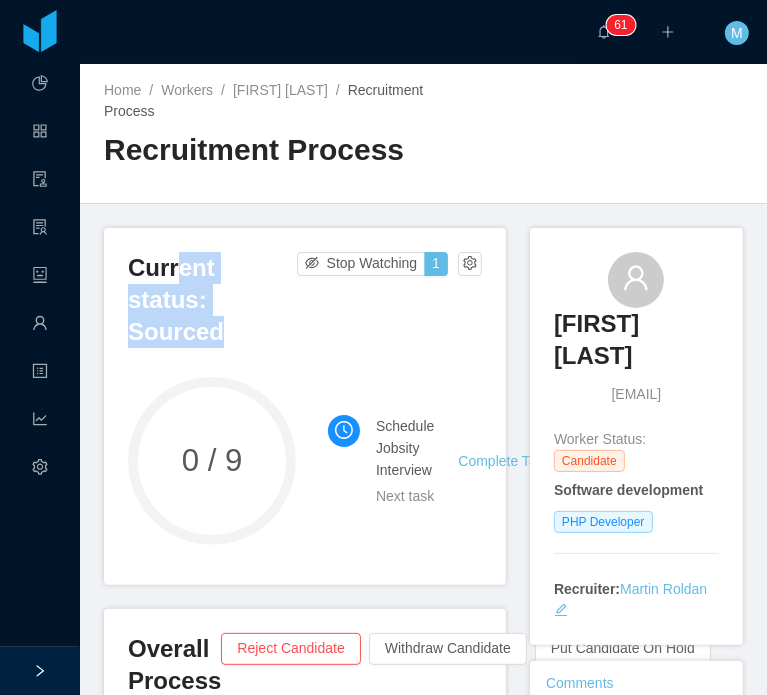 drag, startPoint x: 201, startPoint y: 287, endPoint x: 230, endPoint y: 303, distance: 33.12099 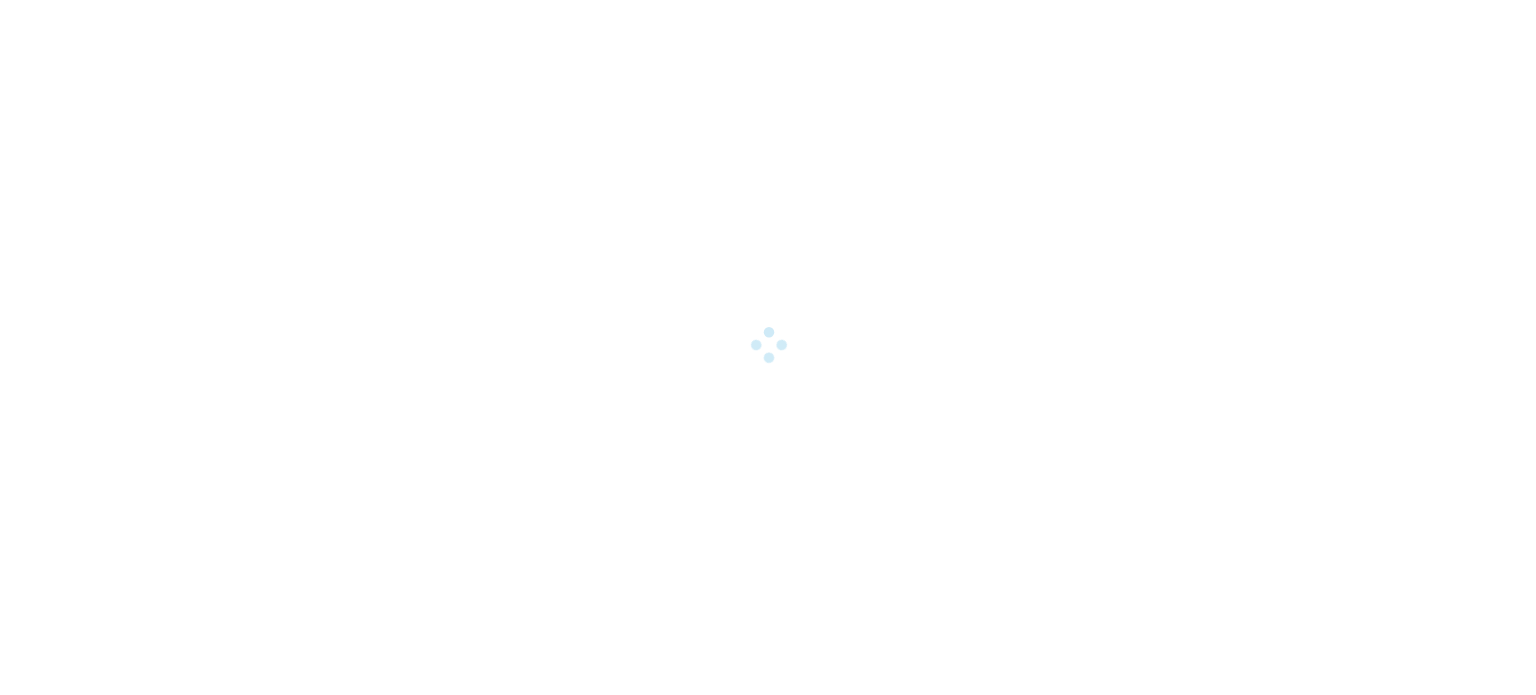 scroll, scrollTop: 0, scrollLeft: 0, axis: both 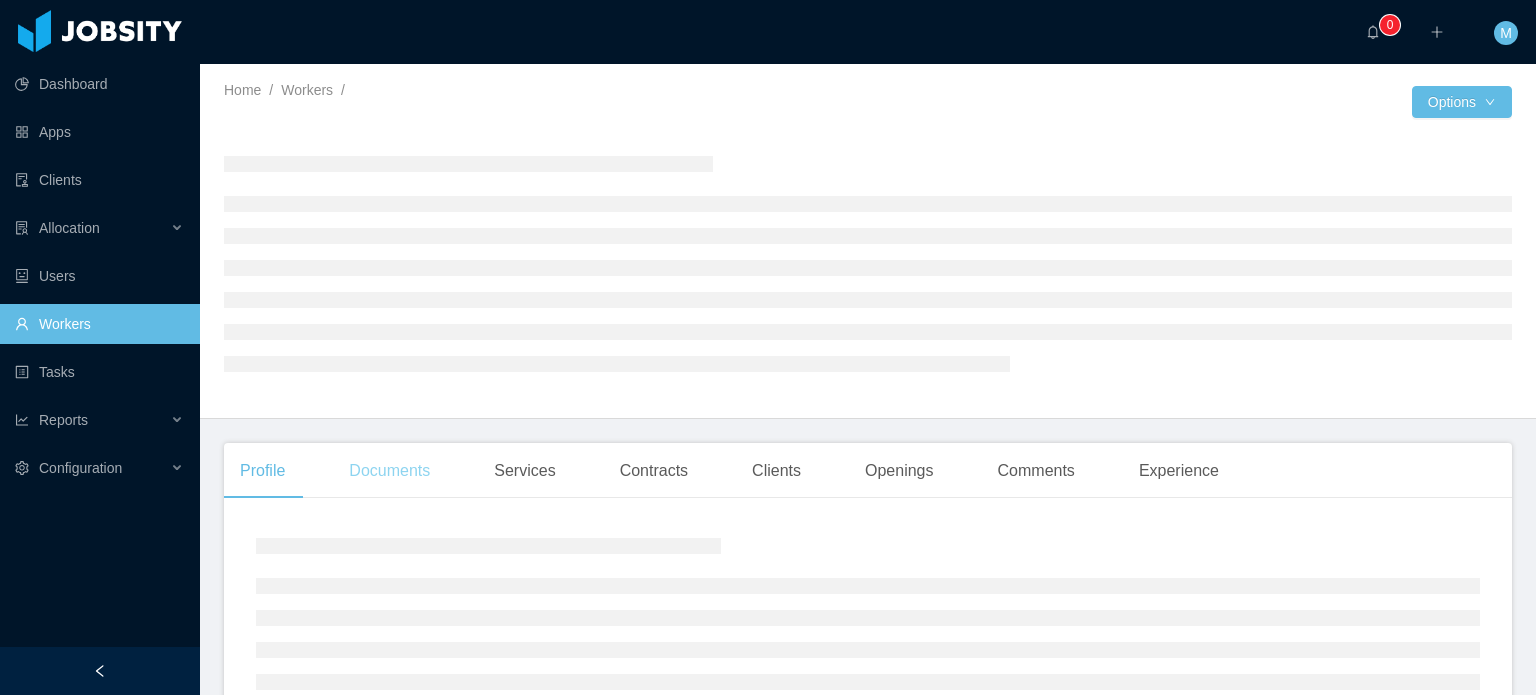 click on "Documents" at bounding box center [389, 471] 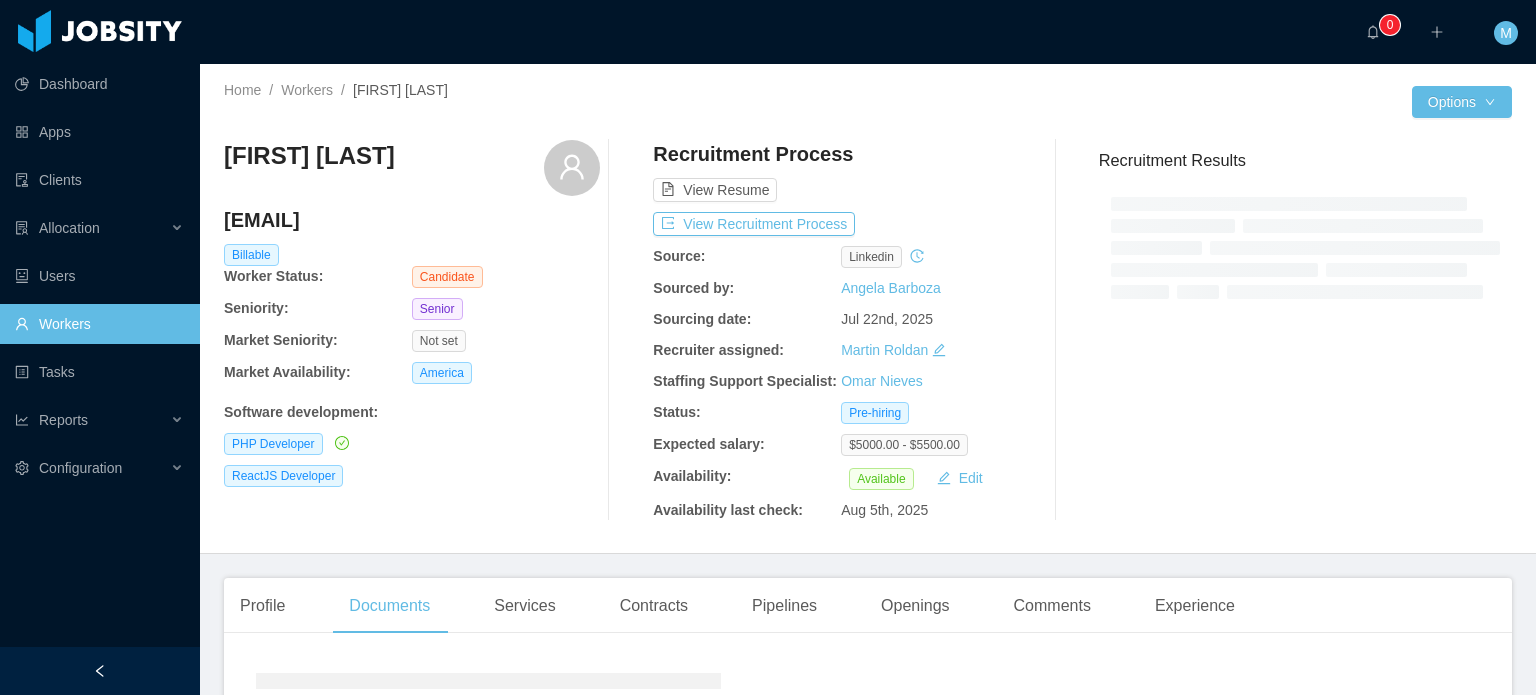 scroll, scrollTop: 237, scrollLeft: 0, axis: vertical 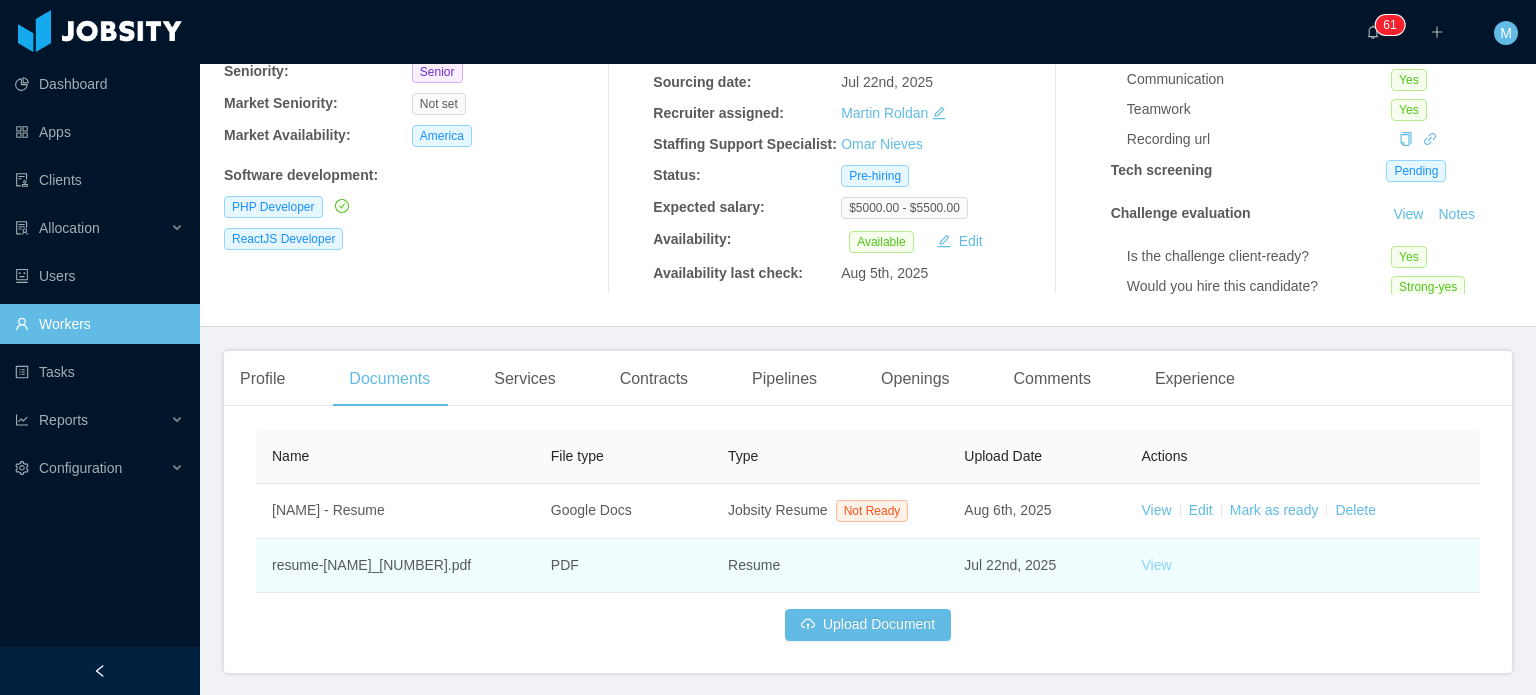 click on "View" at bounding box center [1157, 565] 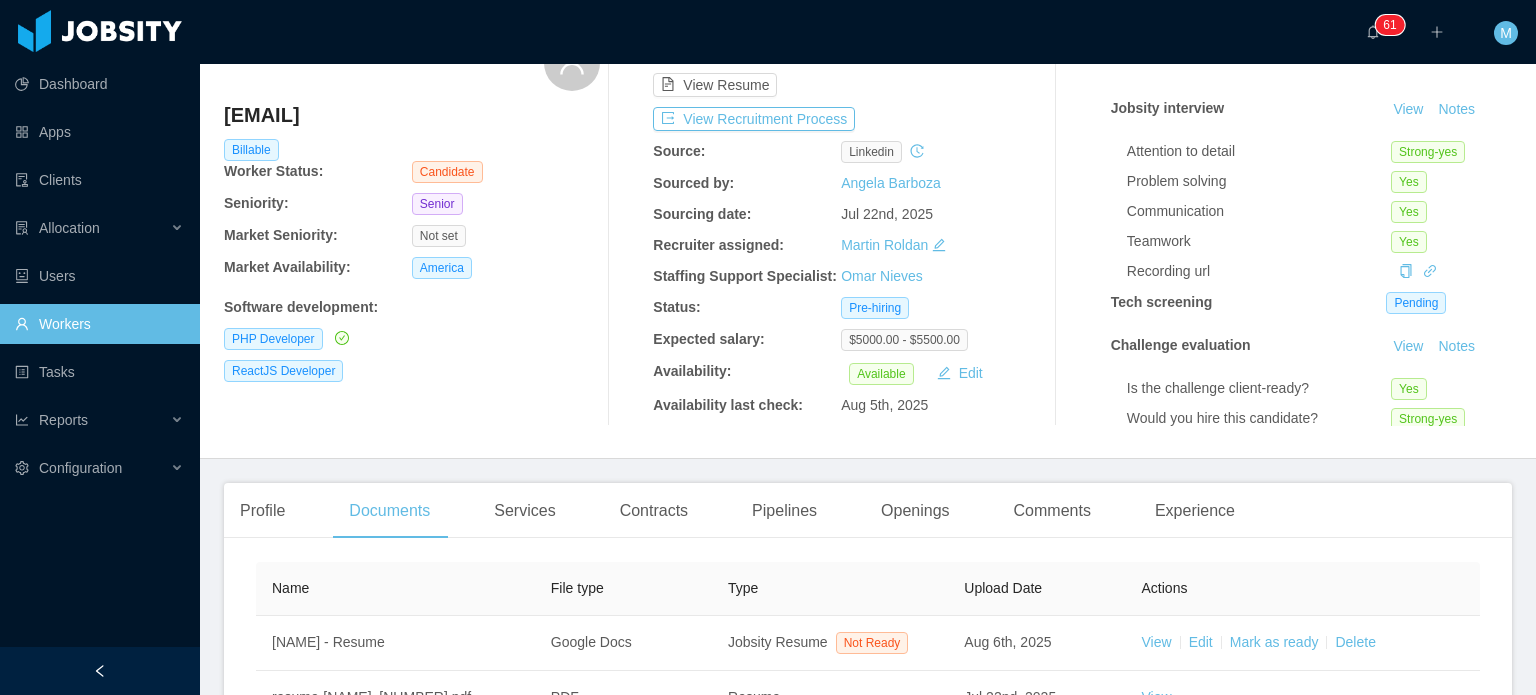 scroll, scrollTop: 0, scrollLeft: 0, axis: both 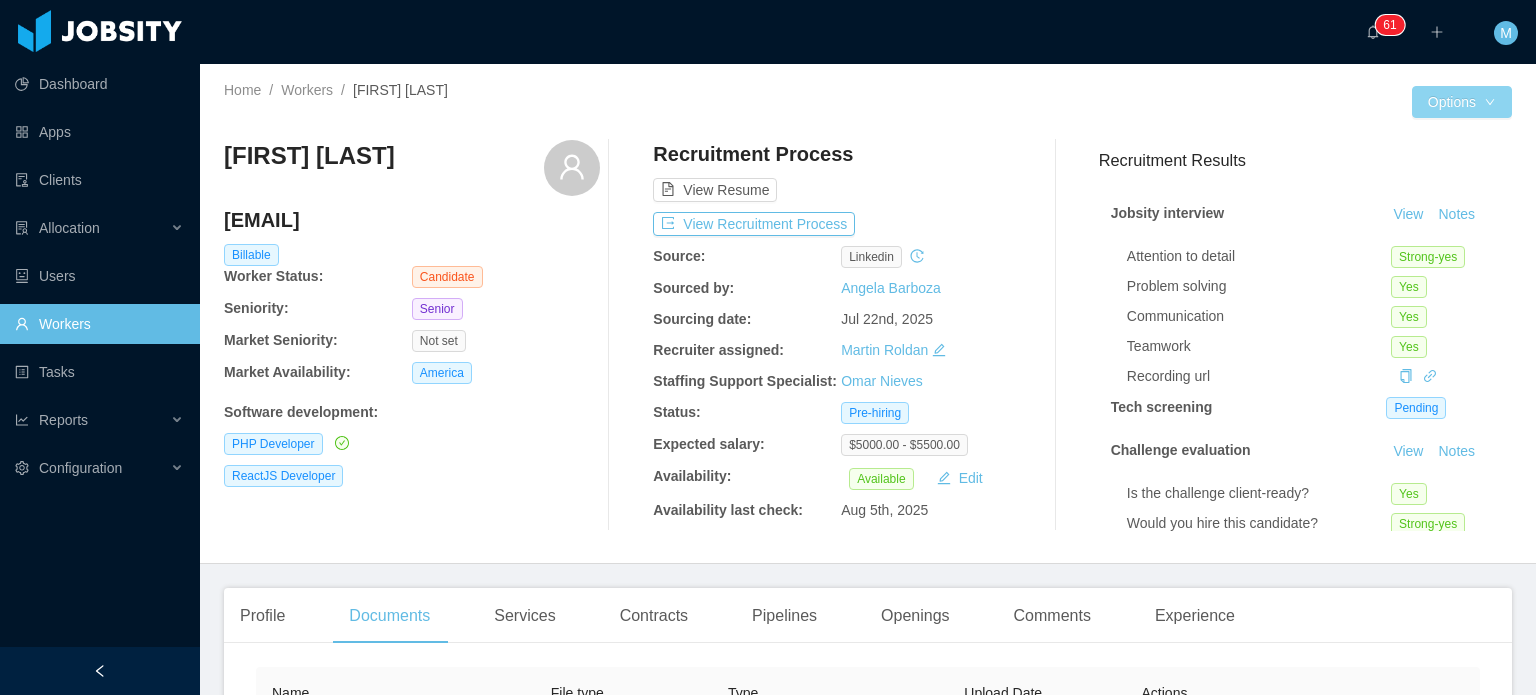 click on "Options" at bounding box center (1462, 102) 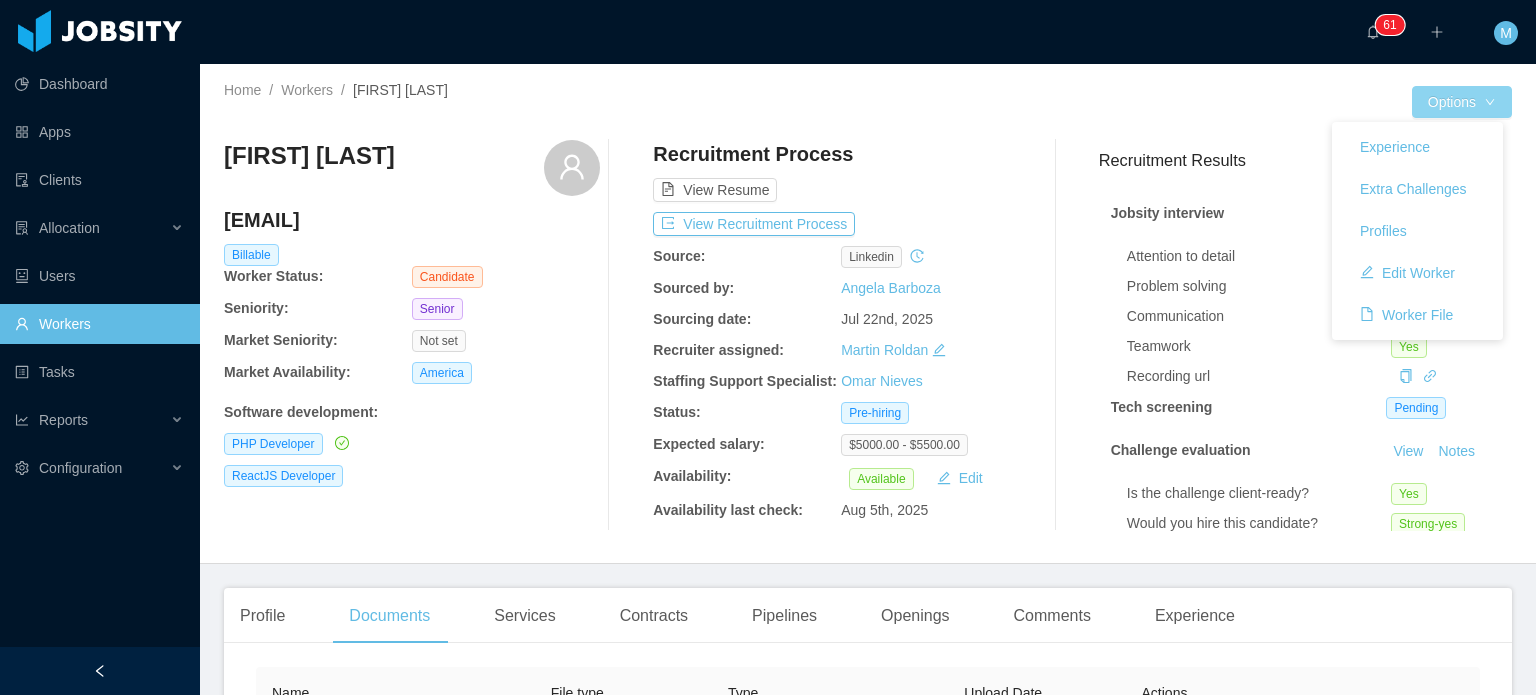 click on "Options" at bounding box center [1462, 102] 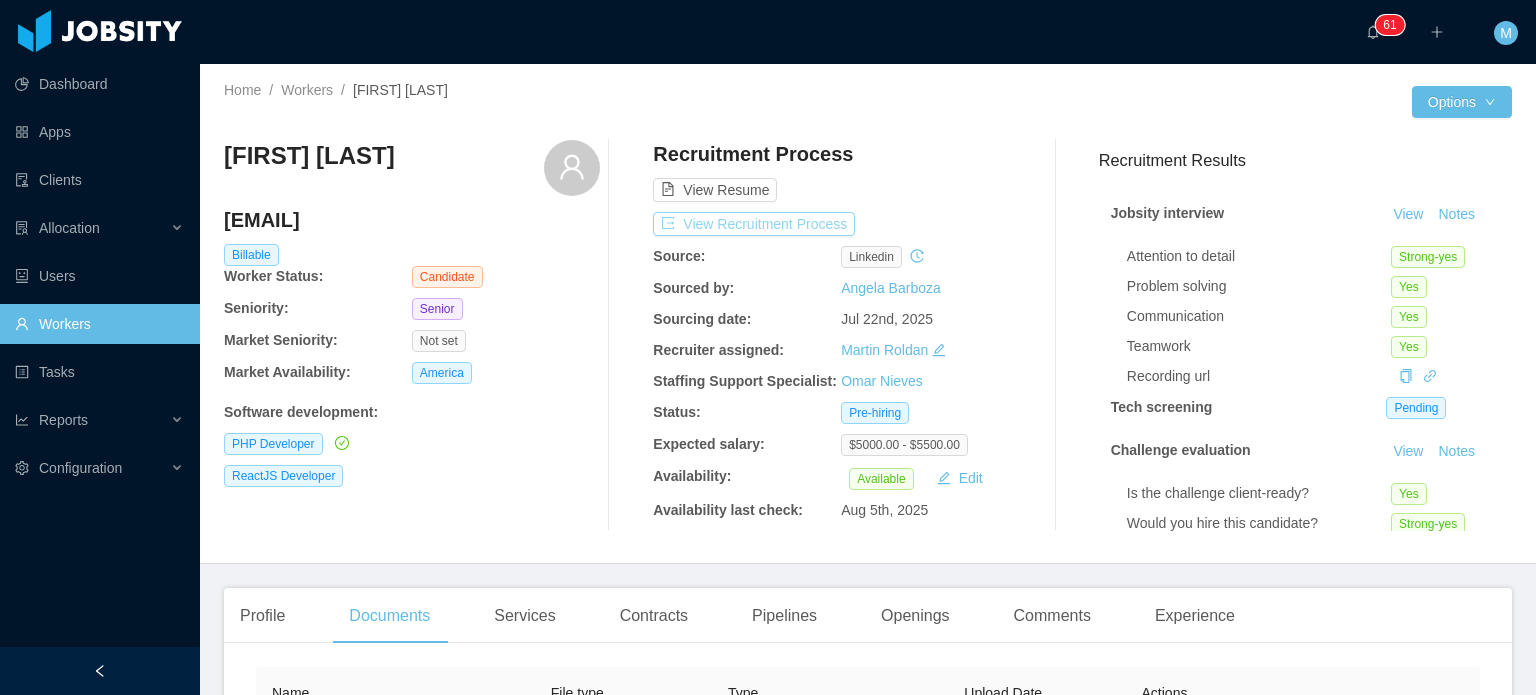 click on "View Recruitment Process" at bounding box center [754, 224] 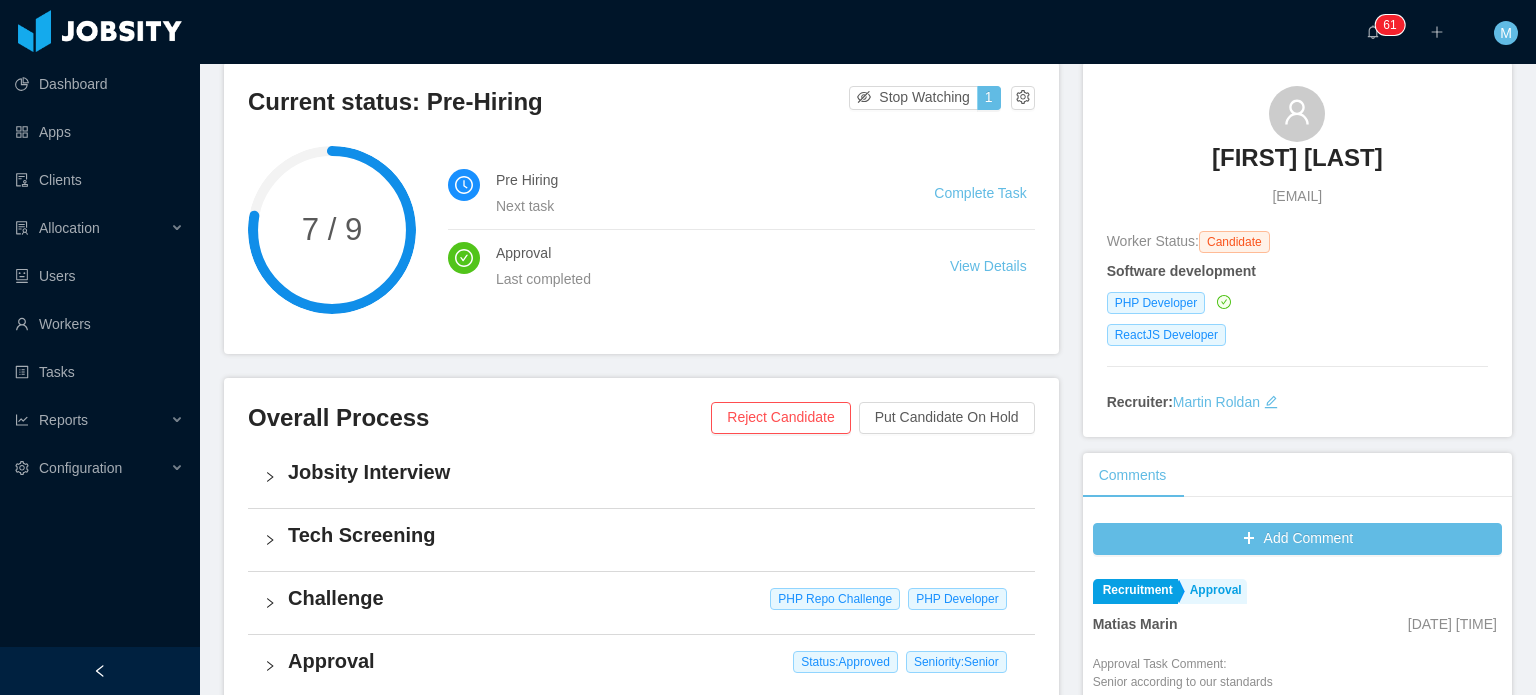 scroll, scrollTop: 300, scrollLeft: 0, axis: vertical 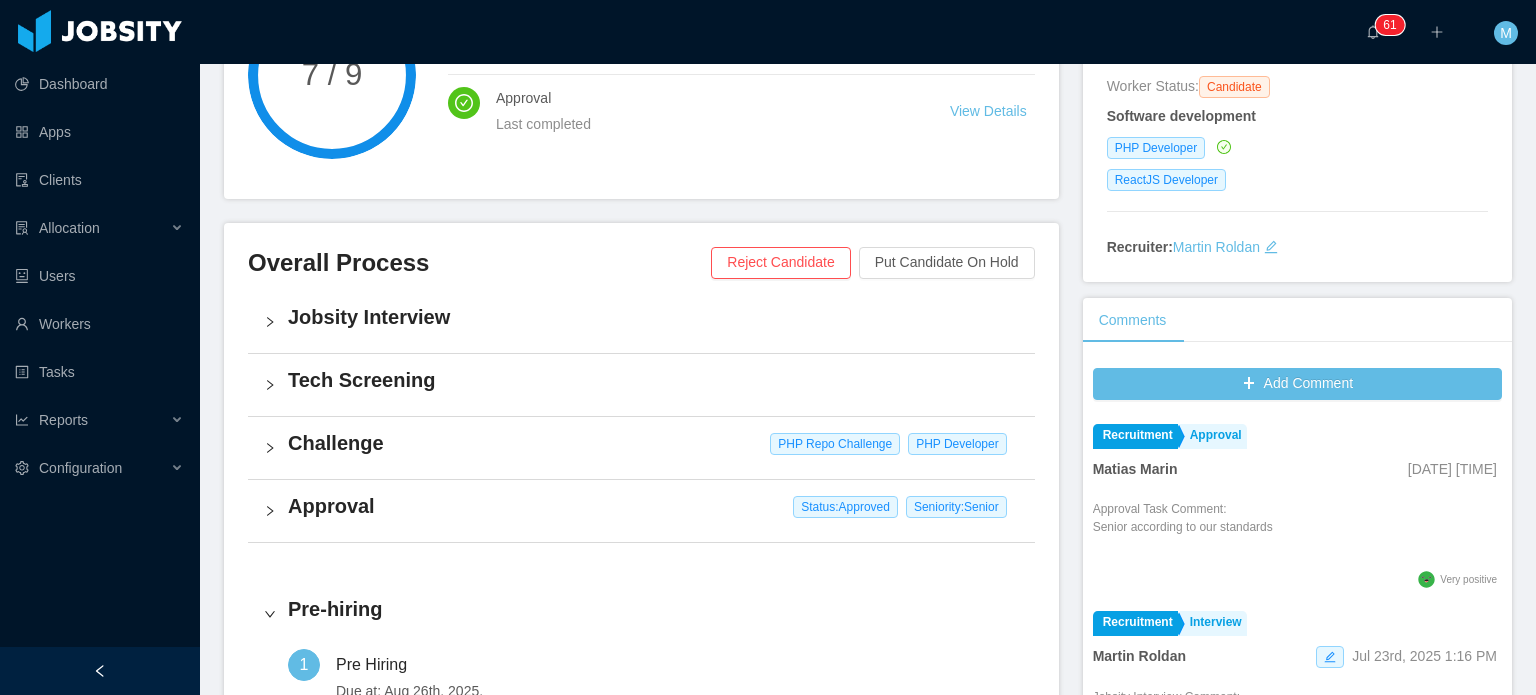click 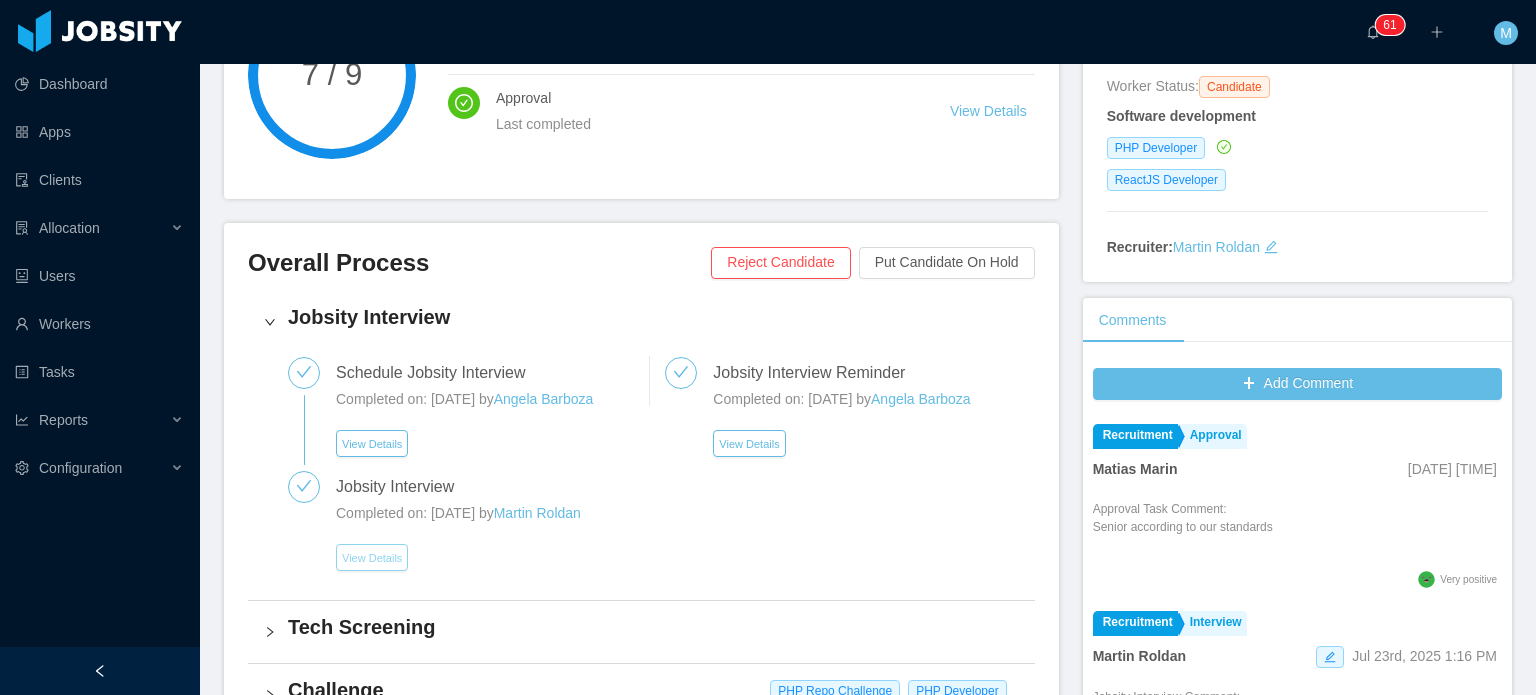 click on "View Details" at bounding box center [372, 557] 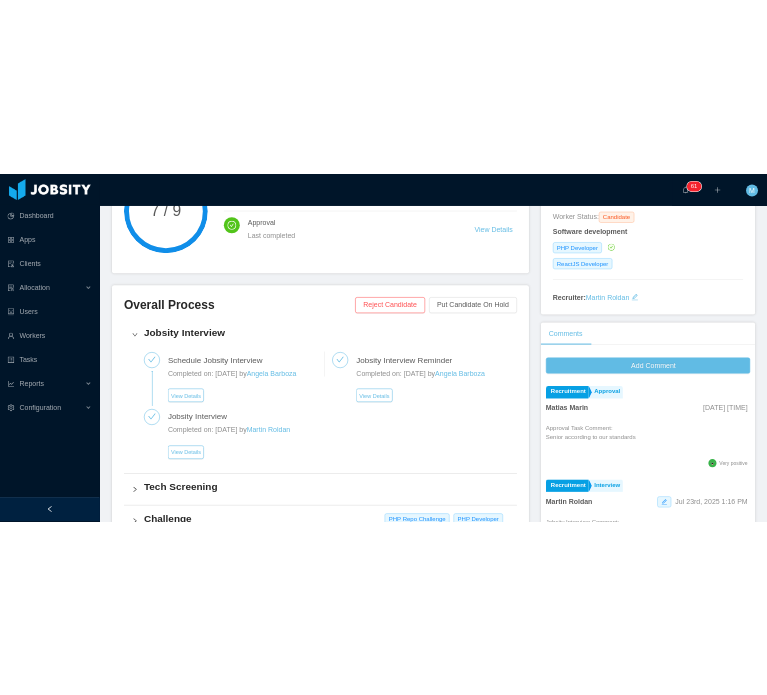 scroll, scrollTop: 0, scrollLeft: 0, axis: both 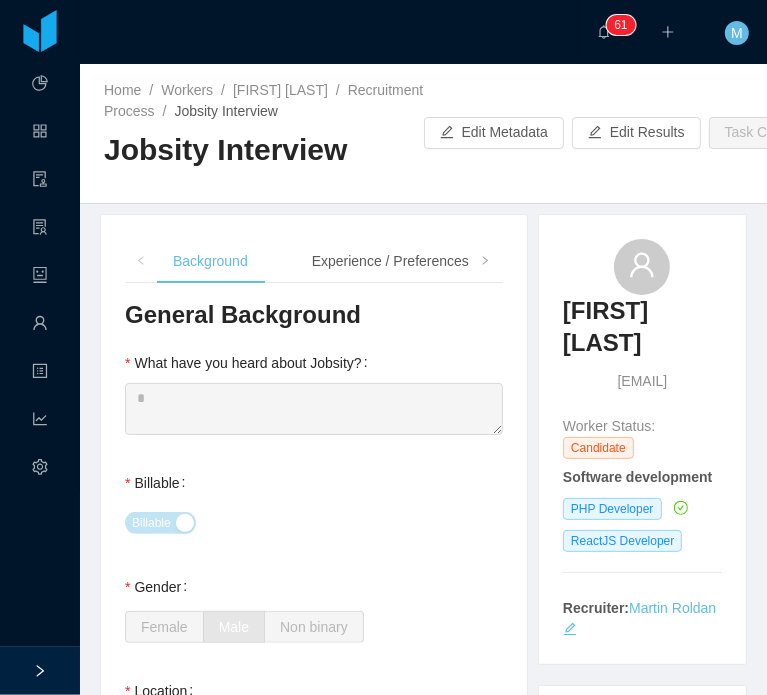 type 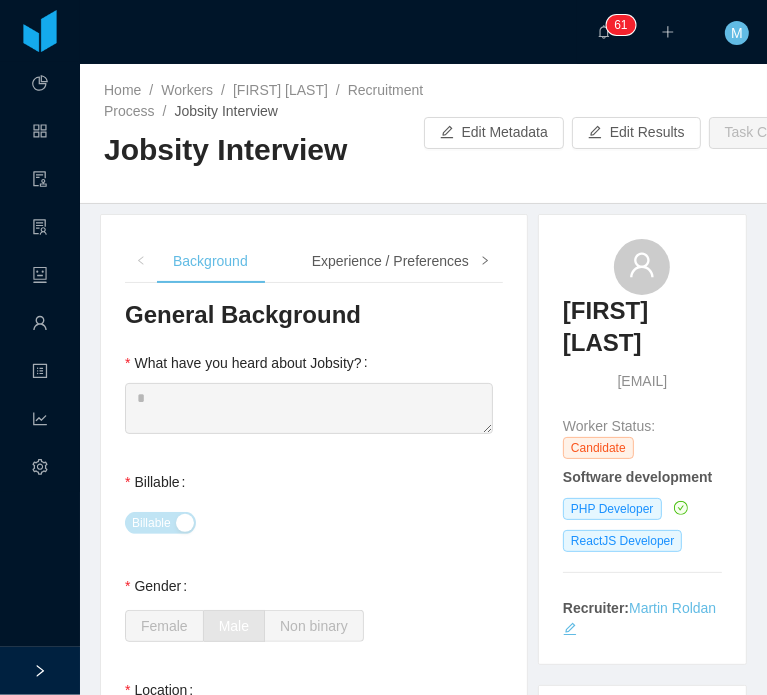 click at bounding box center (485, 260) 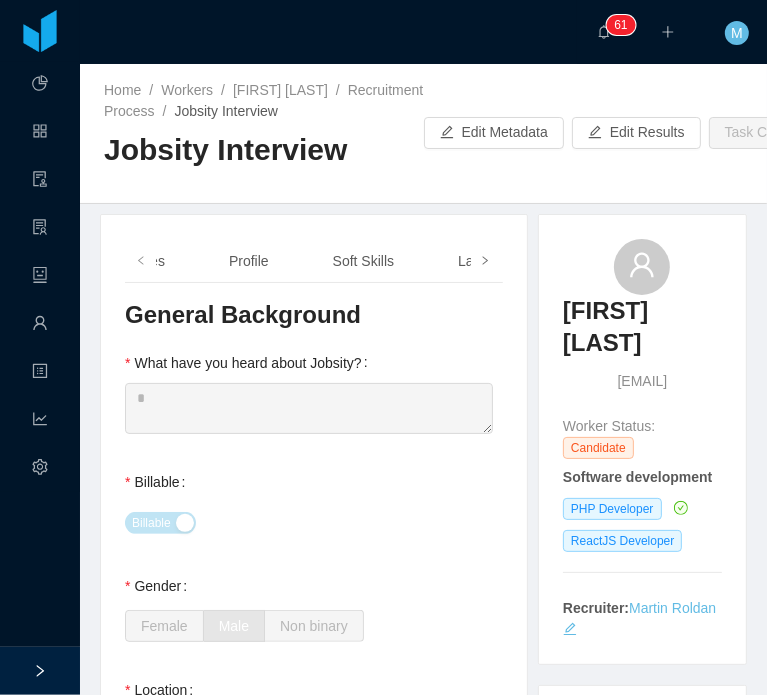 click at bounding box center [485, 260] 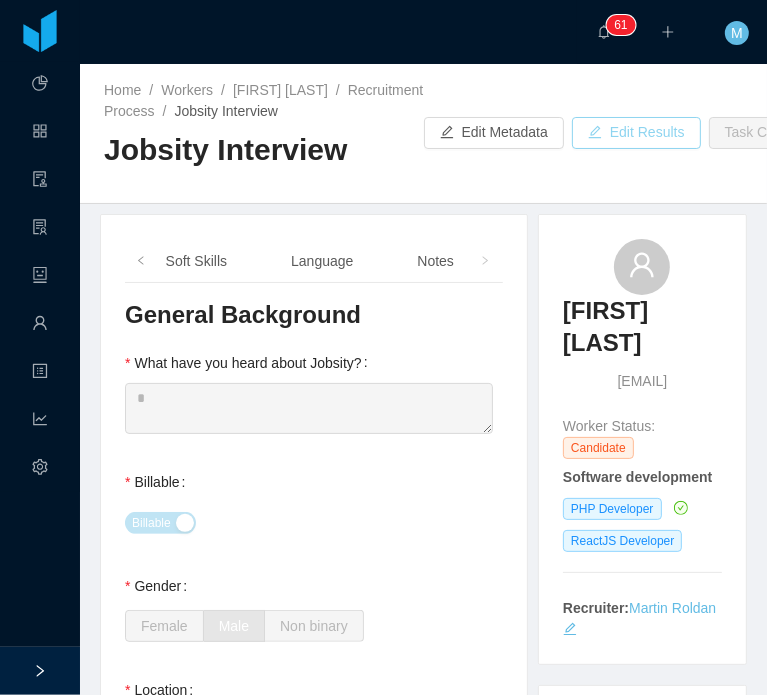 click on "Edit Results" at bounding box center [636, 133] 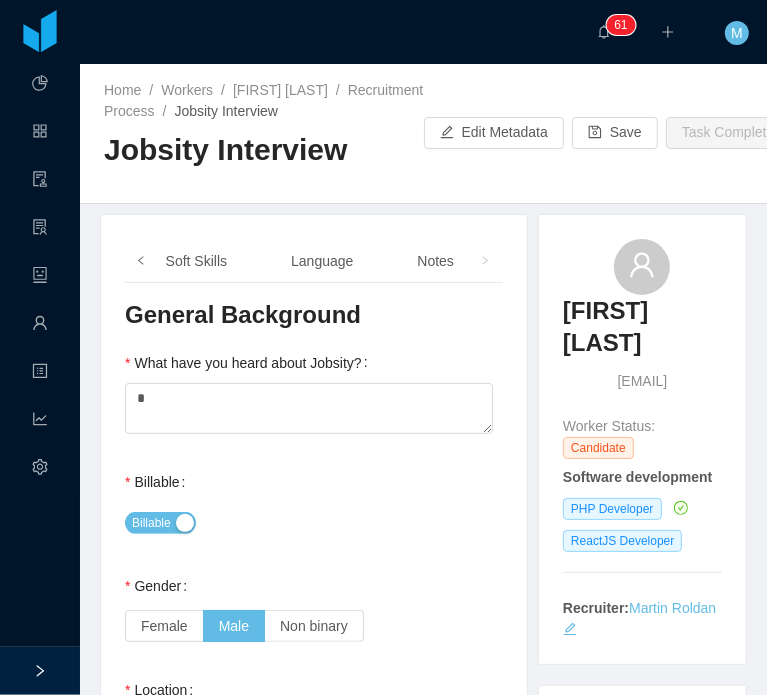 click at bounding box center (141, 261) 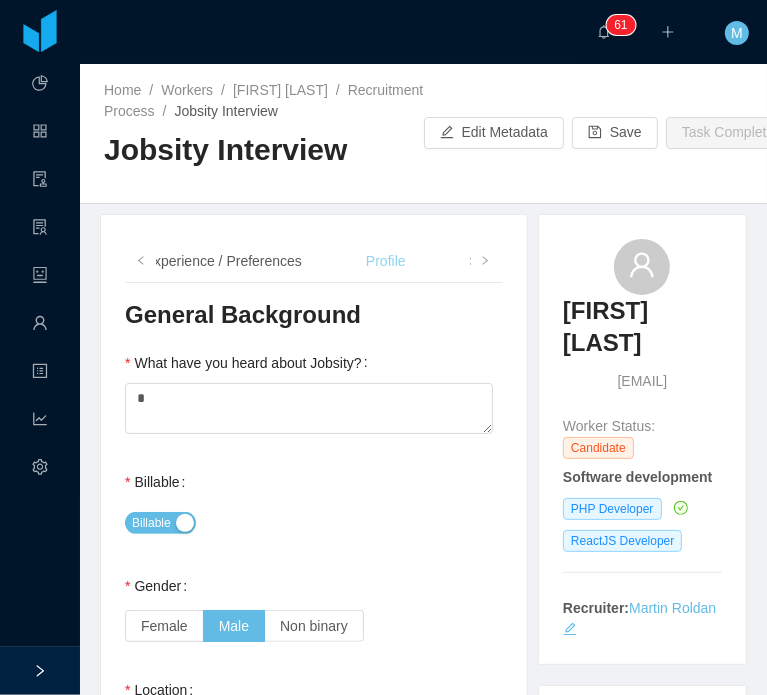 click on "Profile" at bounding box center [386, 261] 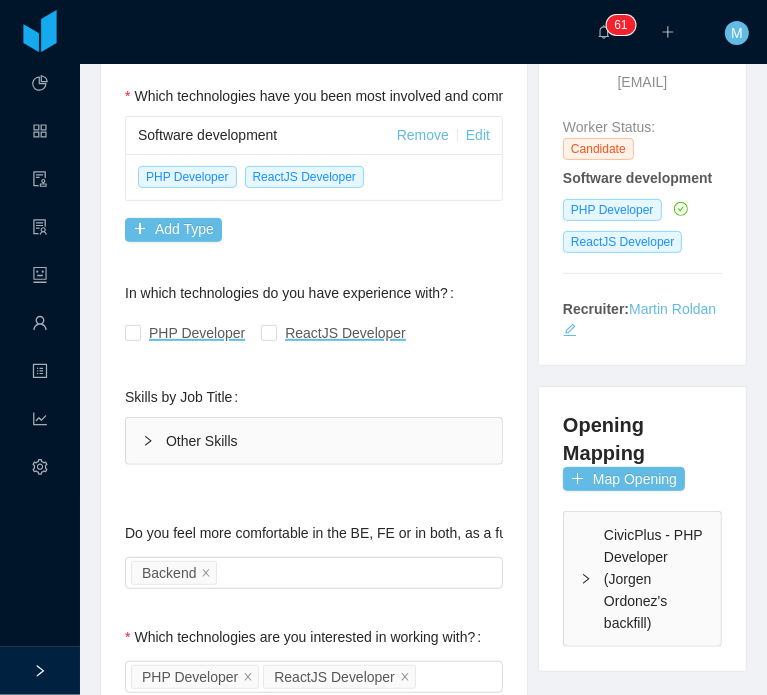 scroll, scrollTop: 300, scrollLeft: 0, axis: vertical 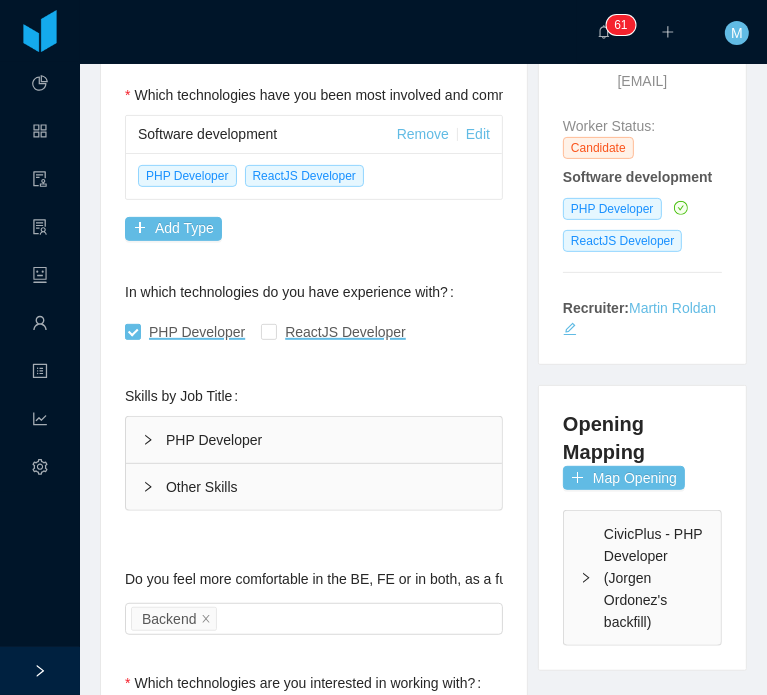 click 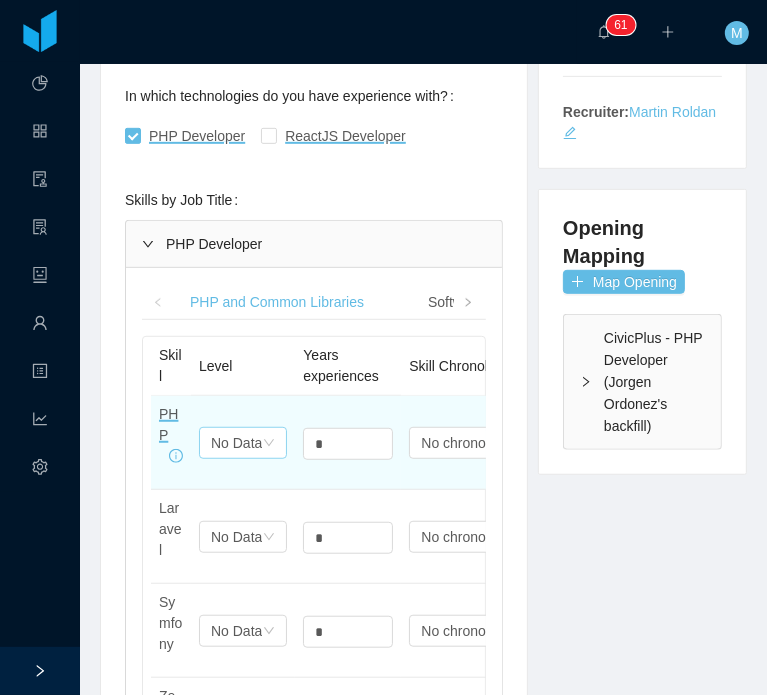 scroll, scrollTop: 500, scrollLeft: 0, axis: vertical 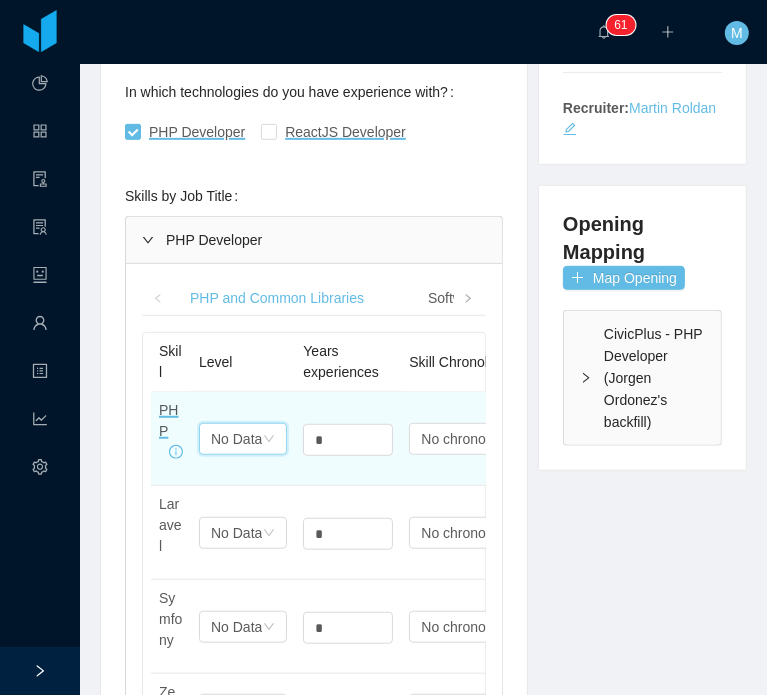 click on "No Data" at bounding box center [236, 439] 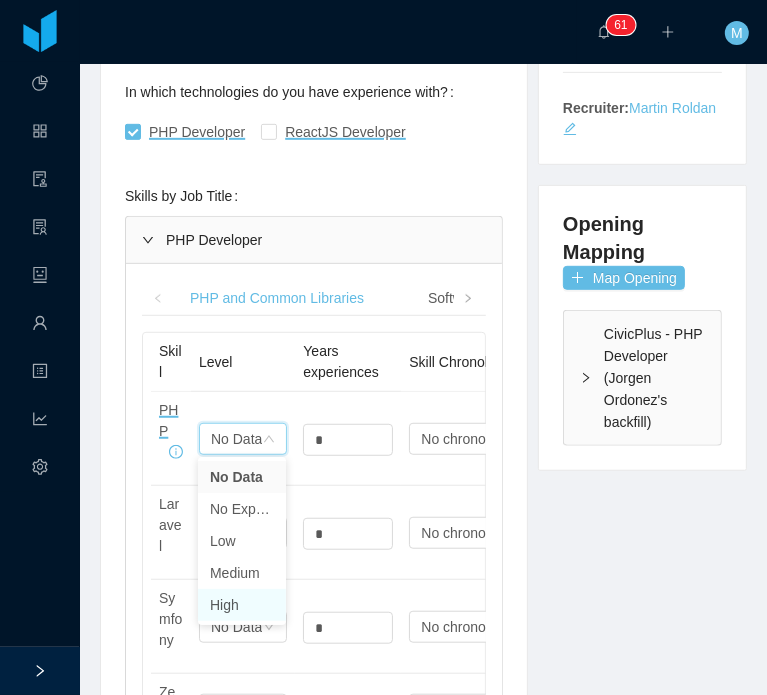 click on "High" at bounding box center [242, 605] 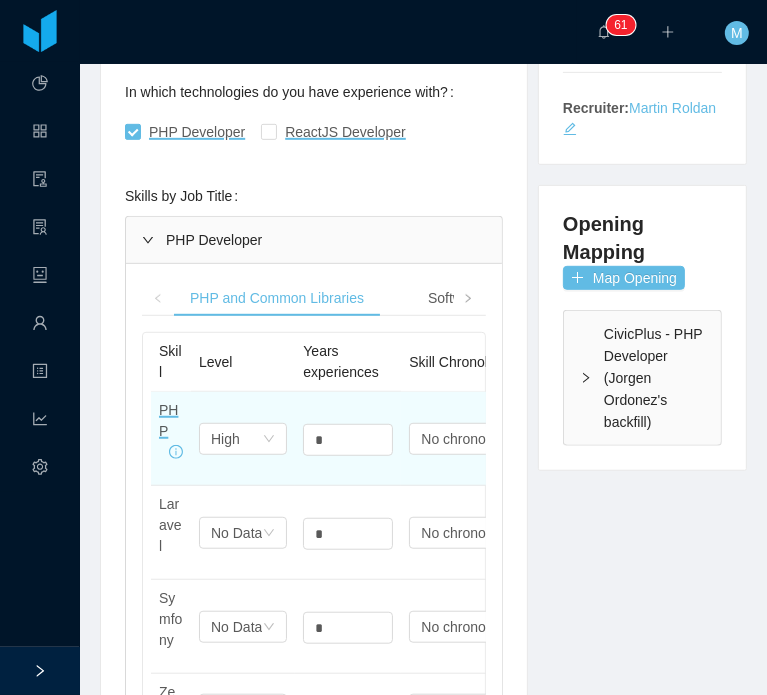 click on "PHP Select one High * Select one No chronology info" at bounding box center [361, 439] 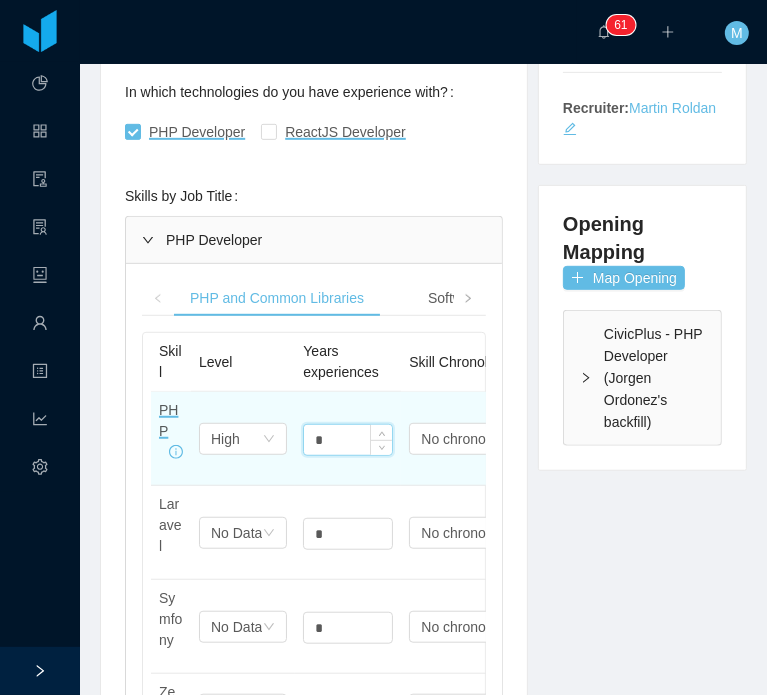 click on "*" at bounding box center [348, 440] 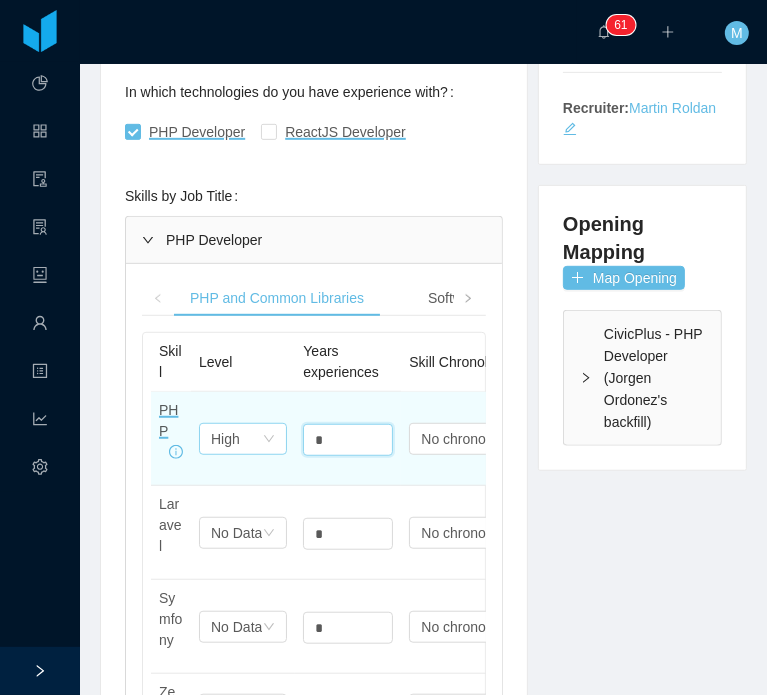 drag, startPoint x: 304, startPoint y: 435, endPoint x: 250, endPoint y: 435, distance: 54 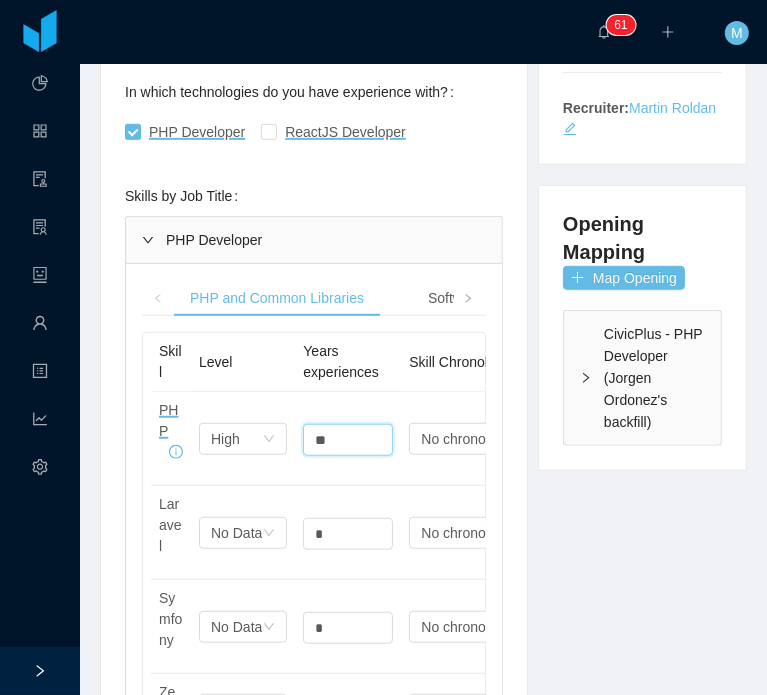 type on "**" 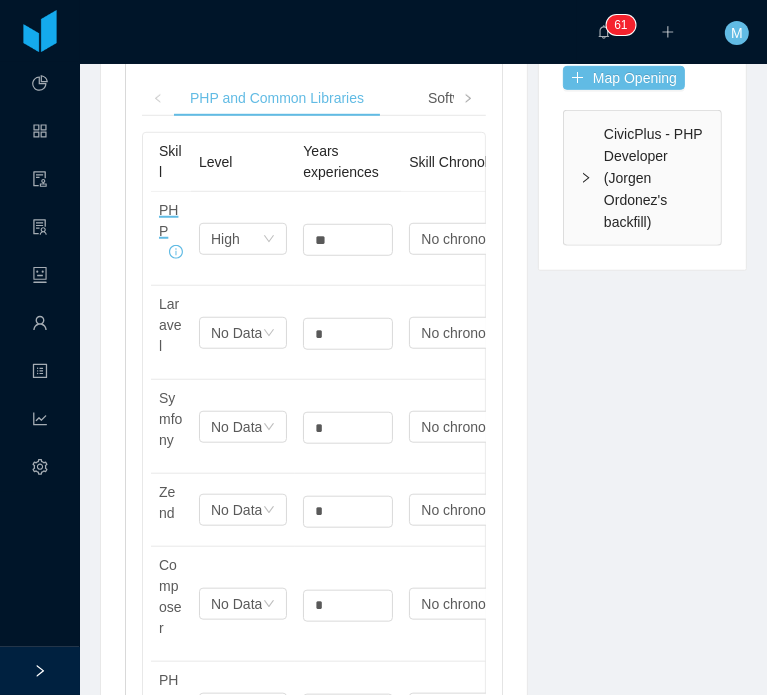 scroll, scrollTop: 712, scrollLeft: 0, axis: vertical 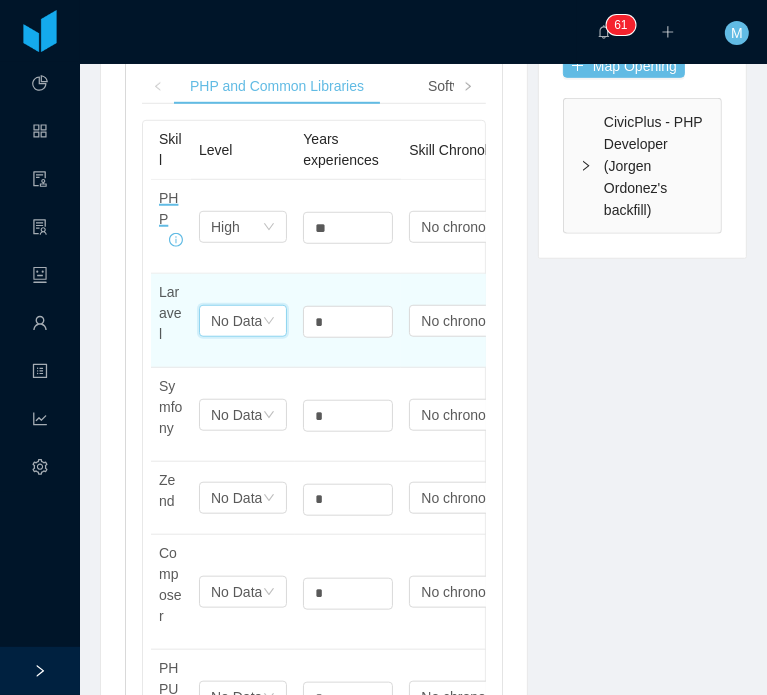 click on "No Data" at bounding box center (225, 227) 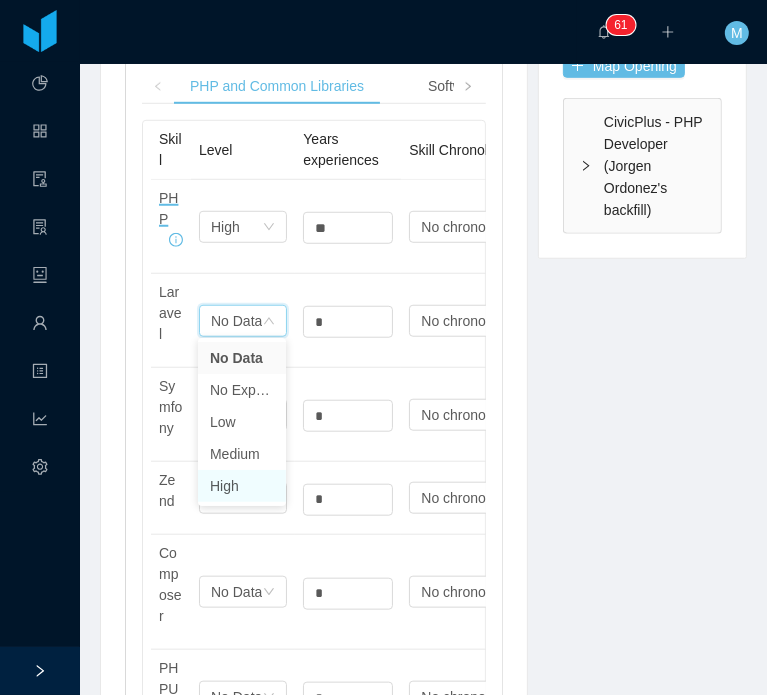 click on "High" at bounding box center (242, 486) 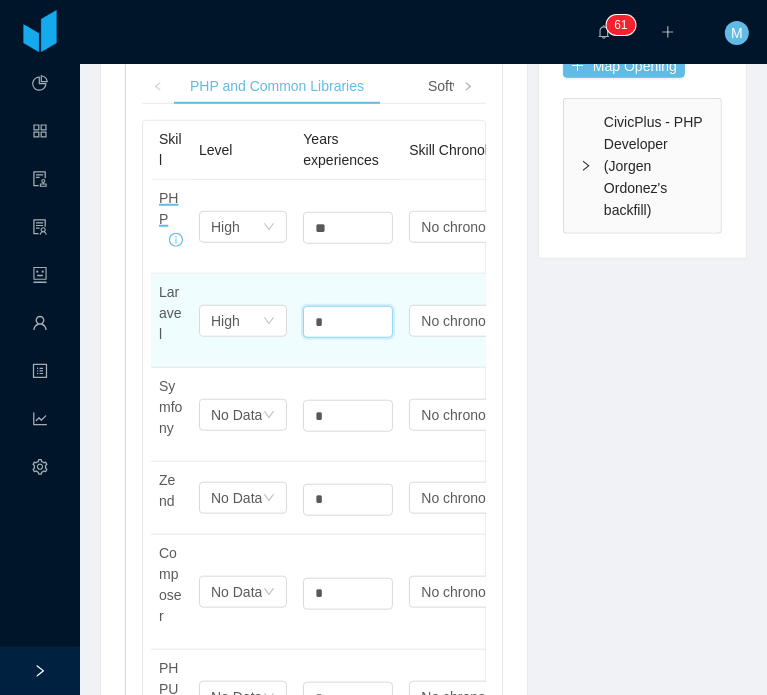 drag, startPoint x: 320, startPoint y: 315, endPoint x: 288, endPoint y: 319, distance: 32.24903 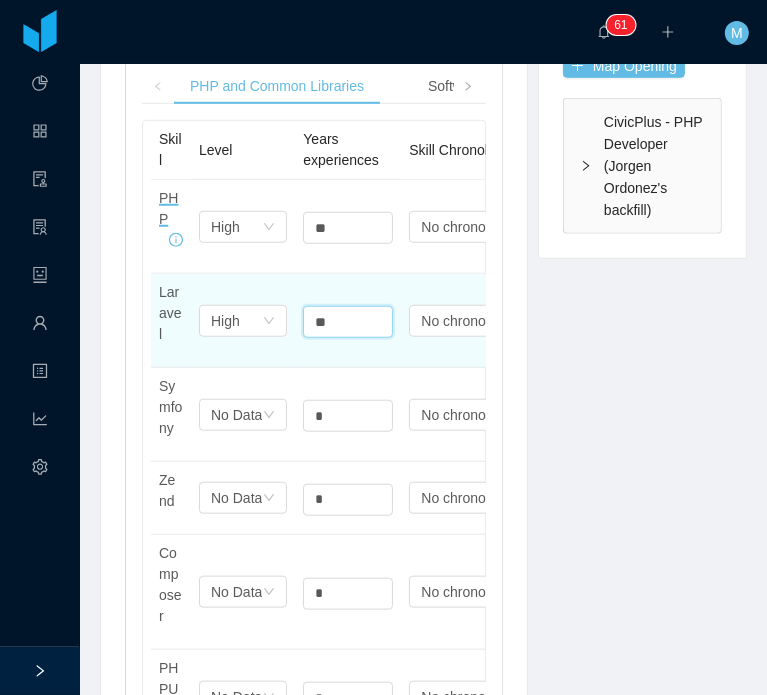 type on "*" 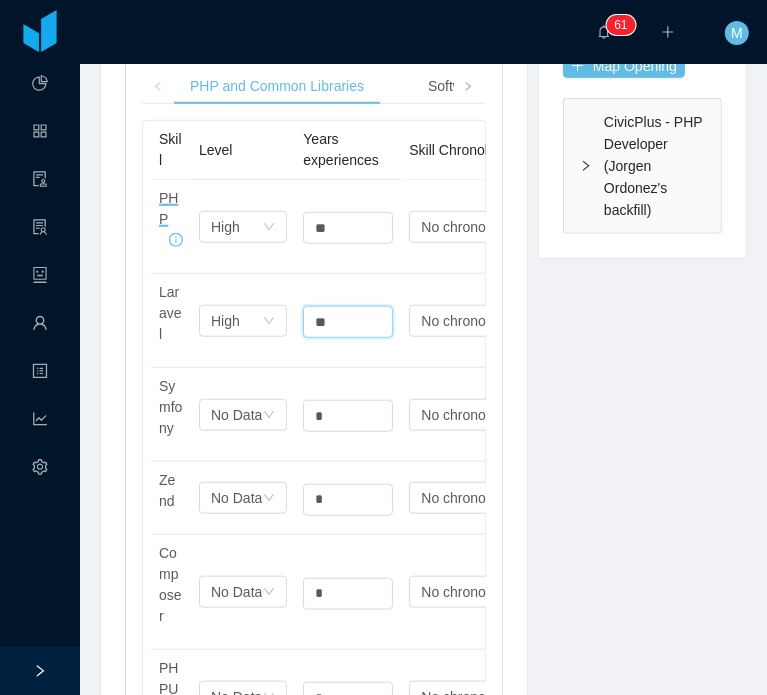 type on "**" 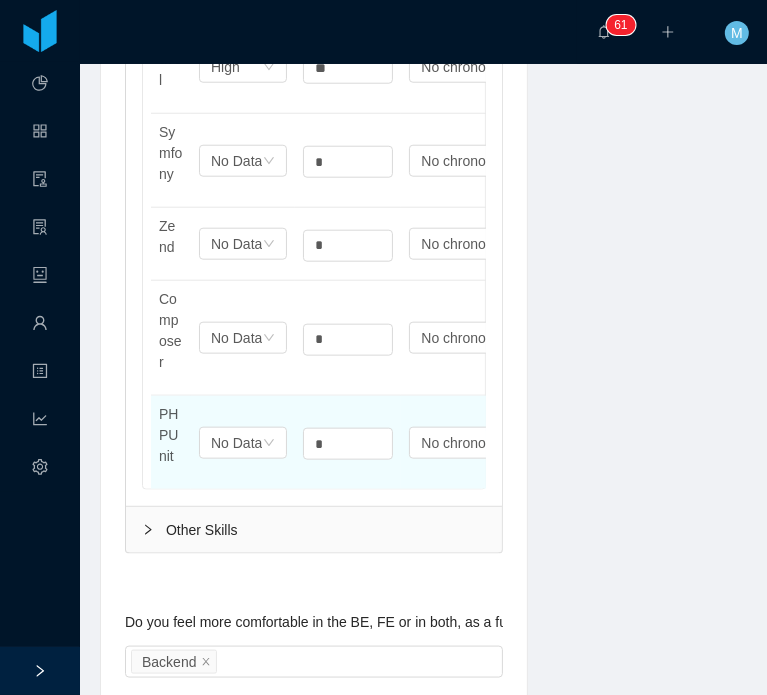 scroll, scrollTop: 1012, scrollLeft: 0, axis: vertical 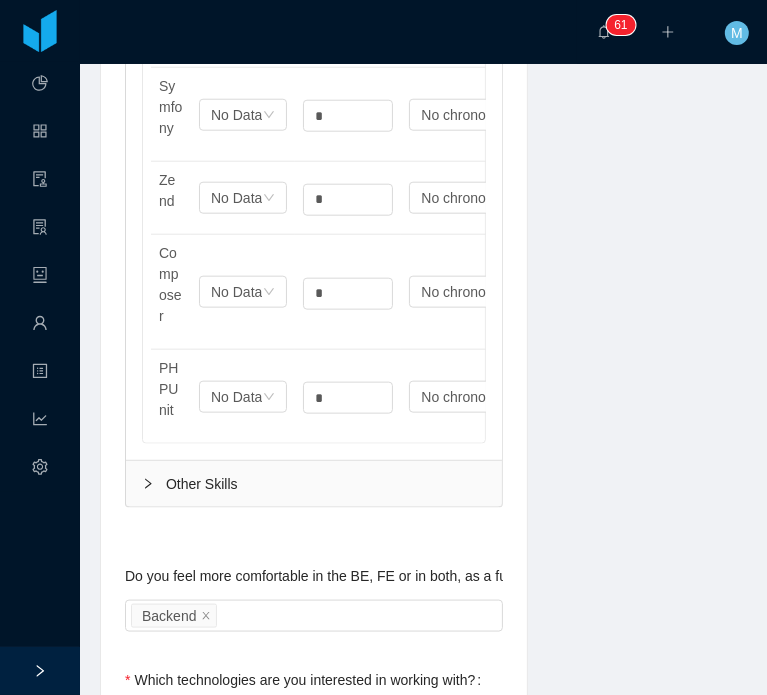 click on "Other Skills" at bounding box center (314, 484) 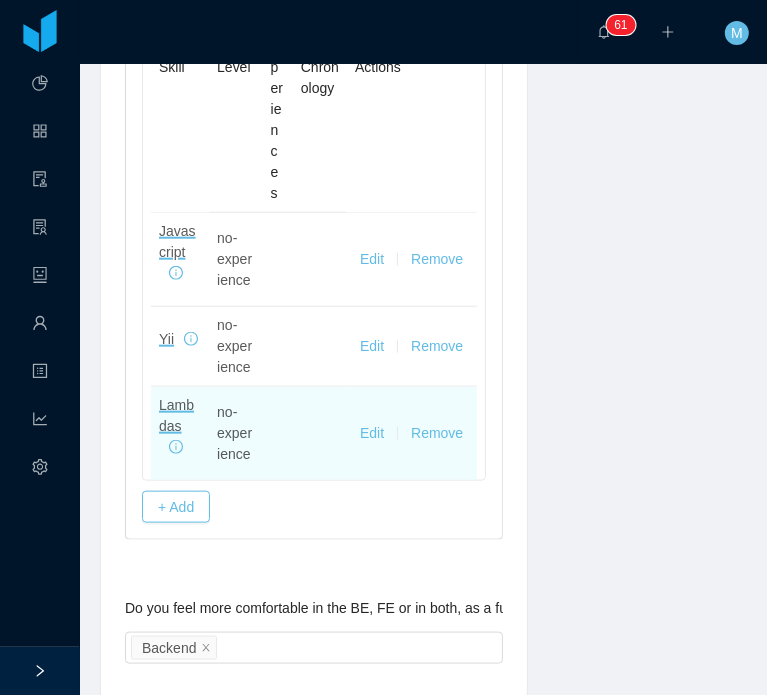 scroll, scrollTop: 912, scrollLeft: 0, axis: vertical 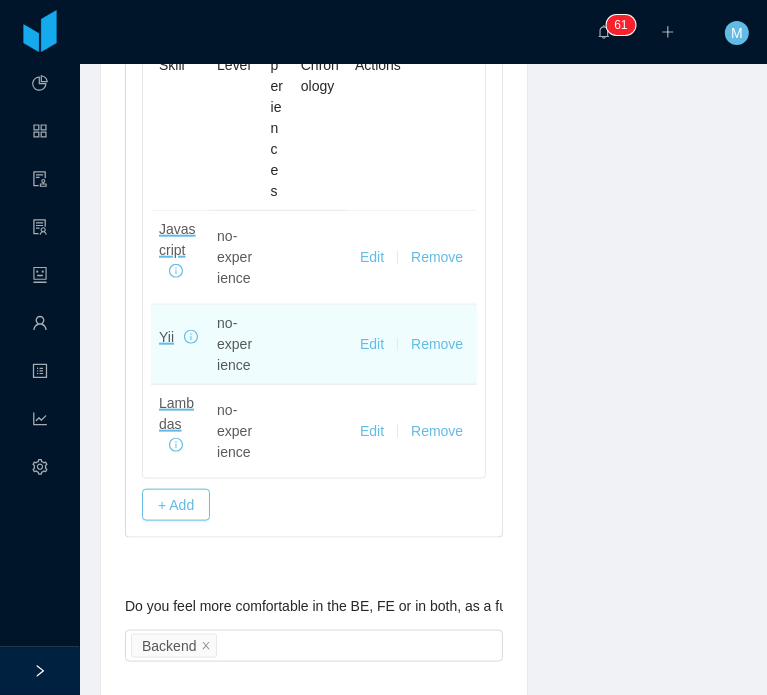 click on "Edit Remove" at bounding box center [412, 345] 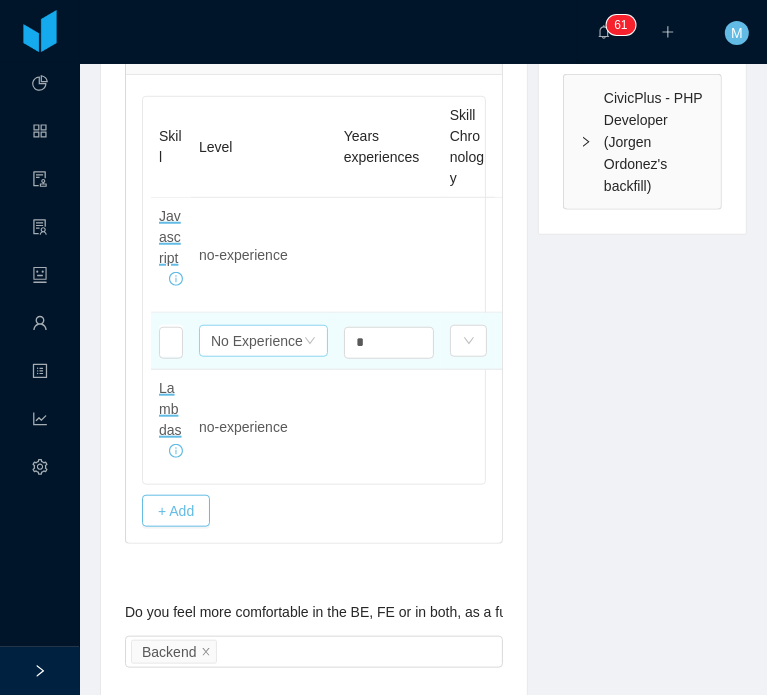 scroll, scrollTop: 712, scrollLeft: 0, axis: vertical 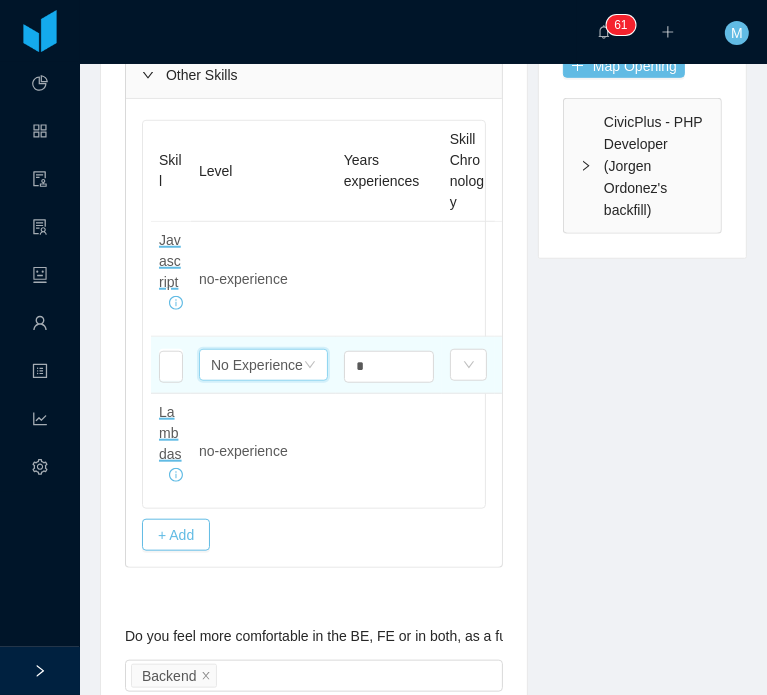 click on "No Experience" at bounding box center [257, 365] 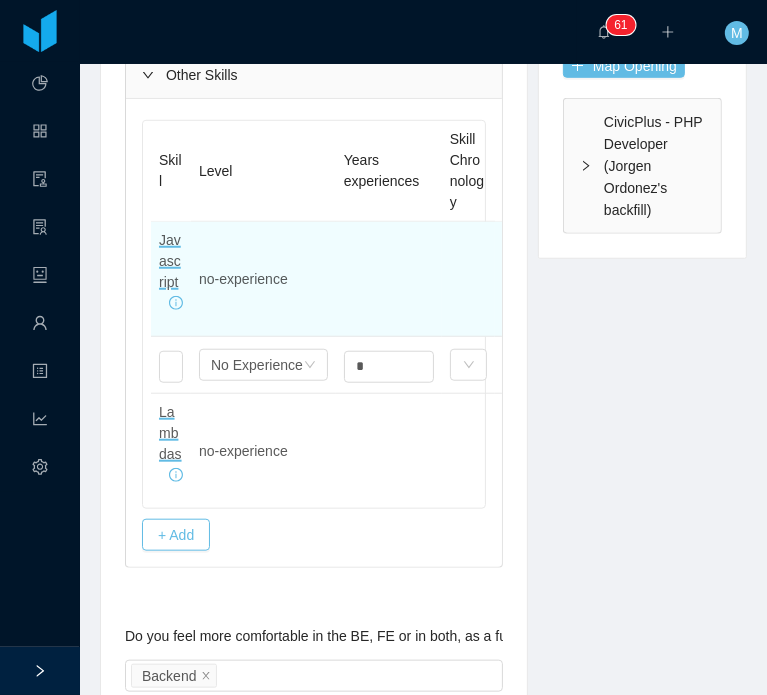 click on "no-experience" at bounding box center (263, 279) 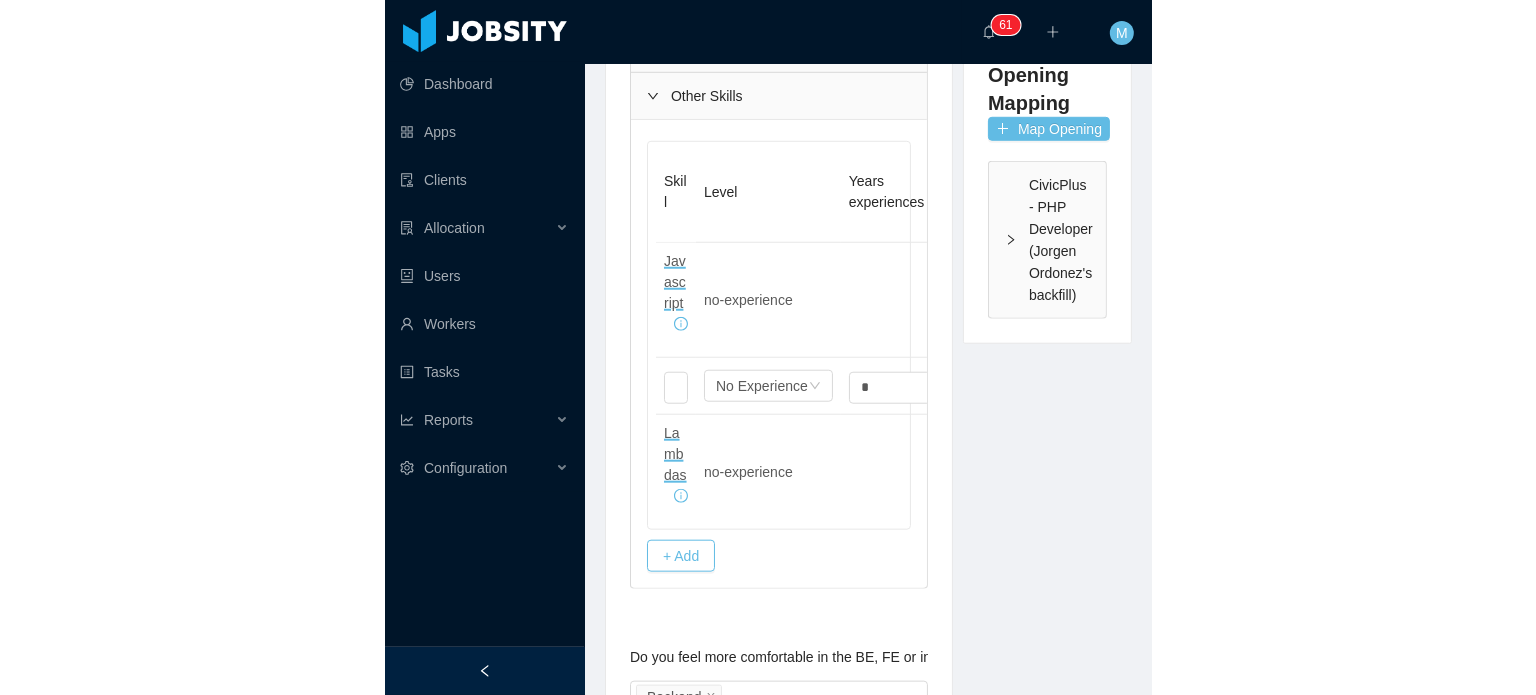 scroll, scrollTop: 691, scrollLeft: 0, axis: vertical 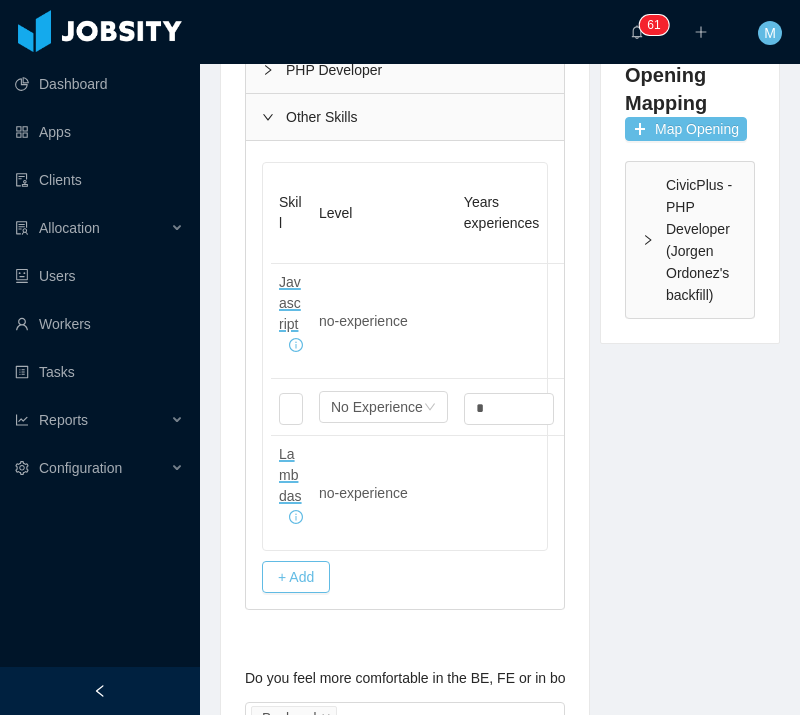 type 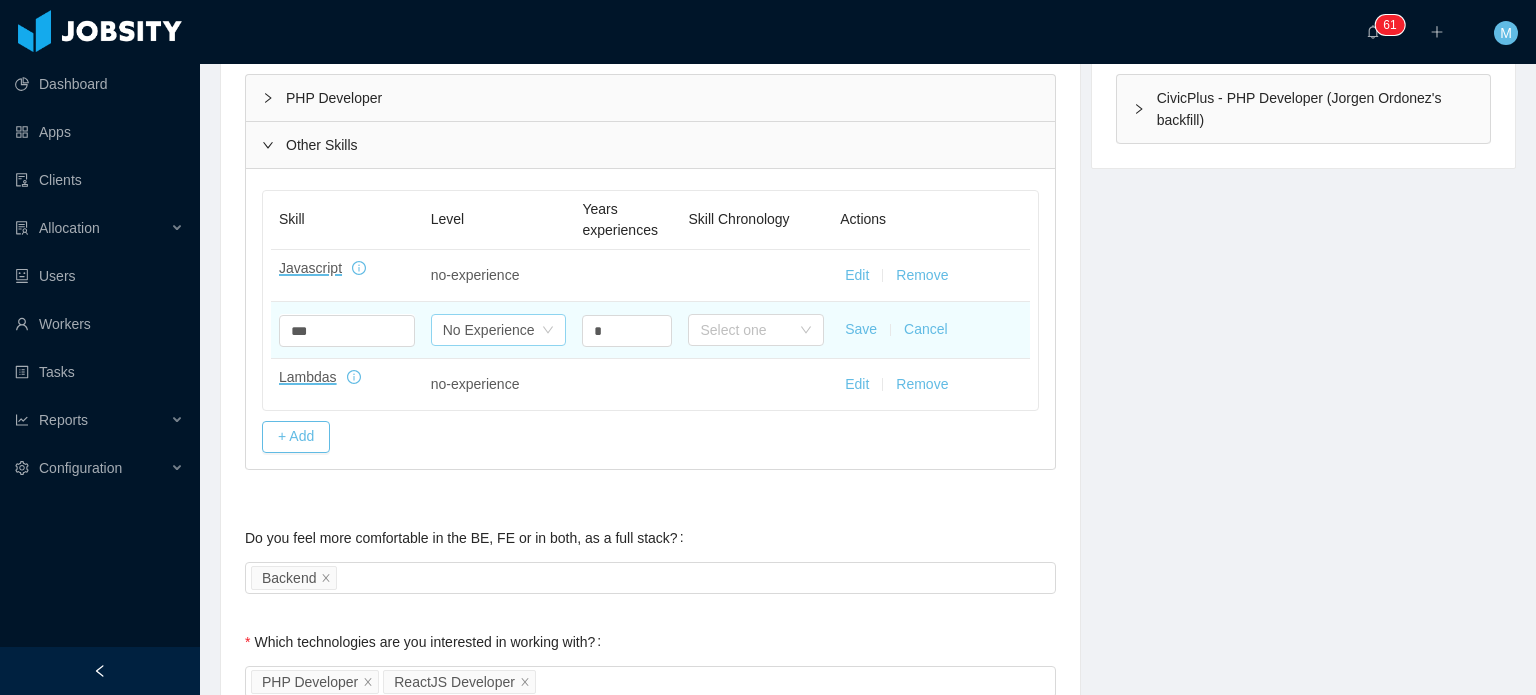 scroll, scrollTop: 591, scrollLeft: 0, axis: vertical 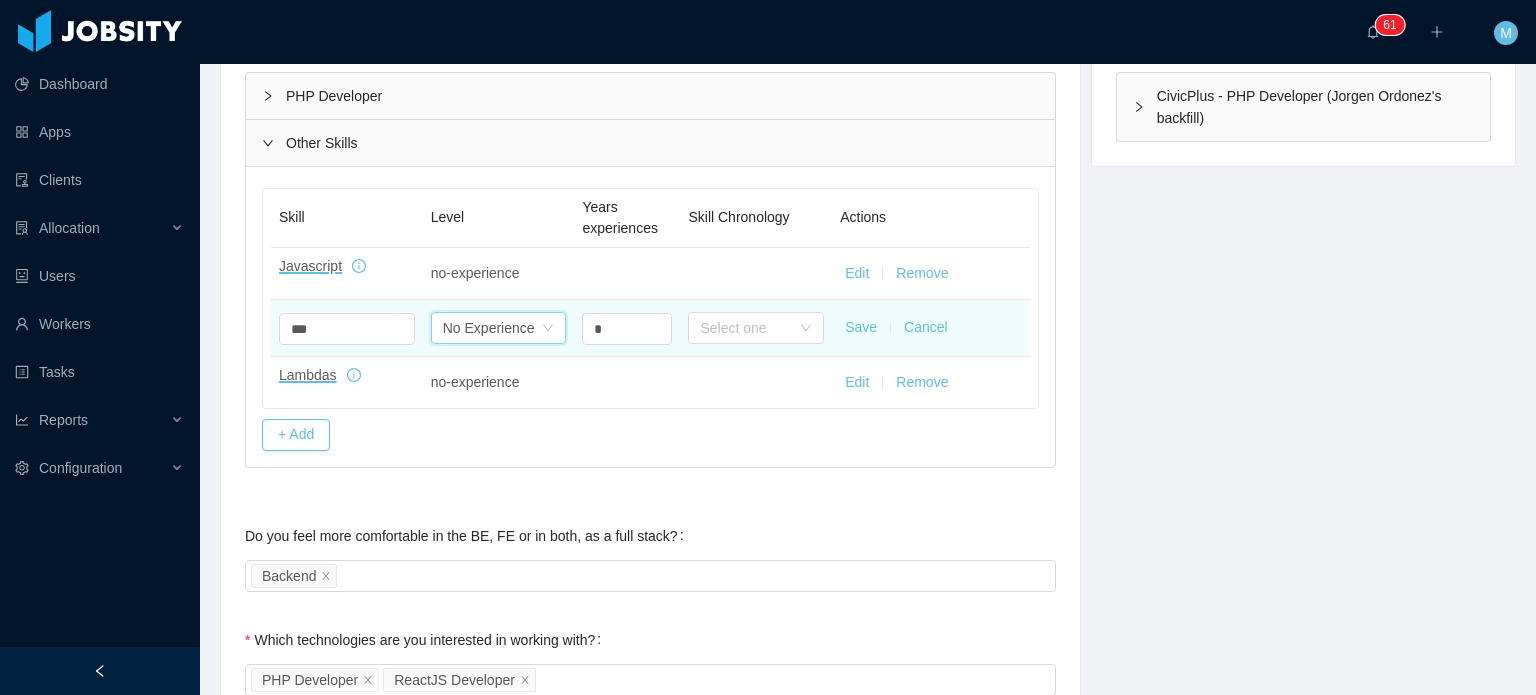 click on "Select one No Experience" at bounding box center (499, 328) 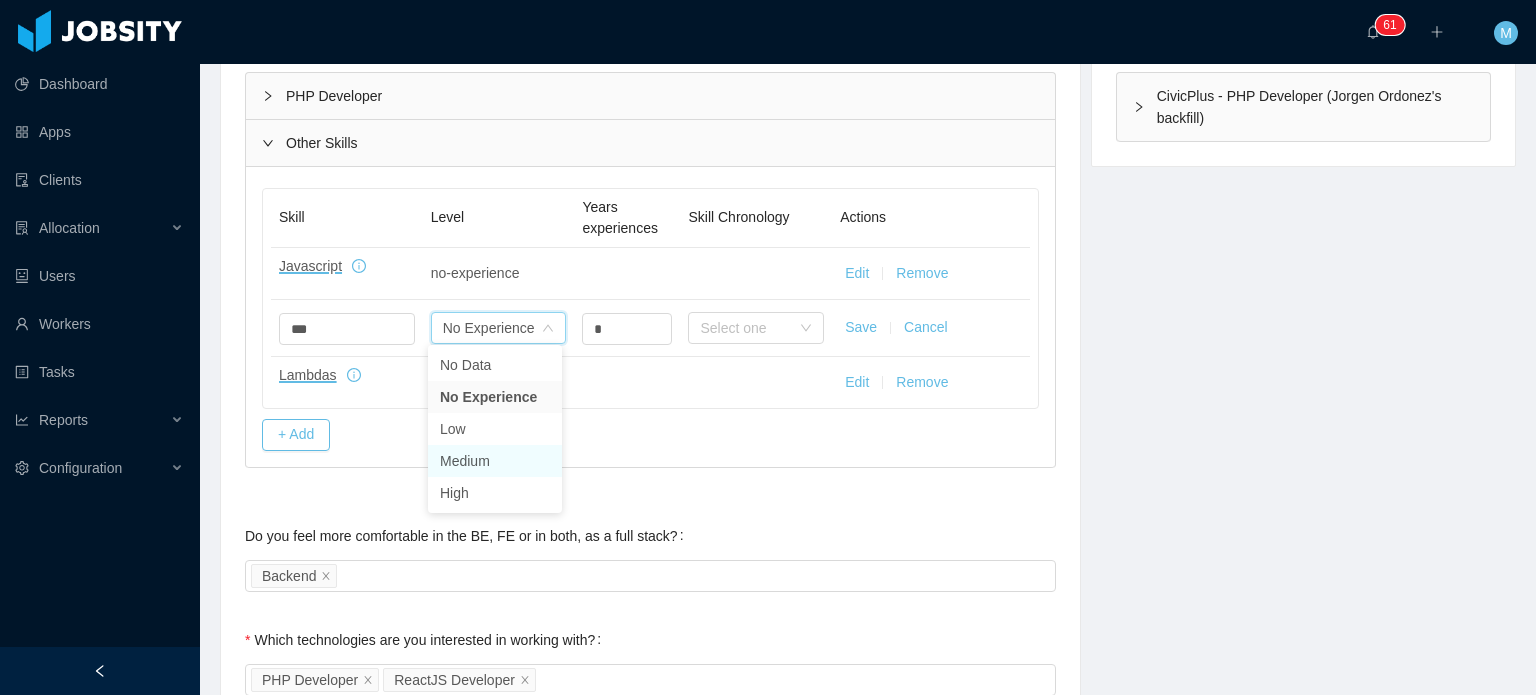 click on "Medium" at bounding box center (495, 461) 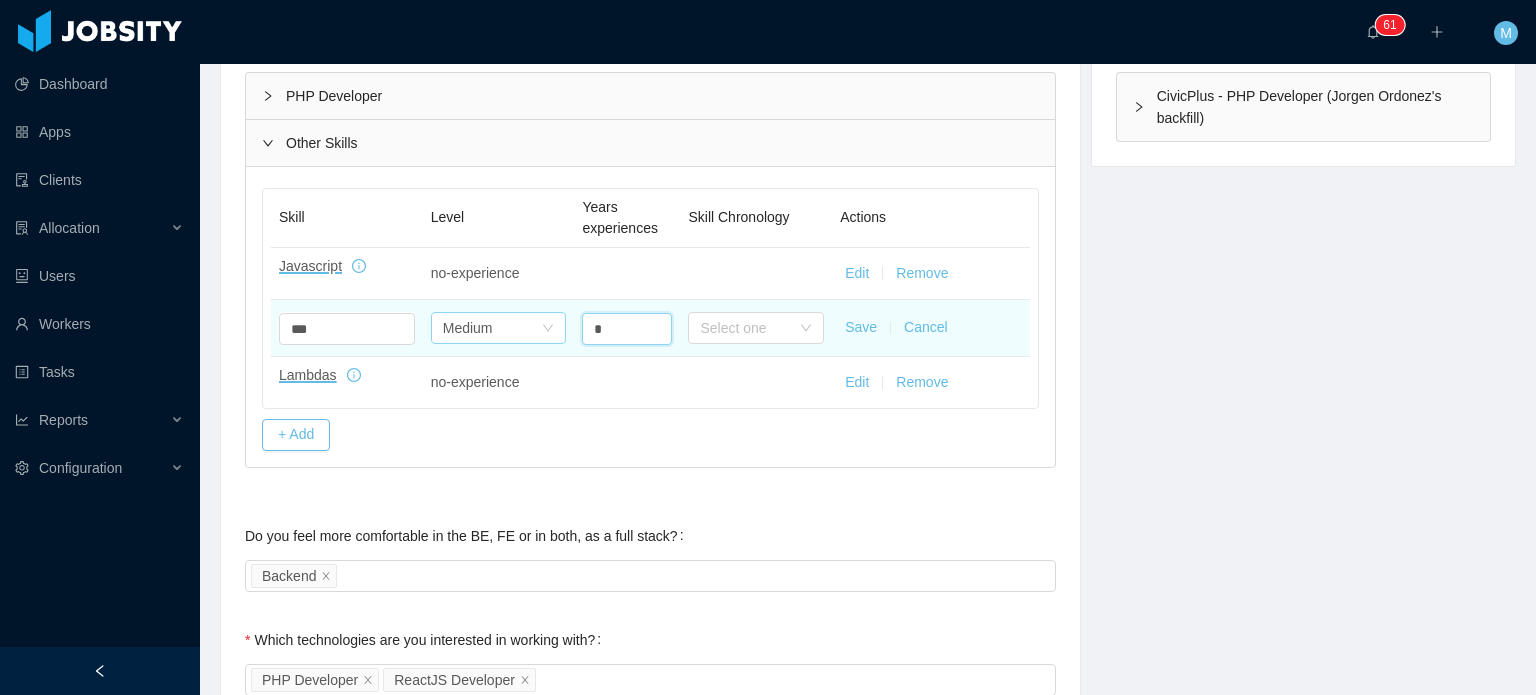 drag, startPoint x: 626, startPoint y: 311, endPoint x: 553, endPoint y: 314, distance: 73.061615 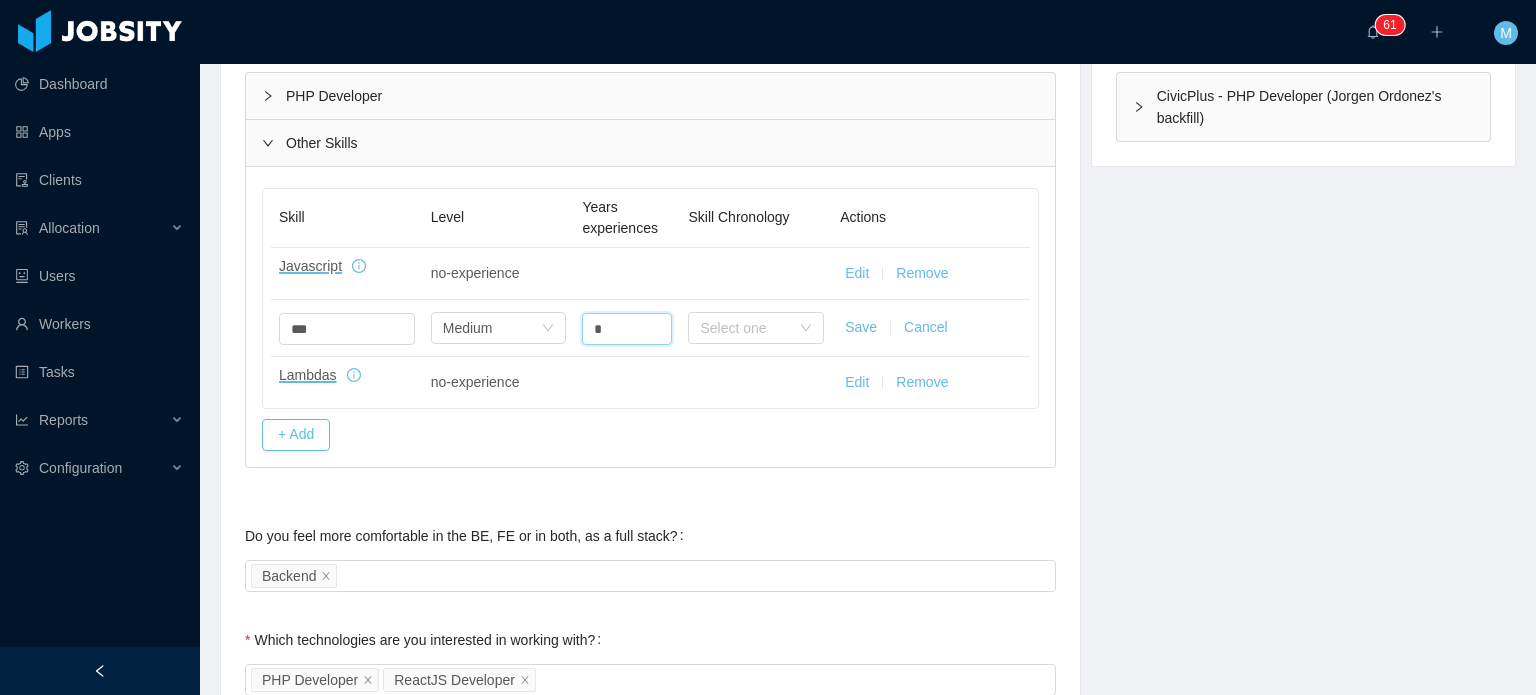type on "*" 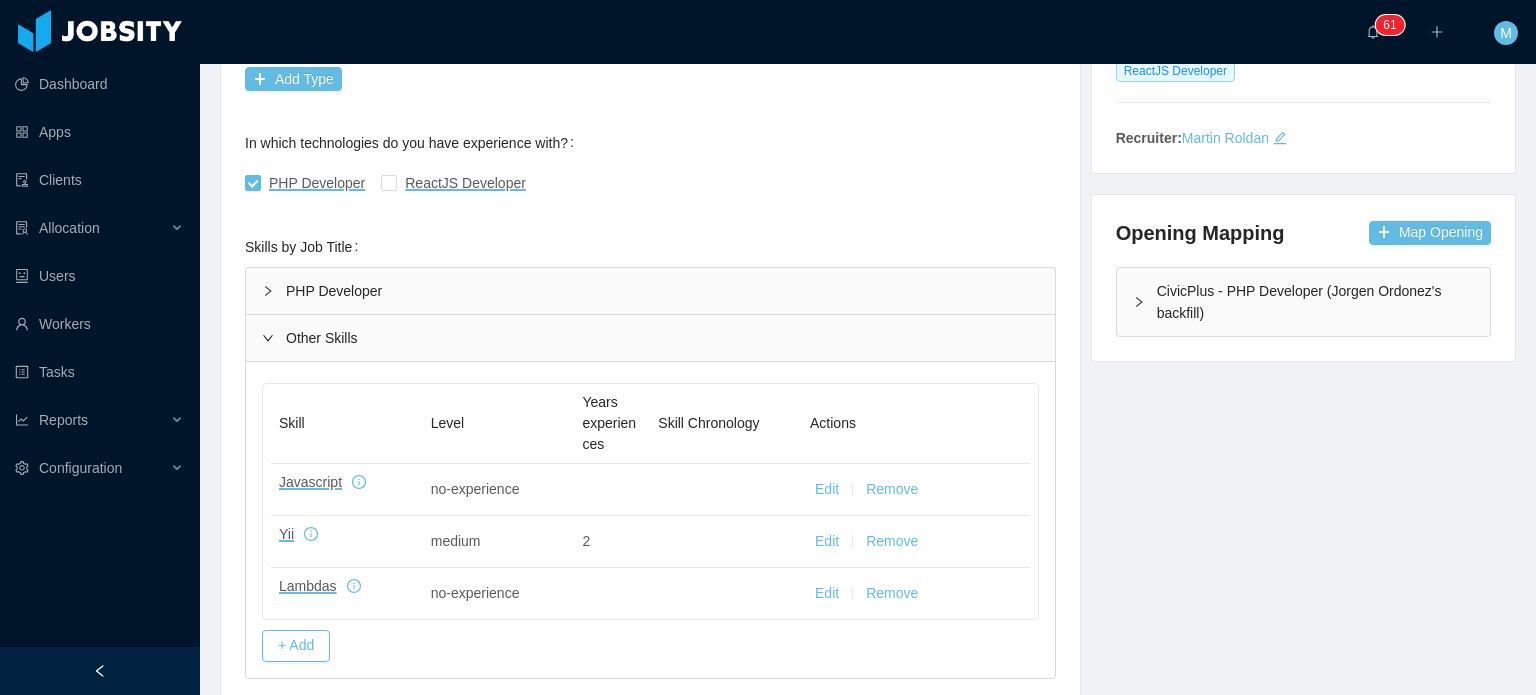 scroll, scrollTop: 391, scrollLeft: 0, axis: vertical 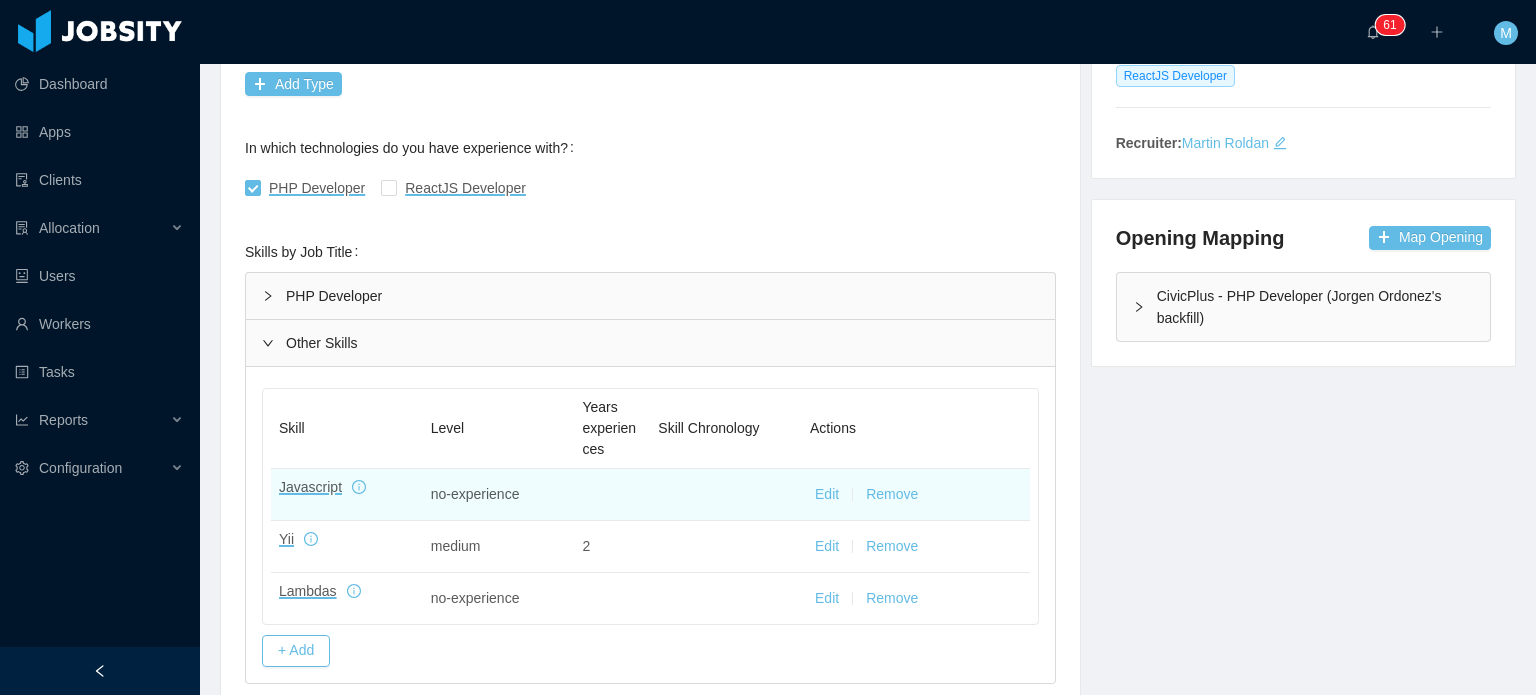click on "Edit" at bounding box center (827, 494) 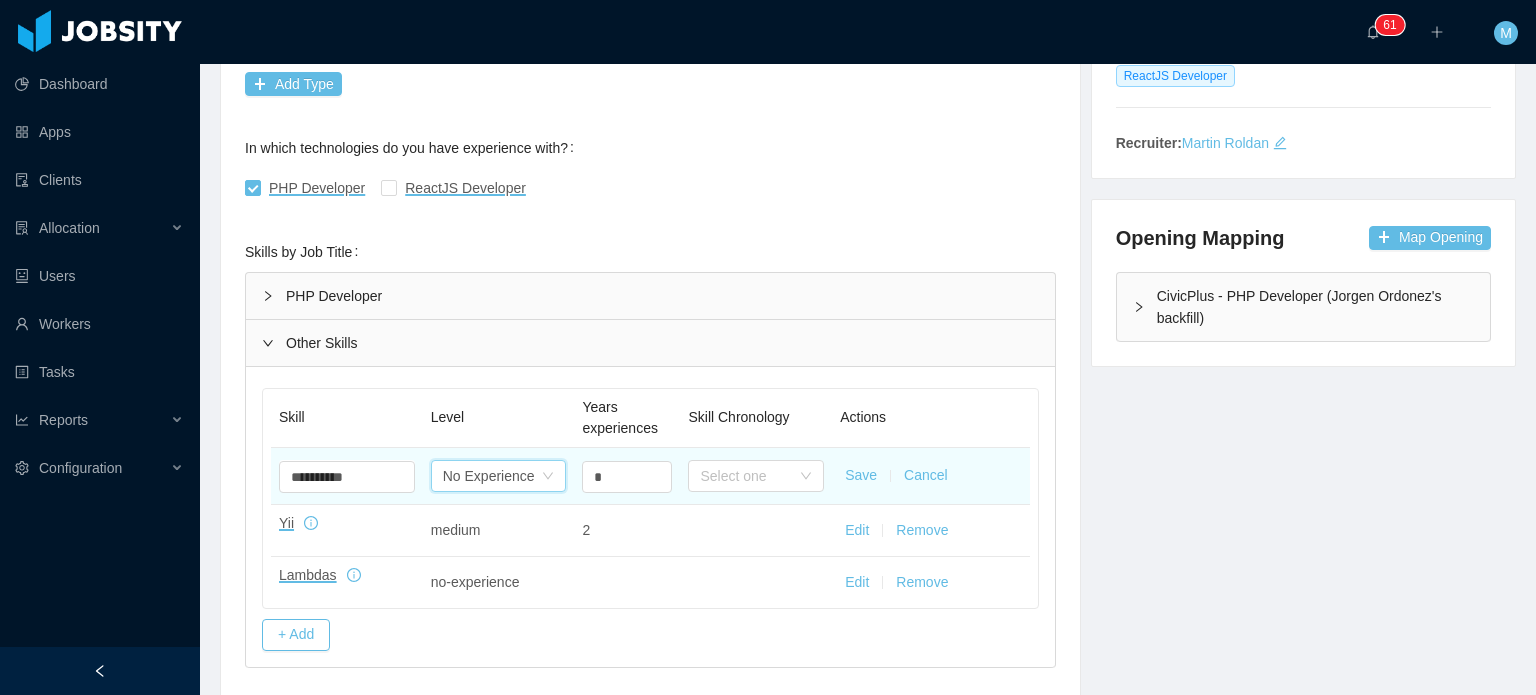 click on "Select one No Experience" at bounding box center [499, 476] 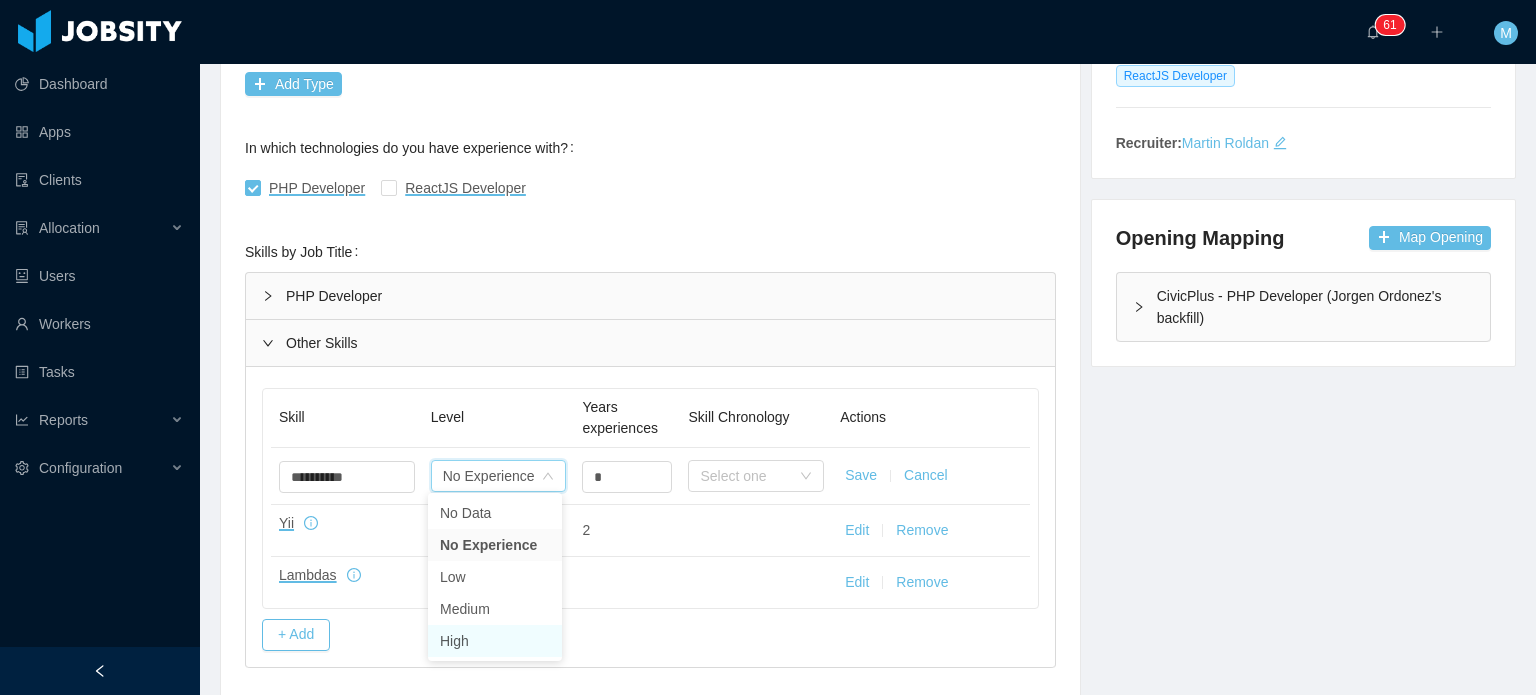 click on "High" at bounding box center [495, 641] 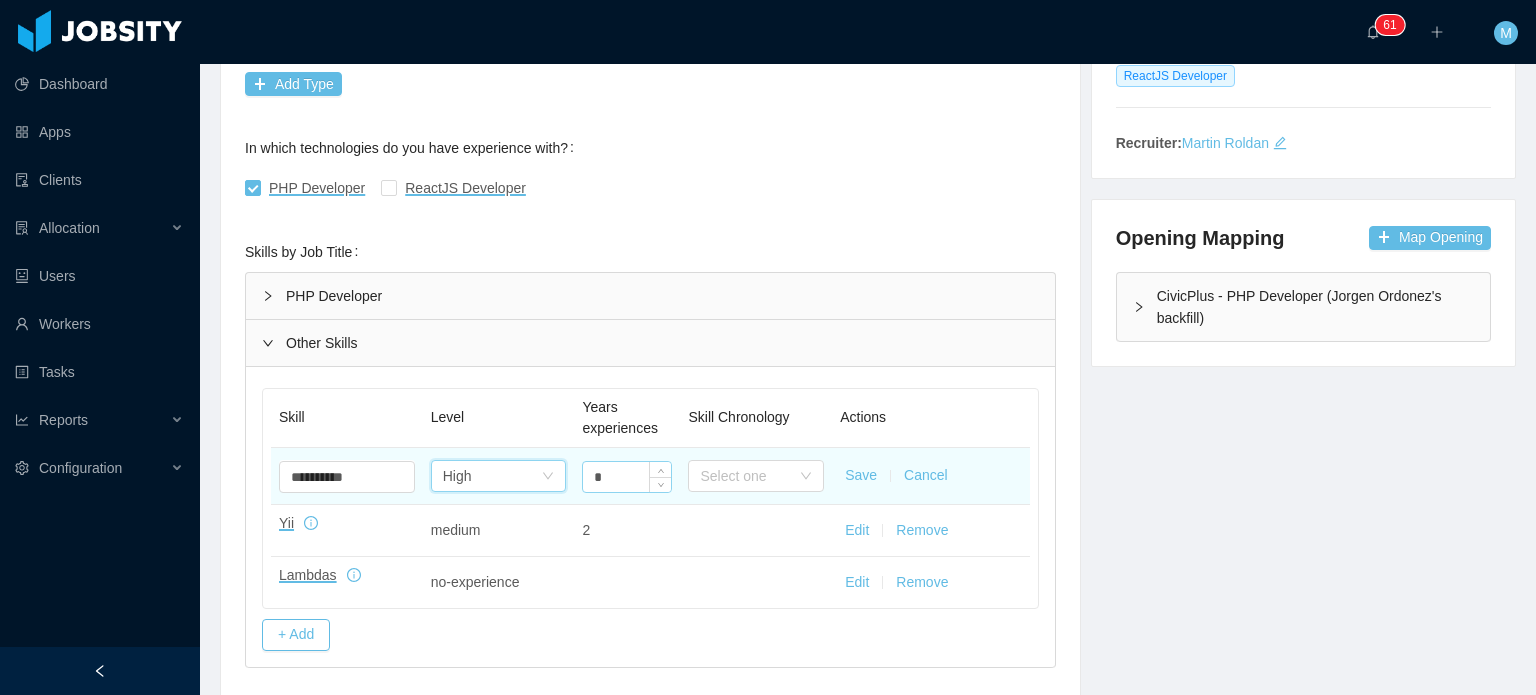 drag, startPoint x: 614, startPoint y: 454, endPoint x: 588, endPoint y: 457, distance: 26.172504 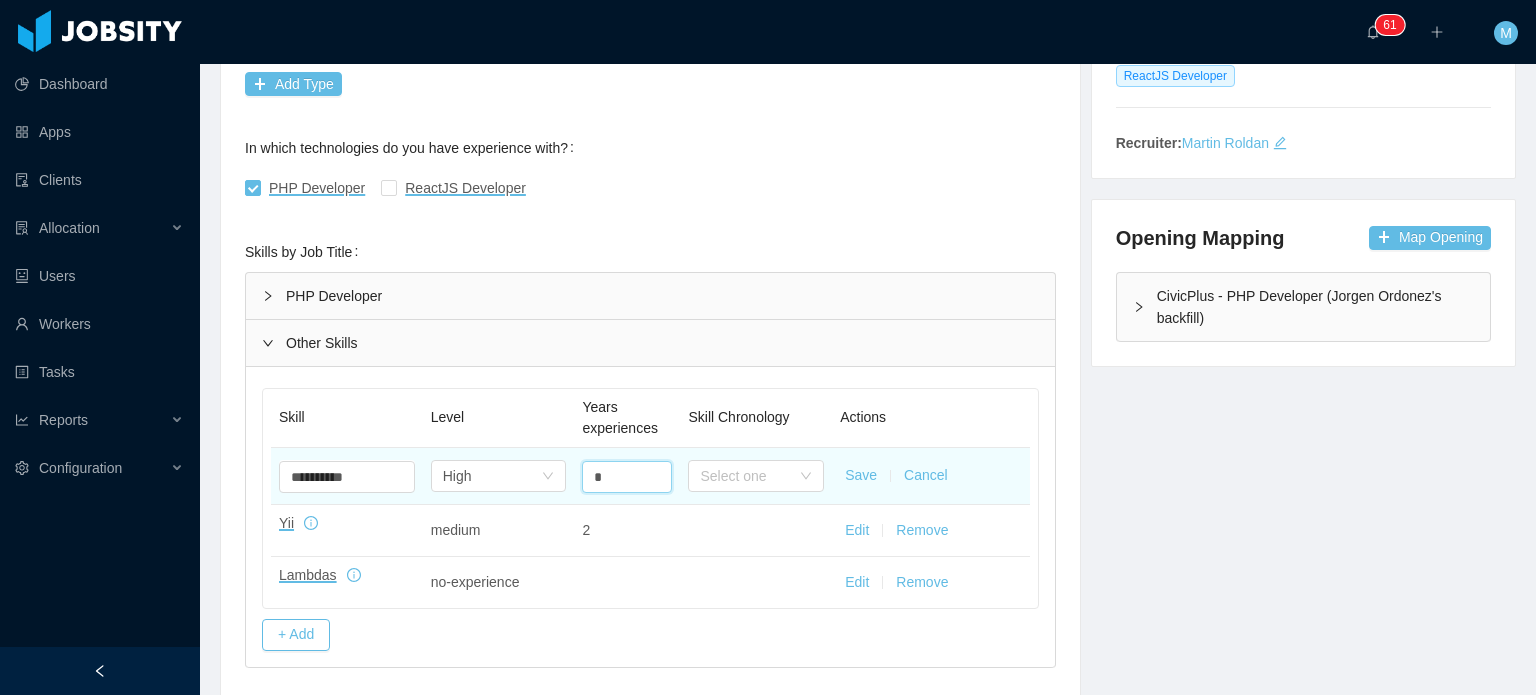 drag, startPoint x: 608, startPoint y: 471, endPoint x: 569, endPoint y: 477, distance: 39.45884 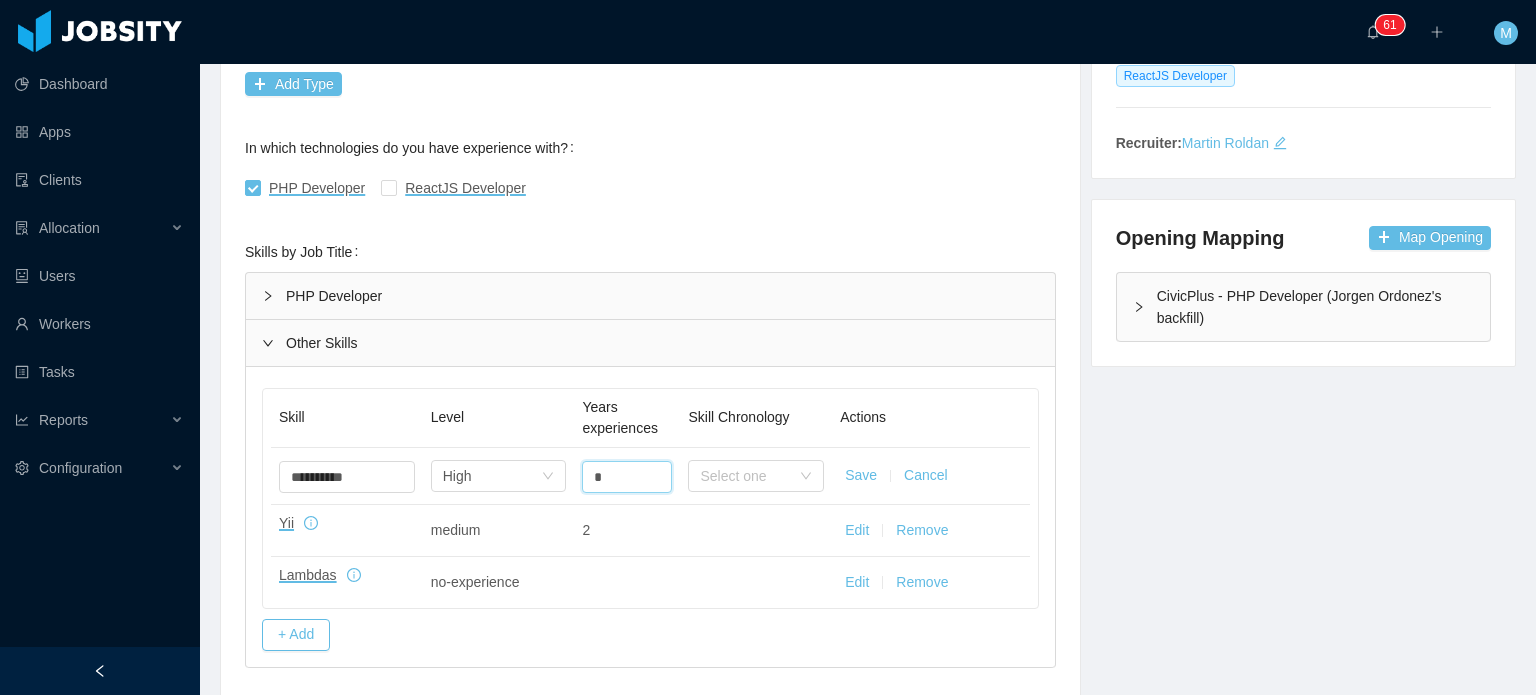 type on "*" 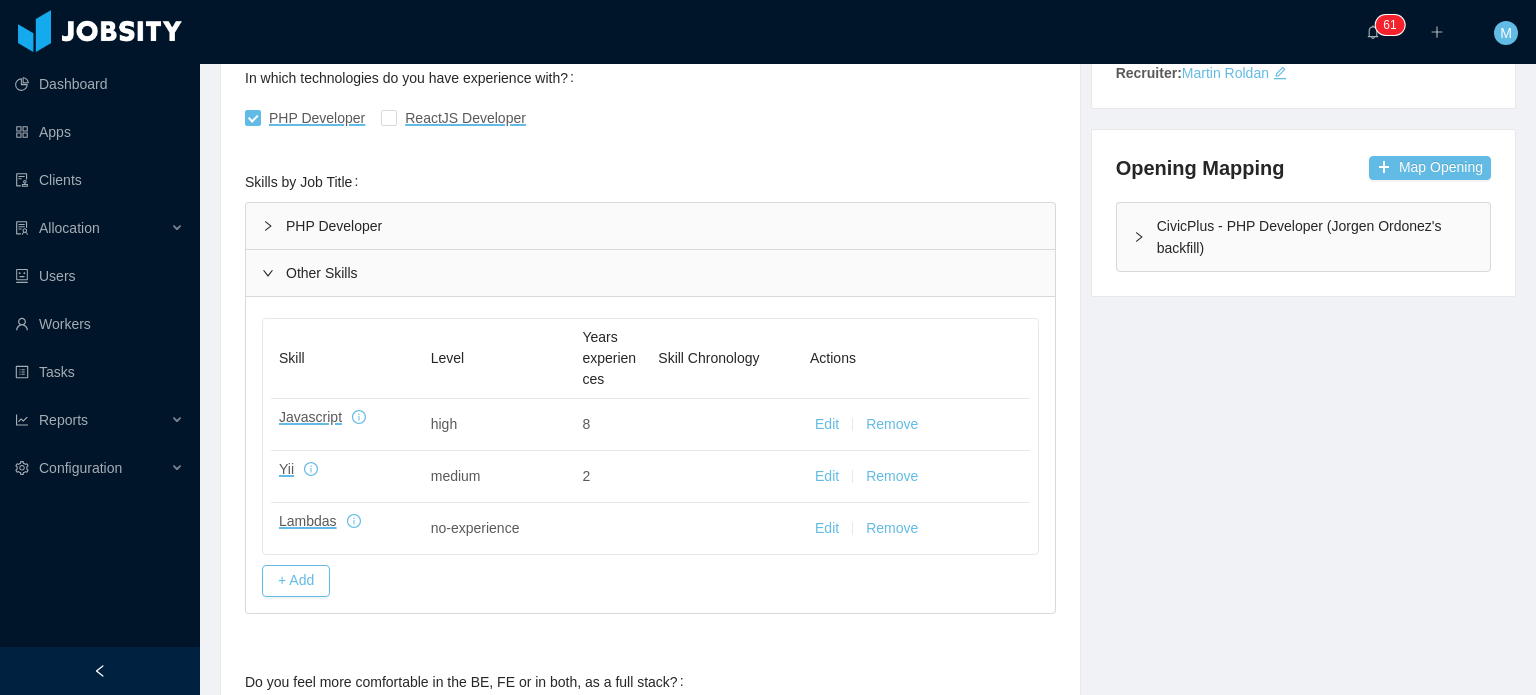 scroll, scrollTop: 491, scrollLeft: 0, axis: vertical 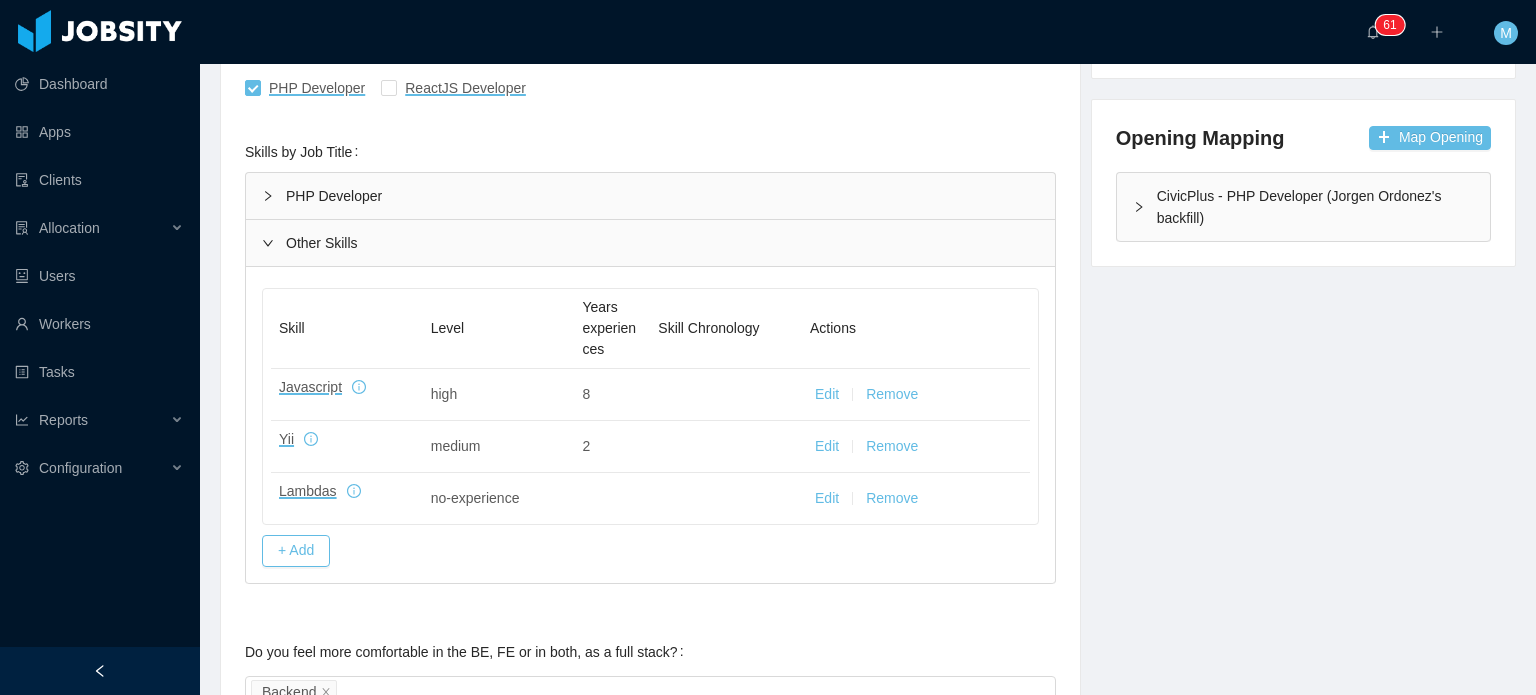 click 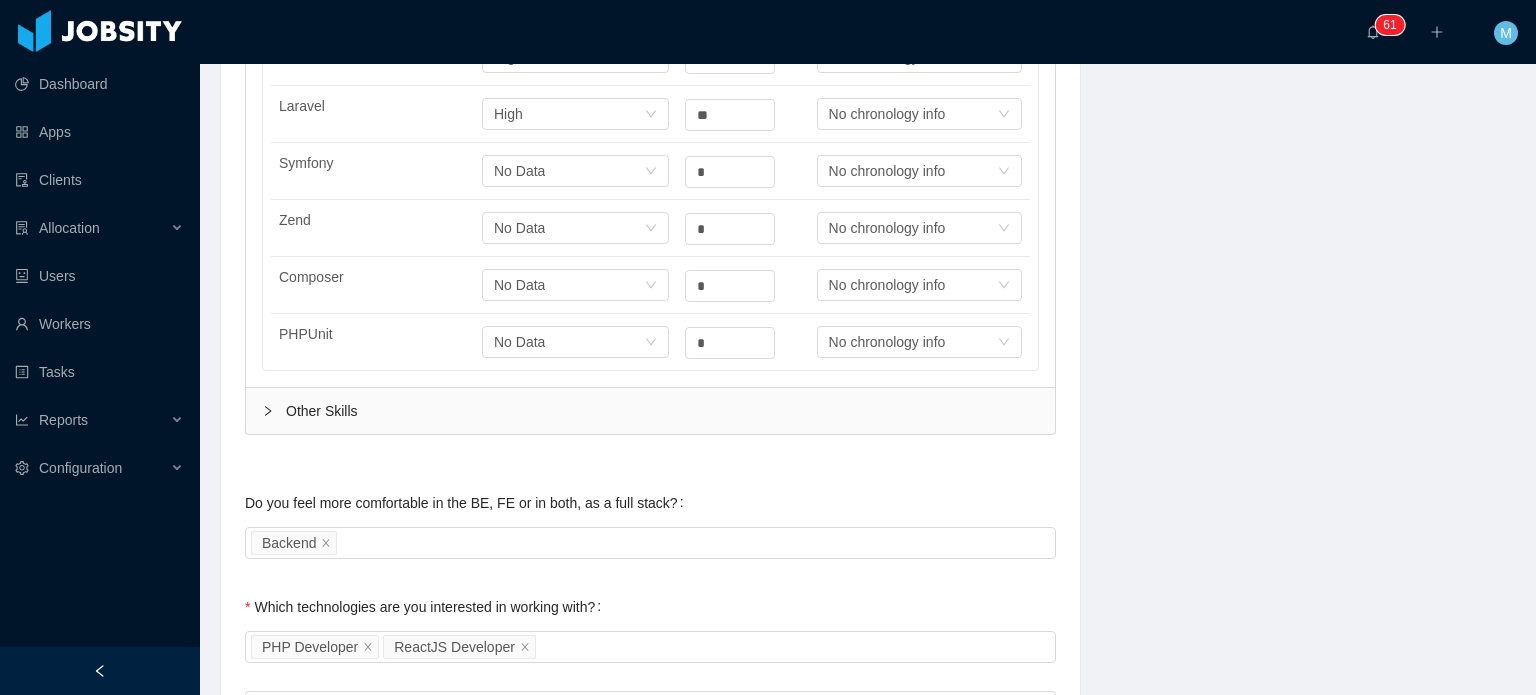 scroll, scrollTop: 791, scrollLeft: 0, axis: vertical 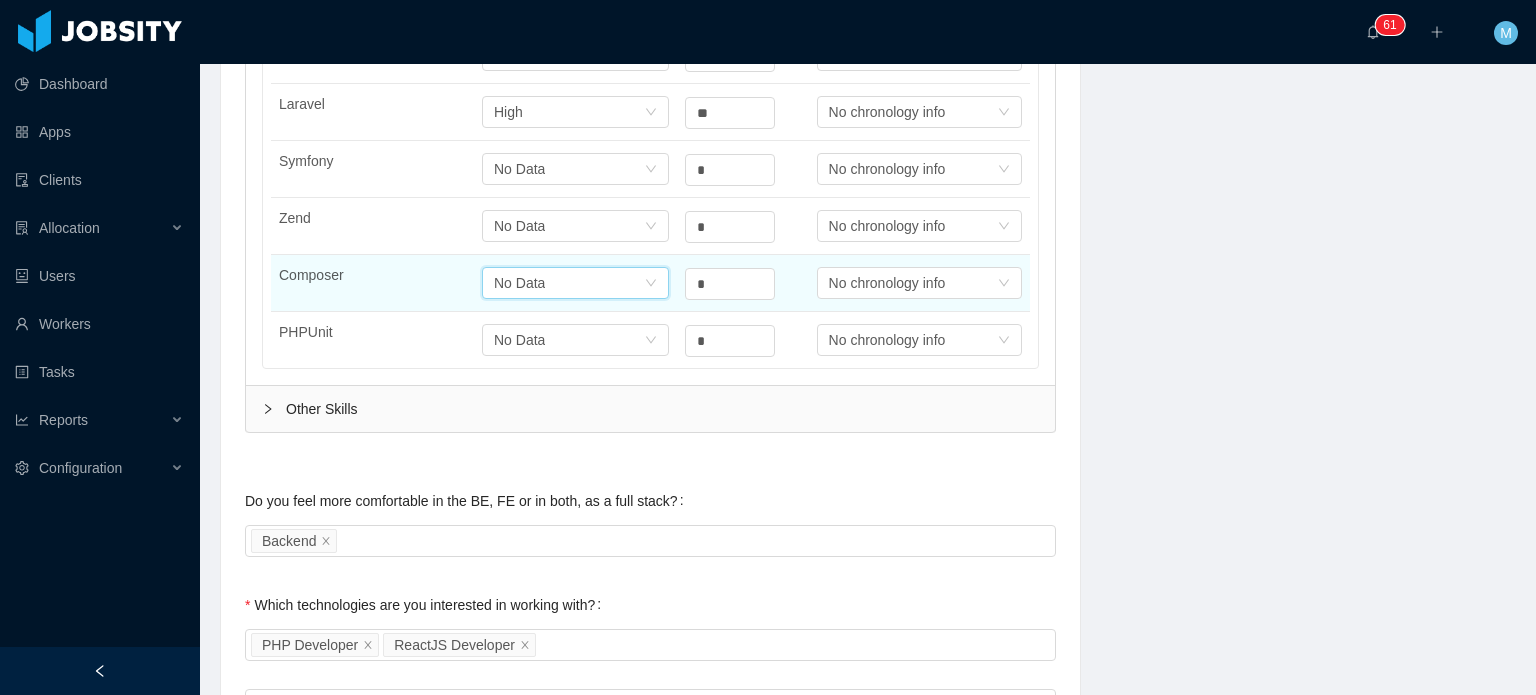 click on "Select one No Data" at bounding box center [569, 55] 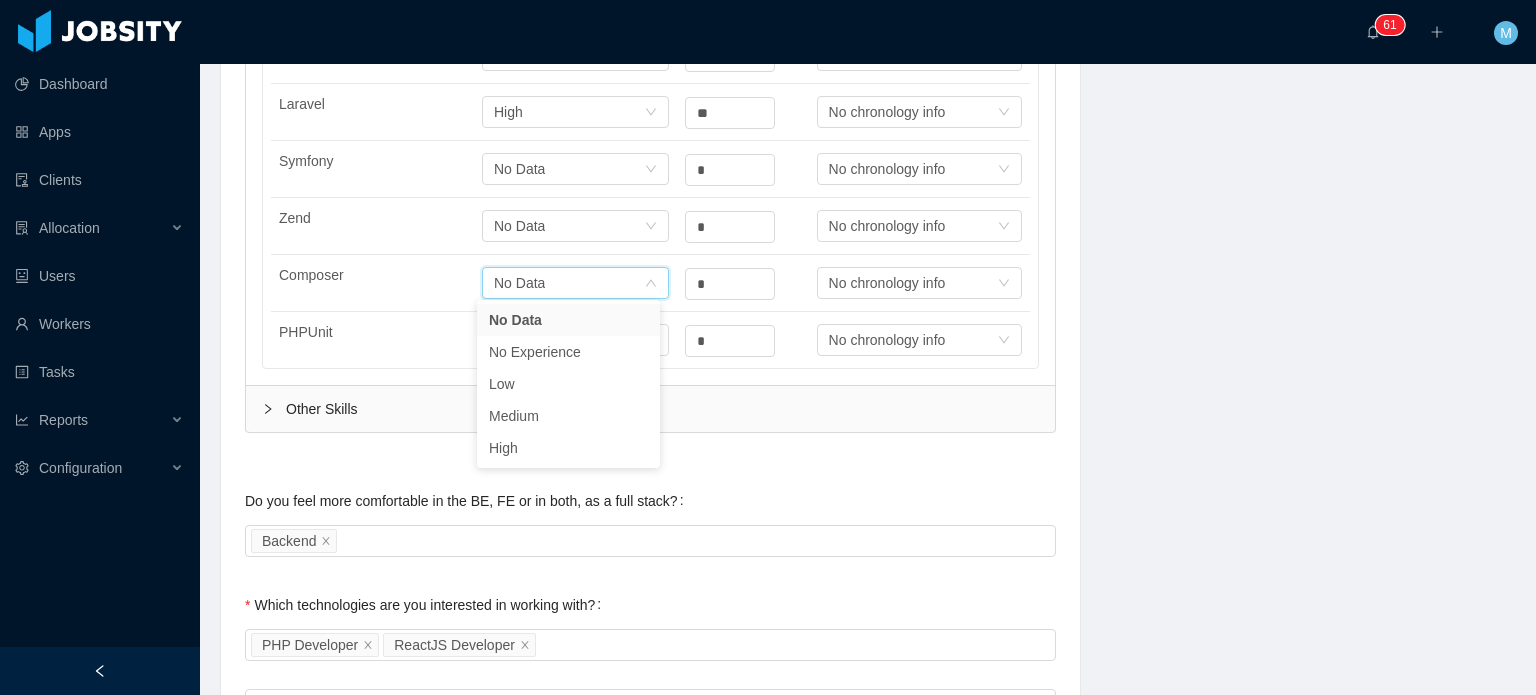 click on "PHP and Common Libraries Software Development Infrastructure Databases Skill Level Years experiences Skill Chronology PHP Select one High ** Select one No chronology info Laravel Select one High ** Select one No chronology info Symfony Select one No Data * Select one No chronology info Zend Select one No Data * Select one No chronology info Composer Select one No Data * Select one No chronology info PHPUnit Select one No Data * Select one No chronology info Skill Level Years experiences Skill Chronology Git Select one No Data * Select one No chronology info SVN Select one No Data * Select one No chronology info TDD Select one No Data * Select one No chronology info Scrum Select one No Data * Select one No chronology info Kanban Select one No Data * Select one No chronology info Skill Level Years experiences Skill Chronology REST Select one No Data * Select one No chronology info AWS Select one No Data * Select one No chronology info Google Cloud Select one No Data * Select one No chronology info Azure No Data" at bounding box center (650, 152) 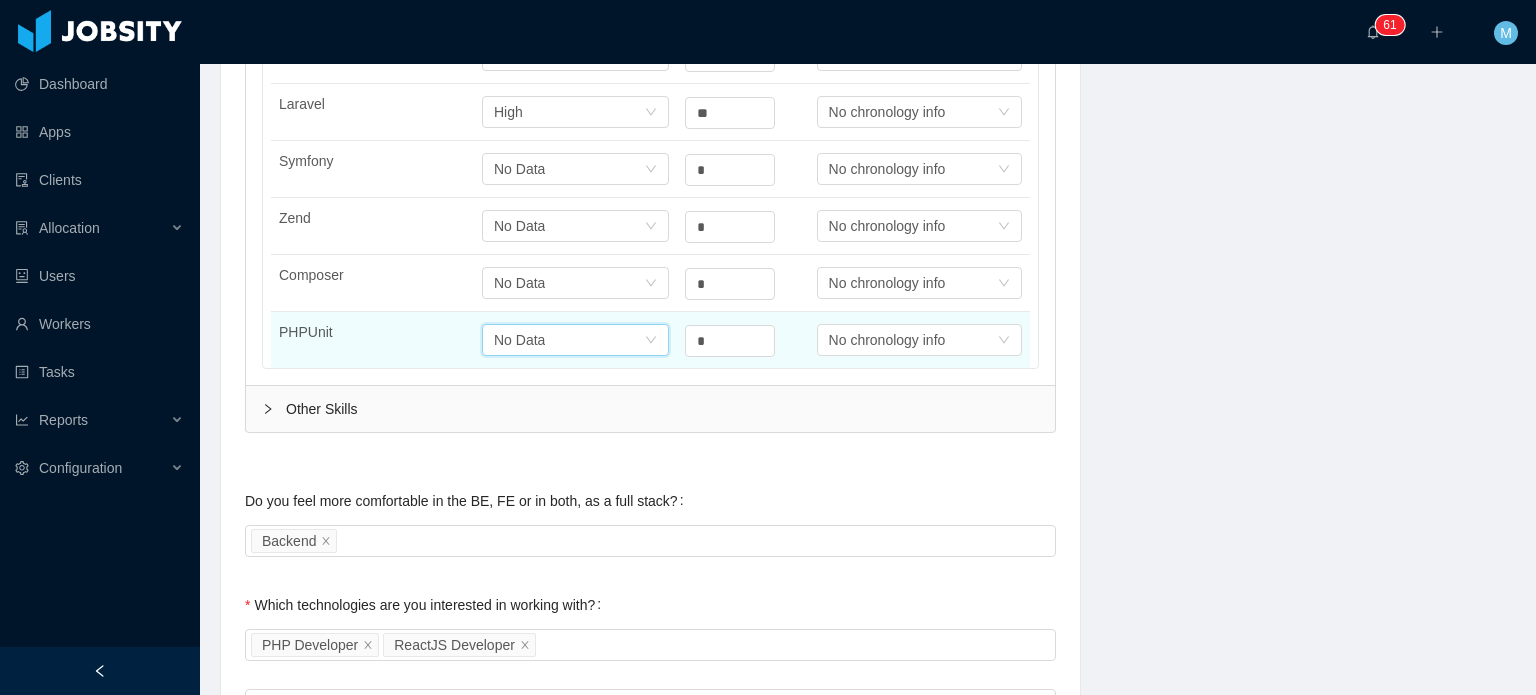 click on "Select one No Data" at bounding box center (569, 55) 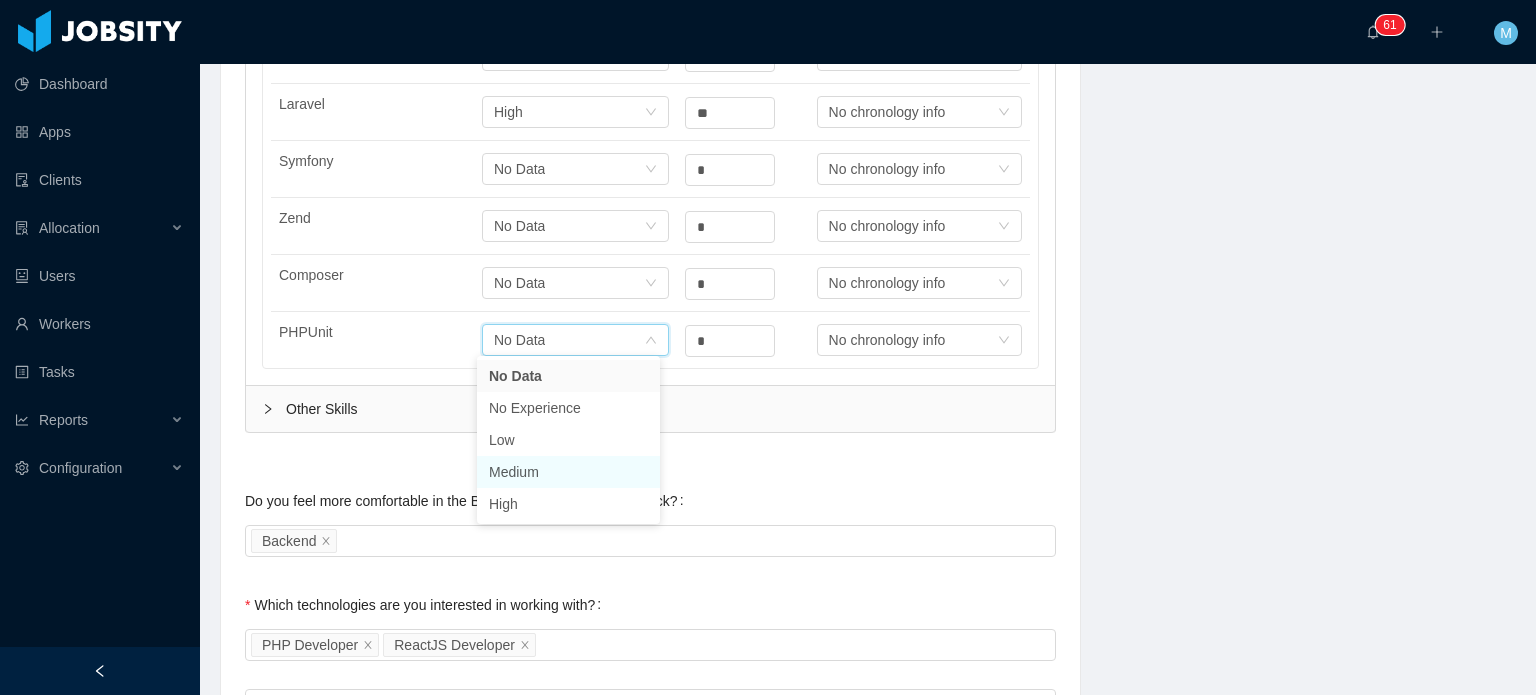 click on "Medium" at bounding box center [568, 472] 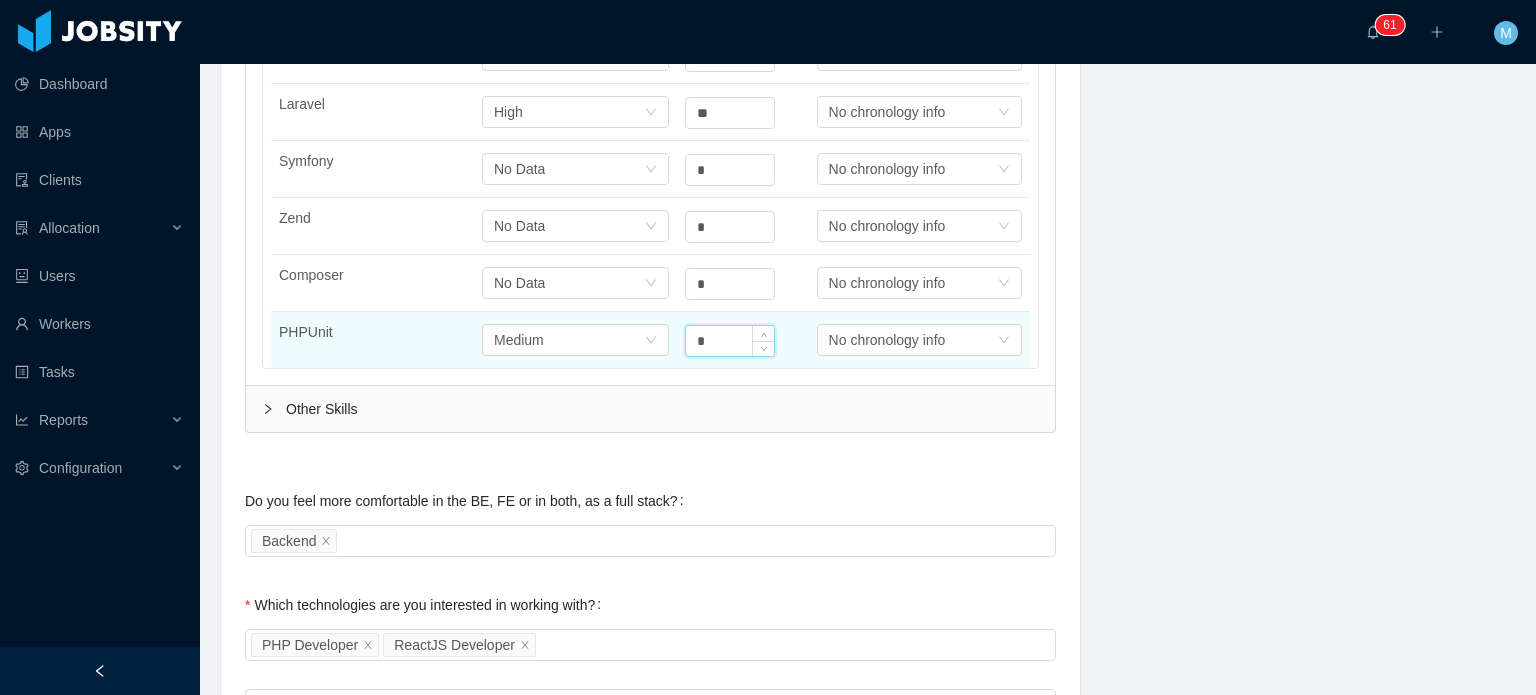 click on "*" at bounding box center [743, 340] 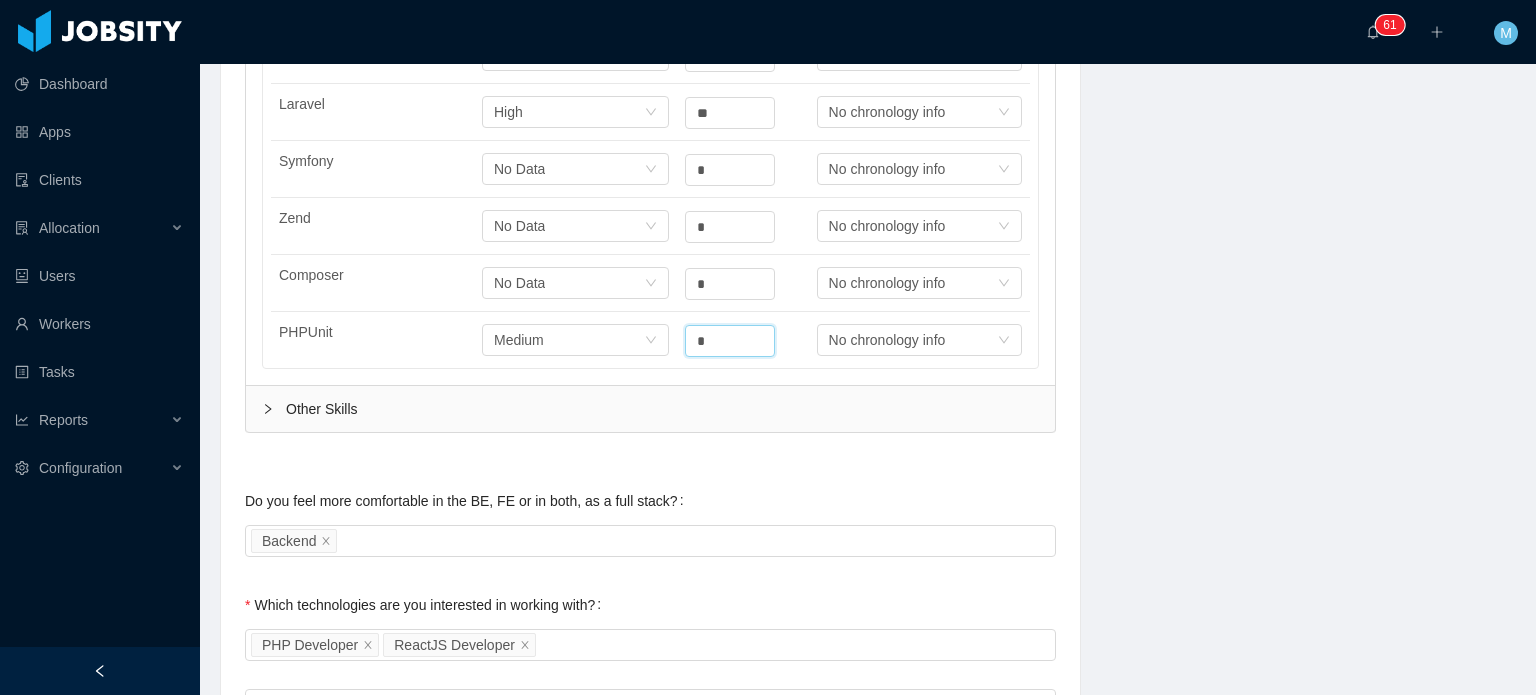 type on "*" 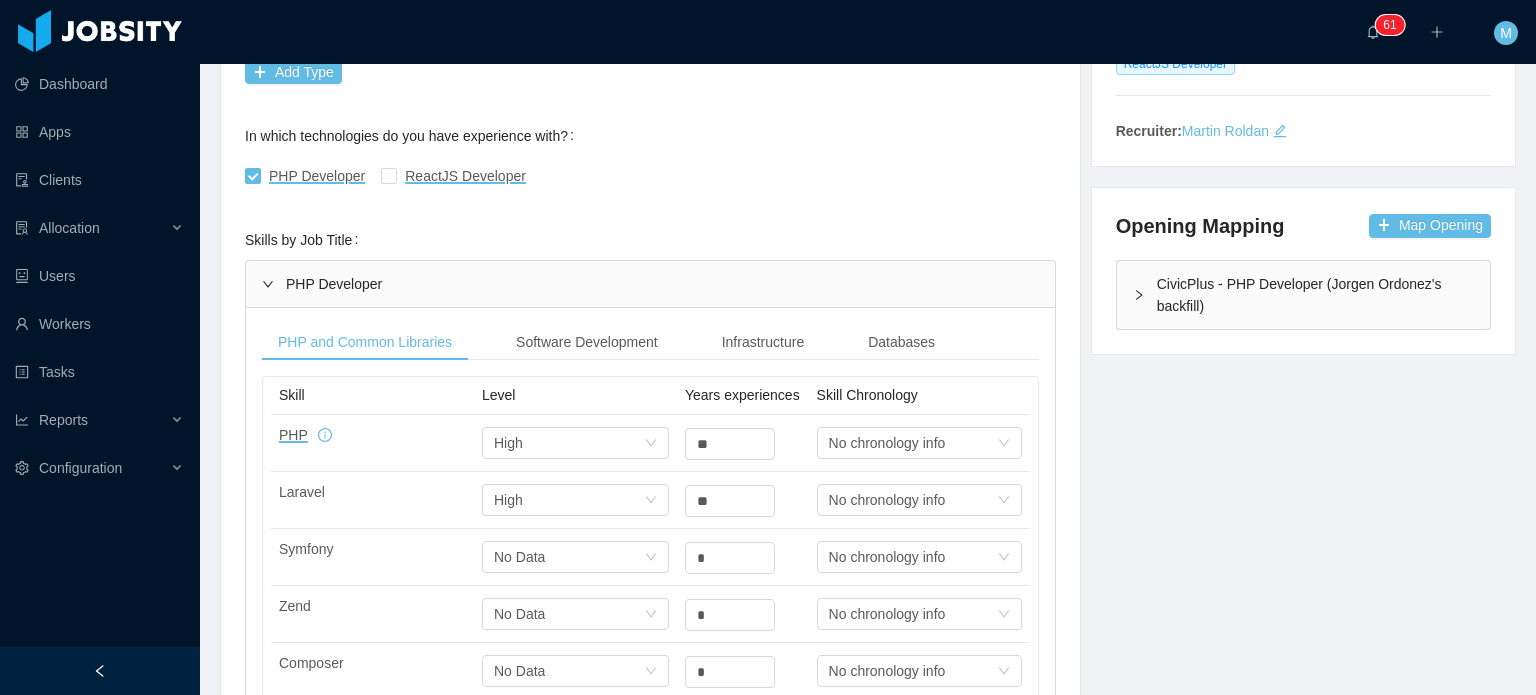 scroll, scrollTop: 391, scrollLeft: 0, axis: vertical 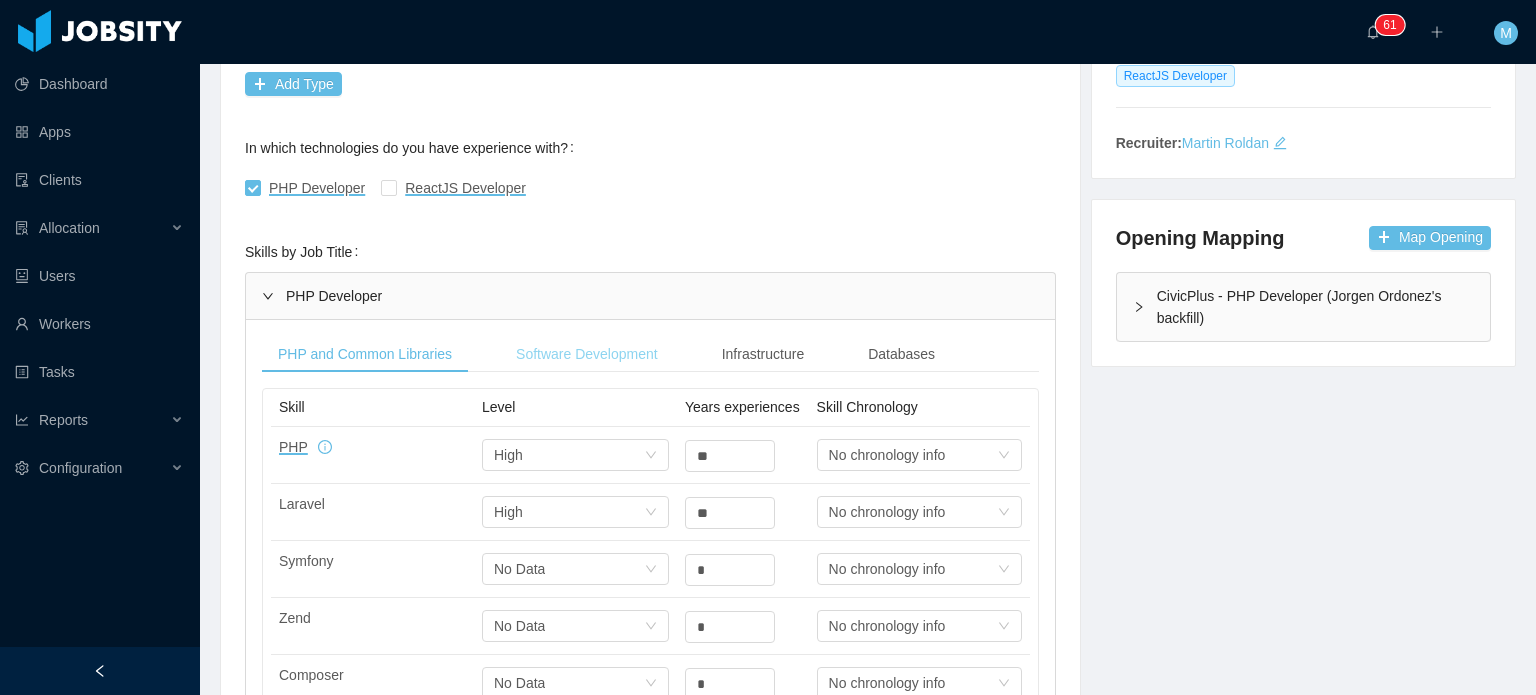 click on "Software Development" at bounding box center (587, 354) 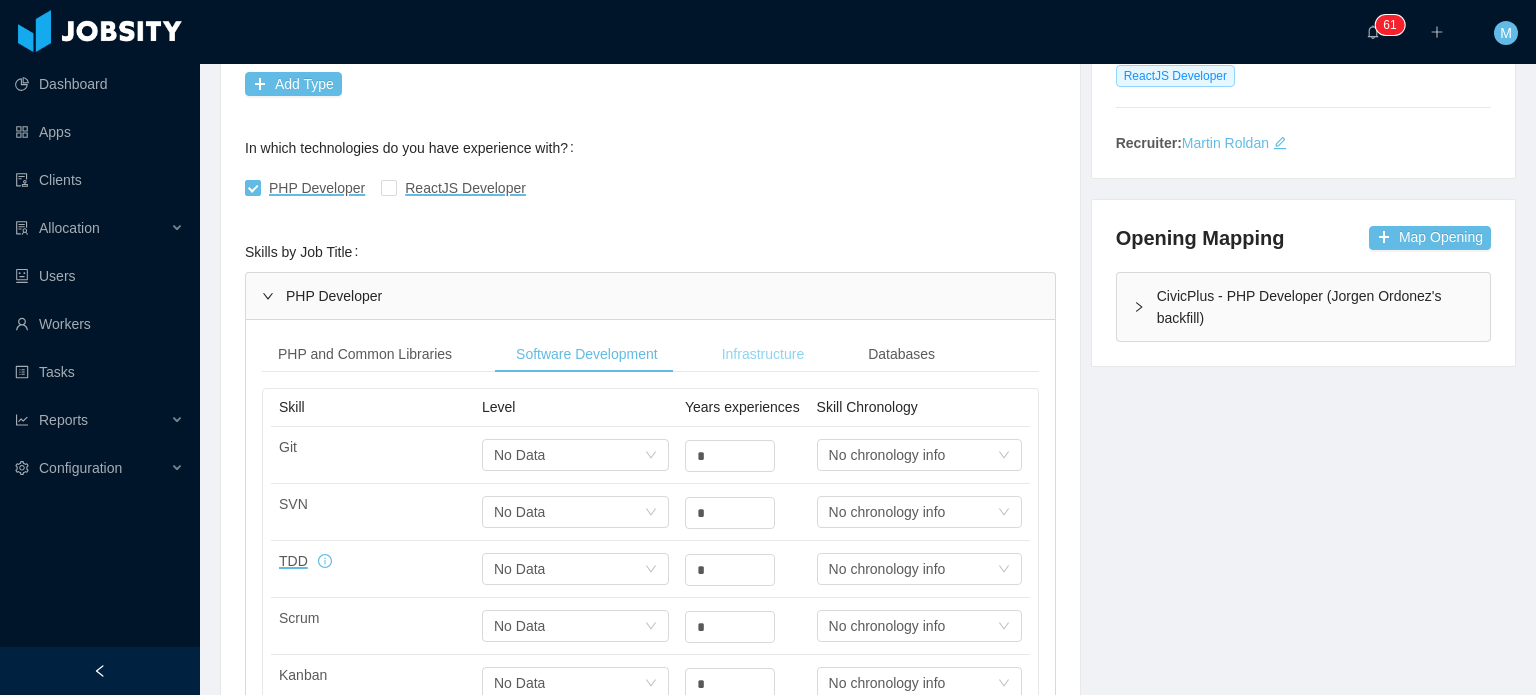 click on "Infrastructure" at bounding box center (763, 354) 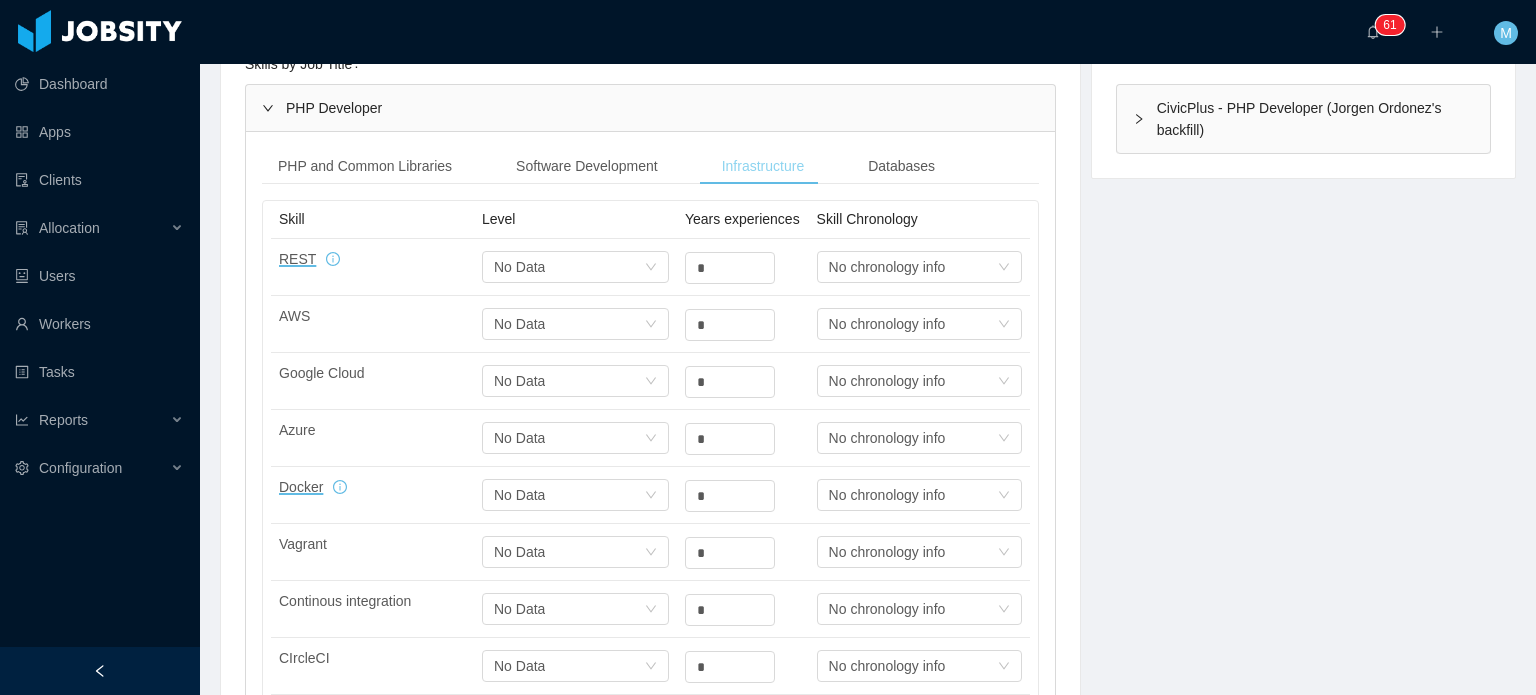 scroll, scrollTop: 591, scrollLeft: 0, axis: vertical 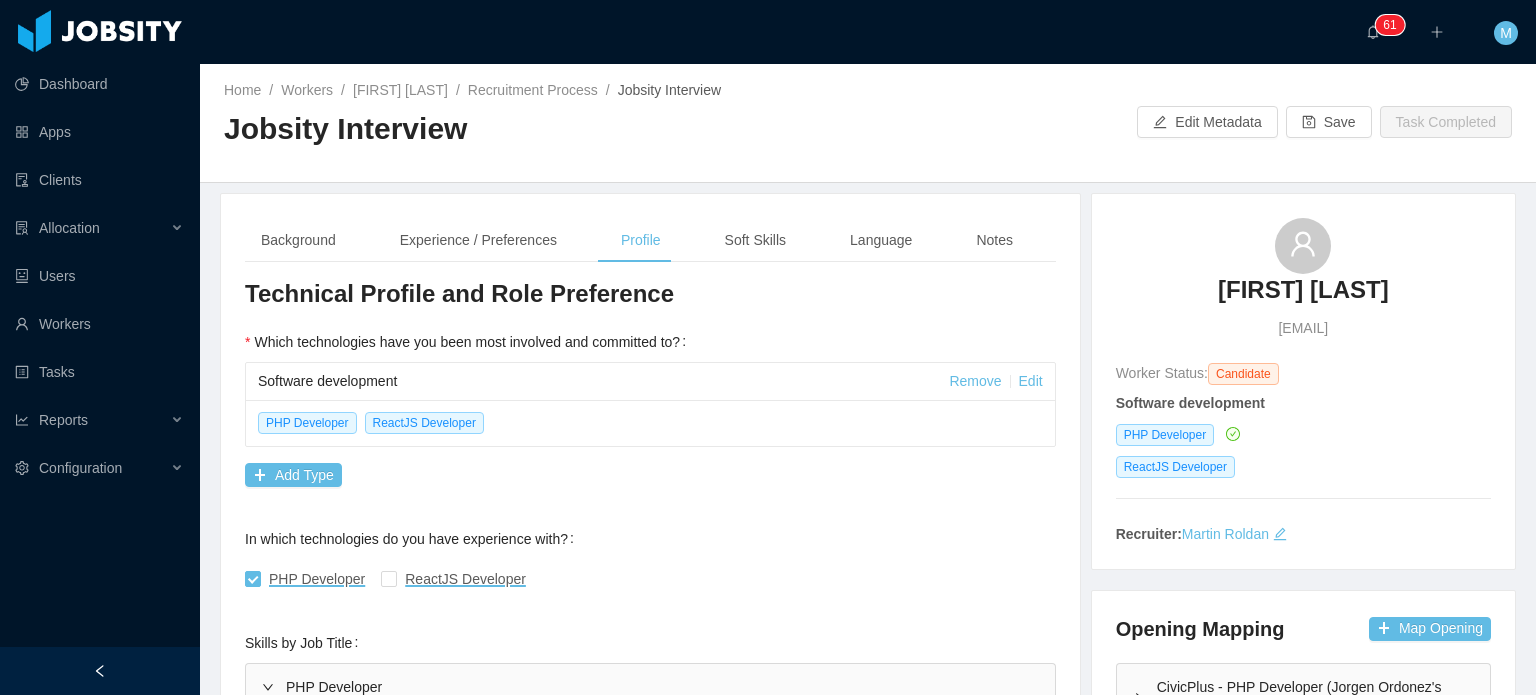 click on "Alexandre Moretti Santos" at bounding box center [1303, 290] 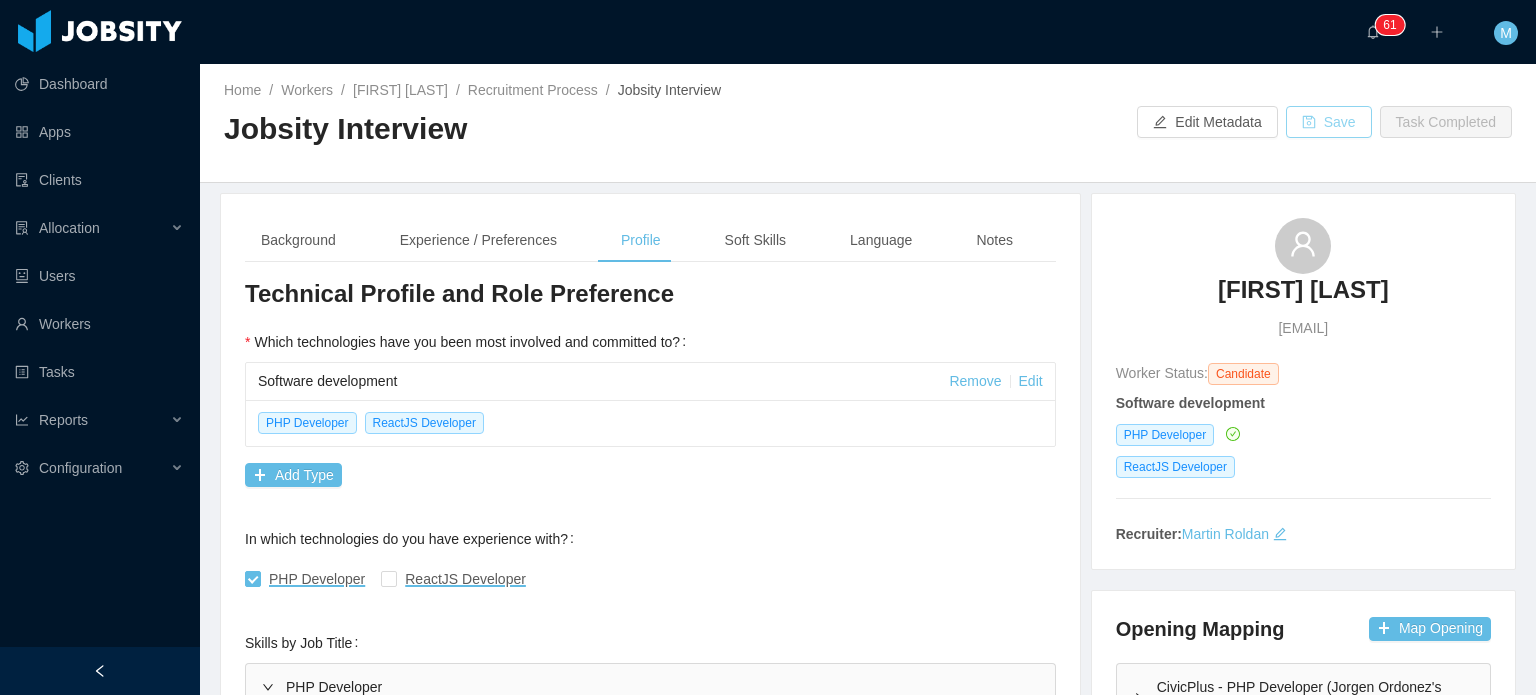 click on "Save" at bounding box center [1329, 122] 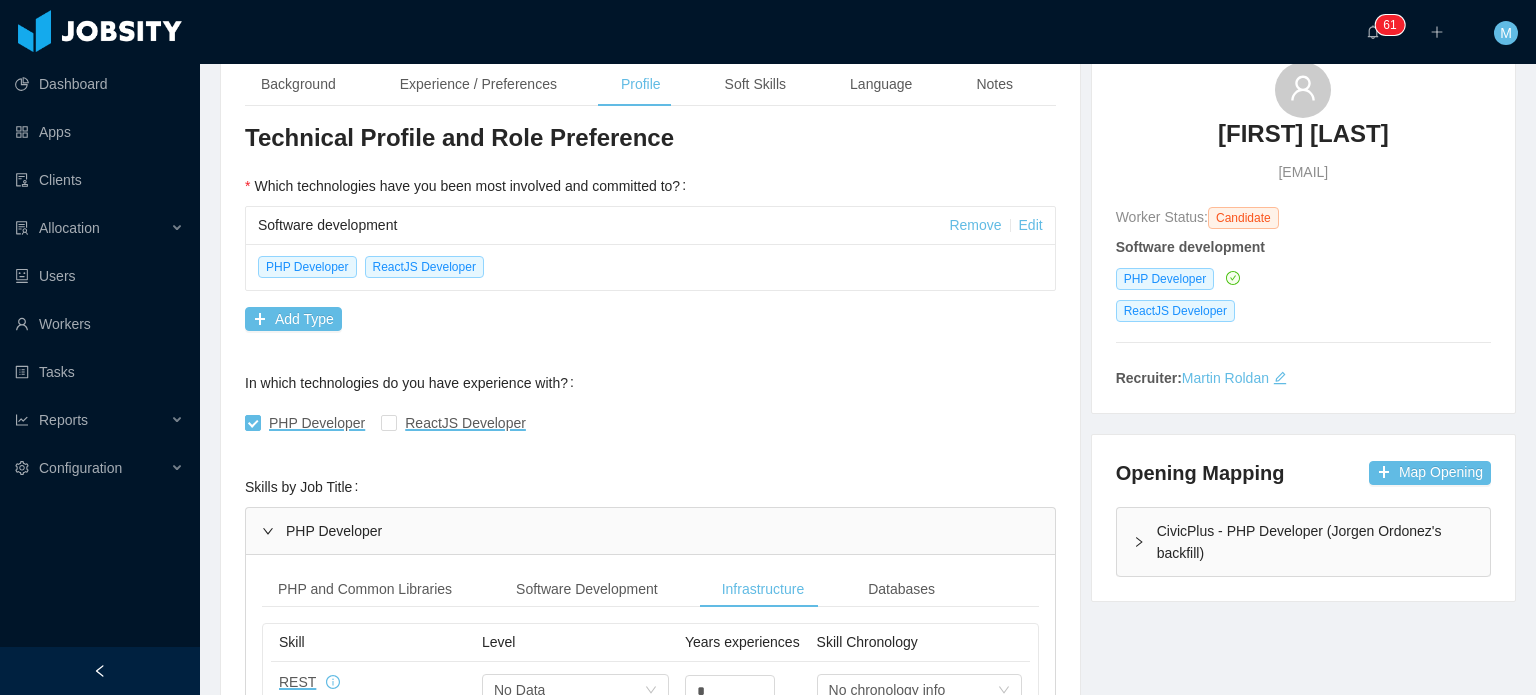 scroll, scrollTop: 500, scrollLeft: 0, axis: vertical 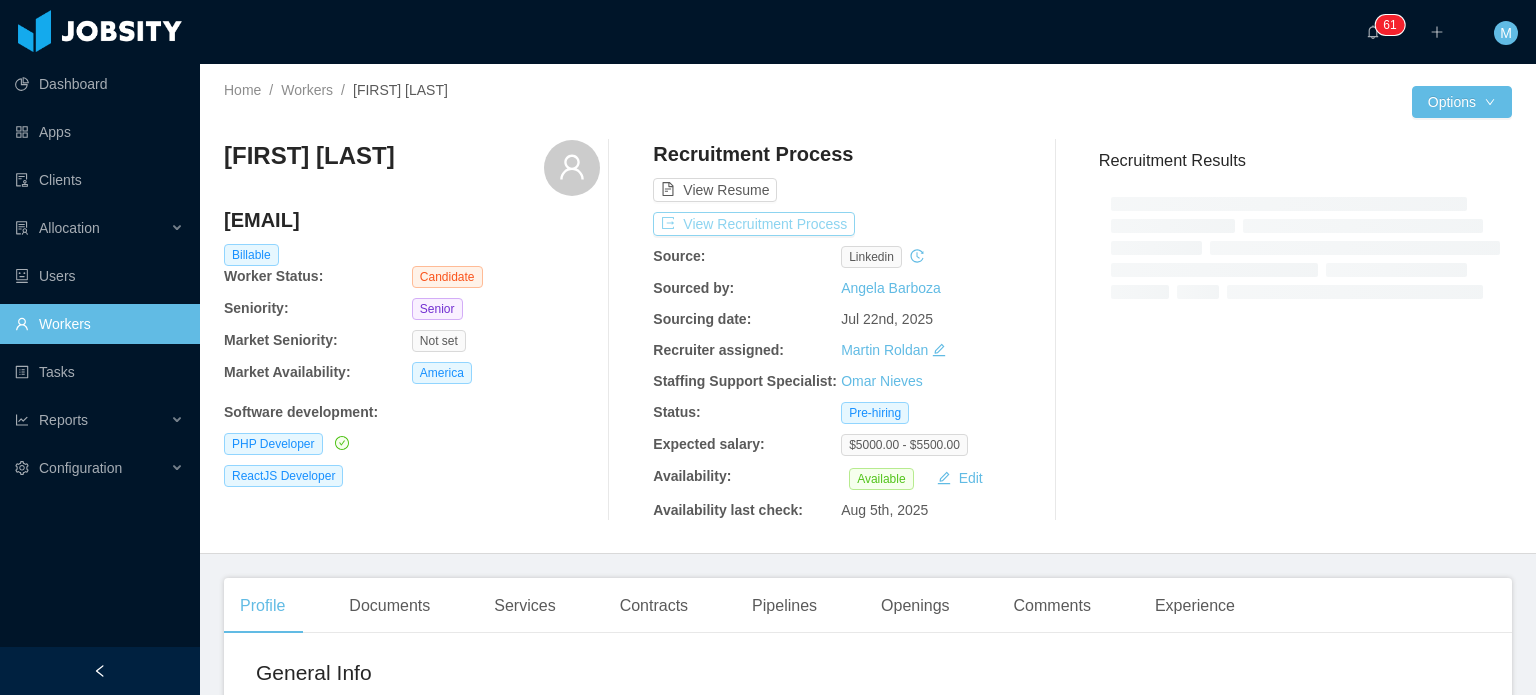 click on "View Recruitment Process" at bounding box center [754, 224] 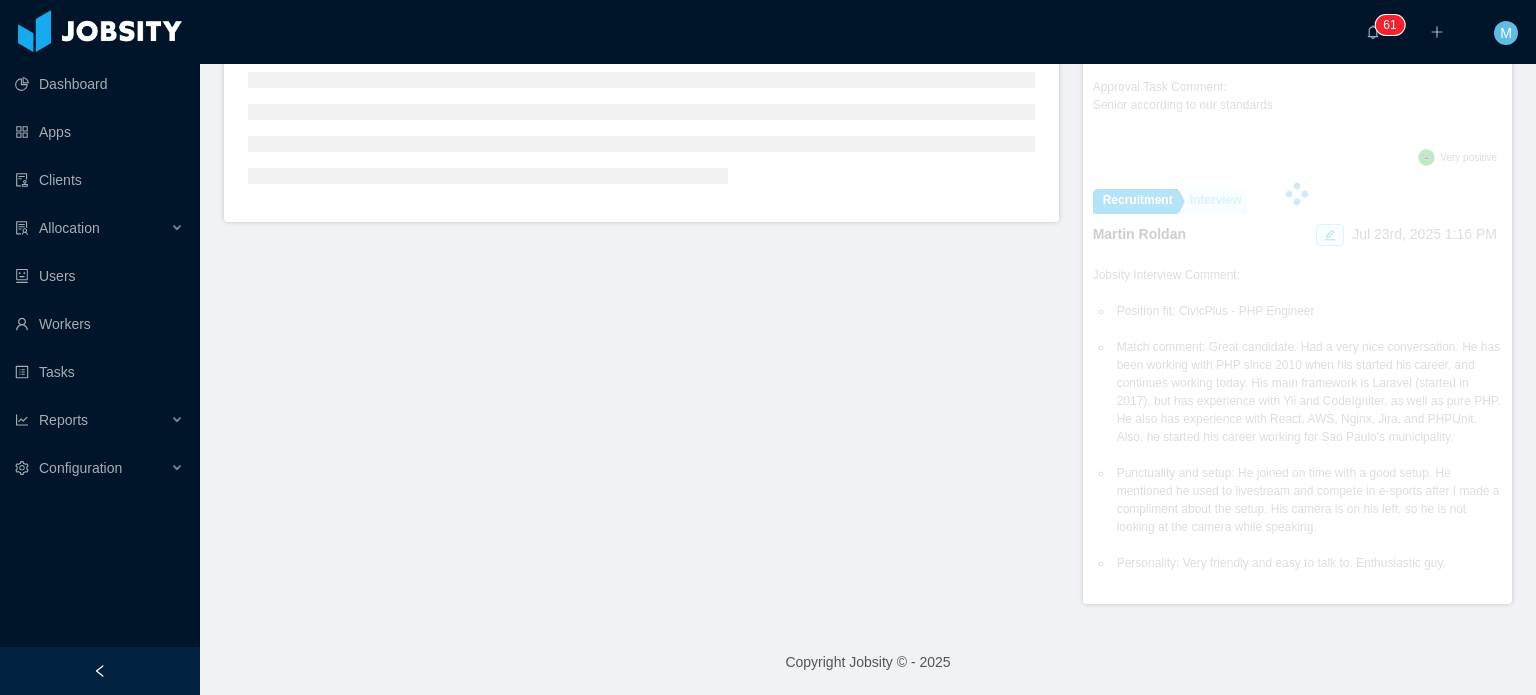 scroll, scrollTop: 563, scrollLeft: 0, axis: vertical 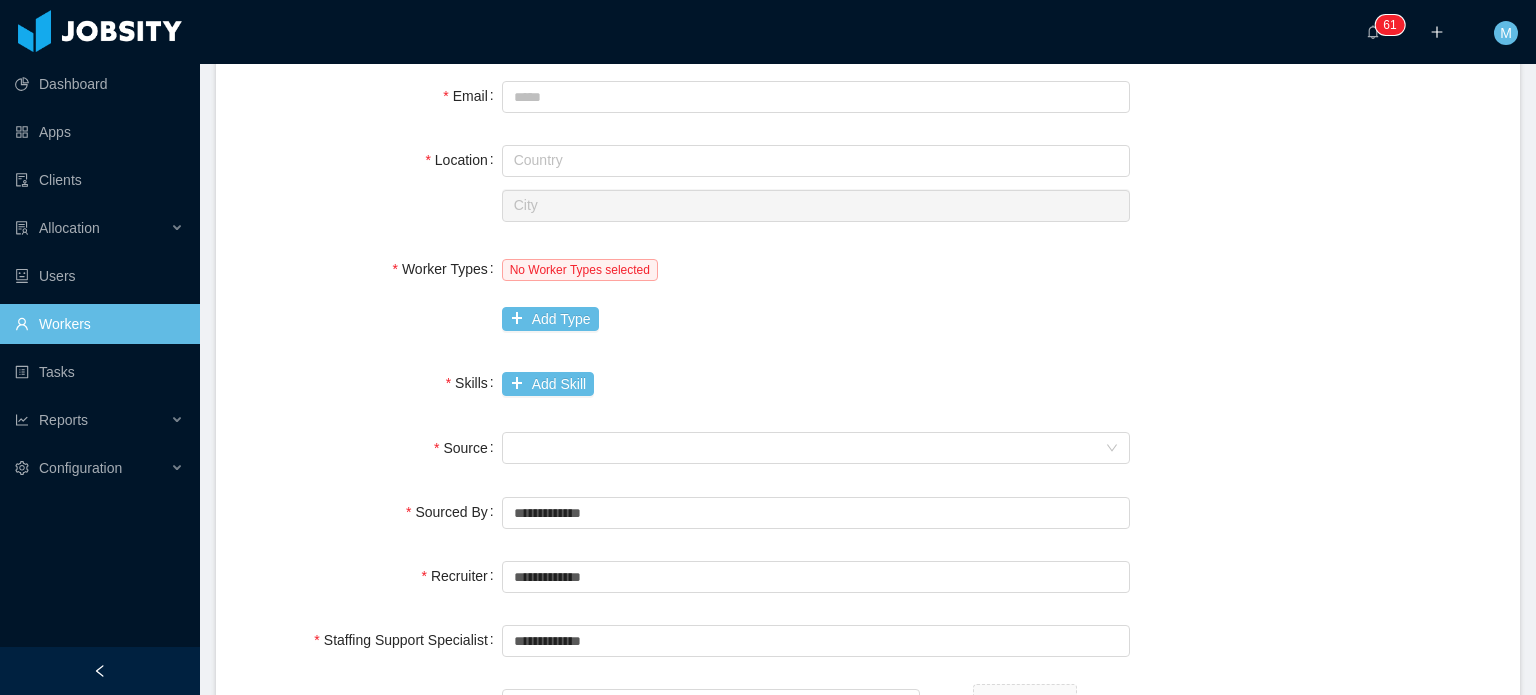 click on "Add Skill" at bounding box center [816, 383] 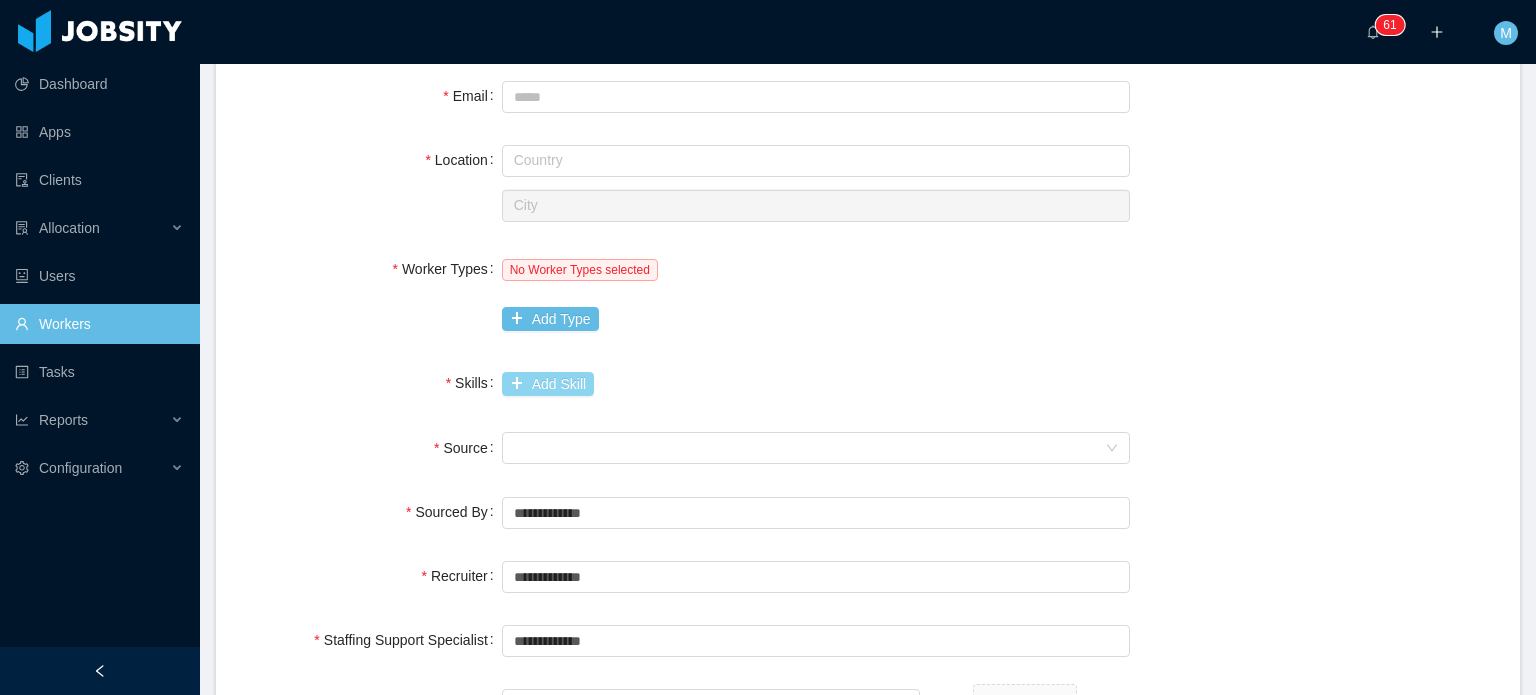 click on "Add Skill" at bounding box center (548, 384) 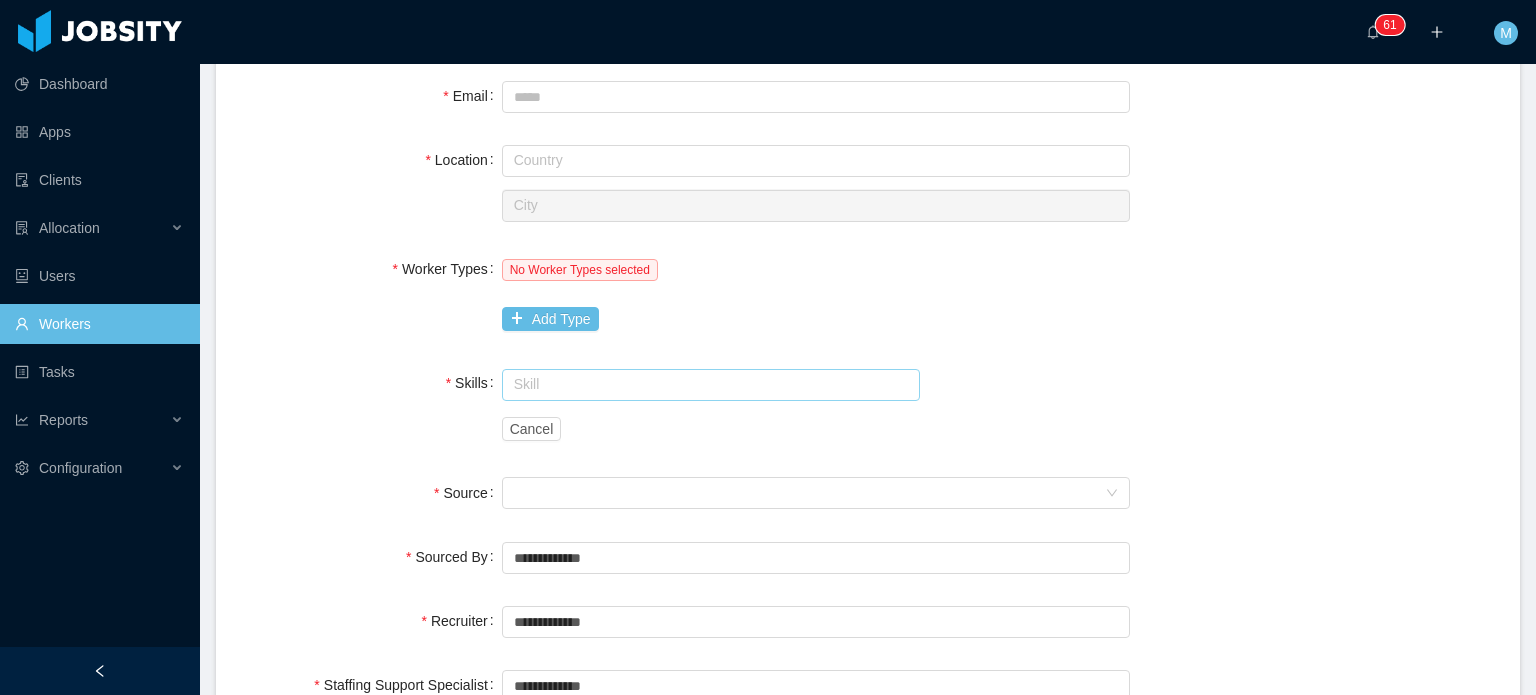 click at bounding box center (711, 385) 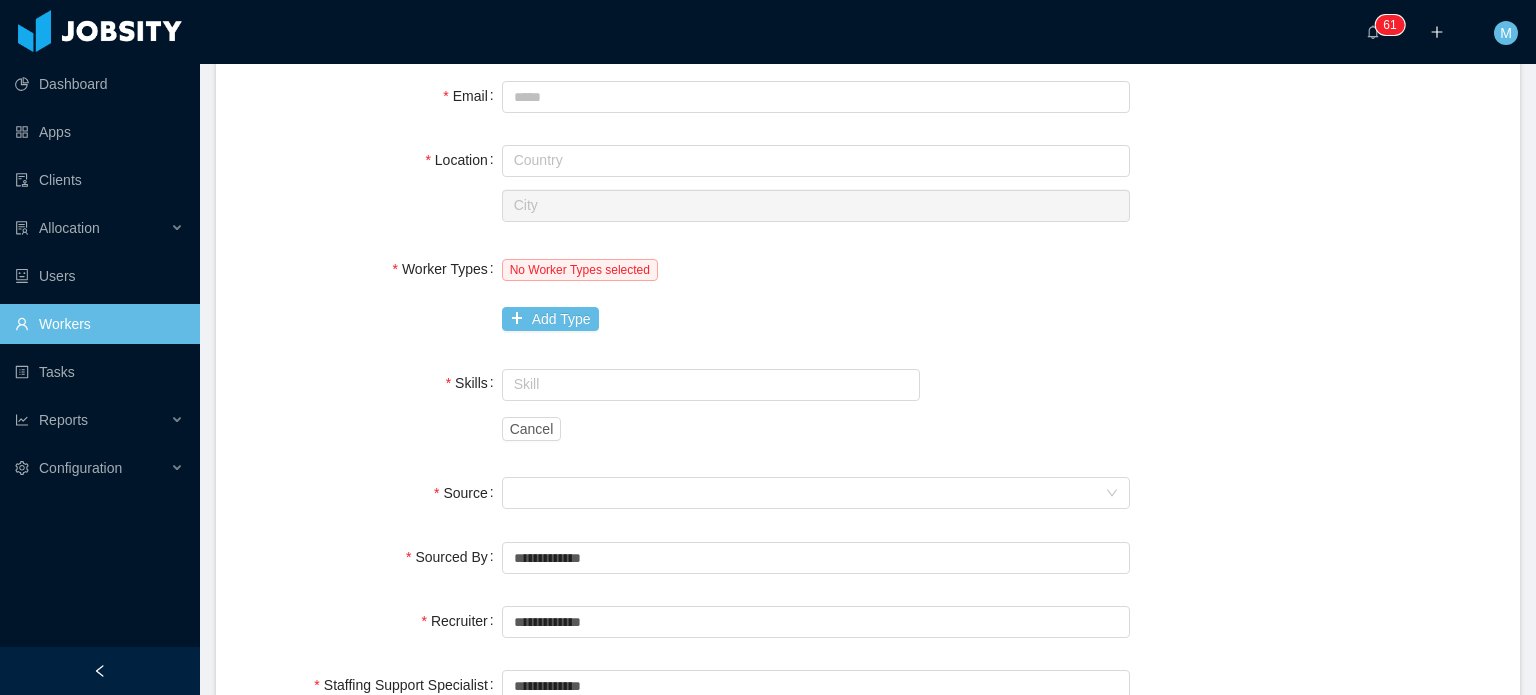 click on "Skills" at bounding box center [371, 383] 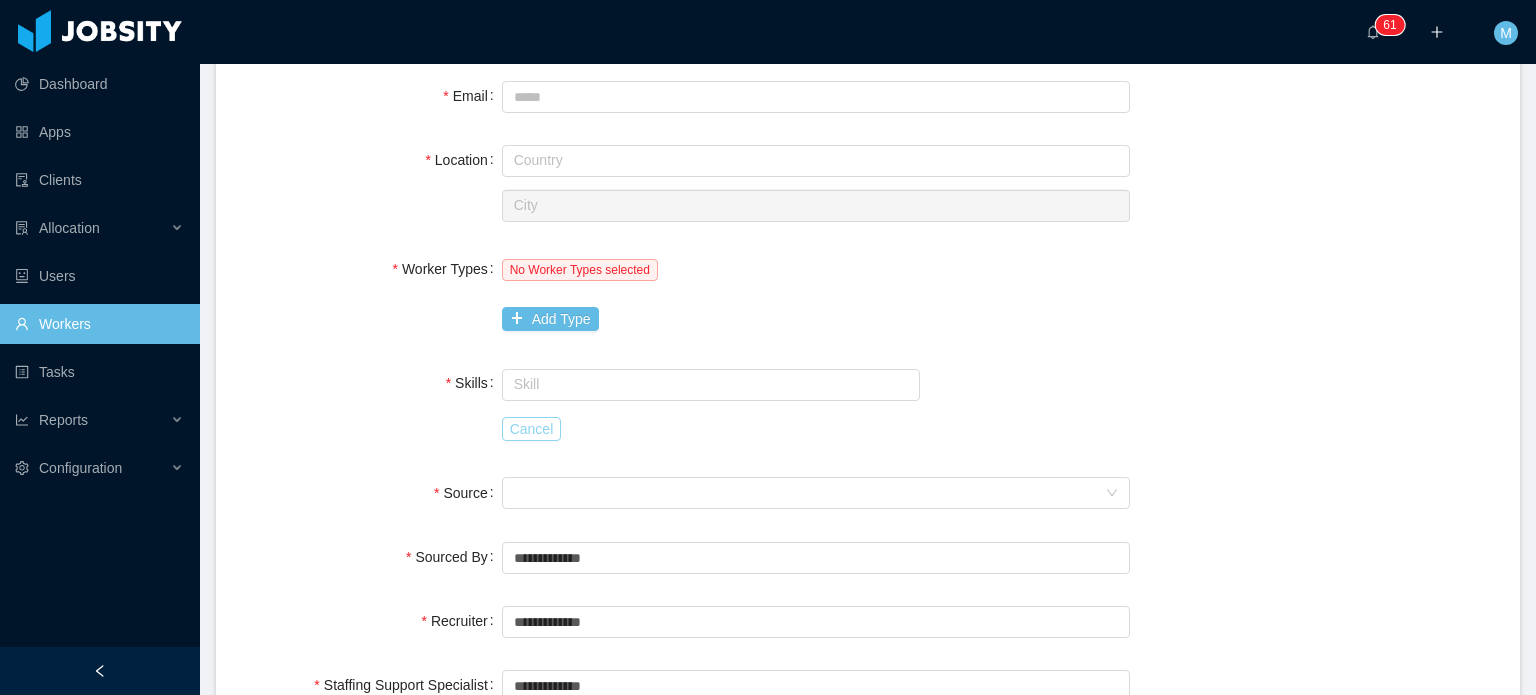 click on "Cancel" at bounding box center (532, 429) 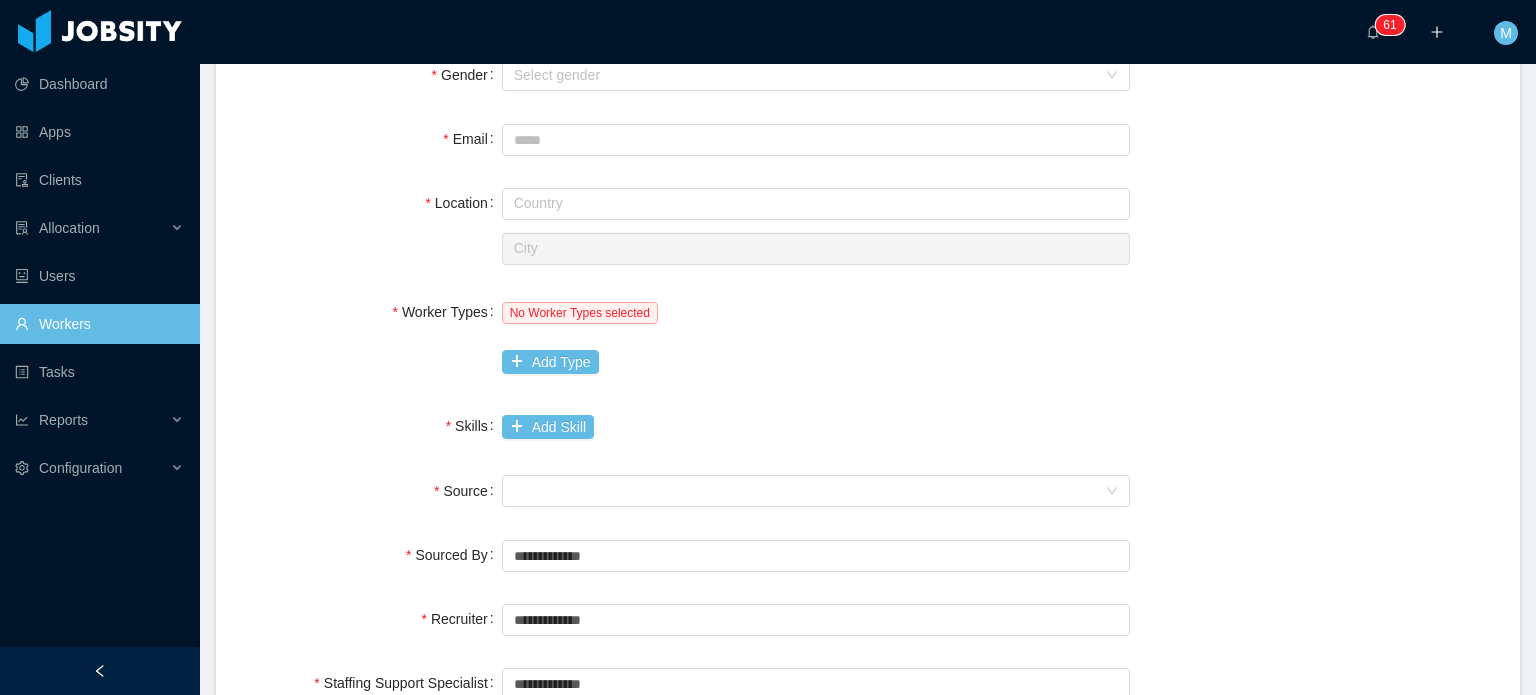 scroll, scrollTop: 0, scrollLeft: 0, axis: both 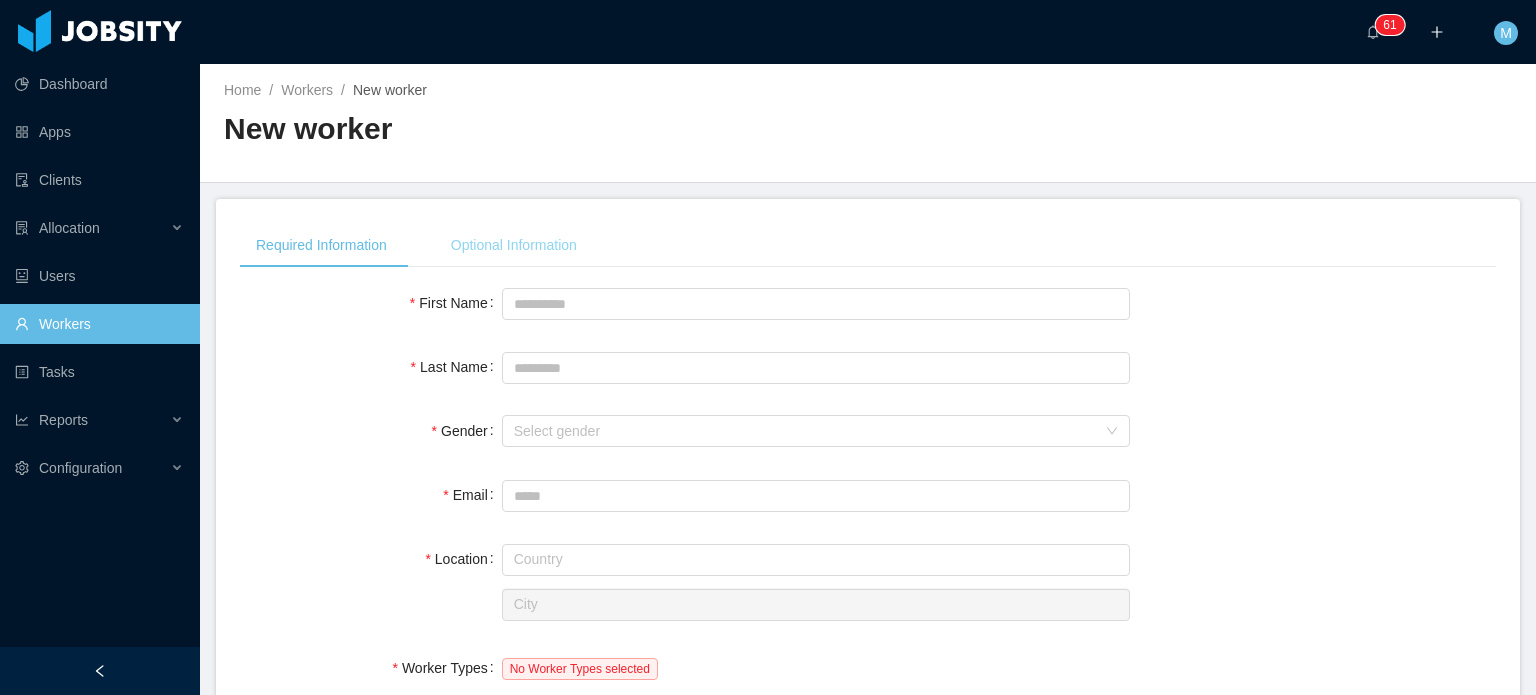 drag, startPoint x: 566, startPoint y: 273, endPoint x: 571, endPoint y: 251, distance: 22.561028 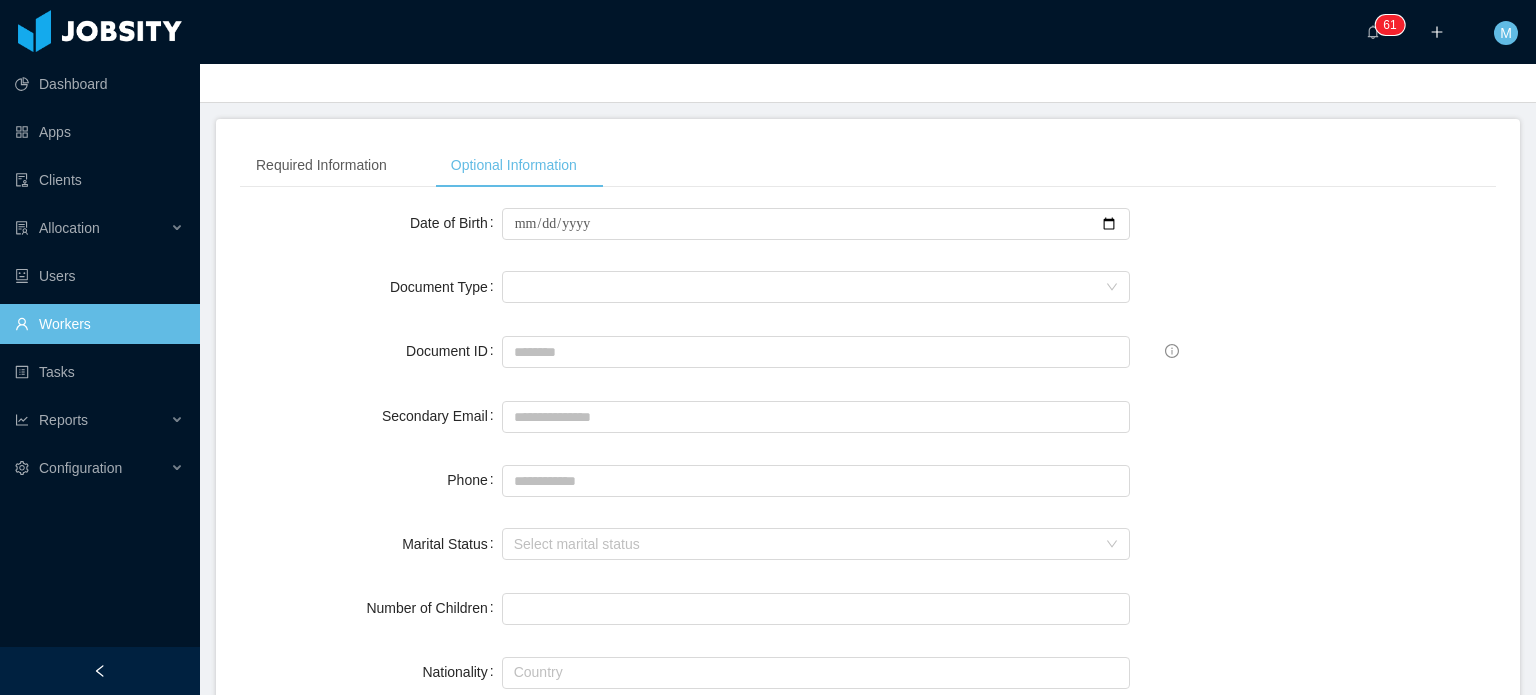 scroll, scrollTop: 0, scrollLeft: 0, axis: both 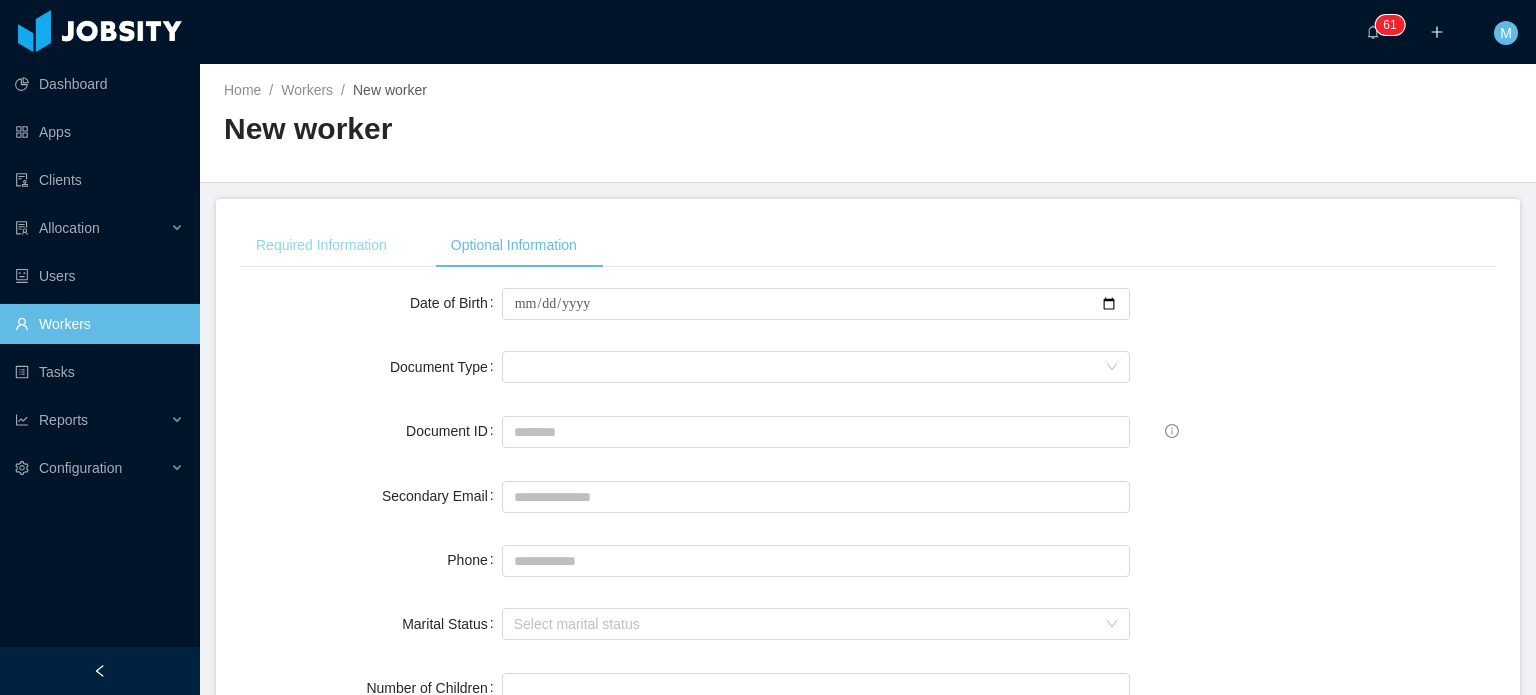 click on "Required Information" at bounding box center [321, 245] 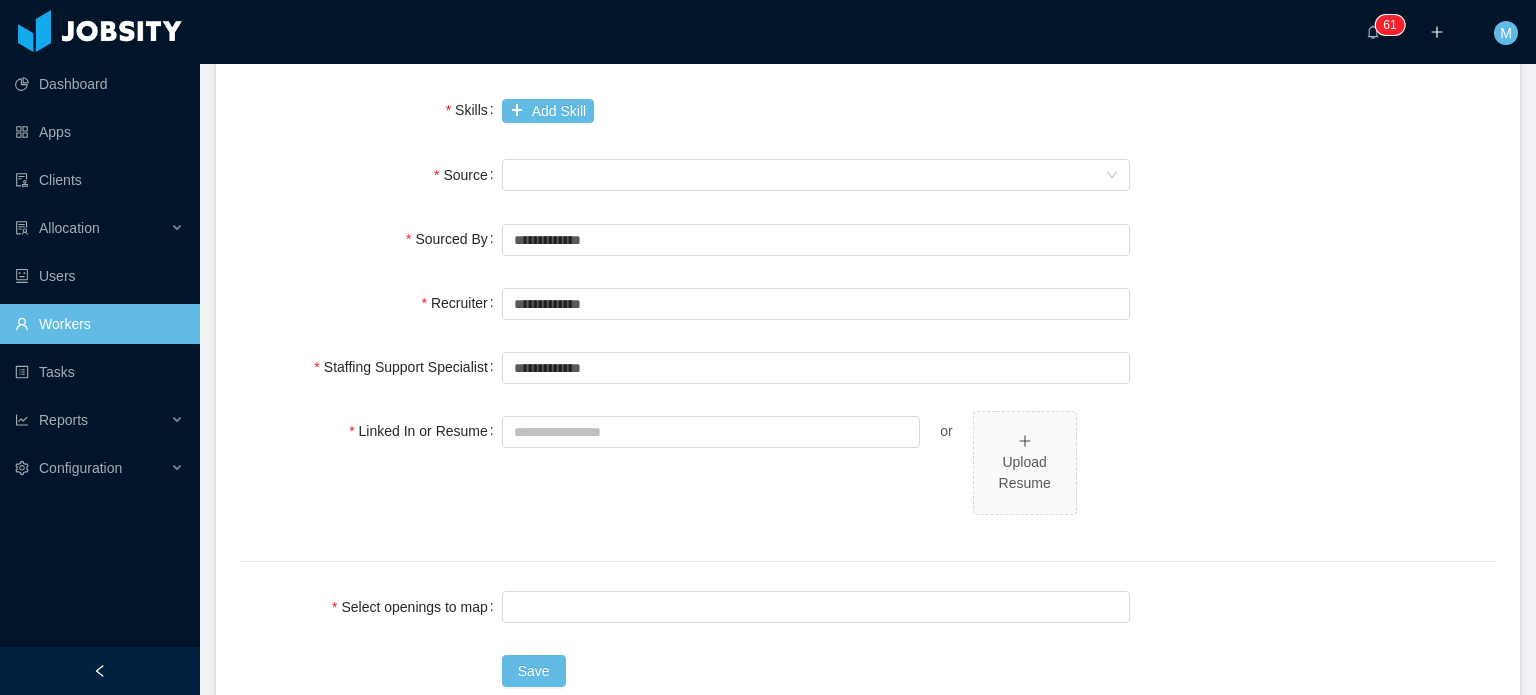 scroll, scrollTop: 799, scrollLeft: 0, axis: vertical 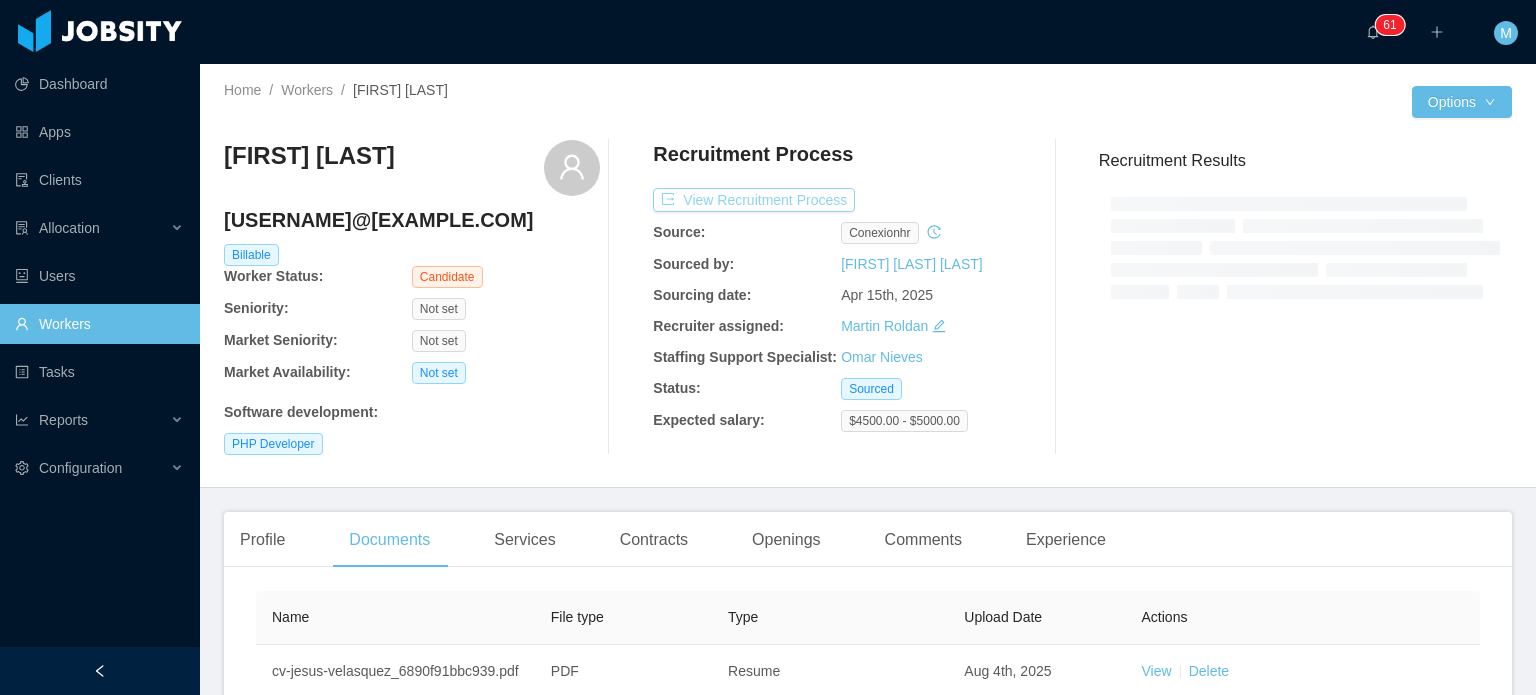 click on "View Recruitment Process" at bounding box center (754, 200) 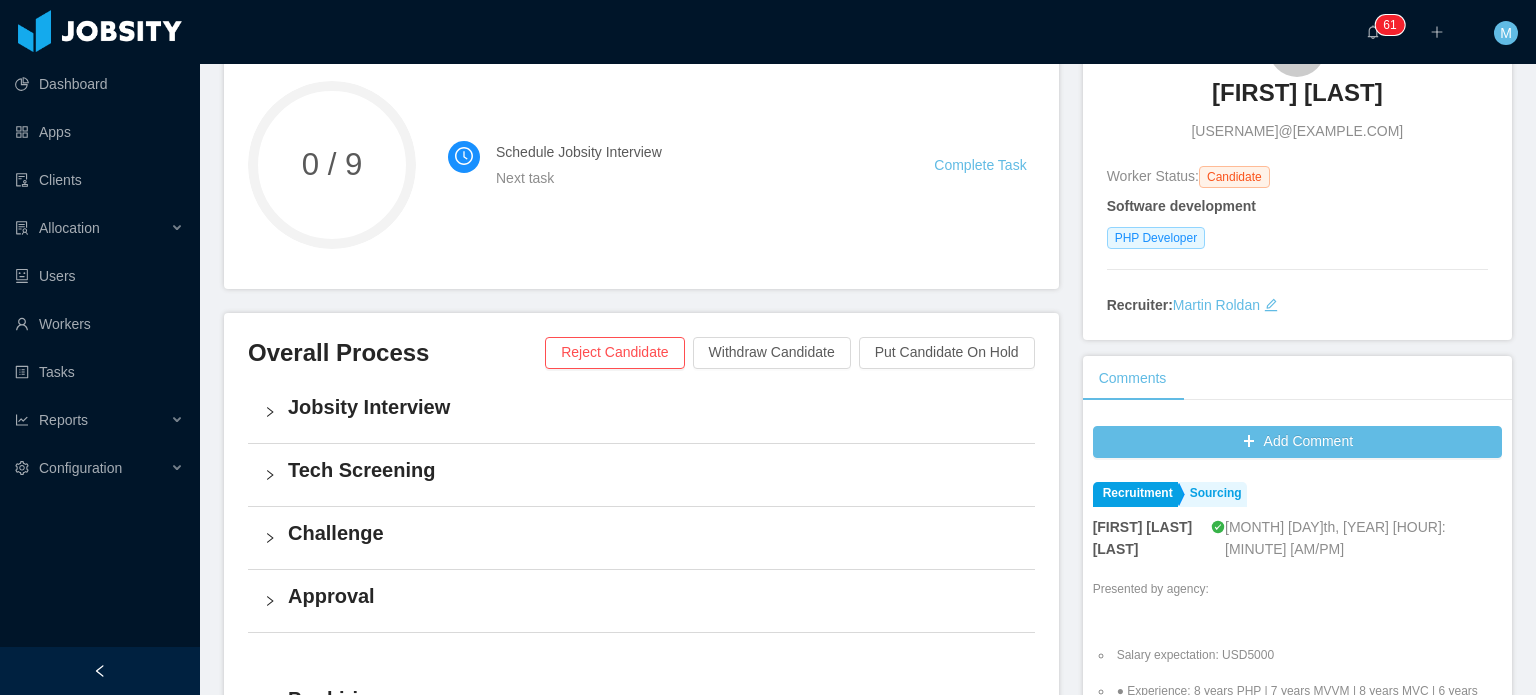 scroll, scrollTop: 0, scrollLeft: 0, axis: both 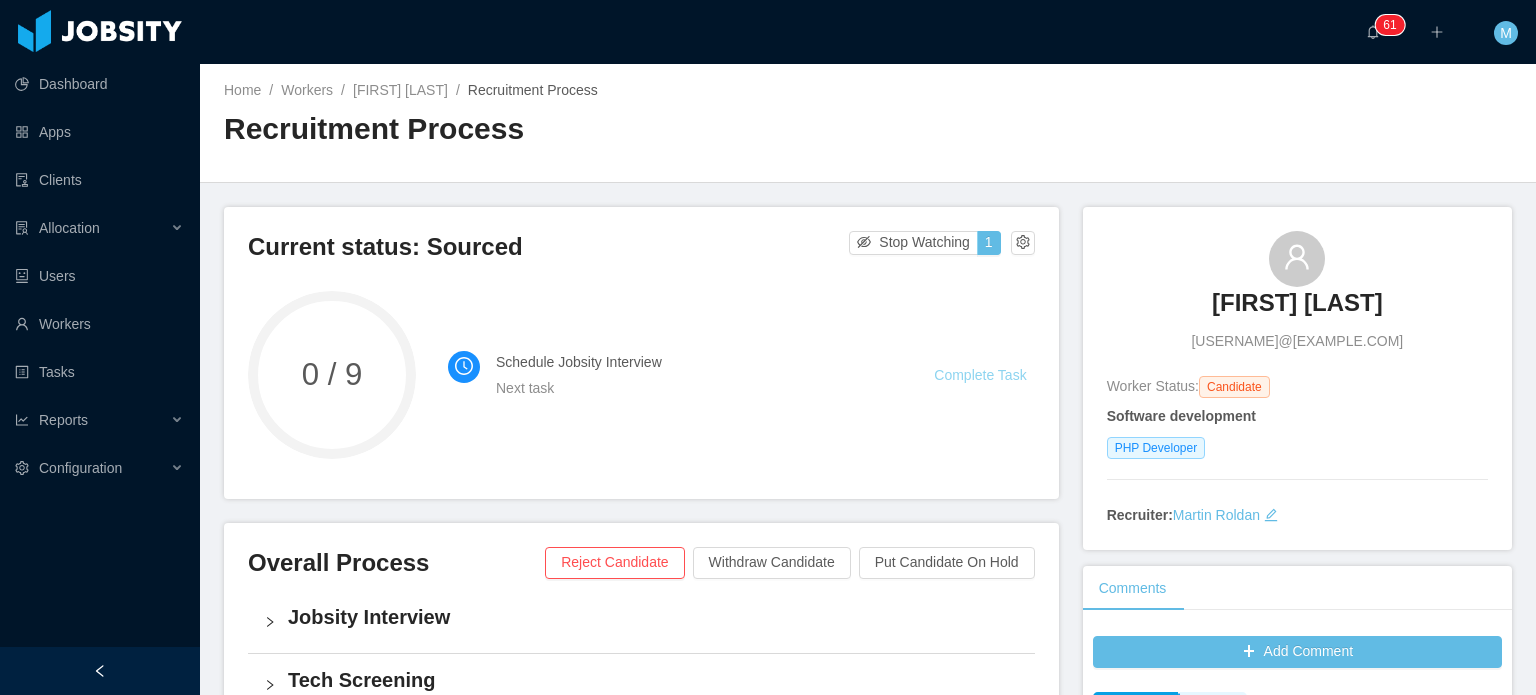 click on "Complete Task" at bounding box center (980, 375) 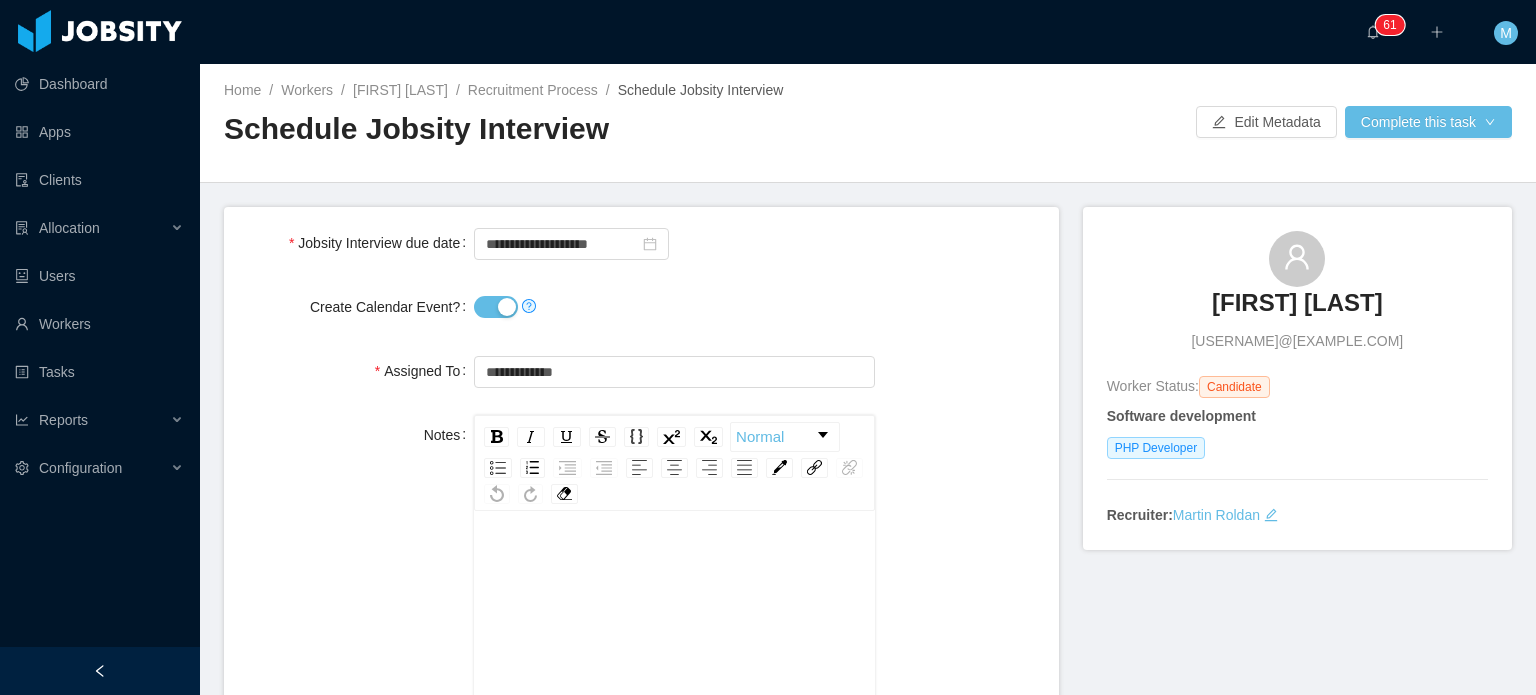 click on "Create Calendar Event?" at bounding box center (496, 307) 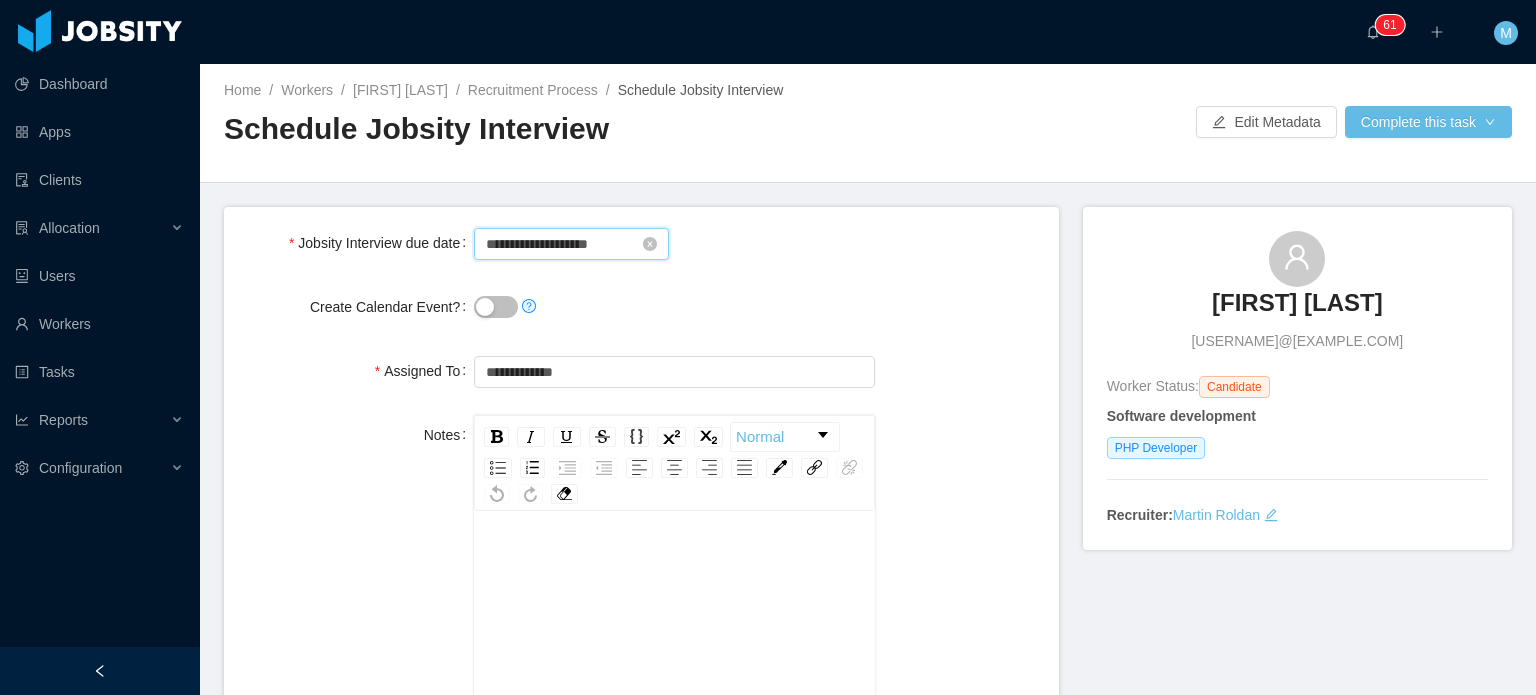 click on "**********" at bounding box center (571, 244) 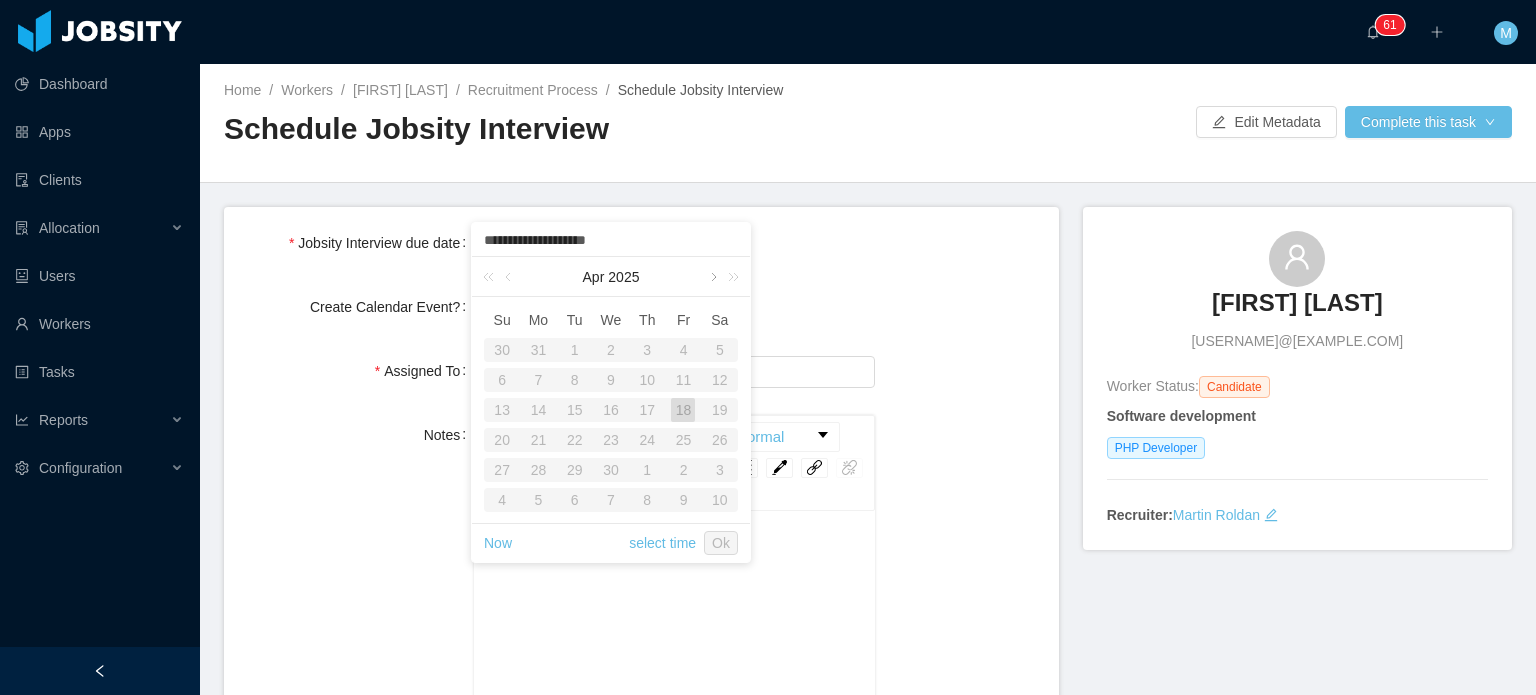 click at bounding box center (712, 277) 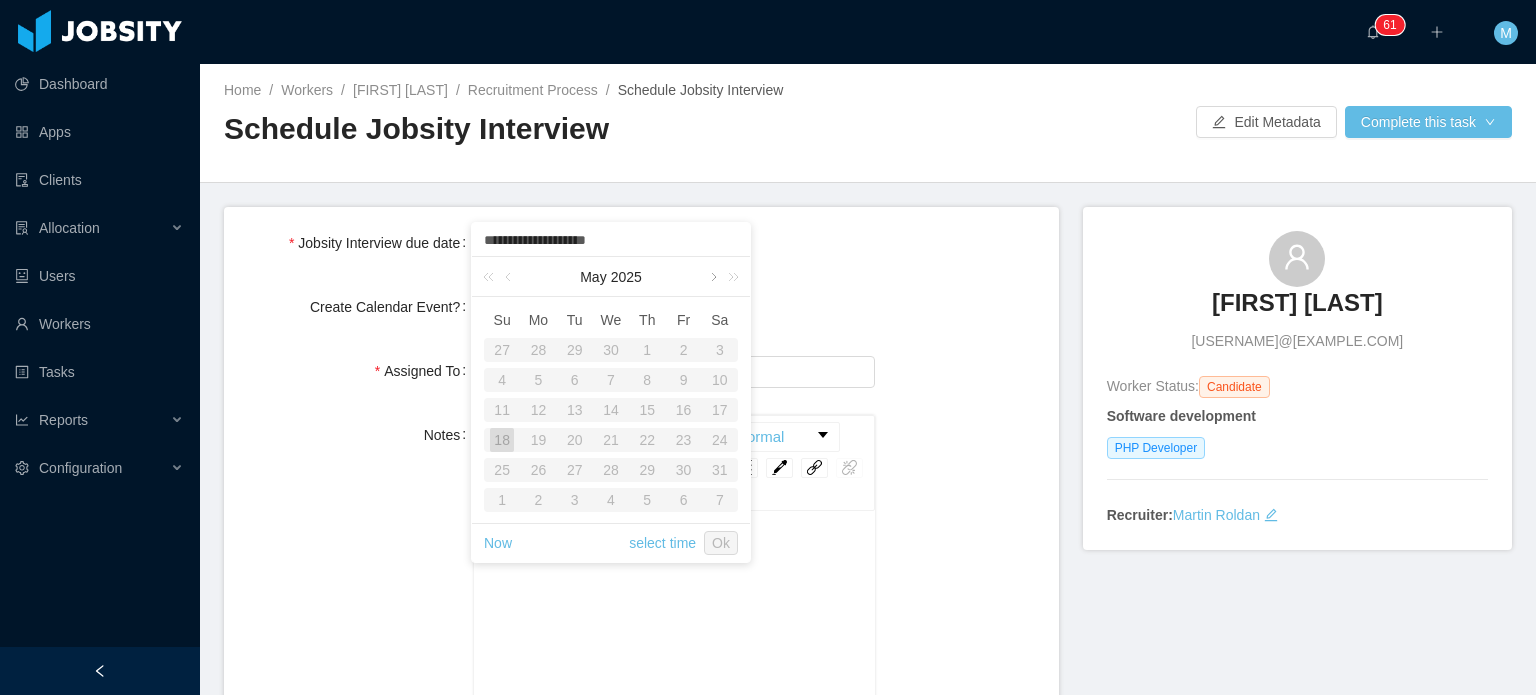 click at bounding box center [712, 277] 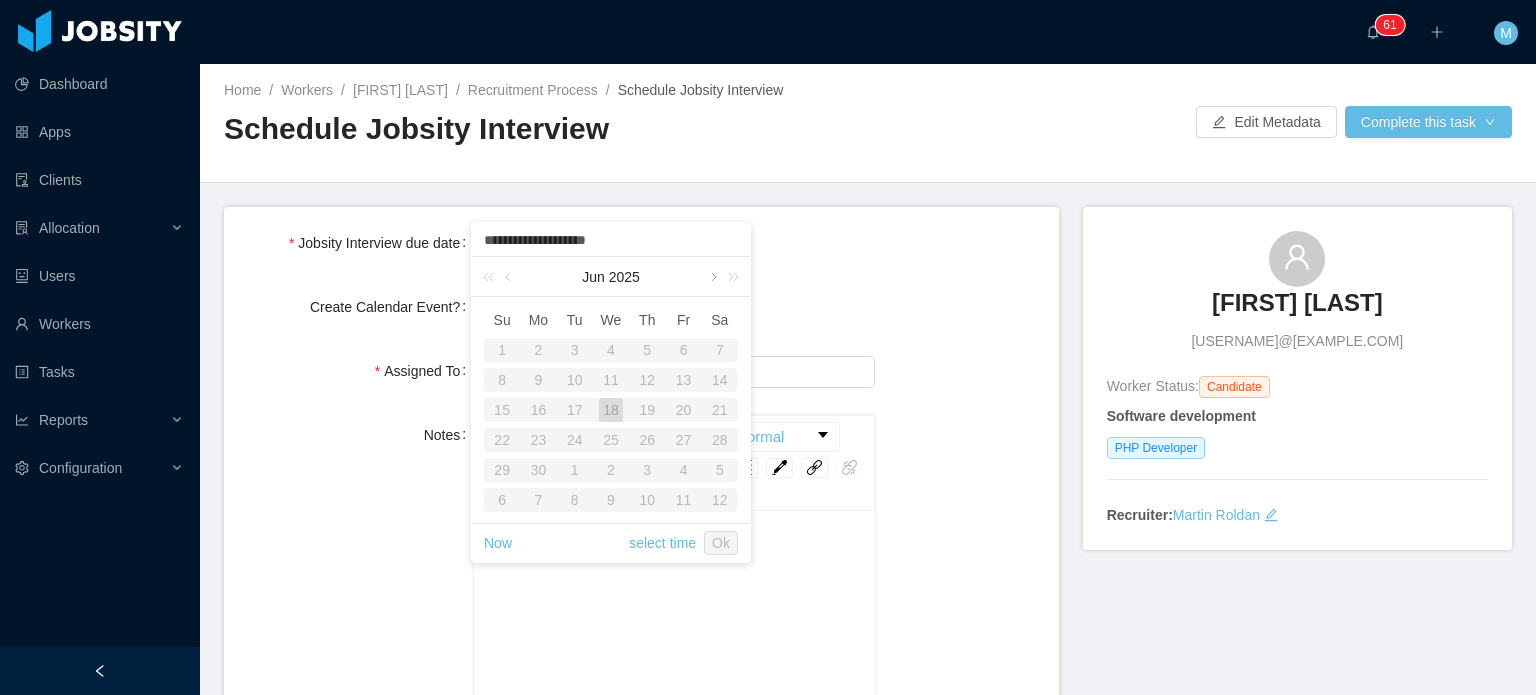 click at bounding box center [712, 277] 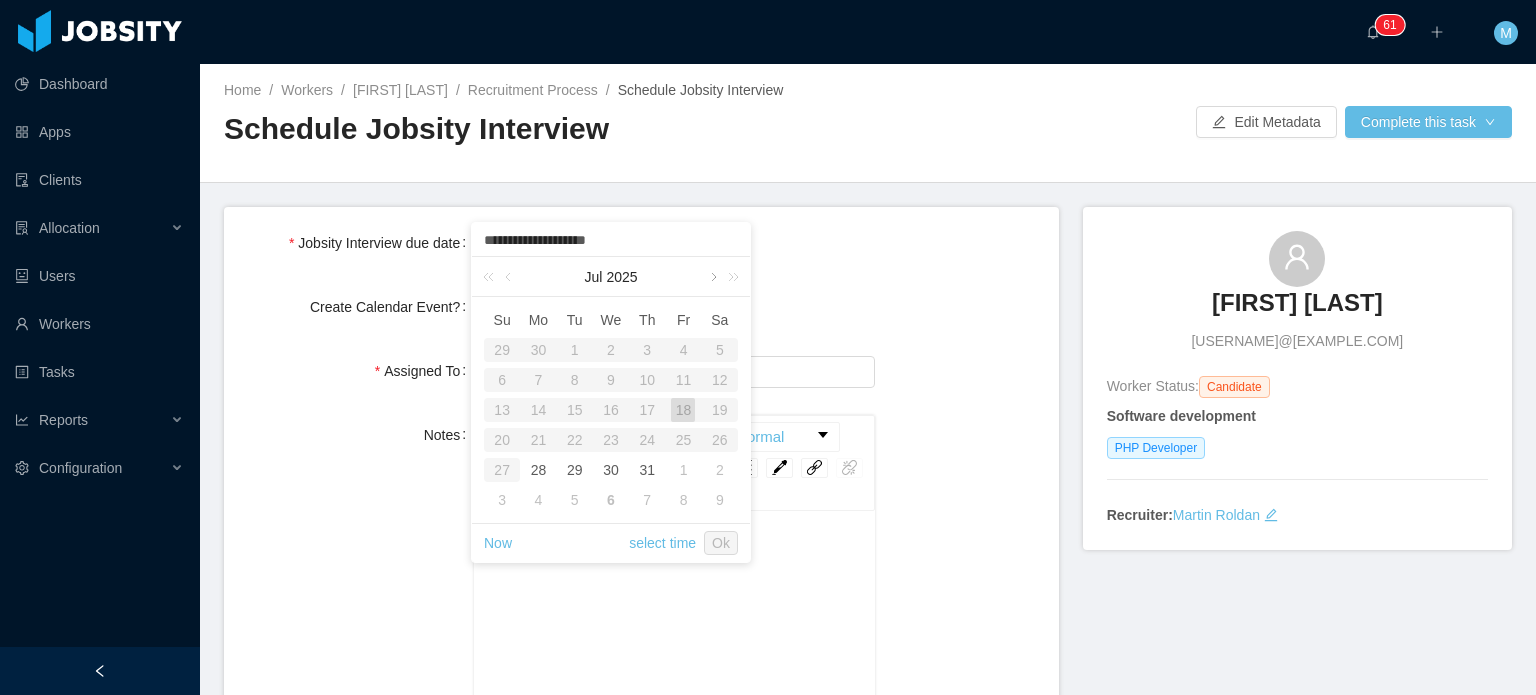 click at bounding box center [712, 277] 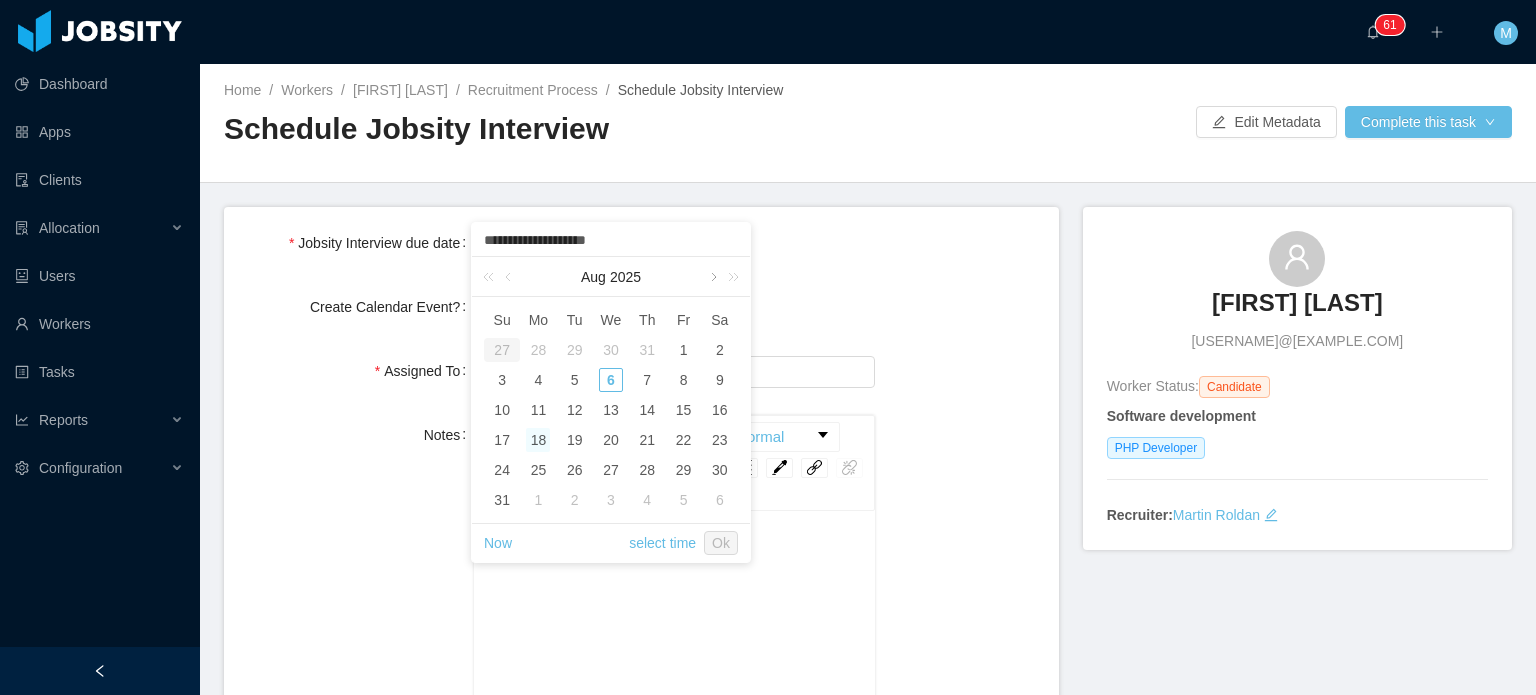 click at bounding box center [712, 277] 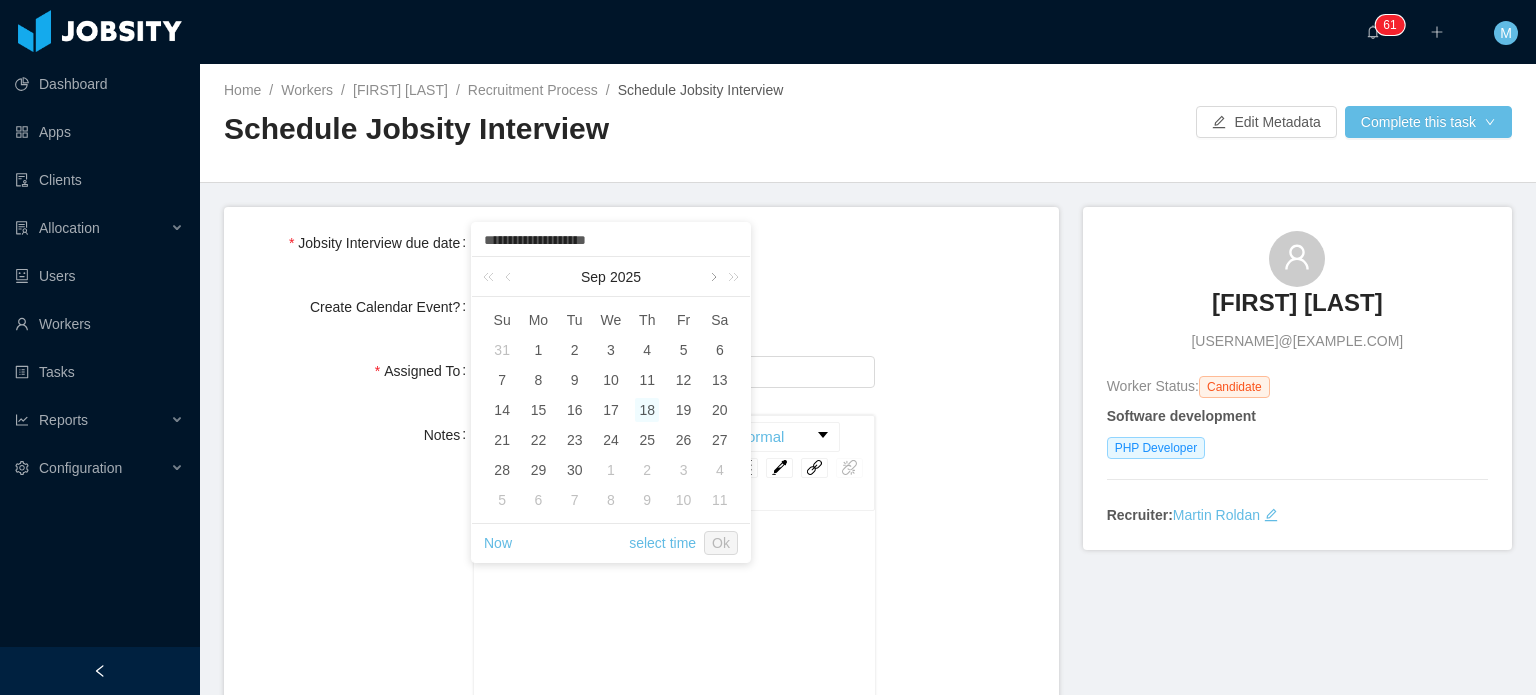 click at bounding box center [712, 277] 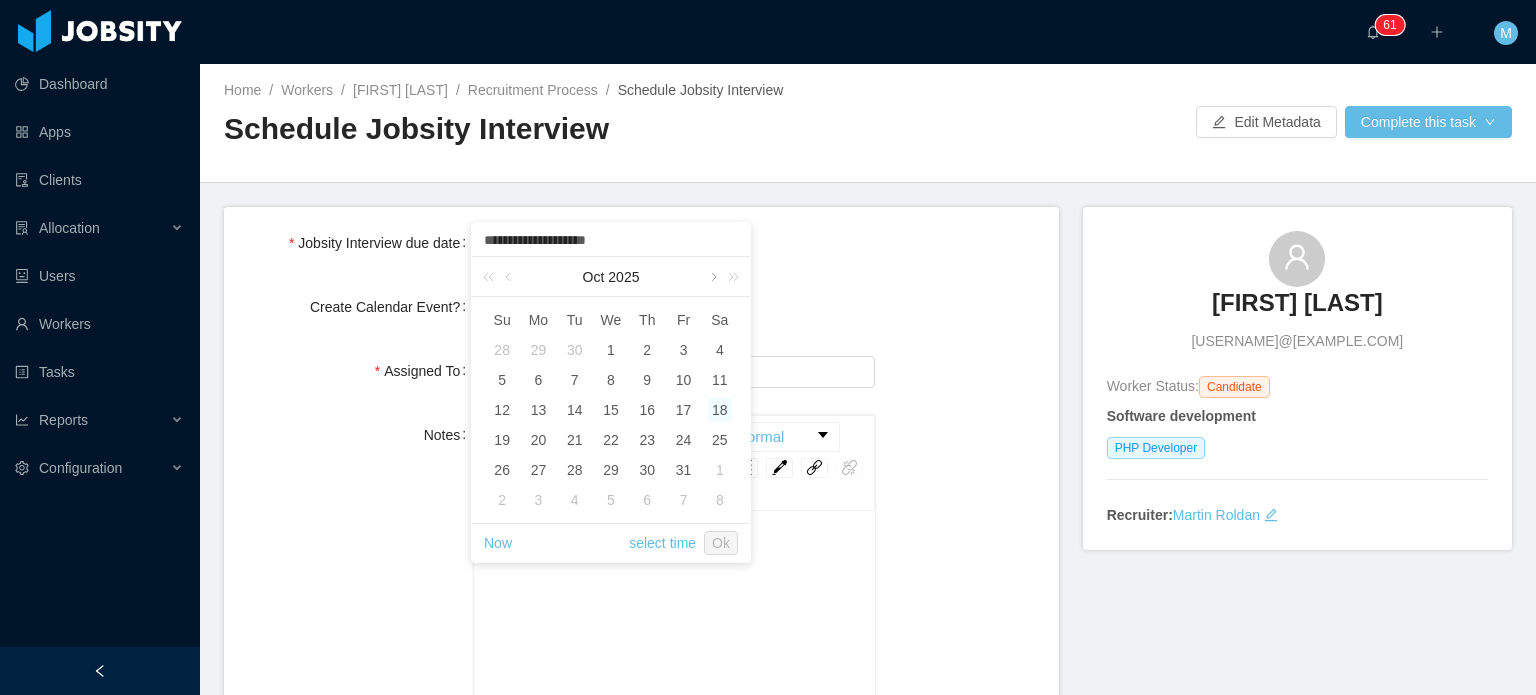 click at bounding box center [712, 277] 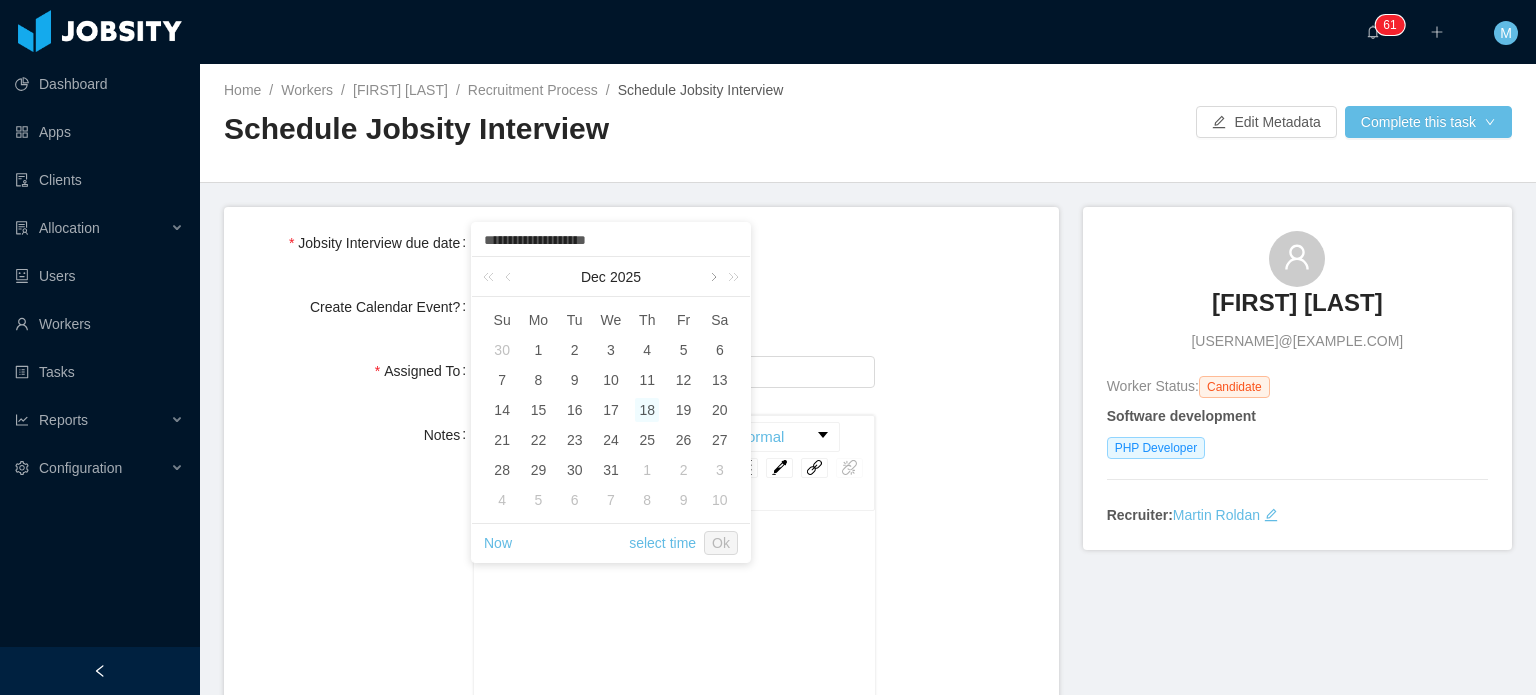 click at bounding box center [712, 277] 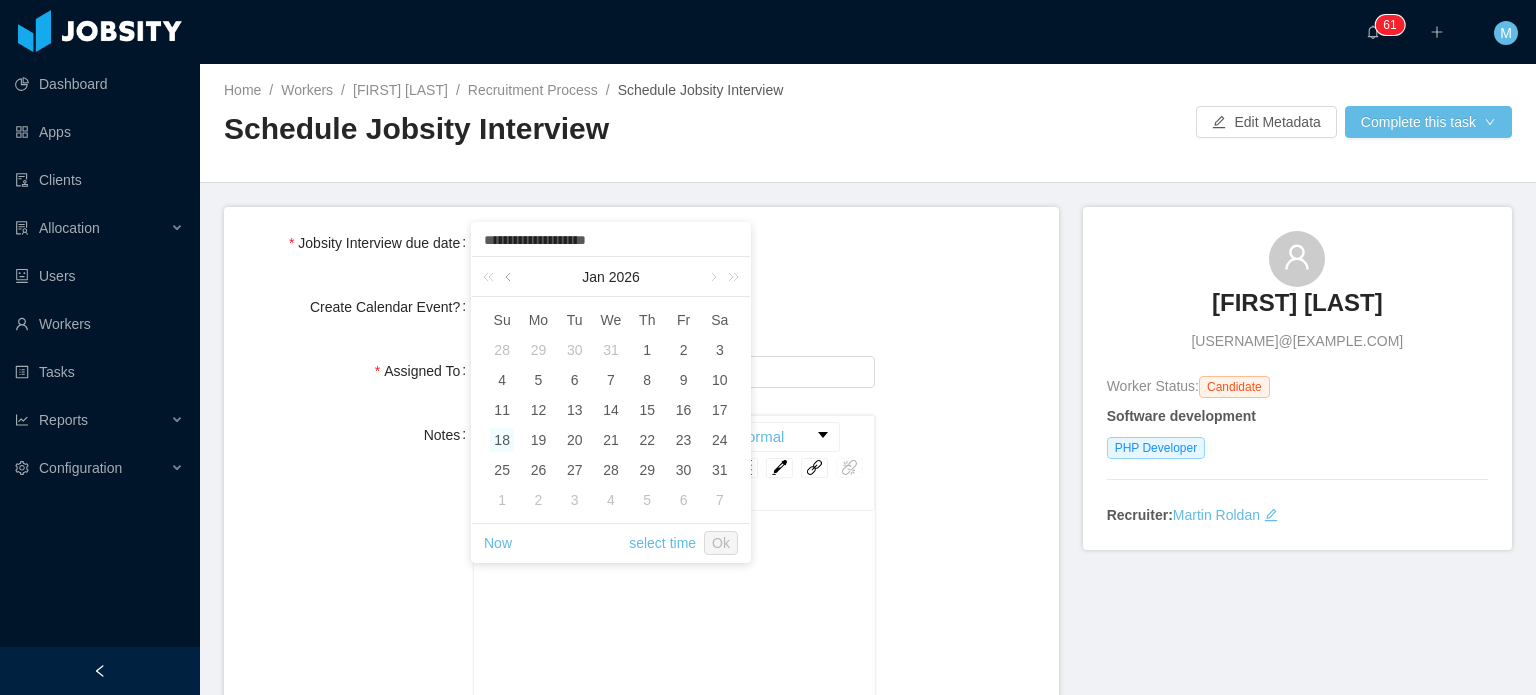 click at bounding box center [510, 277] 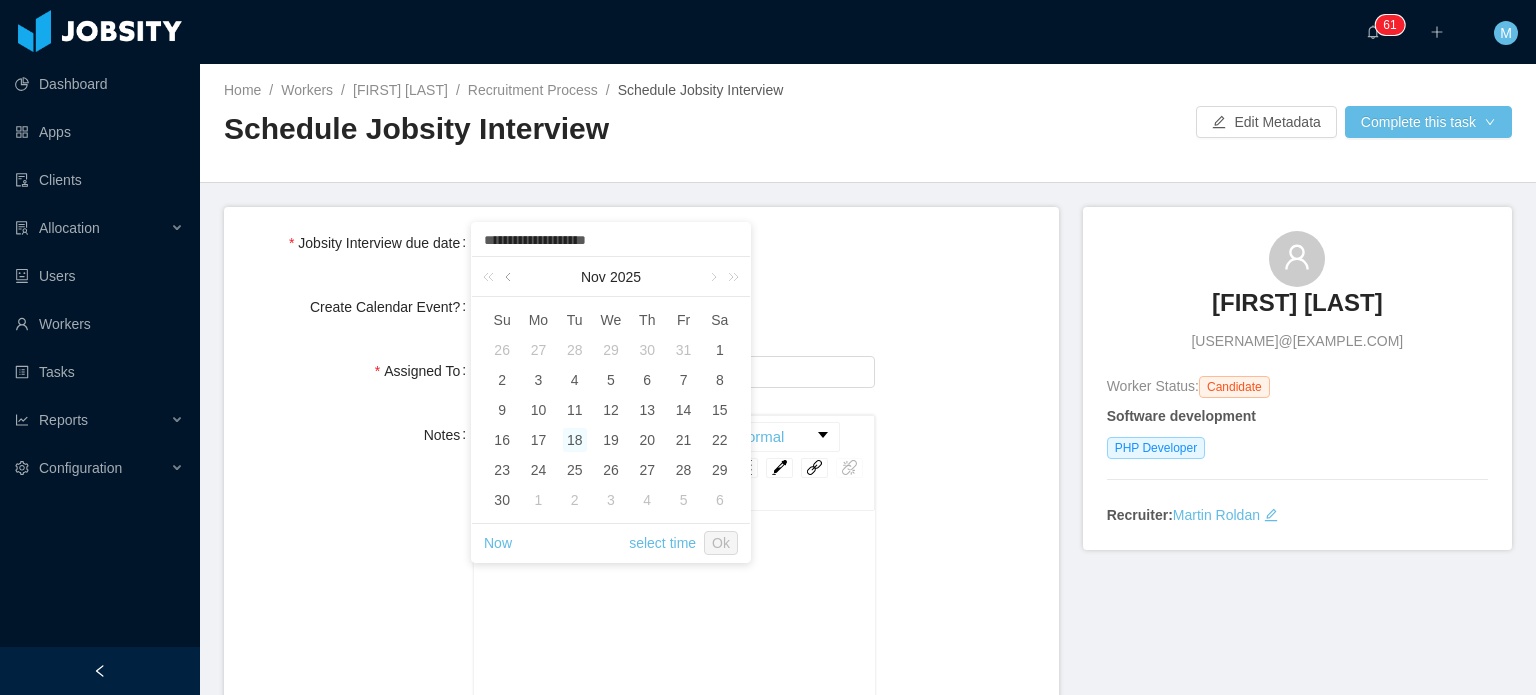 click at bounding box center (510, 277) 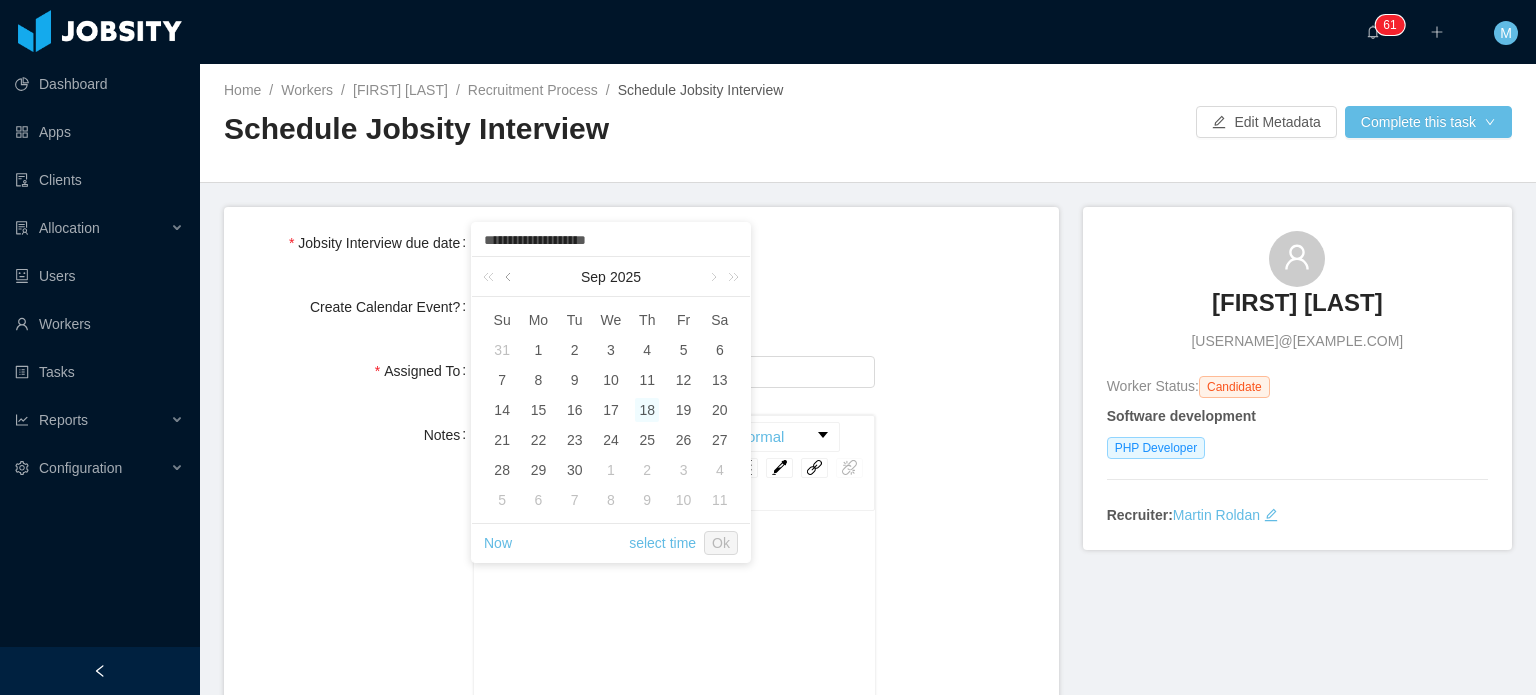 click at bounding box center [510, 277] 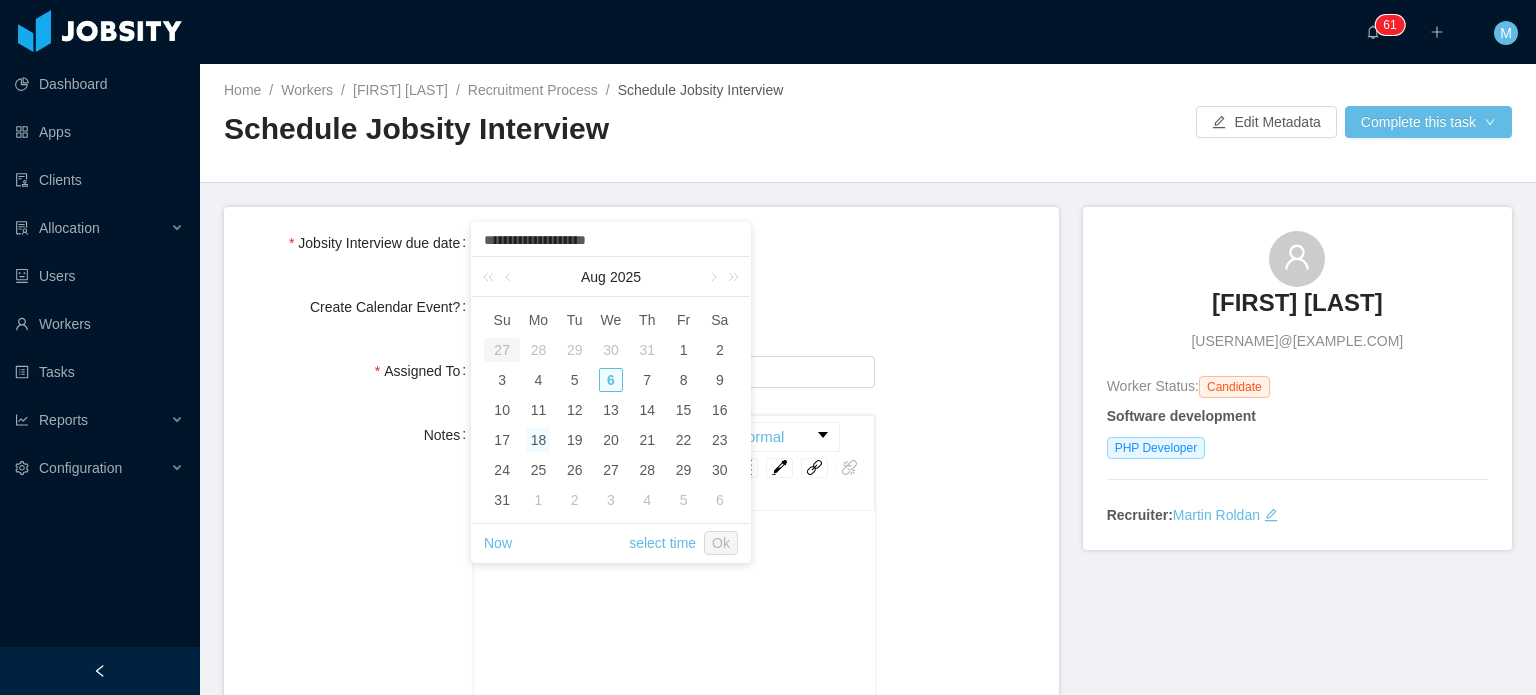 click on "6" at bounding box center [611, 380] 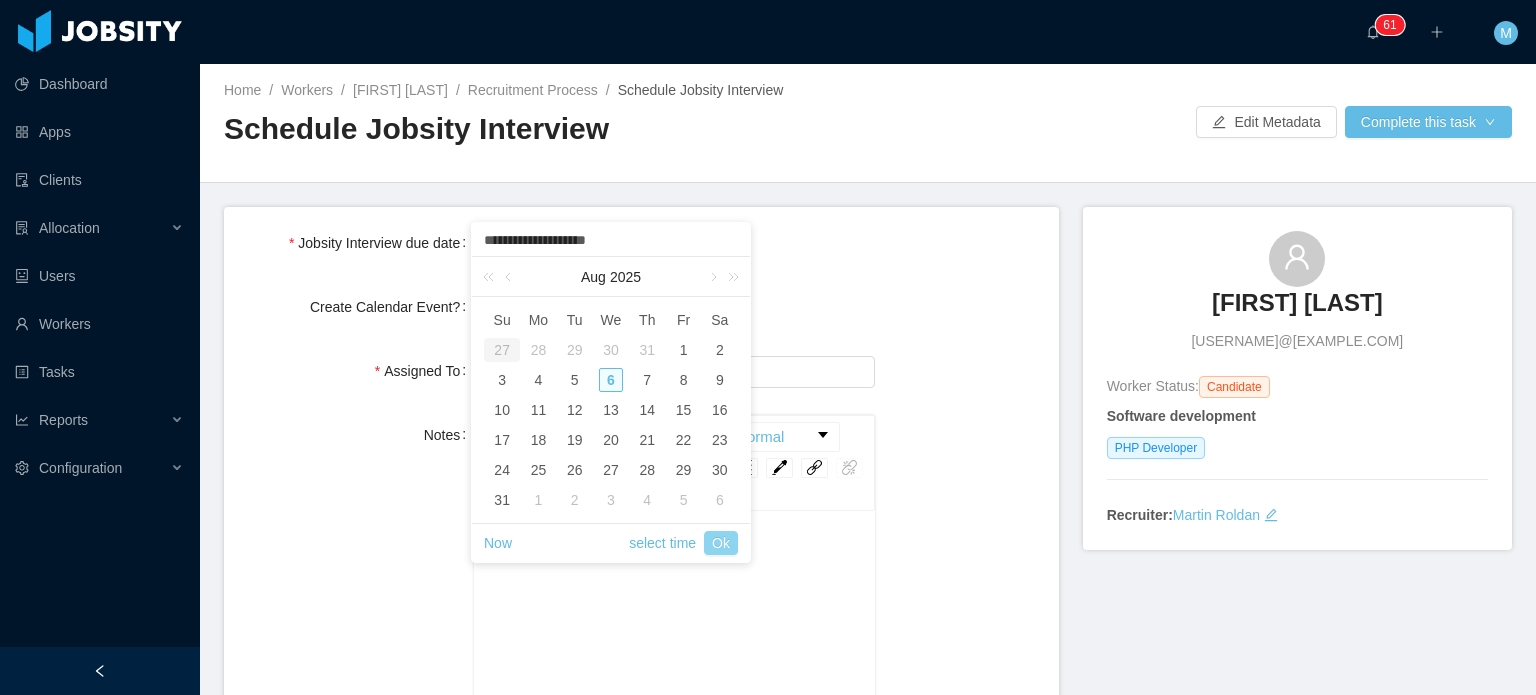 click on "Ok" at bounding box center [721, 543] 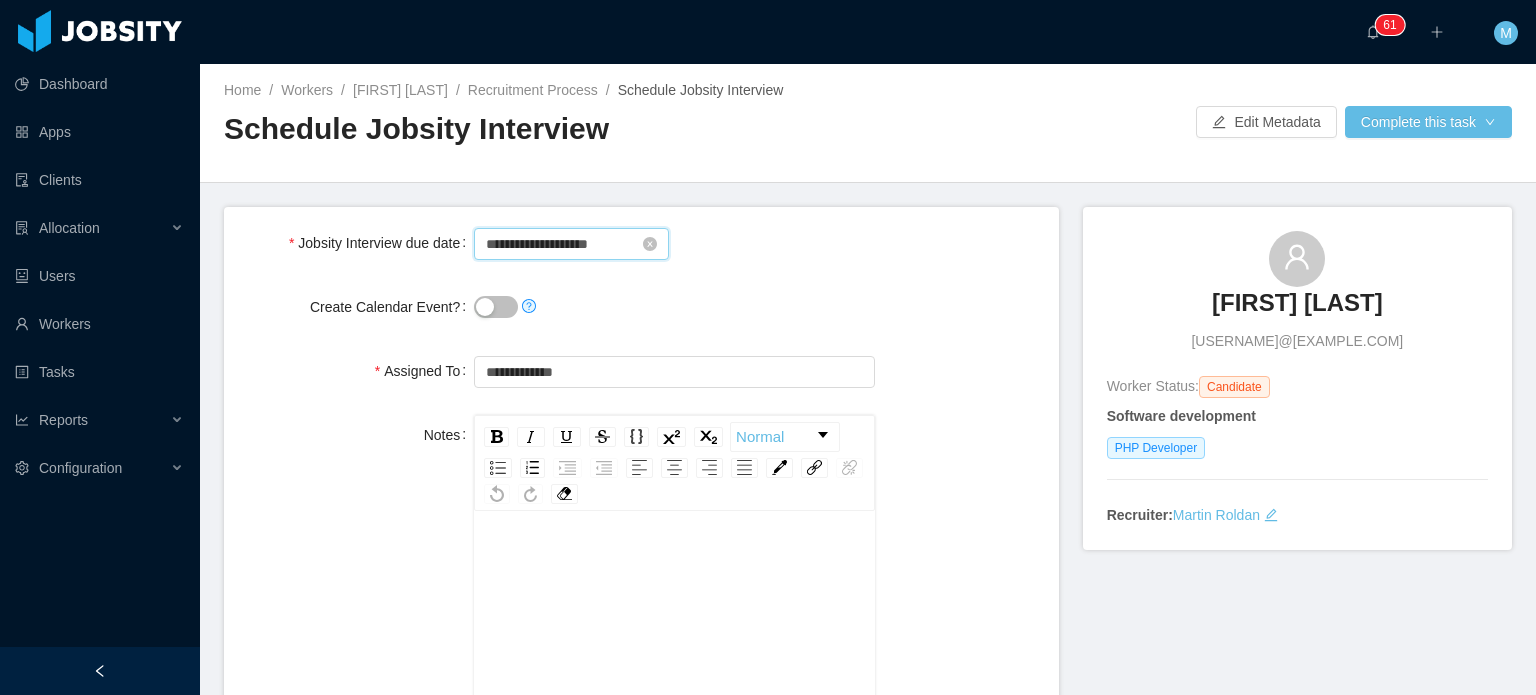 click on "**********" at bounding box center [571, 244] 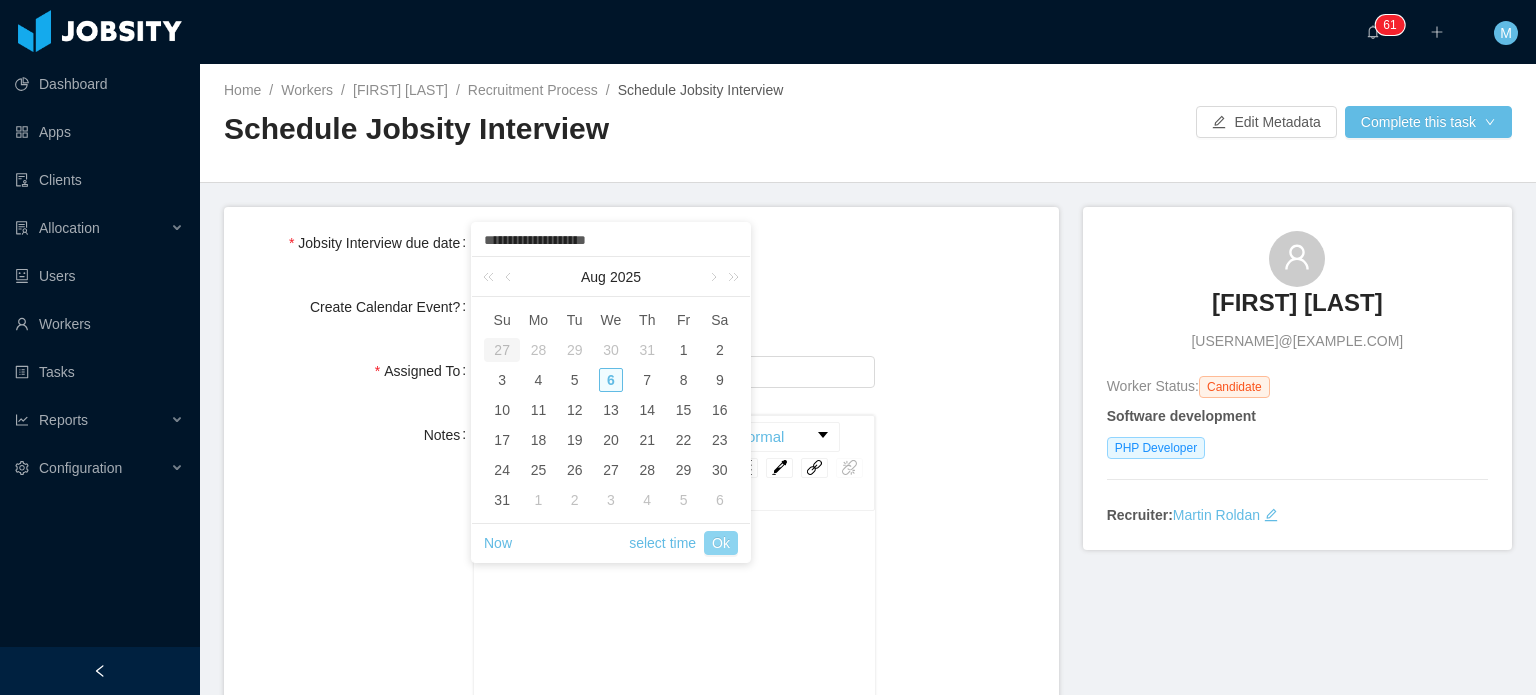 click on "Ok" at bounding box center [721, 543] 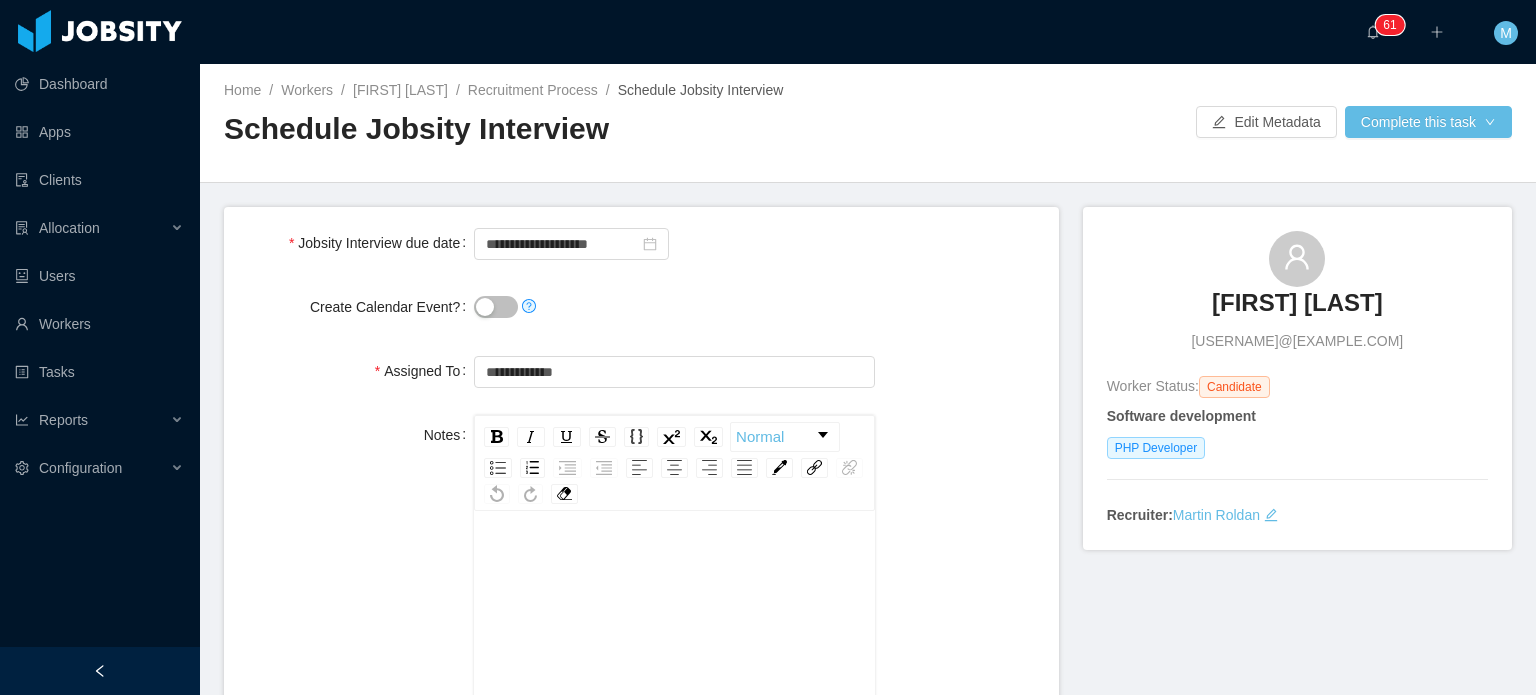 click on "Home / Workers / Jesus Velasquez / Recruitment Process / Schedule Jobsity Interview / Schedule Jobsity Interview Edit Metadata Complete this task" at bounding box center [868, 123] 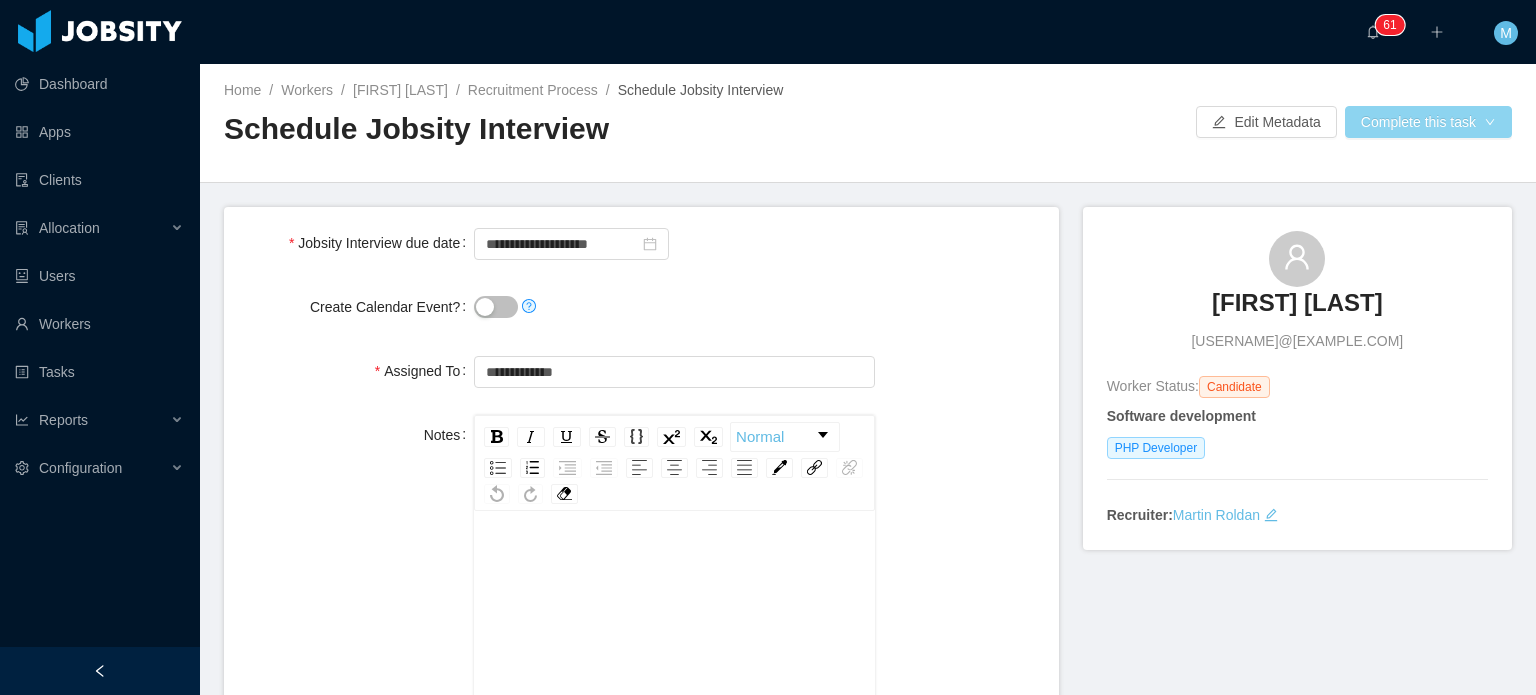 click on "Complete this task" at bounding box center (1428, 122) 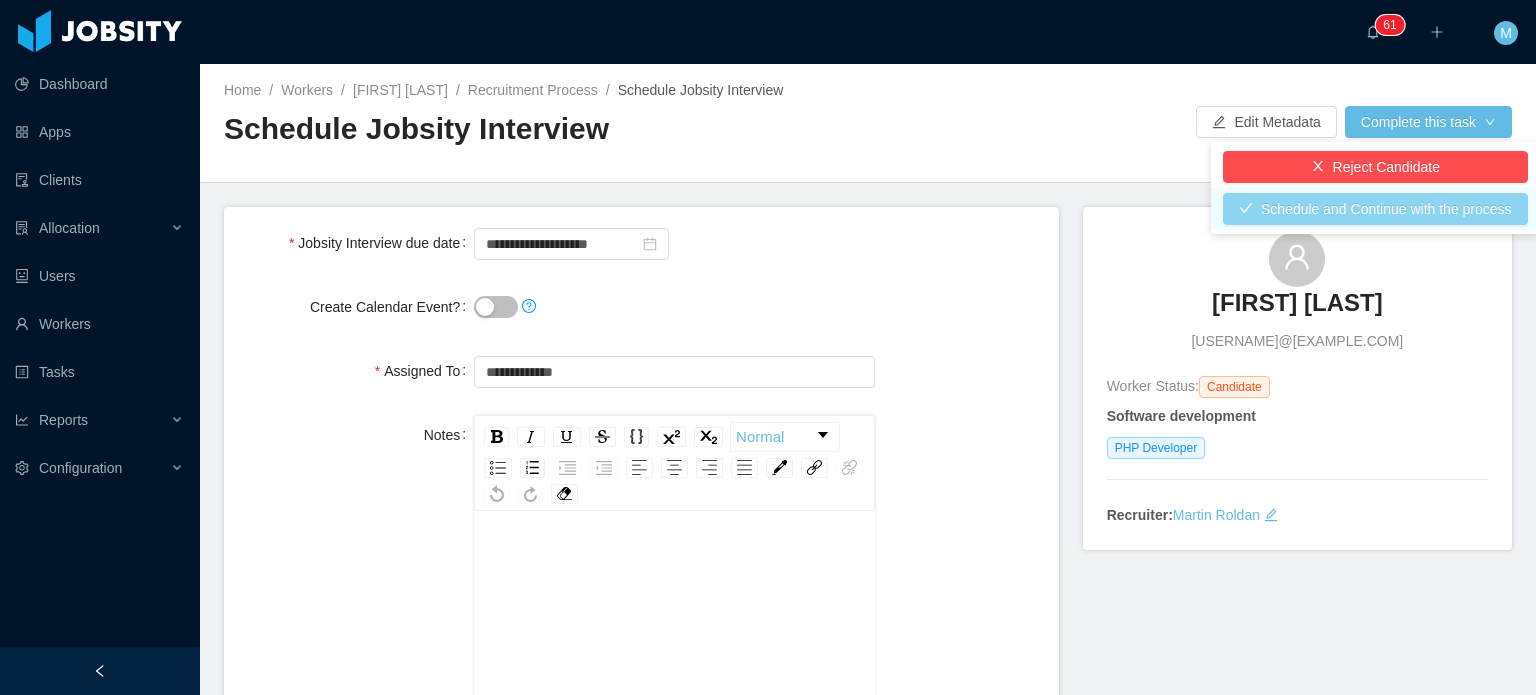 click on "Schedule and Continue with the process" at bounding box center [1375, 209] 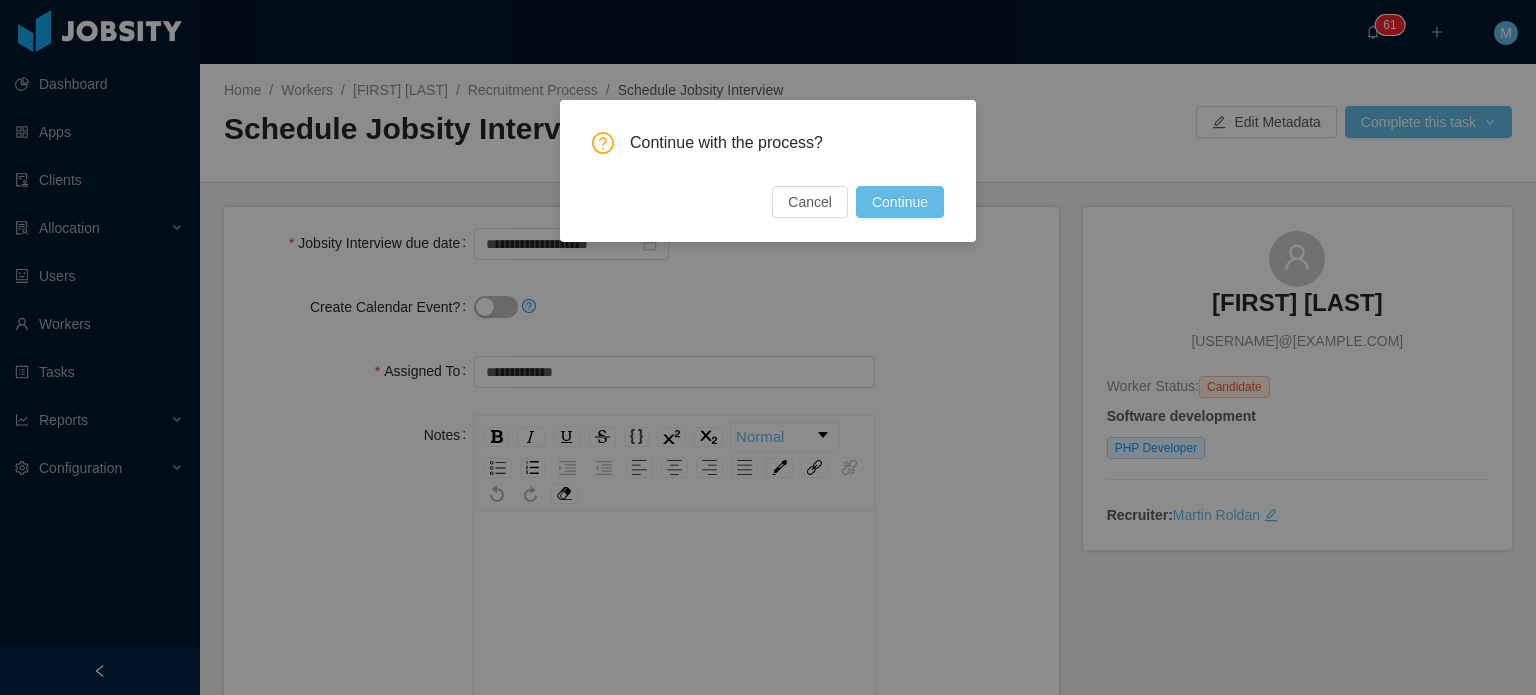 click on "Continue with the process? Cancel Continue" at bounding box center (768, 175) 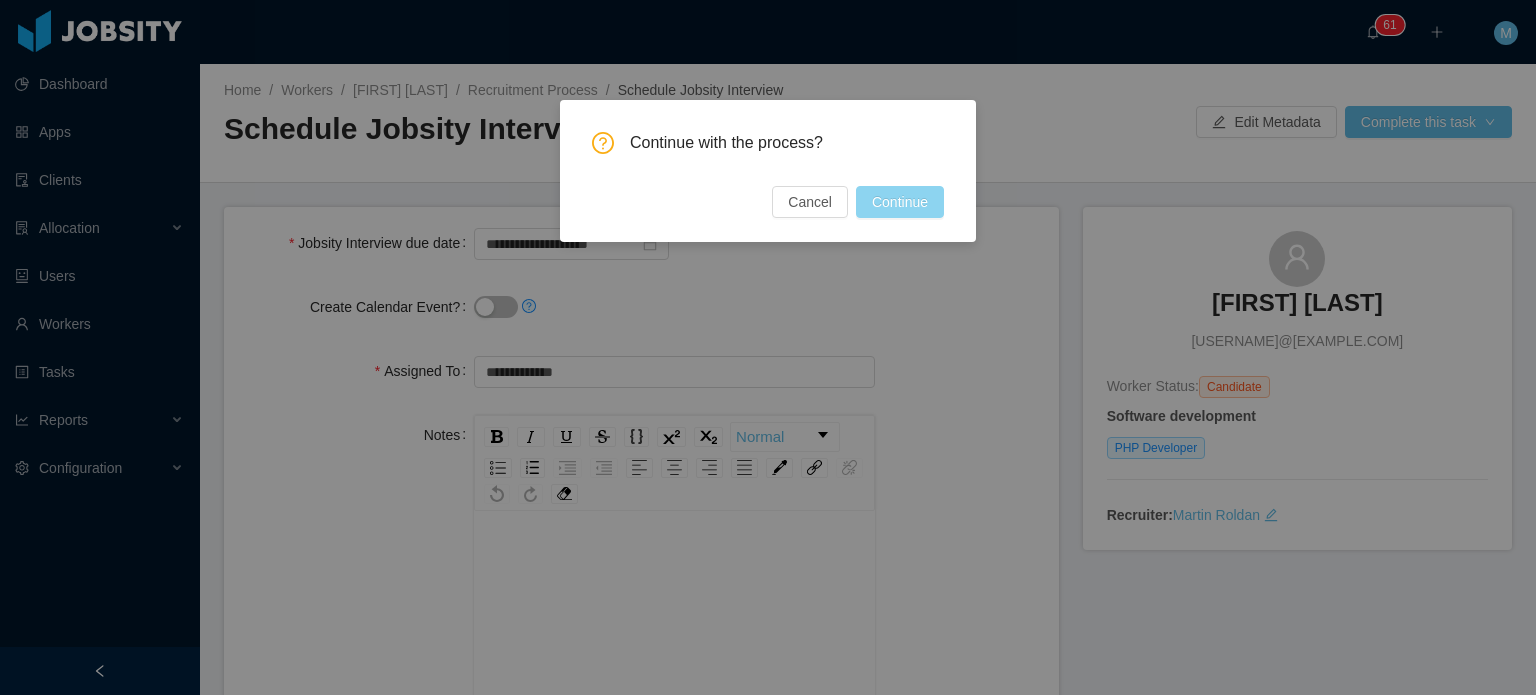 click on "Continue" at bounding box center (900, 202) 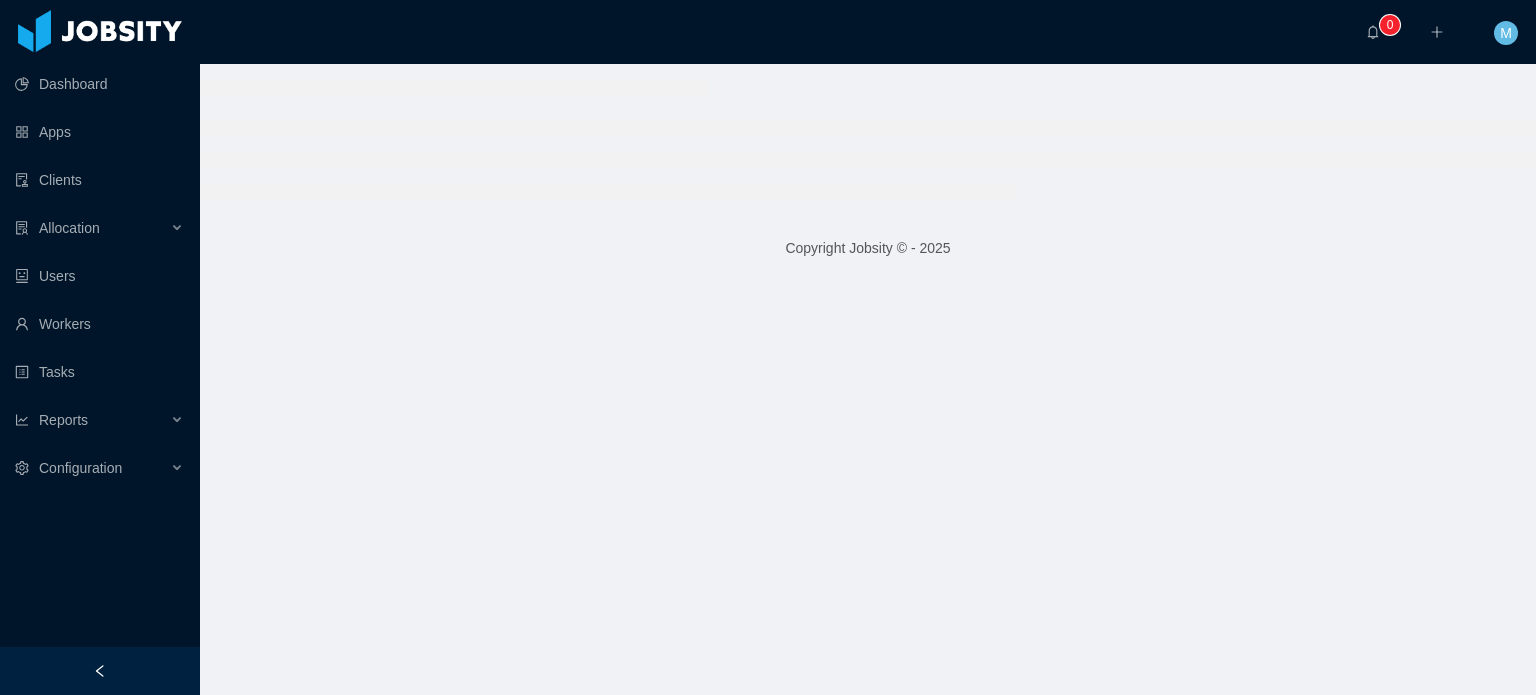 scroll, scrollTop: 0, scrollLeft: 0, axis: both 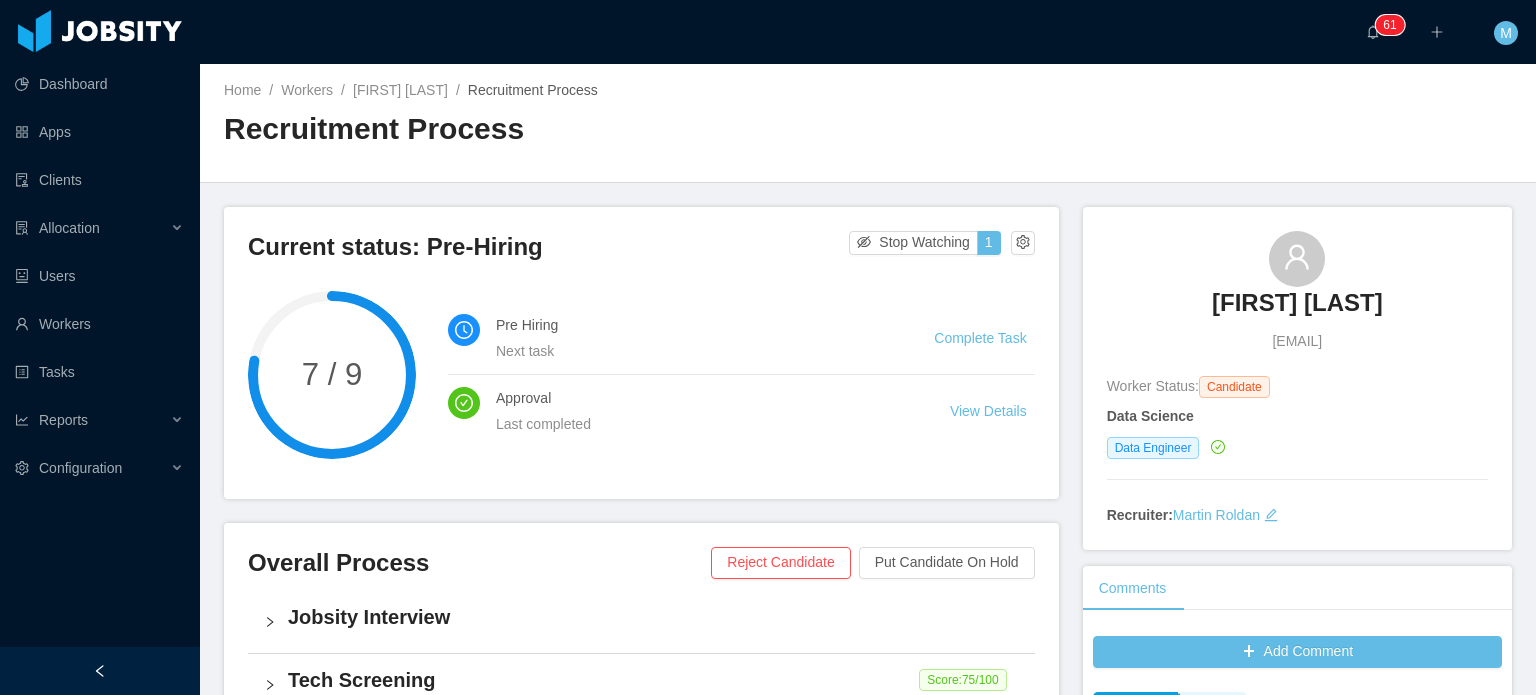 drag, startPoint x: 1160, startPoint y: 304, endPoint x: 1424, endPoint y: 307, distance: 264.01706 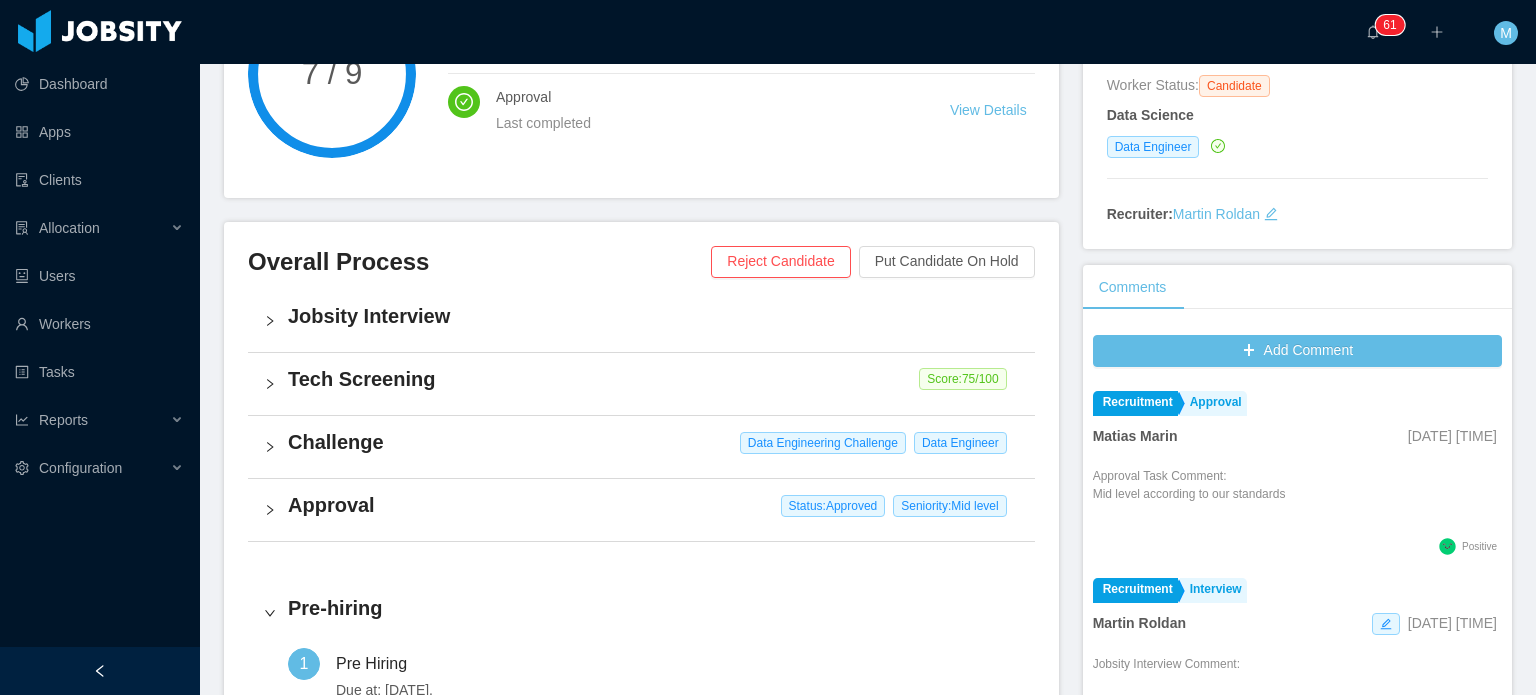 scroll, scrollTop: 300, scrollLeft: 0, axis: vertical 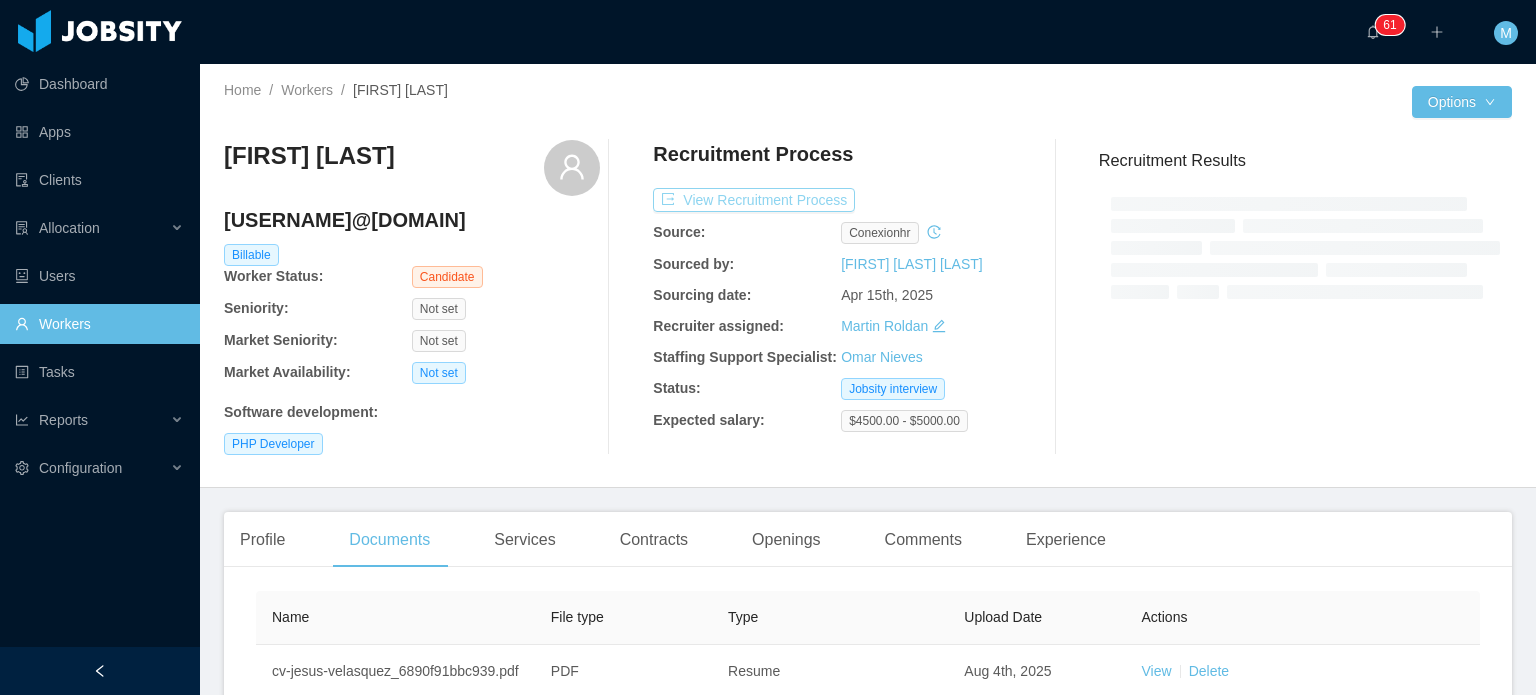 click on "View Recruitment Process" at bounding box center (754, 200) 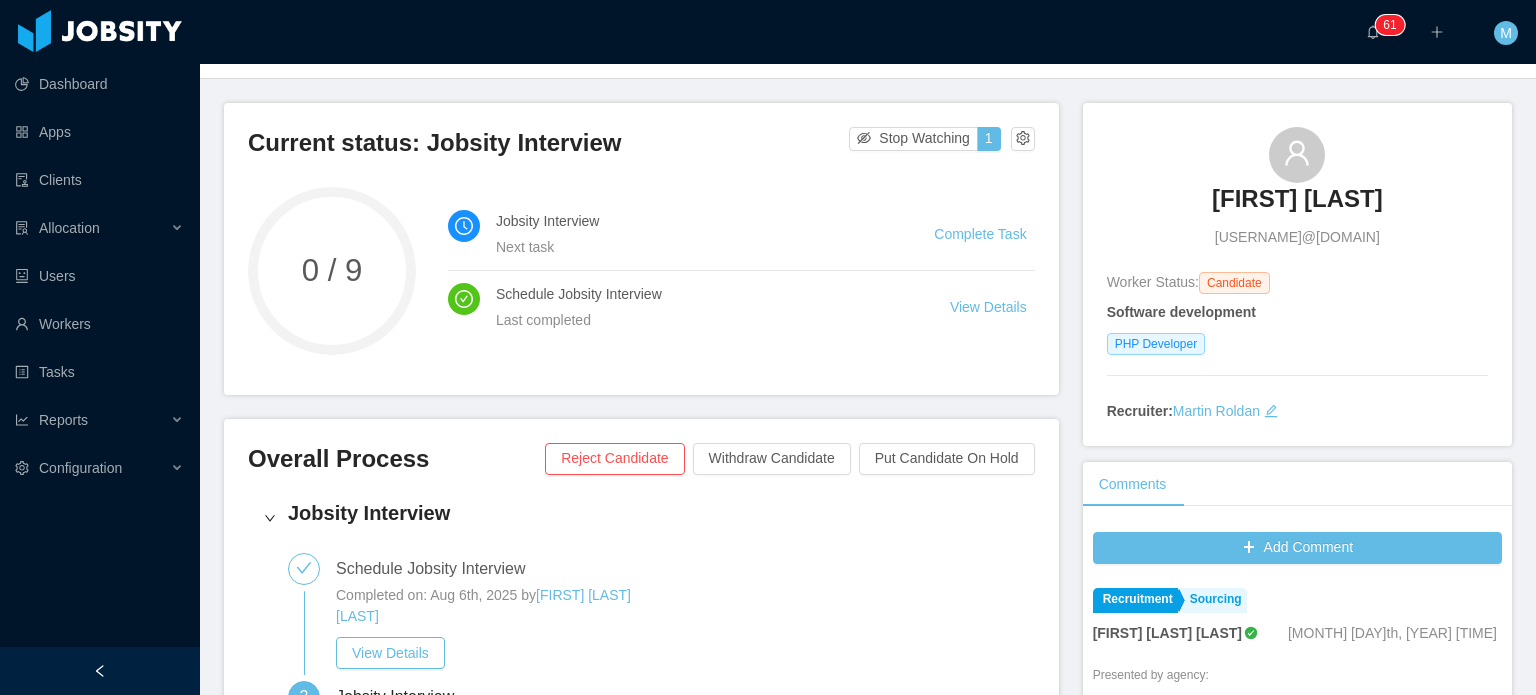 scroll, scrollTop: 0, scrollLeft: 0, axis: both 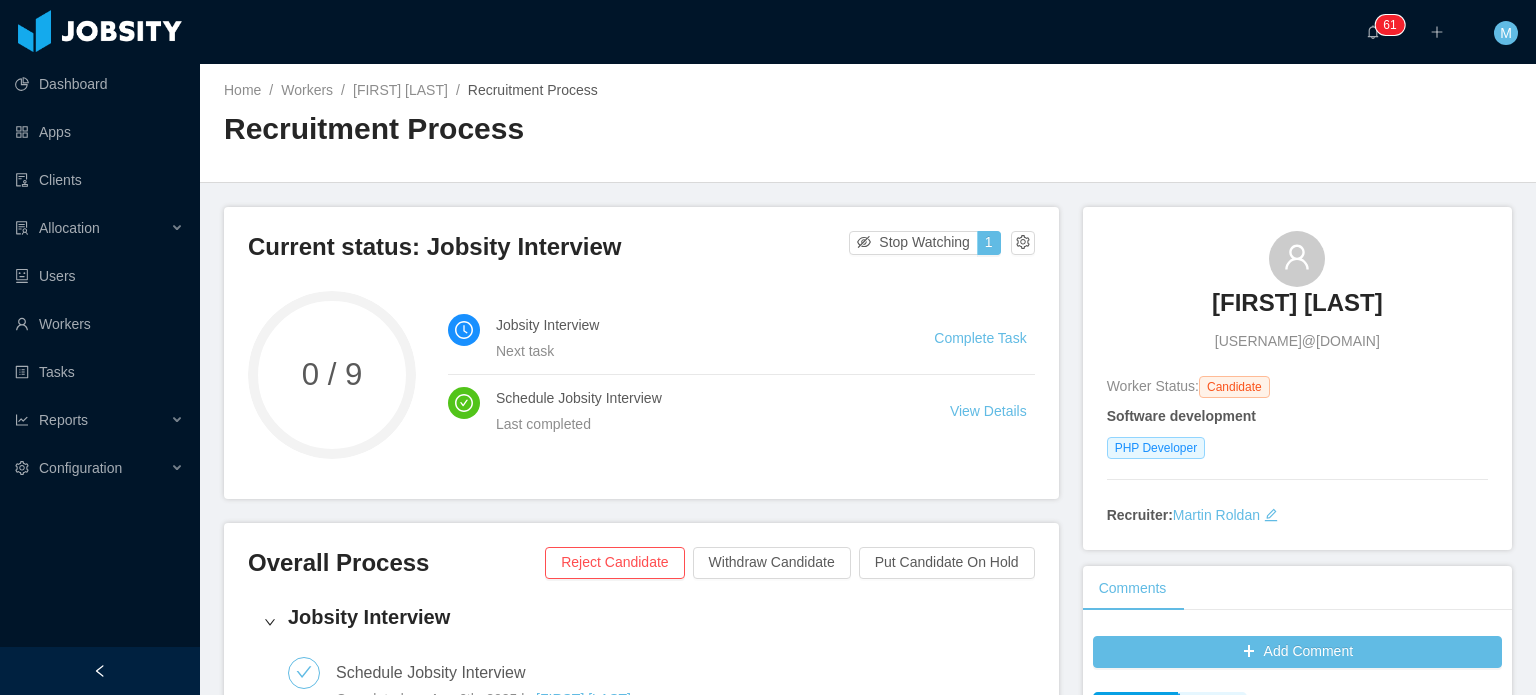 click on "Jobsity Interview Next task Complete Task" at bounding box center (741, 338) 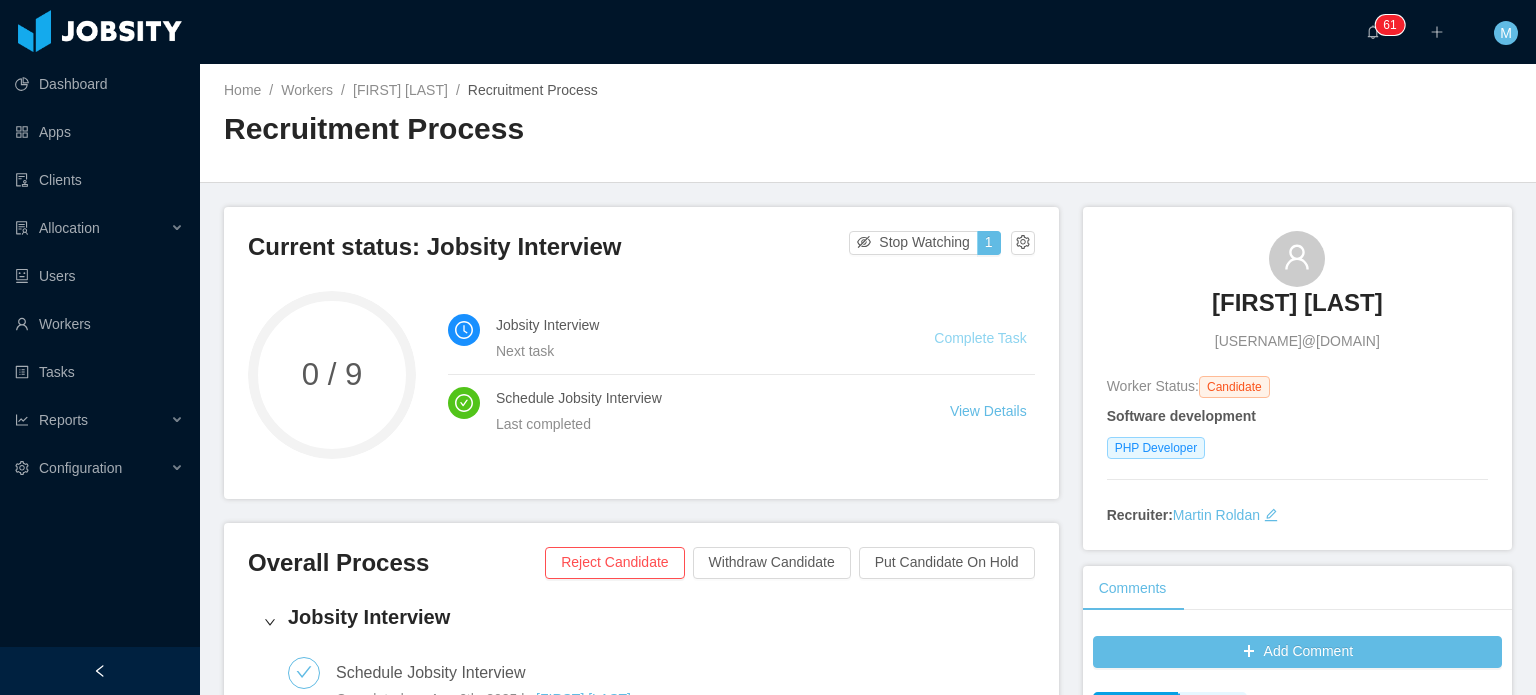 click on "Complete Task" at bounding box center (980, 338) 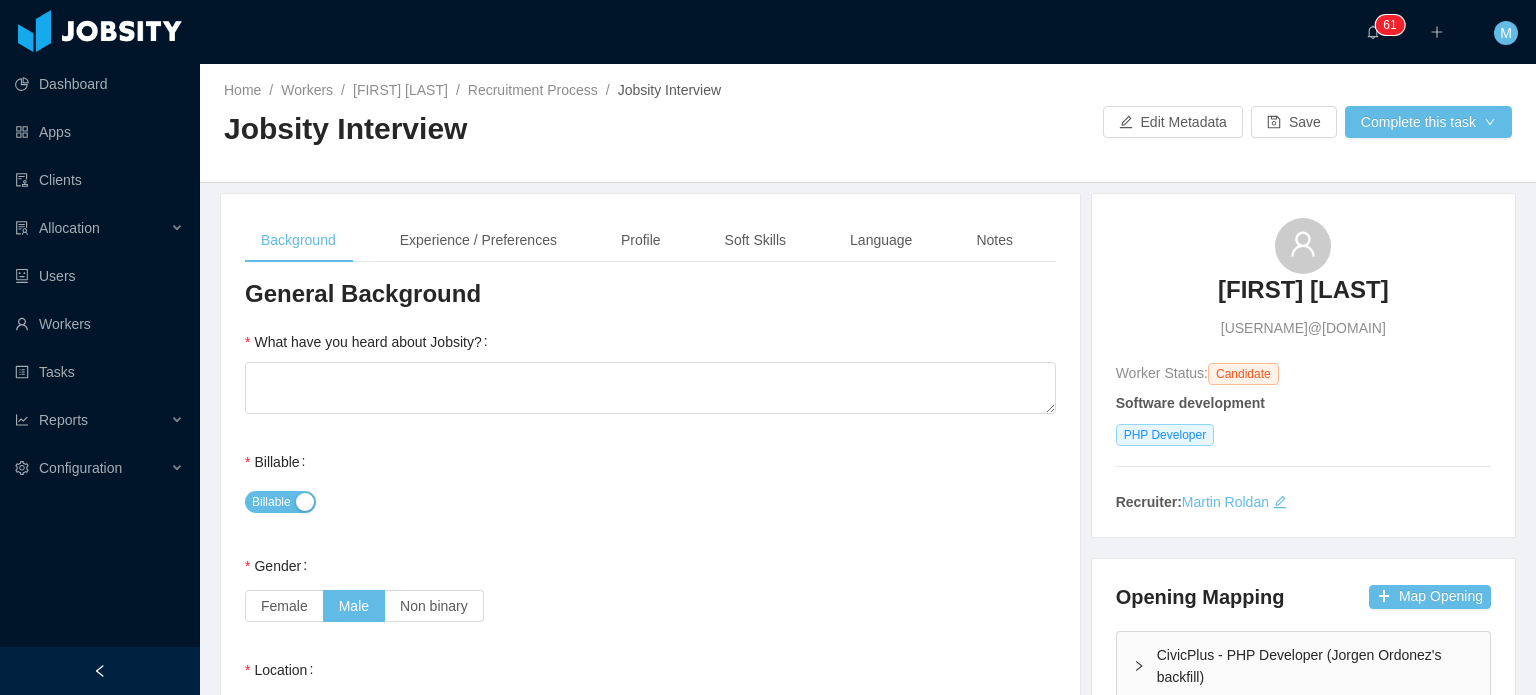 type 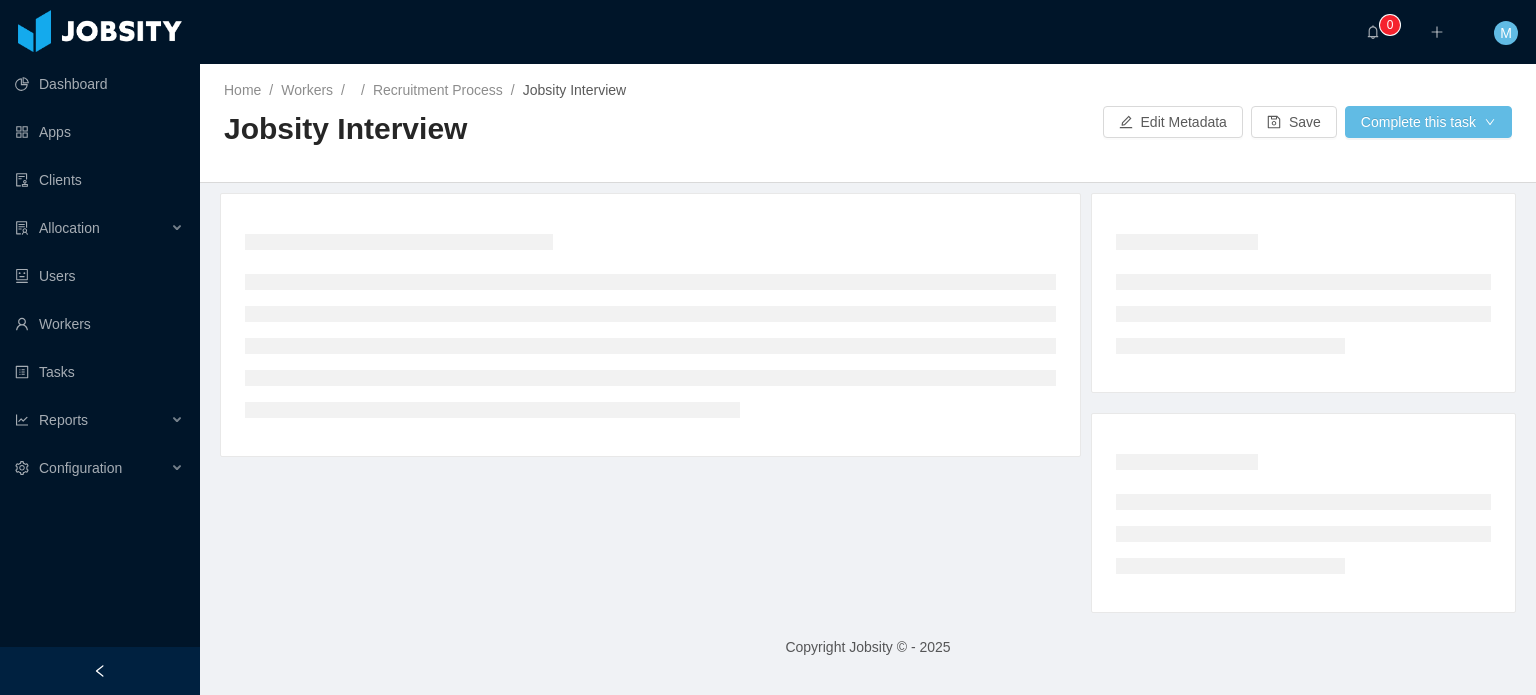 scroll, scrollTop: 0, scrollLeft: 0, axis: both 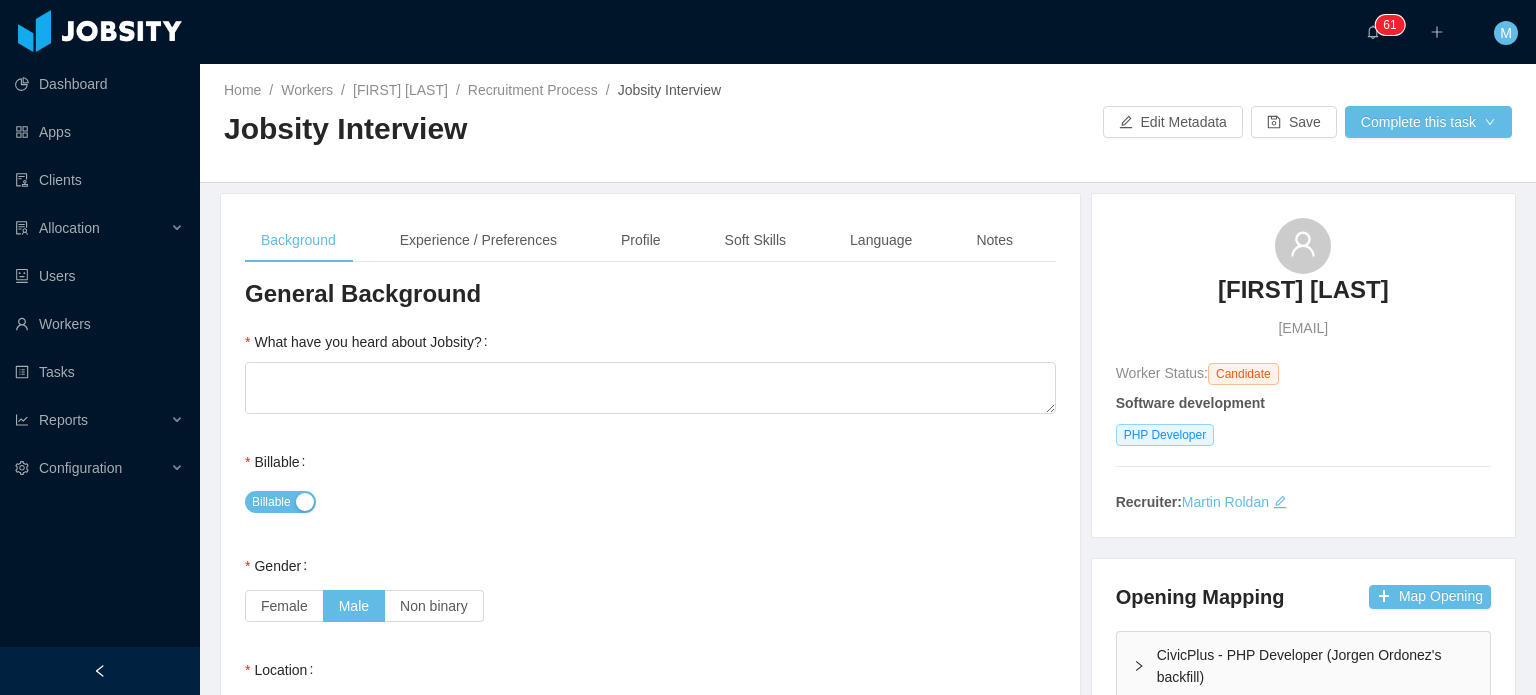 type 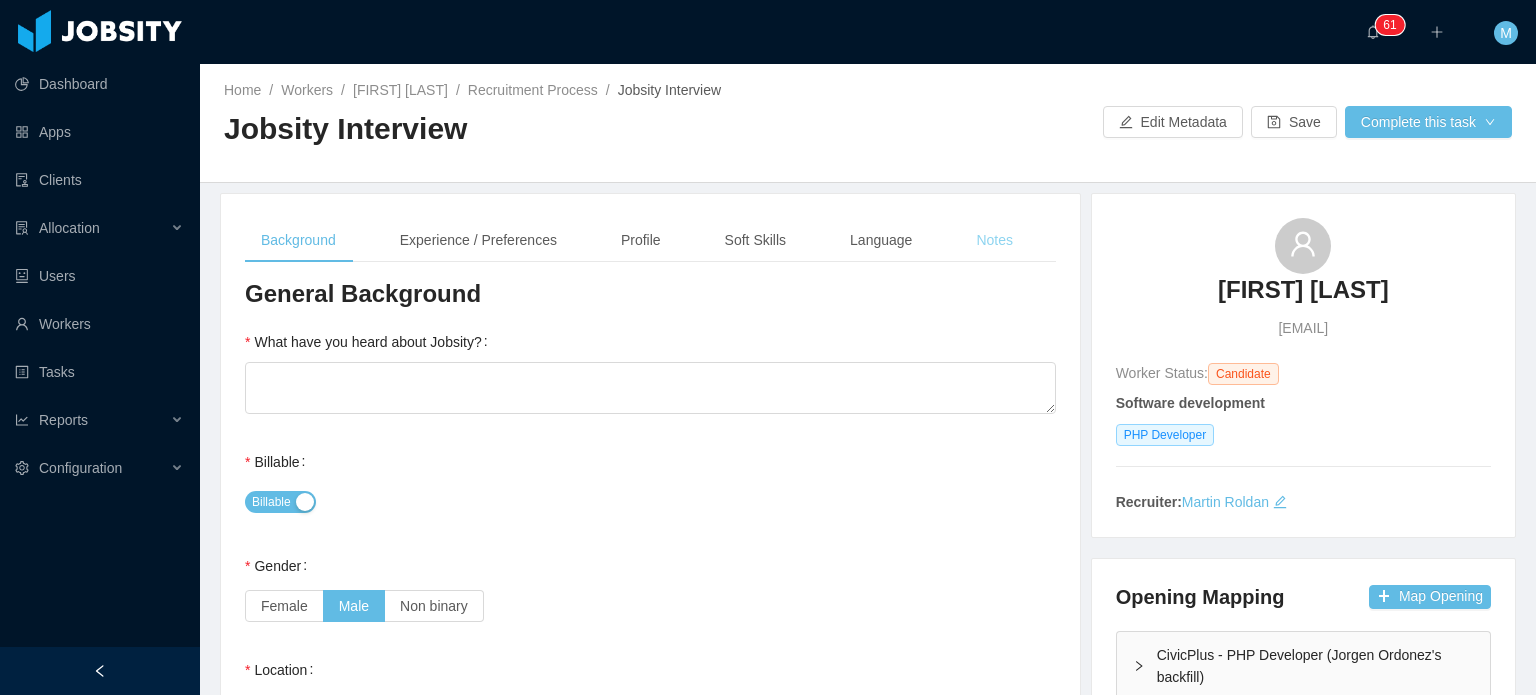 click on "Notes" at bounding box center (994, 240) 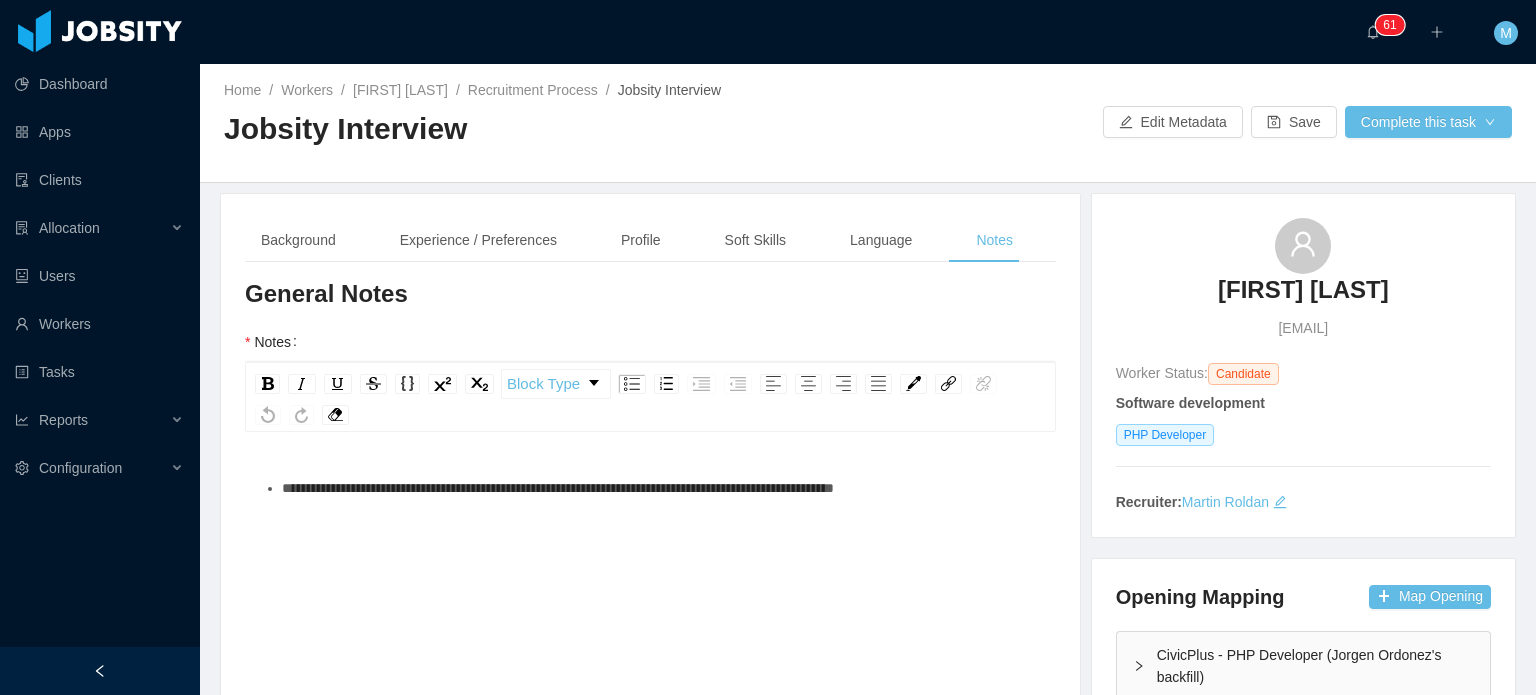 click on "**********" at bounding box center (661, 488) 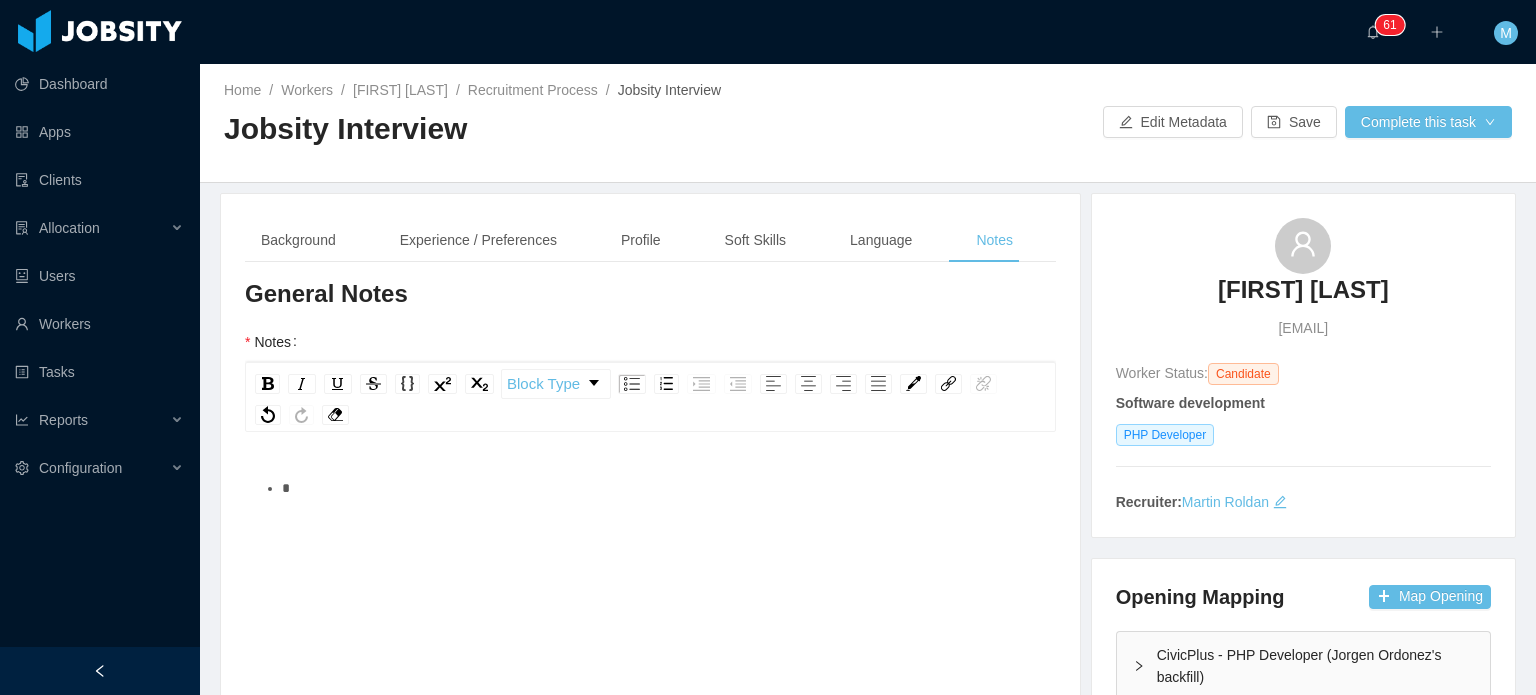 type 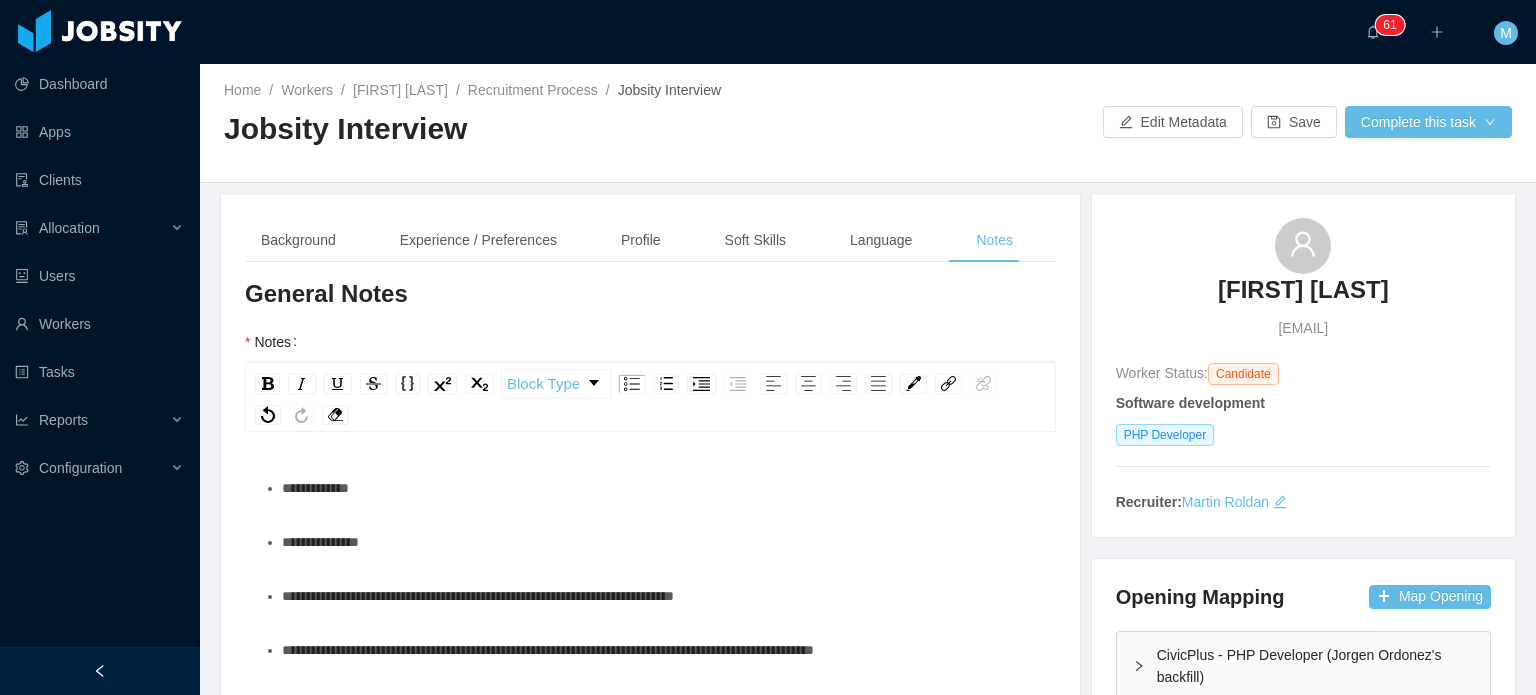click on "**********" at bounding box center [661, 488] 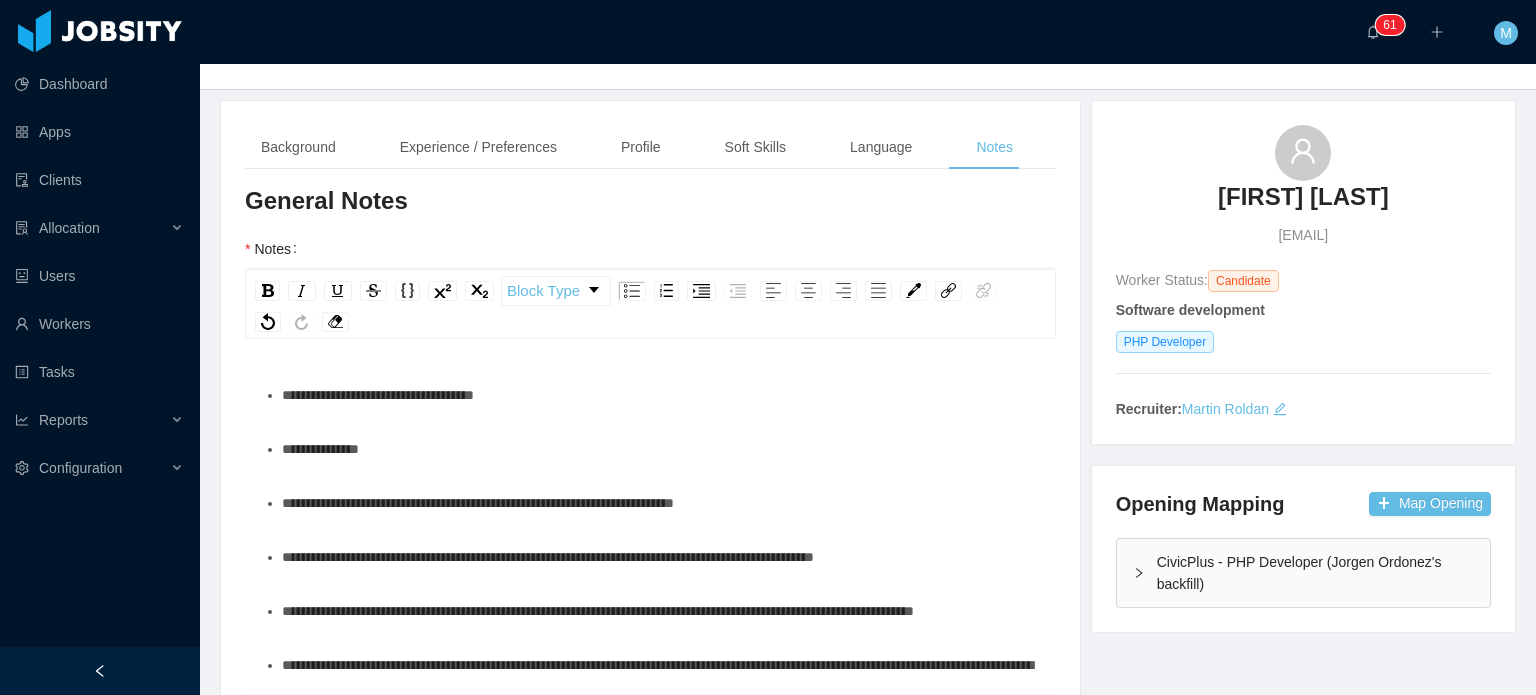 scroll, scrollTop: 300, scrollLeft: 0, axis: vertical 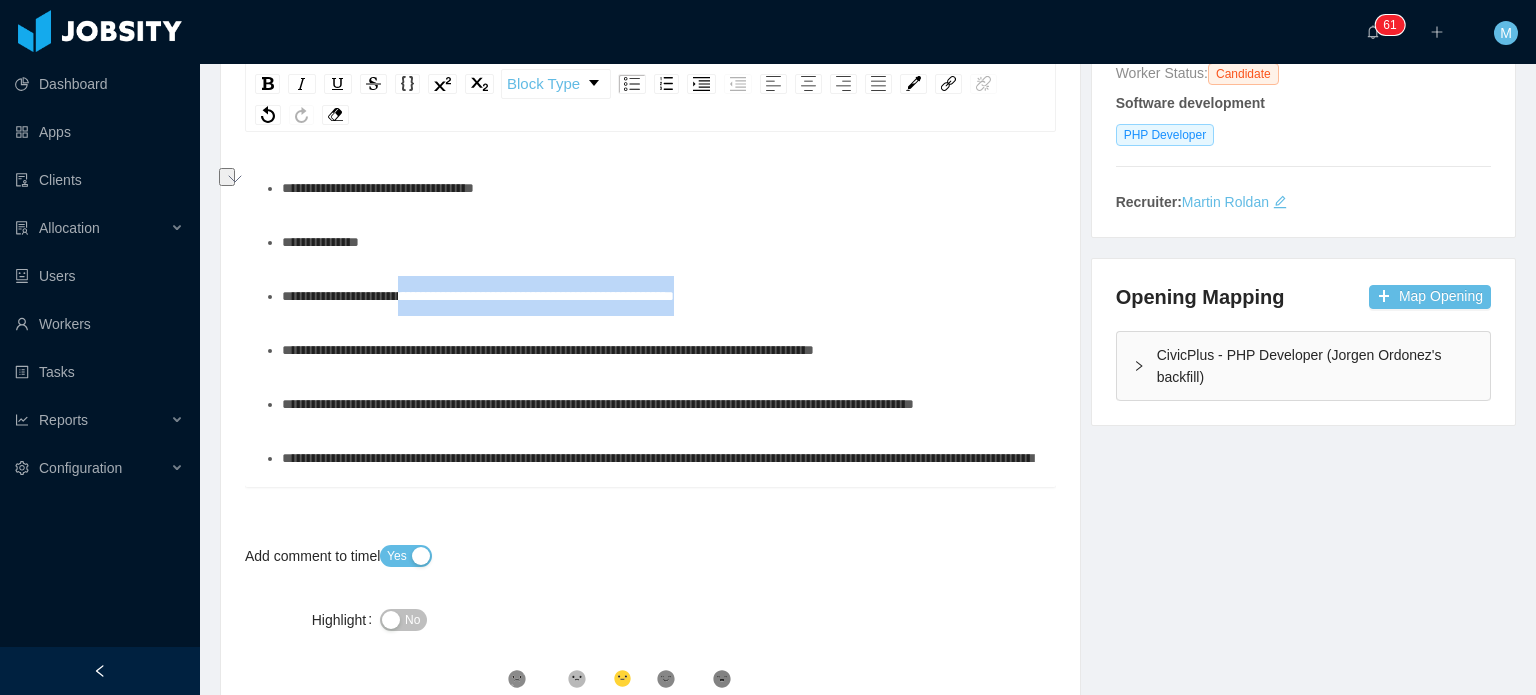 drag, startPoint x: 790, startPoint y: 285, endPoint x: 421, endPoint y: 308, distance: 369.7161 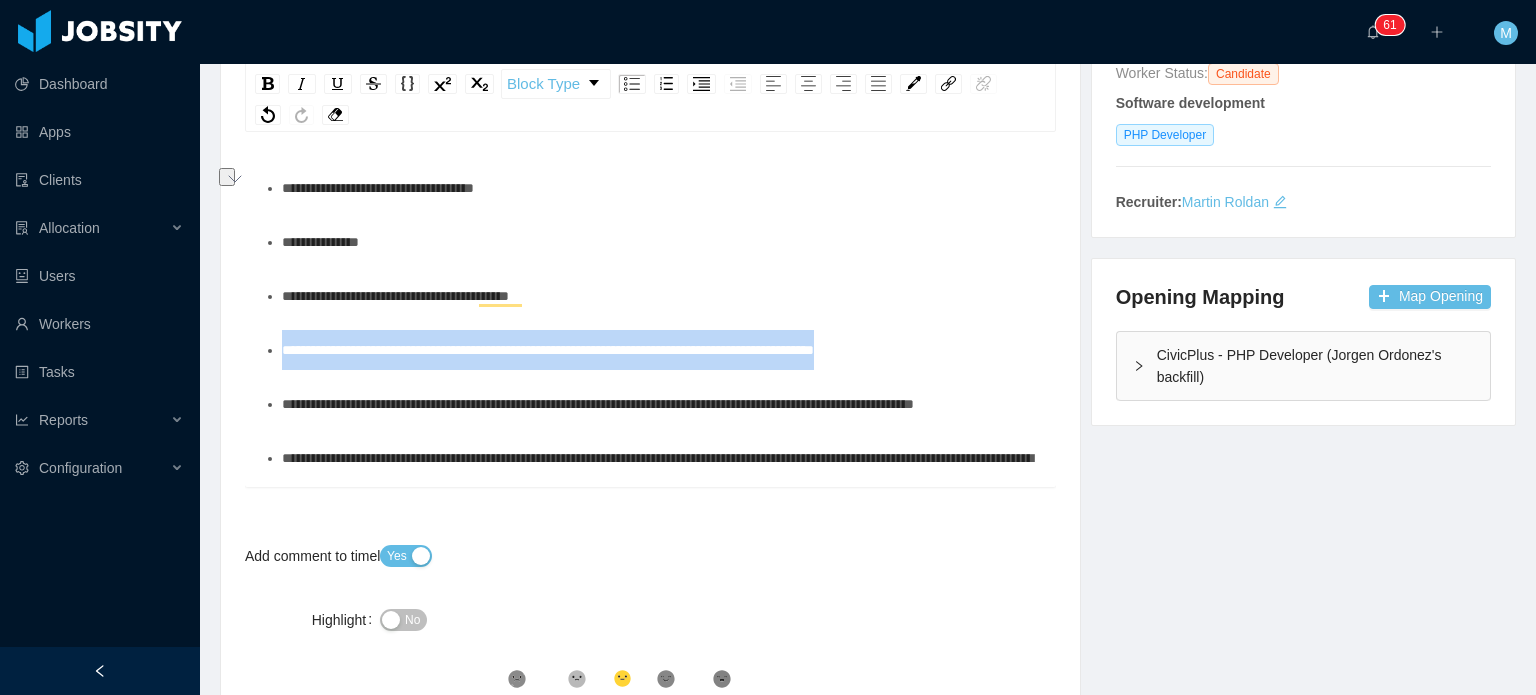 drag, startPoint x: 964, startPoint y: 349, endPoint x: 207, endPoint y: 356, distance: 757.03235 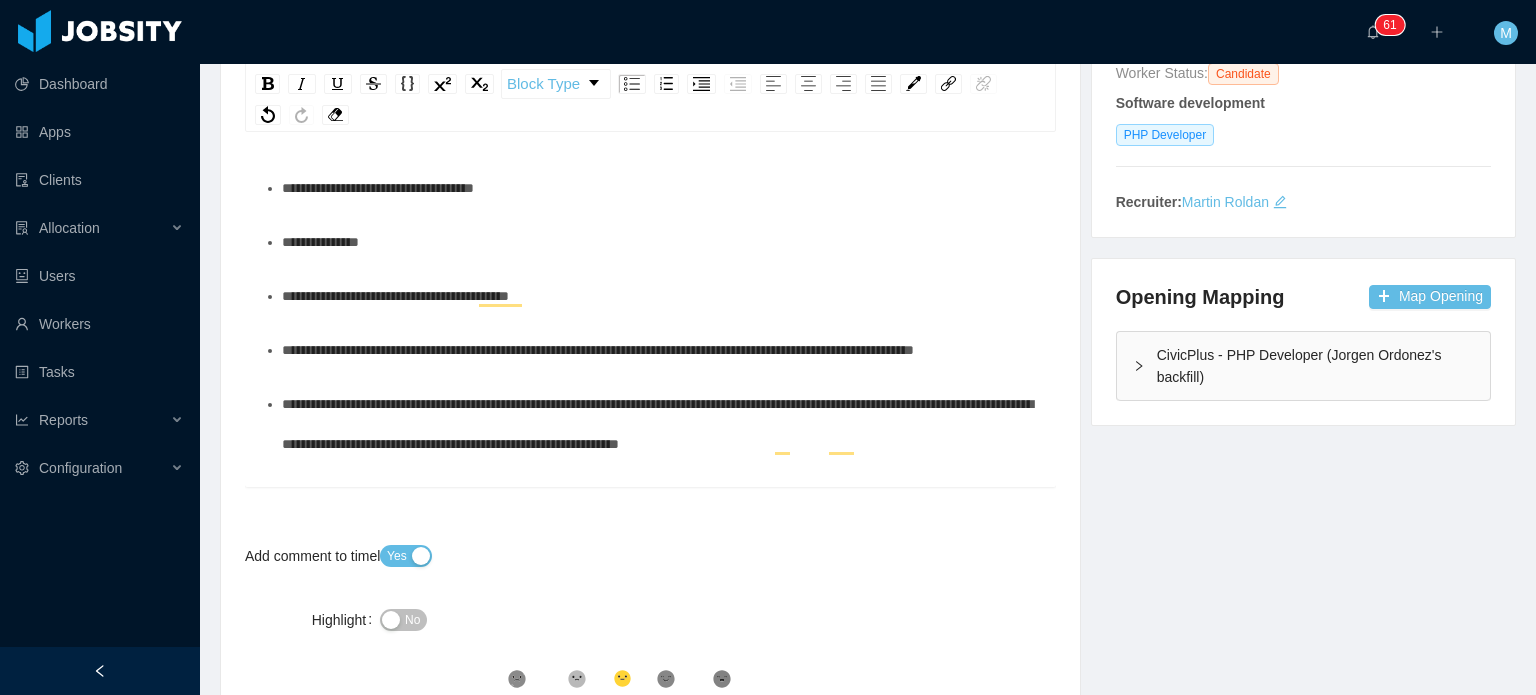 scroll, scrollTop: 73, scrollLeft: 0, axis: vertical 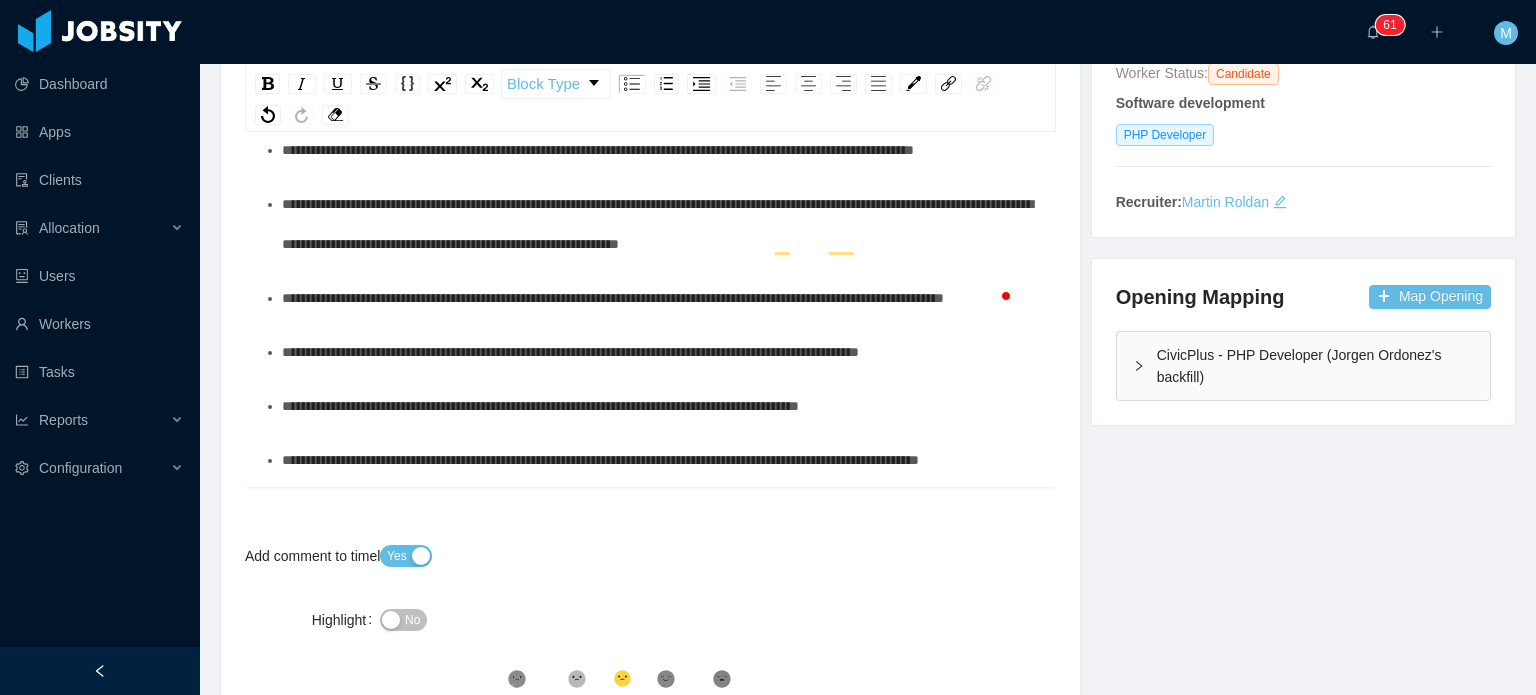 click on "**********" at bounding box center (657, 224) 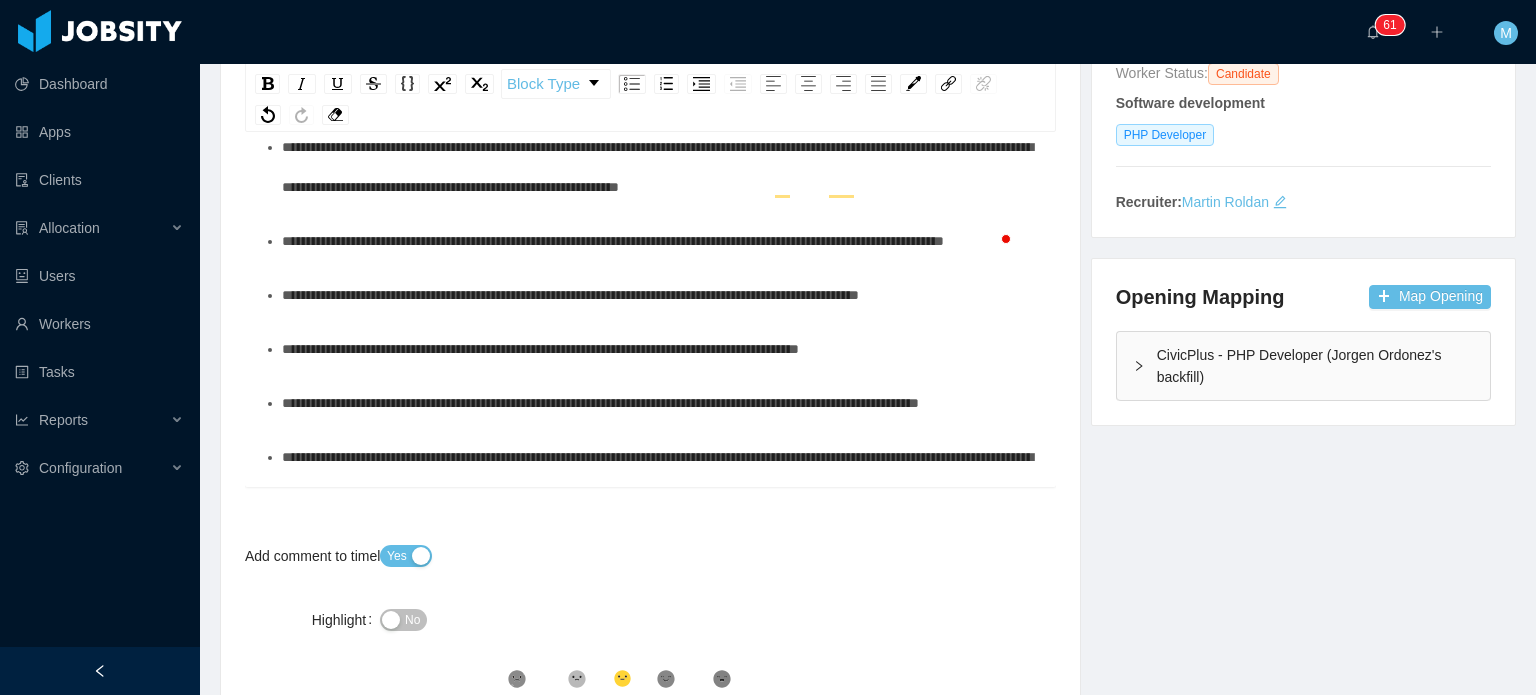 scroll, scrollTop: 257, scrollLeft: 0, axis: vertical 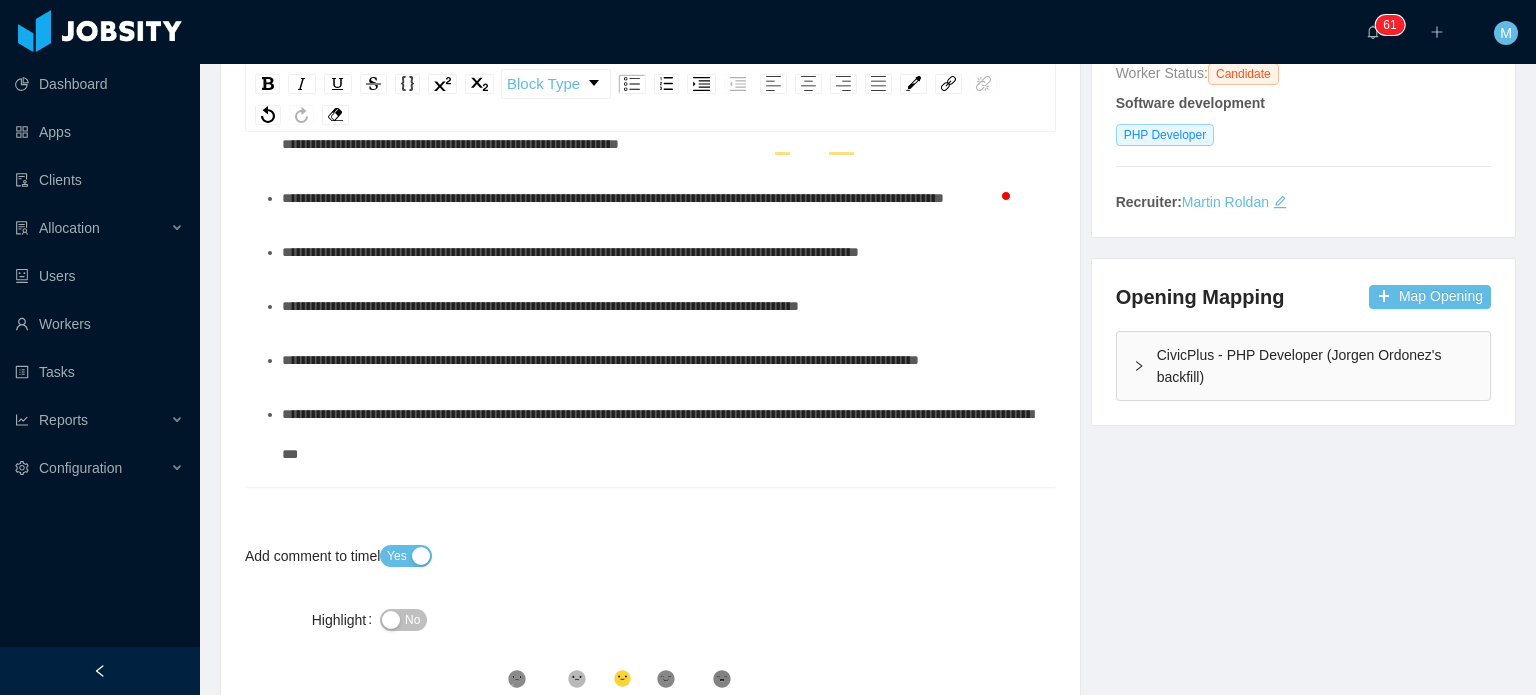 click on "**********" at bounding box center [661, 198] 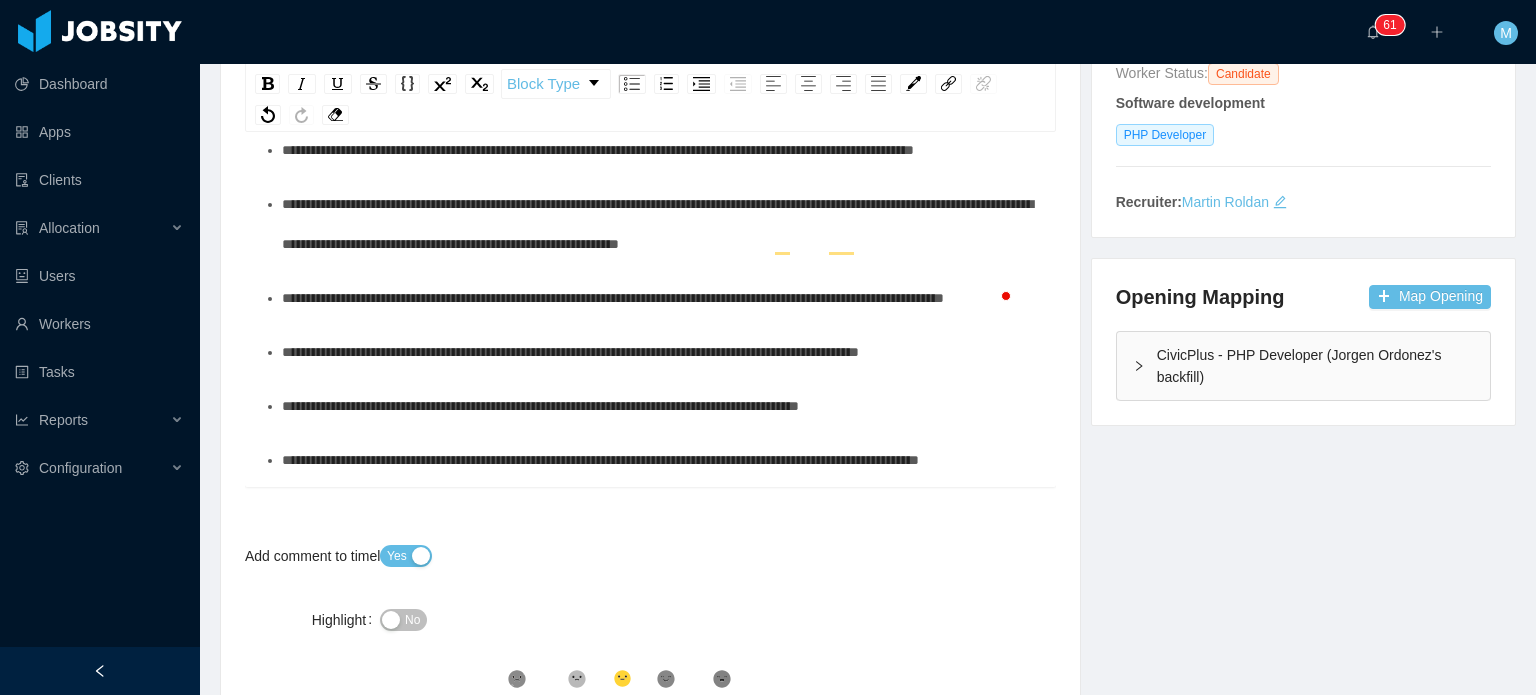 scroll, scrollTop: 160, scrollLeft: 0, axis: vertical 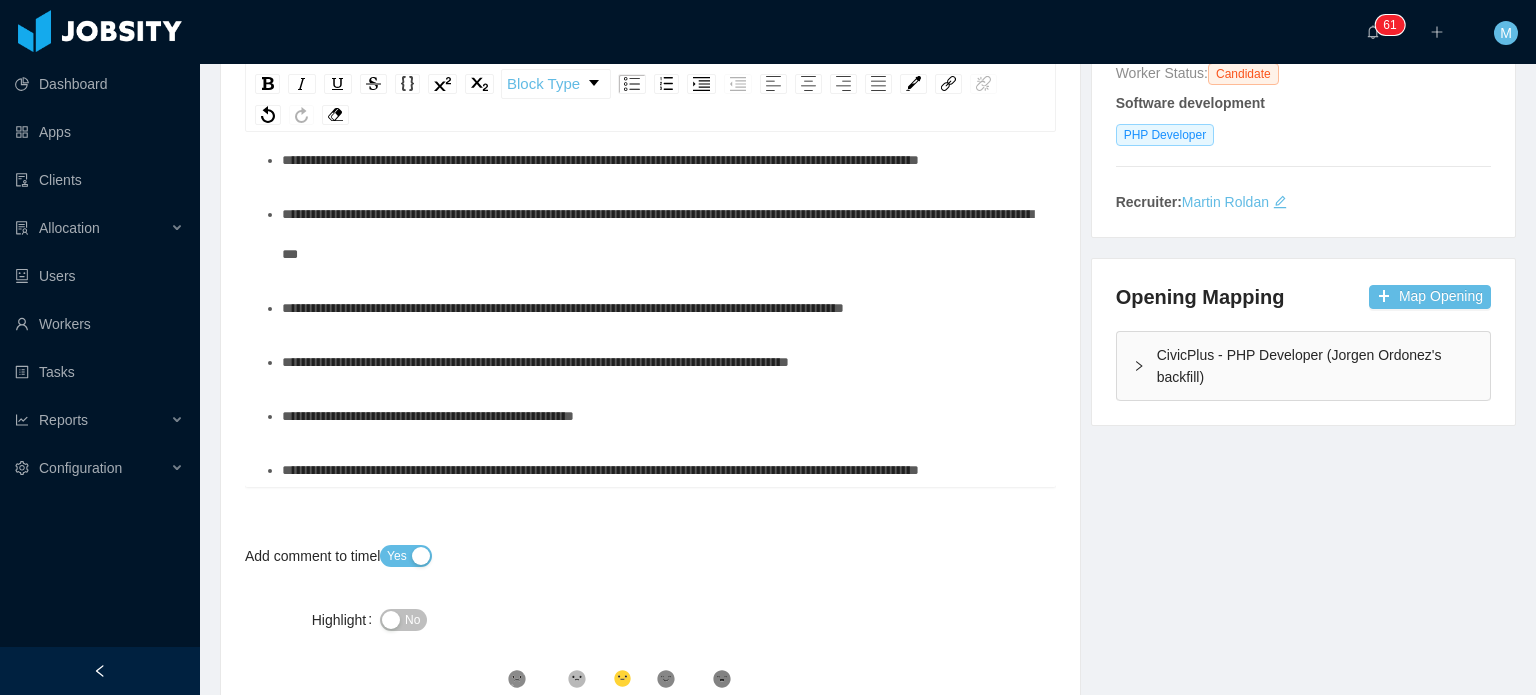 click on "**********" at bounding box center [540, 106] 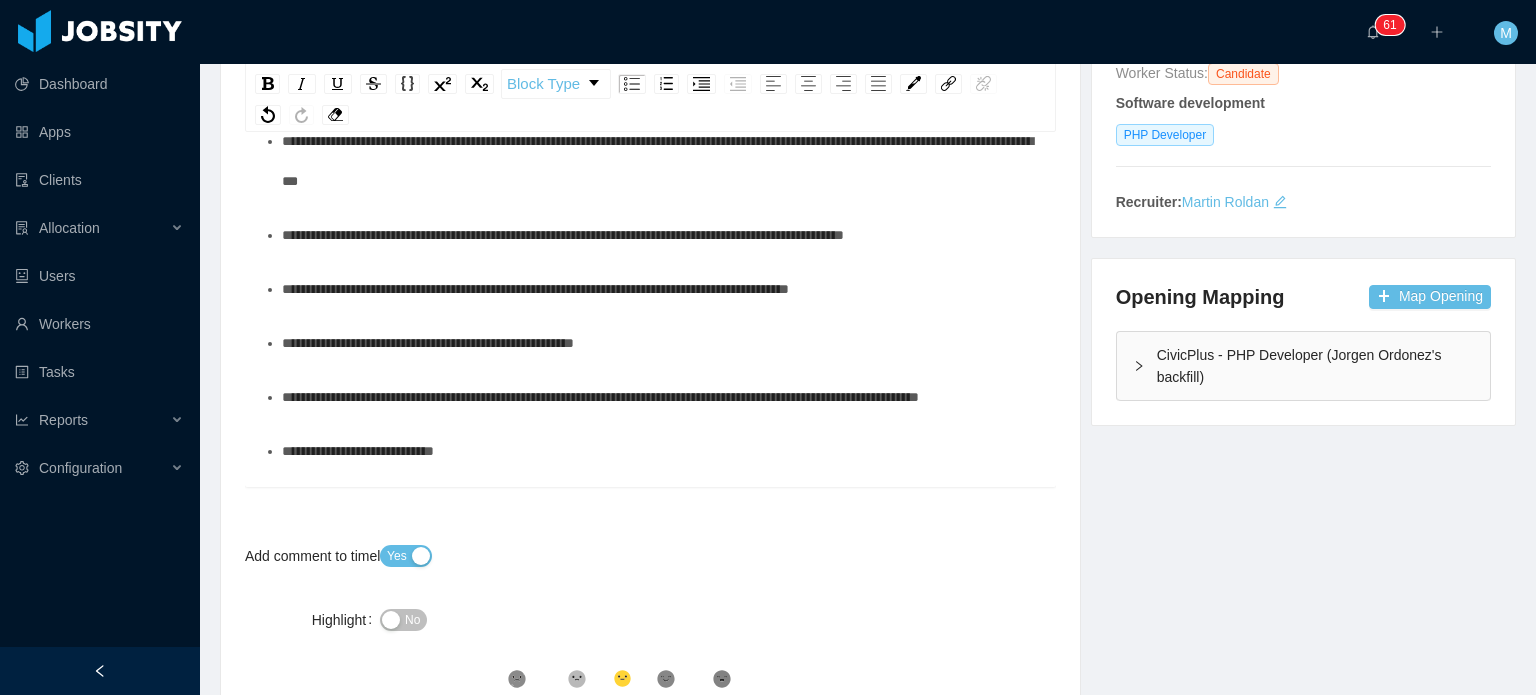 scroll, scrollTop: 600, scrollLeft: 0, axis: vertical 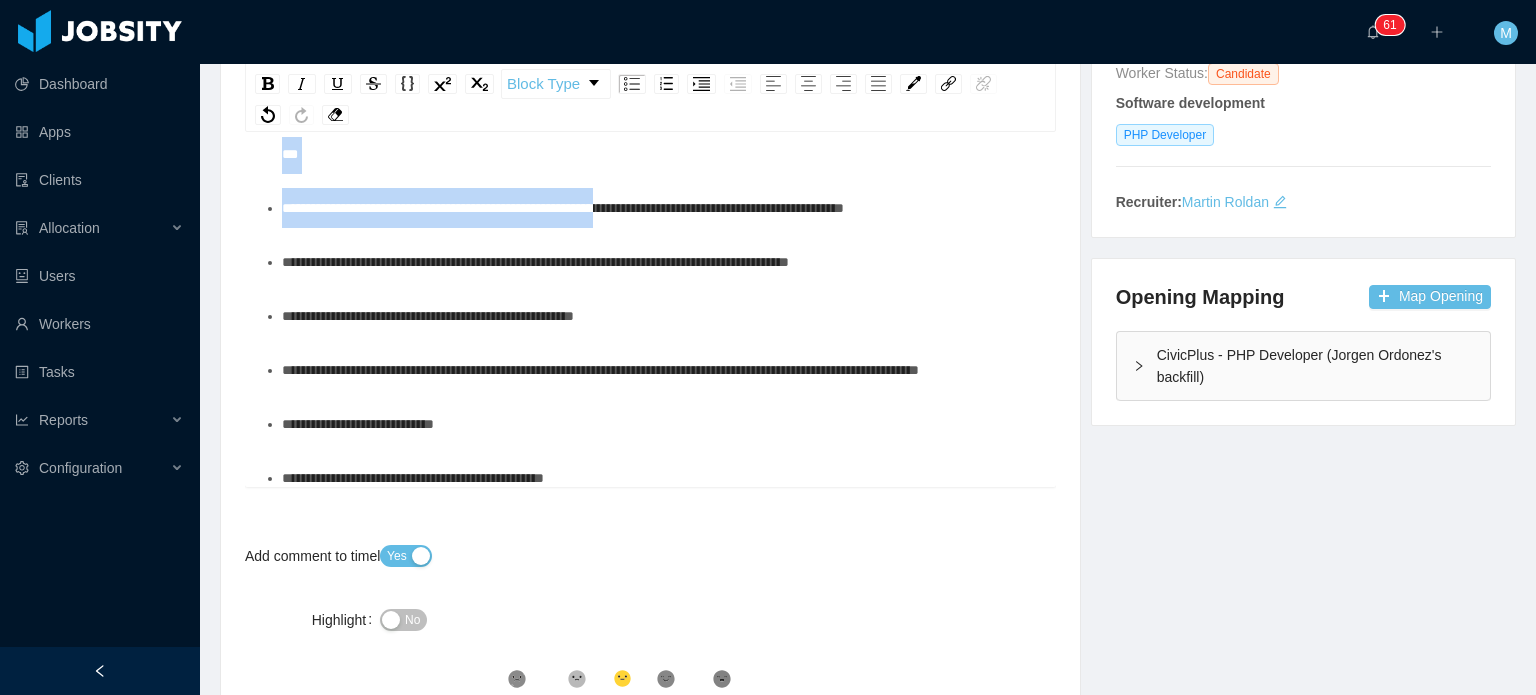drag, startPoint x: 429, startPoint y: 226, endPoint x: 646, endPoint y: 308, distance: 231.97629 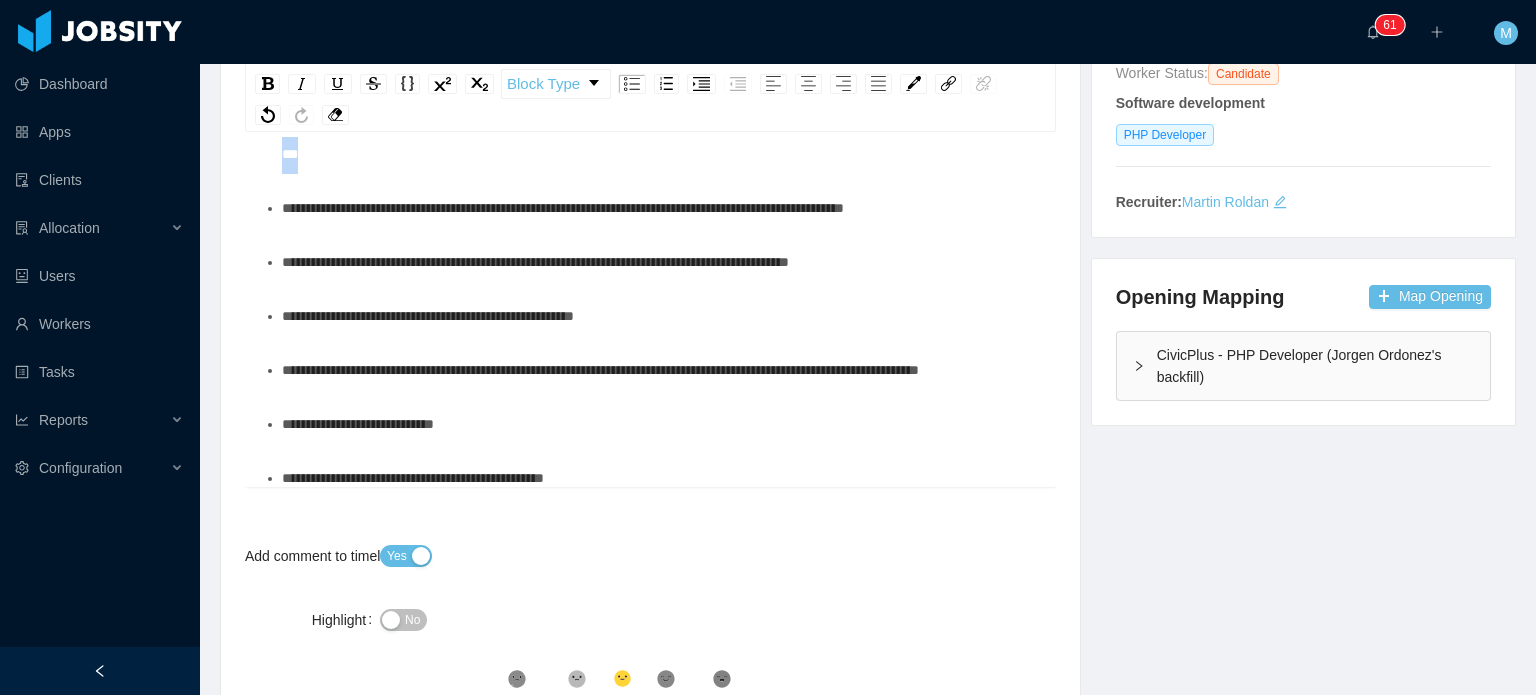 drag, startPoint x: 593, startPoint y: 271, endPoint x: 235, endPoint y: 233, distance: 360.0111 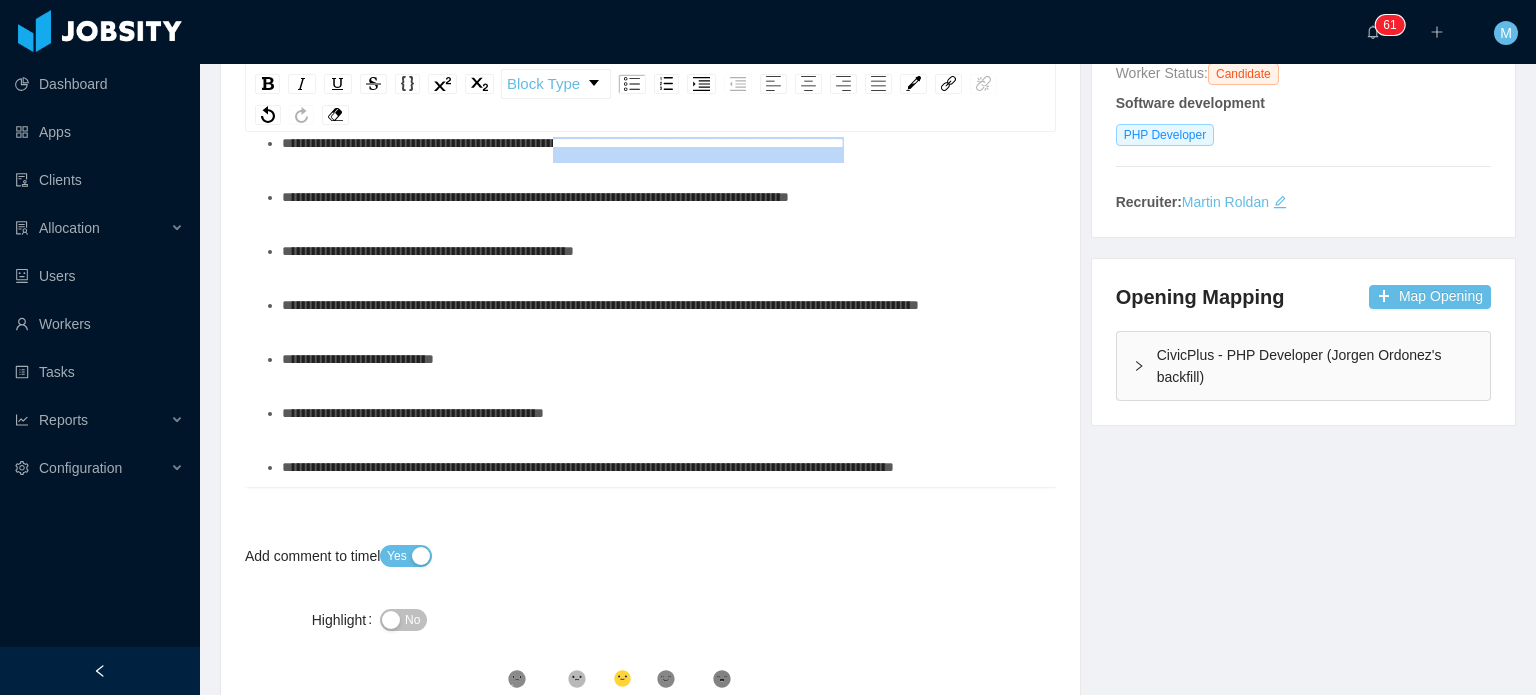 drag, startPoint x: 964, startPoint y: 235, endPoint x: 604, endPoint y: 234, distance: 360.0014 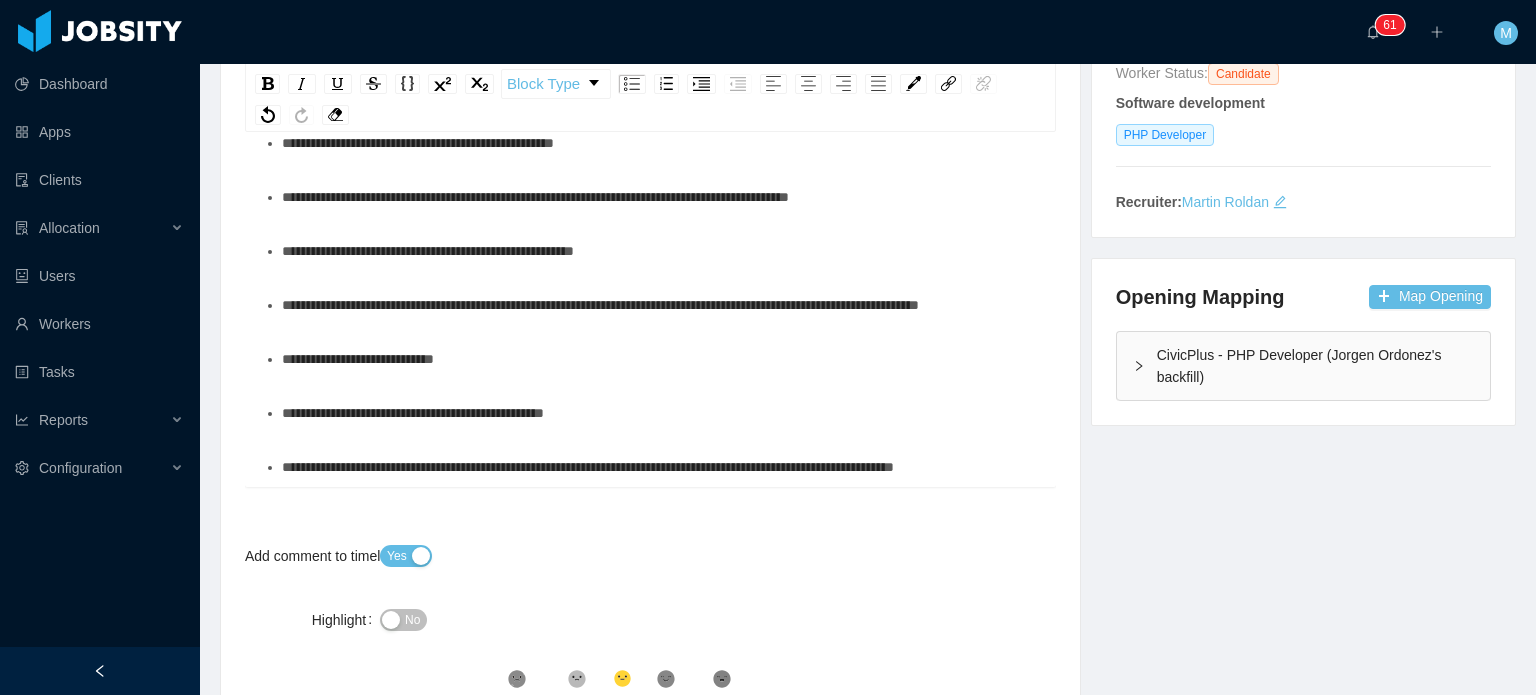 click on "**********" at bounding box center (418, 143) 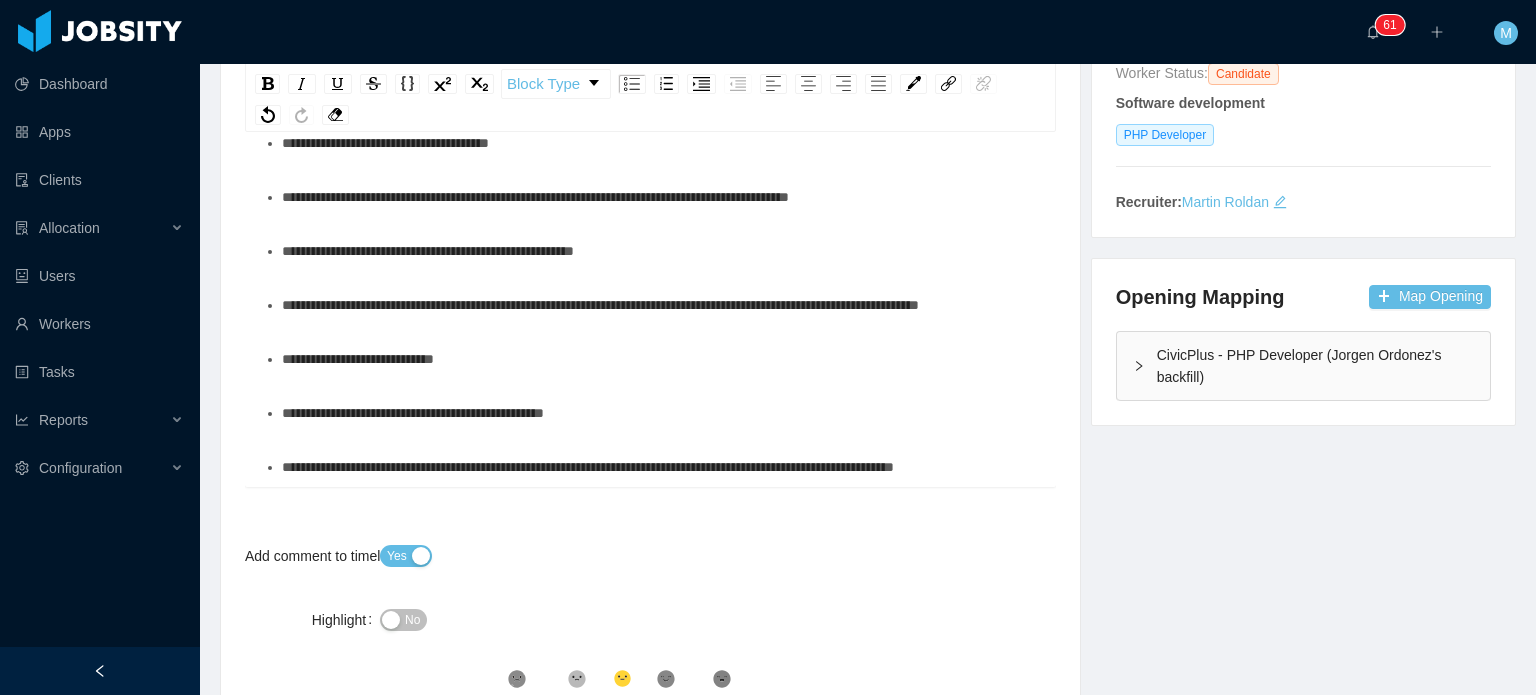 click on "**********" at bounding box center (661, 251) 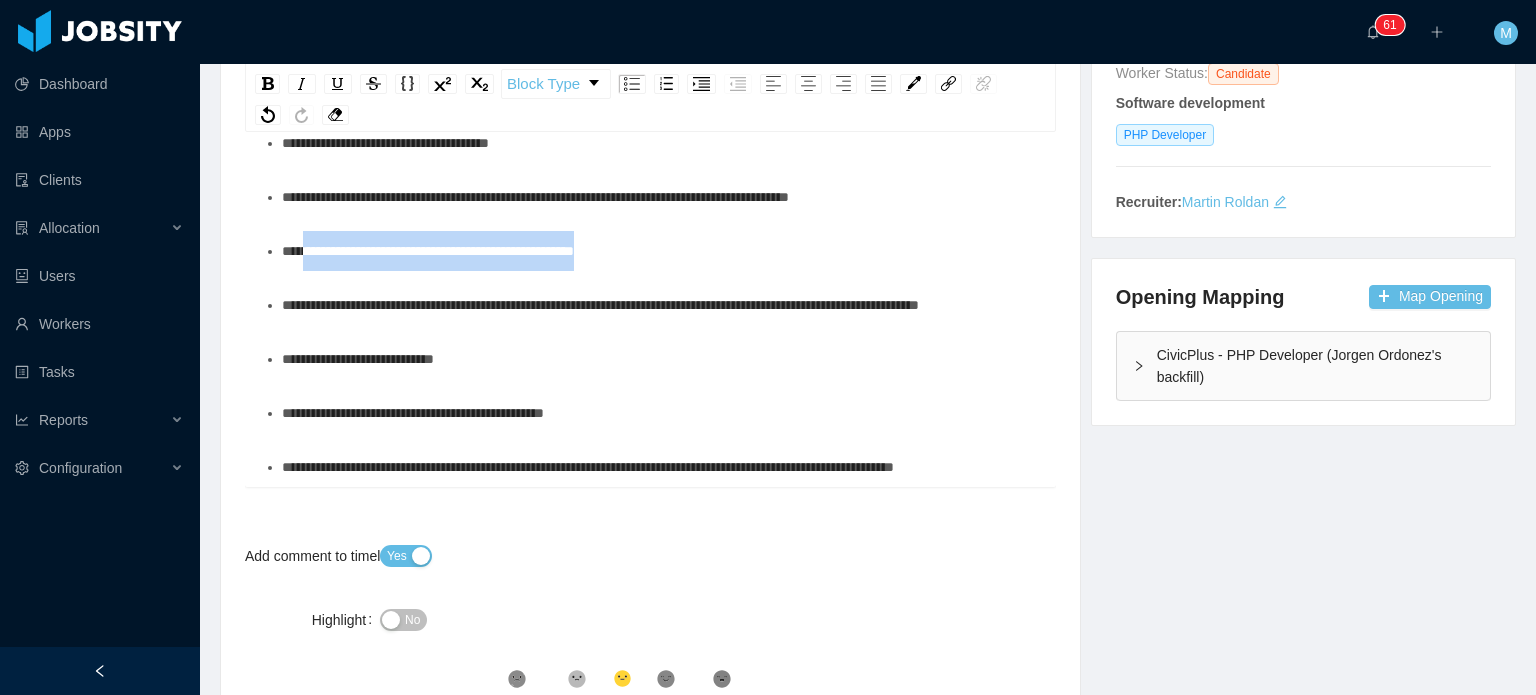 drag, startPoint x: 666, startPoint y: 350, endPoint x: 294, endPoint y: 351, distance: 372.00134 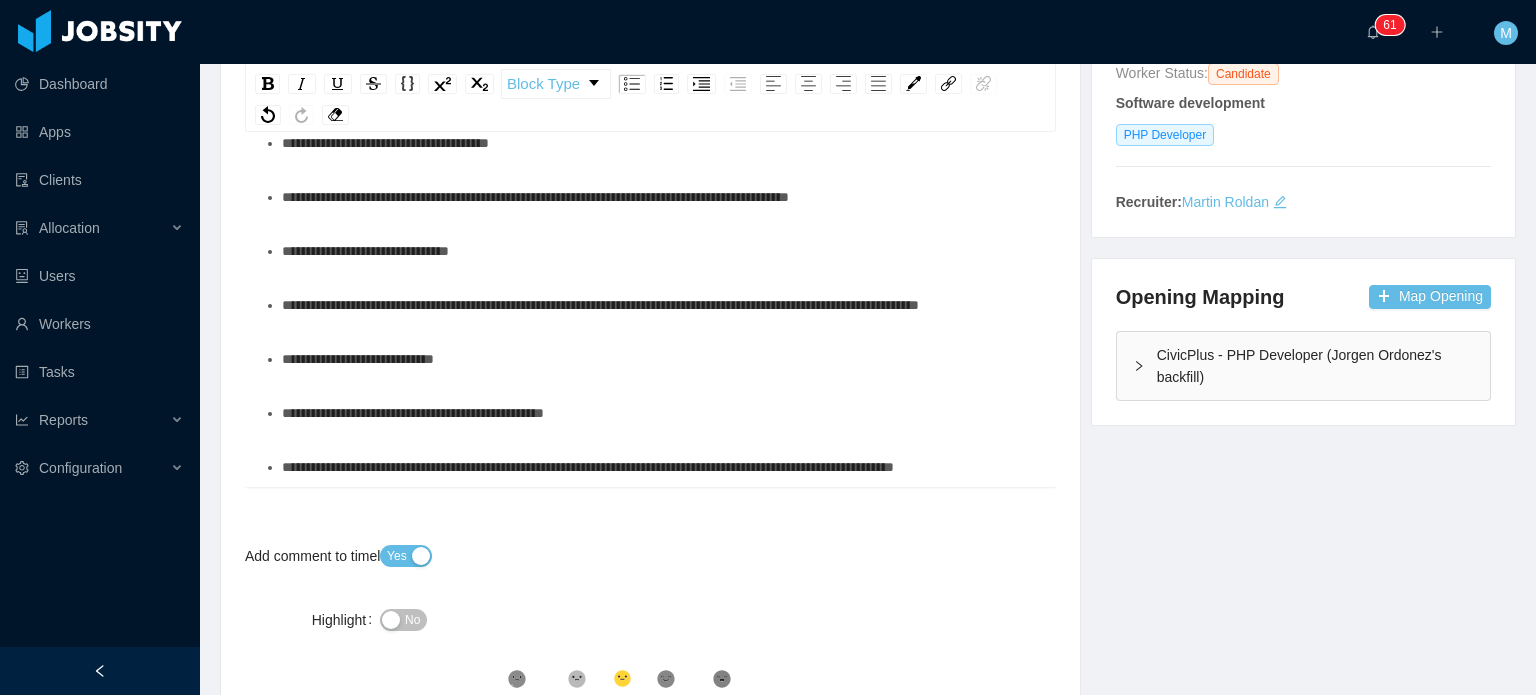 click on "**********" at bounding box center (661, 305) 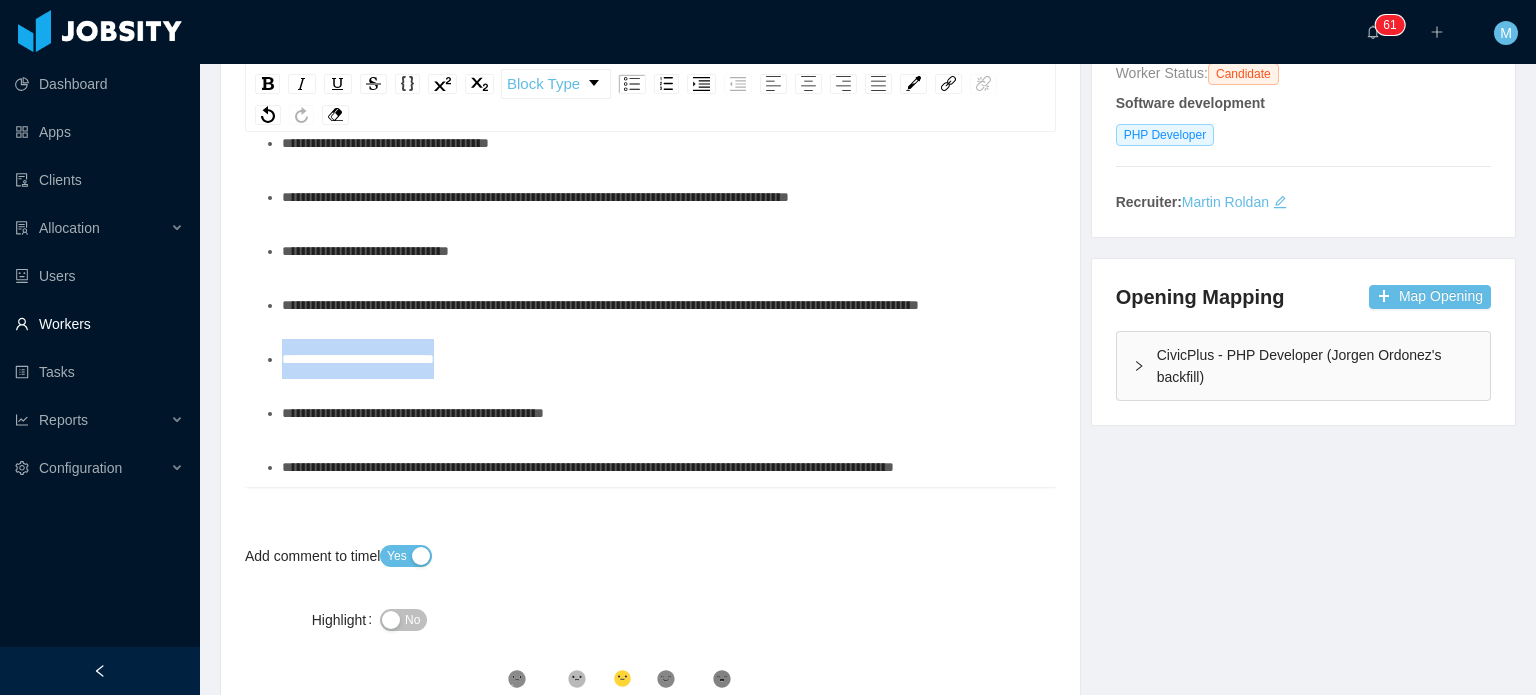 drag, startPoint x: 509, startPoint y: 343, endPoint x: 152, endPoint y: 311, distance: 358.4313 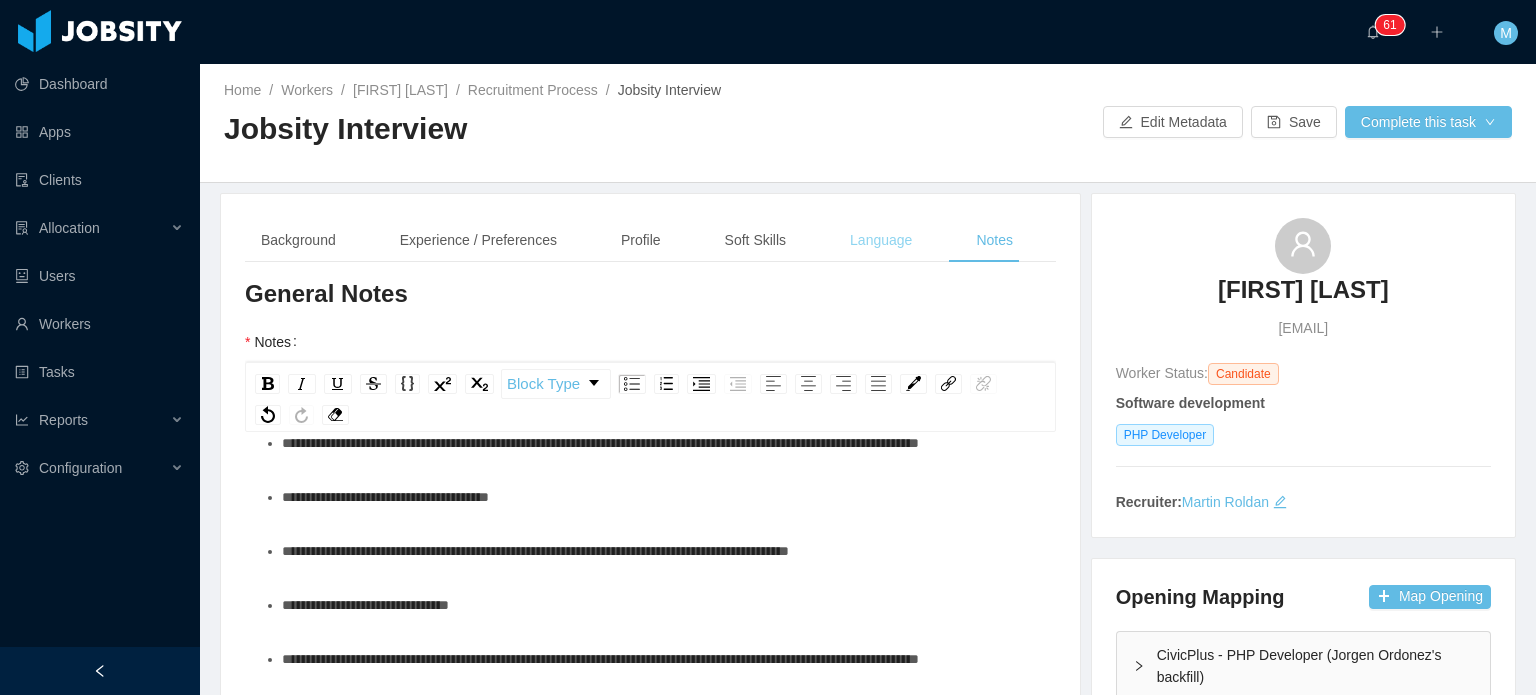 click on "Language" at bounding box center (881, 240) 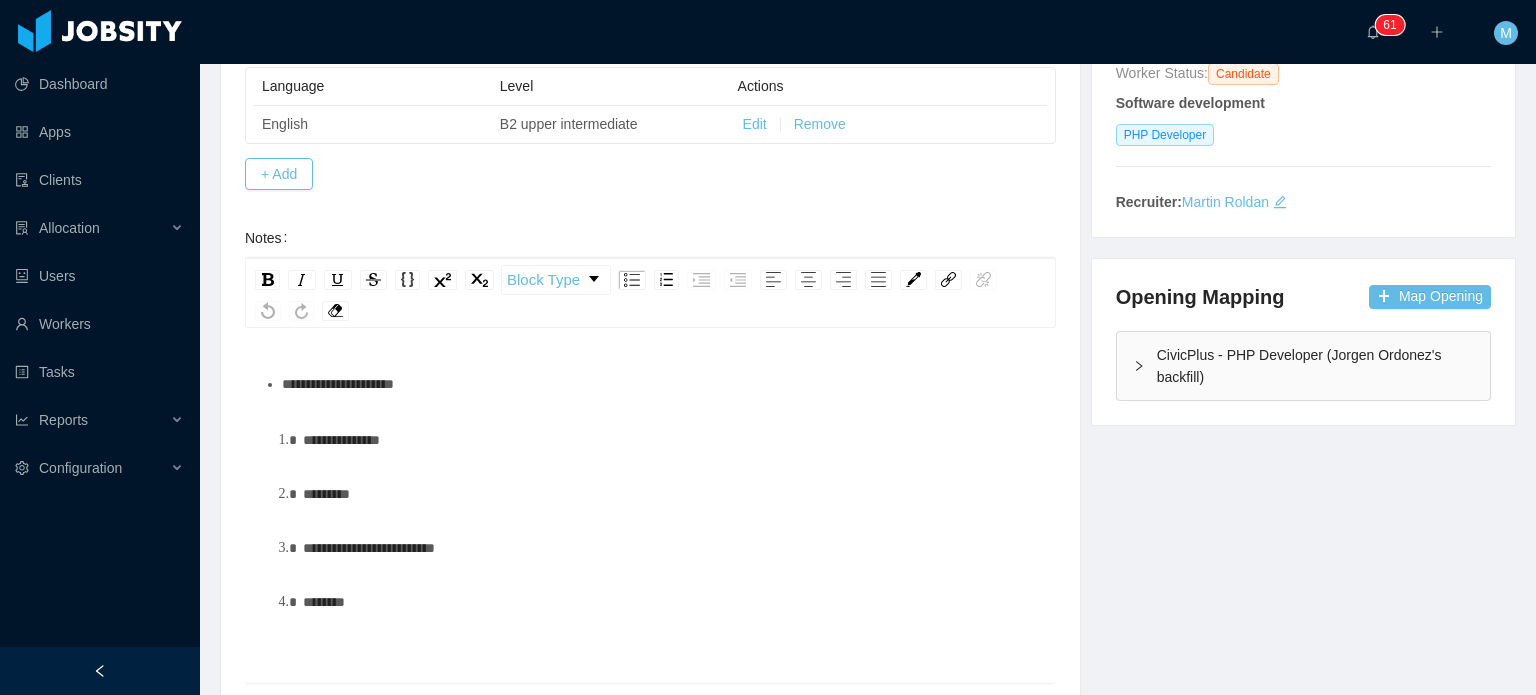 click on "**********" at bounding box center (661, 384) 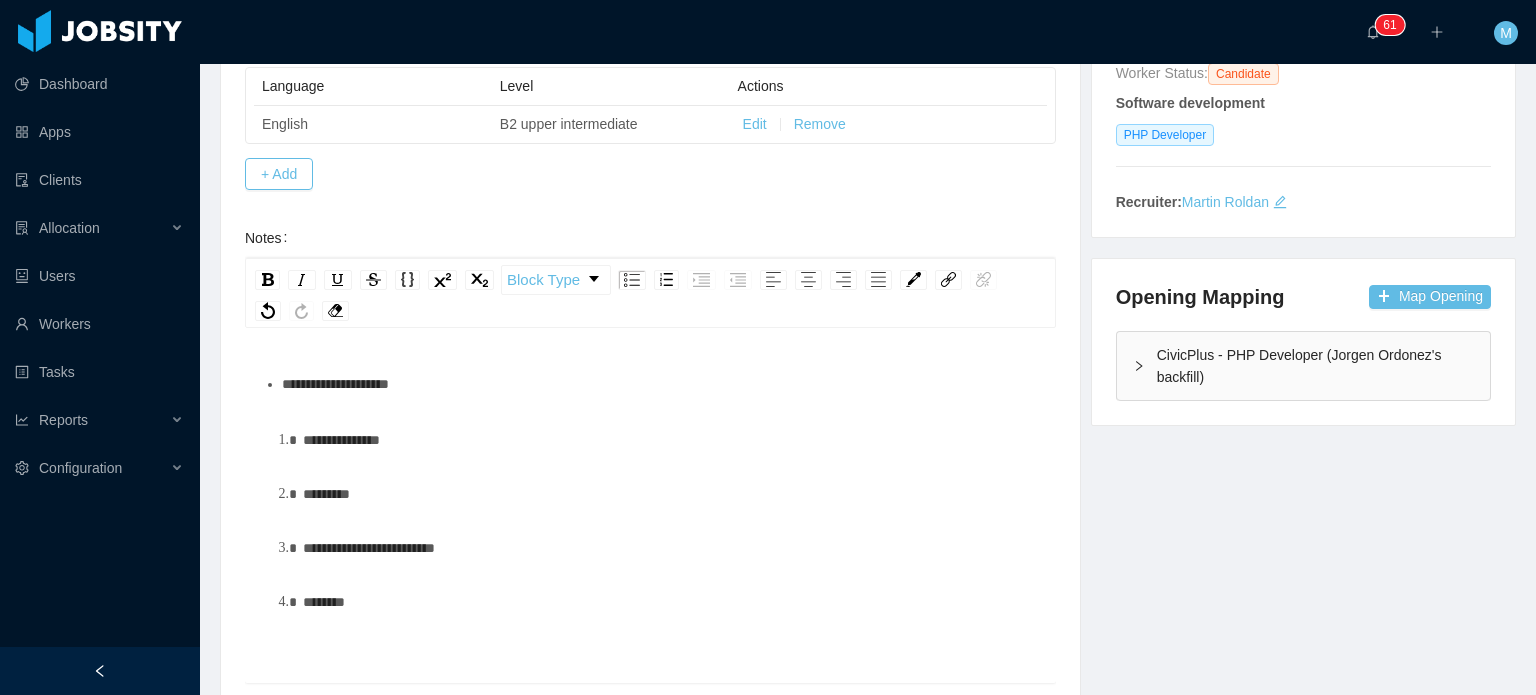 scroll, scrollTop: 716, scrollLeft: 0, axis: vertical 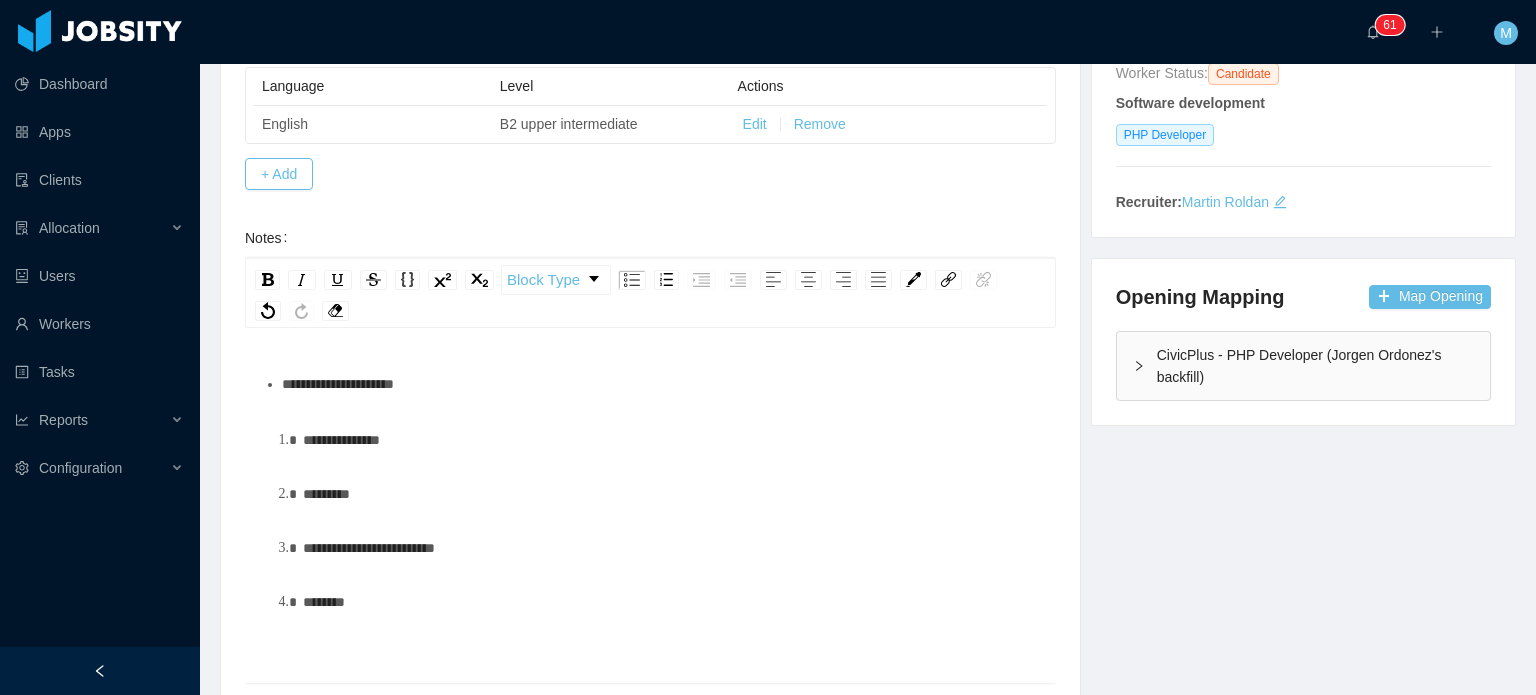 type 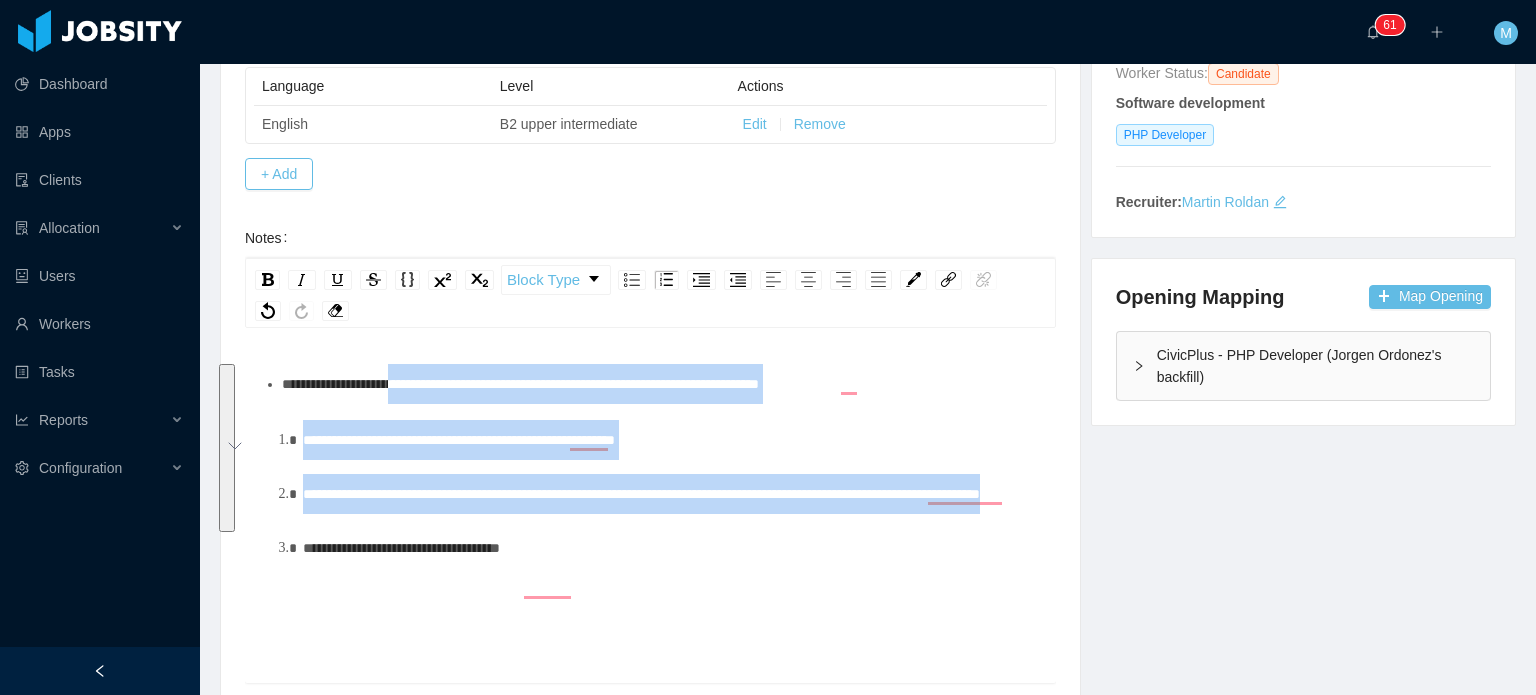 drag, startPoint x: 556, startPoint y: 527, endPoint x: 423, endPoint y: 386, distance: 193.82982 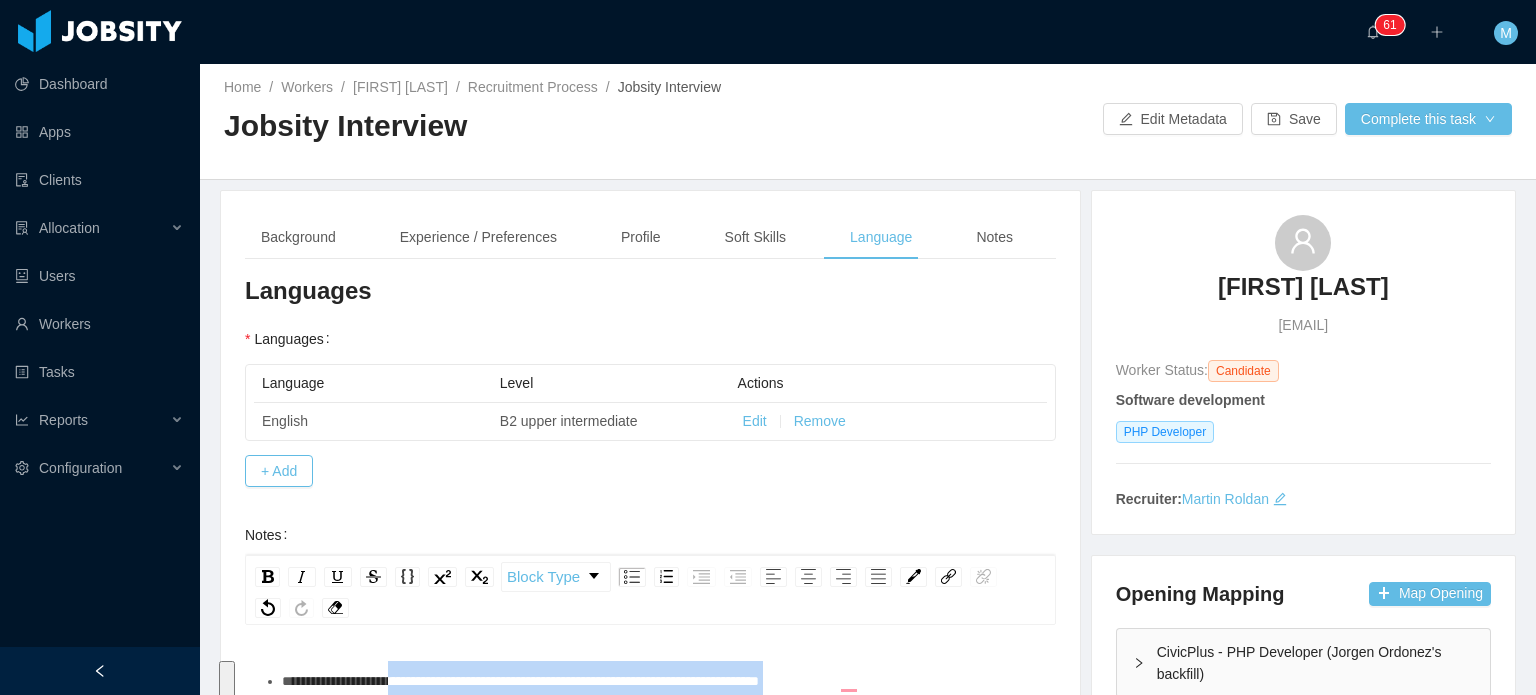 scroll, scrollTop: 0, scrollLeft: 0, axis: both 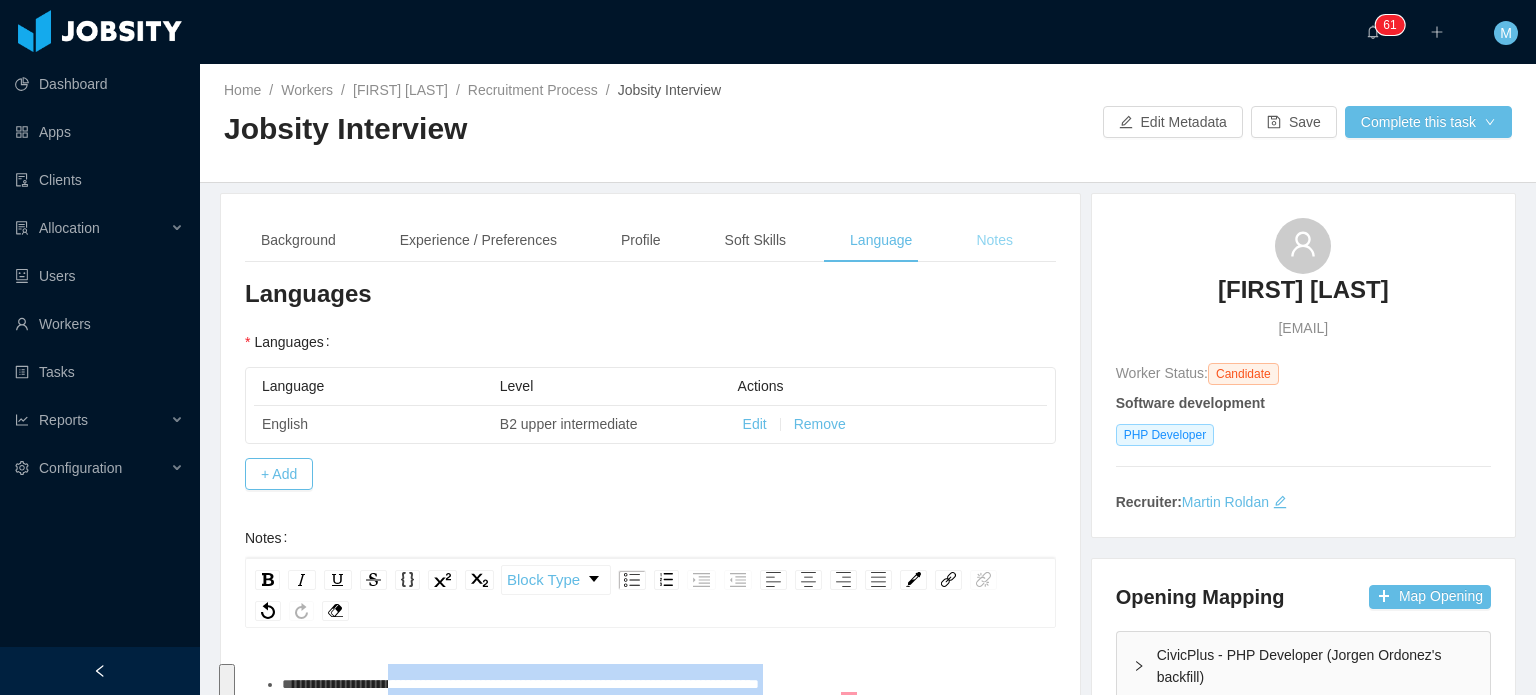 click on "Notes" at bounding box center (994, 240) 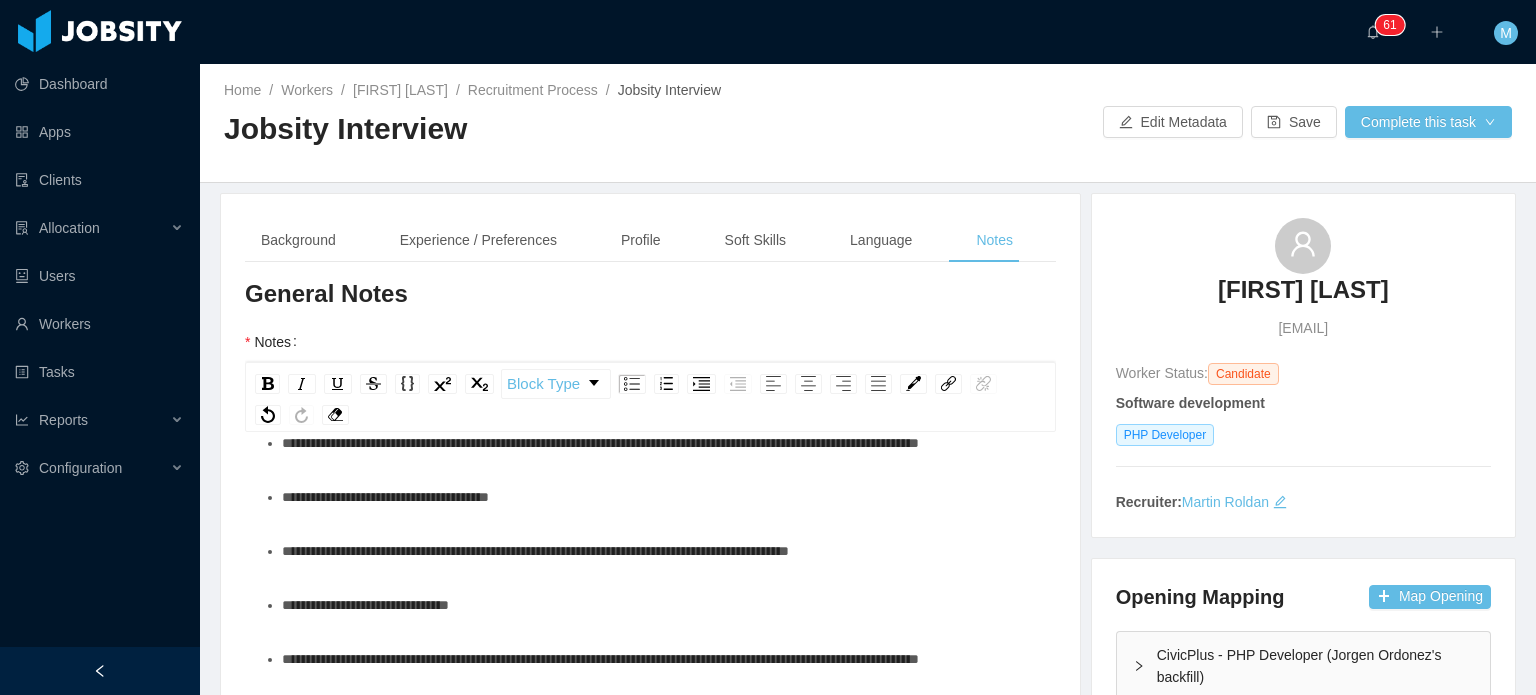 click on "**********" at bounding box center [661, 605] 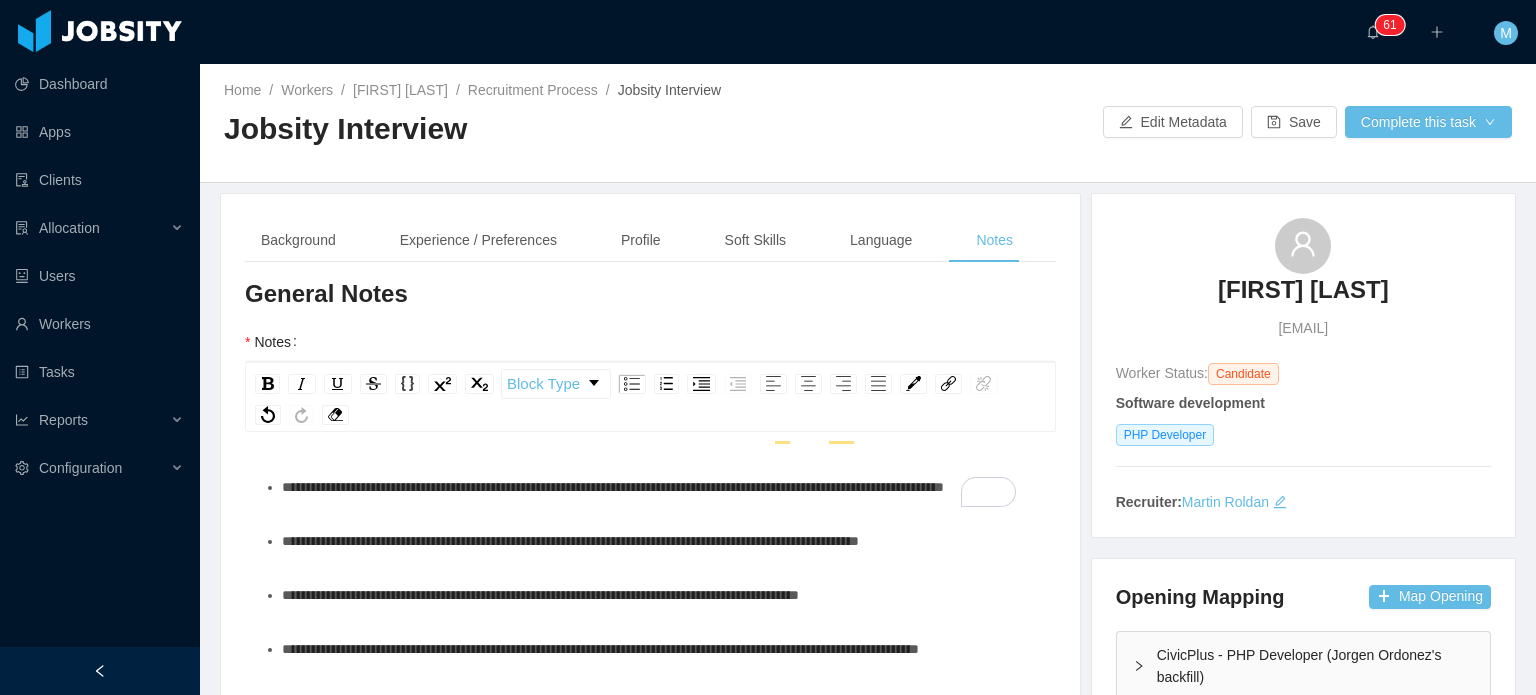 scroll, scrollTop: 0, scrollLeft: 0, axis: both 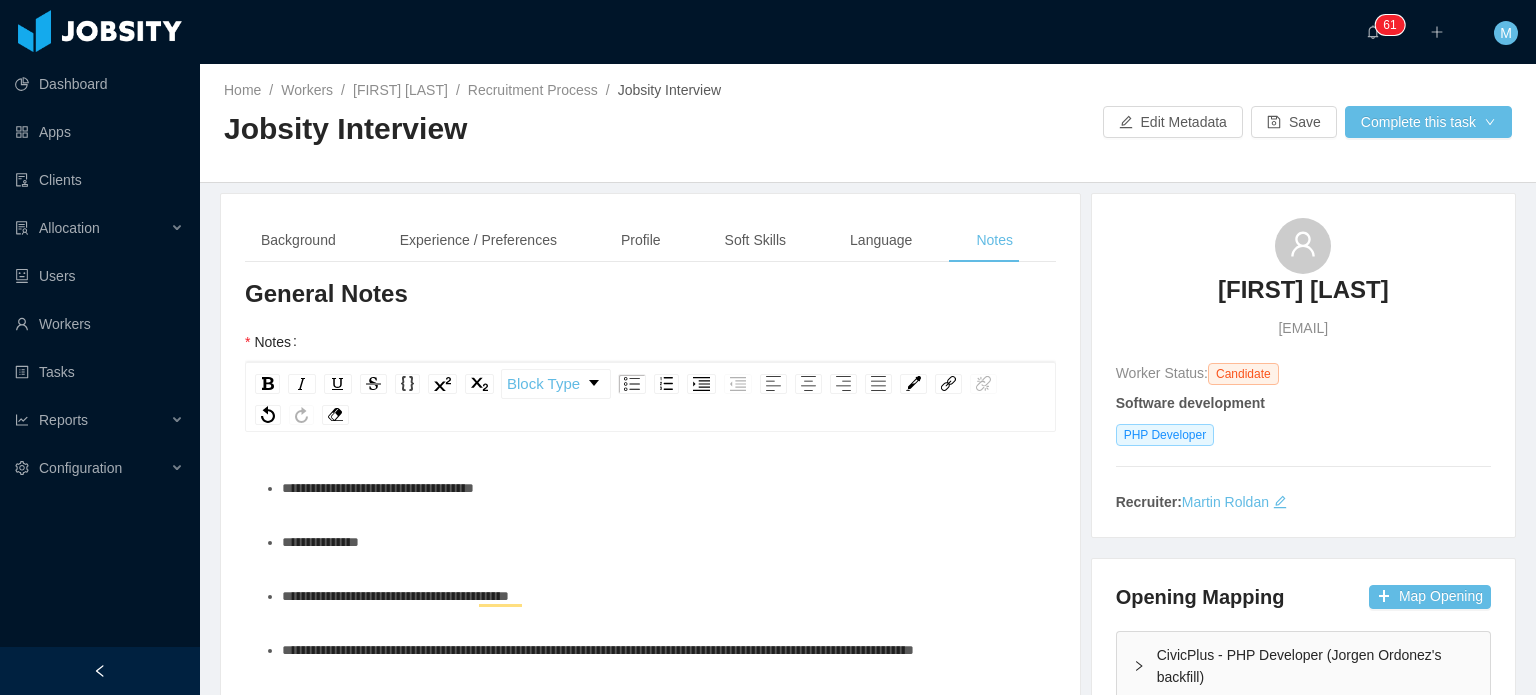 click on "**********" at bounding box center [661, 542] 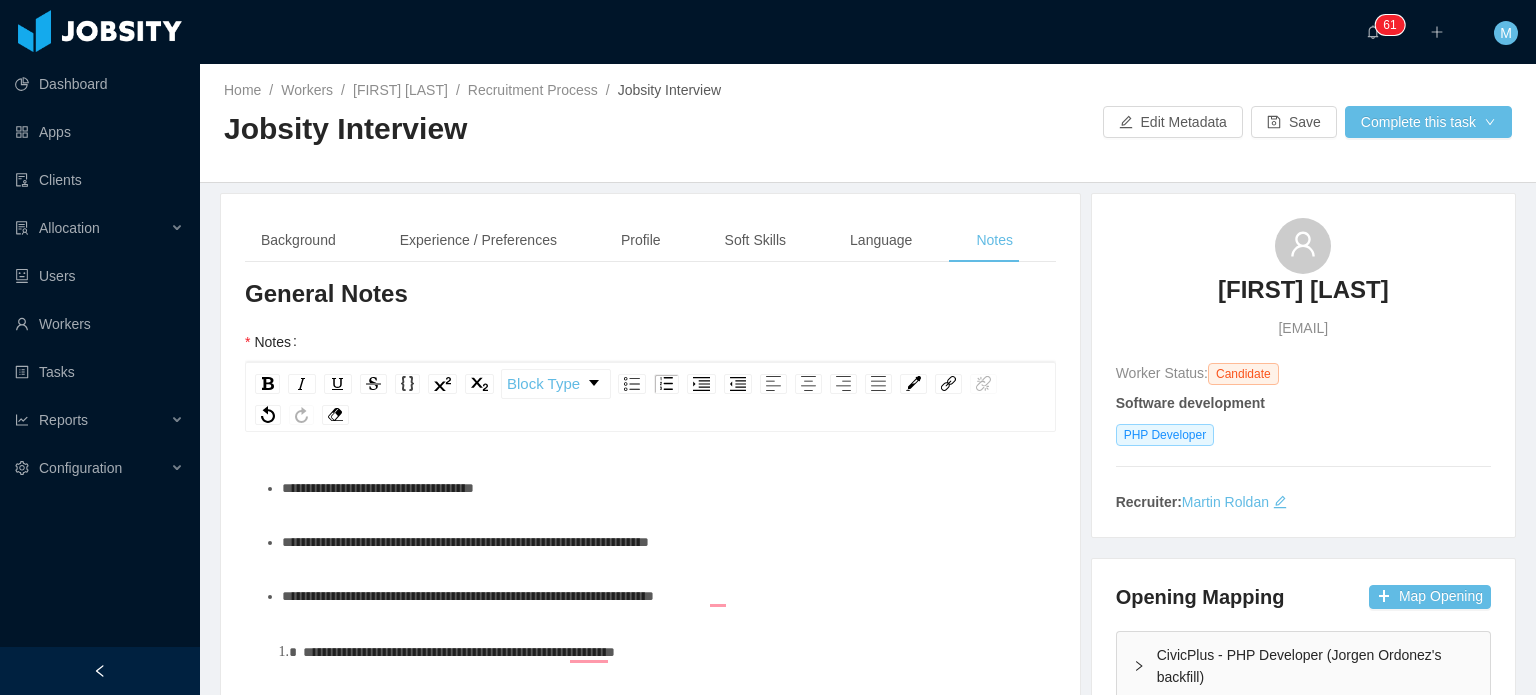 scroll, scrollTop: 80, scrollLeft: 0, axis: vertical 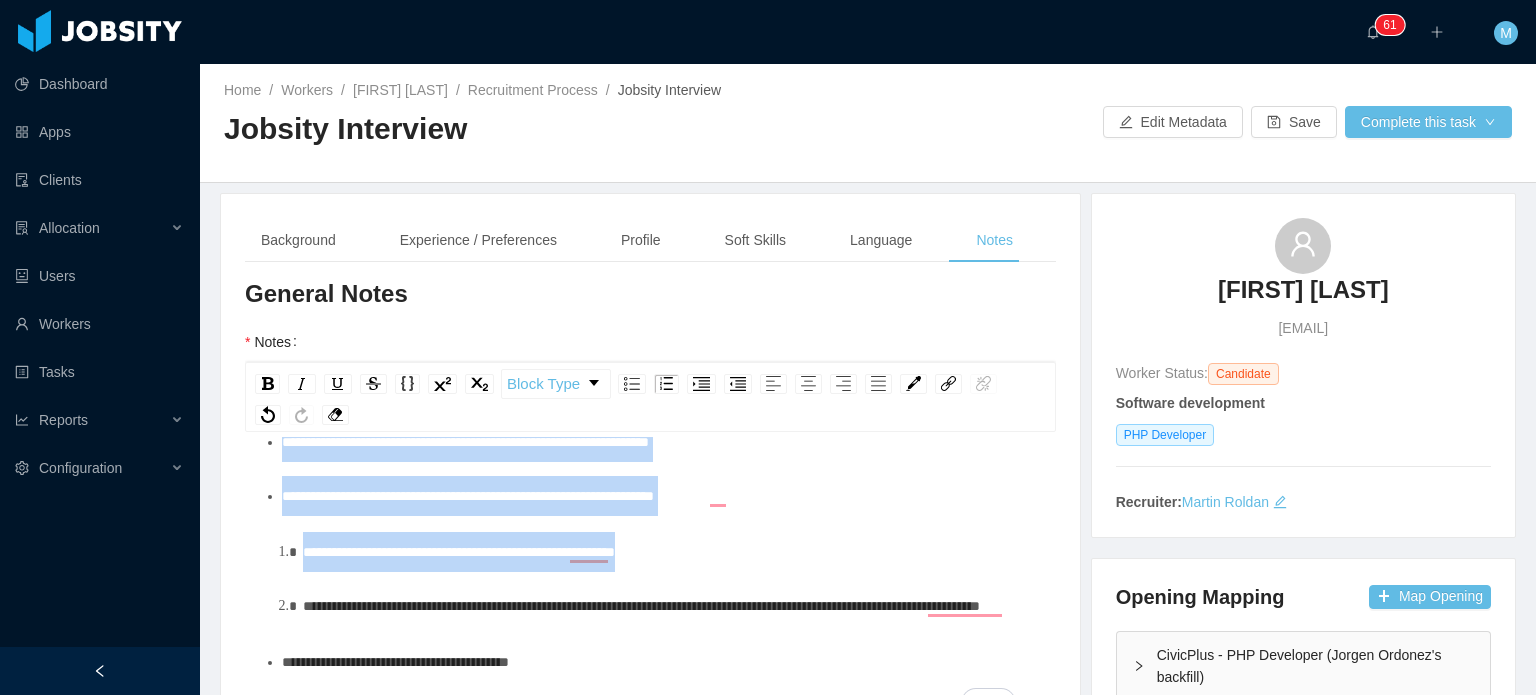 drag, startPoint x: 697, startPoint y: 558, endPoint x: 235, endPoint y: 460, distance: 472.27957 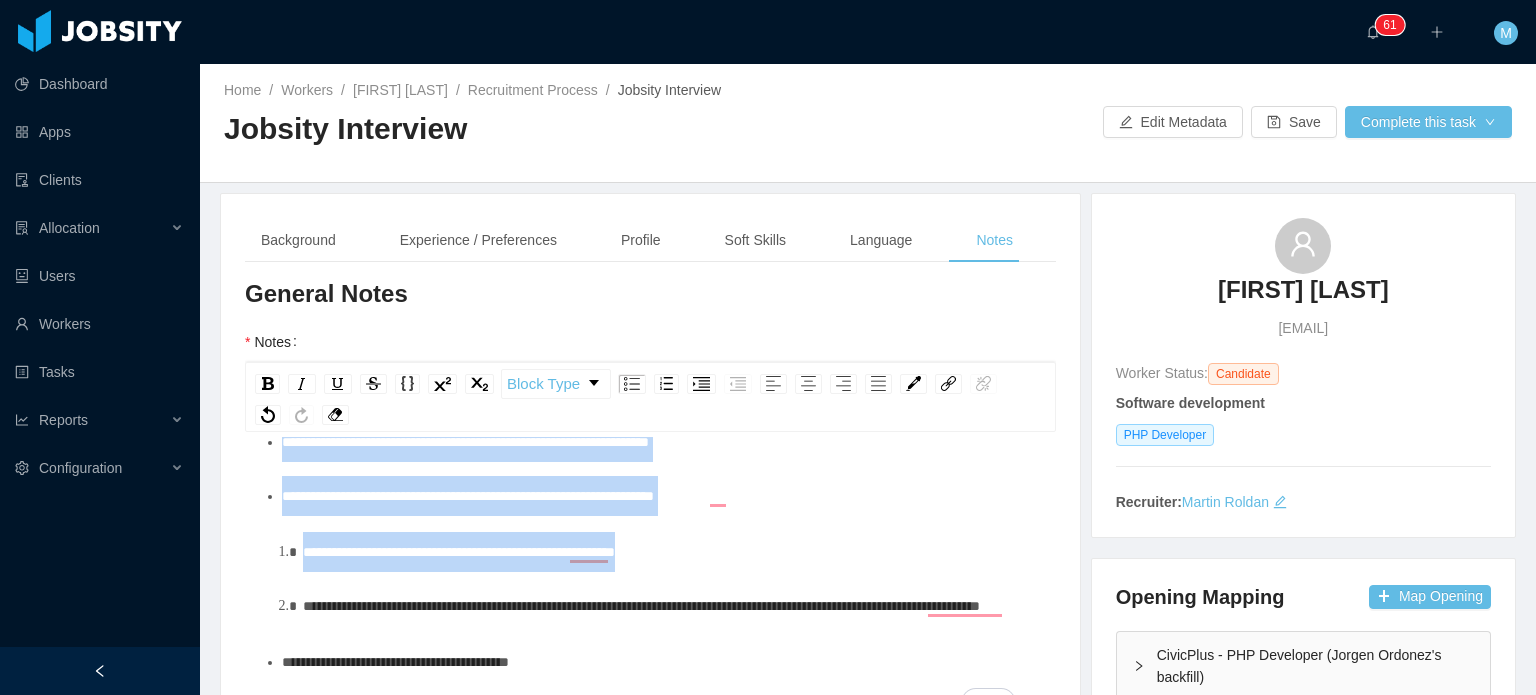 drag, startPoint x: 463, startPoint y: 511, endPoint x: 508, endPoint y: 518, distance: 45.54119 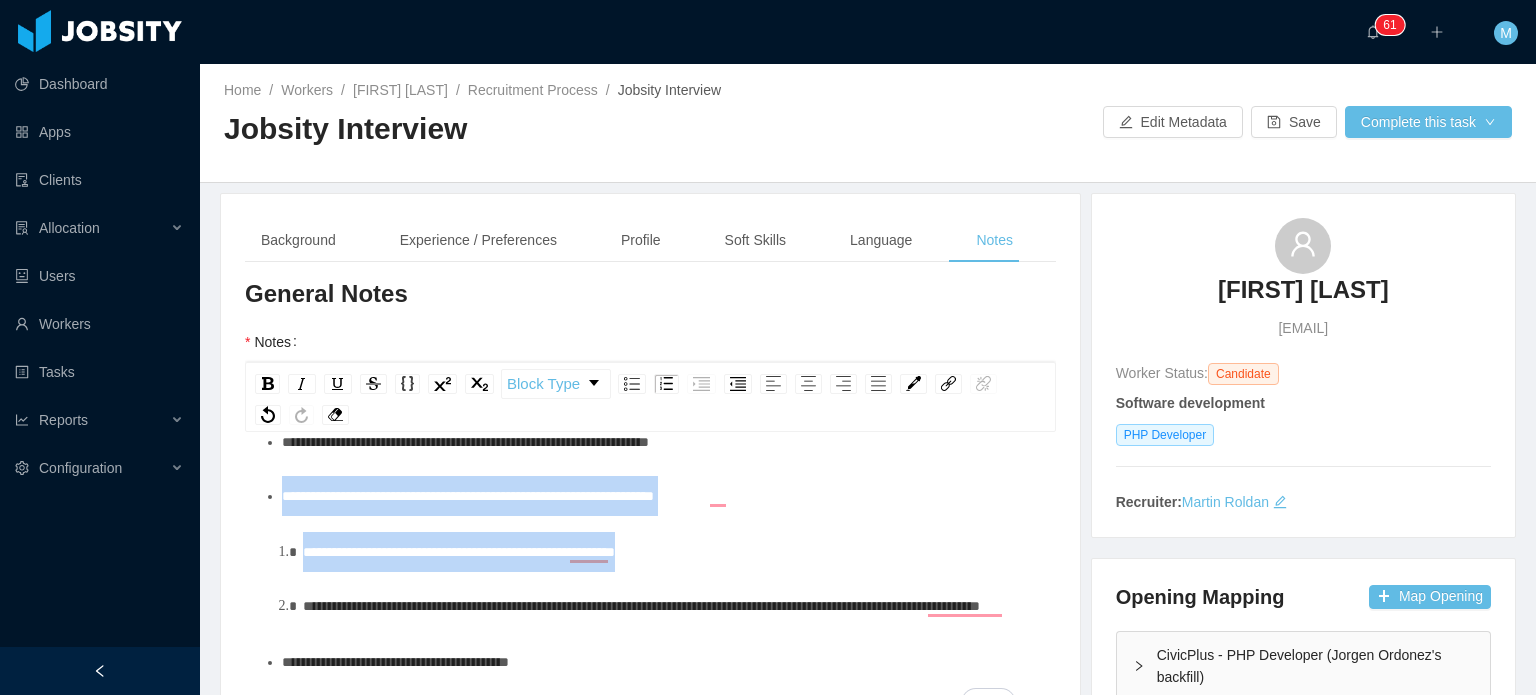 drag, startPoint x: 572, startPoint y: 535, endPoint x: 260, endPoint y: 465, distance: 319.75616 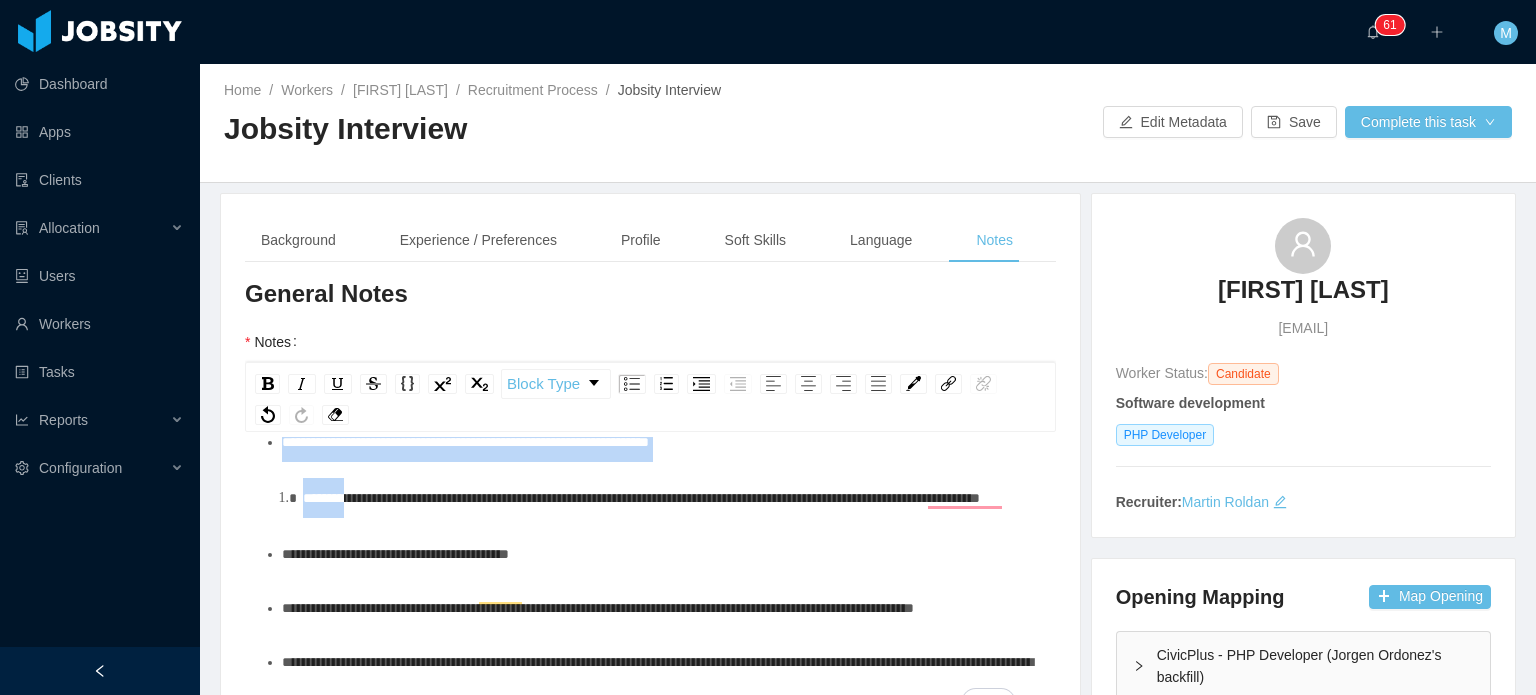 scroll, scrollTop: 69, scrollLeft: 0, axis: vertical 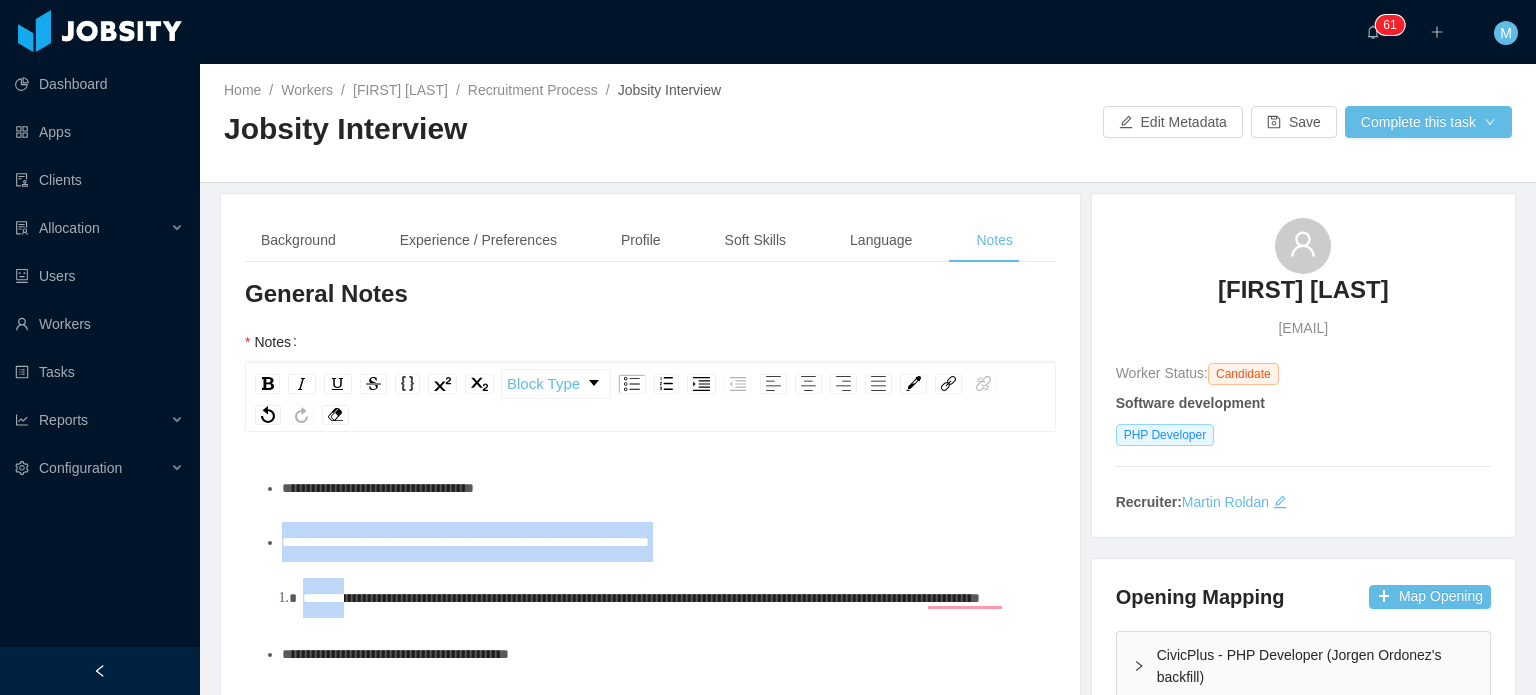 drag, startPoint x: 353, startPoint y: 495, endPoint x: 266, endPoint y: 535, distance: 95.7549 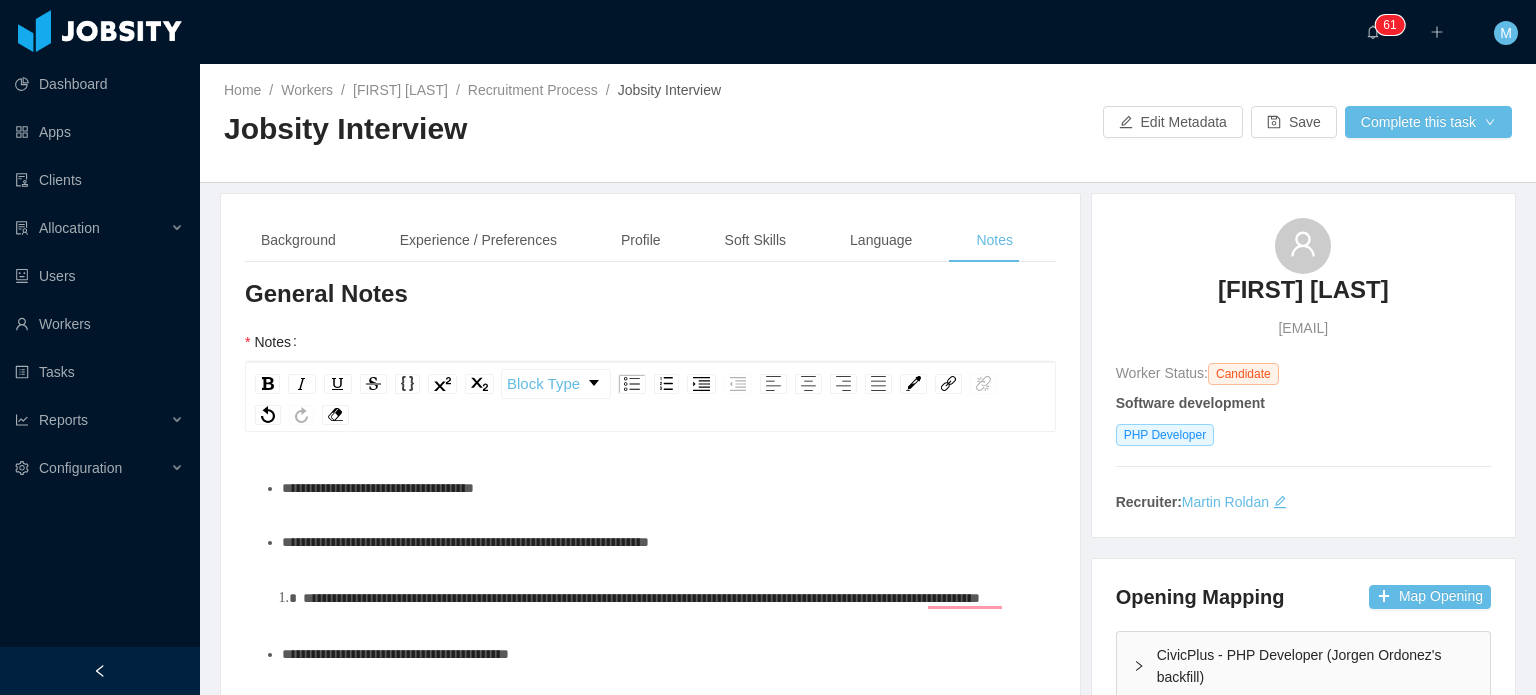 click on "**********" at bounding box center [672, 598] 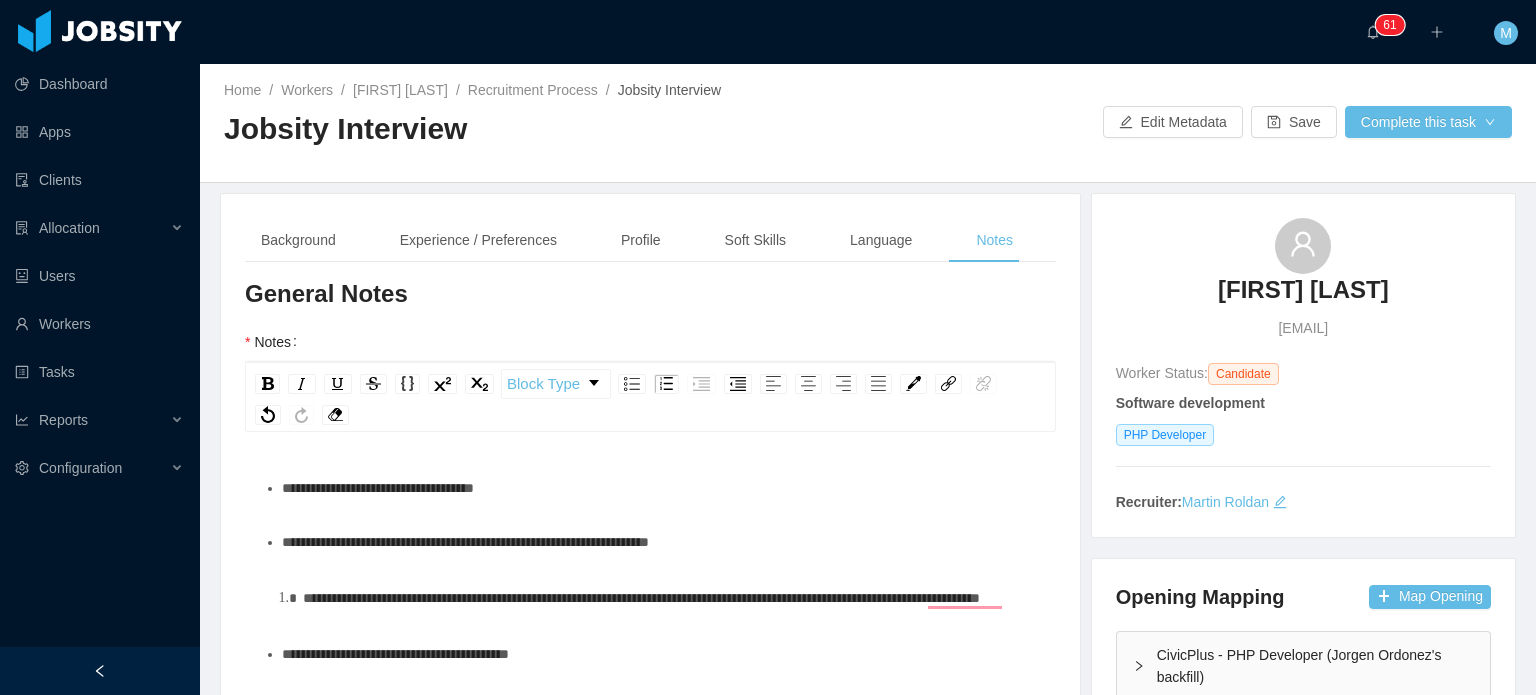 click on "**********" at bounding box center [672, 598] 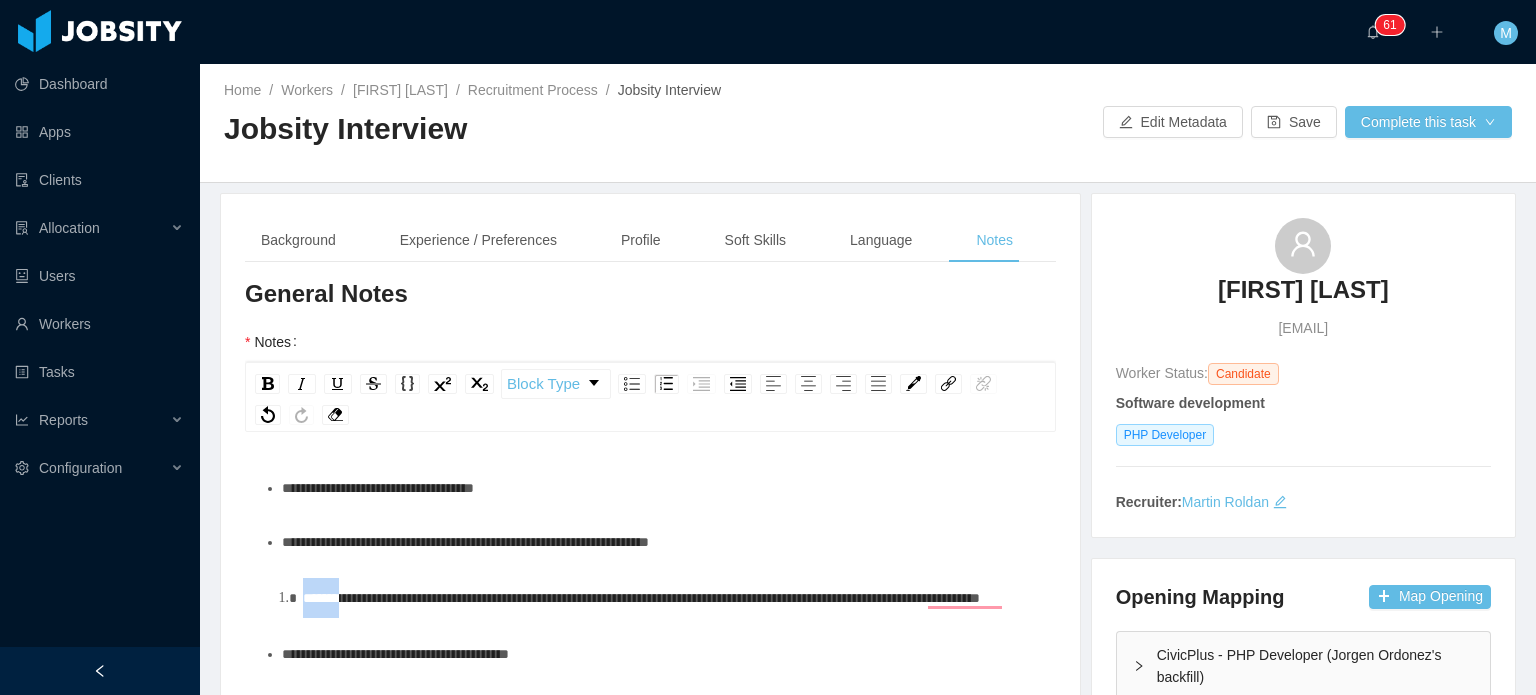 click on "**********" at bounding box center (672, 598) 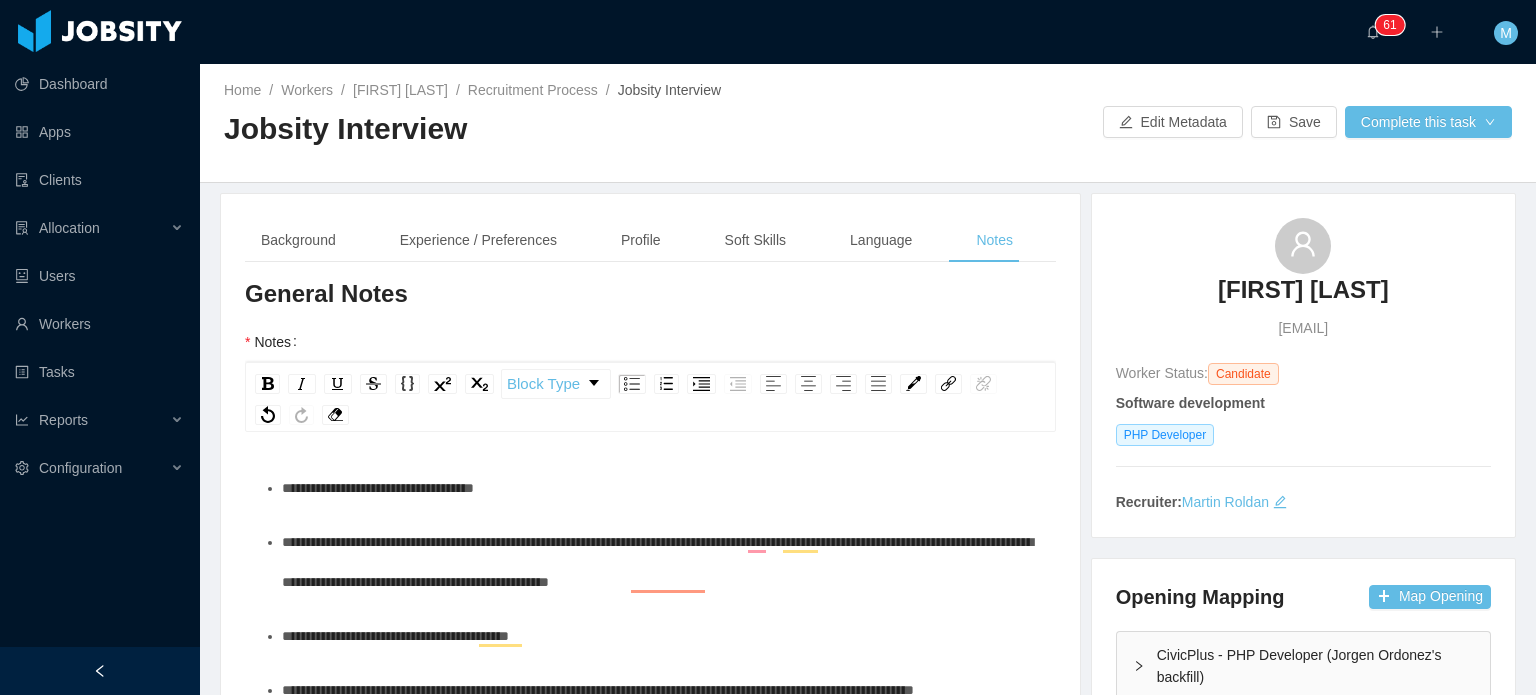 click on "**********" at bounding box center (661, 562) 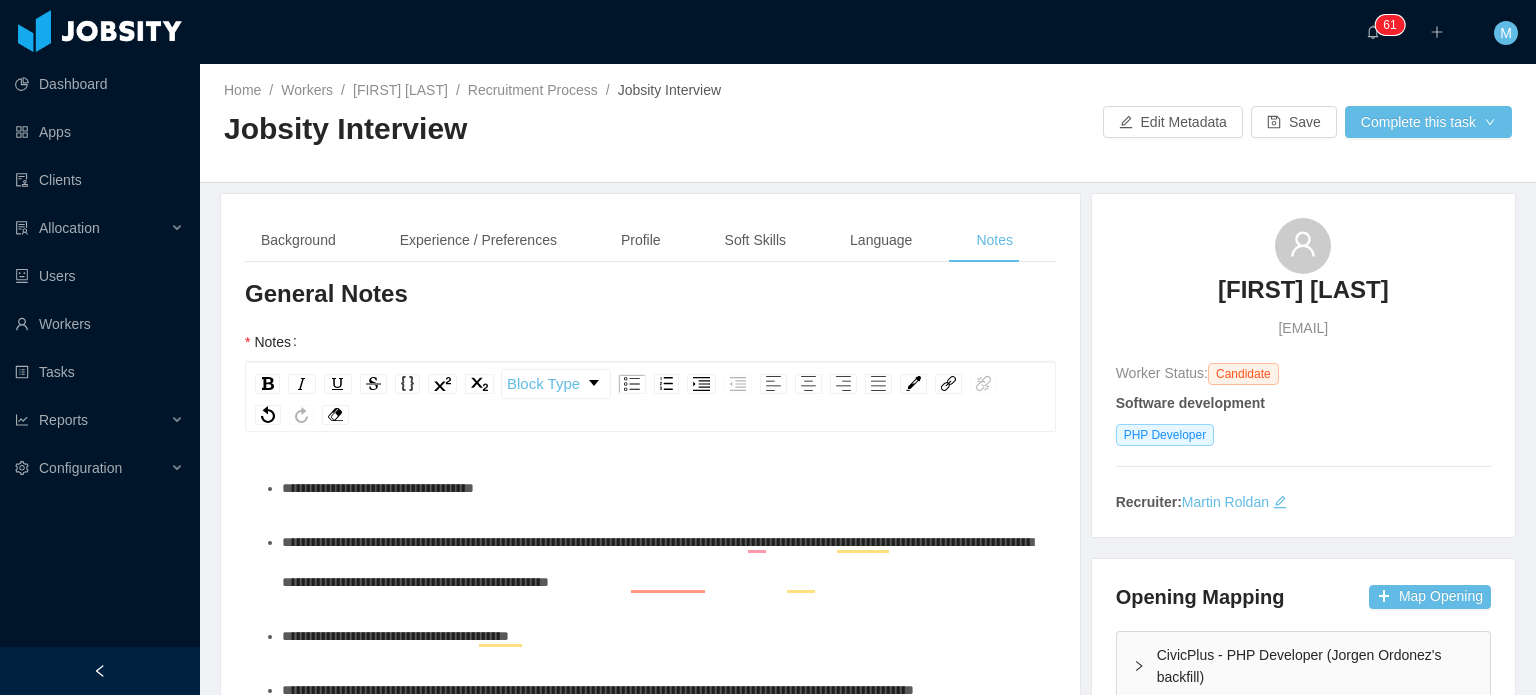 click on "**********" at bounding box center [661, 562] 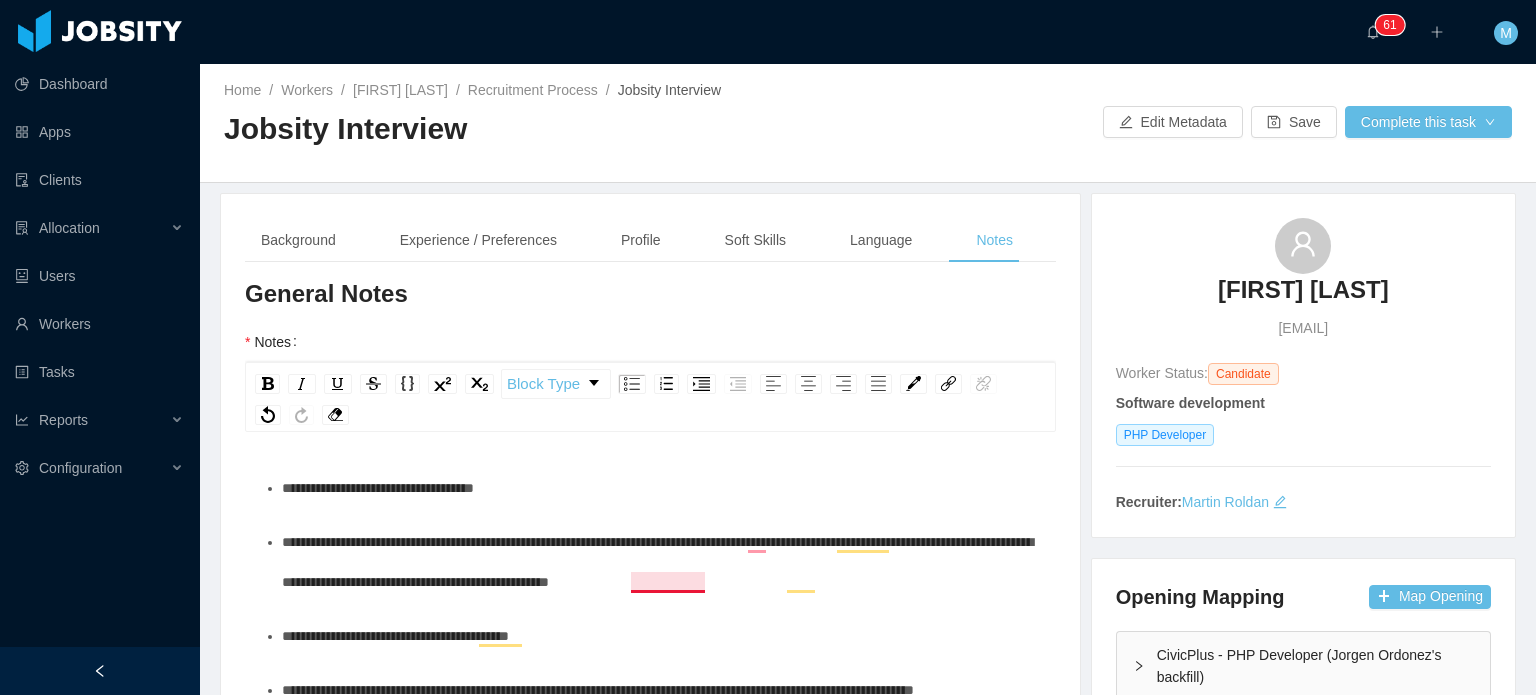 click on "**********" at bounding box center [657, 562] 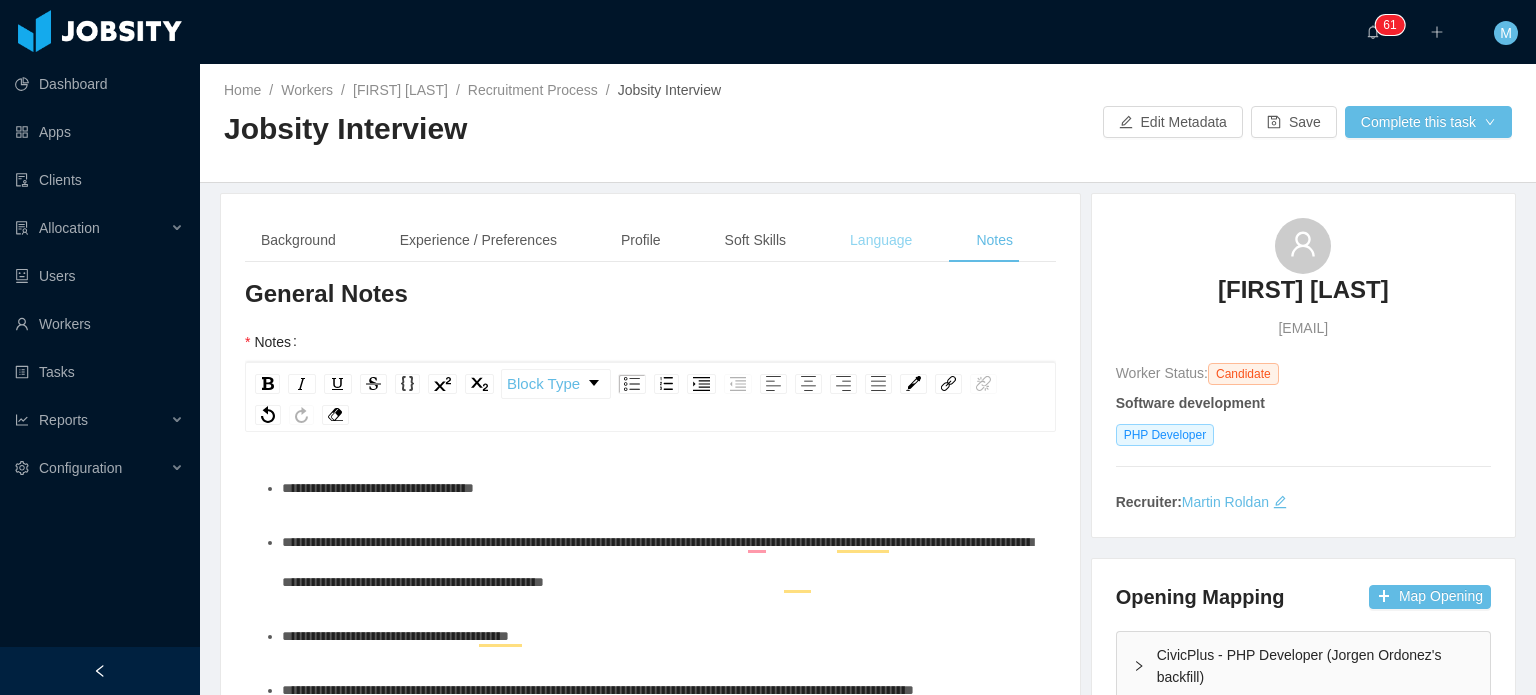 click on "Language" at bounding box center [881, 240] 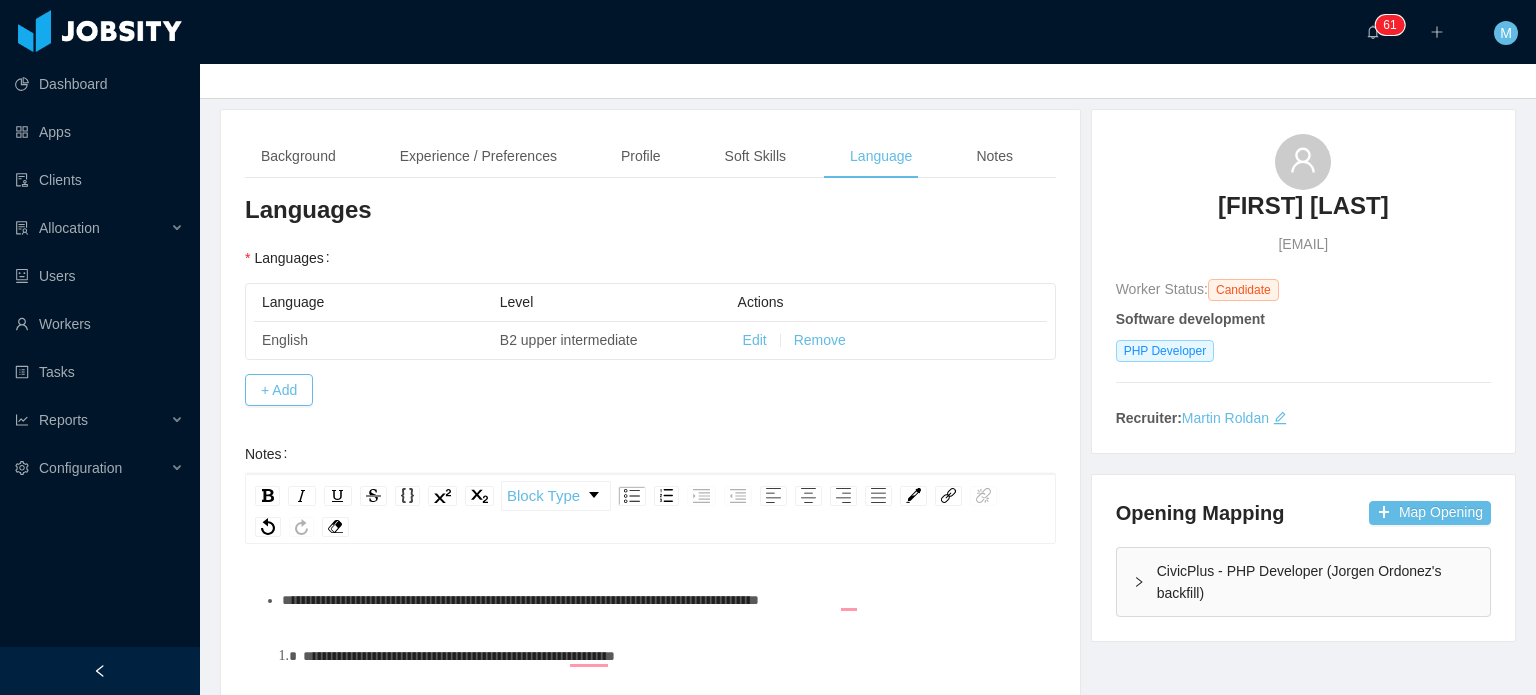scroll, scrollTop: 200, scrollLeft: 0, axis: vertical 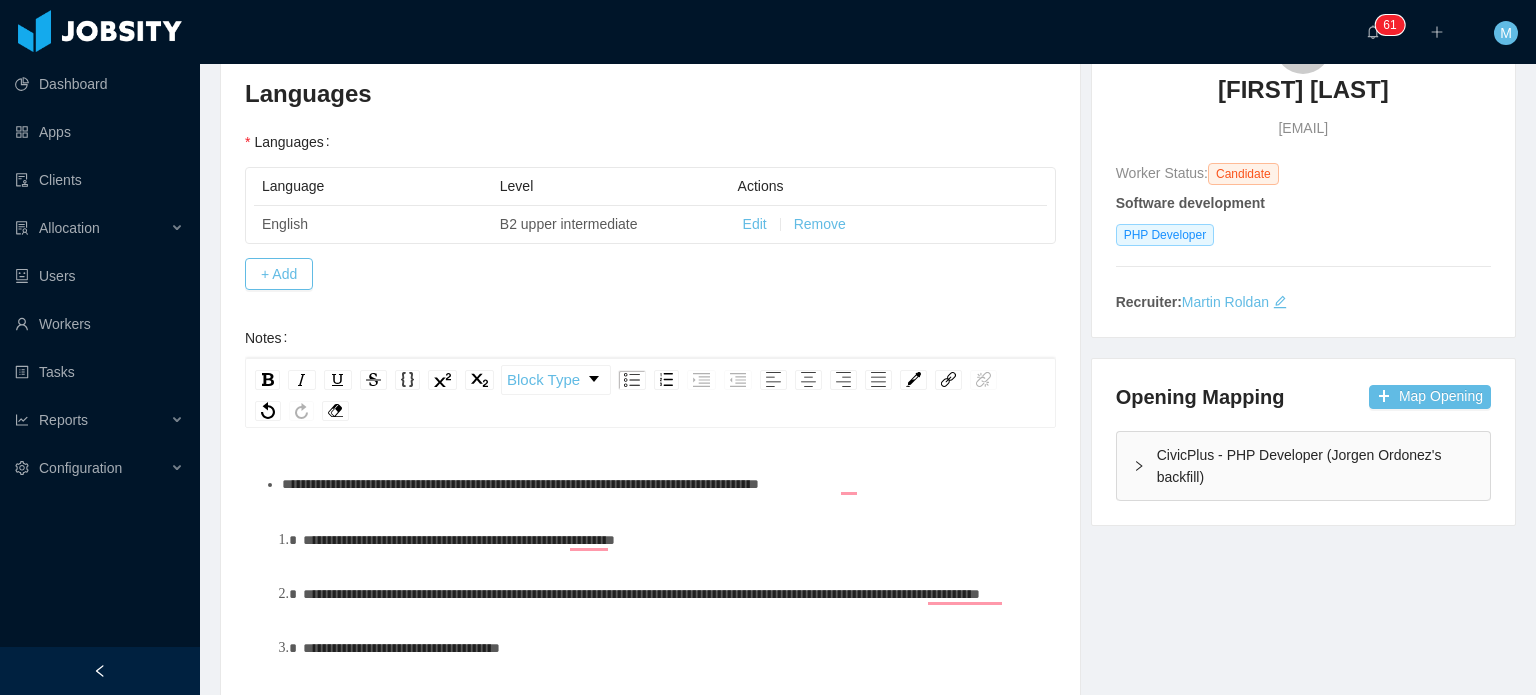 click on "**********" at bounding box center [650, 608] 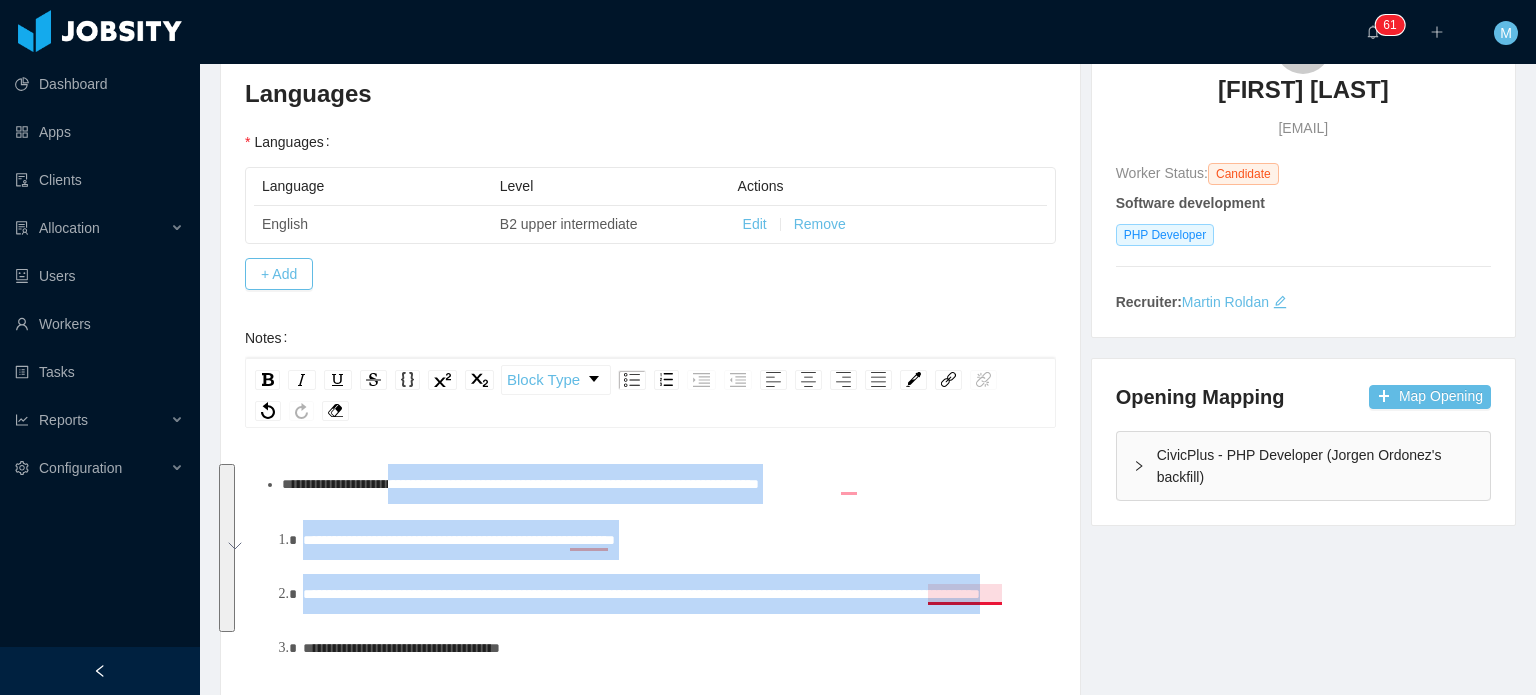 click on "**********" at bounding box center (641, 594) 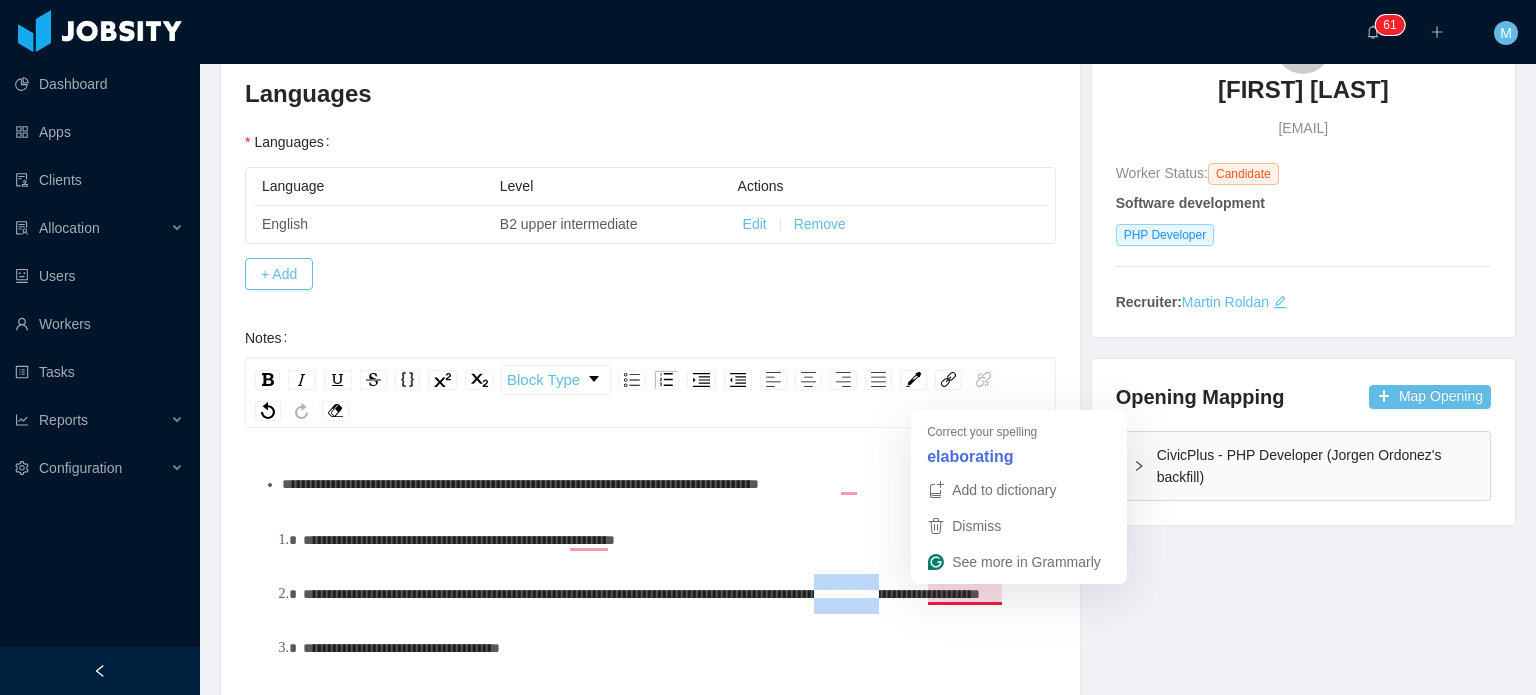 click on "**********" at bounding box center (641, 594) 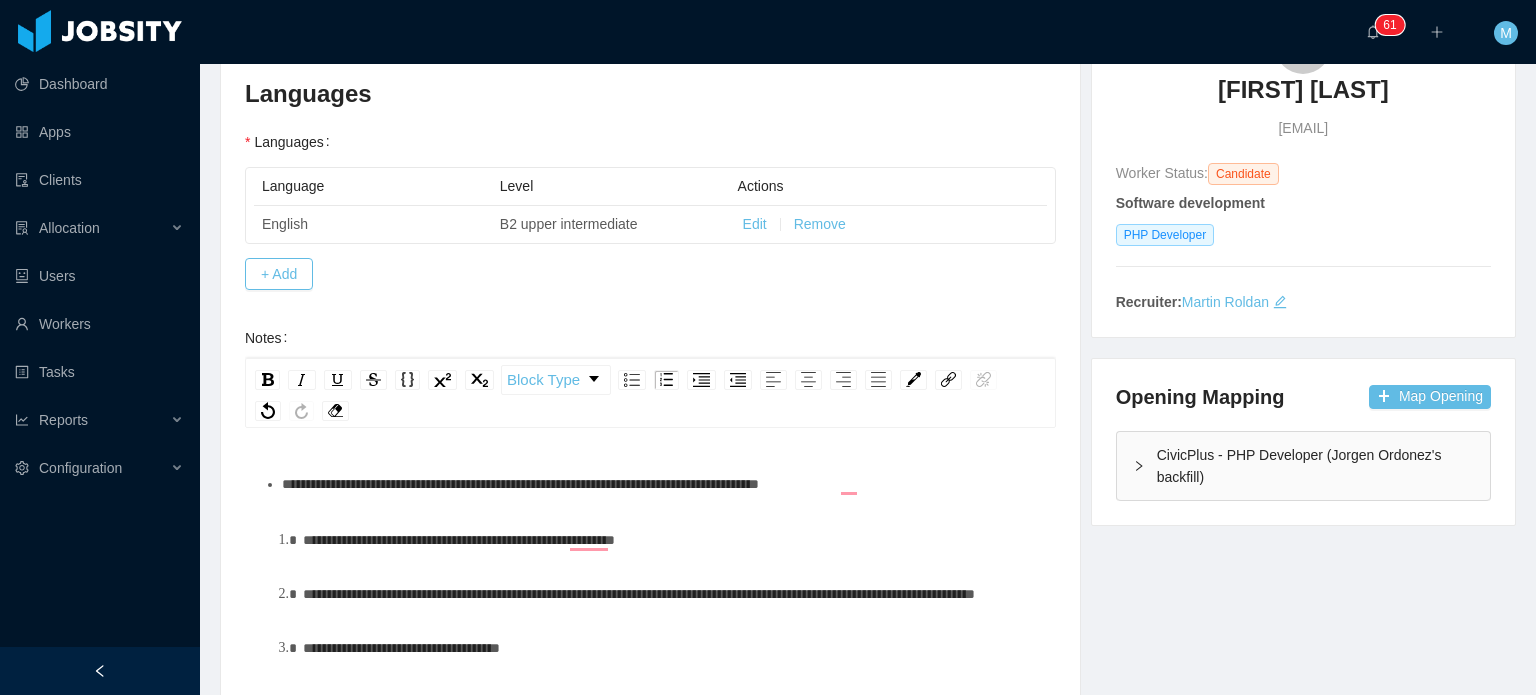 click on "**********" at bounding box center (459, 540) 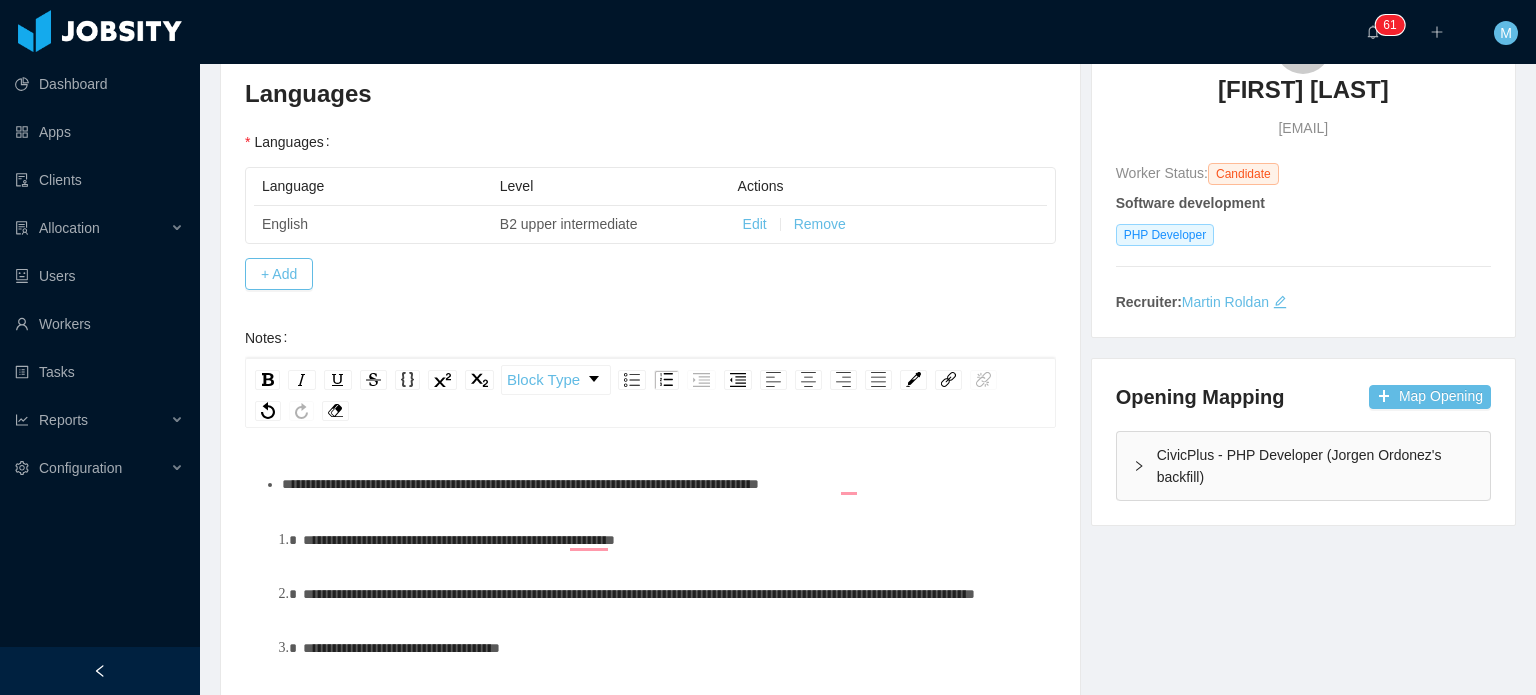 click on "**********" at bounding box center [459, 540] 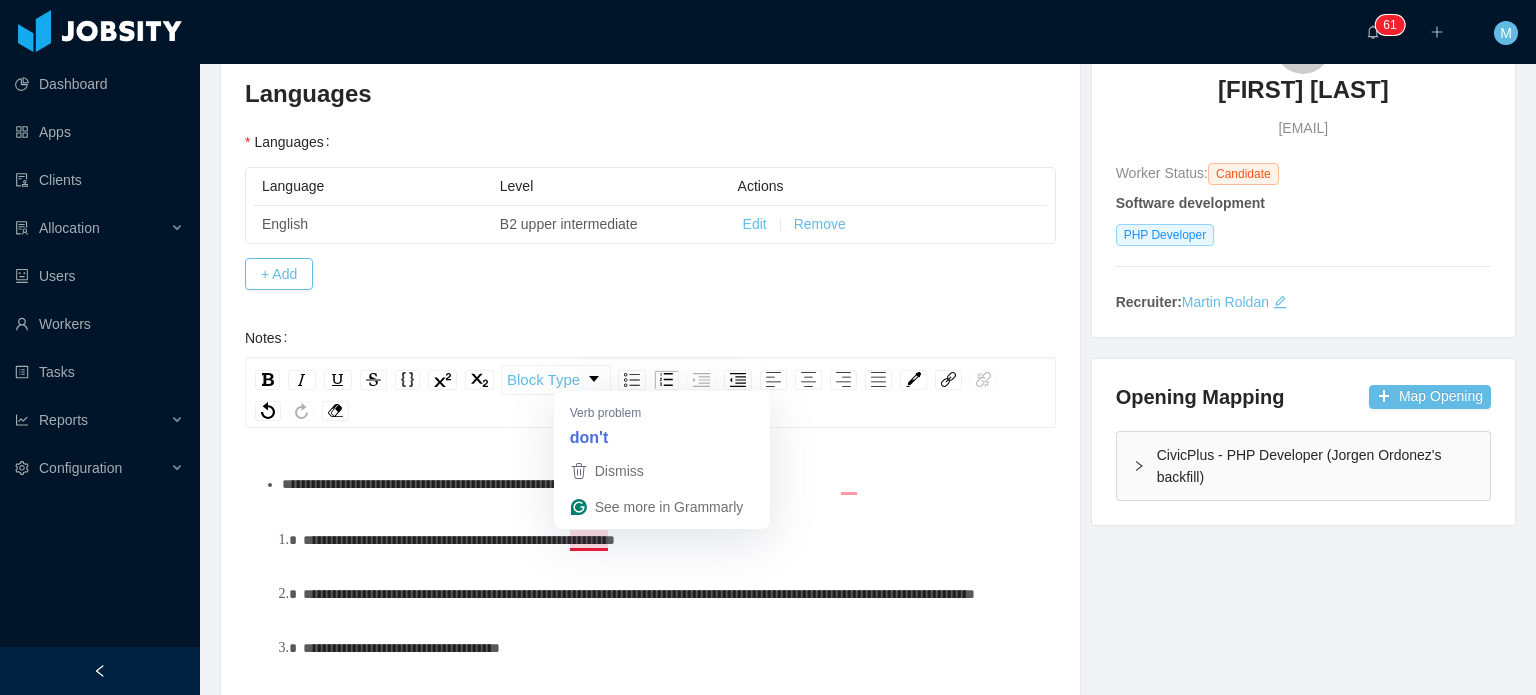 click on "**********" at bounding box center [459, 540] 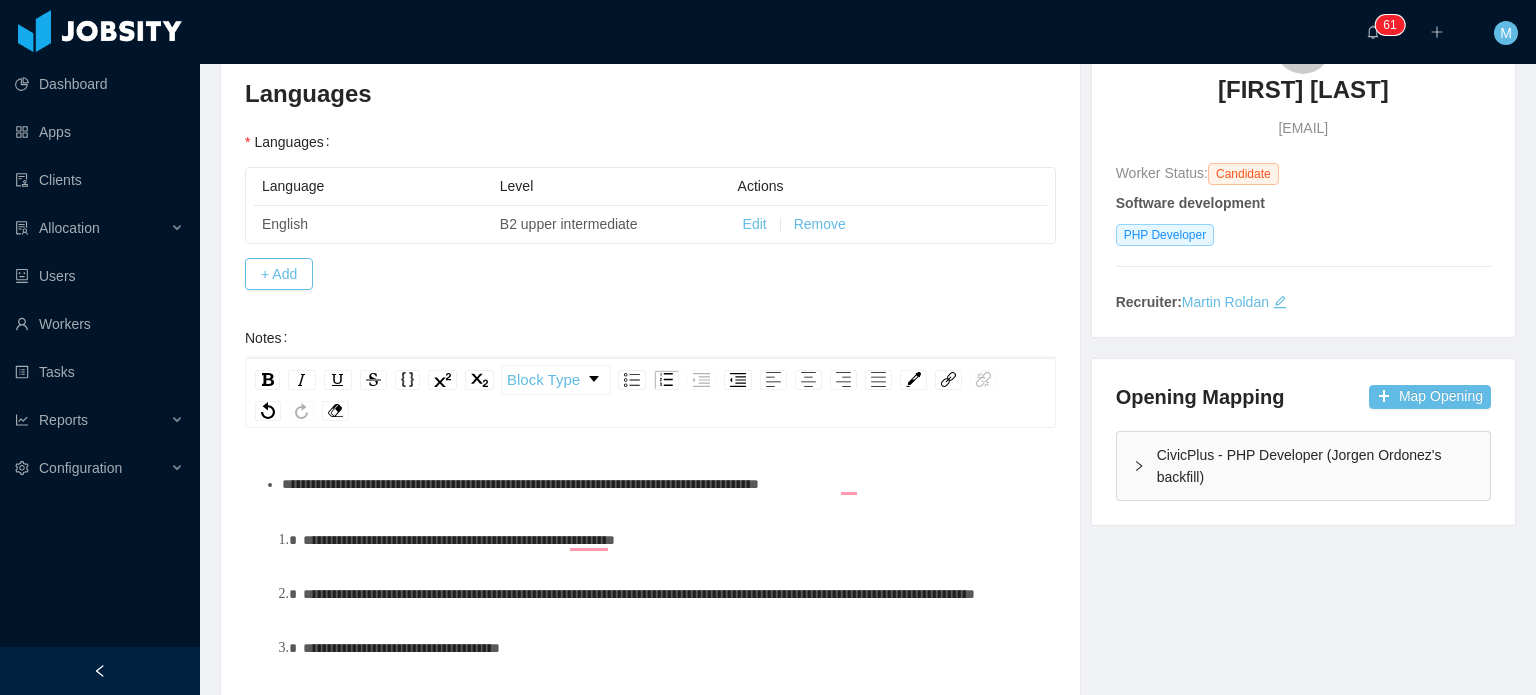 scroll, scrollTop: 32, scrollLeft: 0, axis: vertical 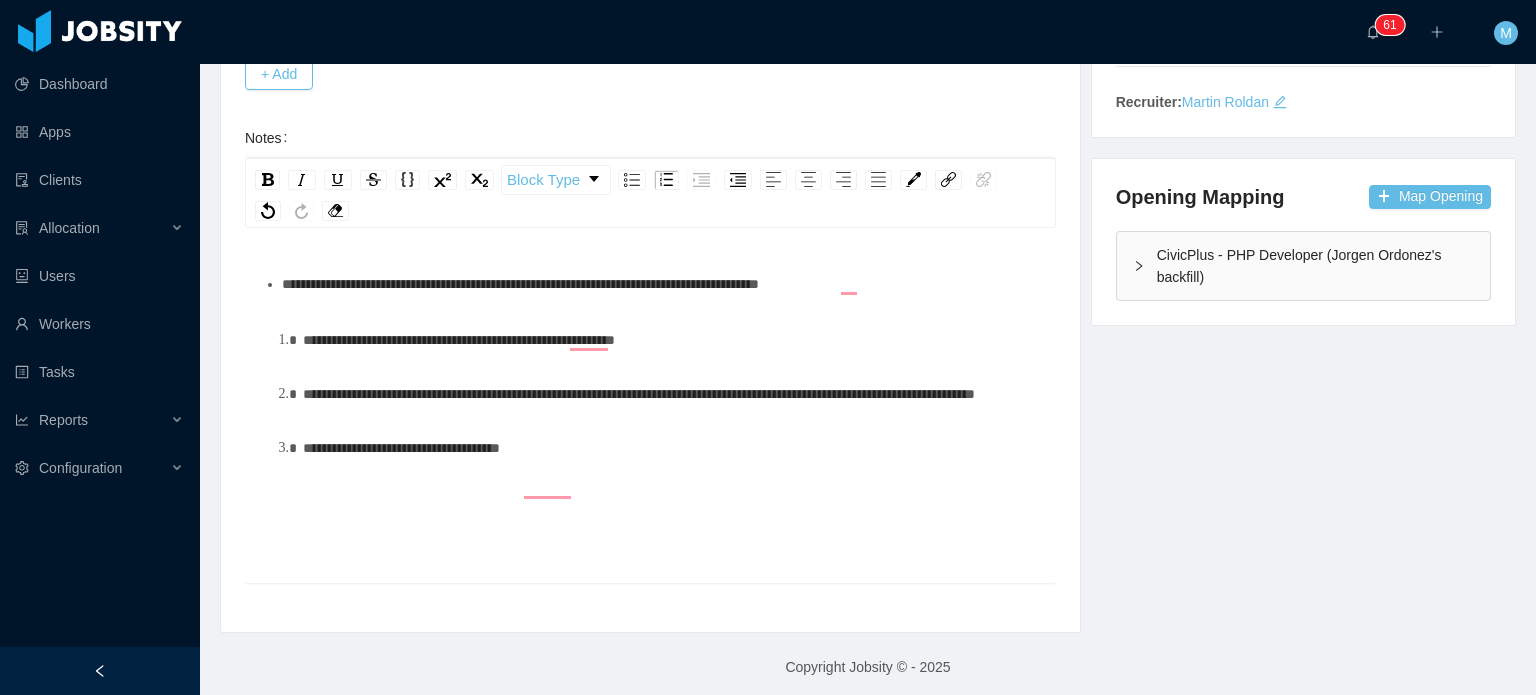 click on "**********" at bounding box center (401, 448) 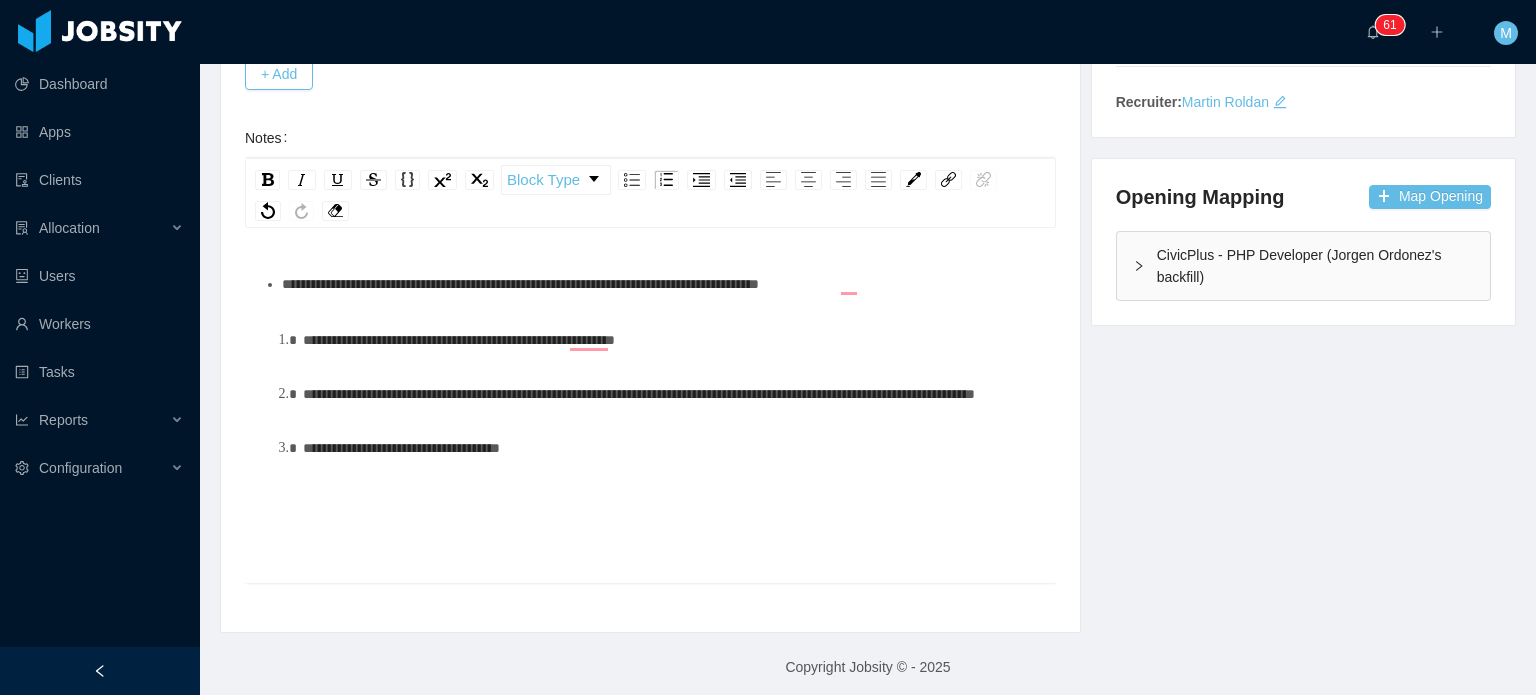 click on "**********" at bounding box center (672, 448) 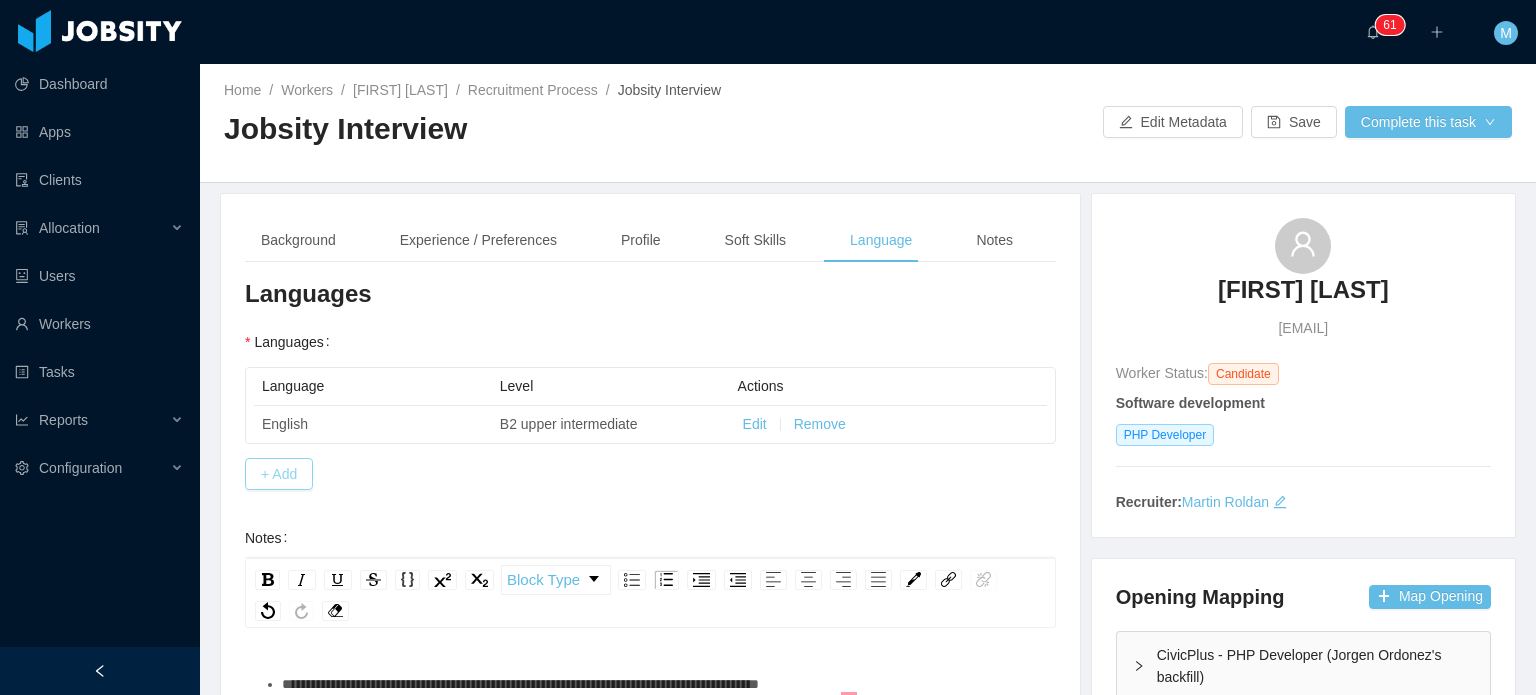click on "+ Add" at bounding box center [279, 474] 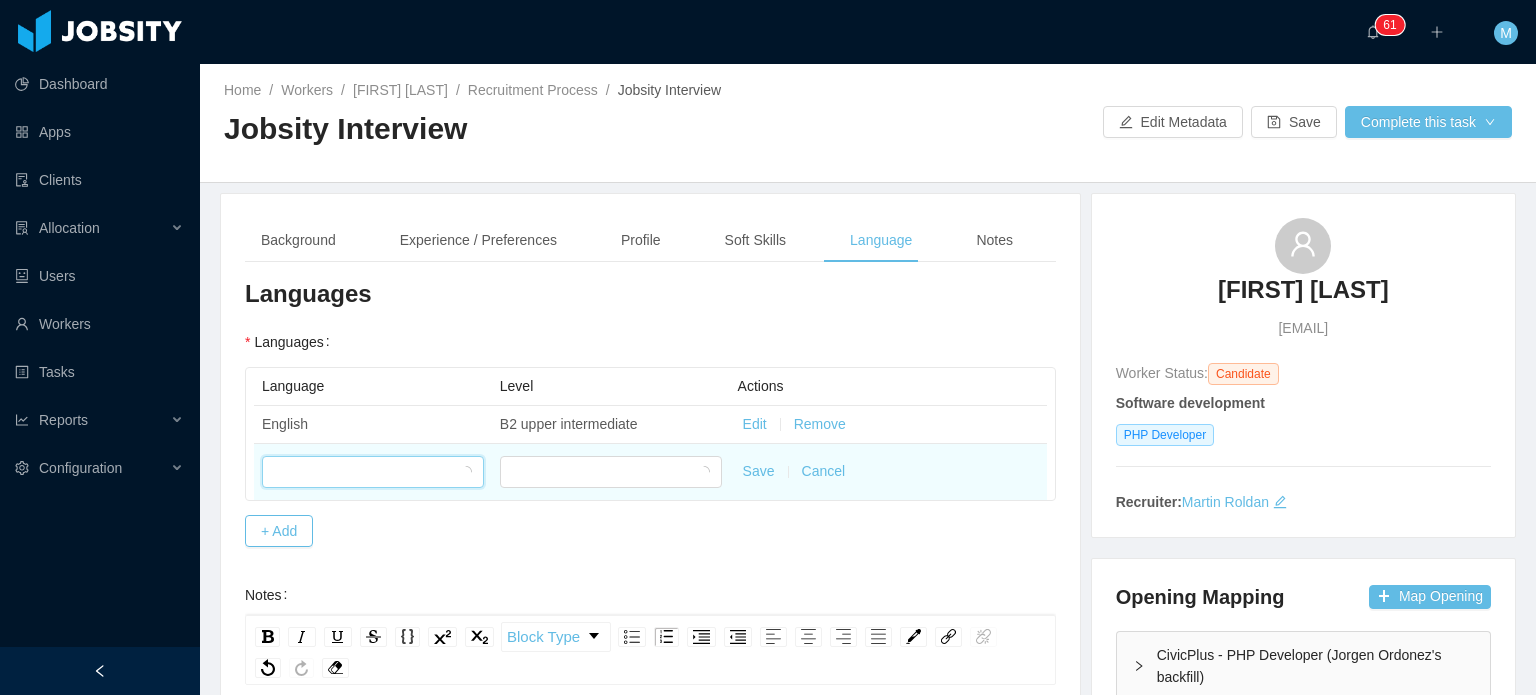 click at bounding box center (366, 472) 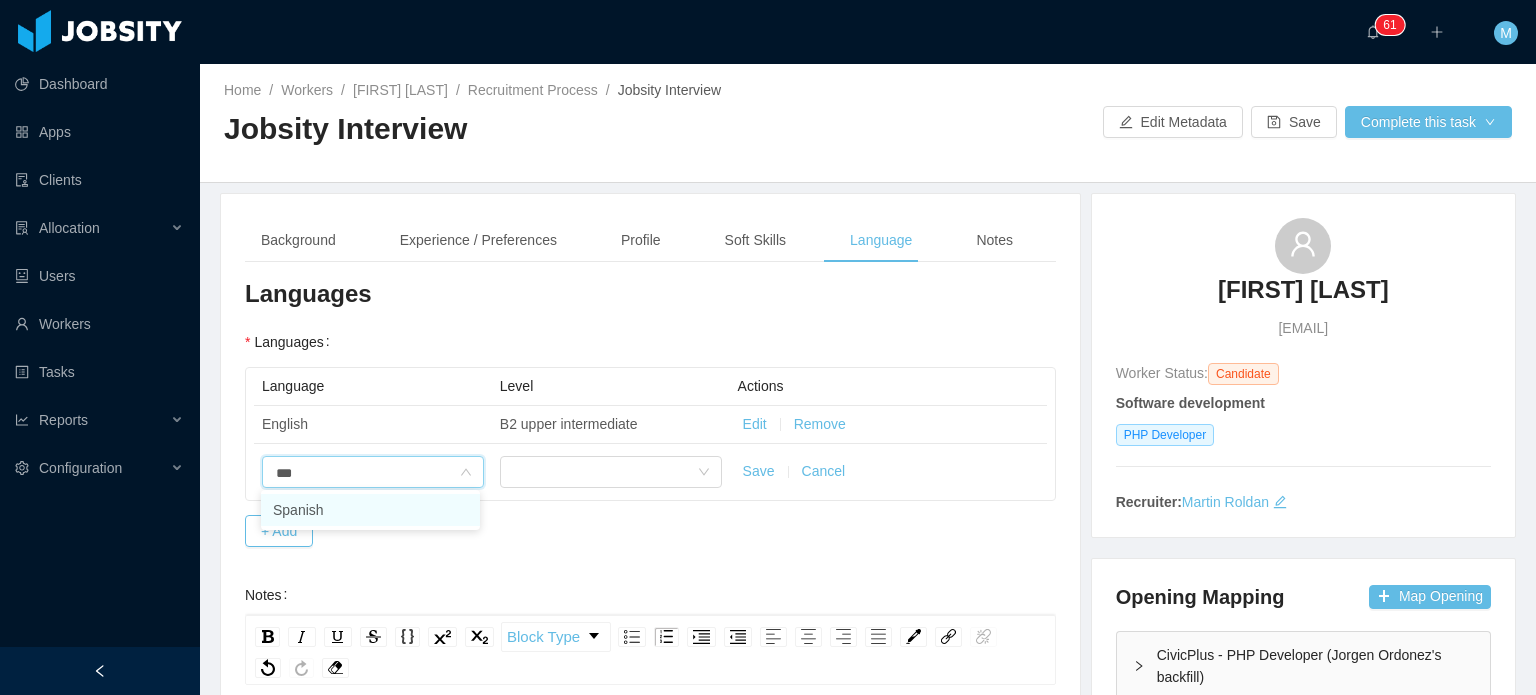 type on "****" 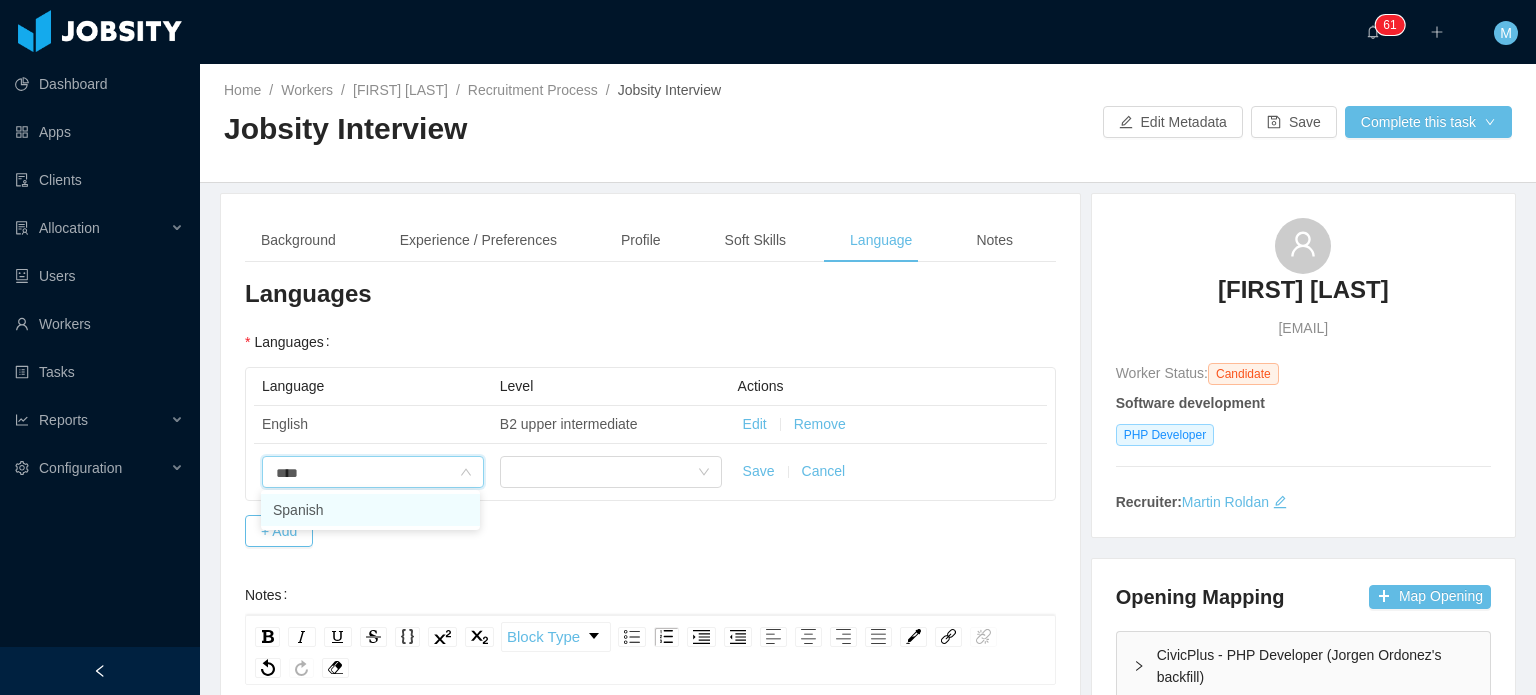click on "Spanish" at bounding box center [370, 510] 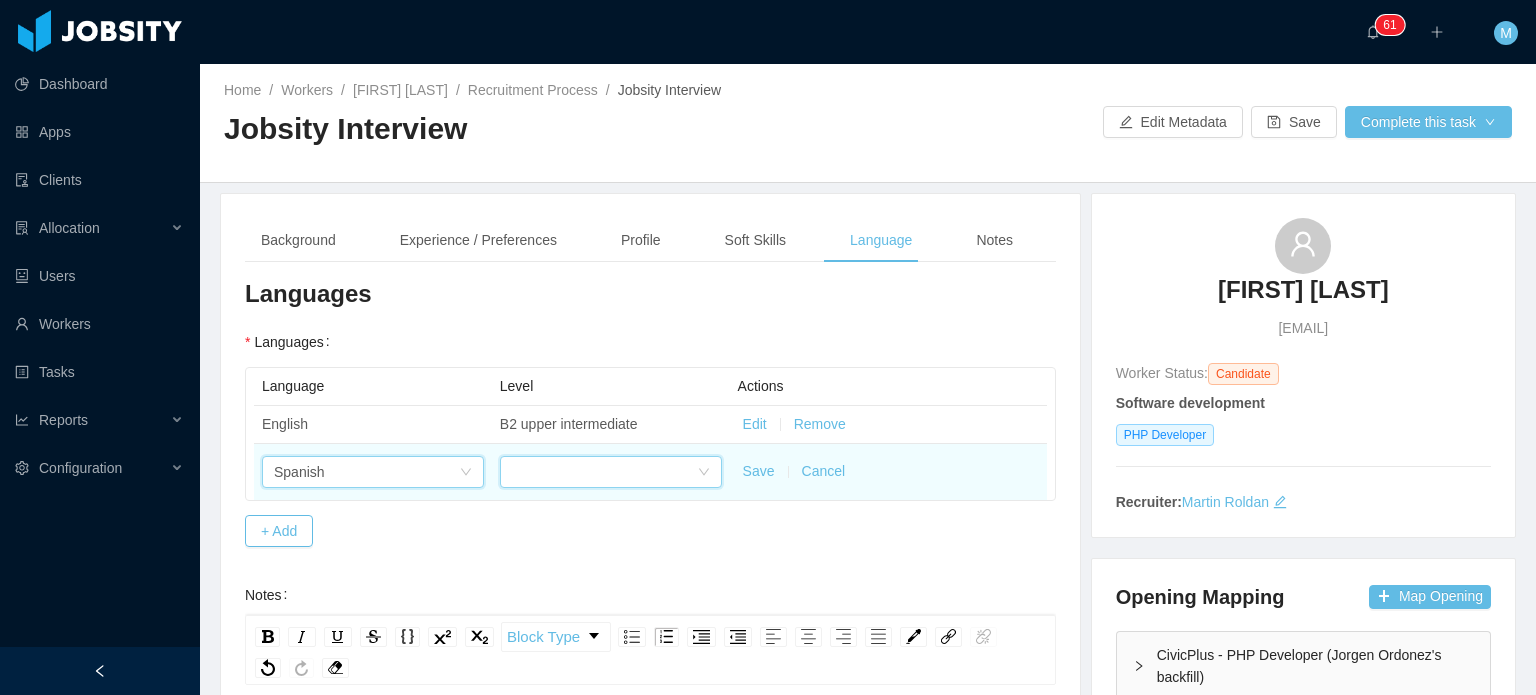 click at bounding box center (604, 472) 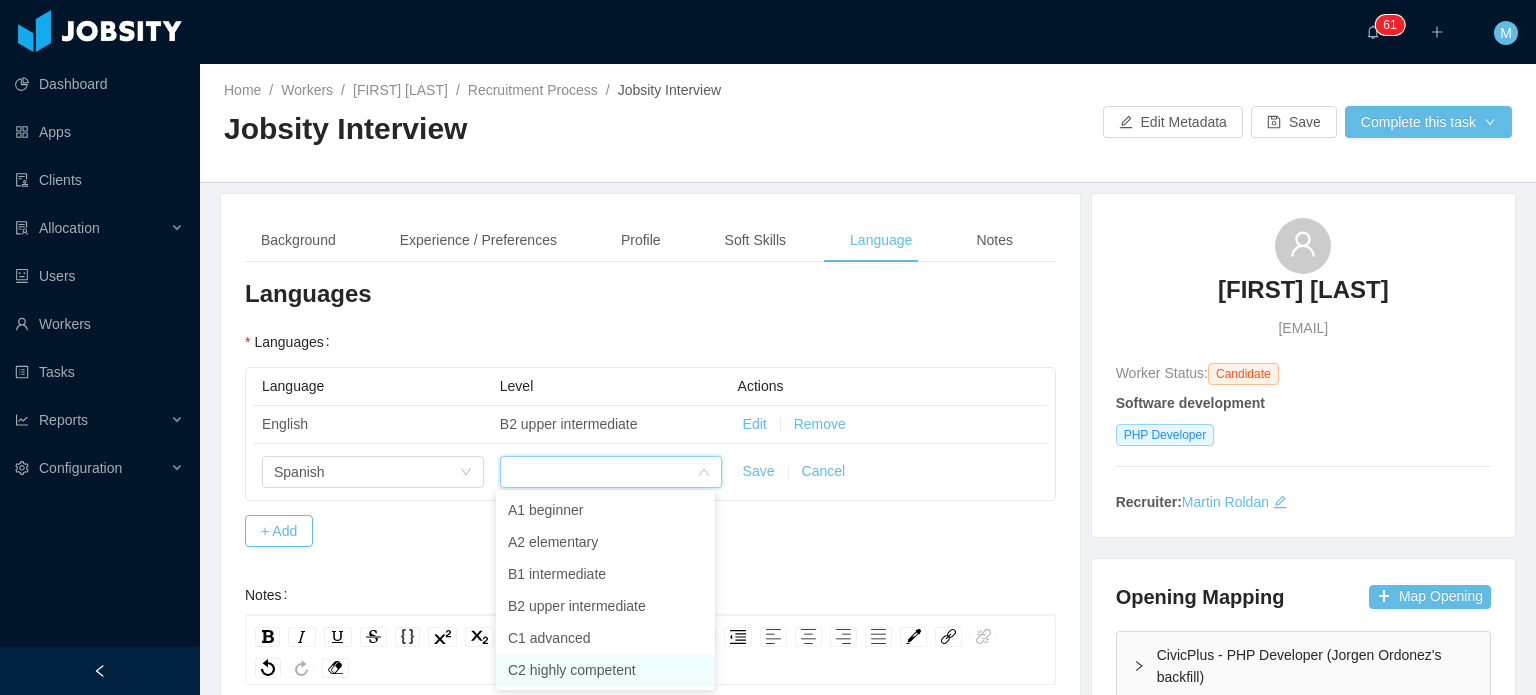 click on "C2 highly competent" at bounding box center (605, 670) 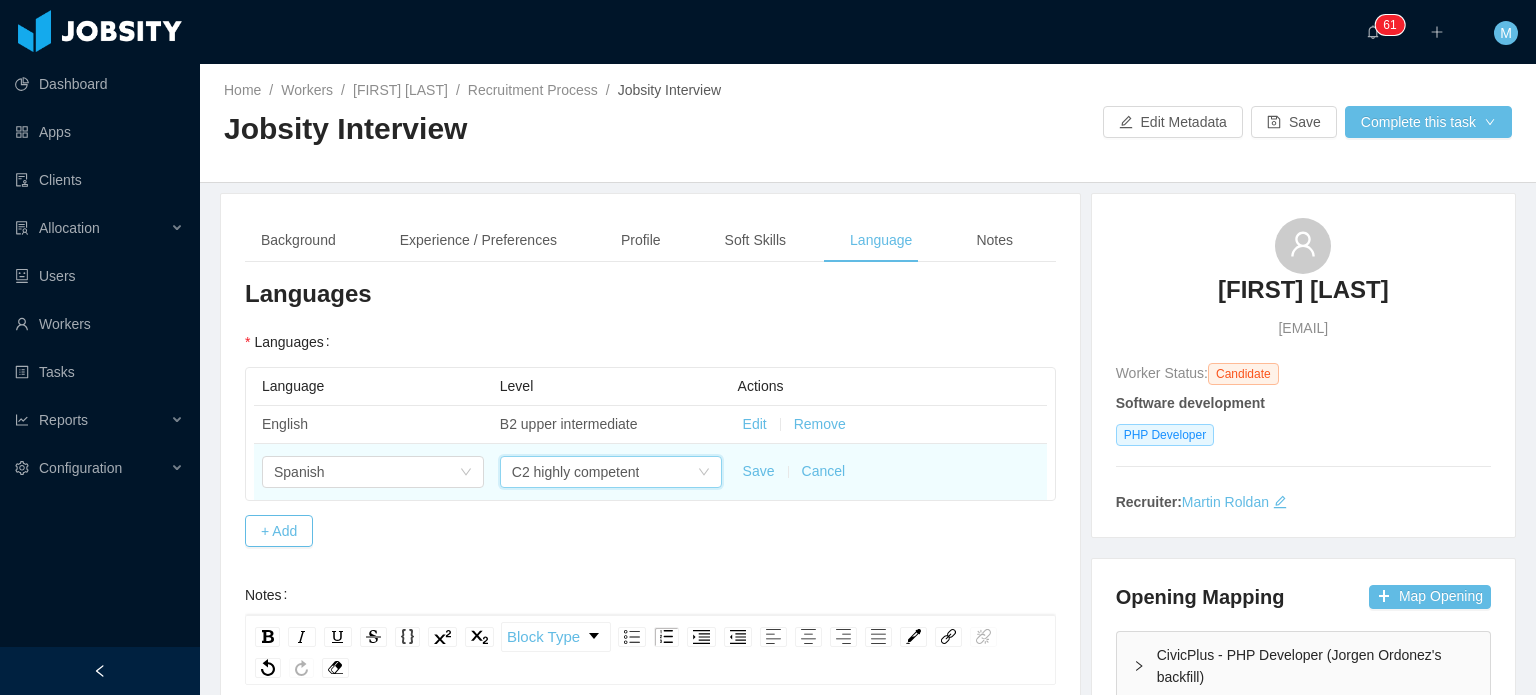 click on "Save Cancel" at bounding box center (888, 472) 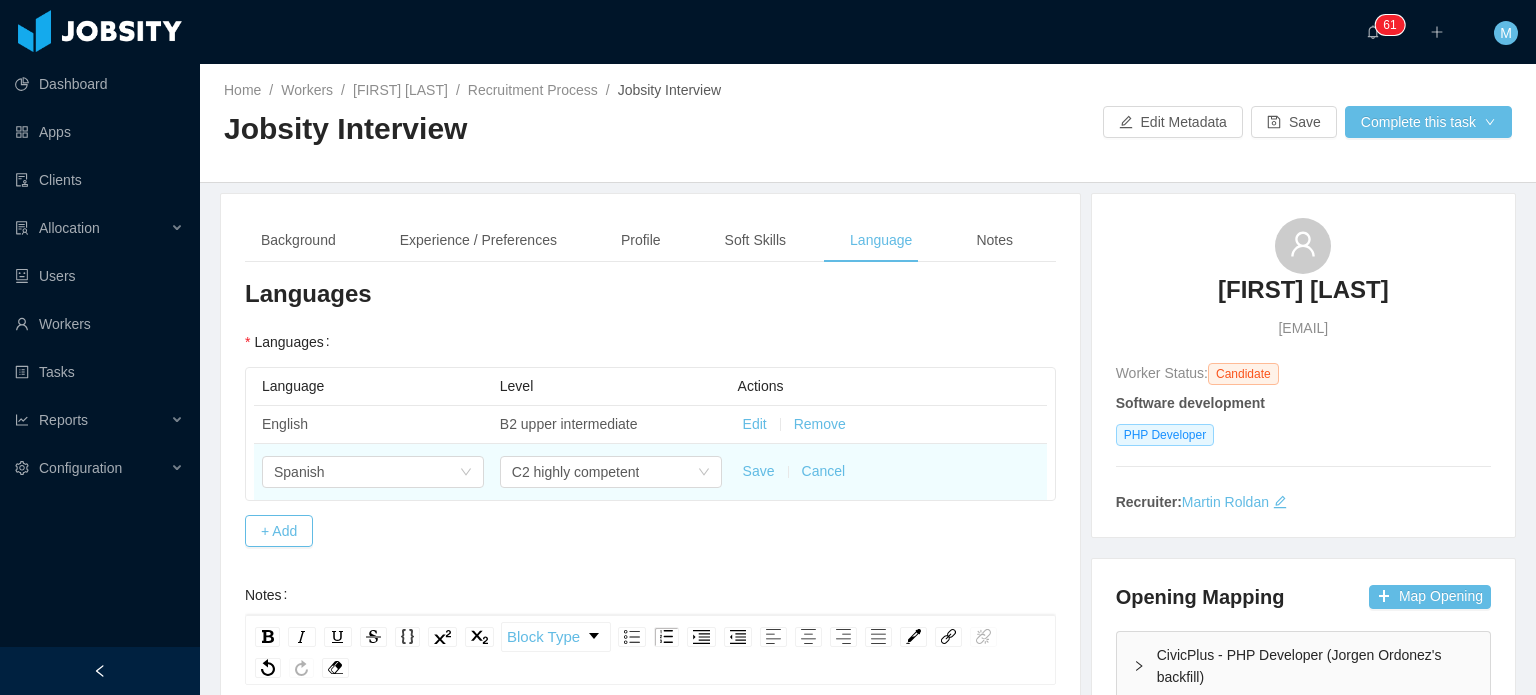 click on "Save" at bounding box center (759, 471) 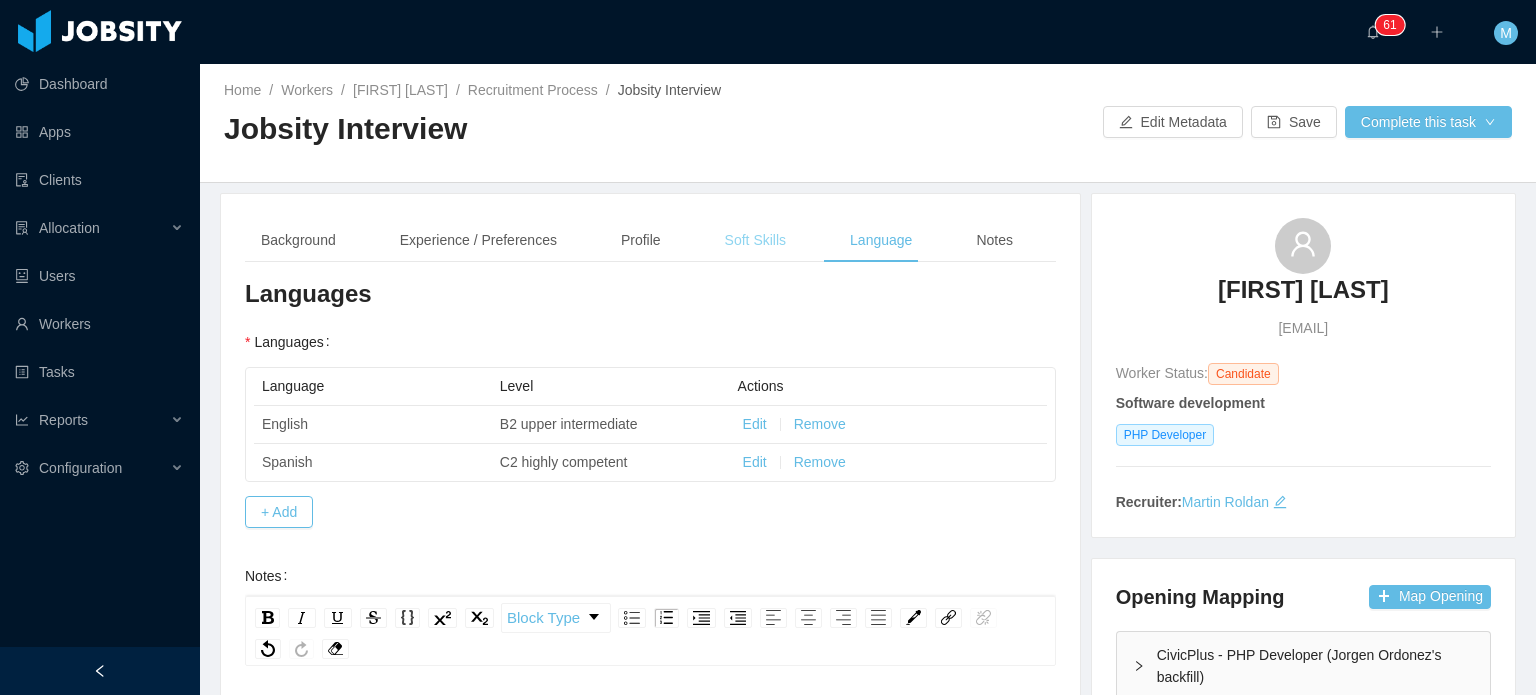 click on "Soft Skills" at bounding box center (755, 240) 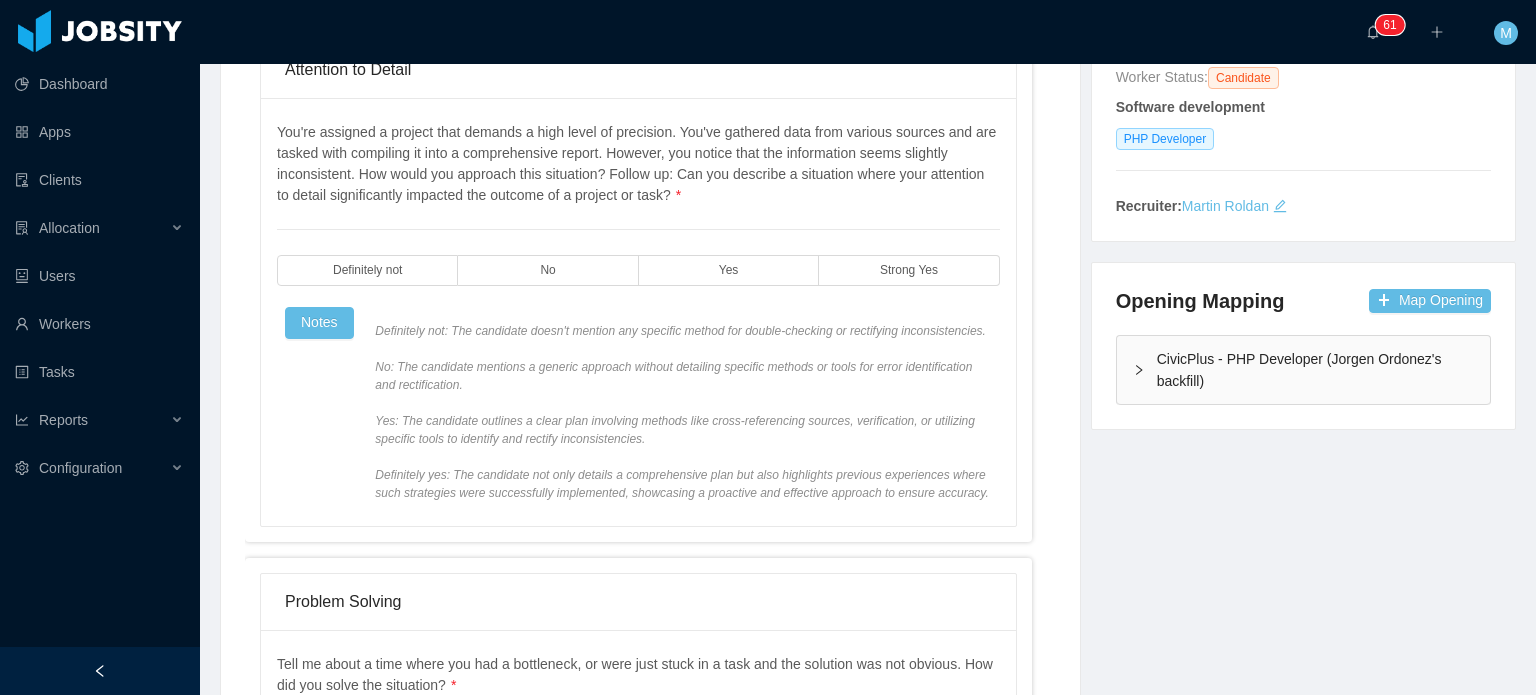 scroll, scrollTop: 300, scrollLeft: 0, axis: vertical 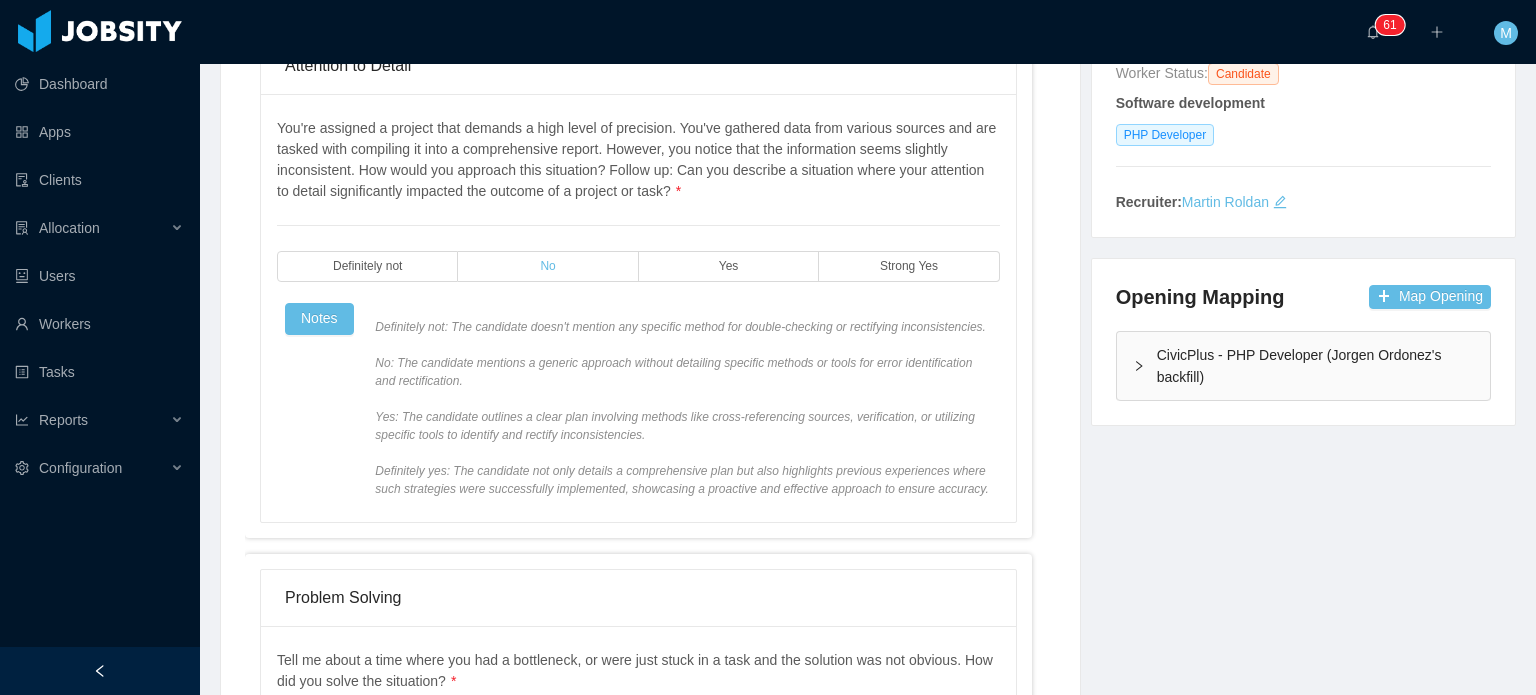 click on "No" at bounding box center (548, 266) 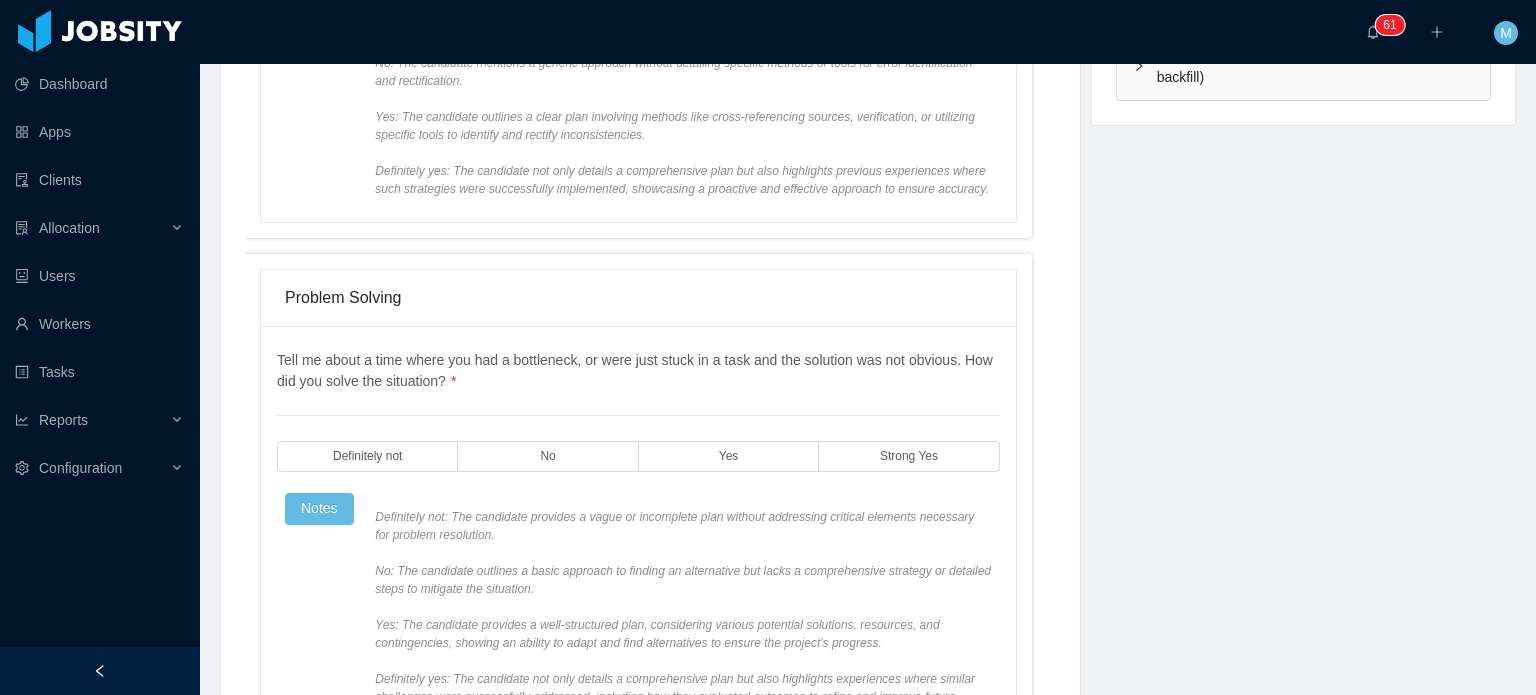 click on "Tell me about a time where you had a bottleneck, or were just stuck in a task and the solution was not obvious. How did you solve the situation? * Definitely not No Yes Strong Yes Notes Definitely not: The candidate provides a vague or incomplete plan without addressing critical elements necessary for problem resolution.
No: The candidate outlines a basic approach to finding an alternative but lacks a comprehensive strategy or detailed steps to mitigate the situation.
Yes: The candidate provides a well-structured plan, considering various potential solutions, resources, and contingencies, showing an ability to adapt and find alternatives to ensure the project's progress.
Definitely yes: The candidate not only details a comprehensive plan but also highlights experiences where similar challenges were successfully addressed, including how they evaluated outcomes to refine and improve future problem-solving strategies." at bounding box center [638, 537] 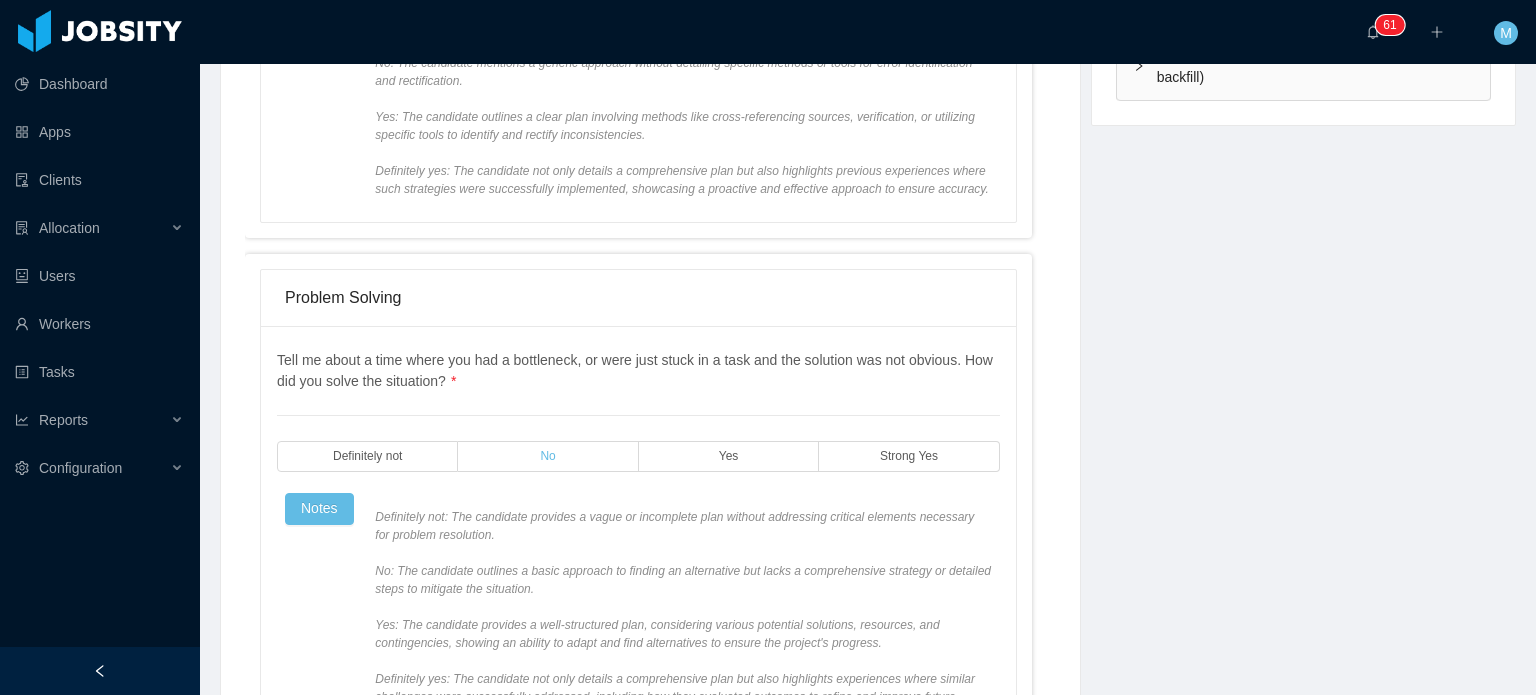click on "No" at bounding box center (548, 456) 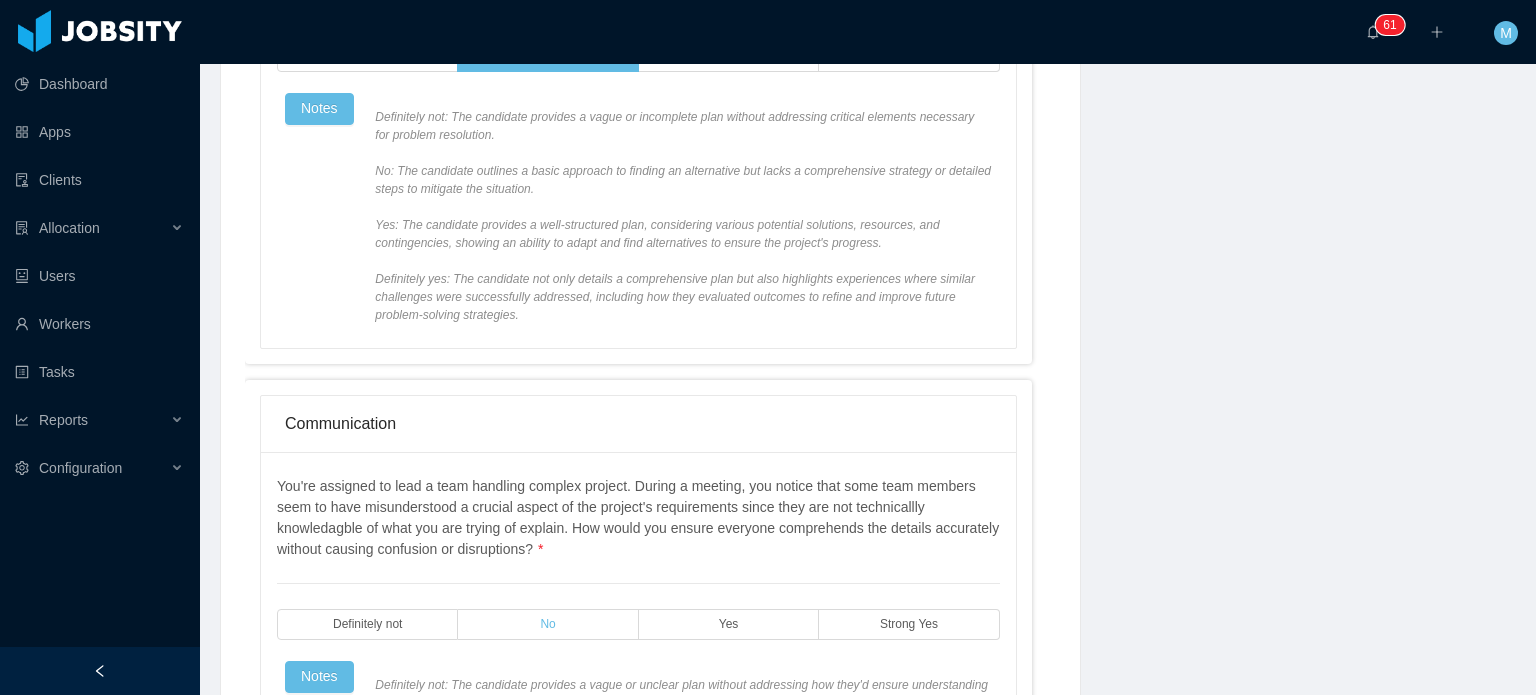 click on "No" at bounding box center [548, 624] 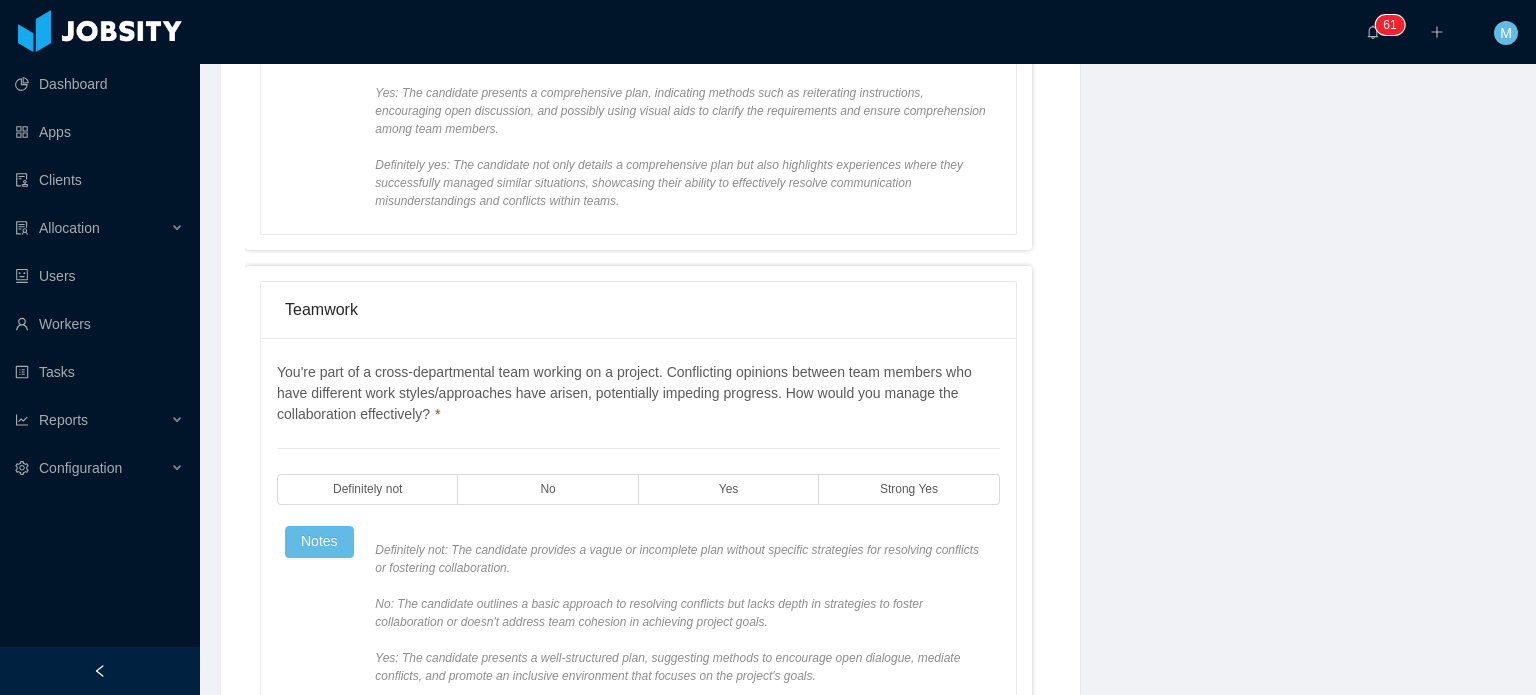 click on "Definitely not: The candidate provides a vague or incomplete plan without specific strategies for resolving conflicts or fostering collaboration.
No: The candidate outlines a basic approach to resolving conflicts but lacks depth in strategies to foster collaboration or doesn't address team cohesion in achieving project goals.
Yes: The candidate presents a well-structured plan, suggesting methods to encourage open dialogue, mediate conflicts, and promote an inclusive environment that focuses on the project's goals.
Definitely yes: The candidate not only outlines a comprehensive plan but also draws from previous experiences where they successfully resolved conflicts and promoted teamwork, highlighting their ability to support colleagues and foster a positive and inclusive team environment." at bounding box center (683, 649) 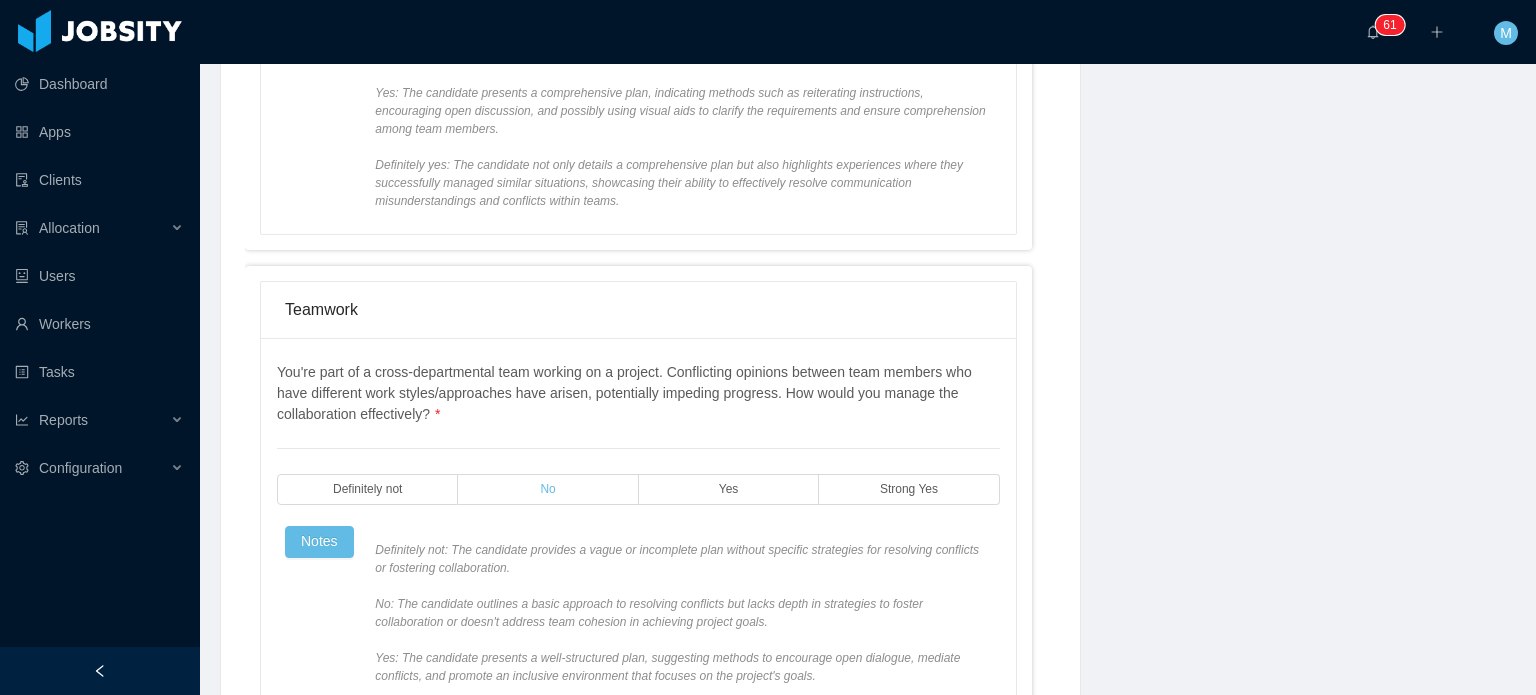 click on "No" at bounding box center (548, 489) 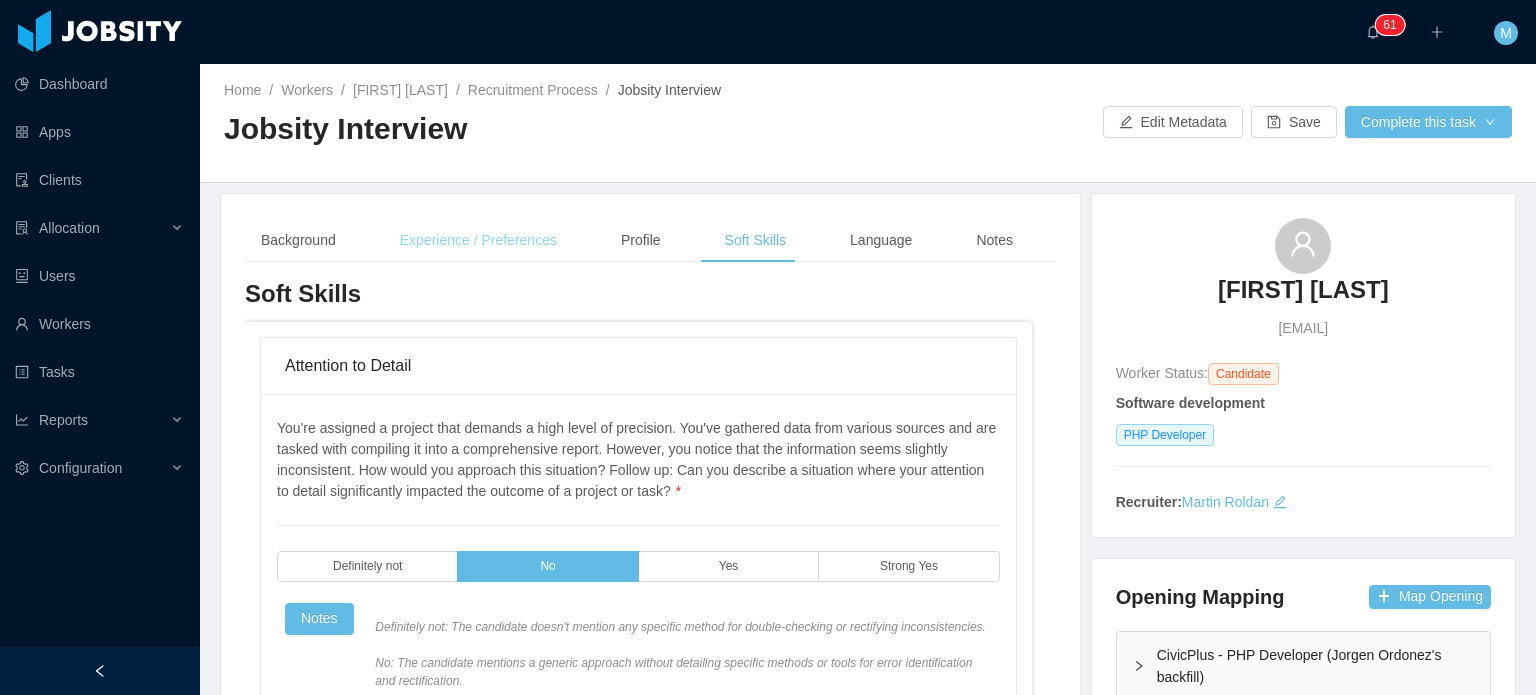 click on "Experience / Preferences" at bounding box center [478, 240] 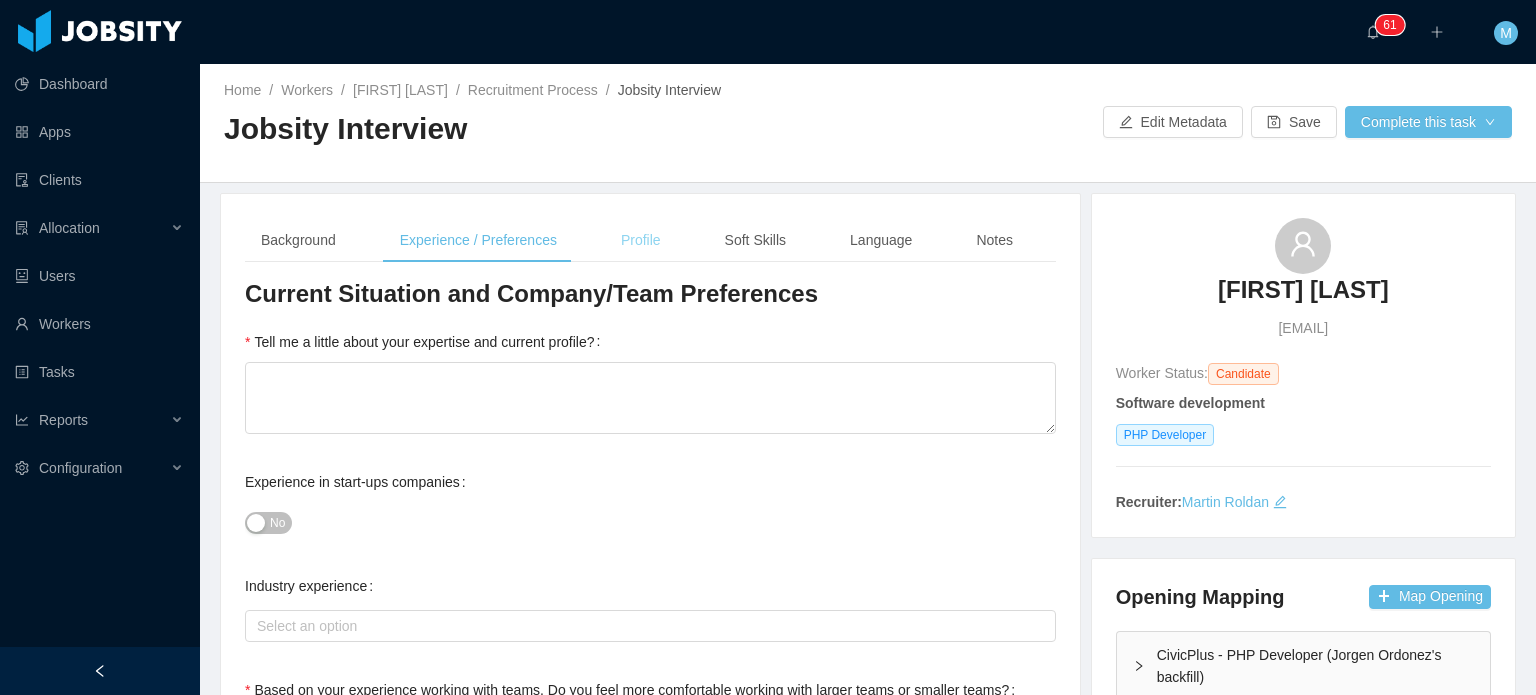 type 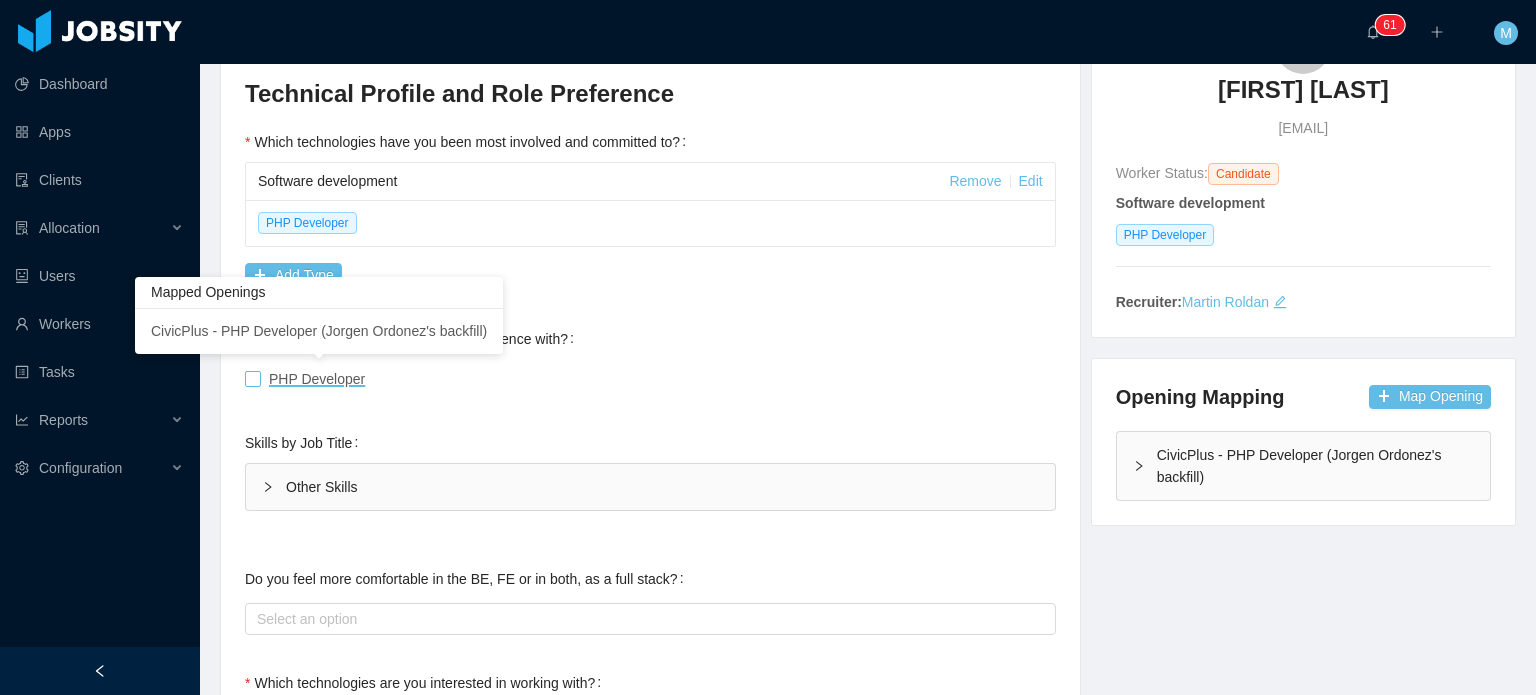 click on "PHP Developer" at bounding box center [317, 379] 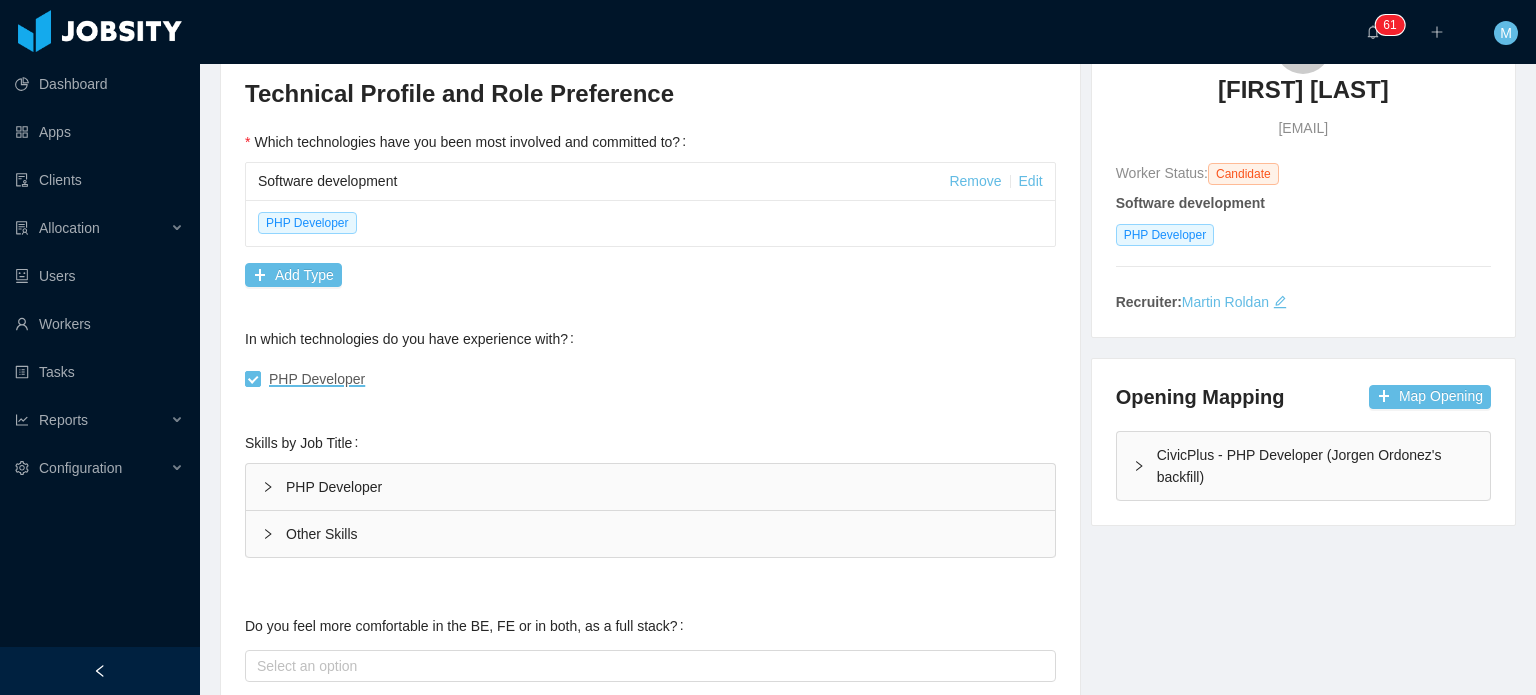 click on "PHP Developer" at bounding box center (650, 487) 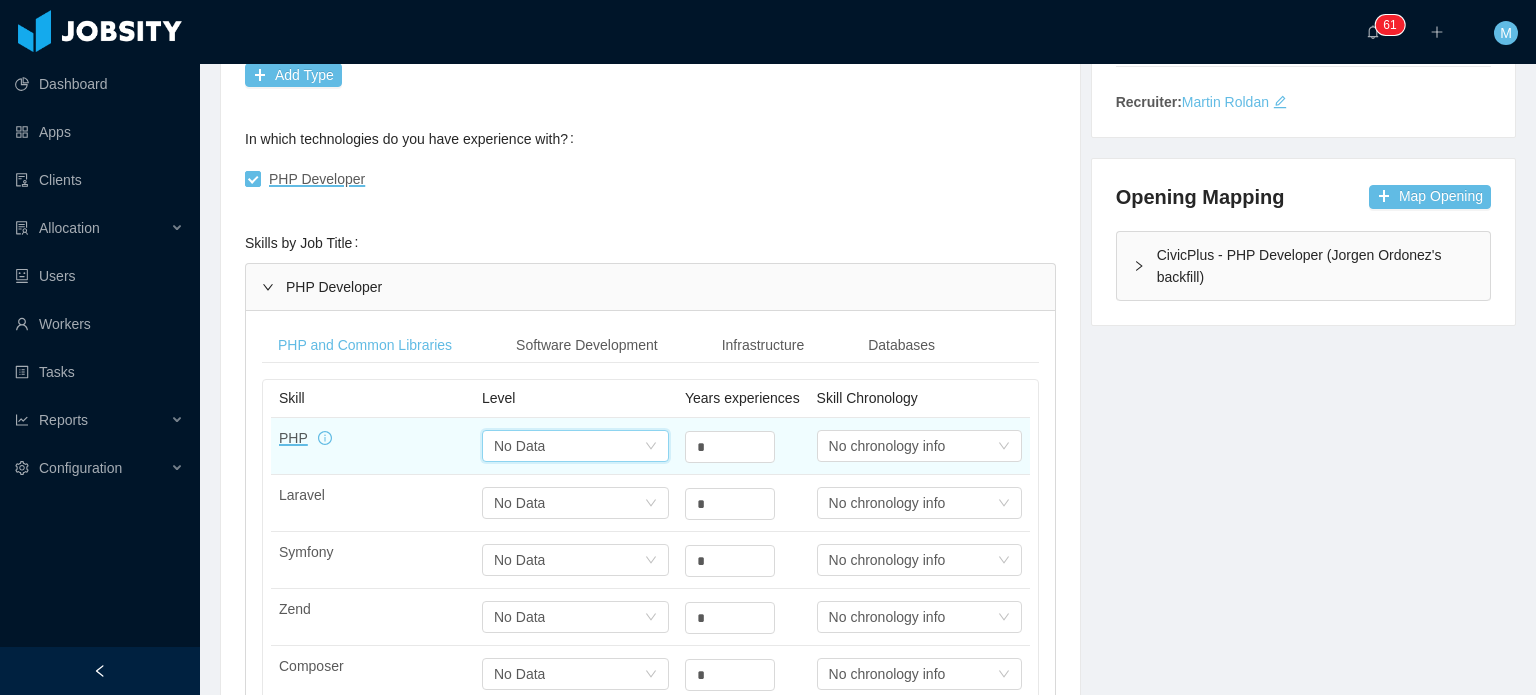 click on "Select one No Data" at bounding box center (569, 446) 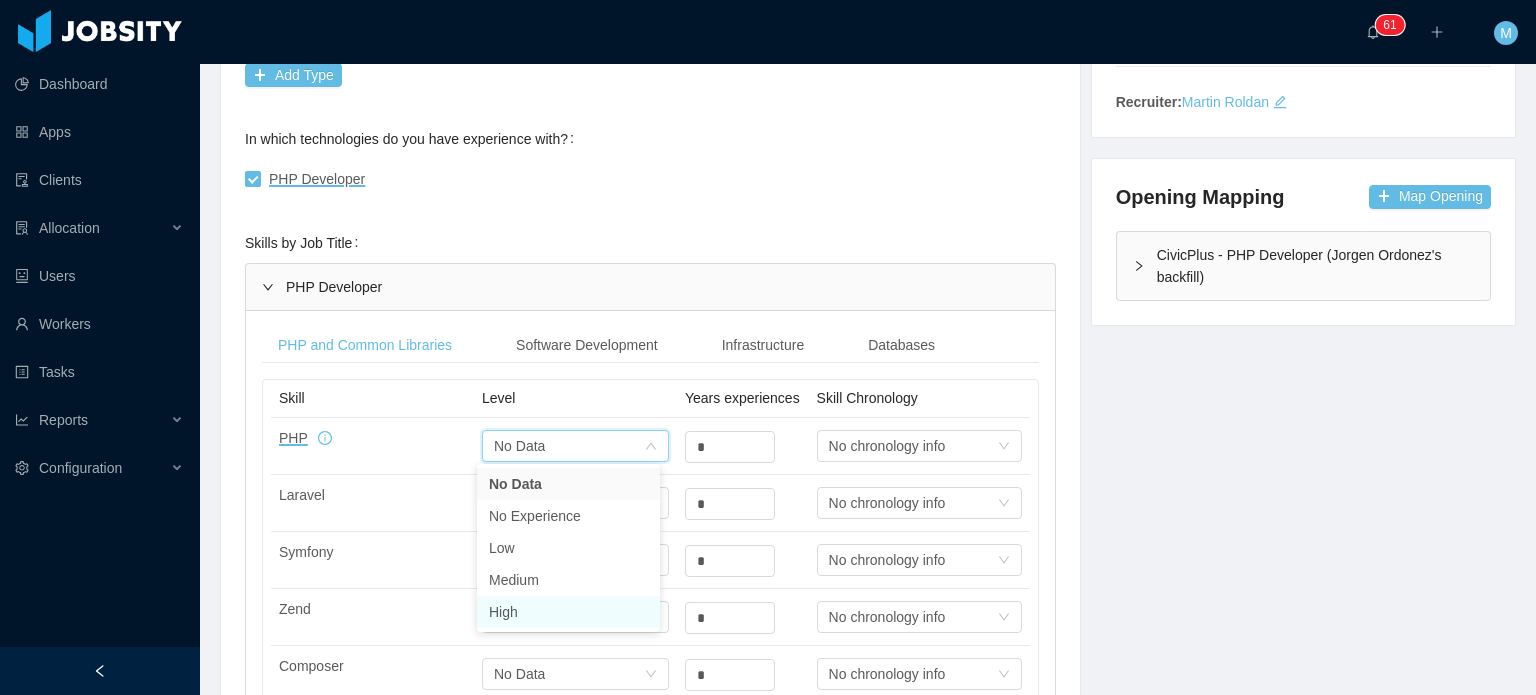 click on "High" at bounding box center (568, 612) 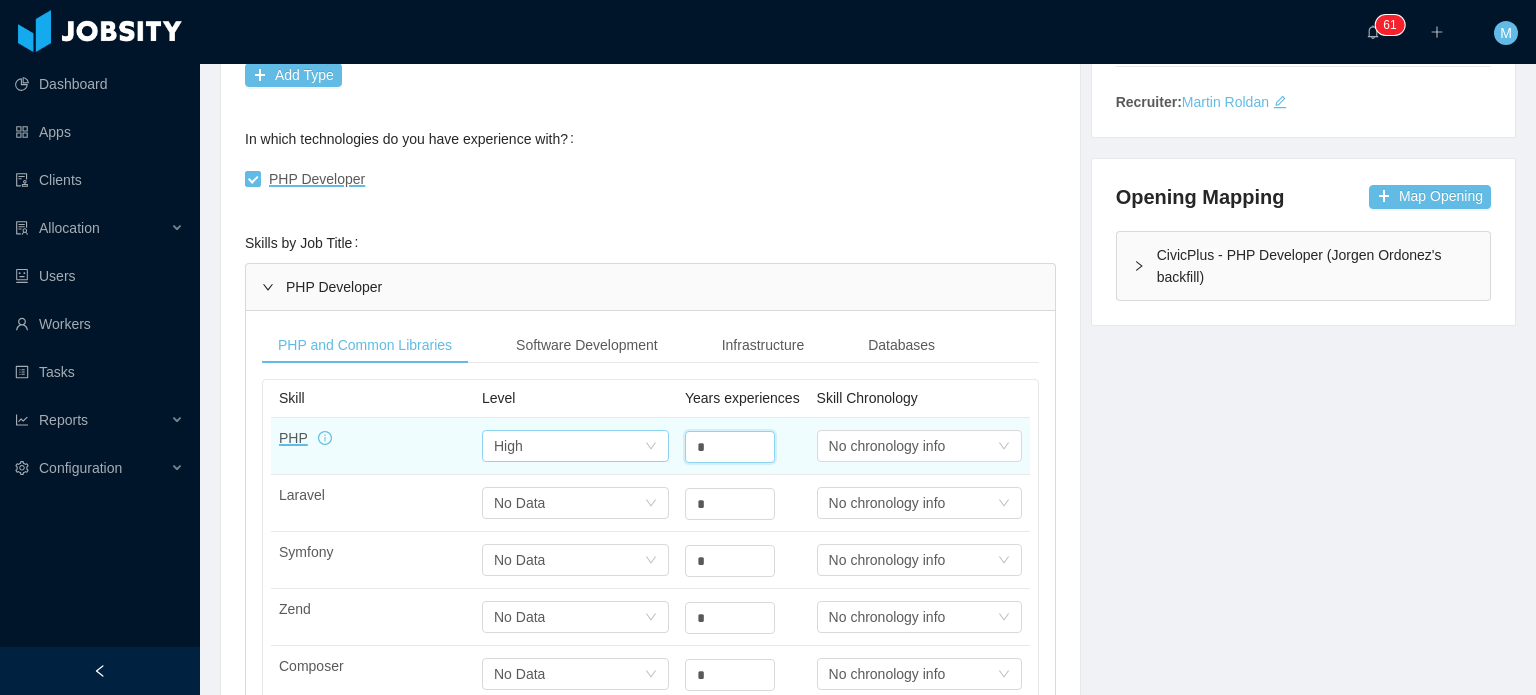 click on "PHP Select one High * Select one No chronology info" at bounding box center [650, 446] 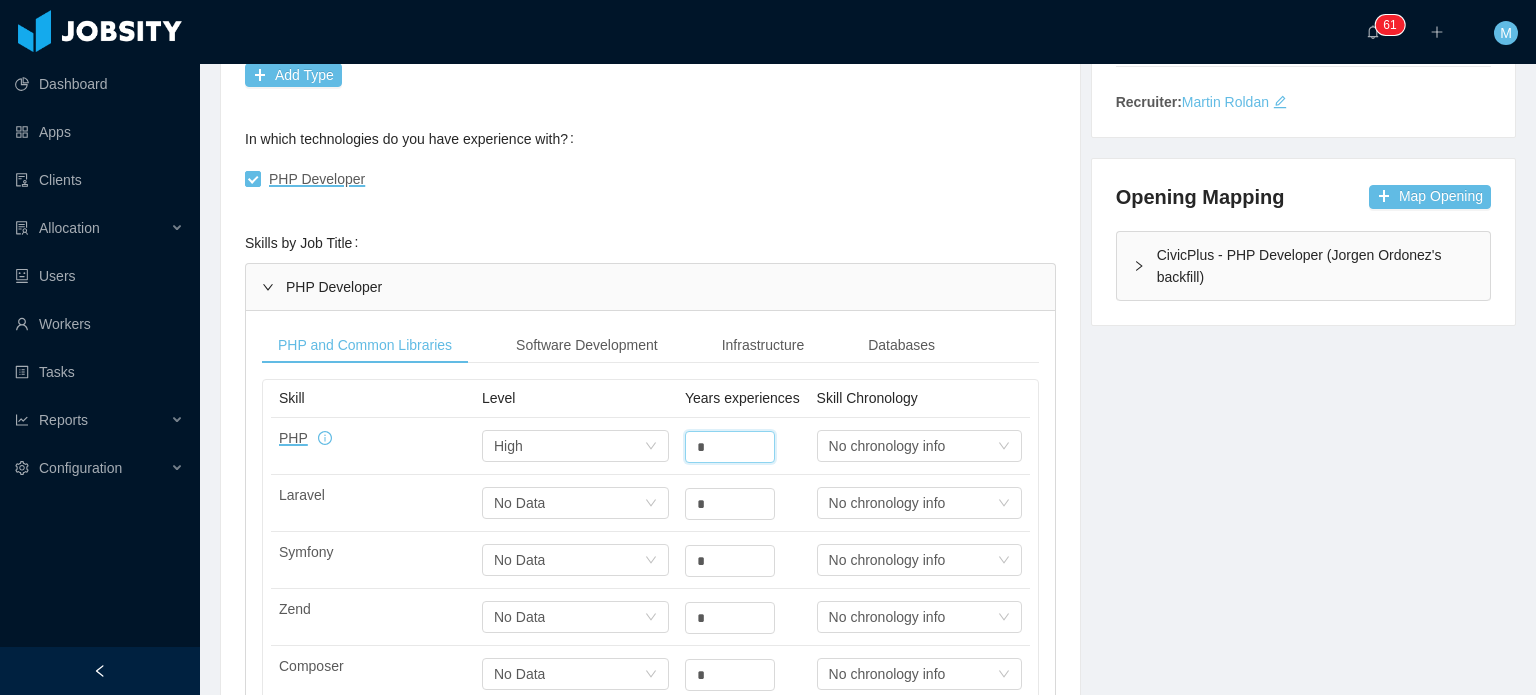 type on "*" 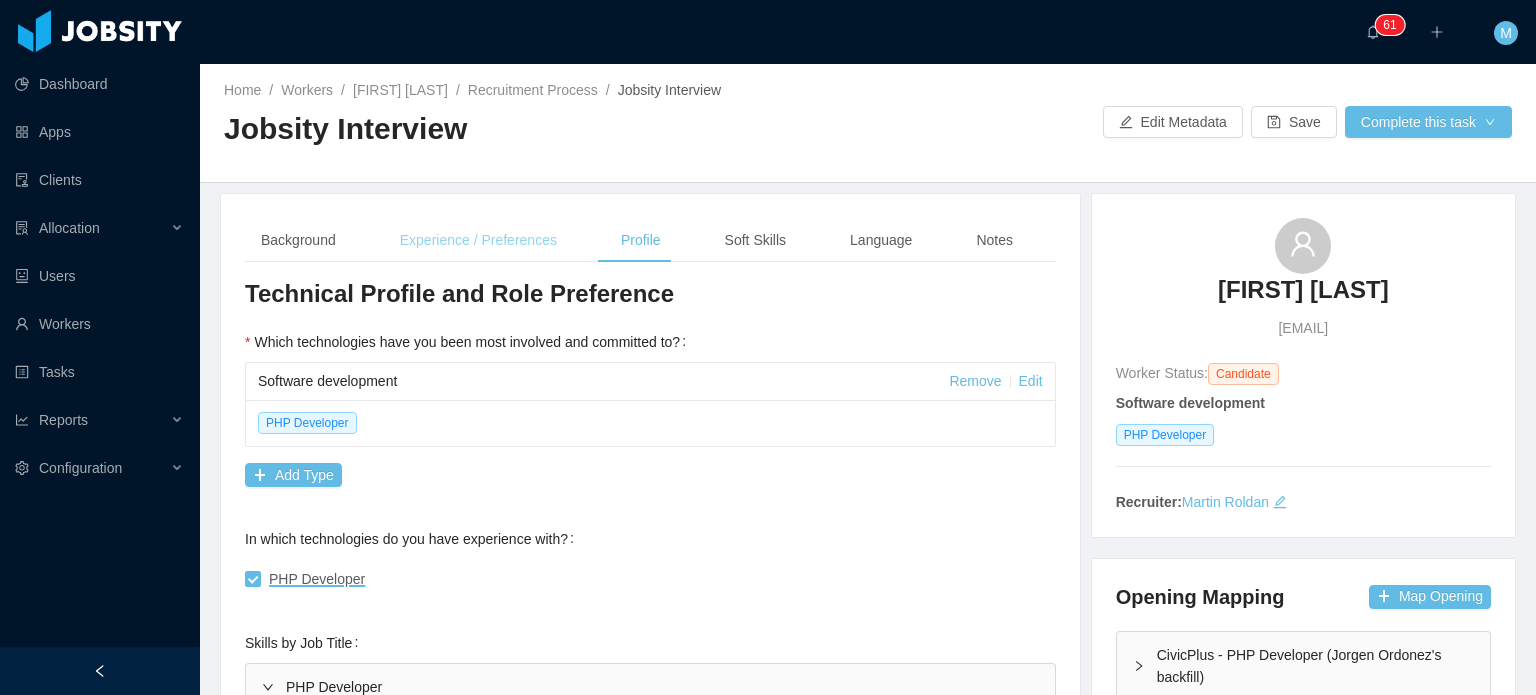 click on "Experience / Preferences" at bounding box center [478, 240] 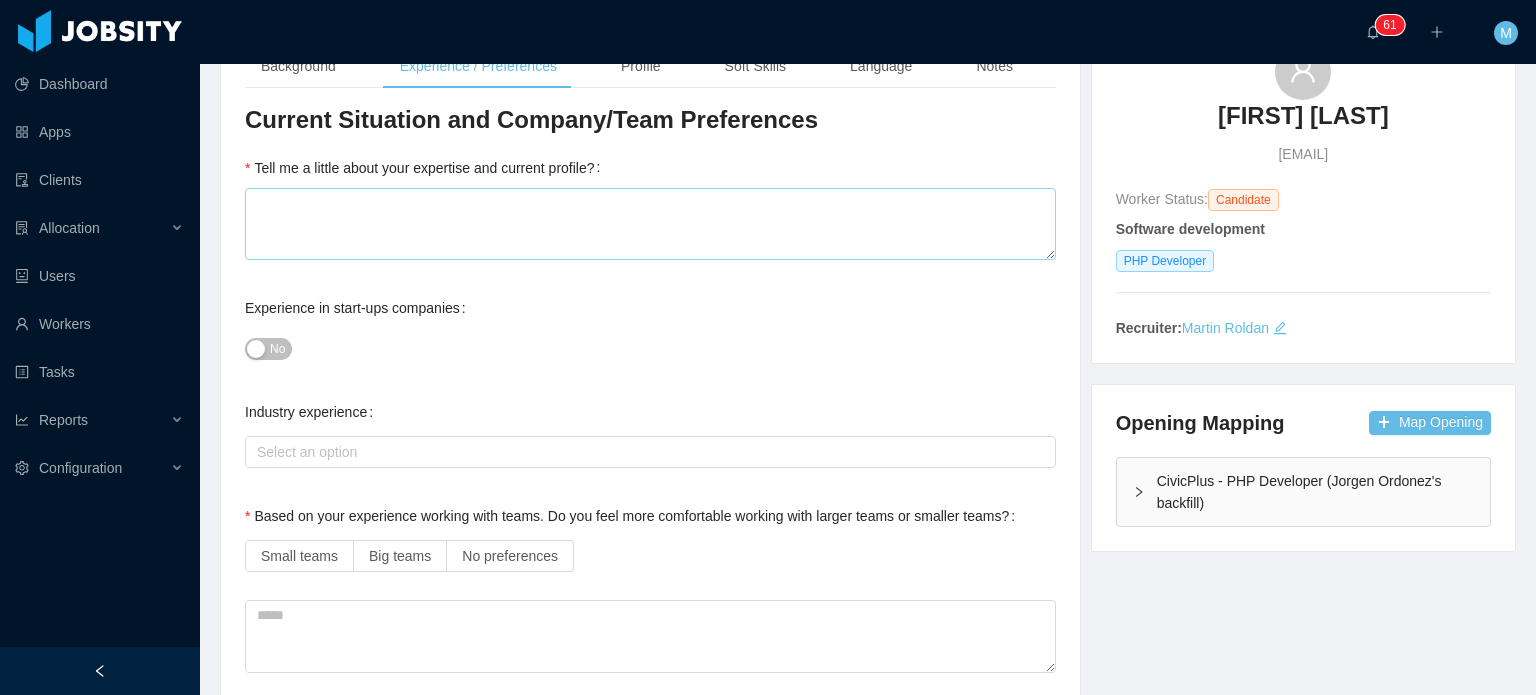 scroll, scrollTop: 200, scrollLeft: 0, axis: vertical 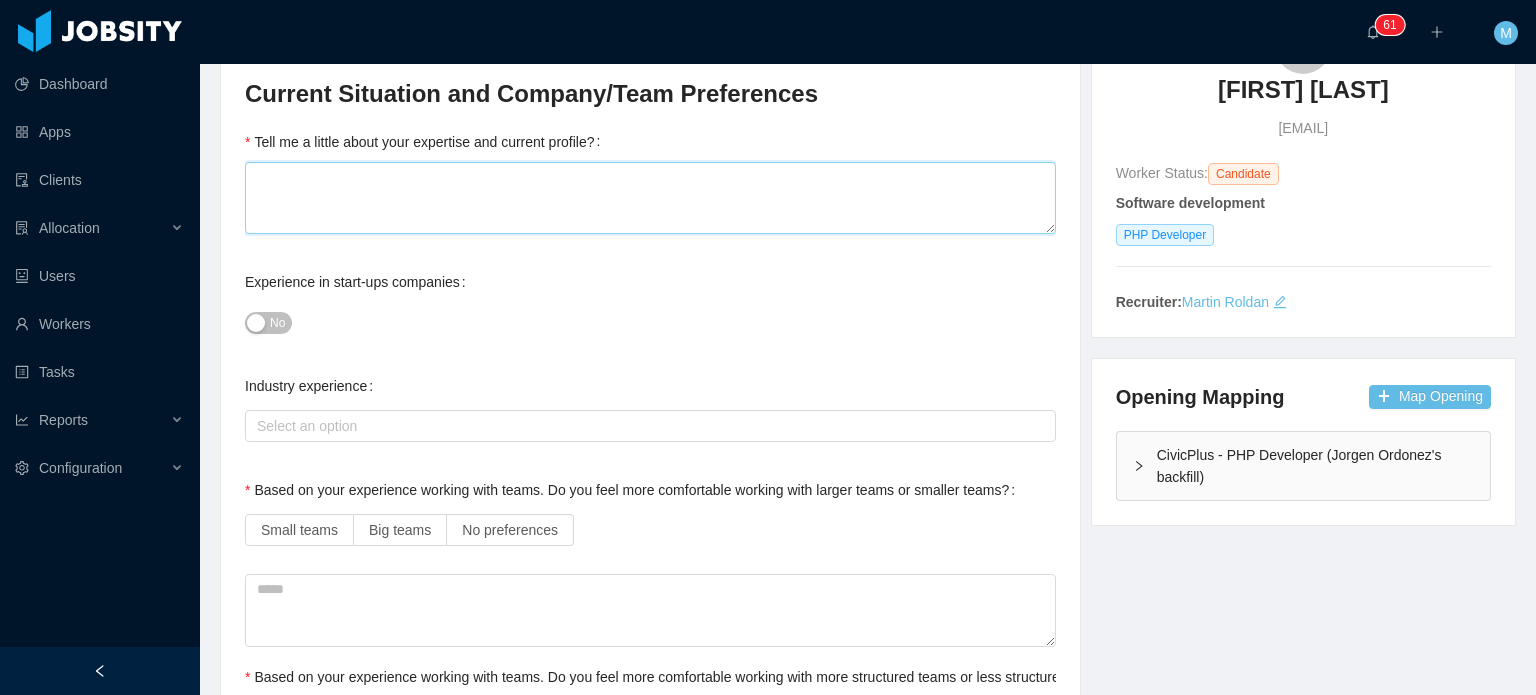 click on "Tell me a little about your expertise and current profile?" at bounding box center [650, 198] 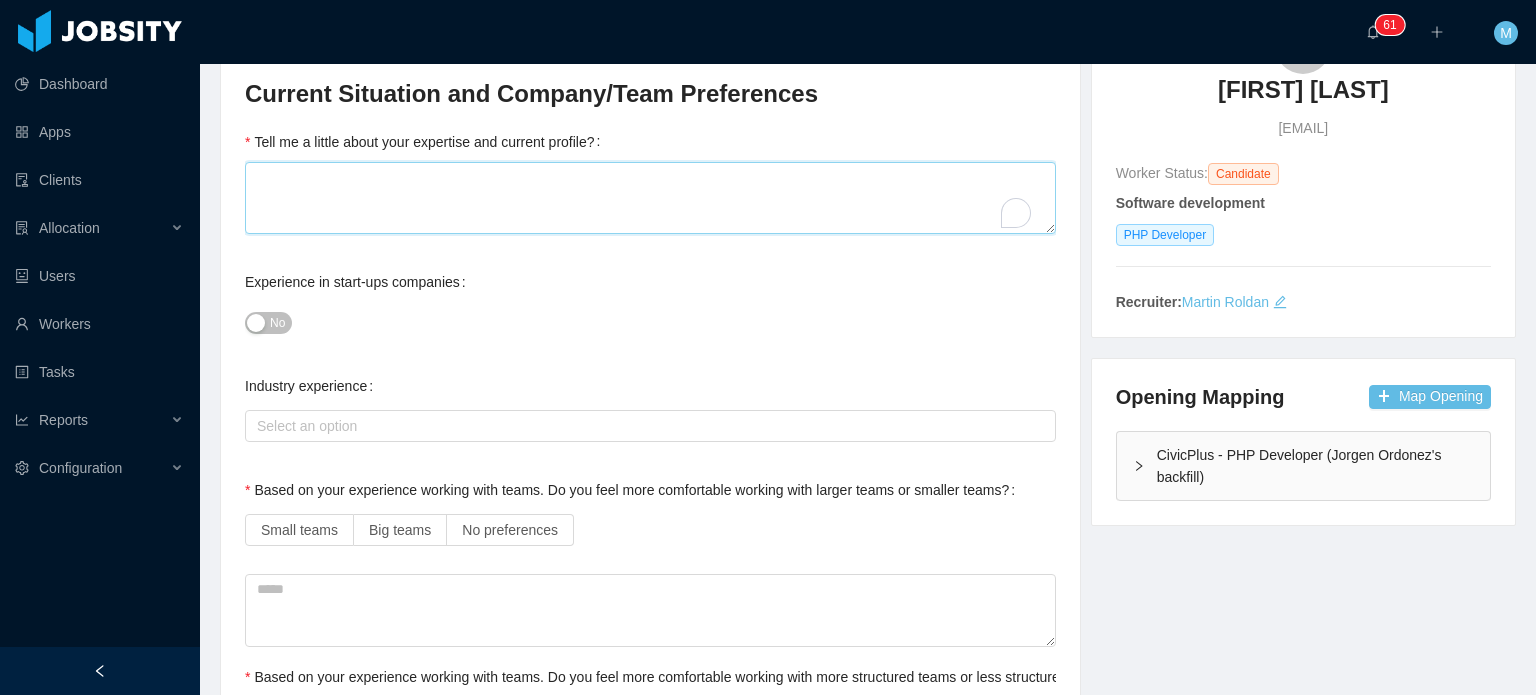 type 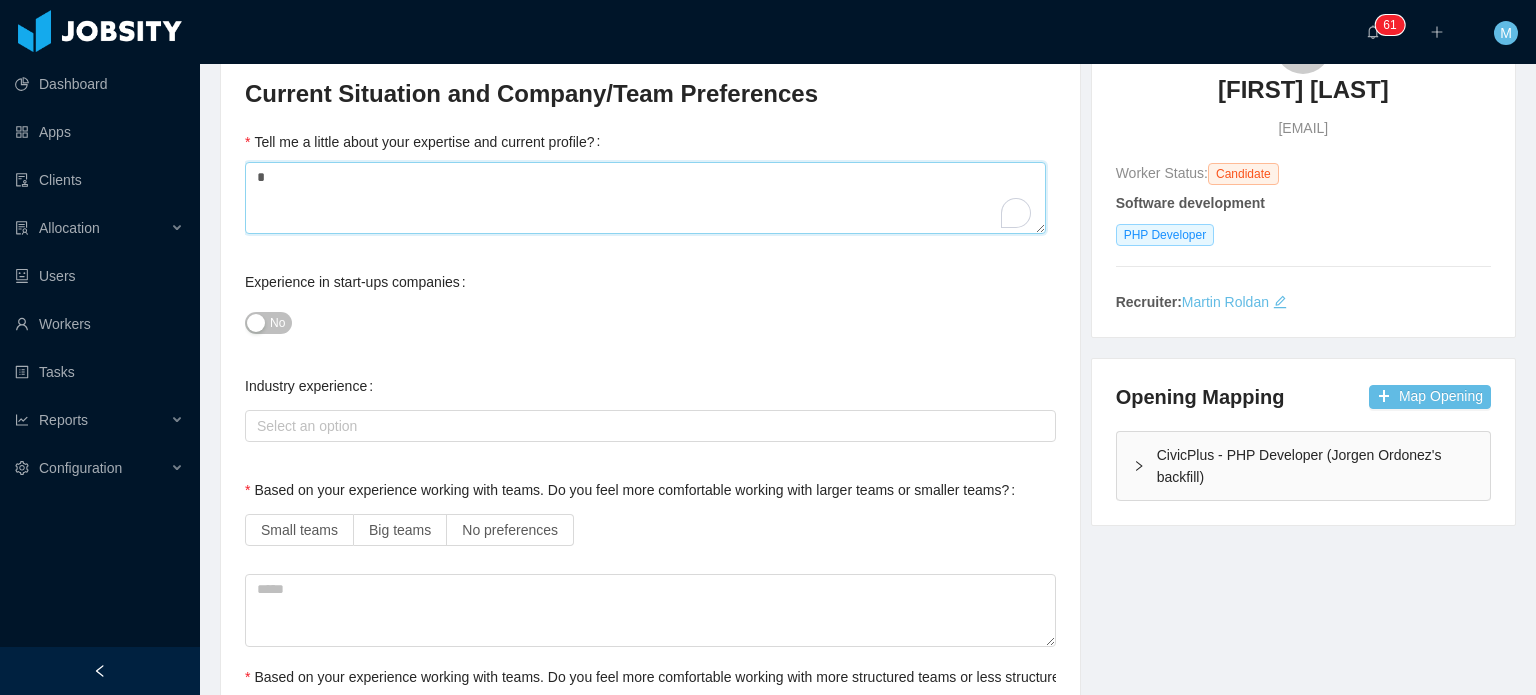 type 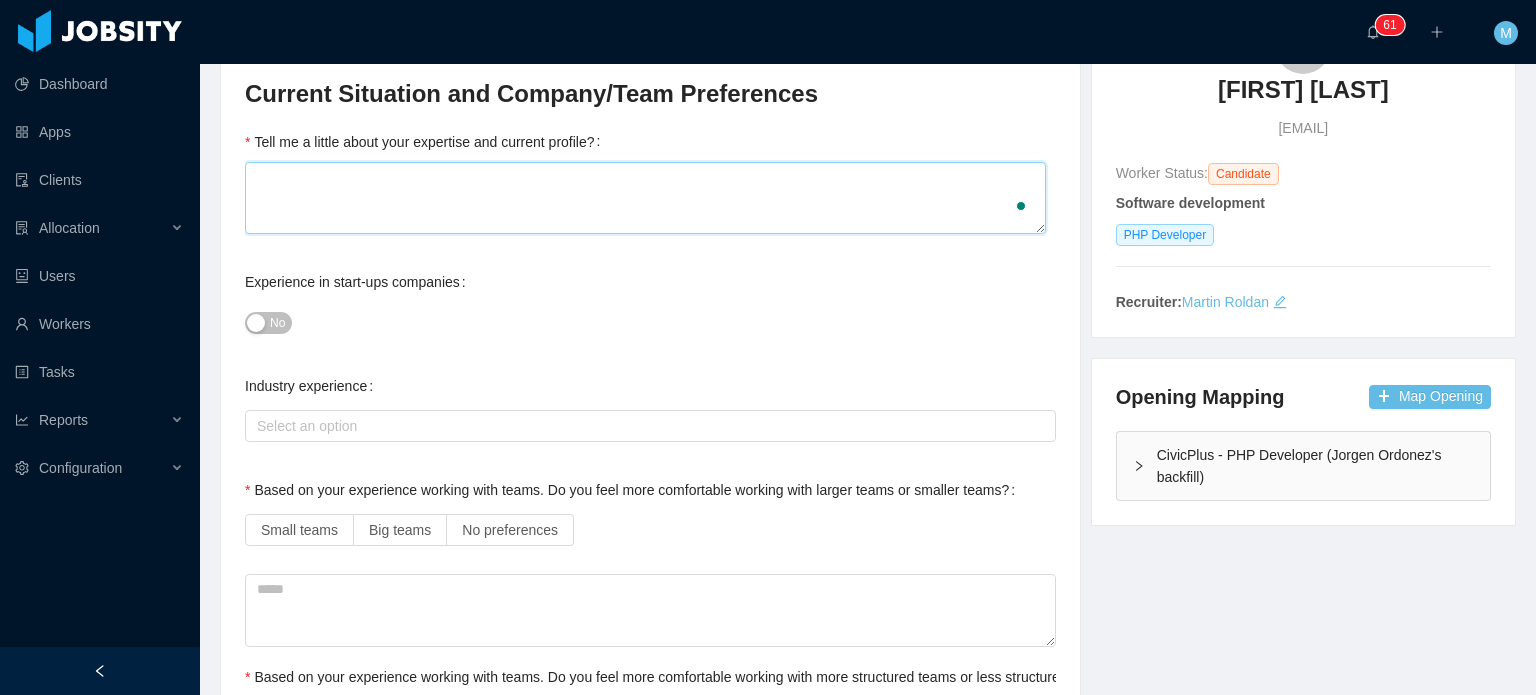type 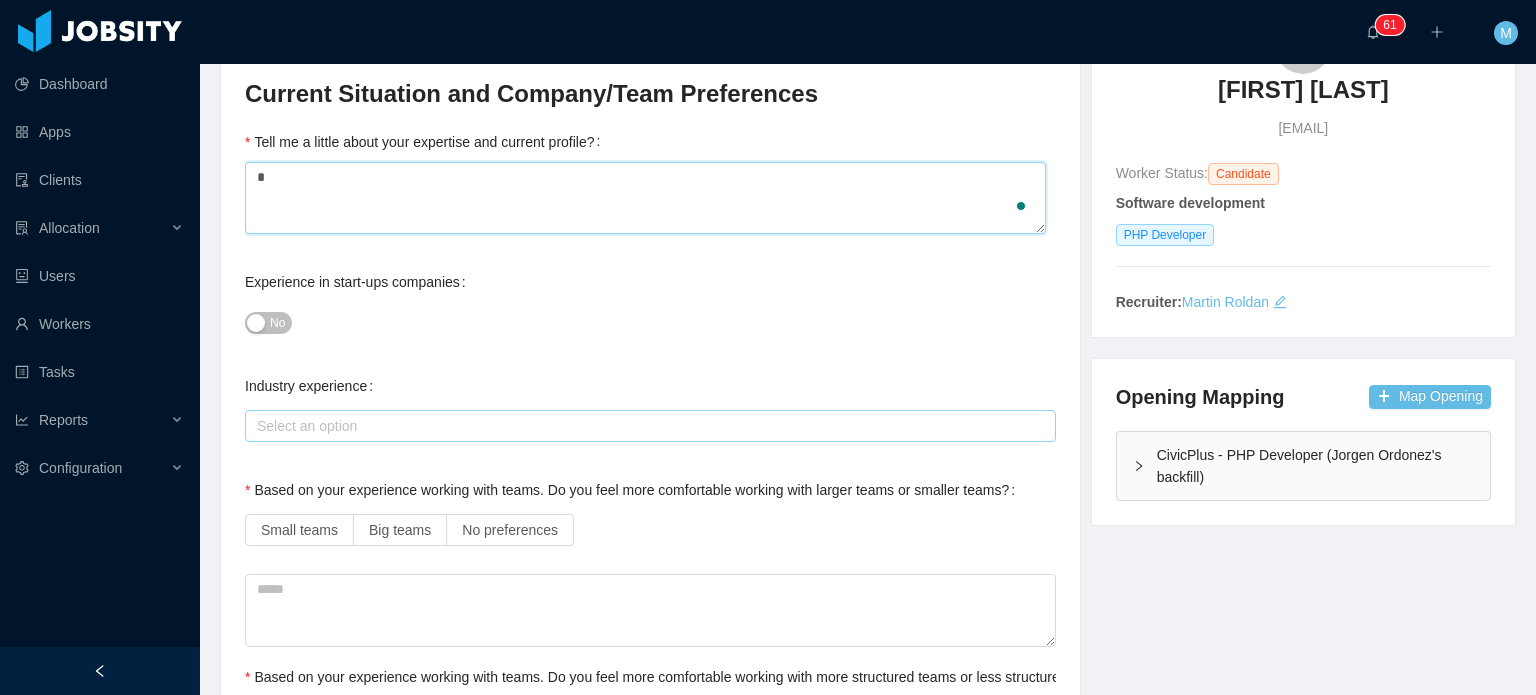 type on "*" 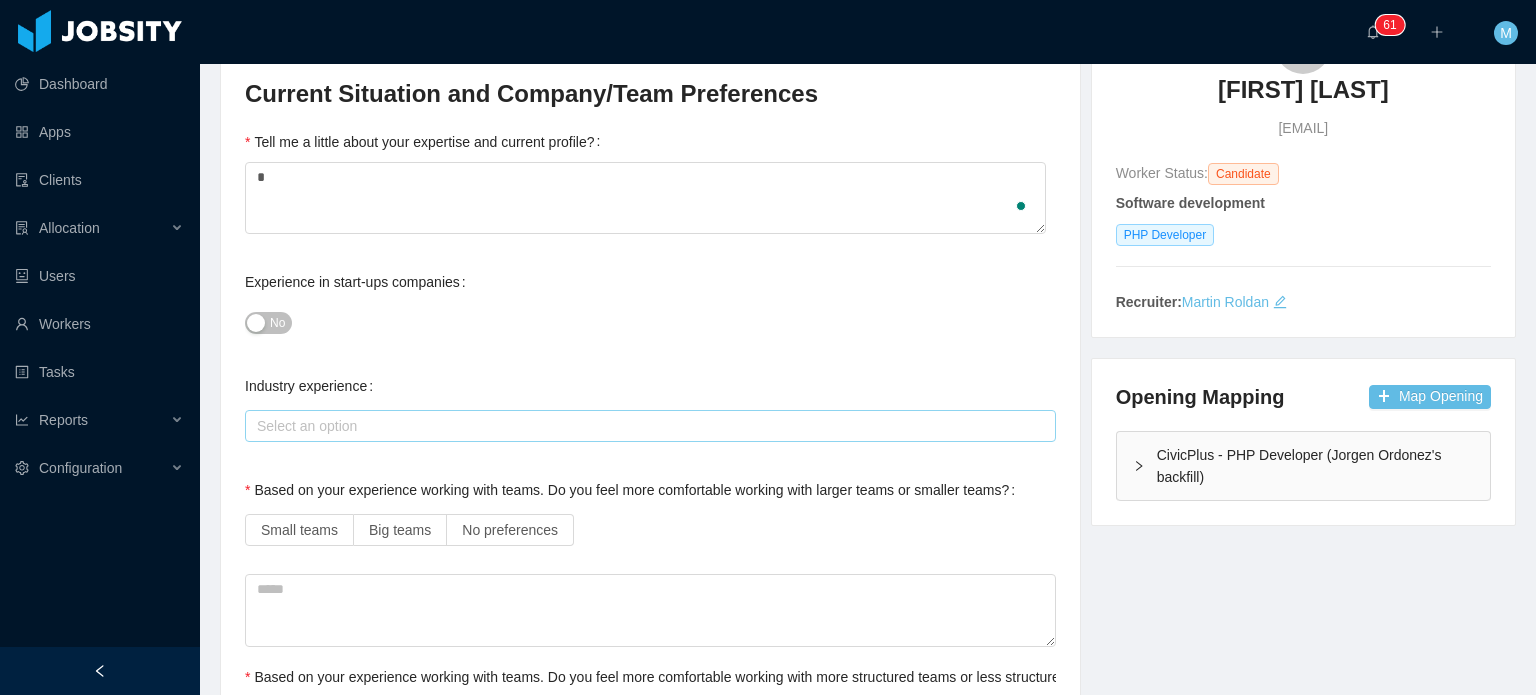 click on "Select an option" at bounding box center [647, 426] 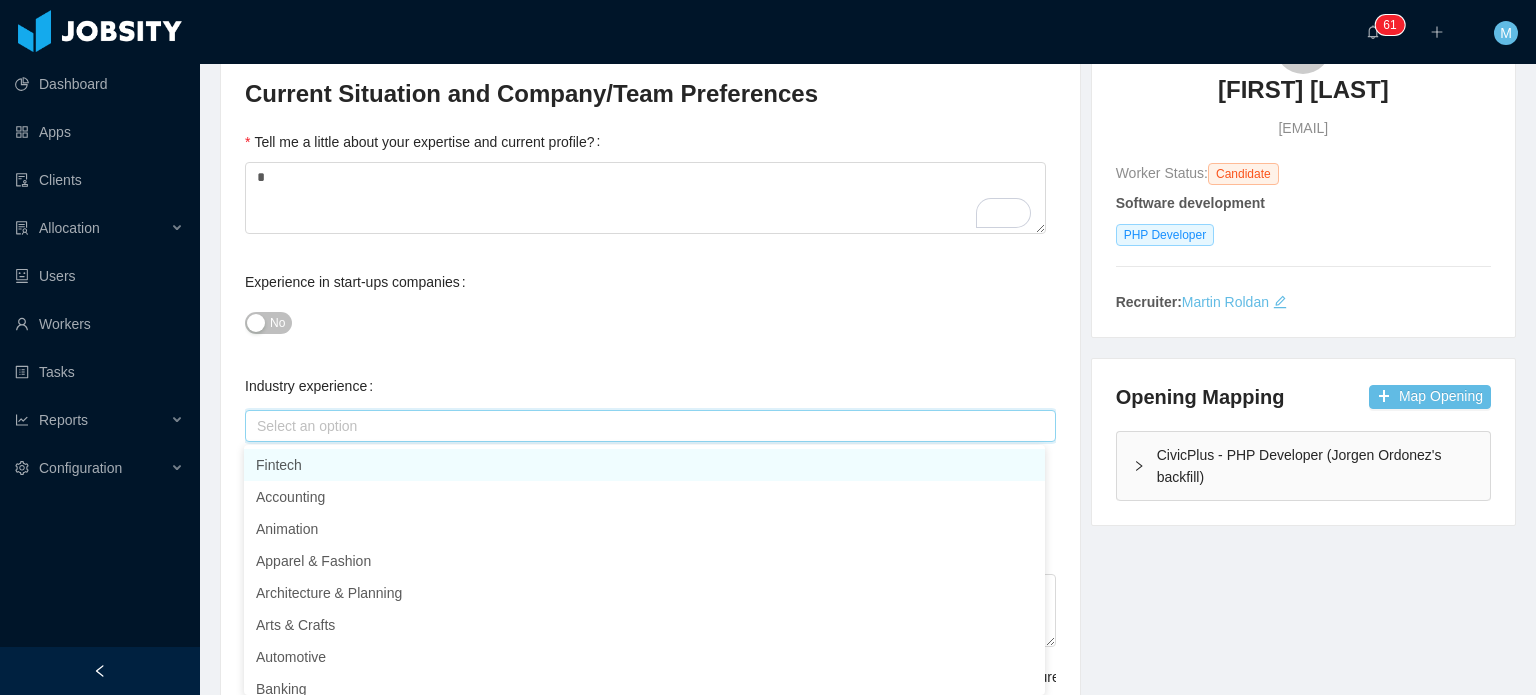 click on "Select an option" at bounding box center (646, 426) 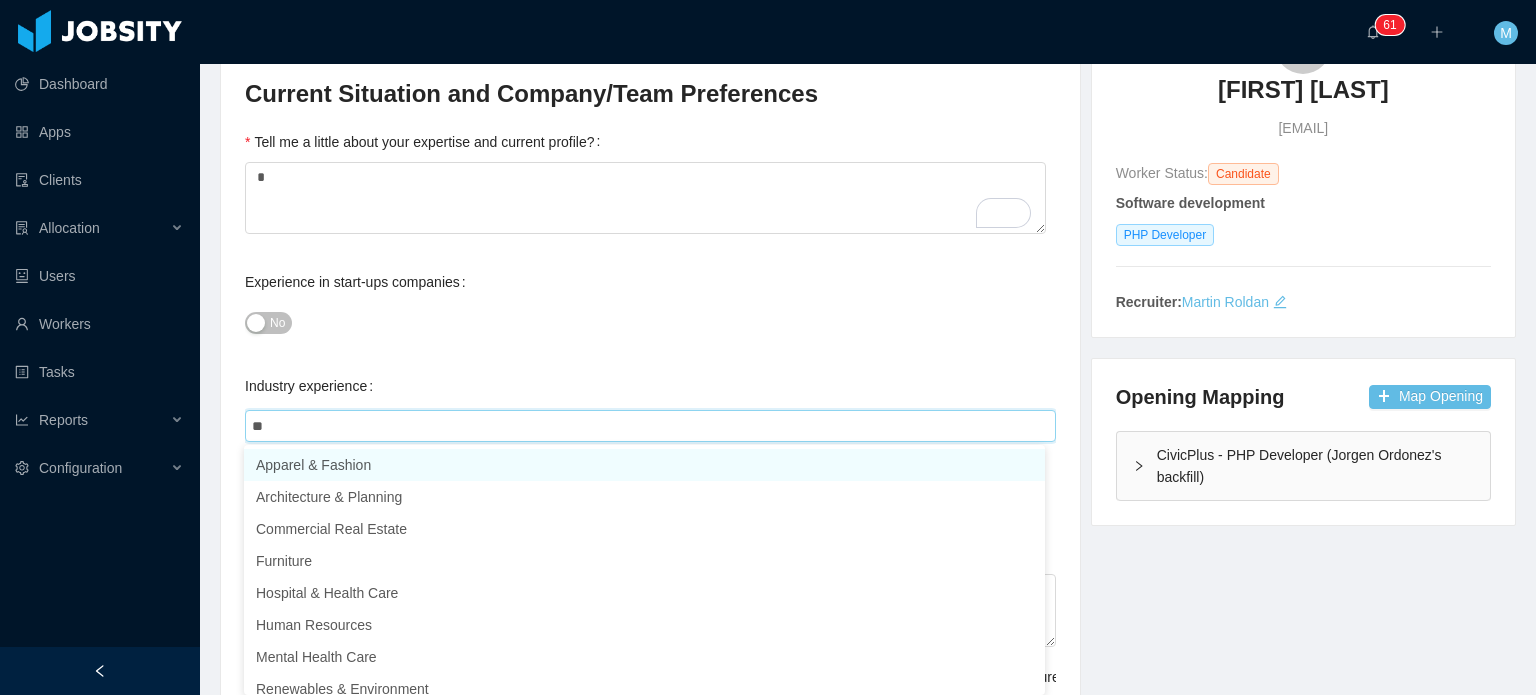 type on "***" 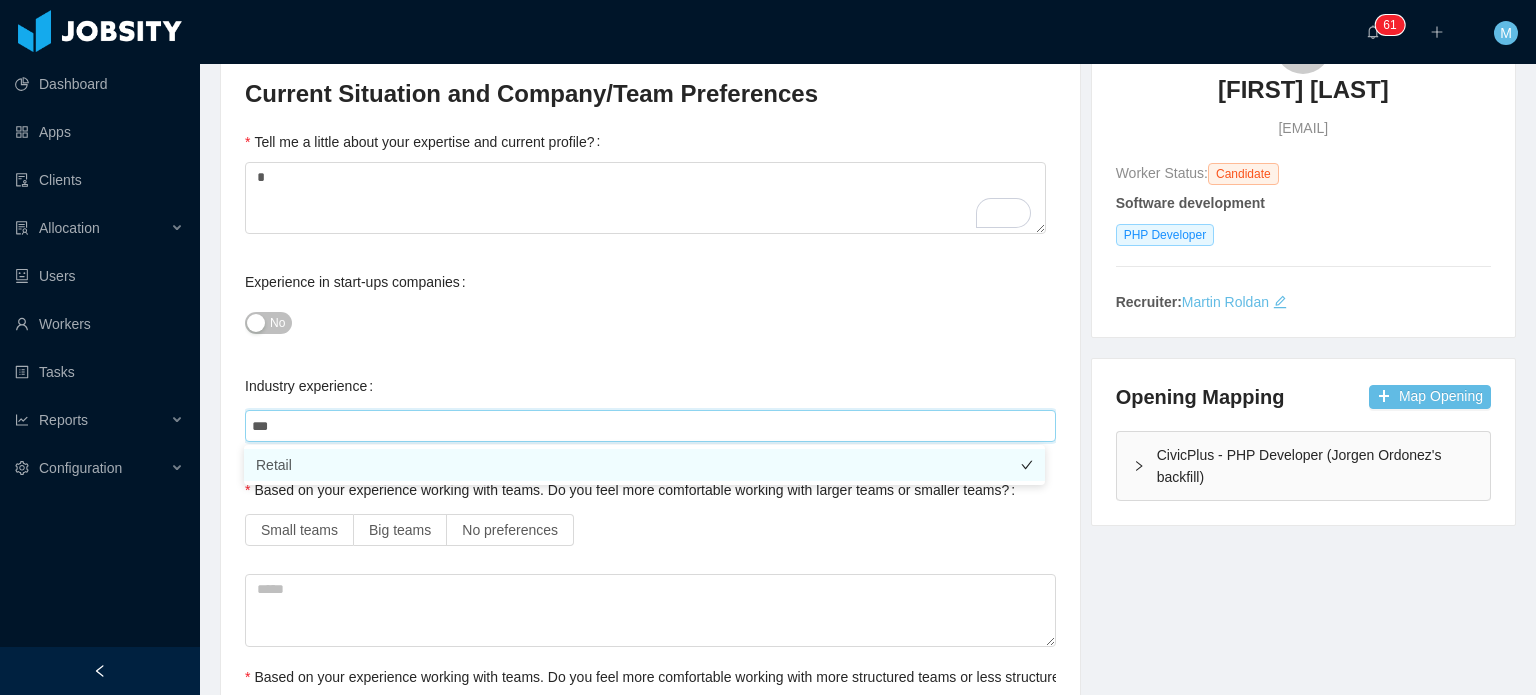 click on "Retail" at bounding box center [644, 465] 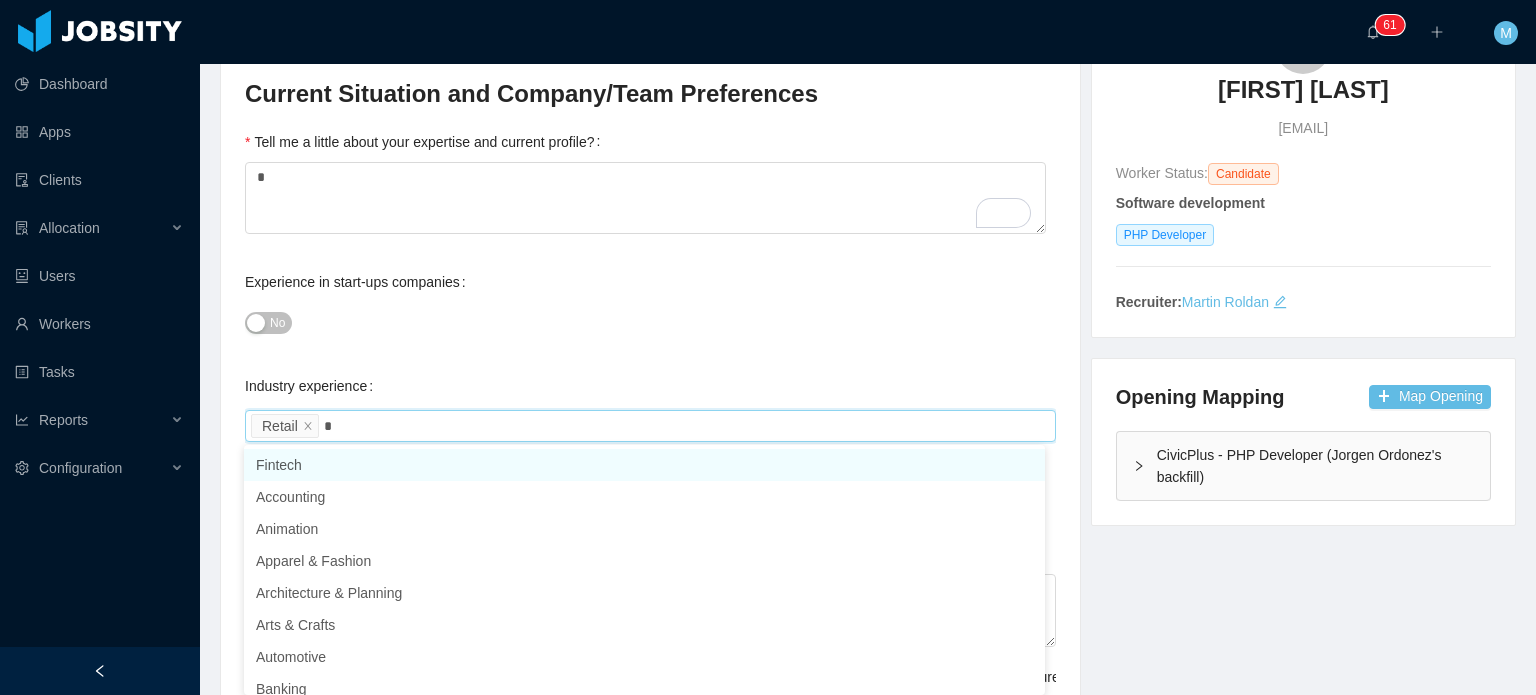 type on "**" 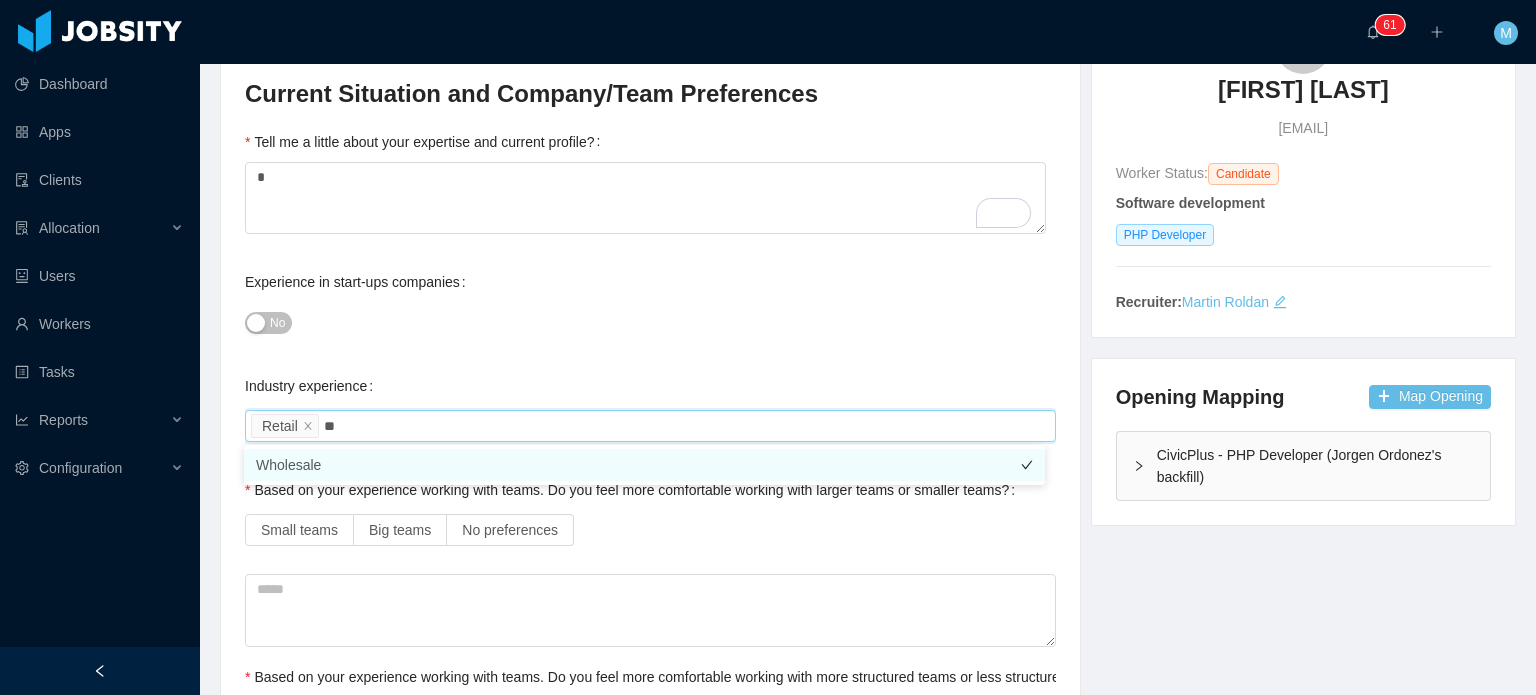 click on "Wholesale" at bounding box center [644, 465] 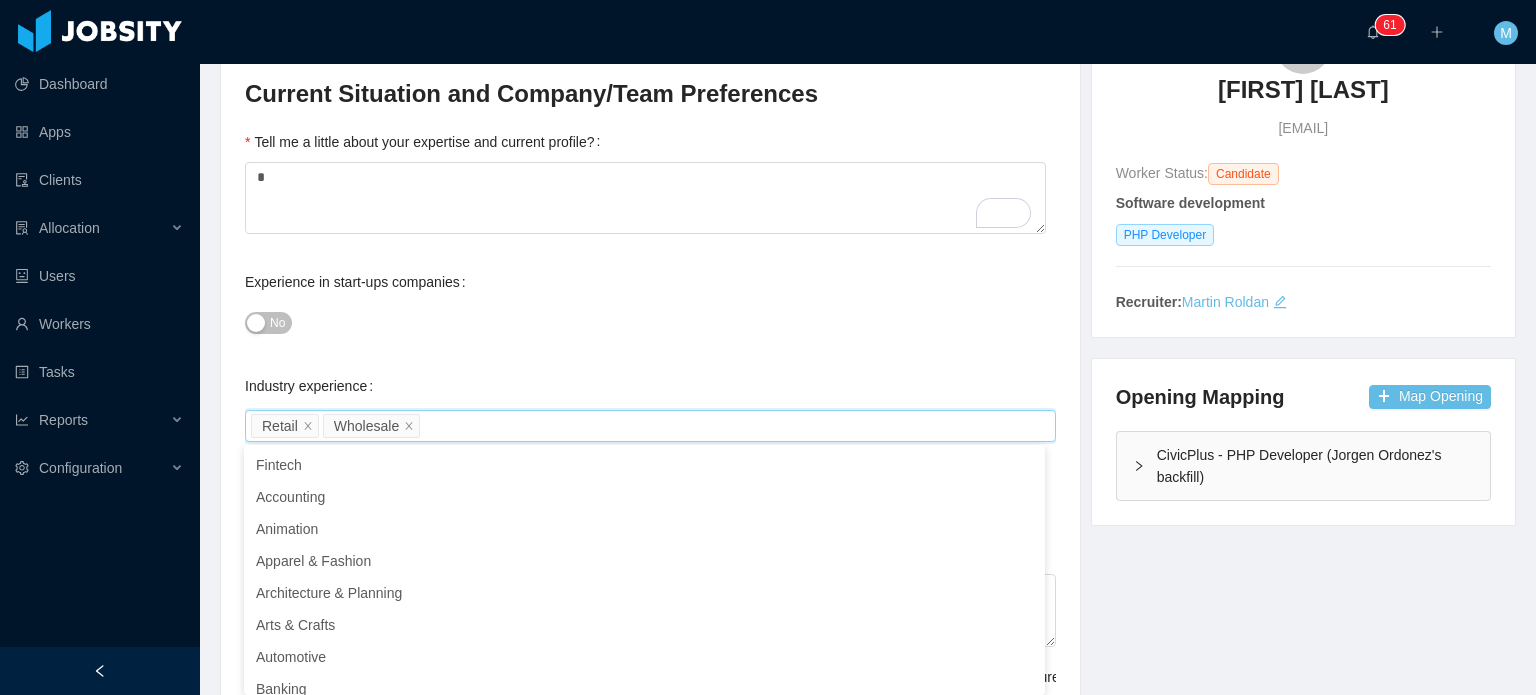click on "No" at bounding box center (650, 322) 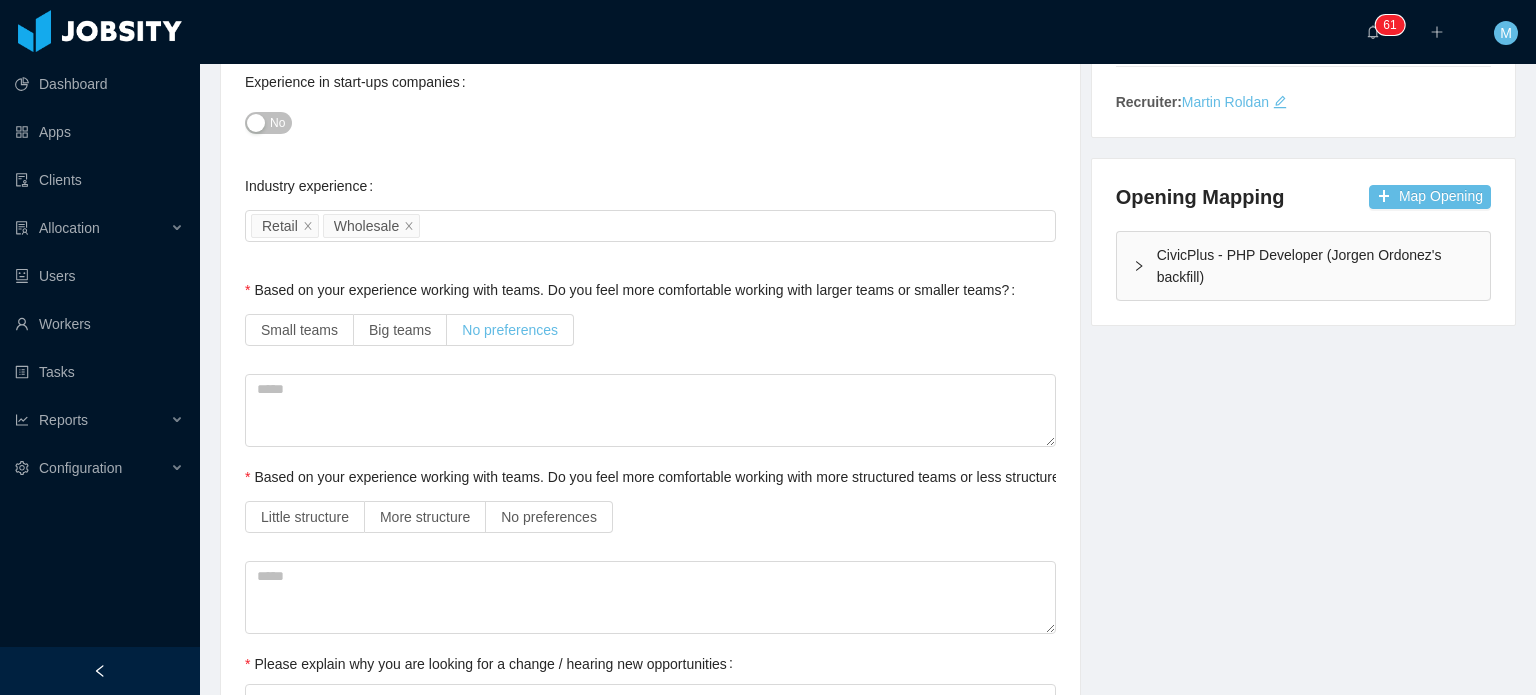 click on "No preferences" at bounding box center [510, 330] 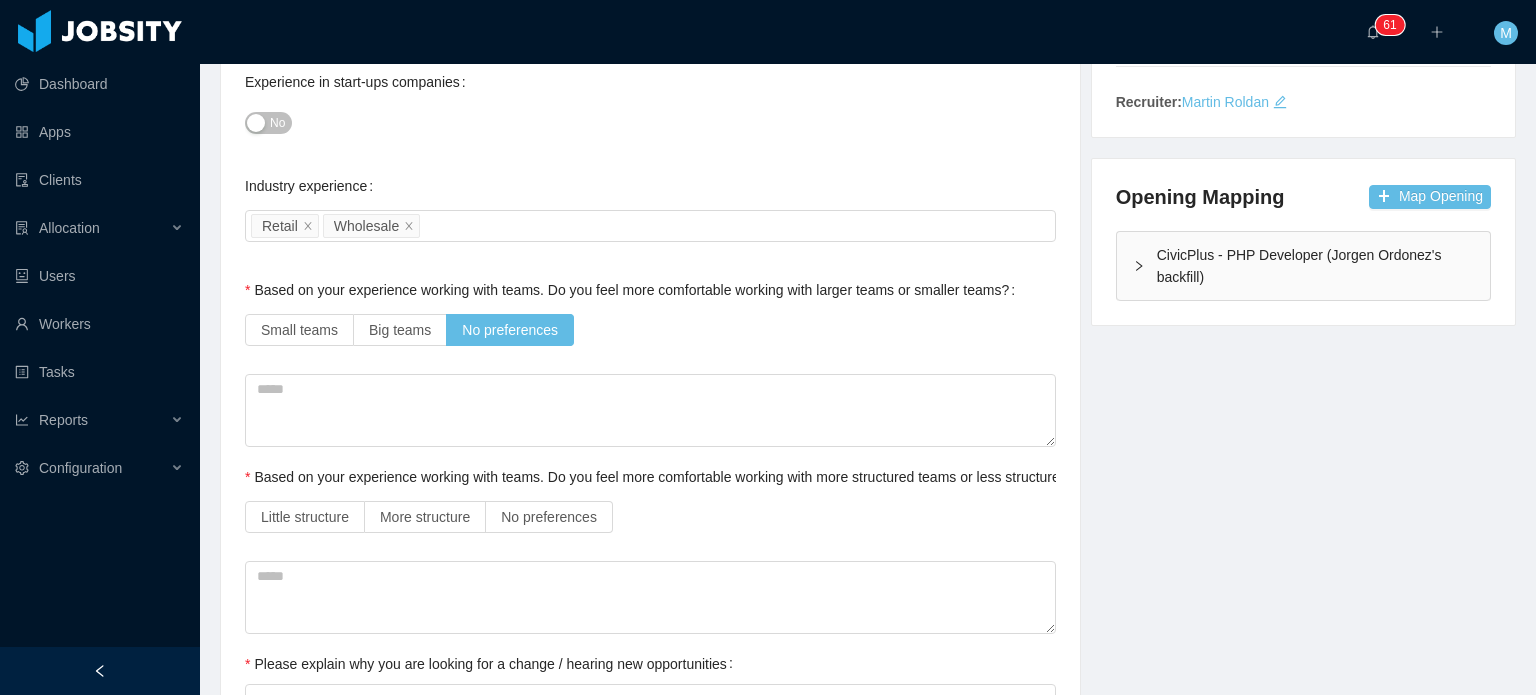 click on "Current Situation and Company/Team Preferences Tell me a little about your expertise and current profile? * Experience in start-ups companies No Industry experience Select an option Retail Wholesale   Based on your experience working with teams. Do you feel more comfortable working with larger teams or smaller teams? Small teams Big teams No preferences Based on your experience working with teams. Do you feel more comfortable working with more structured teams or less structured teams? Little structure More structure No preferences Please explain why you are looking for a change / hearing new opportunities What is it that would make your next position that we can offer, the perfect one for you? / What would be a deal breaker for you? Experience working with INTERNATIONAL companies/clients No Has remote experience Yes No Unknown Market Availability Select an option   Timezone availability Select an option   Type of Contract Local Contract Contractor None Freelance Current salary situation - Currency   -" at bounding box center [650, 1139] 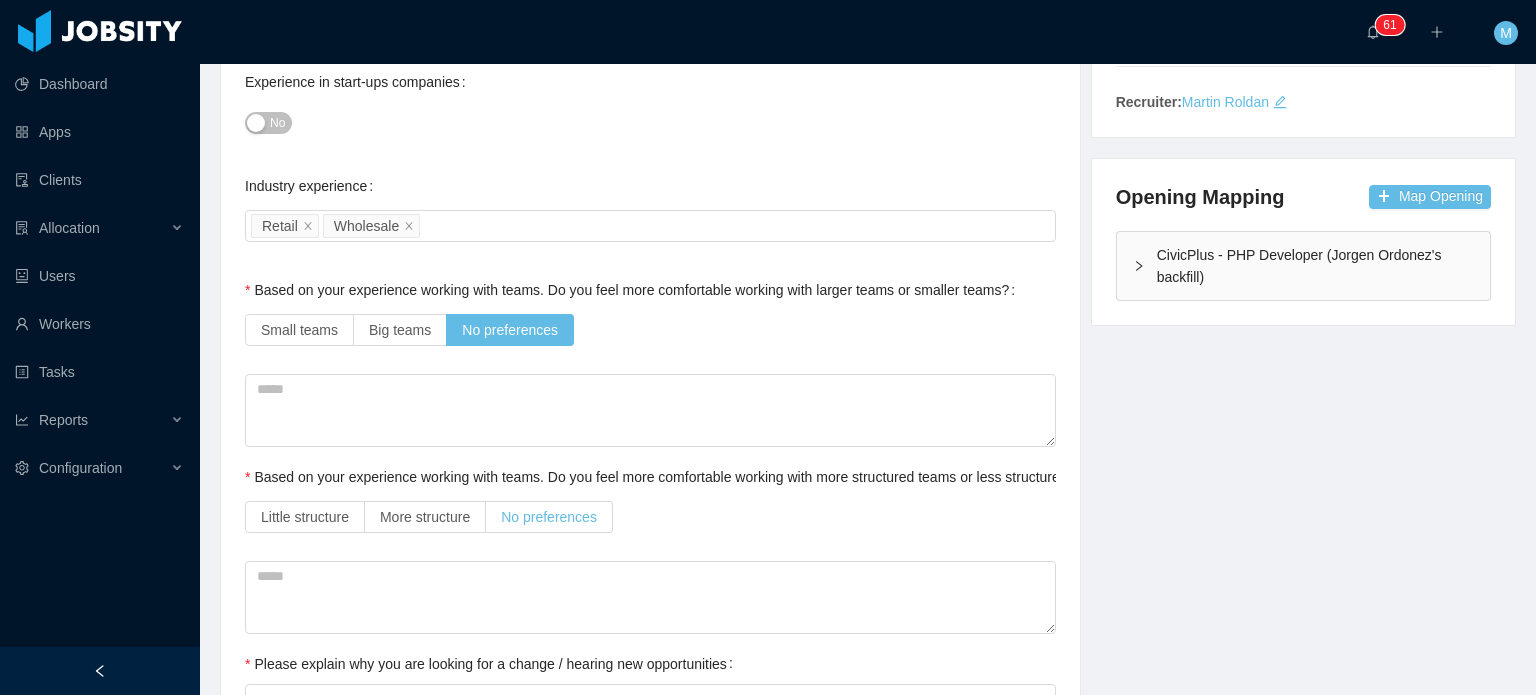 click on "No preferences" at bounding box center [549, 517] 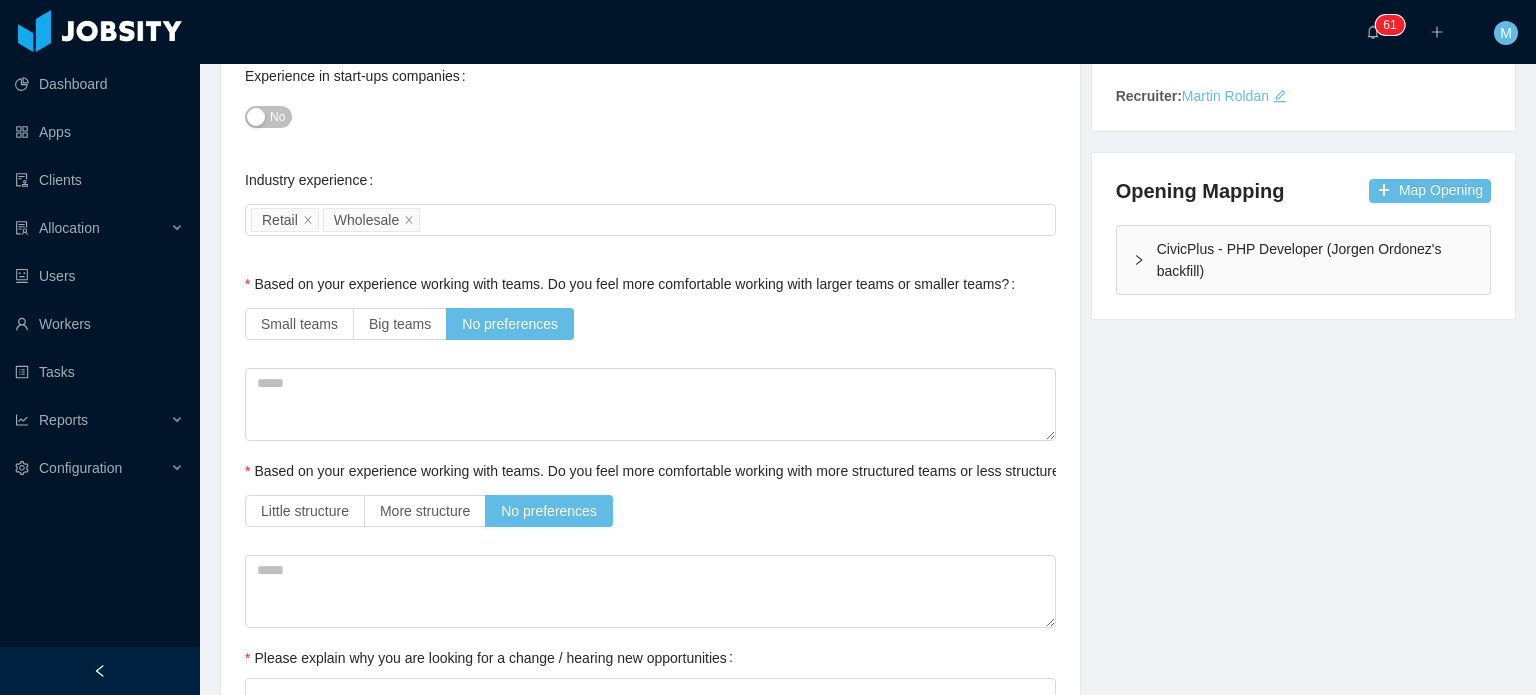 scroll, scrollTop: 0, scrollLeft: 0, axis: both 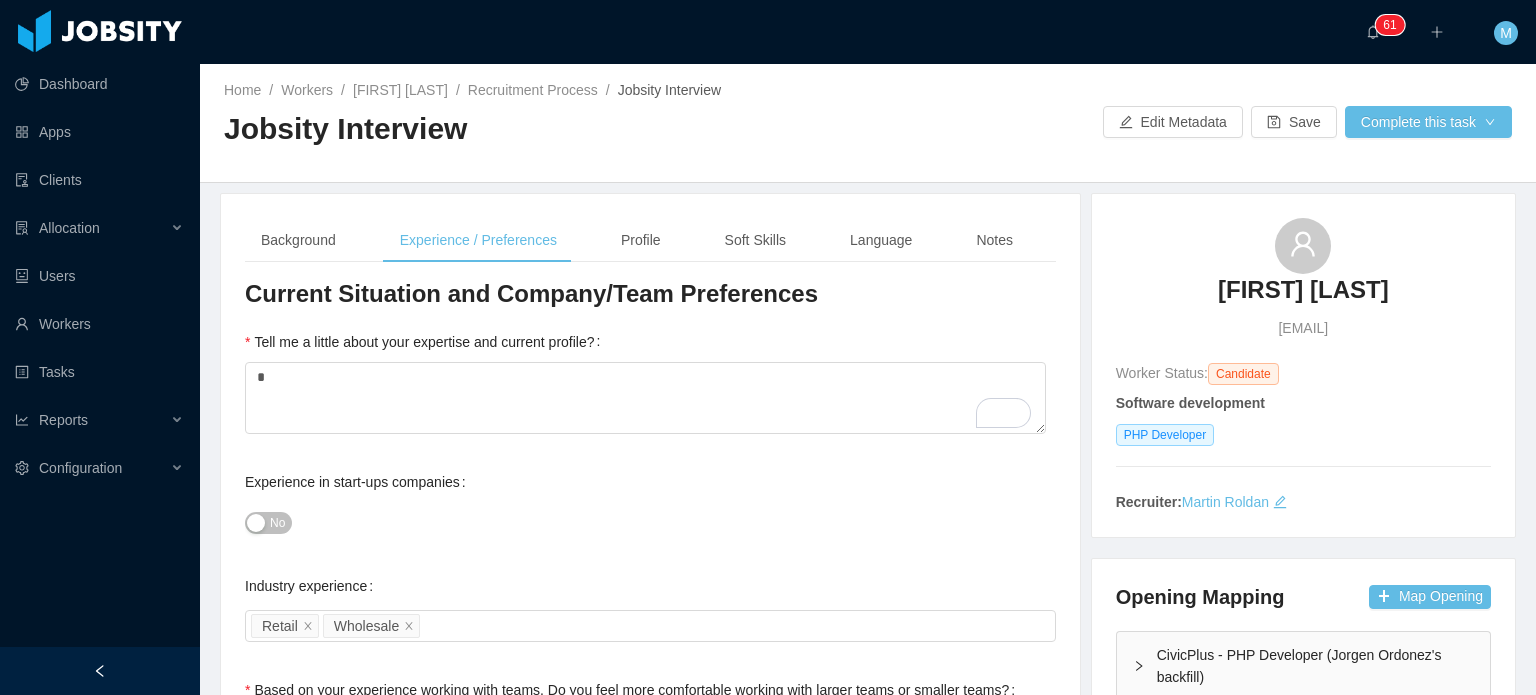 click on "Background Experience / Preferences Profile Soft Skills Language Notes" at bounding box center [637, 240] 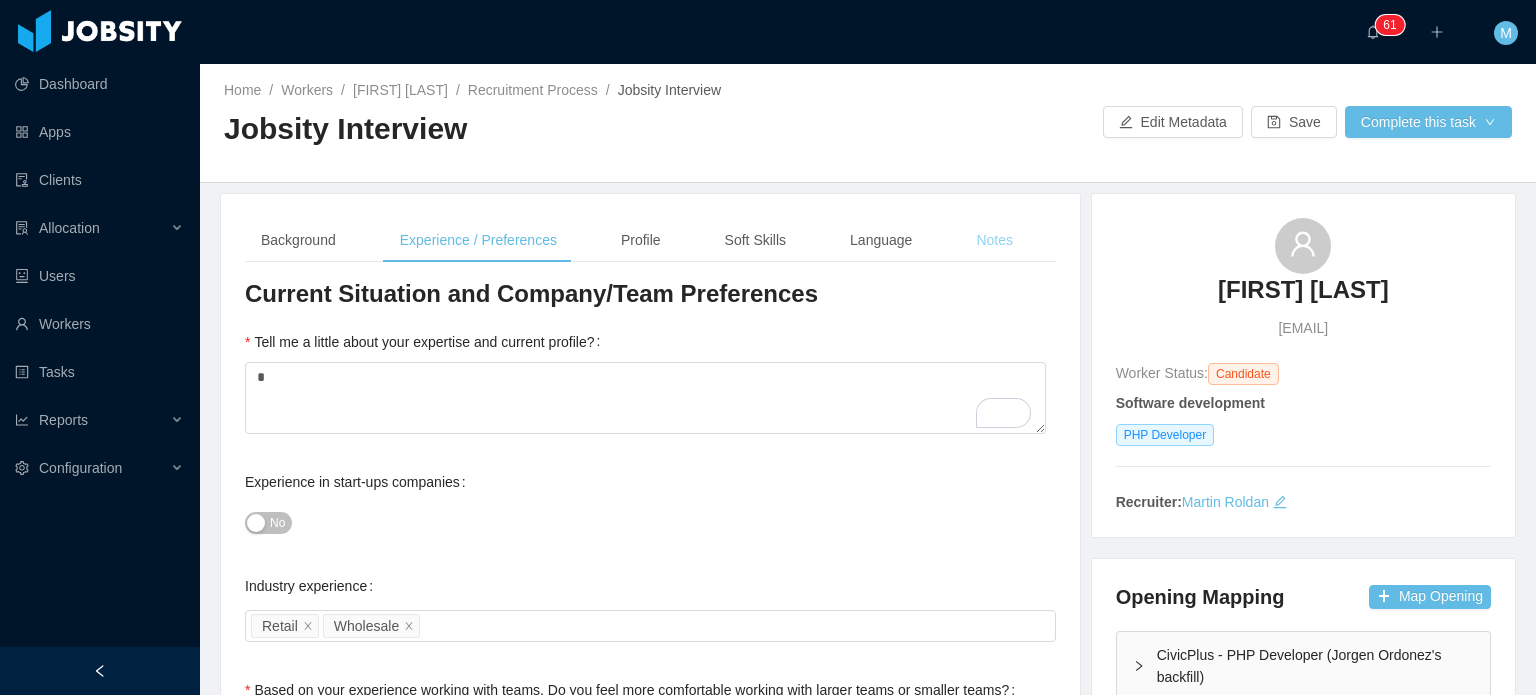 click on "Notes" at bounding box center (994, 240) 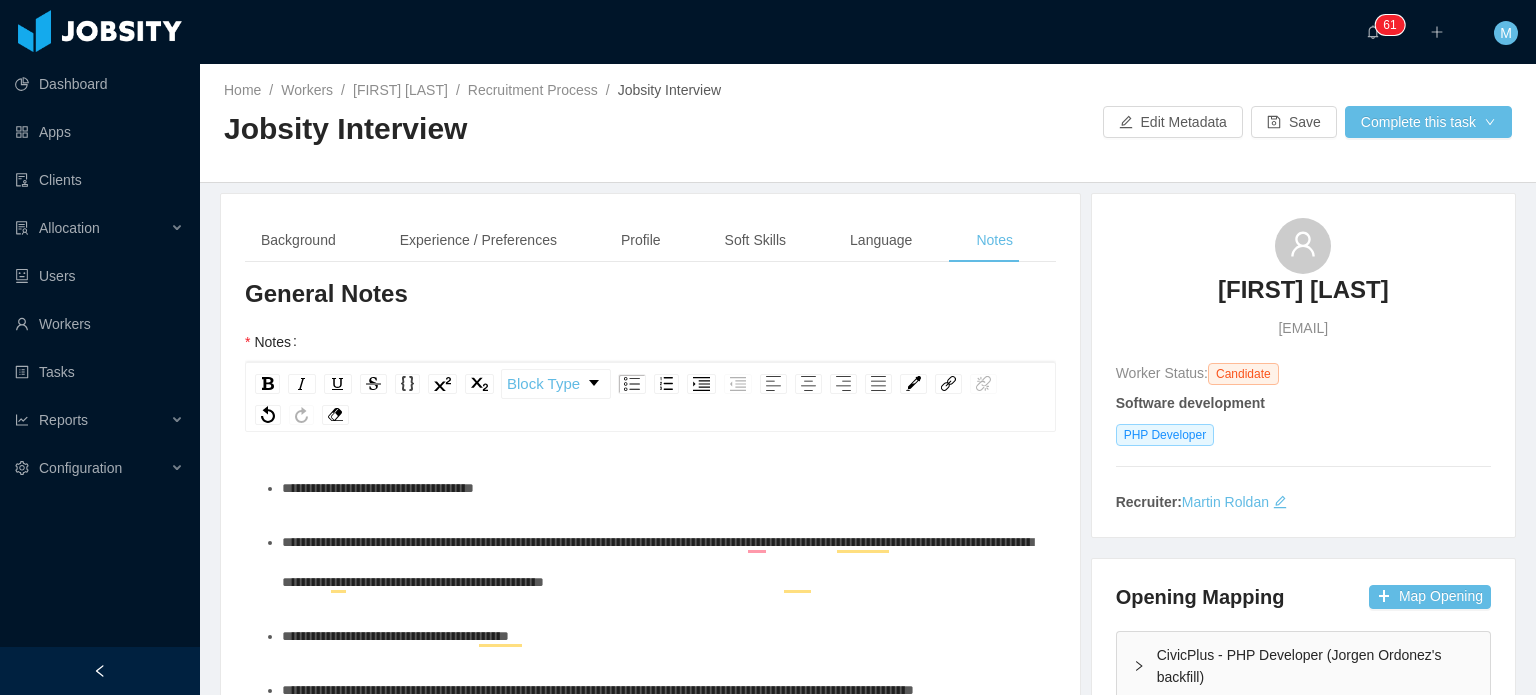 scroll, scrollTop: 756, scrollLeft: 0, axis: vertical 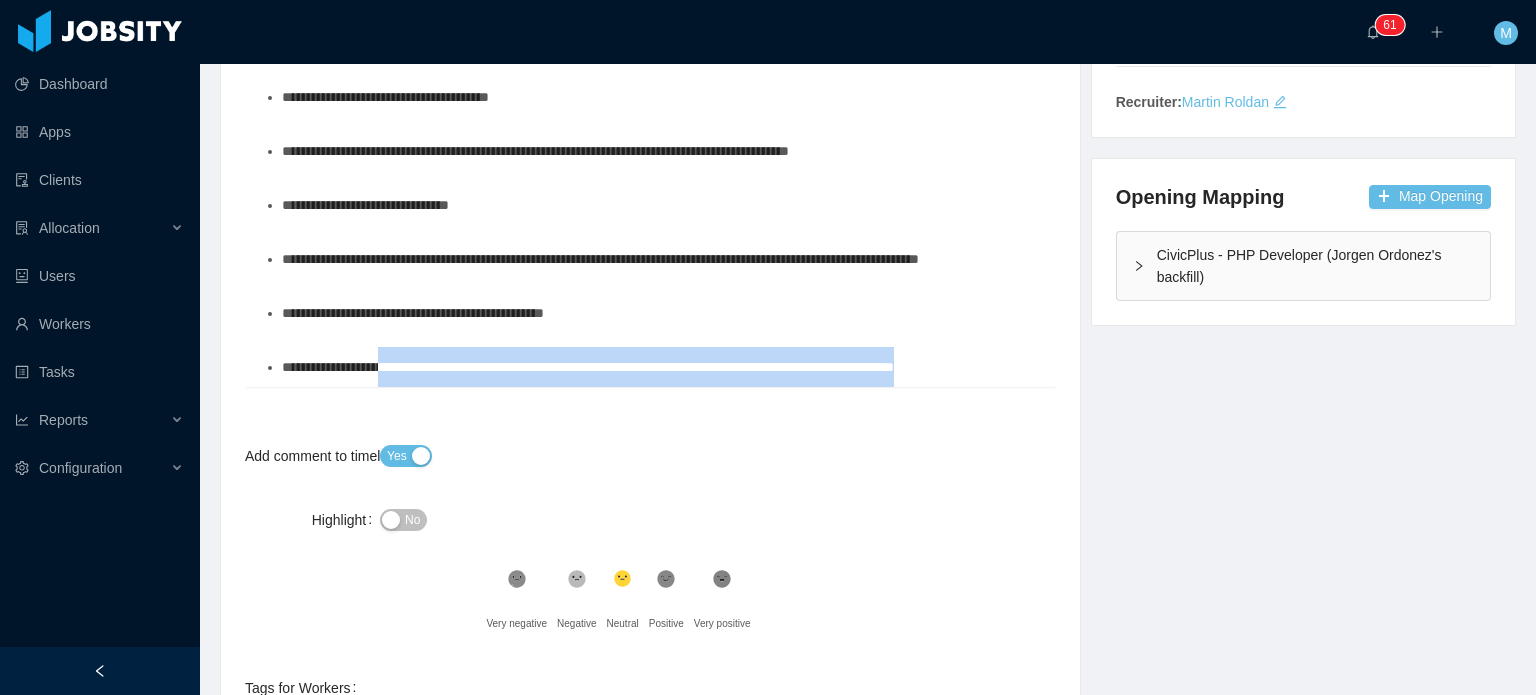 drag, startPoint x: 405, startPoint y: 341, endPoint x: 420, endPoint y: 353, distance: 19.209373 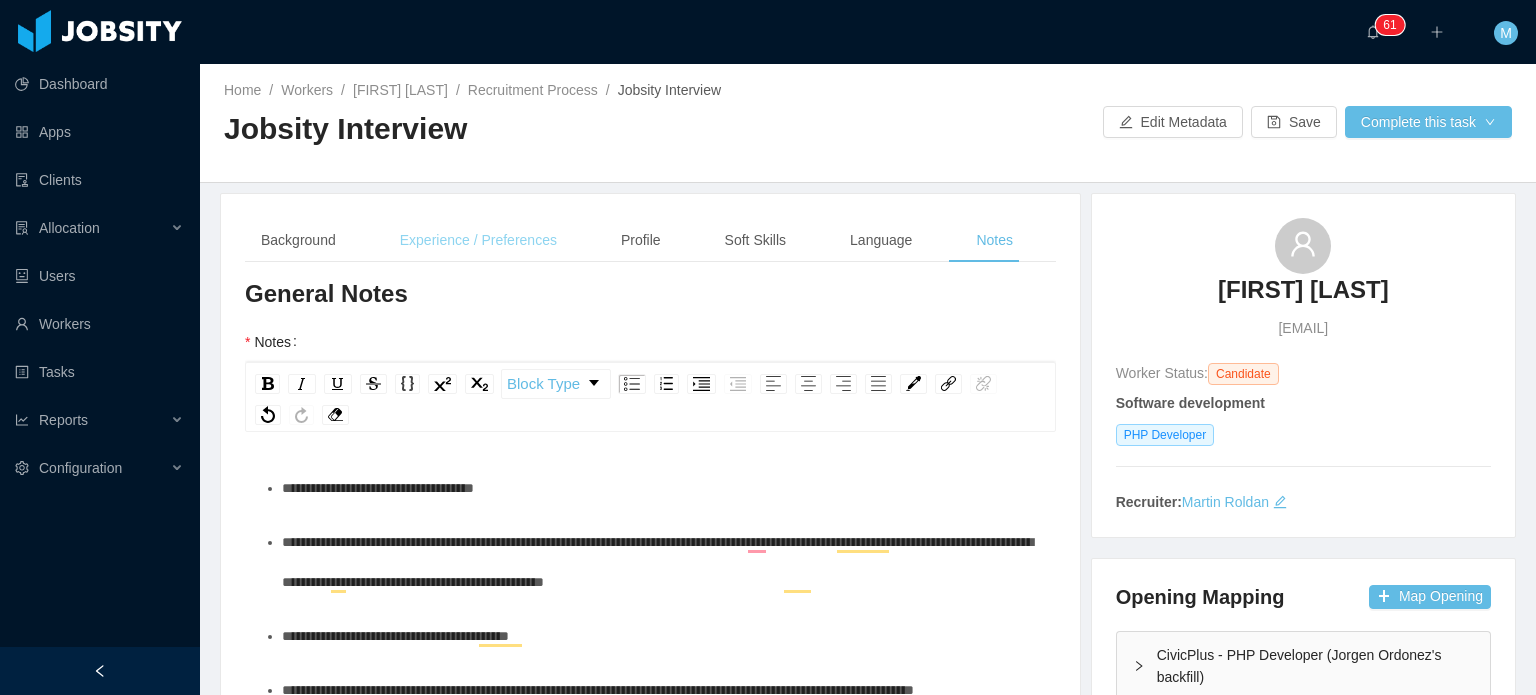 click on "Experience / Preferences" at bounding box center [478, 240] 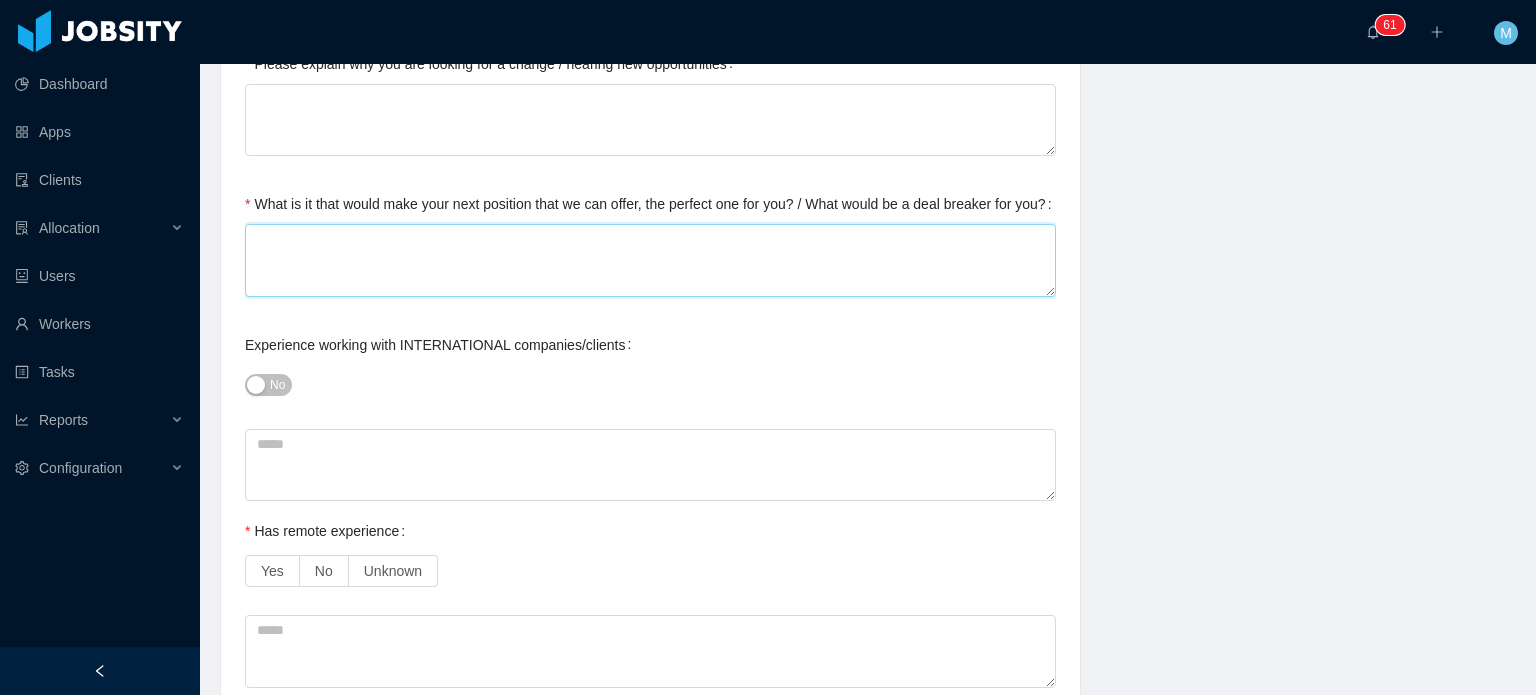 click on "What is it that would make your next position that we can offer, the perfect one for you? / What would be a deal breaker for you?" at bounding box center [650, 260] 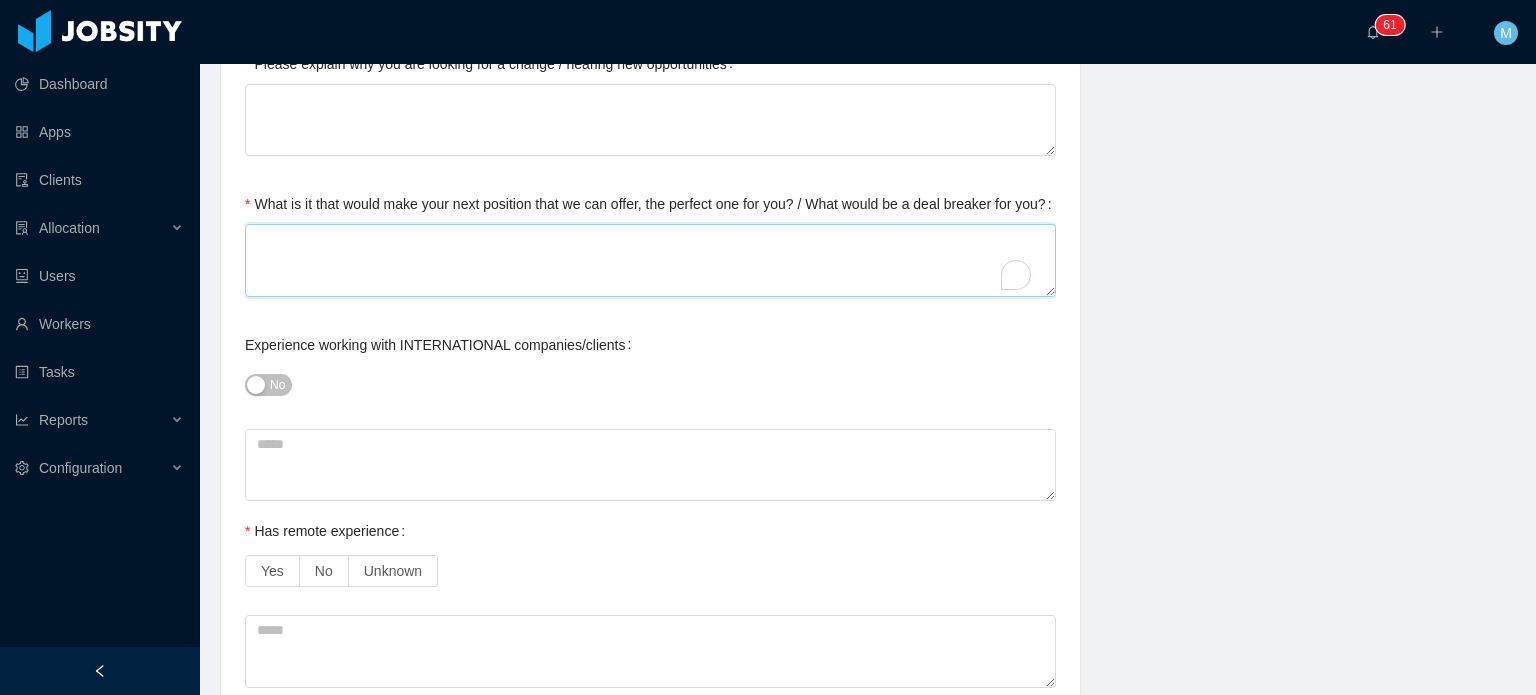 paste on "**********" 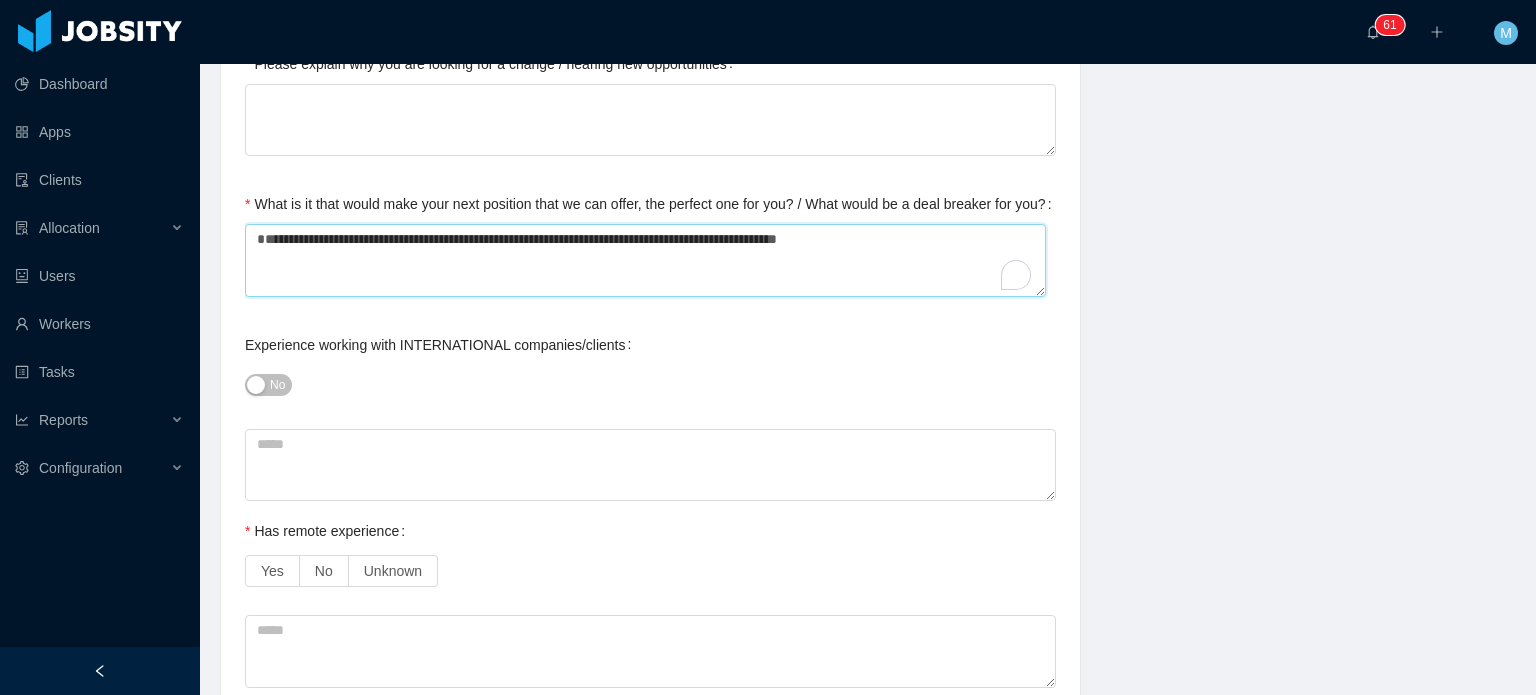 type 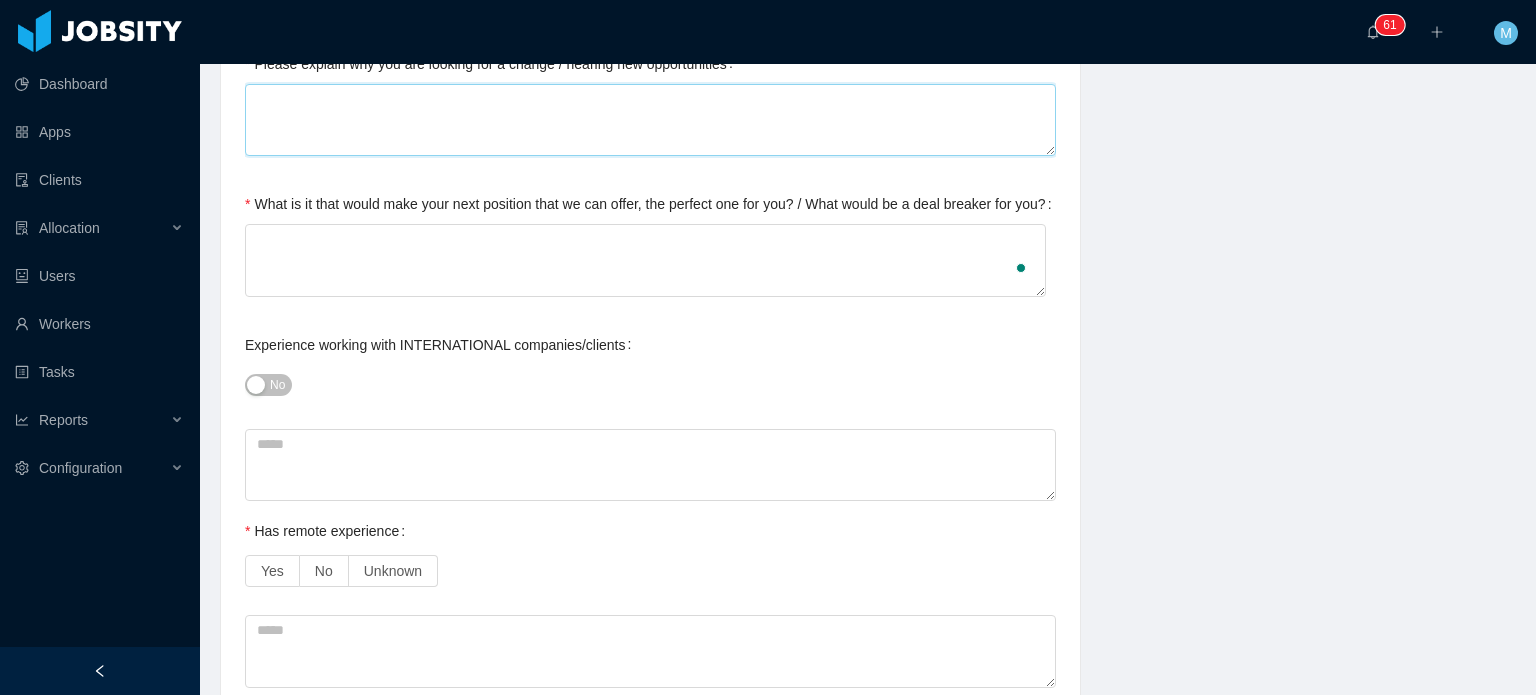 click on "Please explain why you are looking for a change / hearing new opportunities" at bounding box center [650, 120] 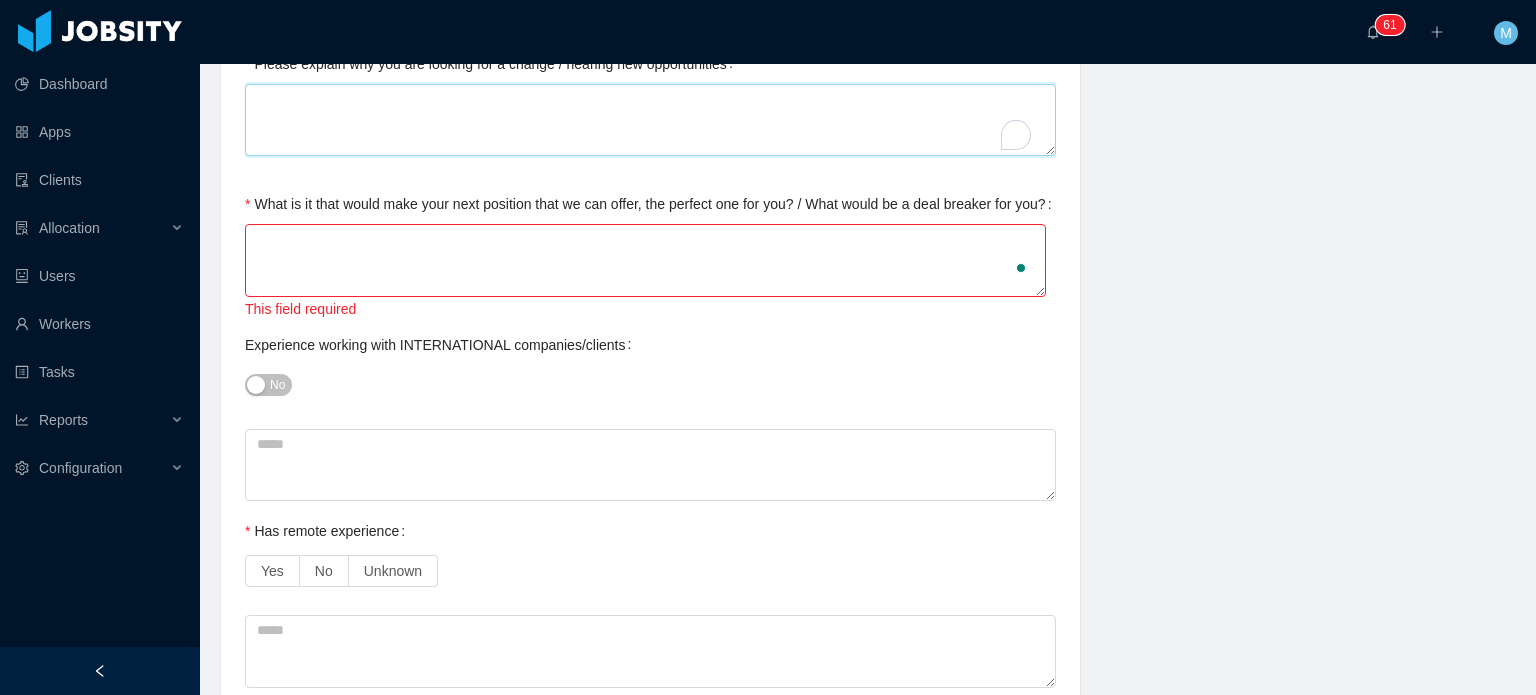 paste on "**********" 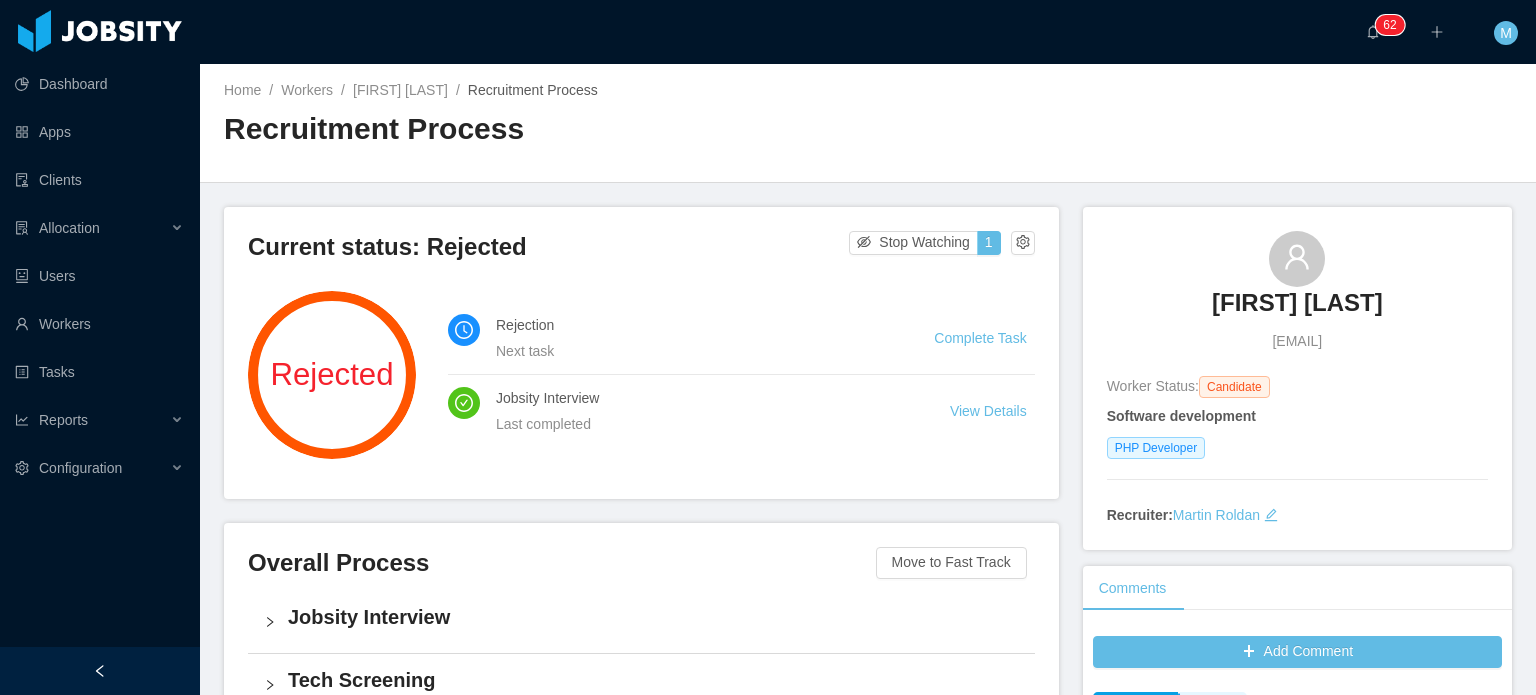 scroll, scrollTop: 0, scrollLeft: 0, axis: both 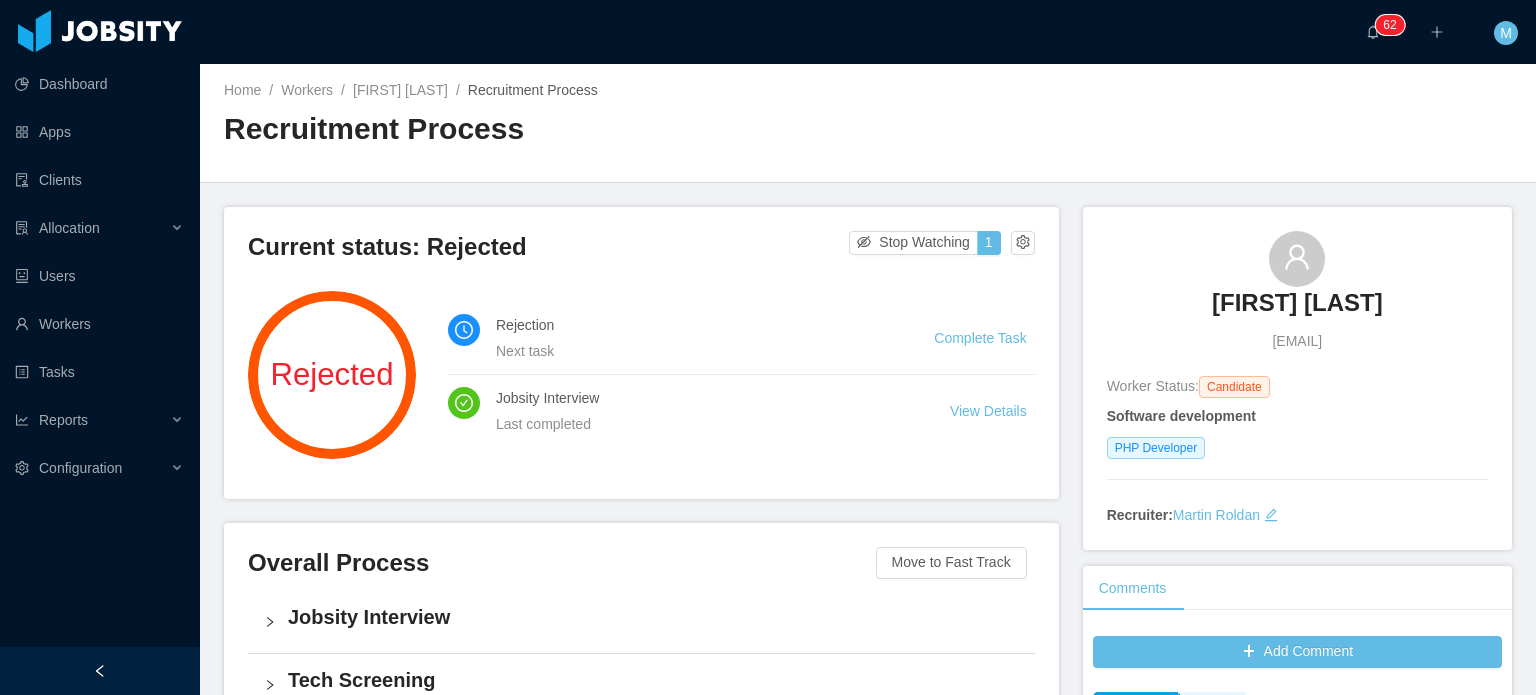 drag, startPoint x: 853, startPoint y: 159, endPoint x: 800, endPoint y: 100, distance: 79.30952 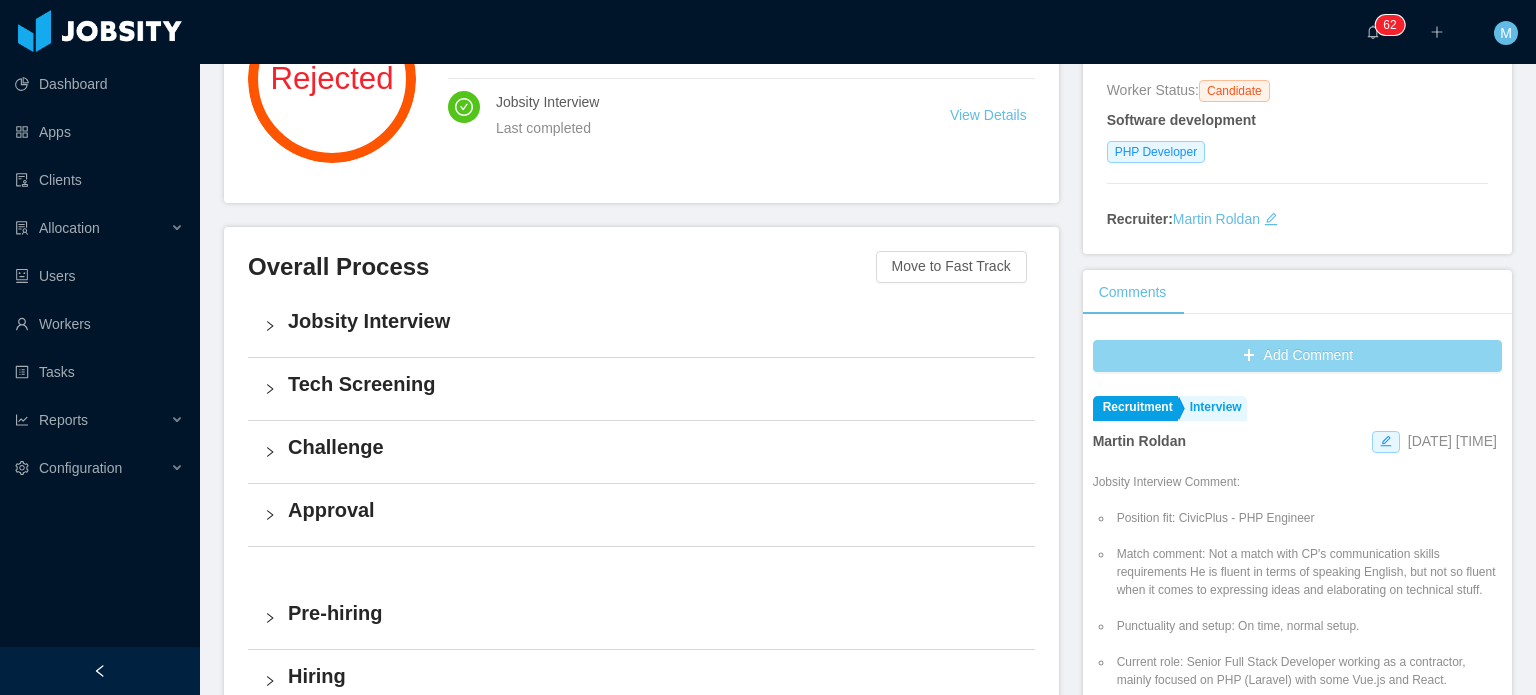 scroll, scrollTop: 300, scrollLeft: 0, axis: vertical 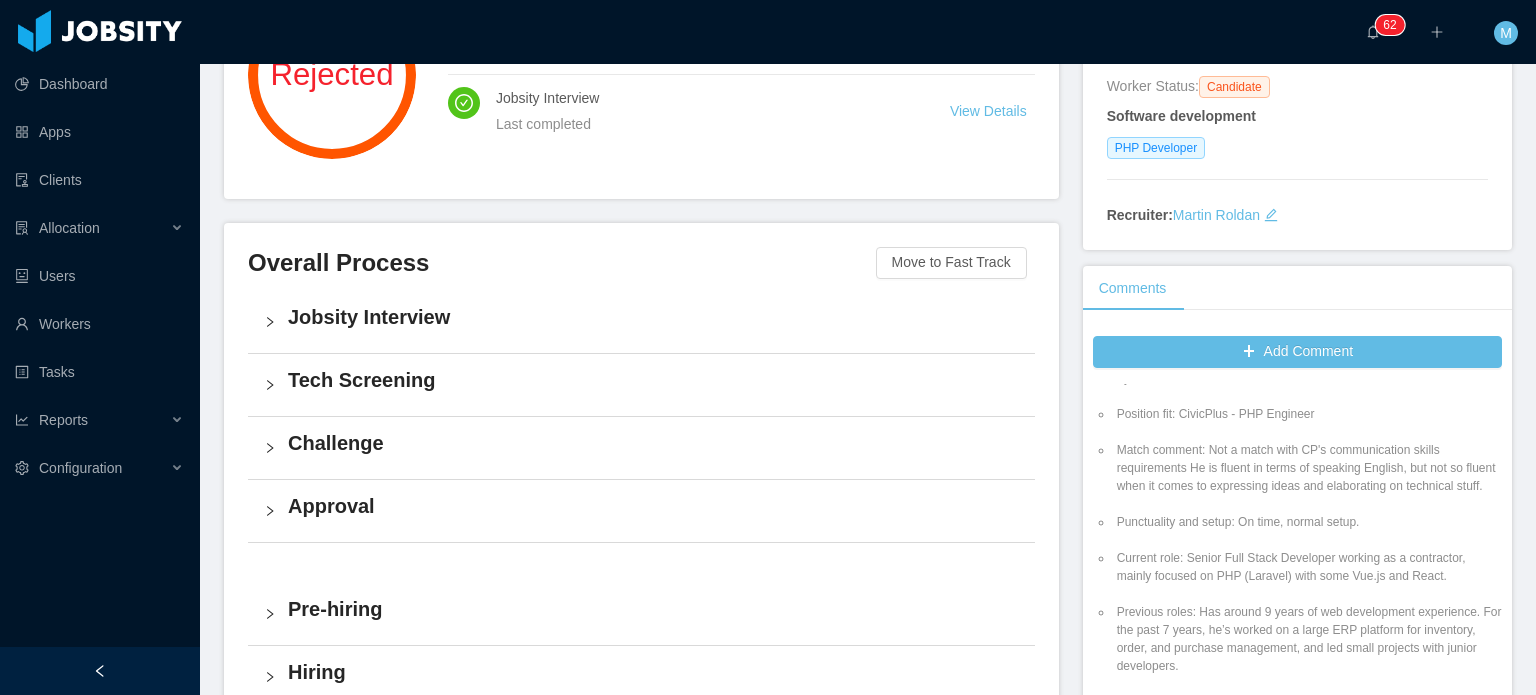 drag, startPoint x: 1228, startPoint y: 501, endPoint x: 1198, endPoint y: 456, distance: 54.08327 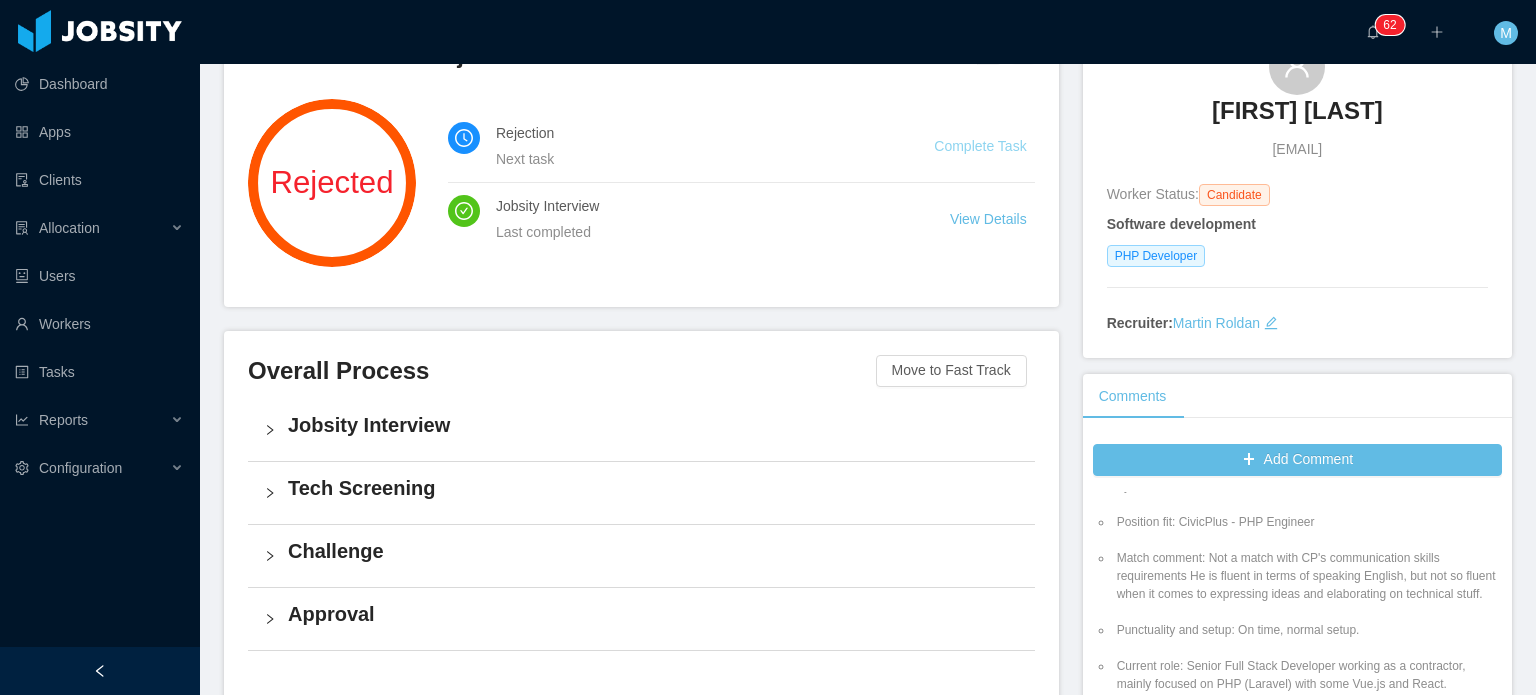 scroll, scrollTop: 0, scrollLeft: 0, axis: both 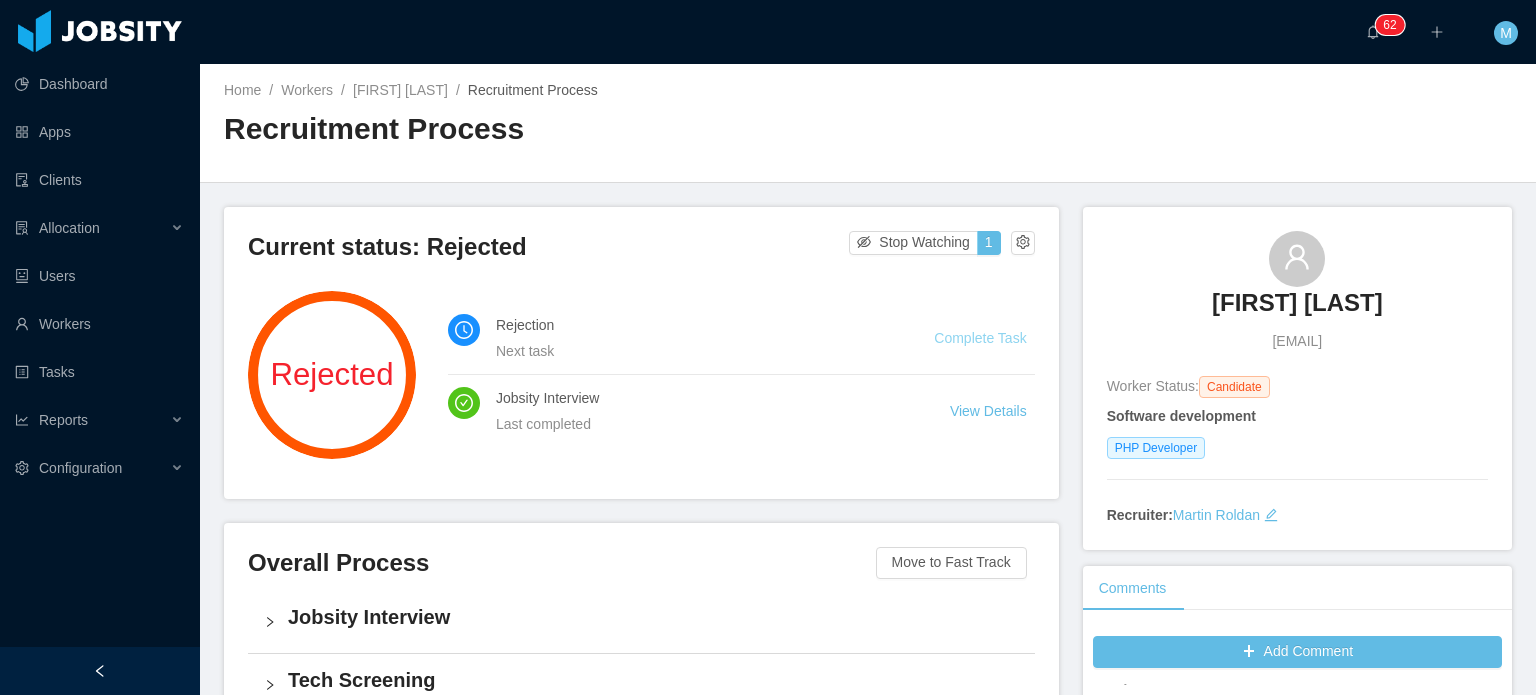 click on "Complete Task" at bounding box center (980, 338) 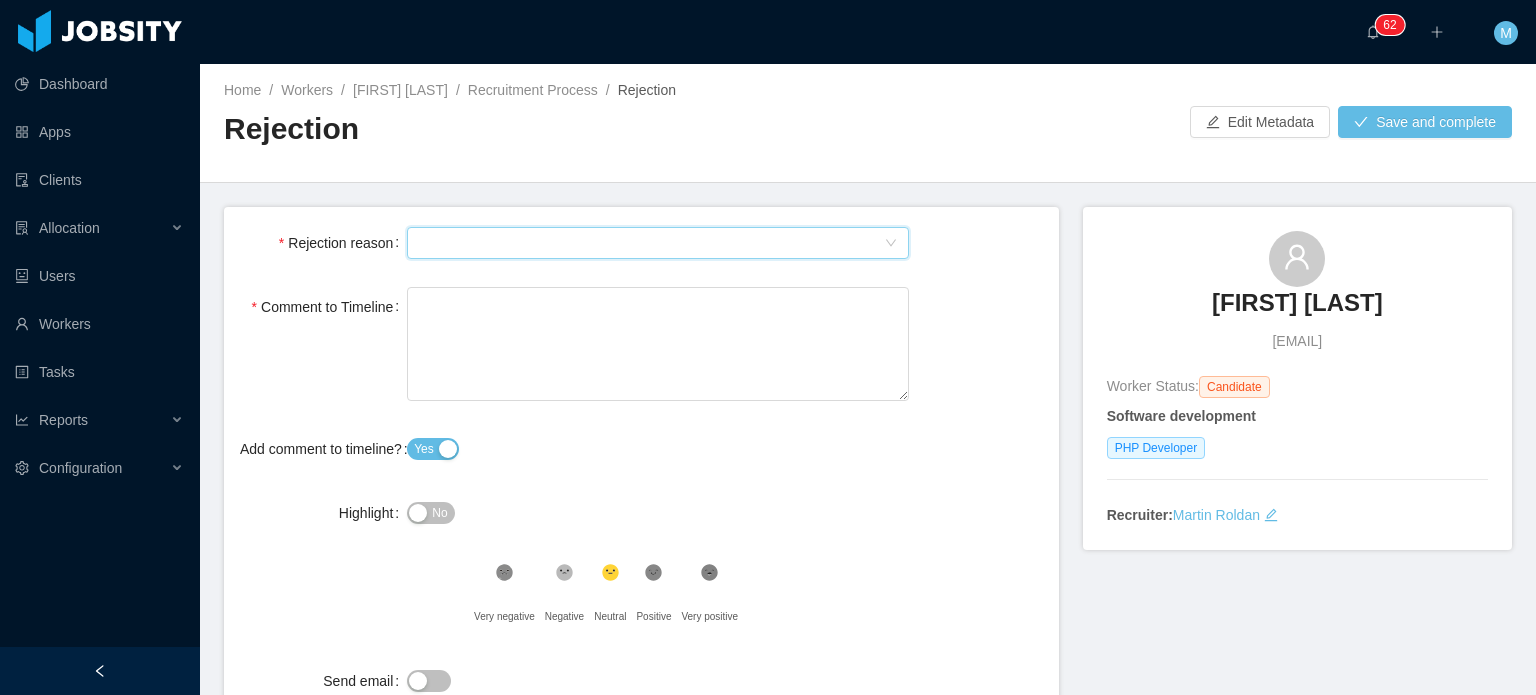 click on "Select Type" at bounding box center [651, 243] 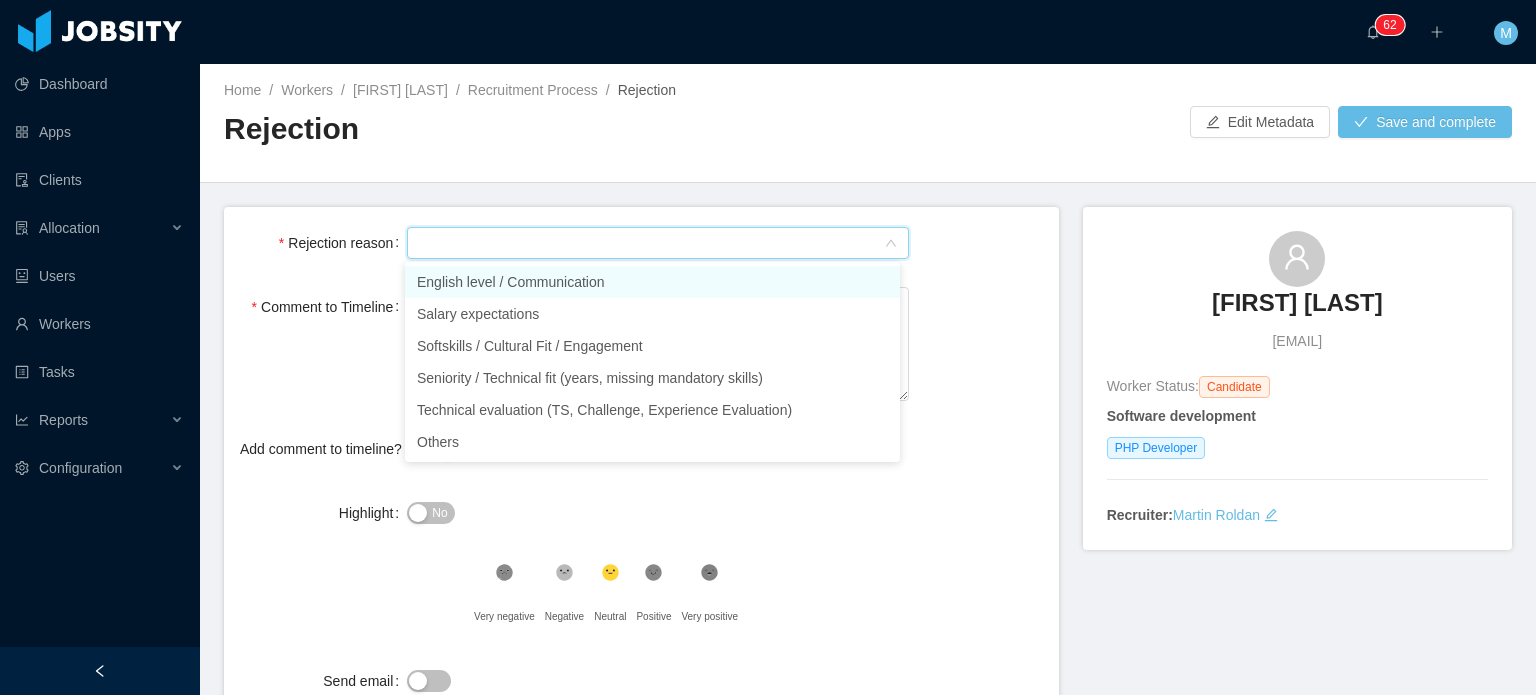 click on "English level / Communication" at bounding box center [652, 282] 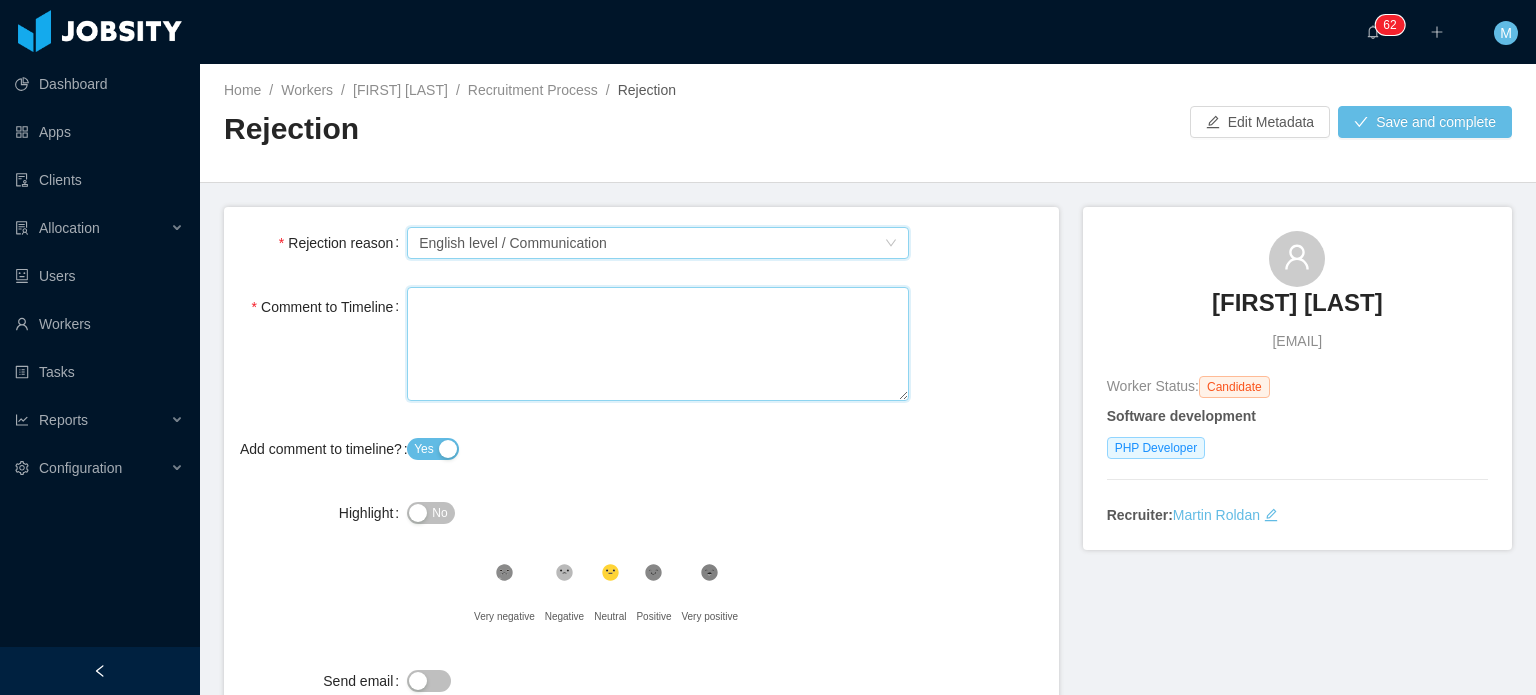 click on "Comment to Timeline" at bounding box center [658, 344] 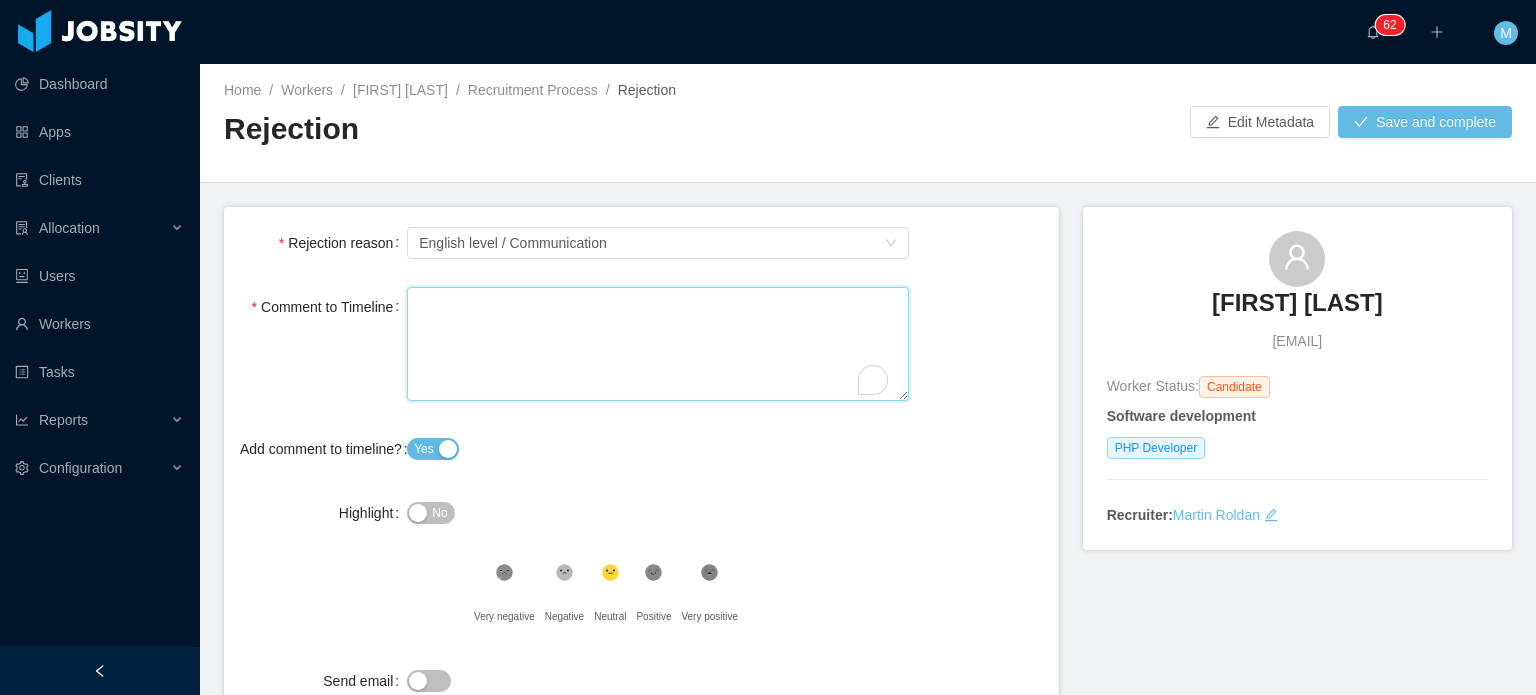 paste on "**********" 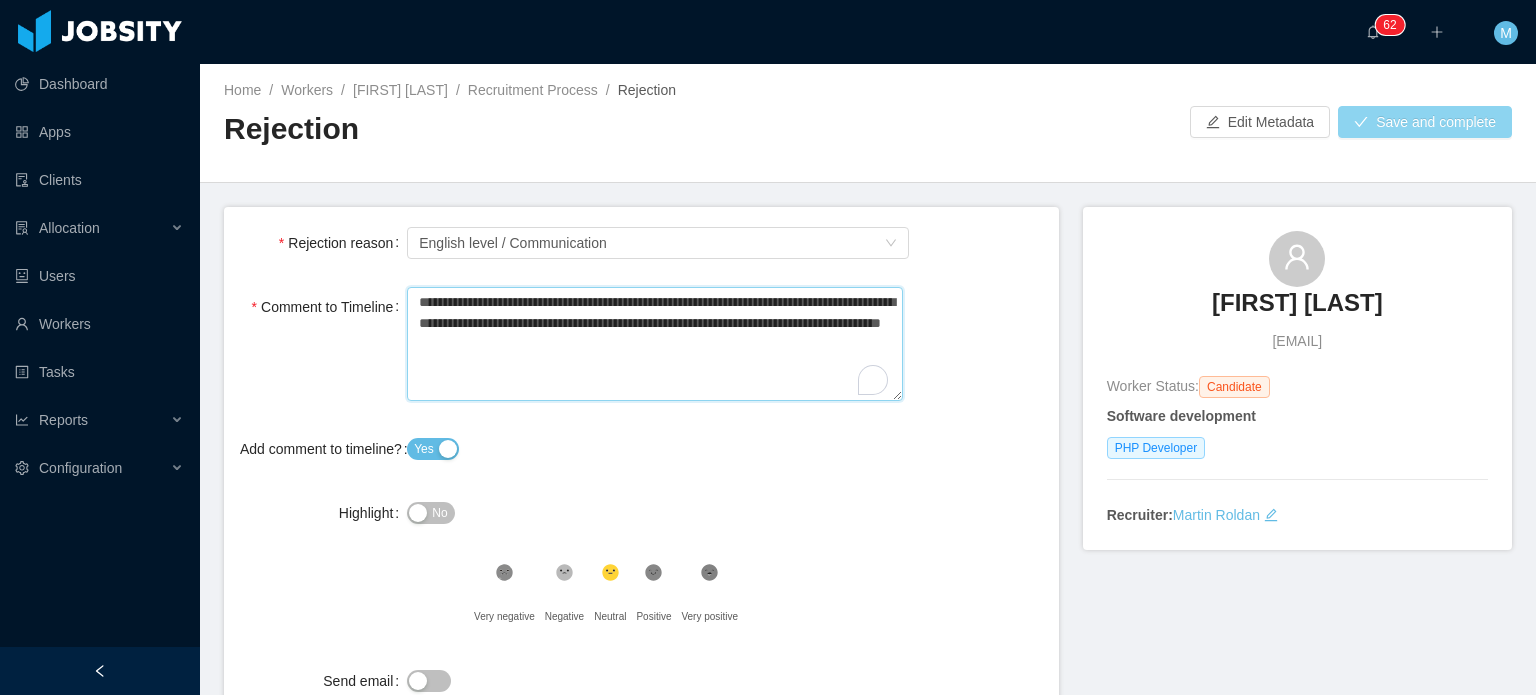 type on "**********" 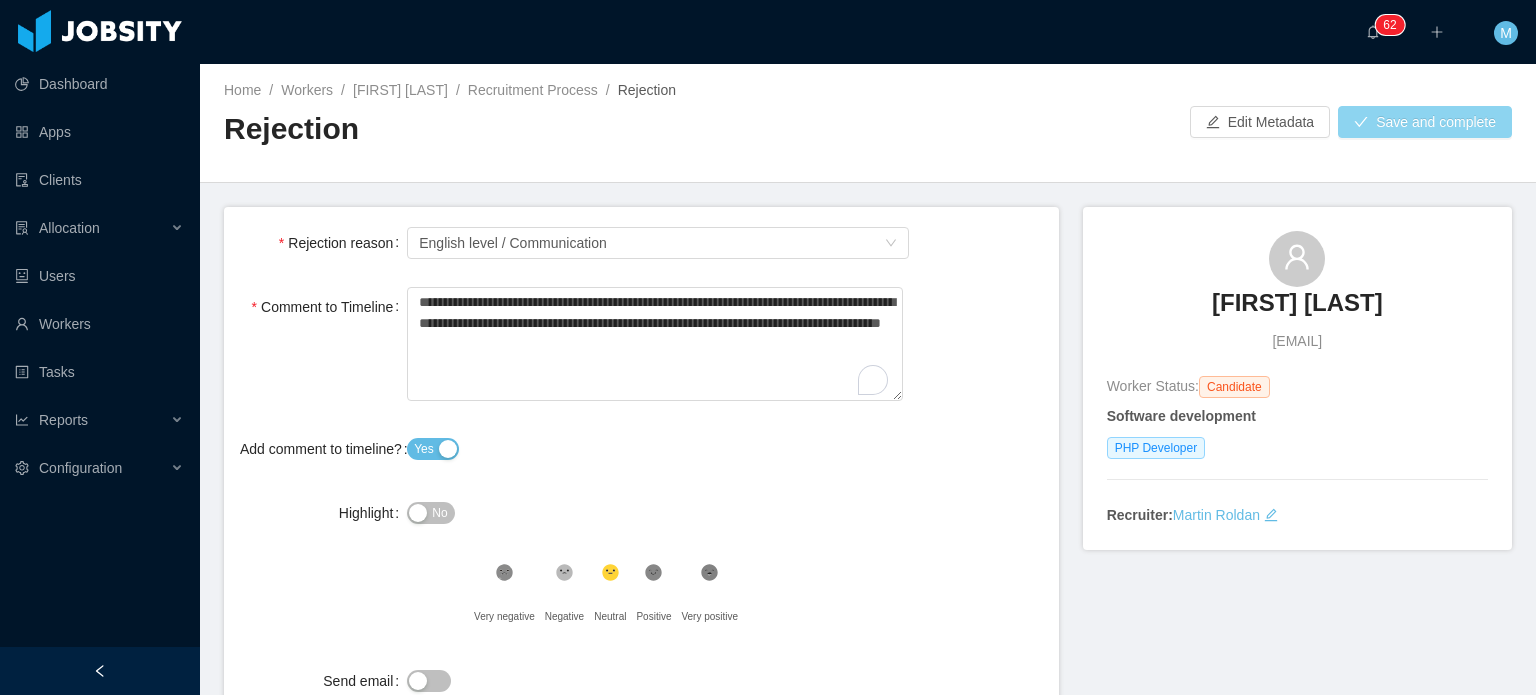 click on "Save and complete" at bounding box center [1425, 122] 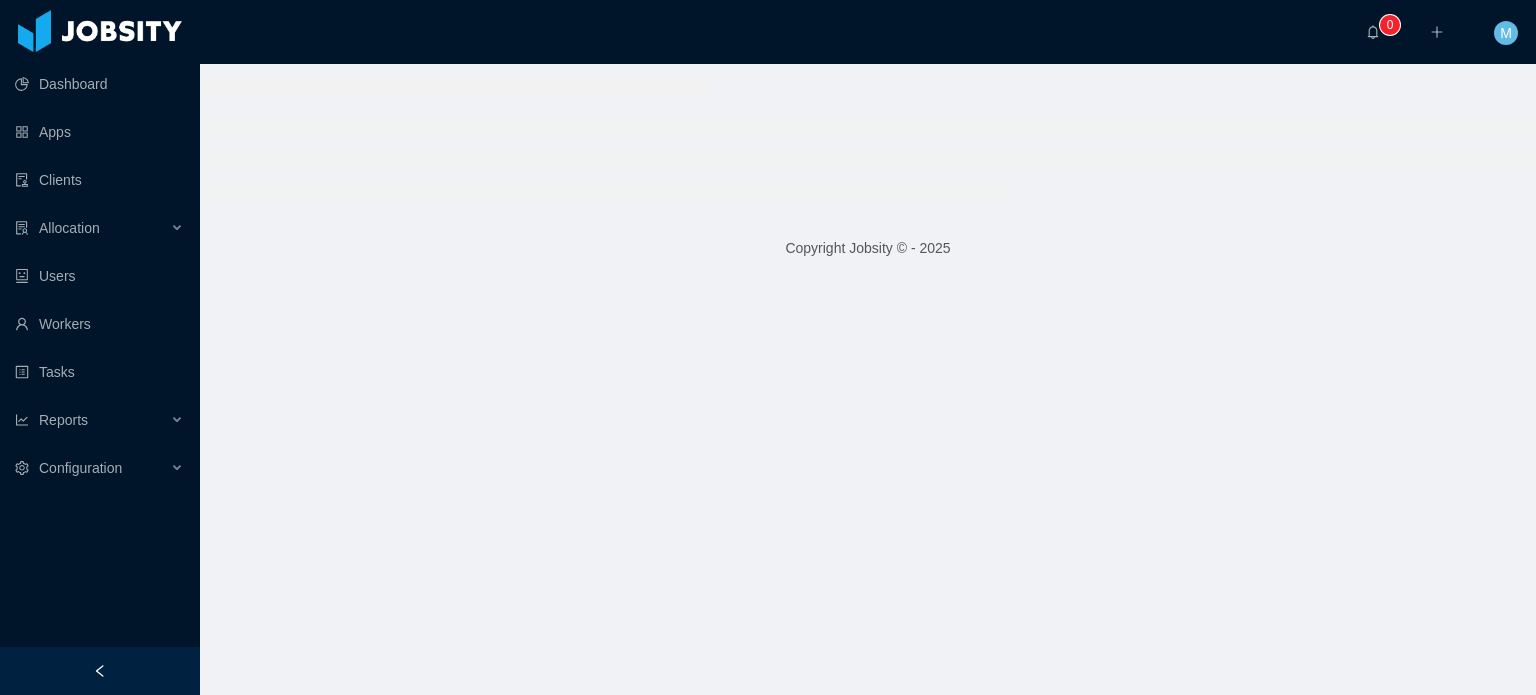 scroll, scrollTop: 0, scrollLeft: 0, axis: both 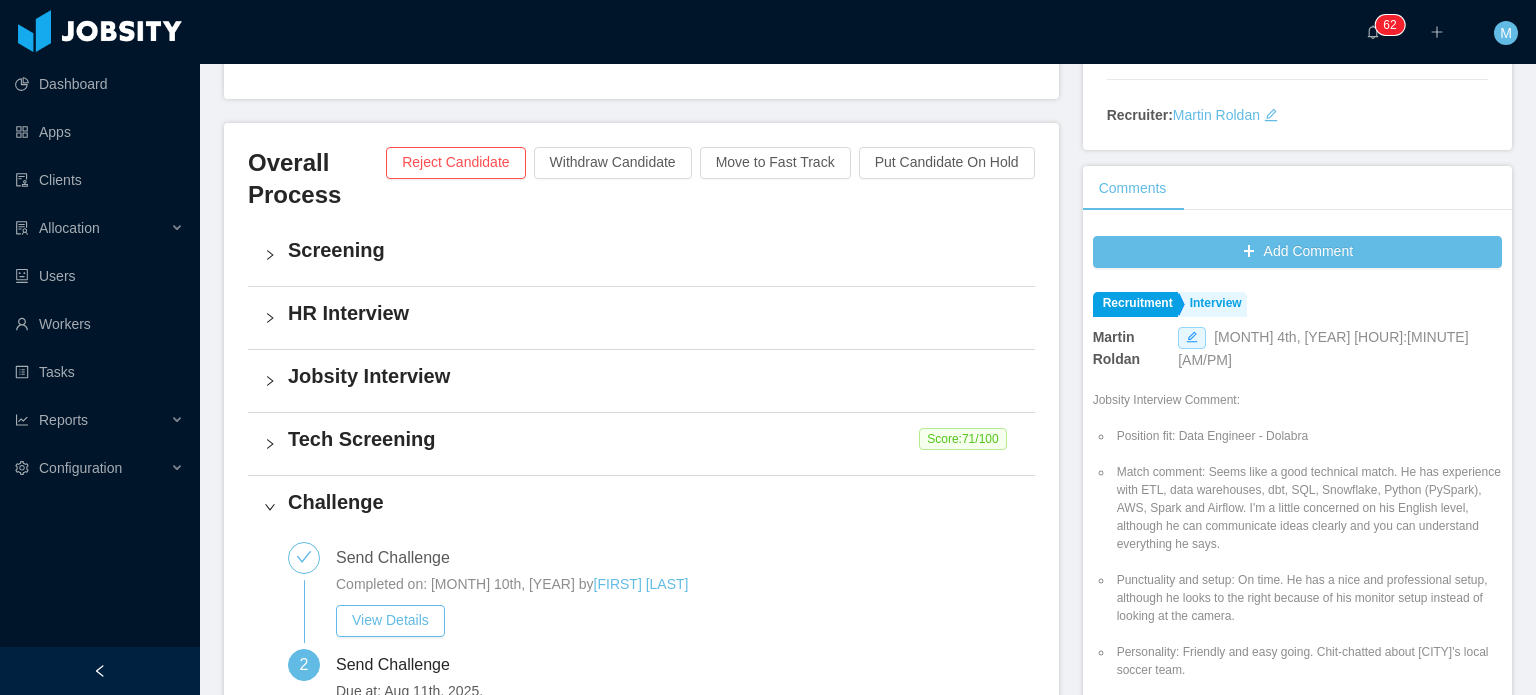 click on "[FIRST] [LAST] [EMAIL]@[DOMAIN] Worker Status:  Candidate Data Science Data Engineer Recruiter:  [FIRST] [LAST]" at bounding box center (1297, -22) 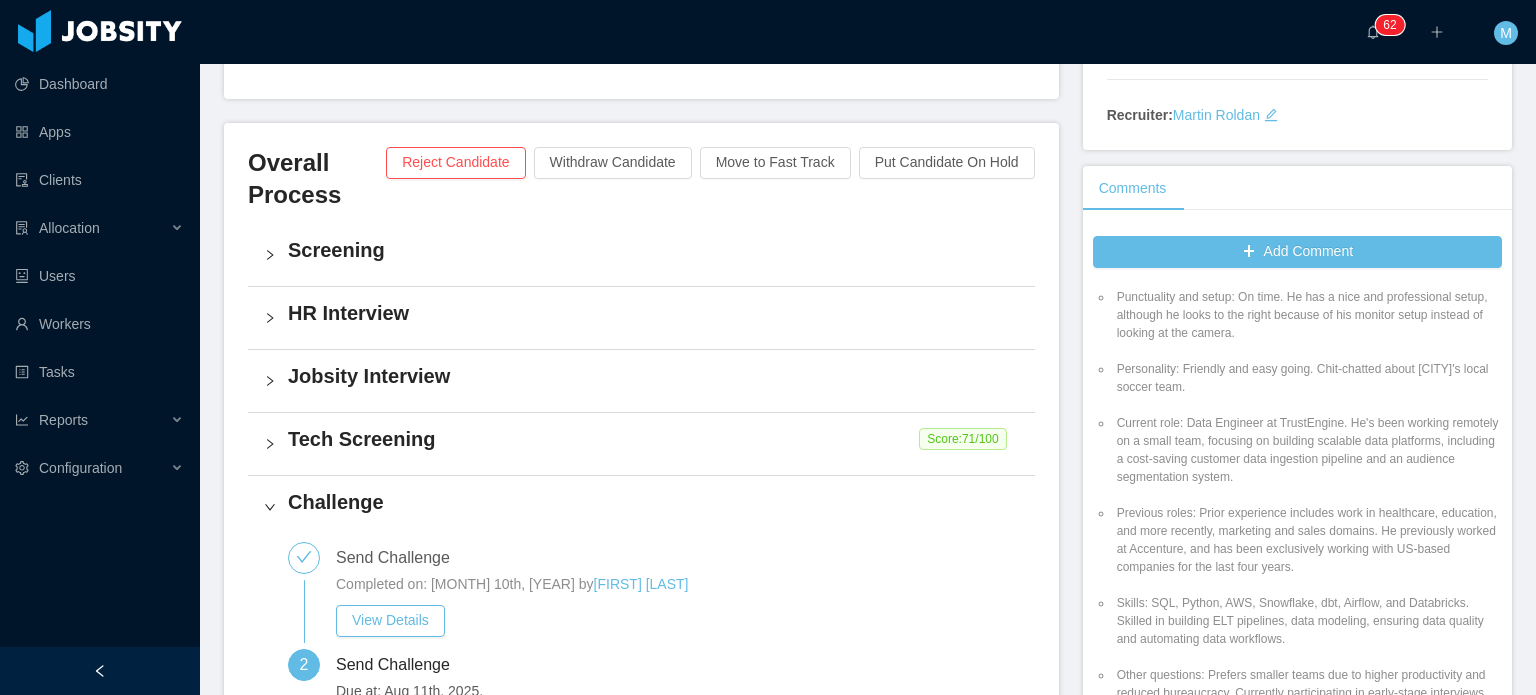 scroll, scrollTop: 300, scrollLeft: 0, axis: vertical 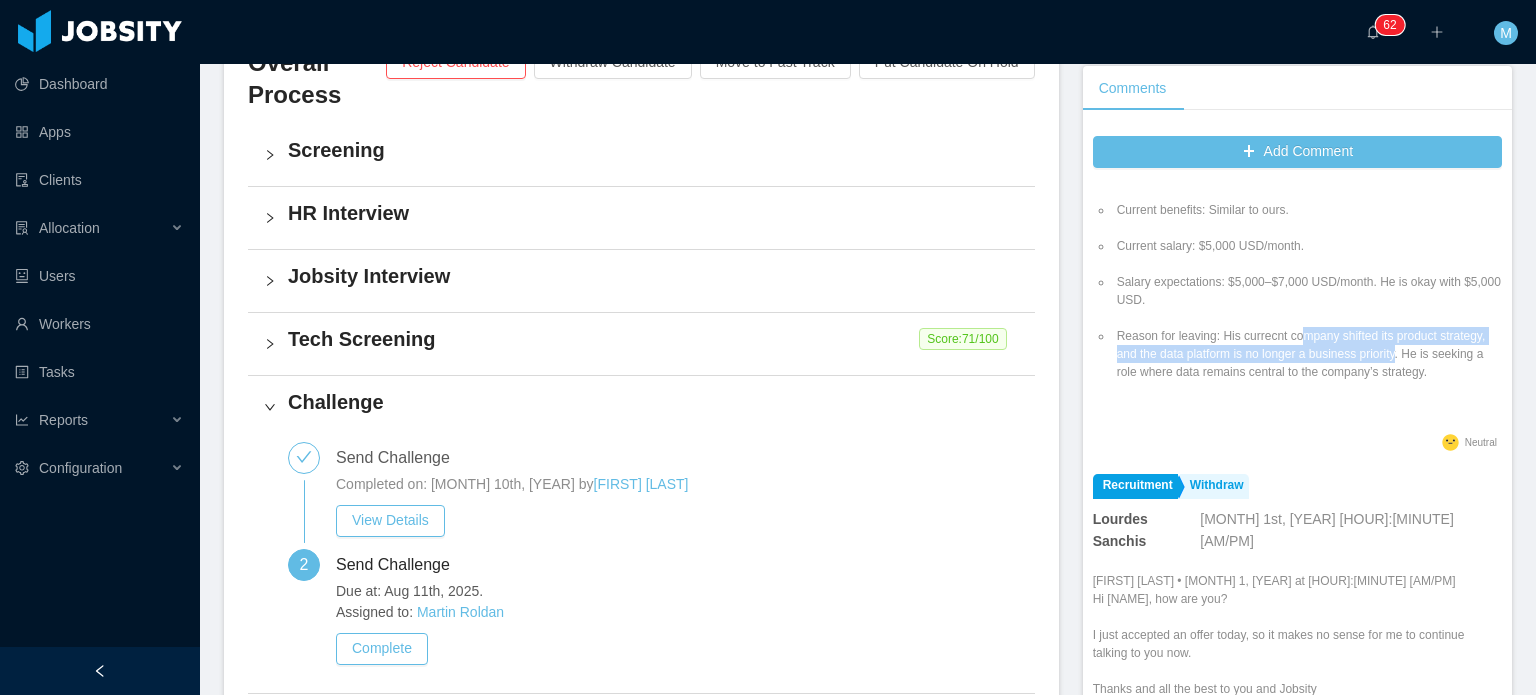 drag, startPoint x: 1386, startPoint y: 347, endPoint x: 1499, endPoint y: 356, distance: 113.35784 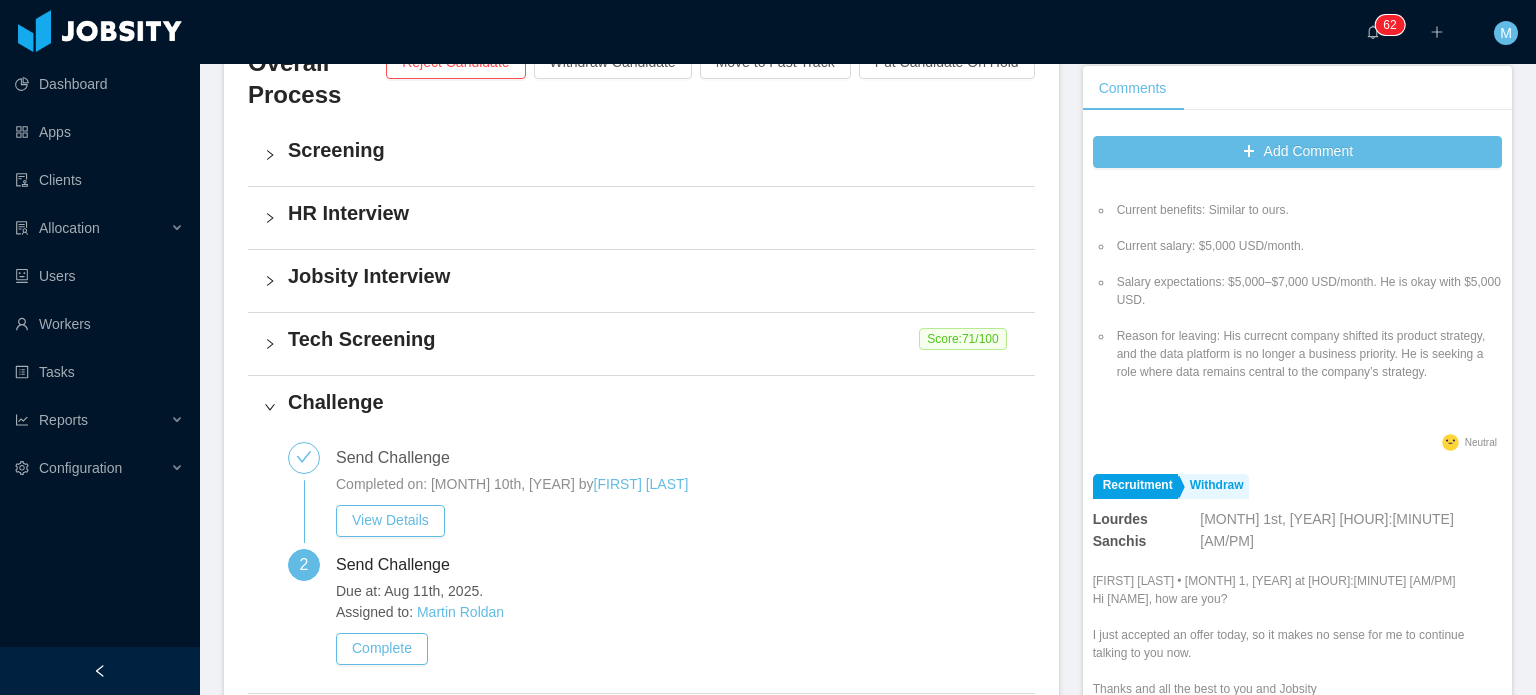 click on "Reason for leaving: His currecnt company shifted its product strategy, and the data platform is no longer a business priority. He is seeking a role where data remains central to the company’s strategy." at bounding box center (1307, 354) 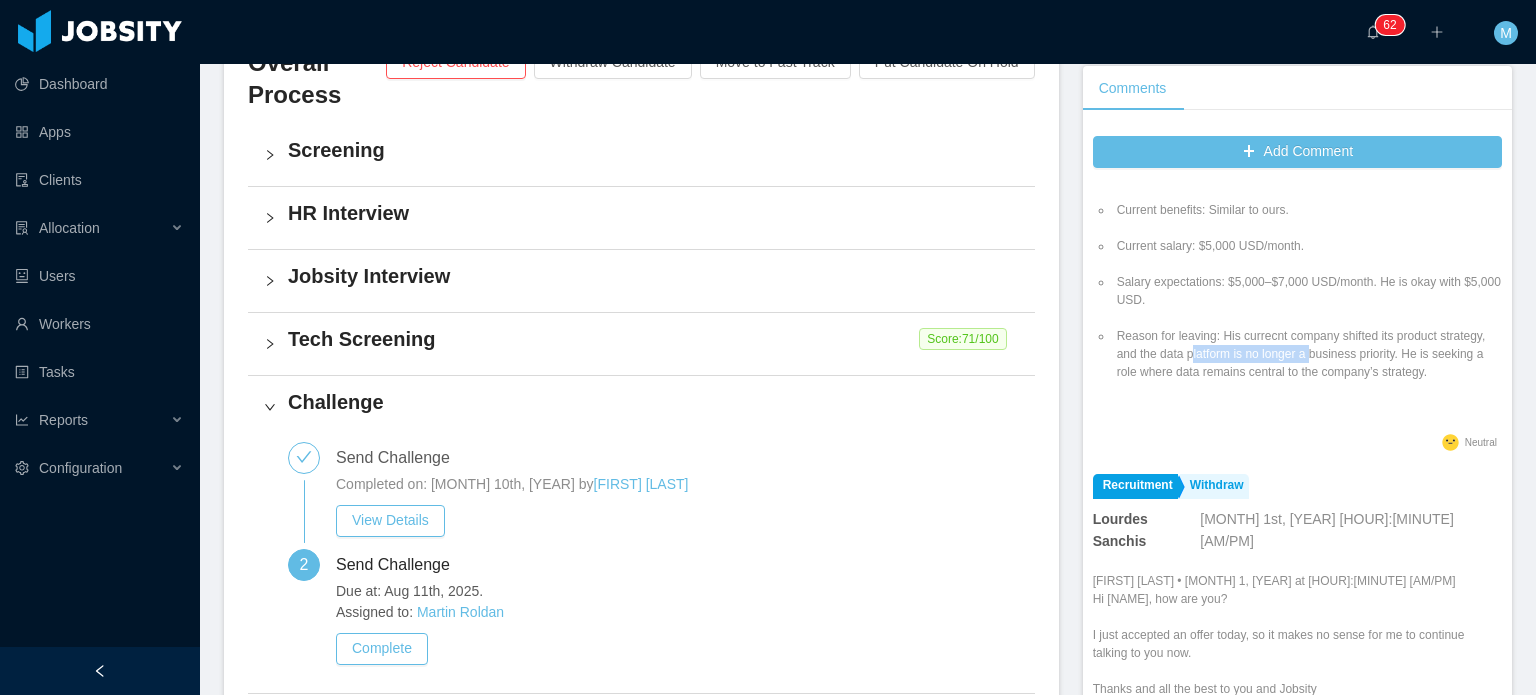 drag, startPoint x: 1230, startPoint y: 349, endPoint x: 1385, endPoint y: 349, distance: 155 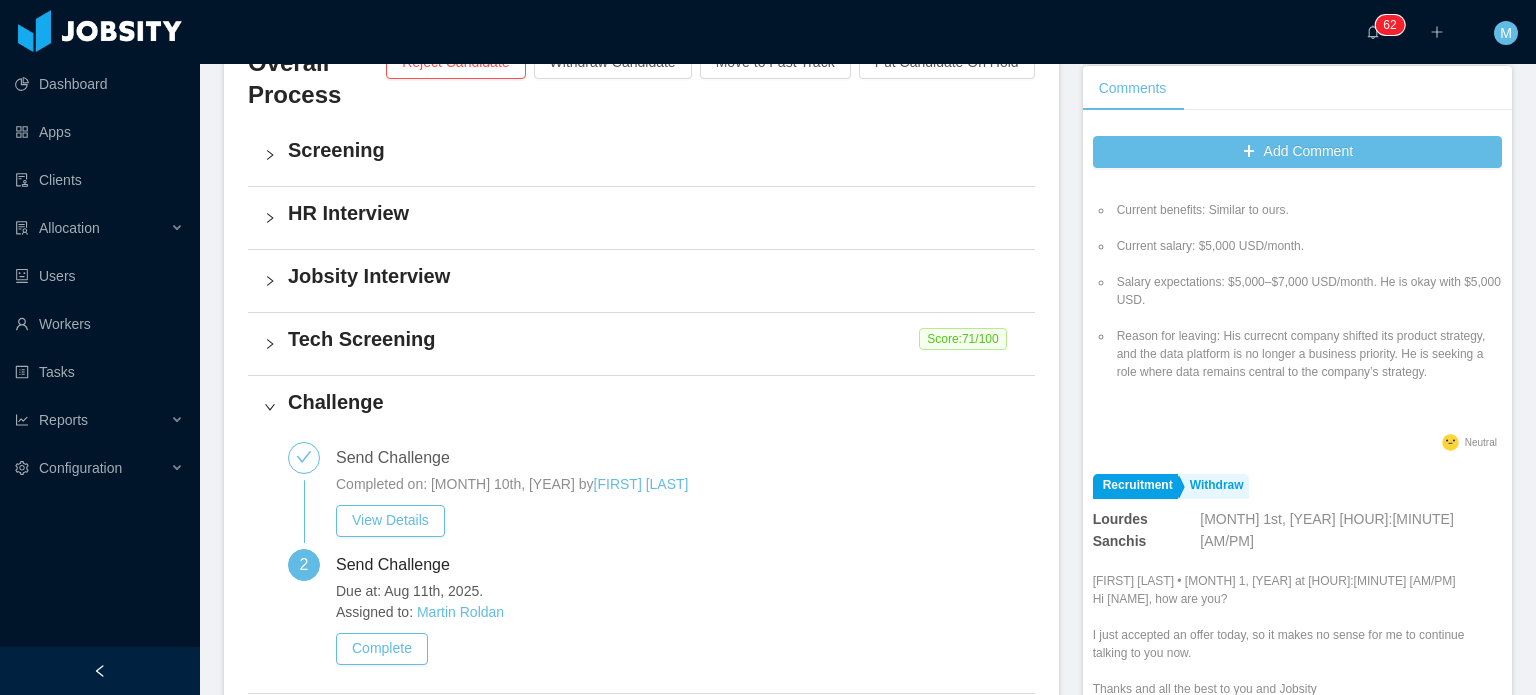 click on "Reason for leaving: His currecnt company shifted its product strategy, and the data platform is no longer a business priority. He is seeking a role where data remains central to the company’s strategy." at bounding box center (1307, 354) 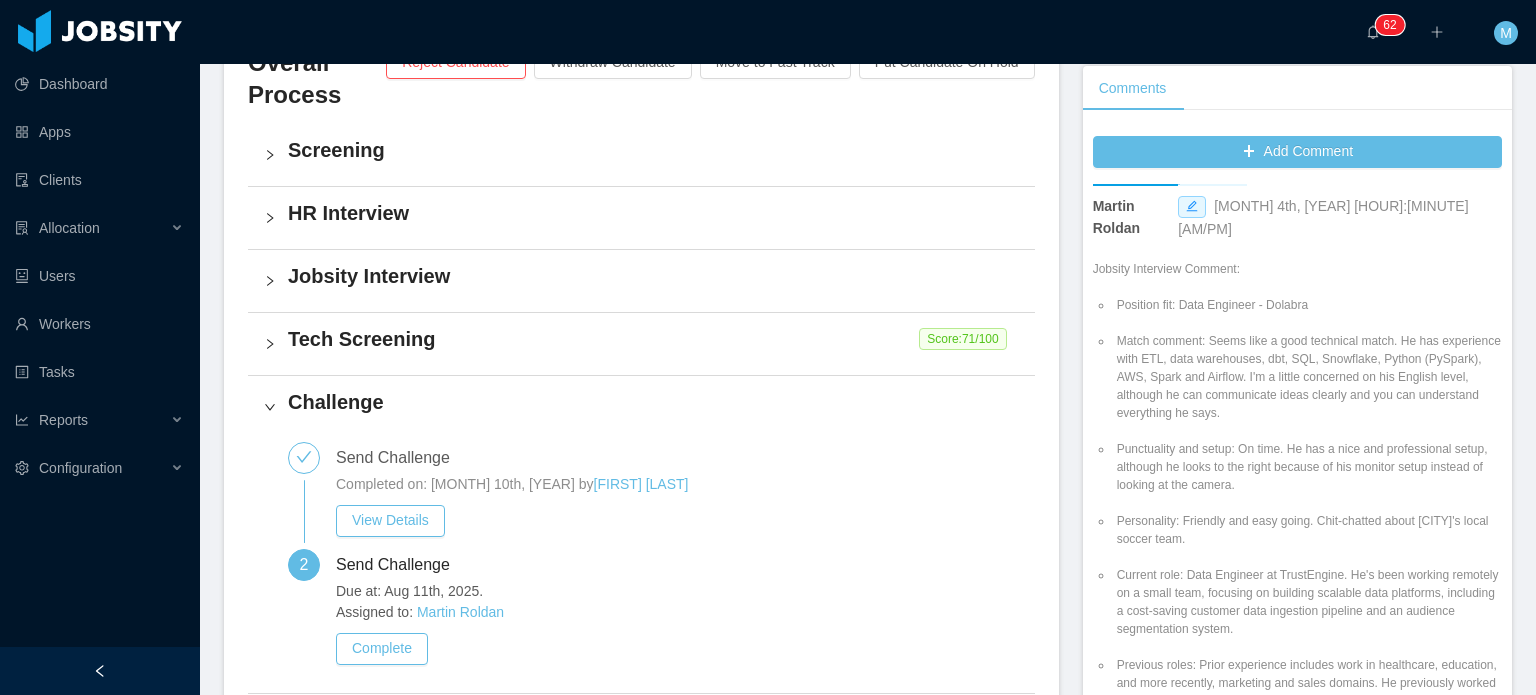 scroll, scrollTop: 0, scrollLeft: 0, axis: both 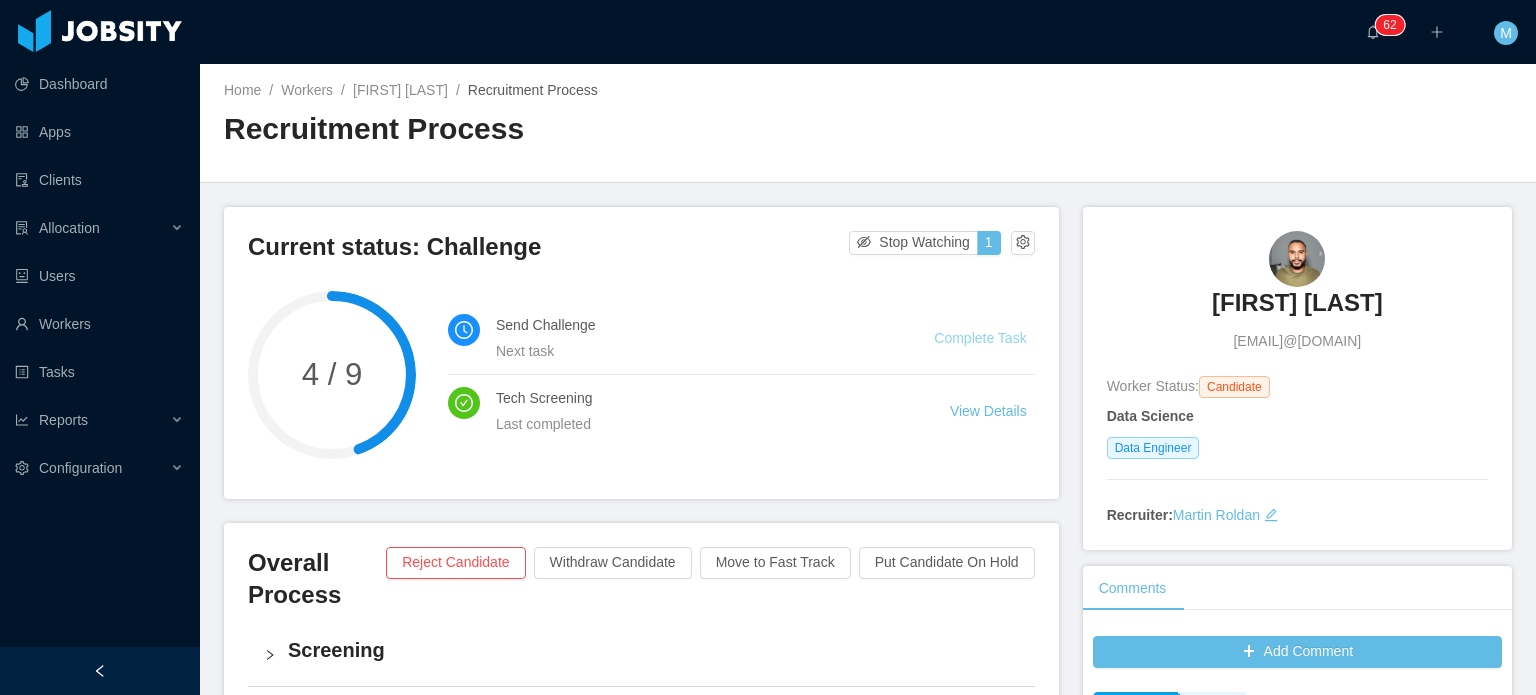click on "Complete Task" at bounding box center (980, 338) 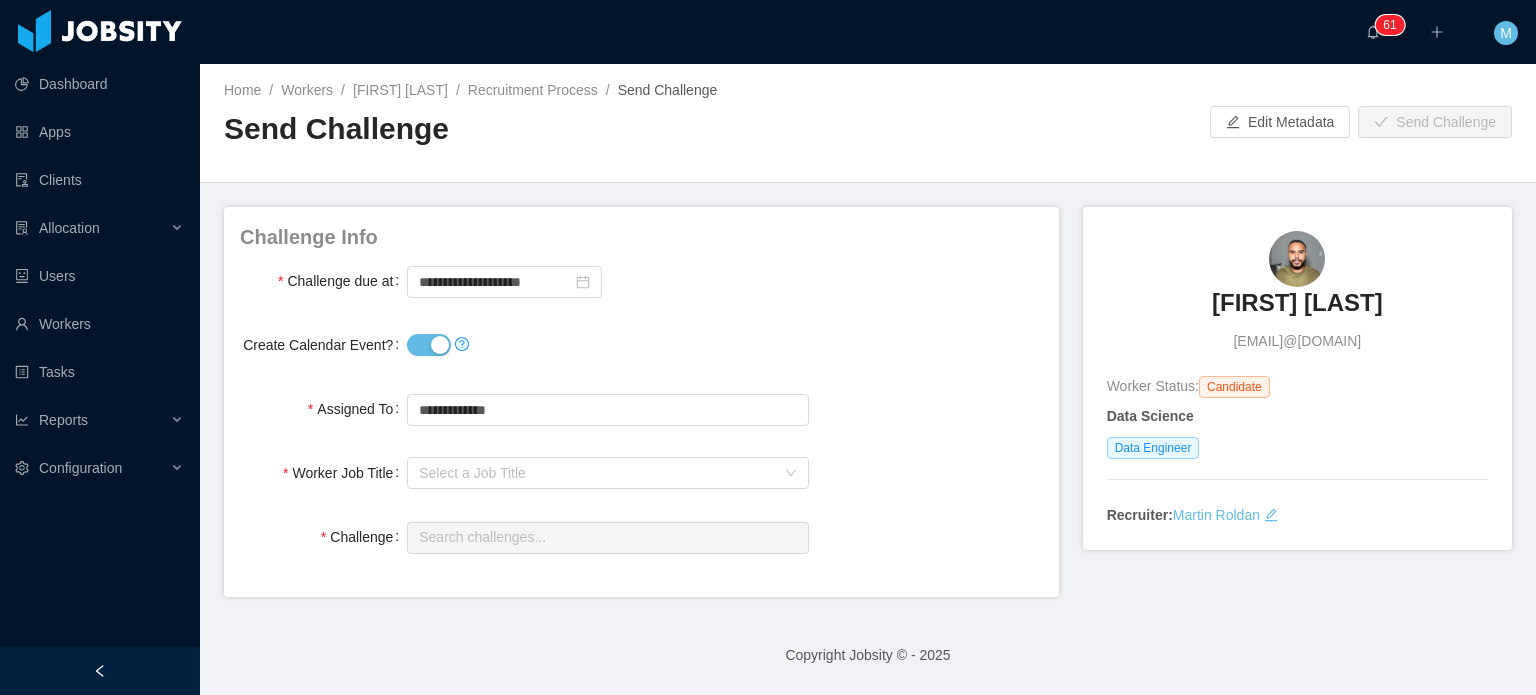 click on "Create Calendar Event?" at bounding box center (429, 345) 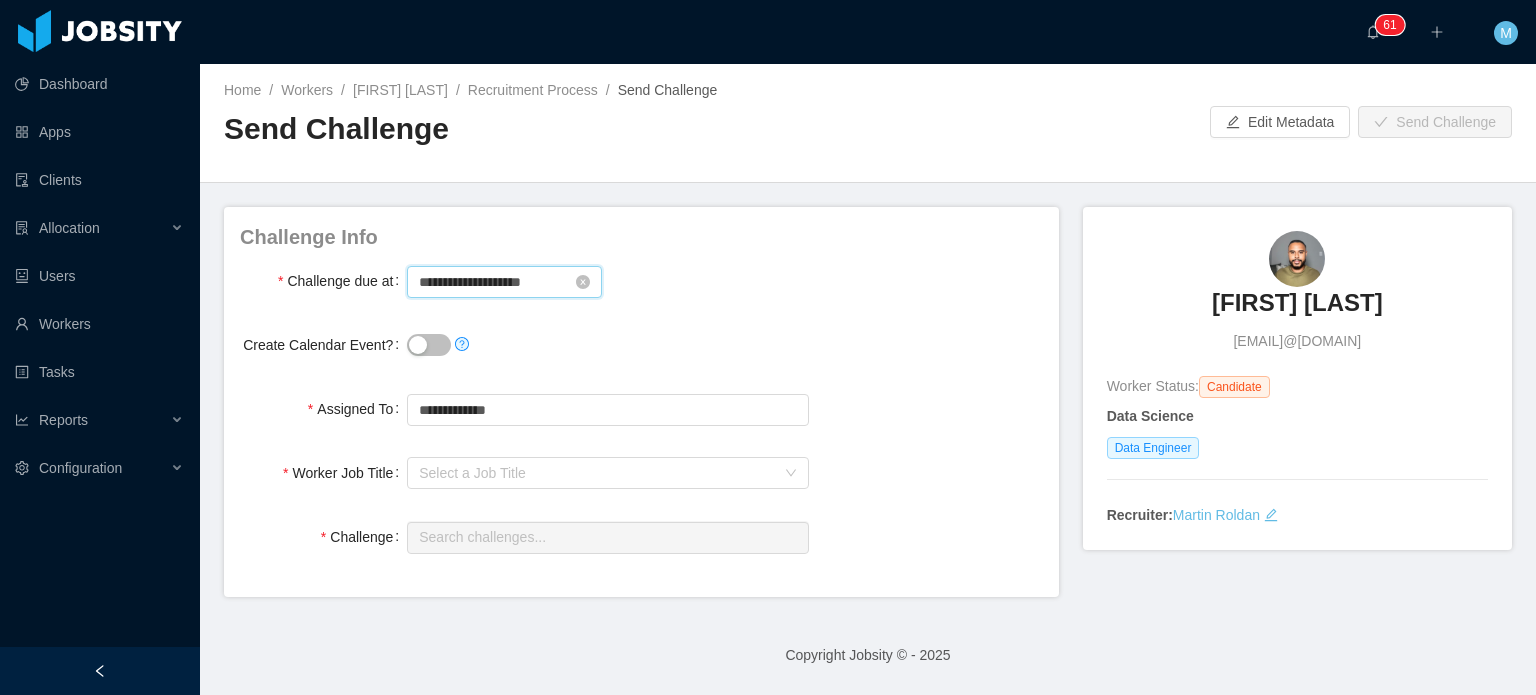 click on "**********" at bounding box center [504, 282] 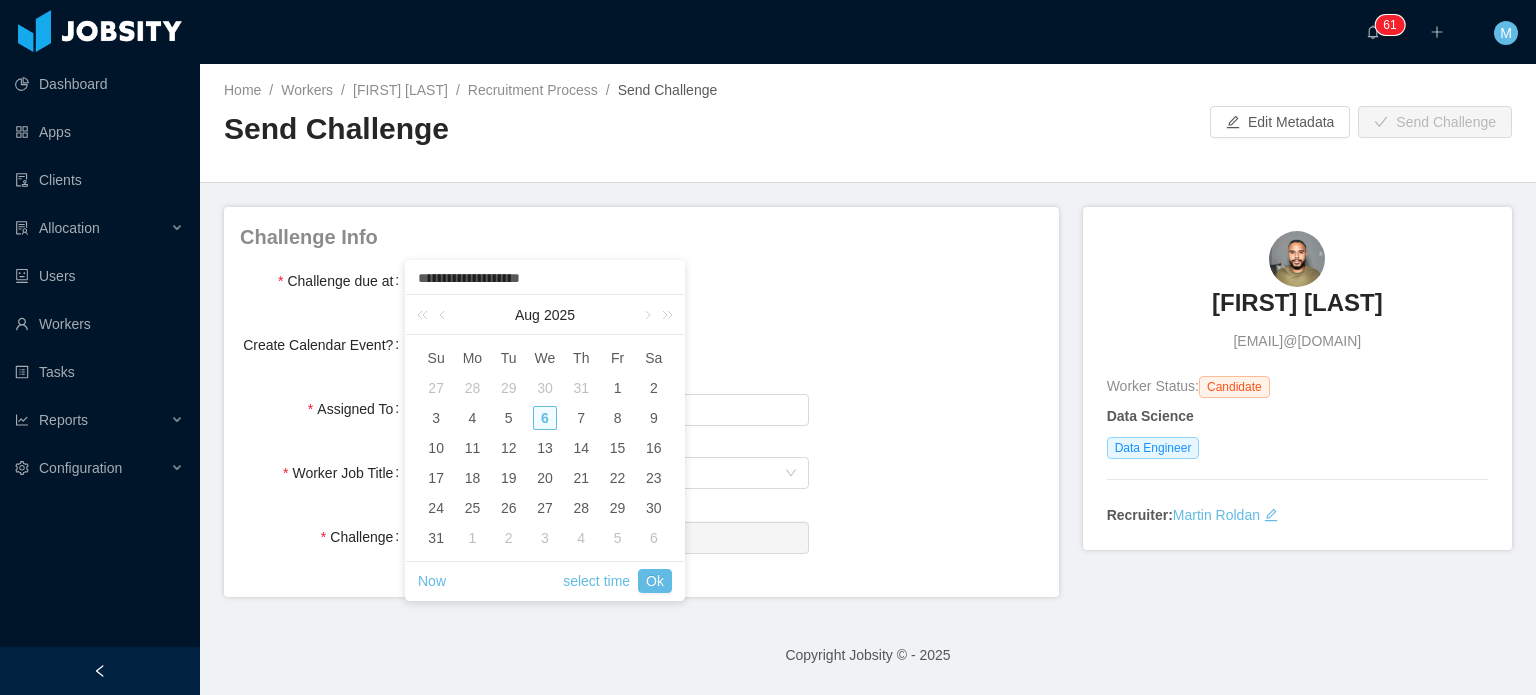 click on "Challenge Info" at bounding box center [641, 237] 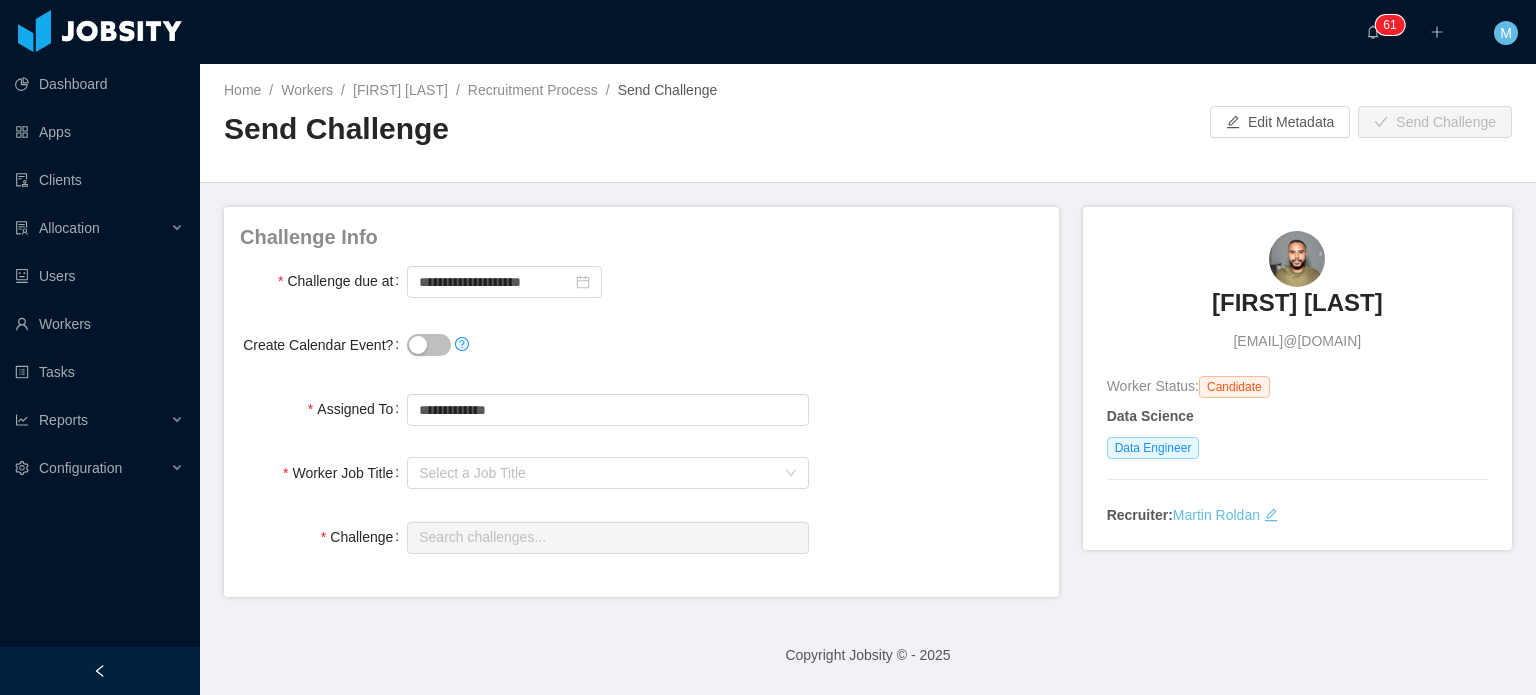 click on "Create Calendar Event?" at bounding box center [429, 345] 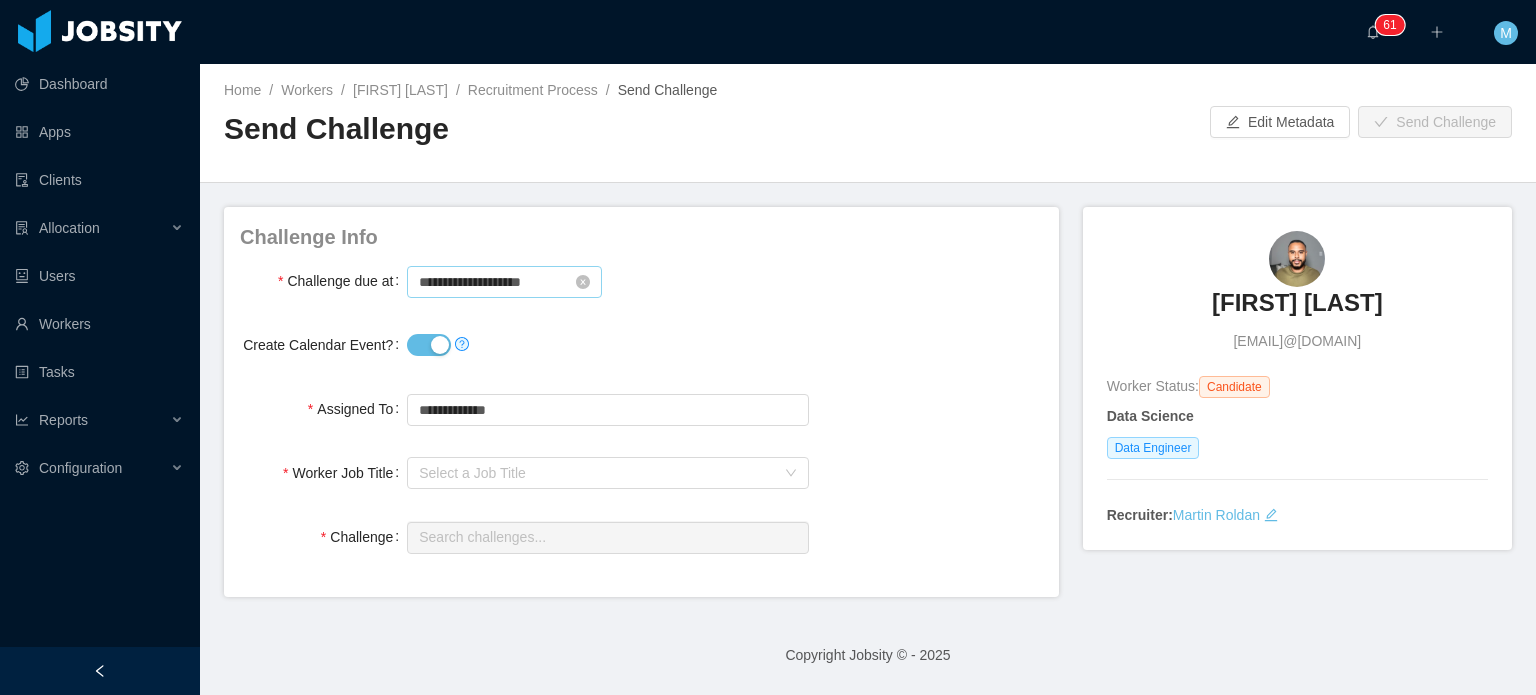 click on "**********" at bounding box center (607, 281) 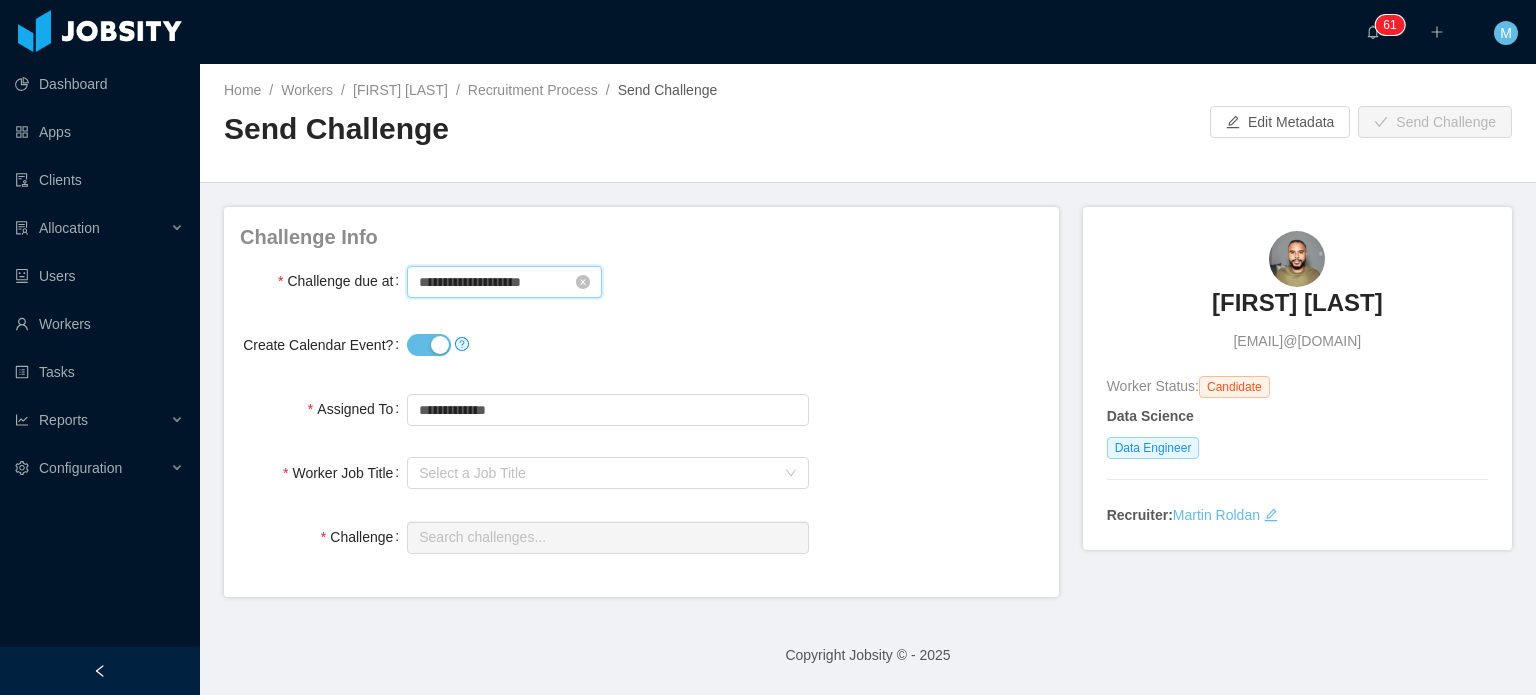 click on "**********" at bounding box center [504, 282] 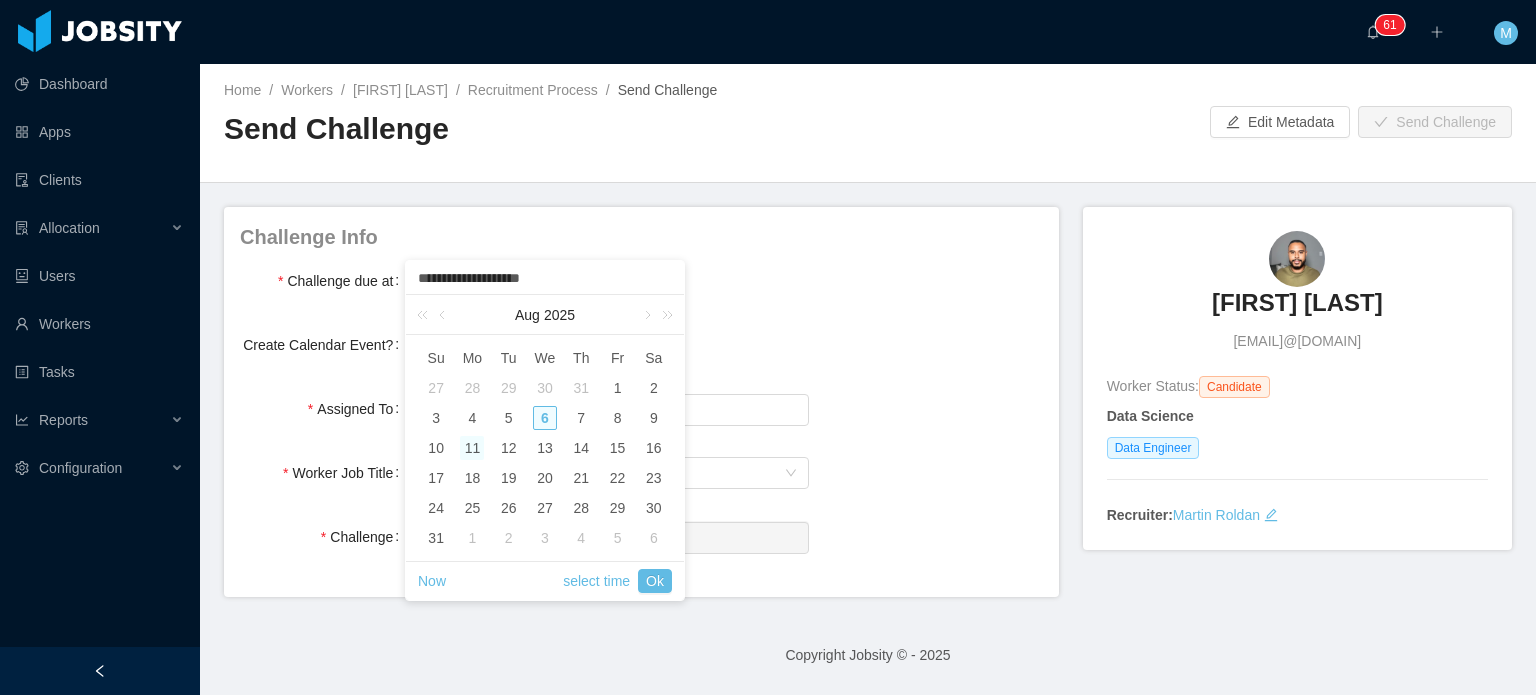 click on "11" at bounding box center (472, 448) 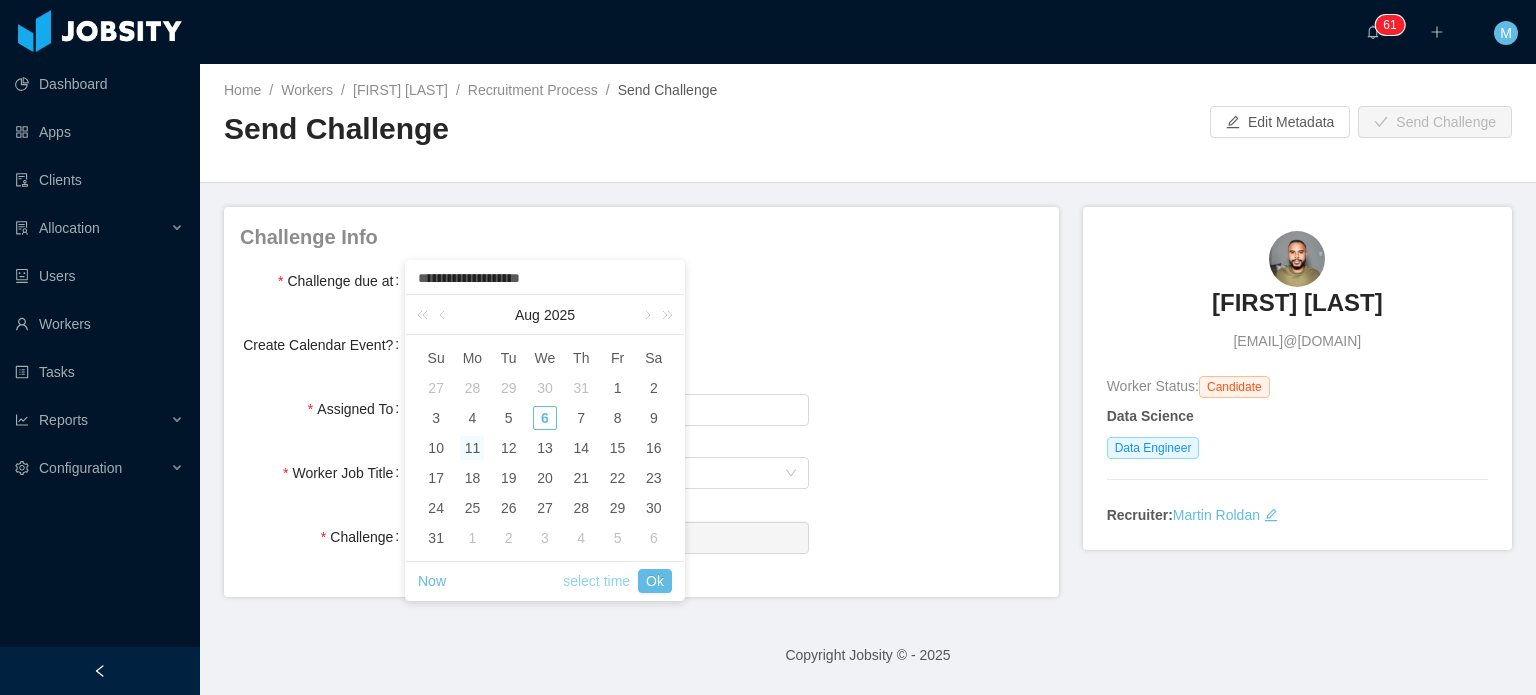 click on "select time" at bounding box center (596, 581) 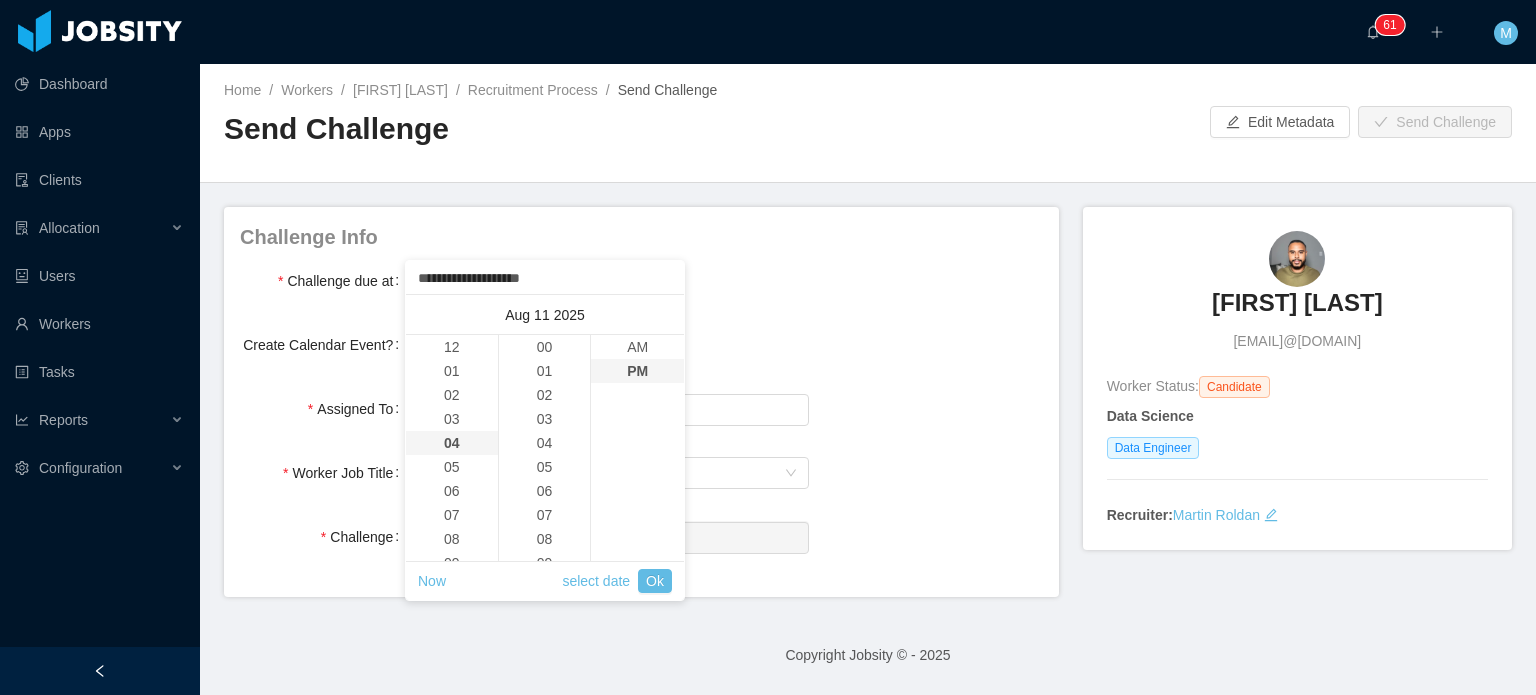 scroll, scrollTop: 96, scrollLeft: 0, axis: vertical 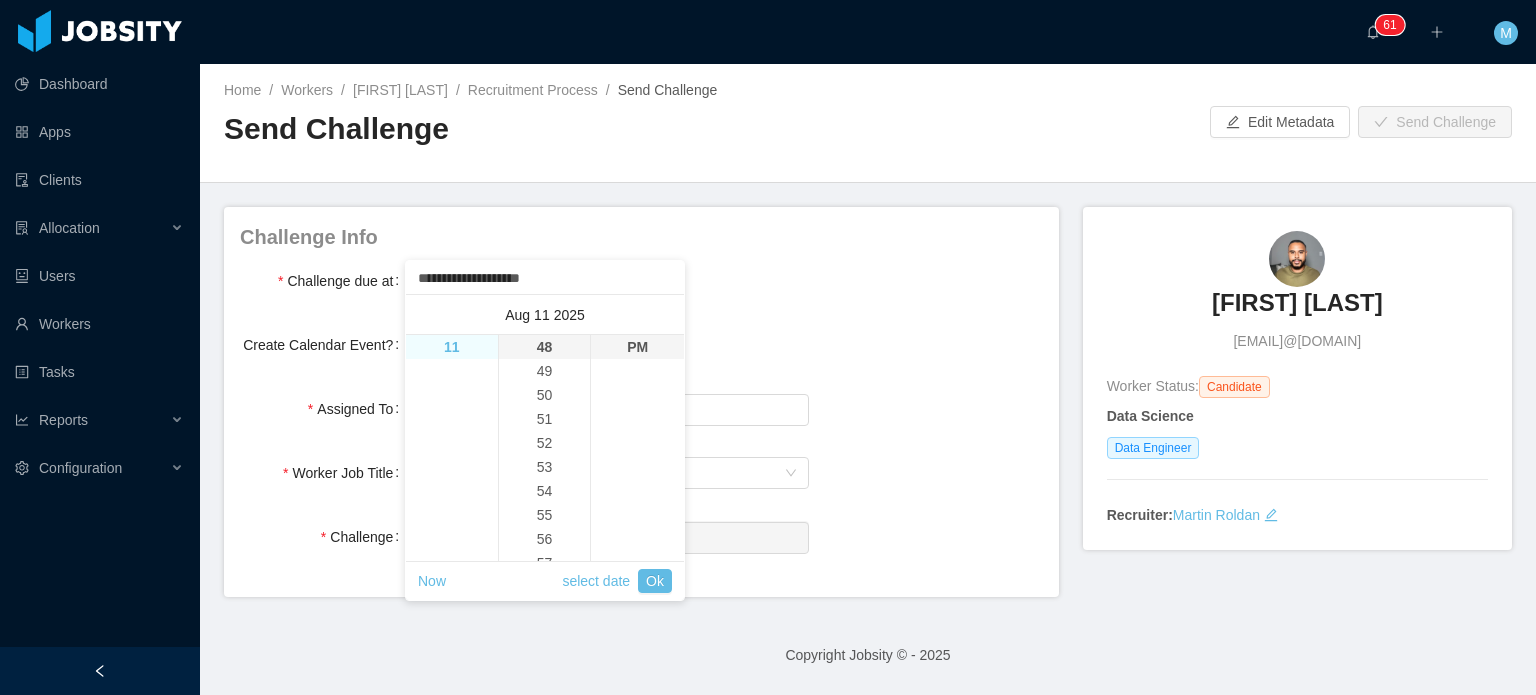 click on "11" at bounding box center [452, 347] 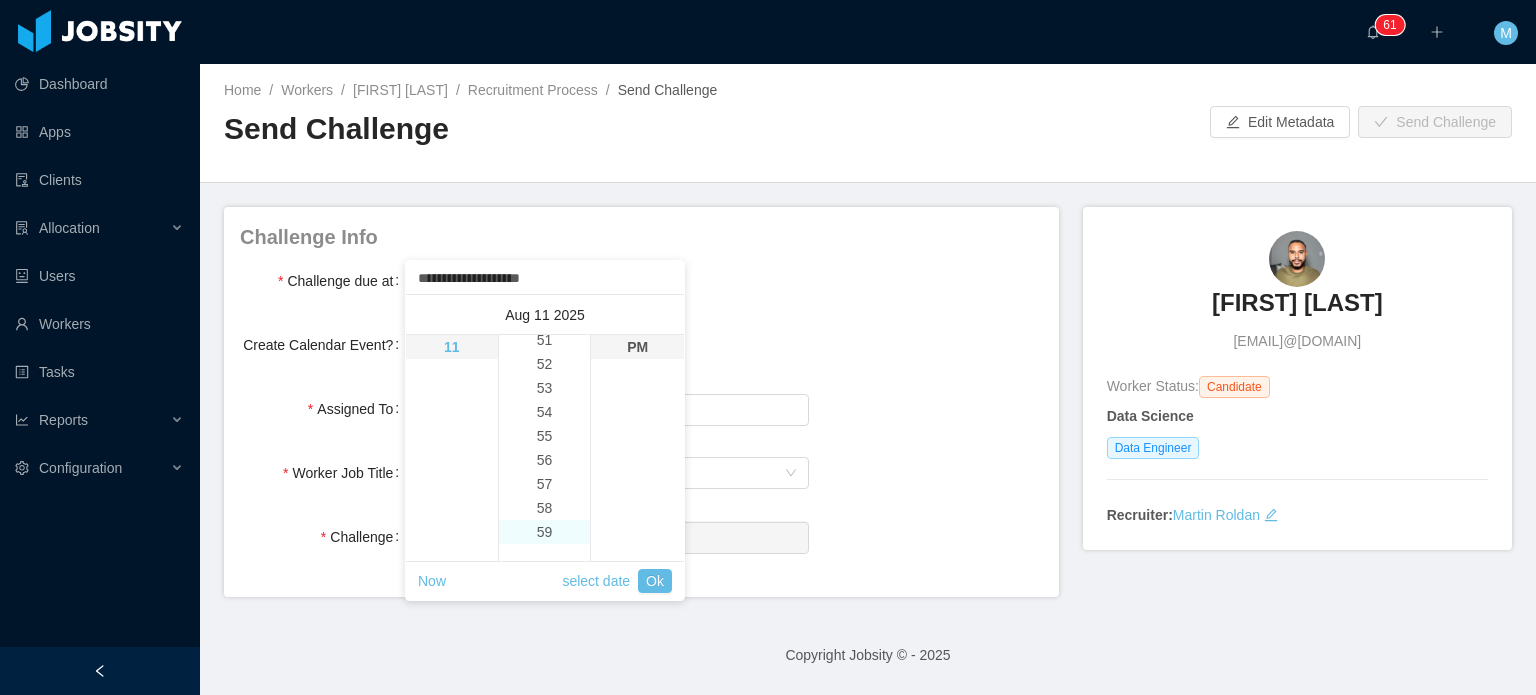 scroll, scrollTop: 1416, scrollLeft: 0, axis: vertical 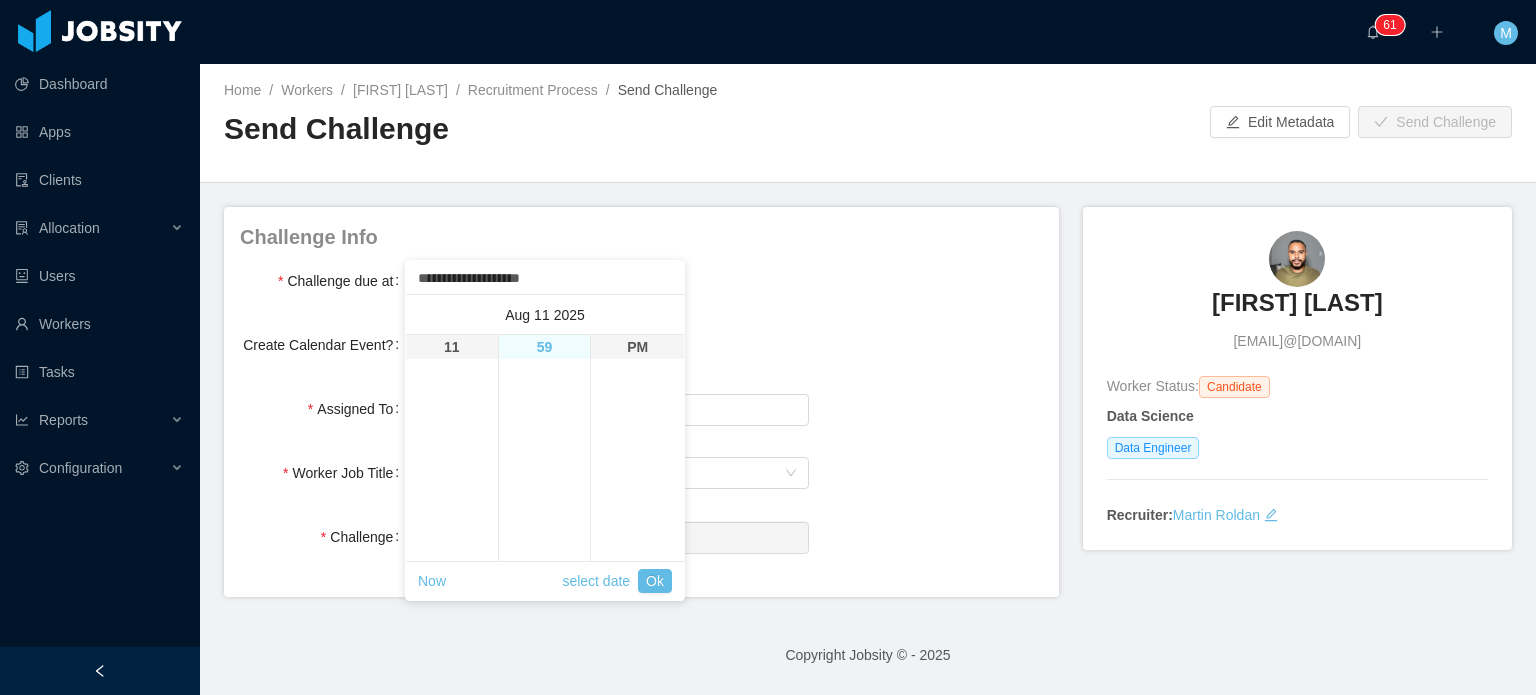 click on "59" at bounding box center (545, 347) 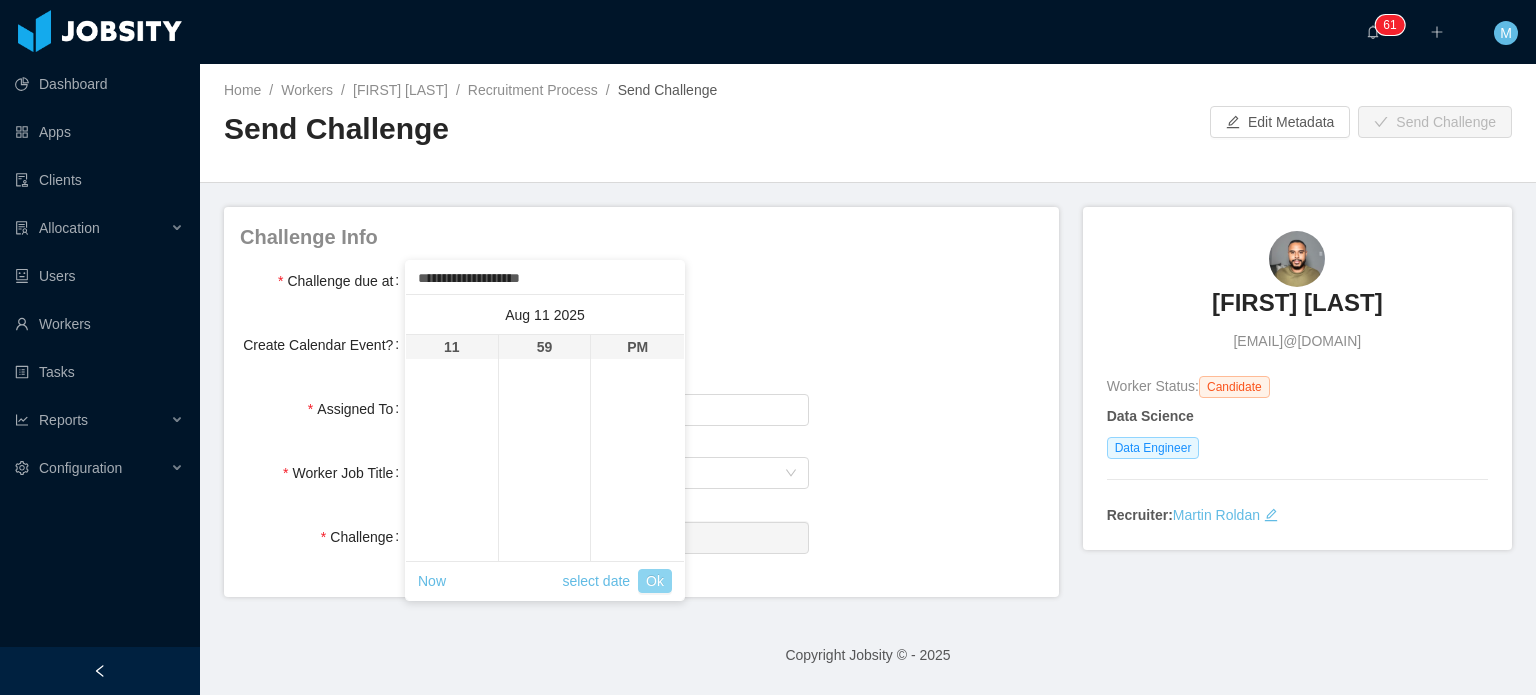 click on "Ok" at bounding box center (655, 581) 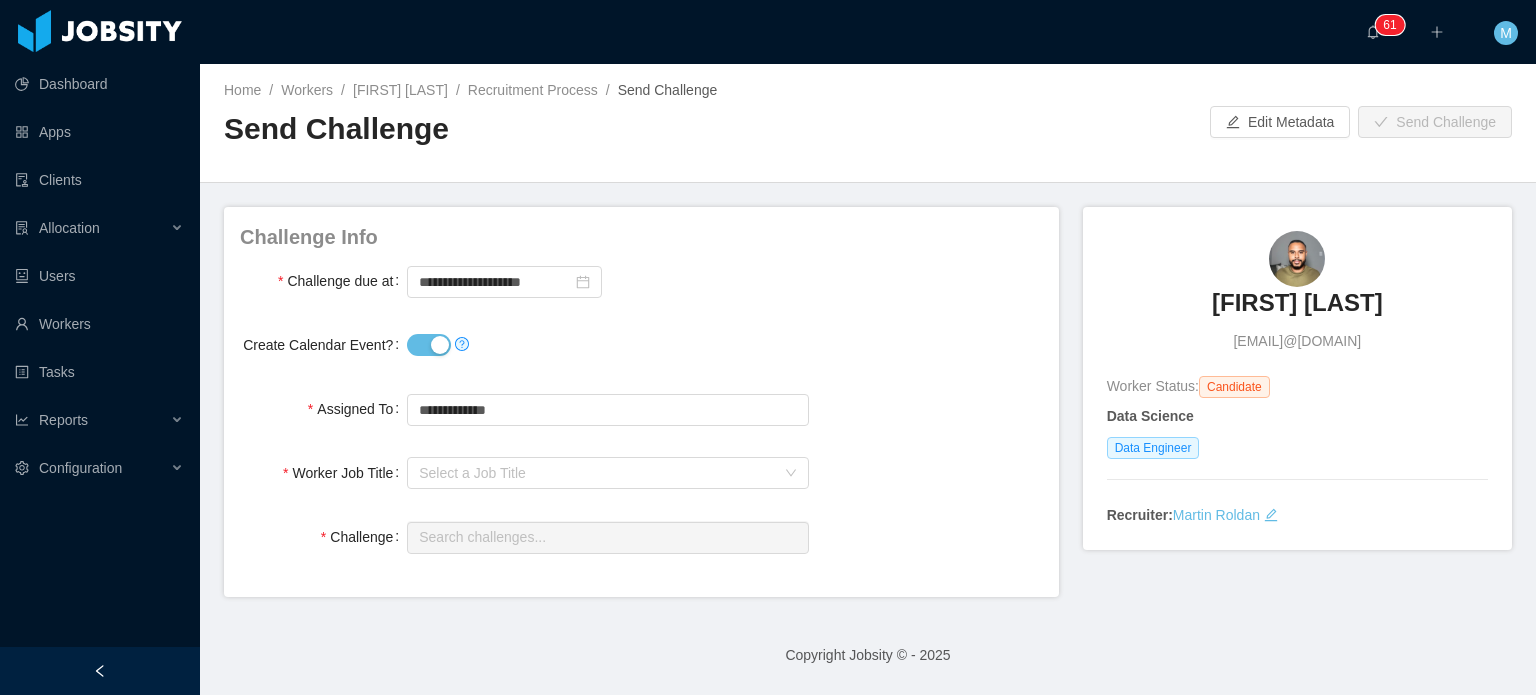 click on "**********" at bounding box center (641, 390) 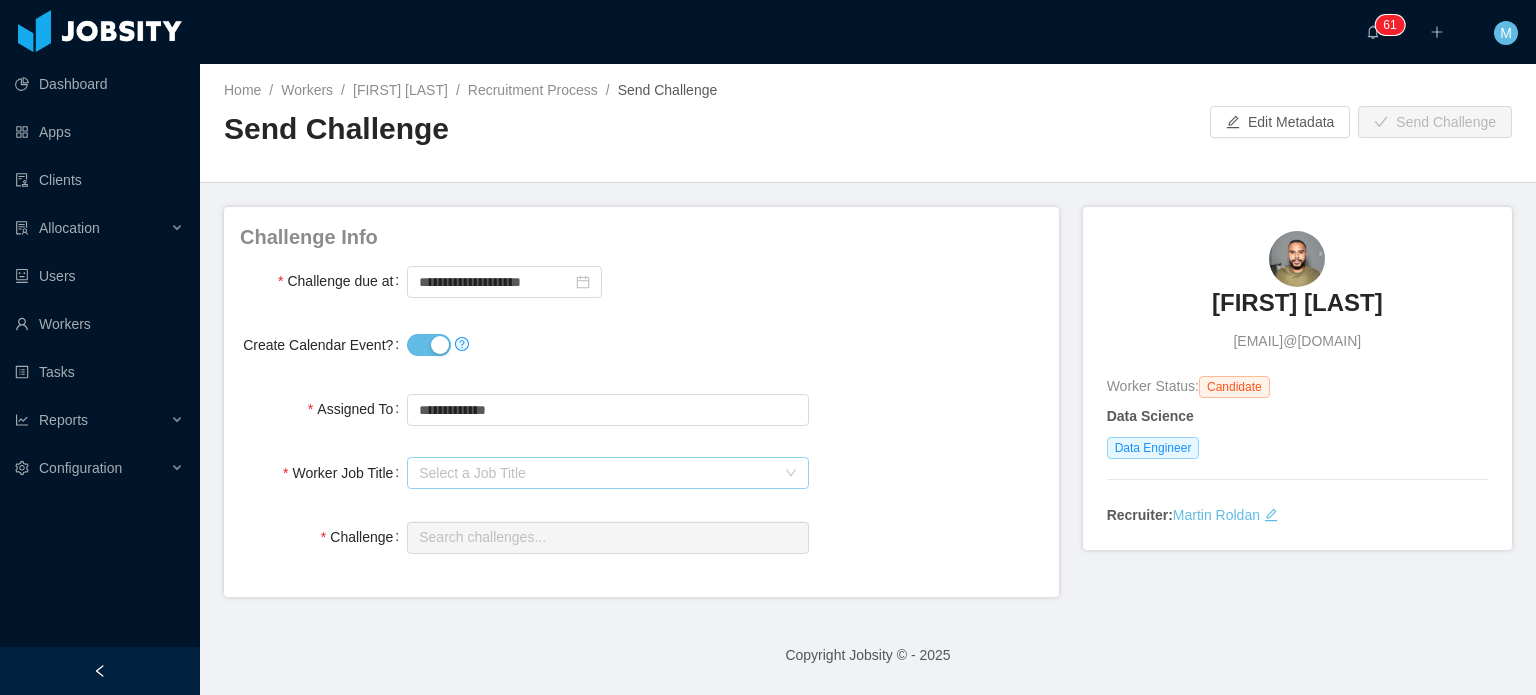 click on "Select a Job Title" at bounding box center (596, 473) 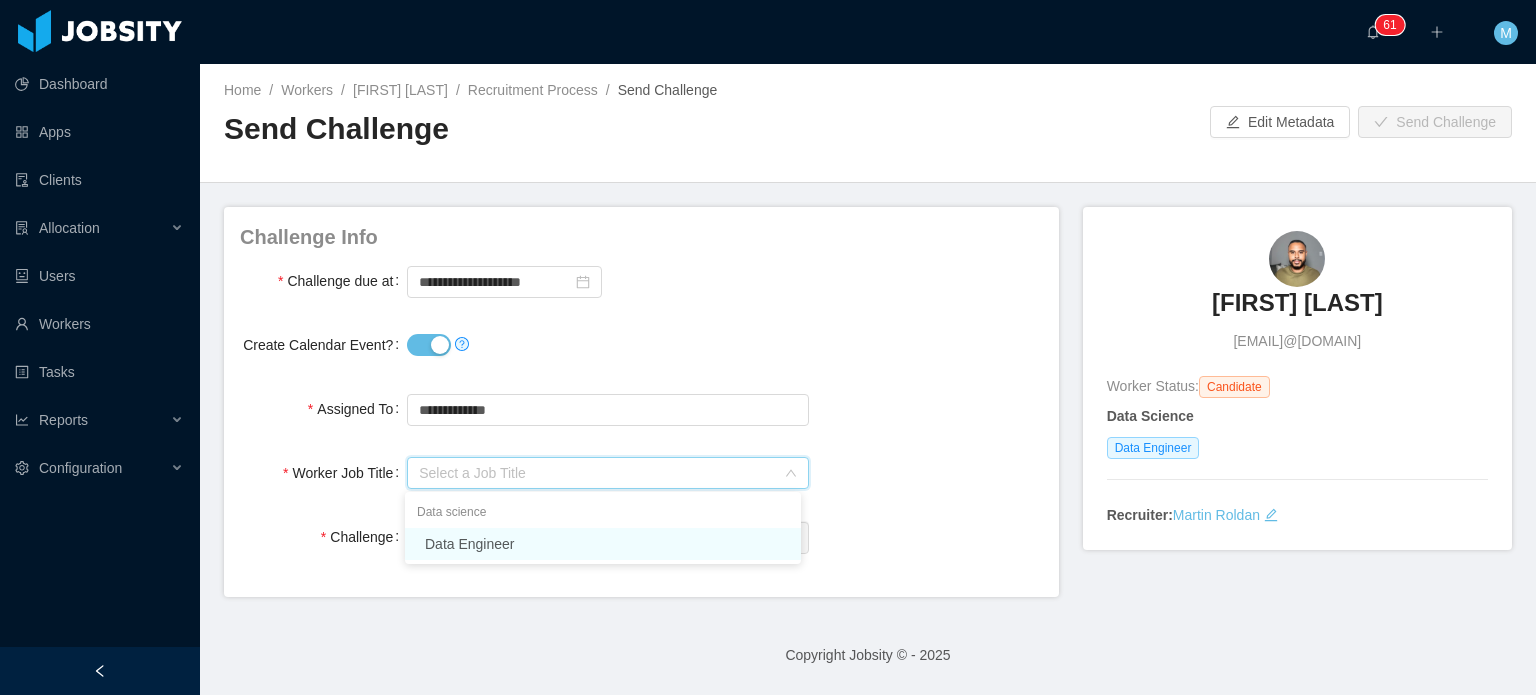 click on "Data Engineer" at bounding box center [603, 544] 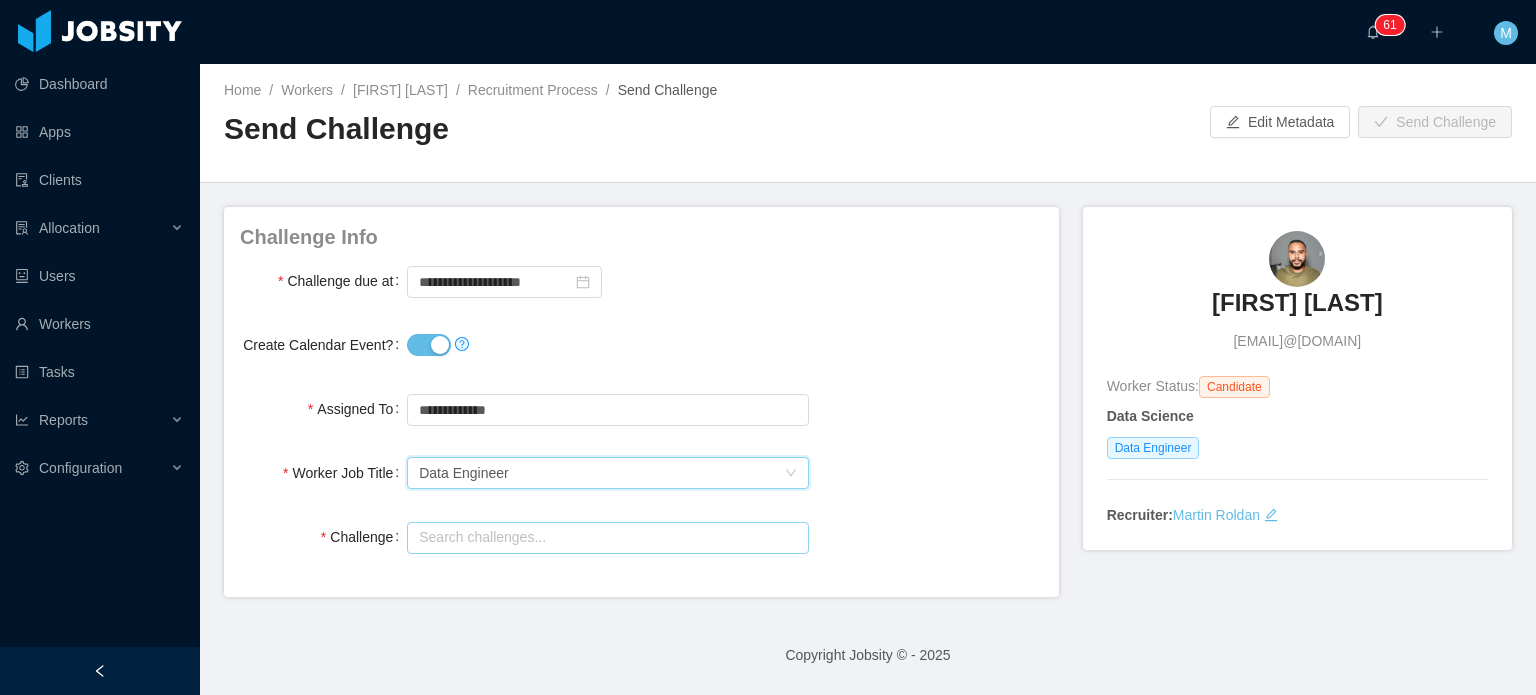click at bounding box center [607, 538] 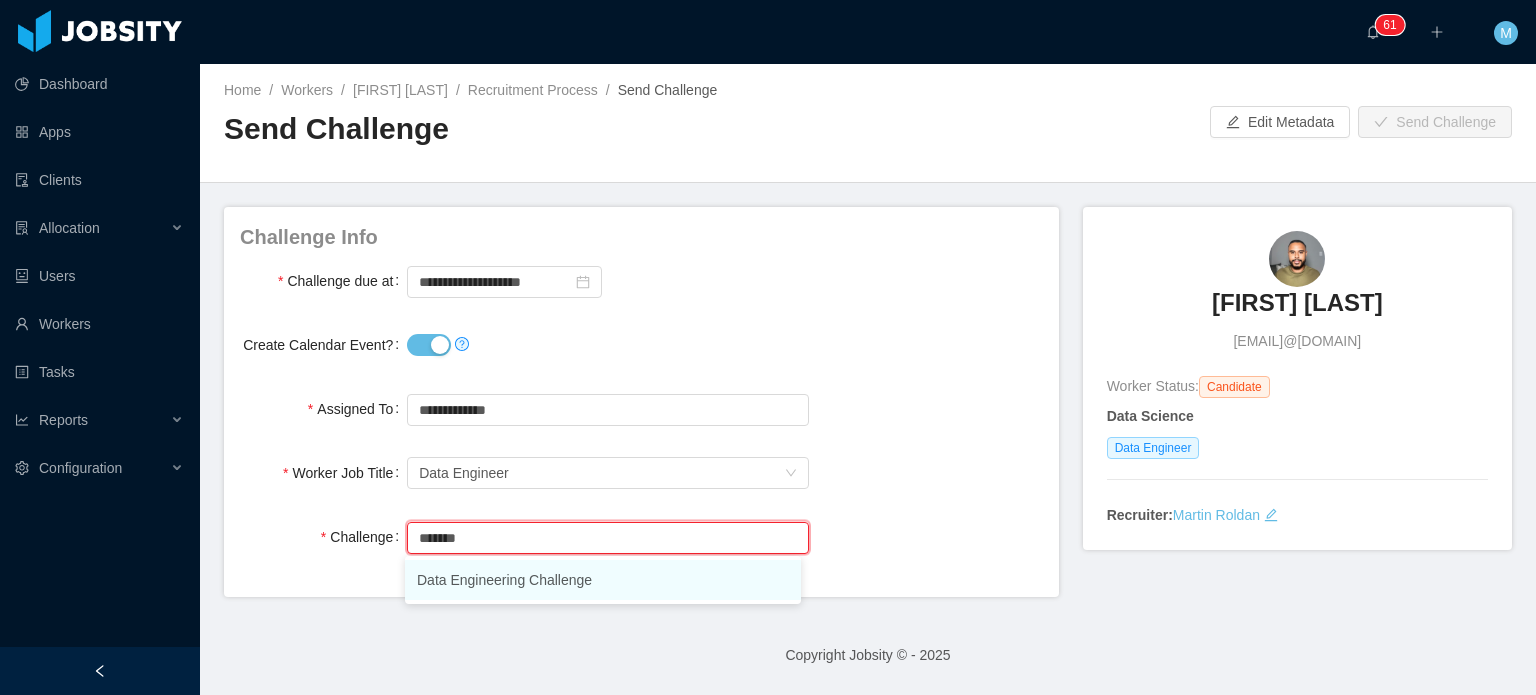 click on "Data Engineering Challenge" at bounding box center [603, 580] 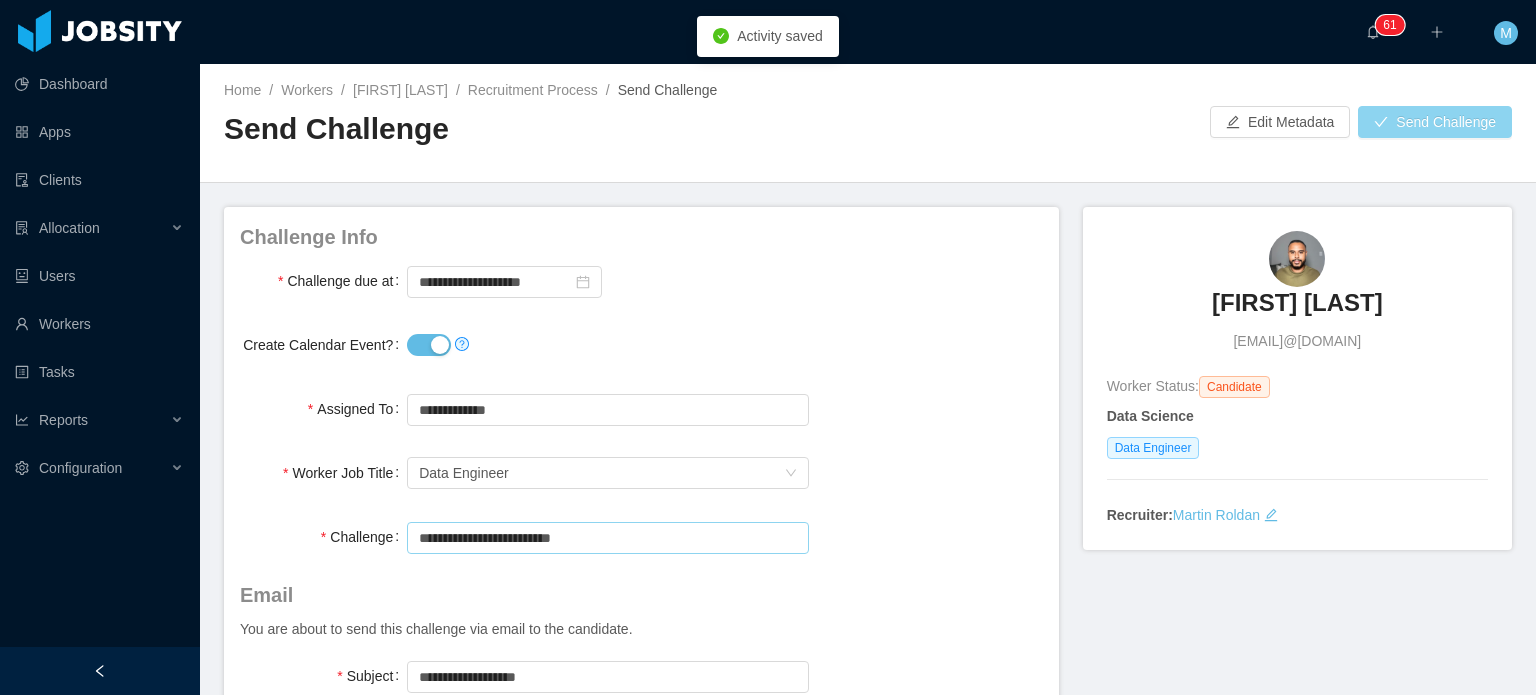 type on "**********" 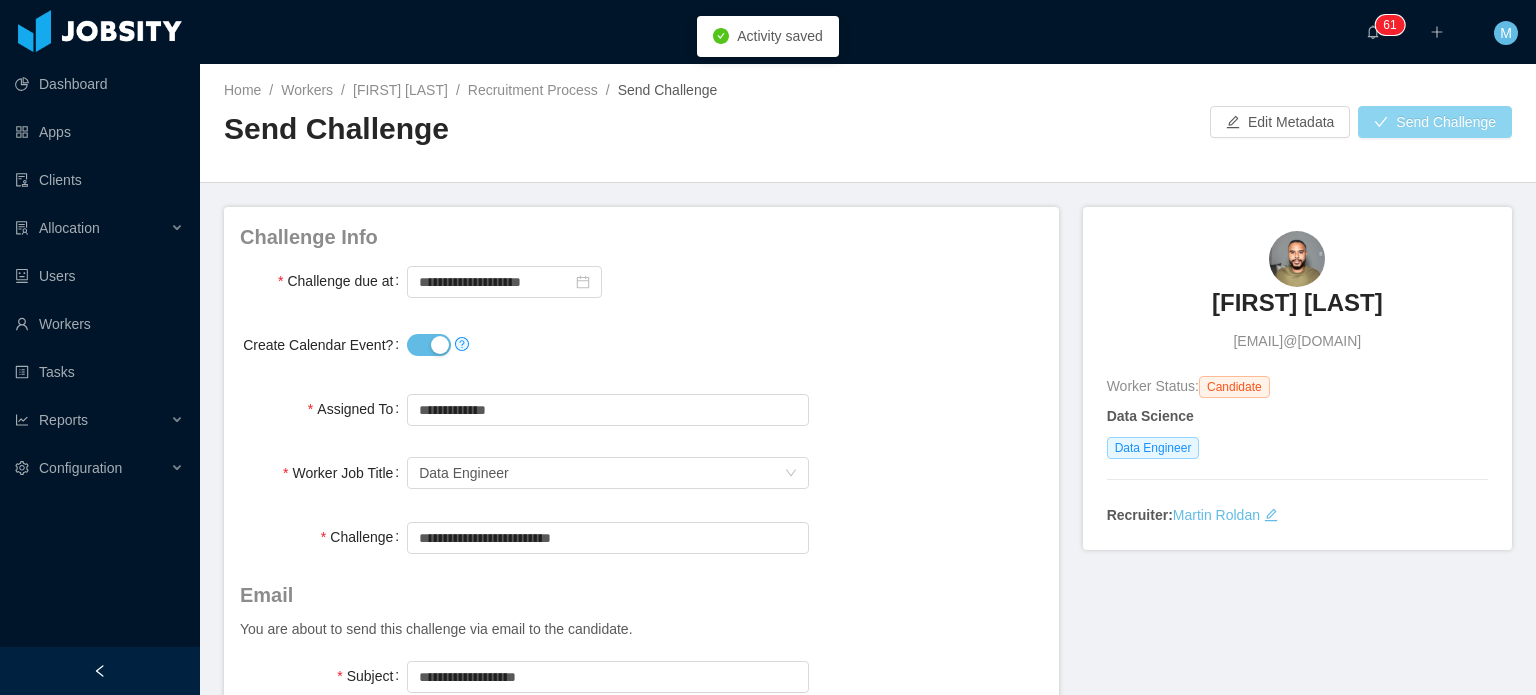click on "Send Challenge" at bounding box center (1435, 122) 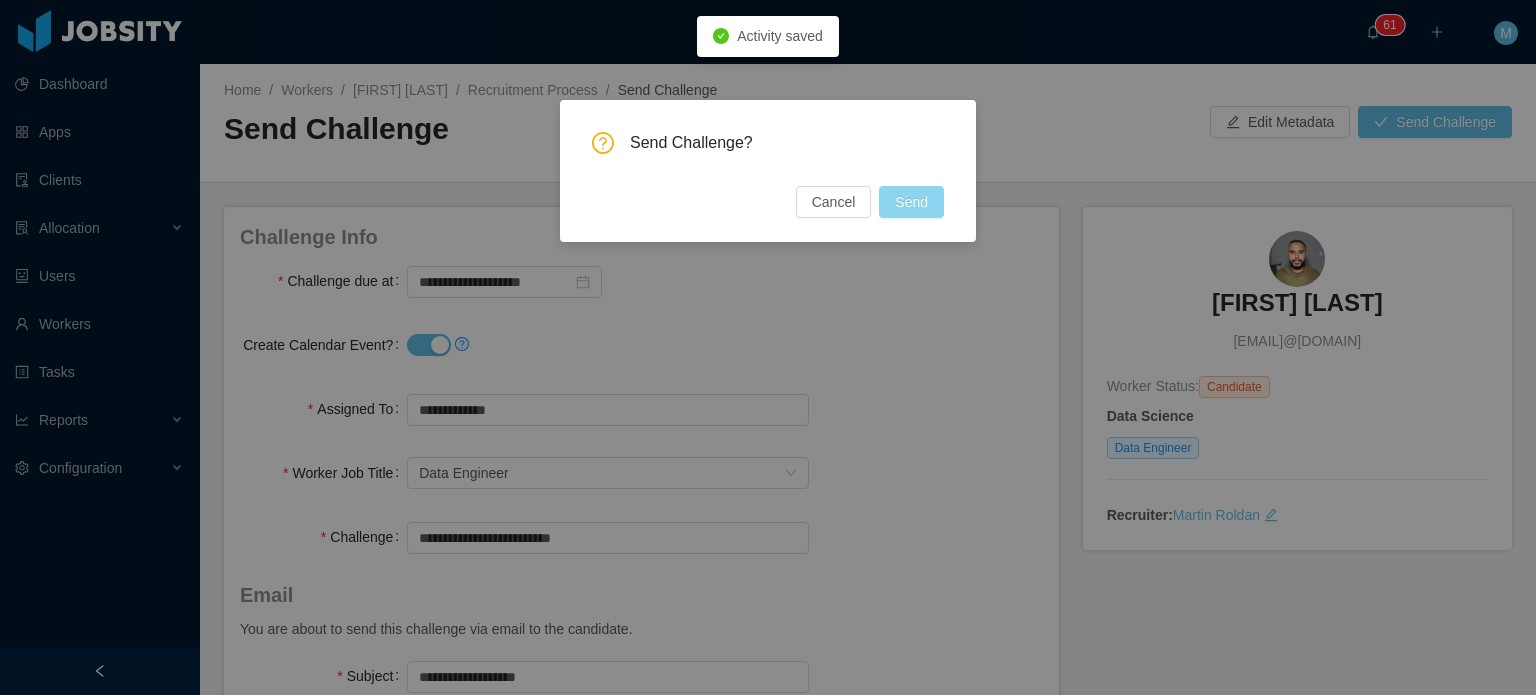 click on "Send" at bounding box center (911, 202) 